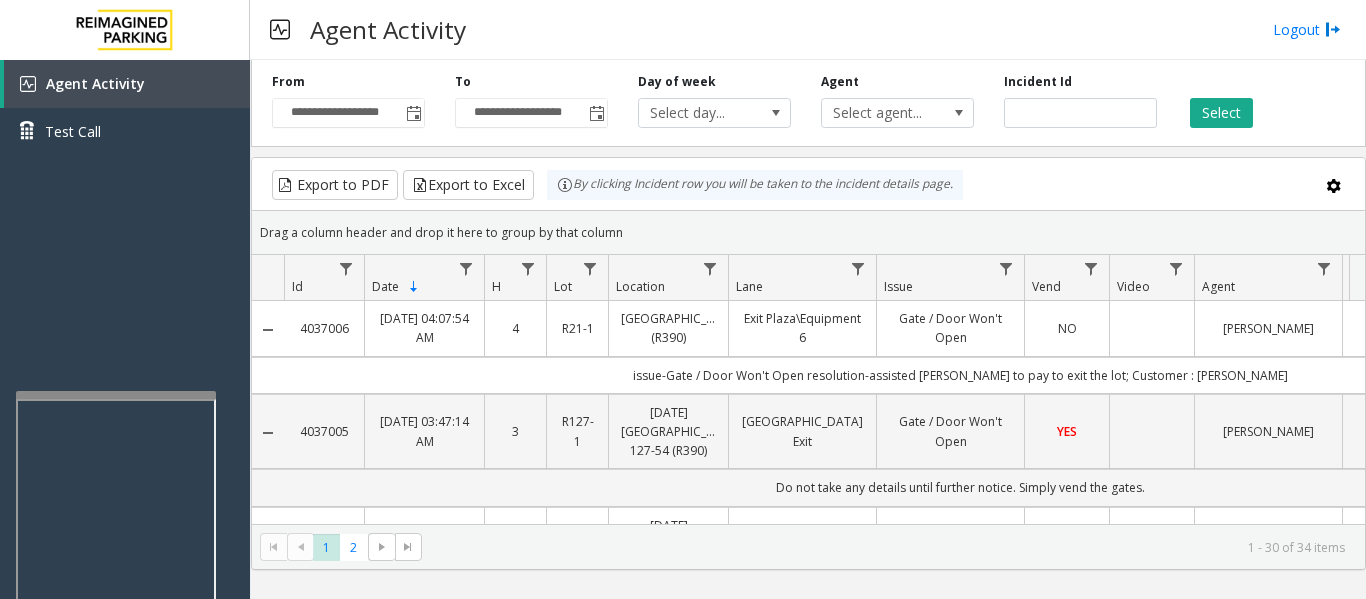 scroll, scrollTop: 0, scrollLeft: 0, axis: both 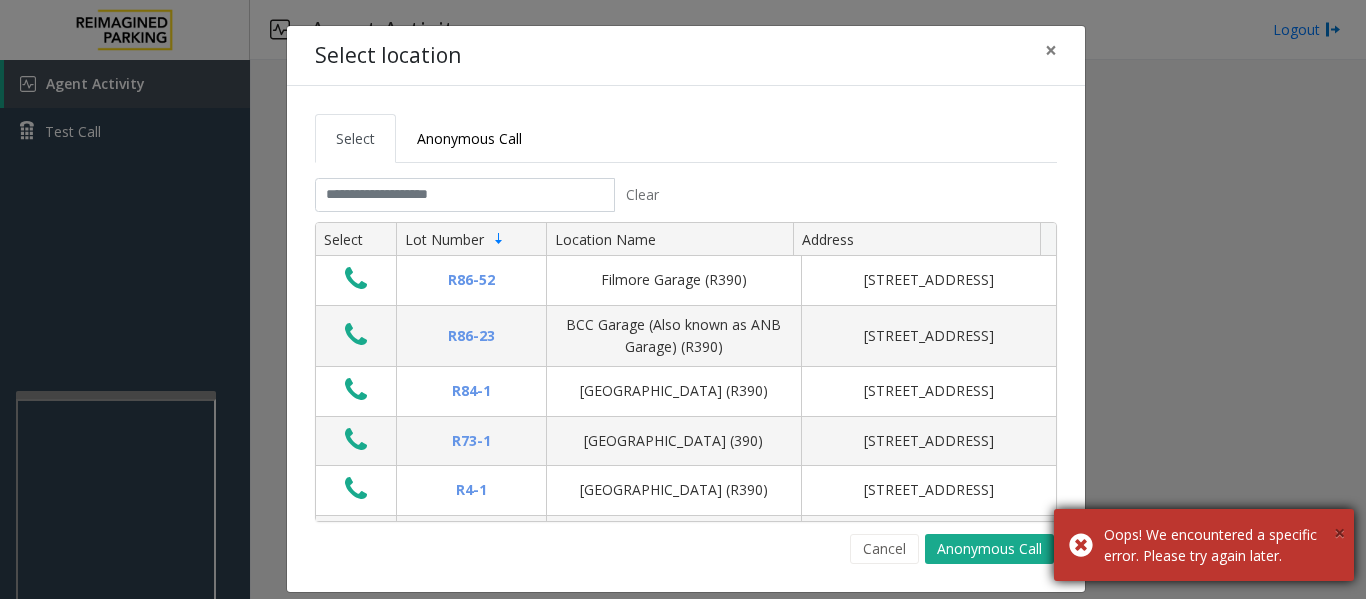 click on "×" at bounding box center [1339, 532] 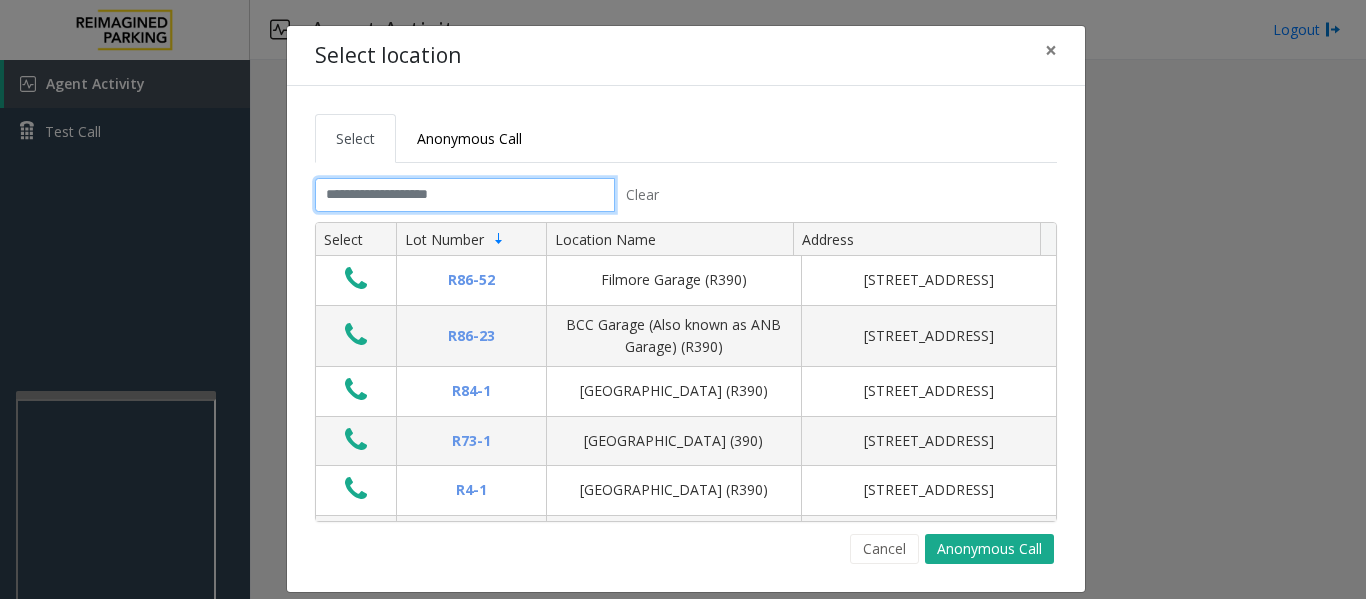 click 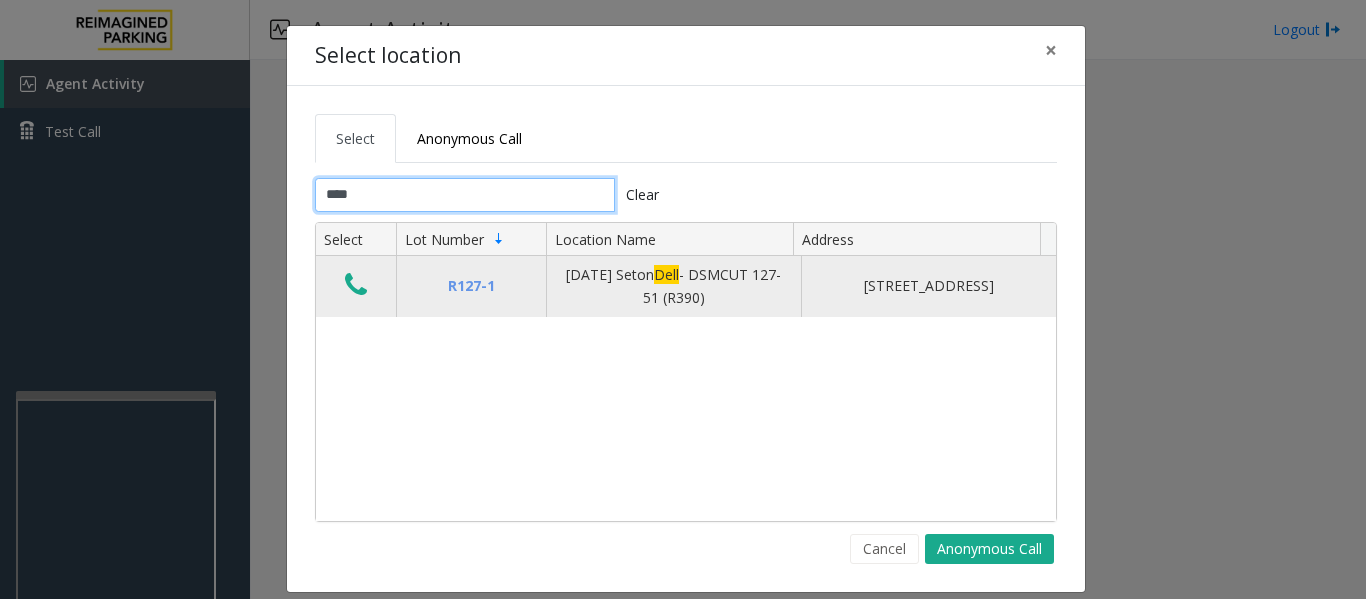 type on "****" 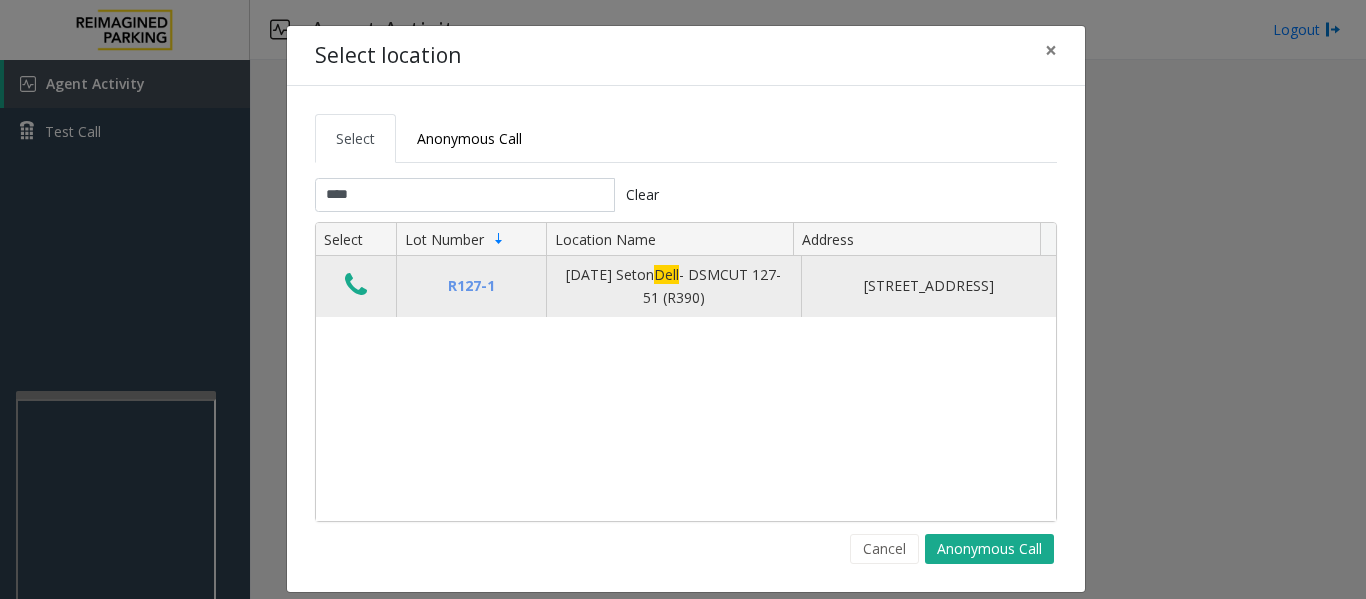click 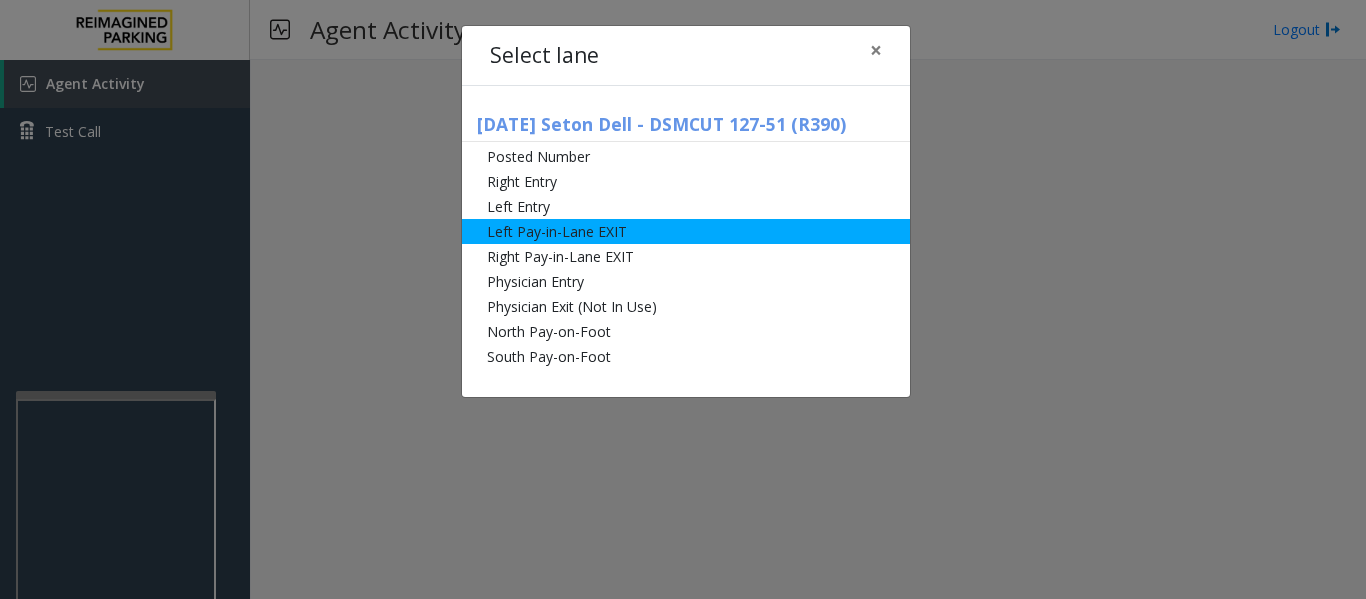 click on "Left Pay-in-Lane EXIT" 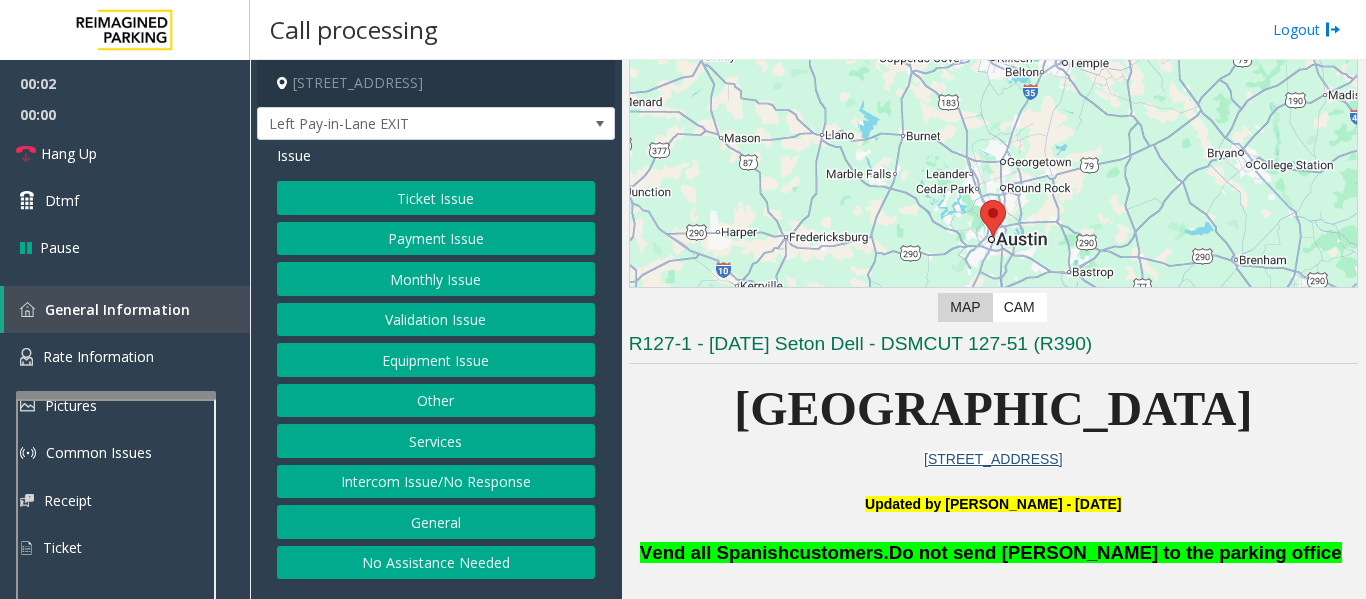 scroll, scrollTop: 100, scrollLeft: 0, axis: vertical 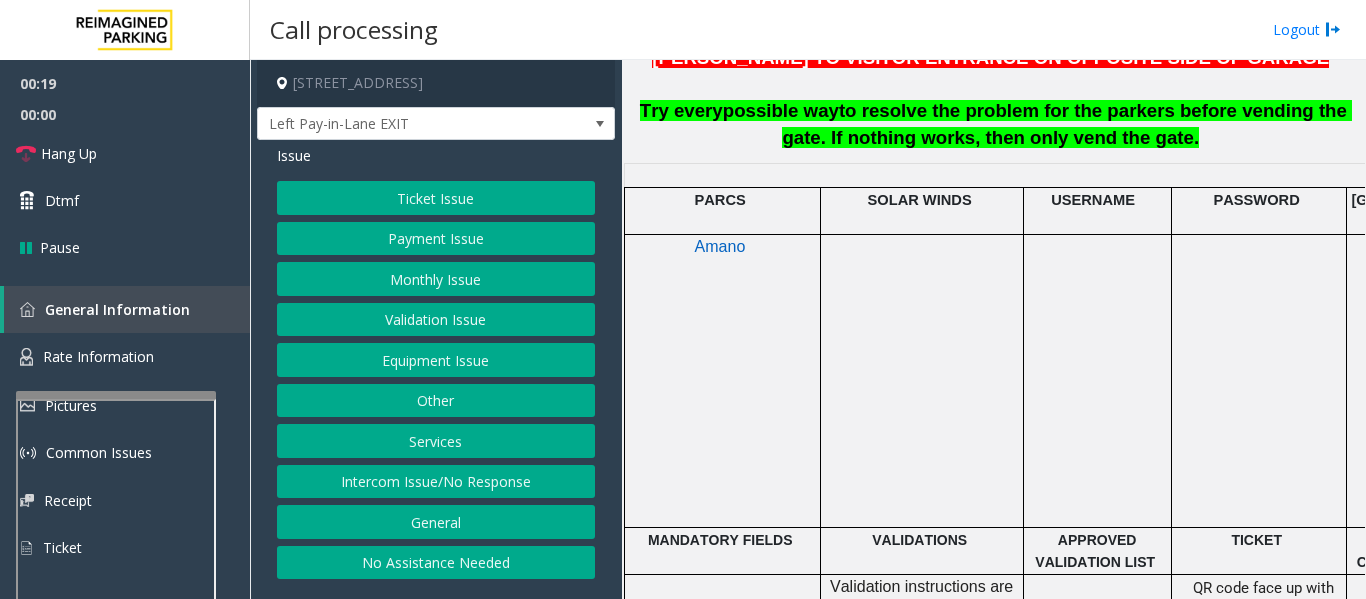 click on "Payment Issue" 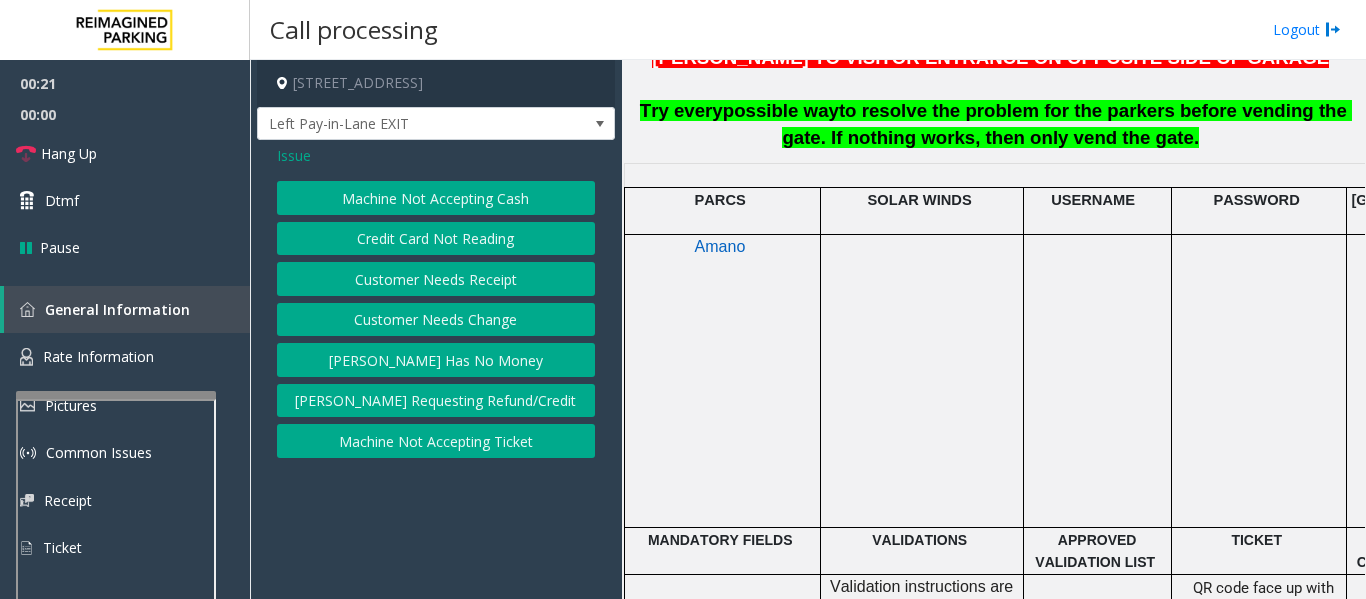 click on "[PERSON_NAME] Has No Money" 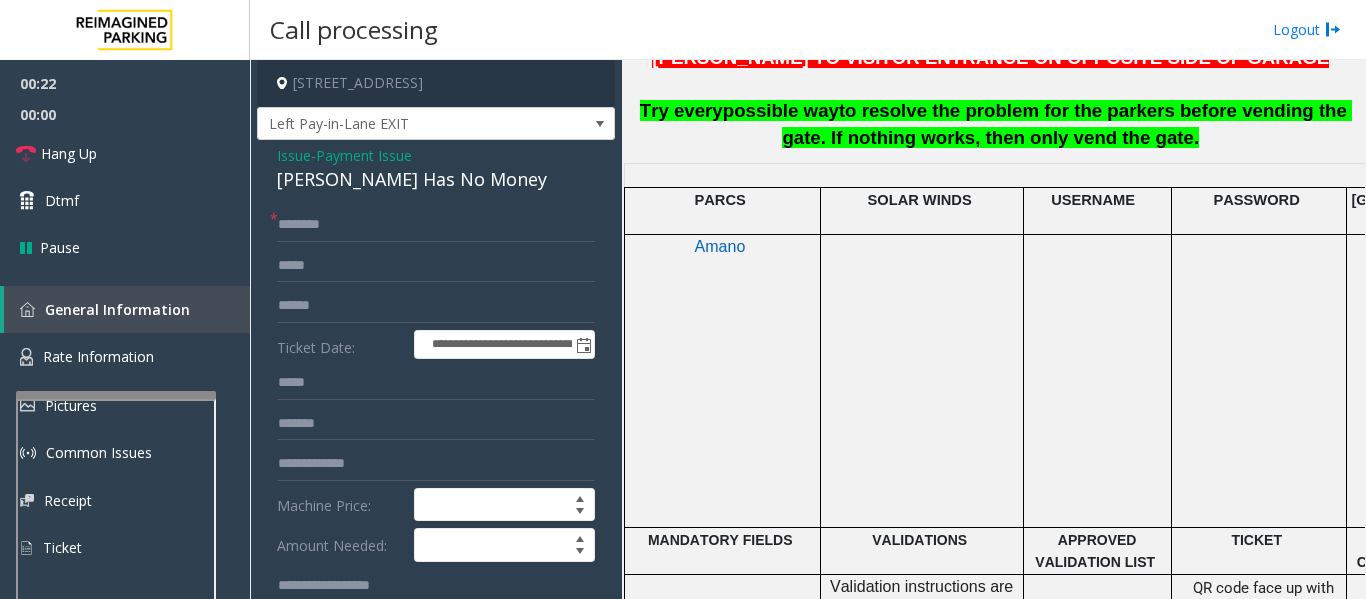 click on "[PERSON_NAME] Has No Money" 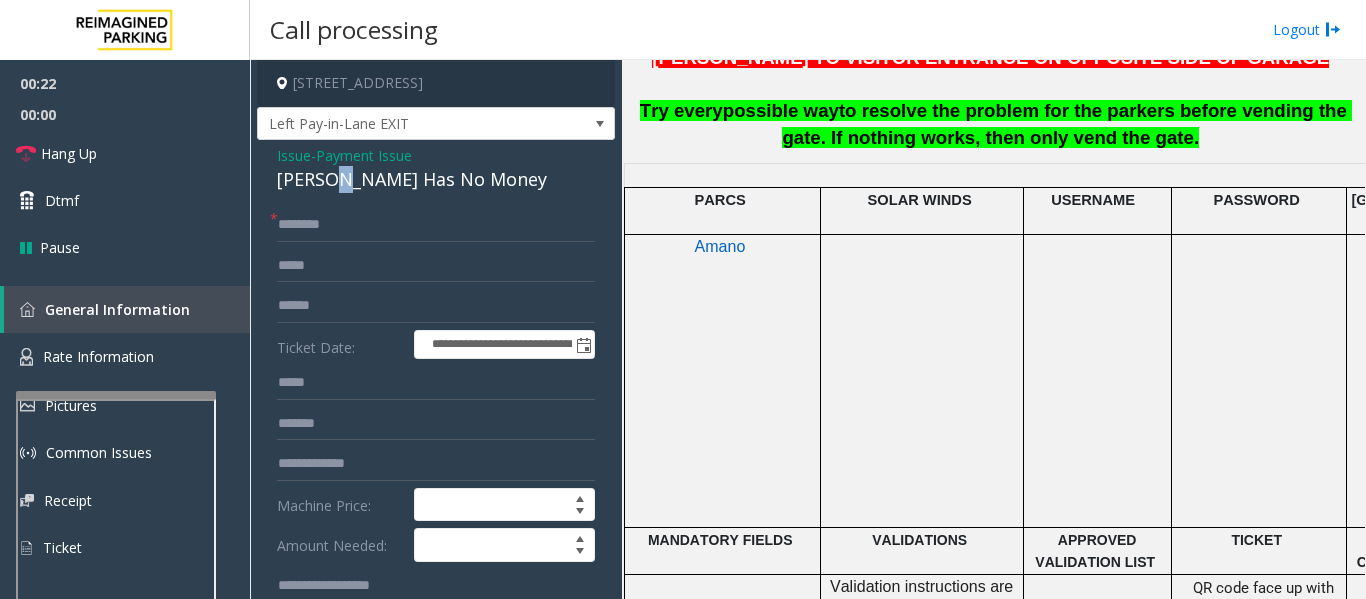 click on "[PERSON_NAME] Has No Money" 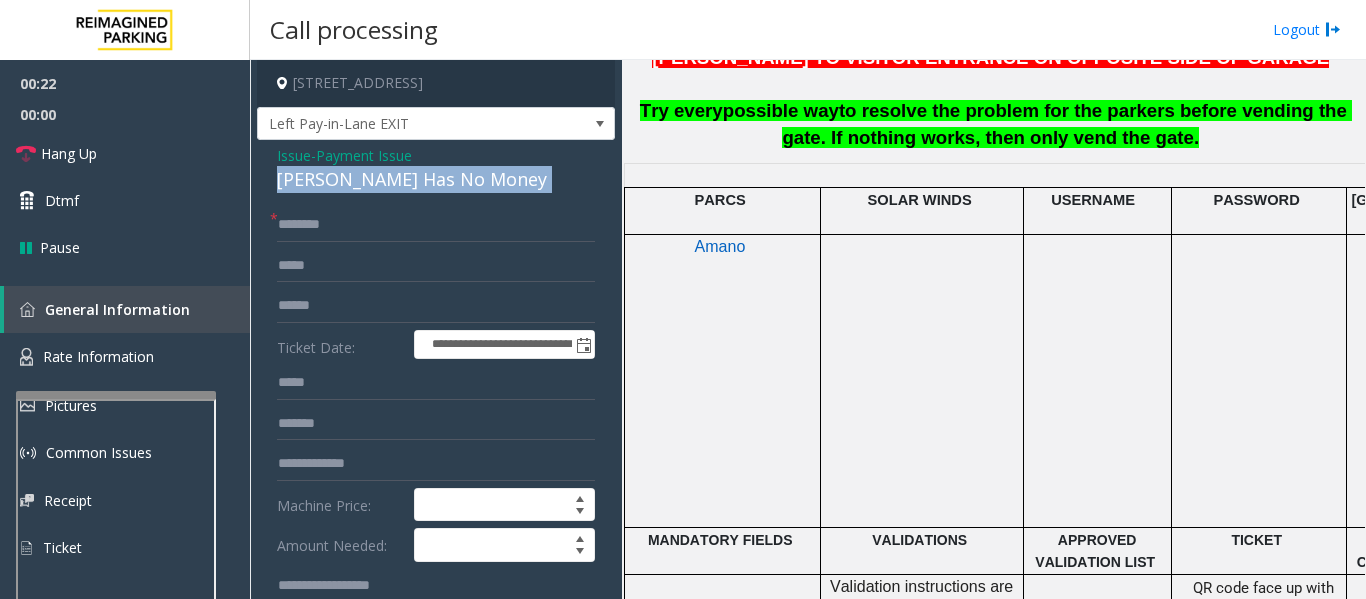 click on "[PERSON_NAME] Has No Money" 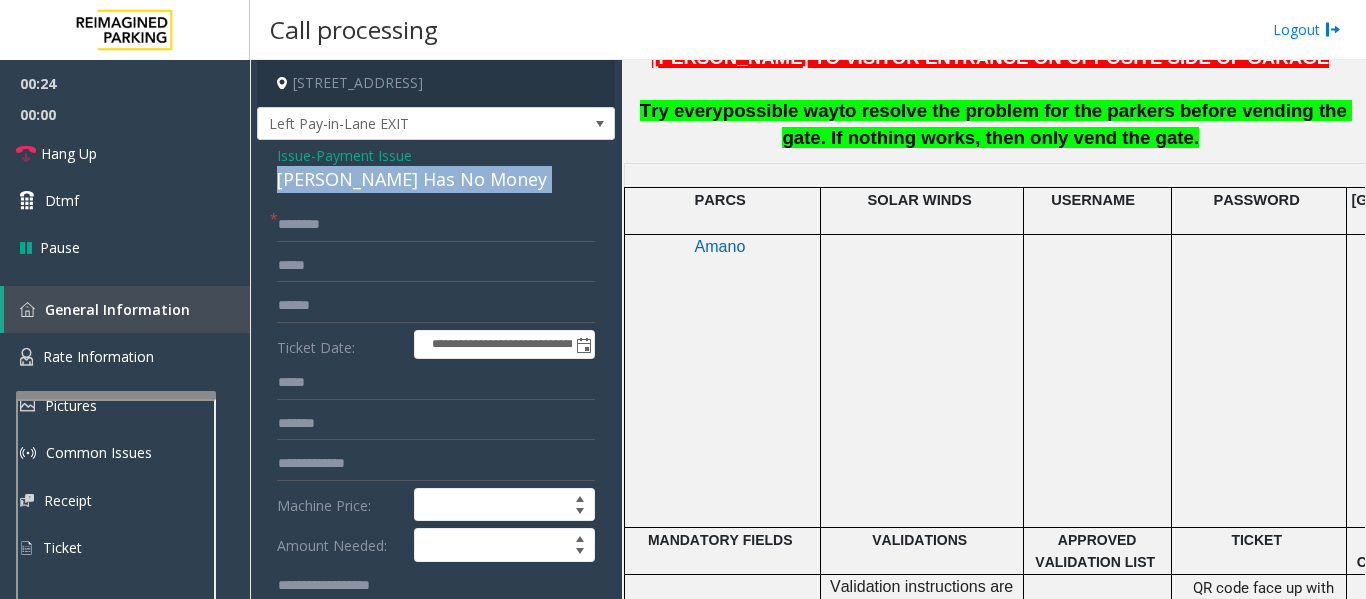 copy on "[PERSON_NAME] Has No Money" 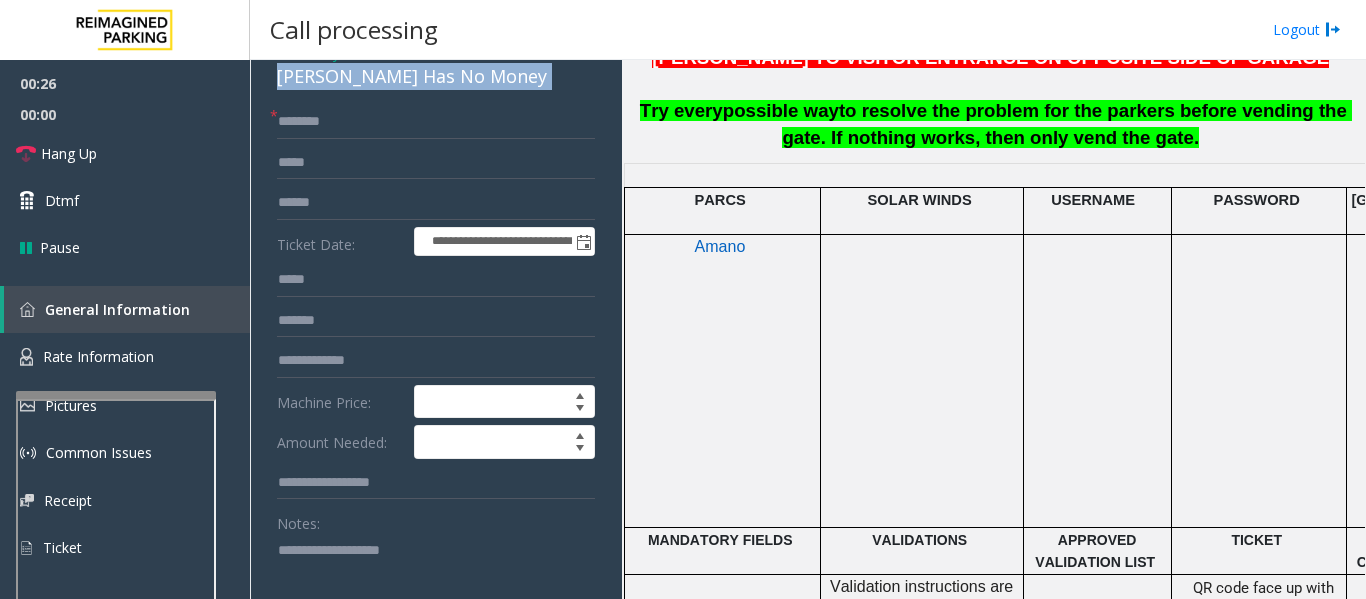 scroll, scrollTop: 200, scrollLeft: 0, axis: vertical 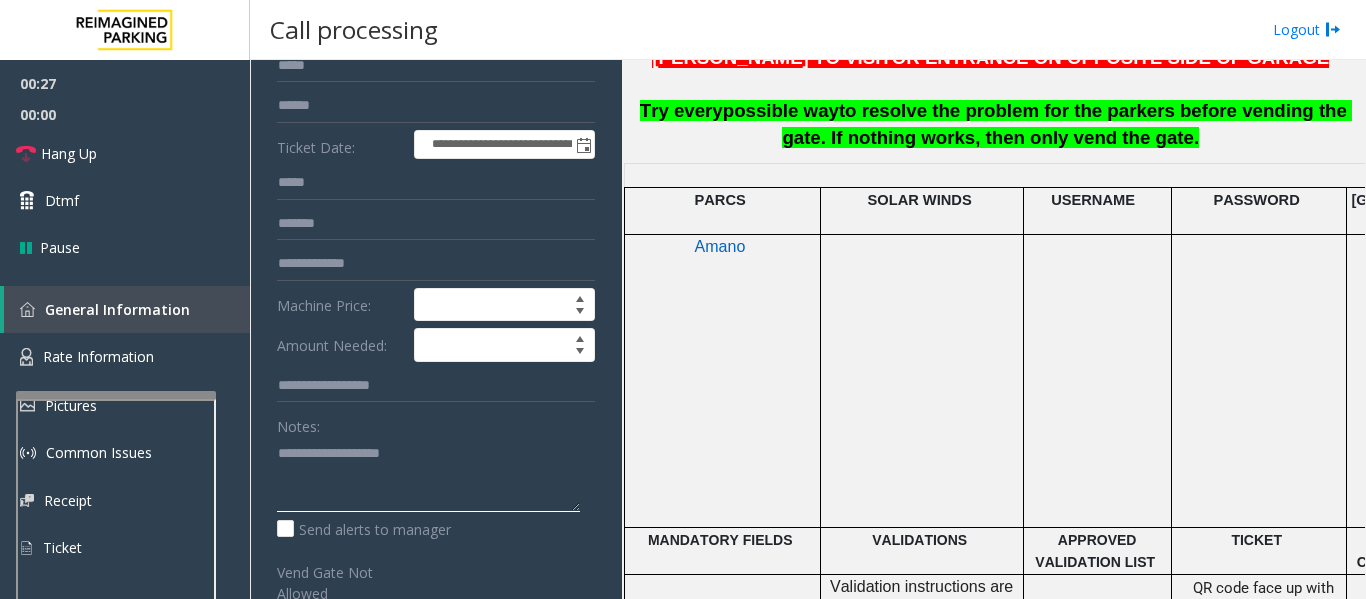 click 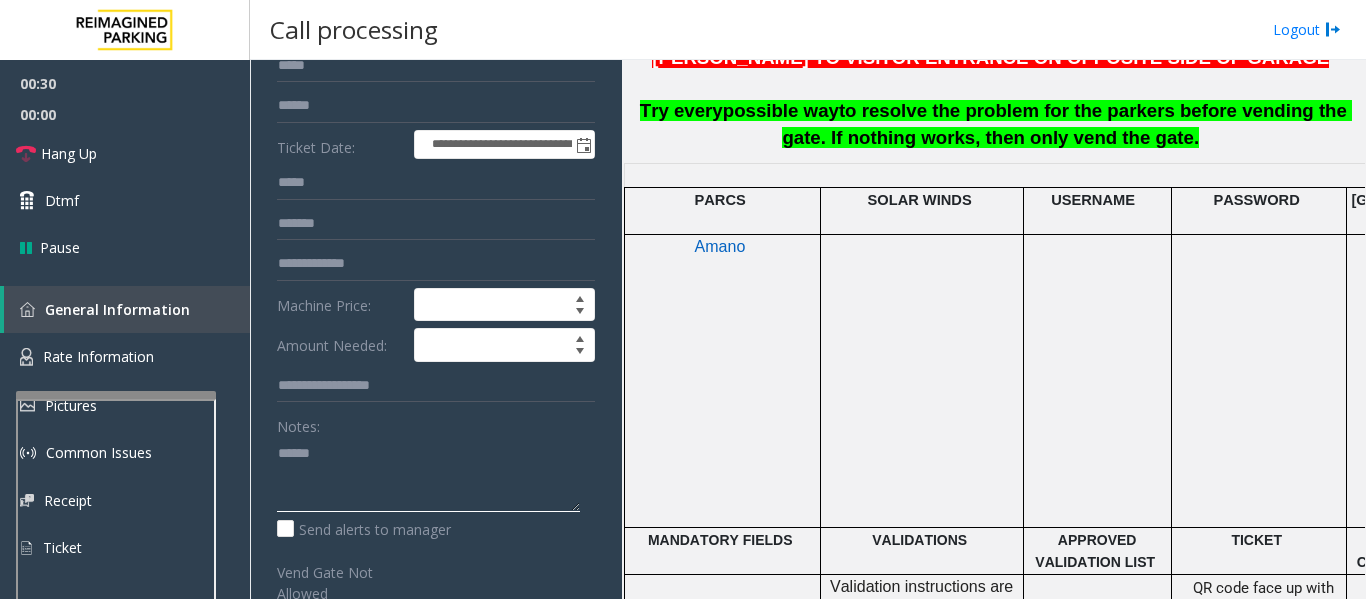 paste on "**********" 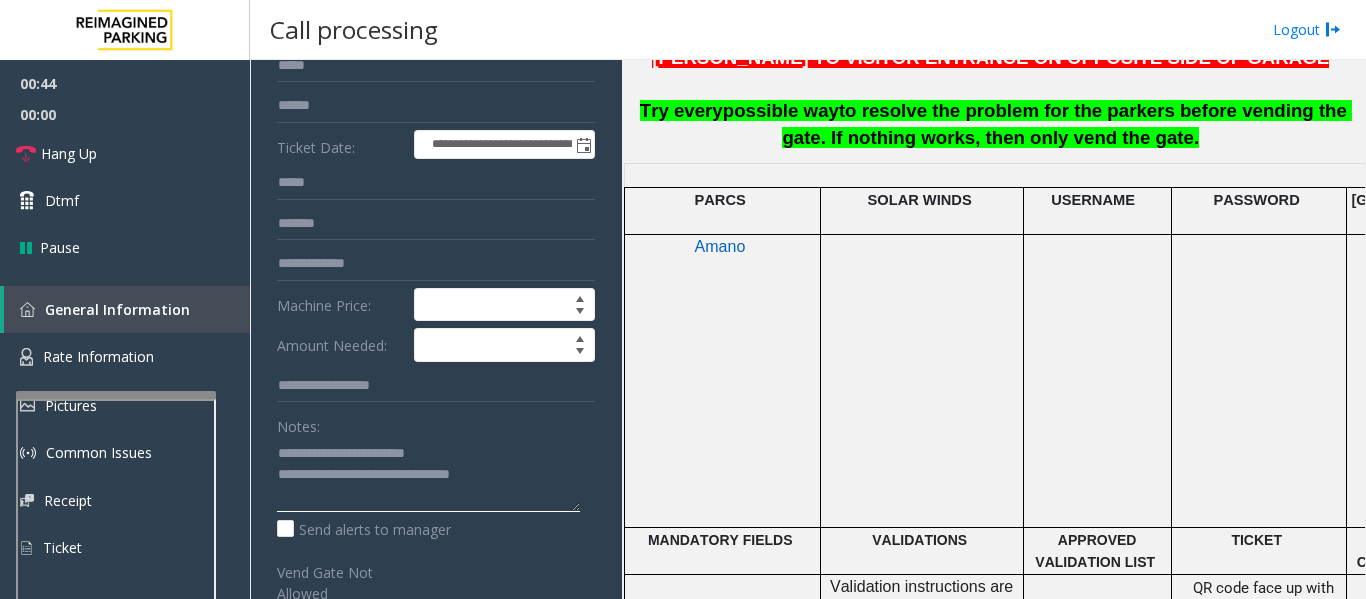 type on "**********" 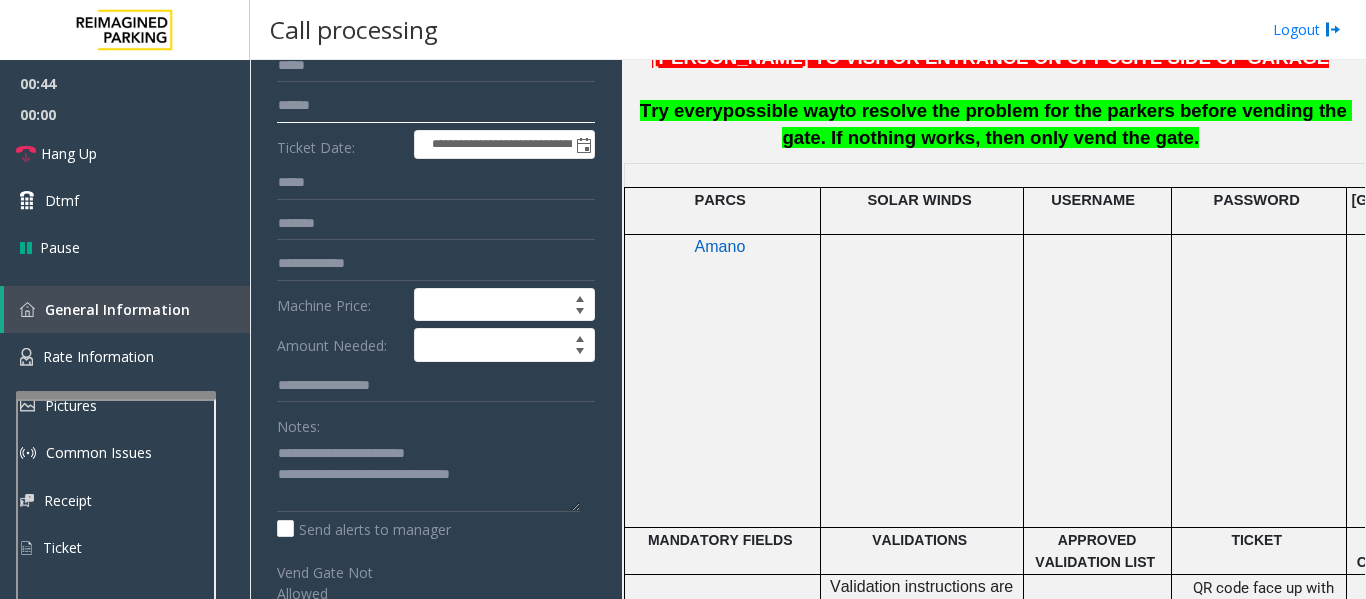 click 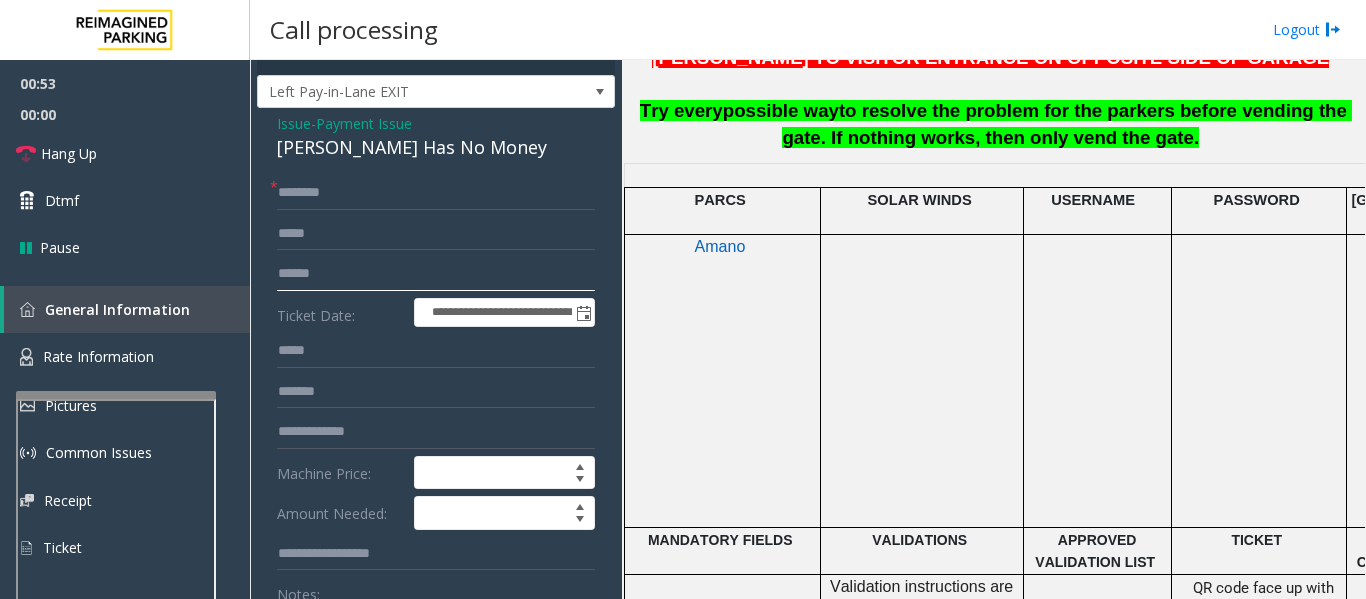 scroll, scrollTop: 0, scrollLeft: 0, axis: both 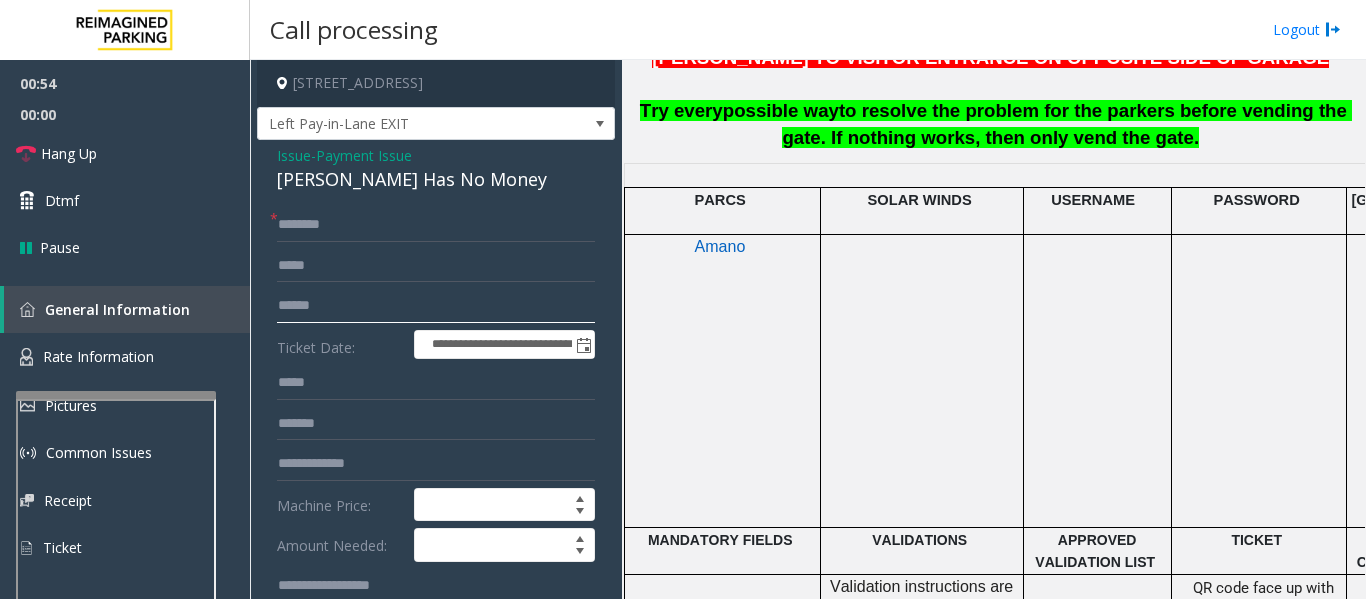 type on "******" 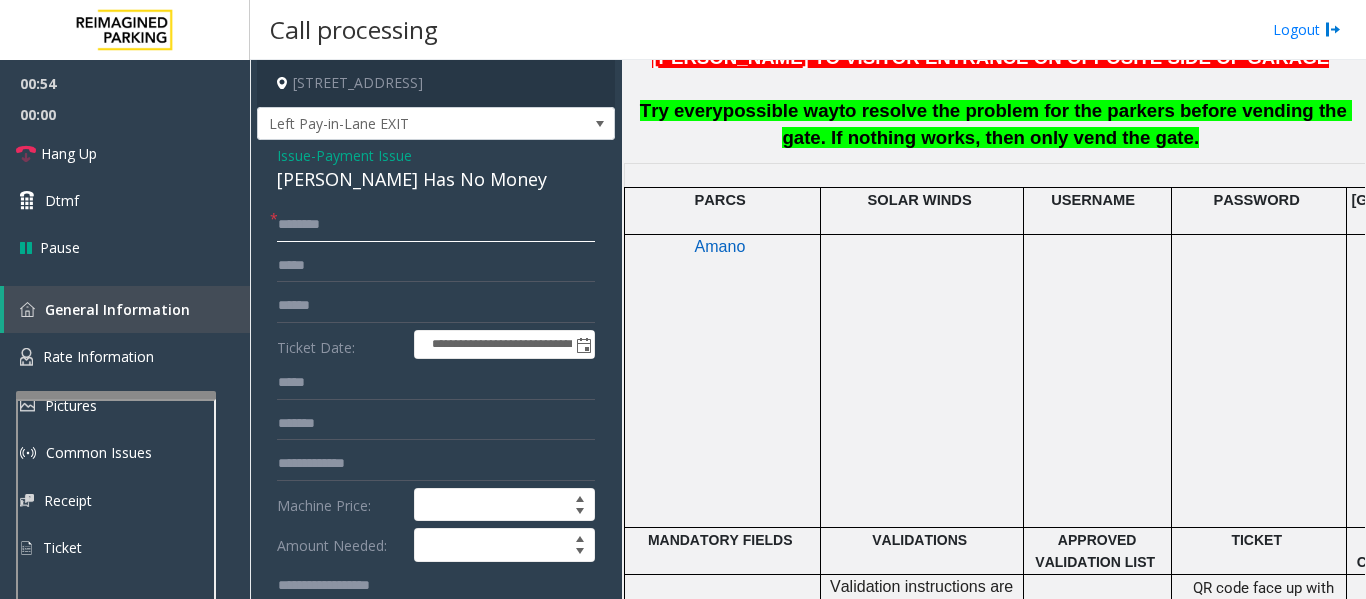 click 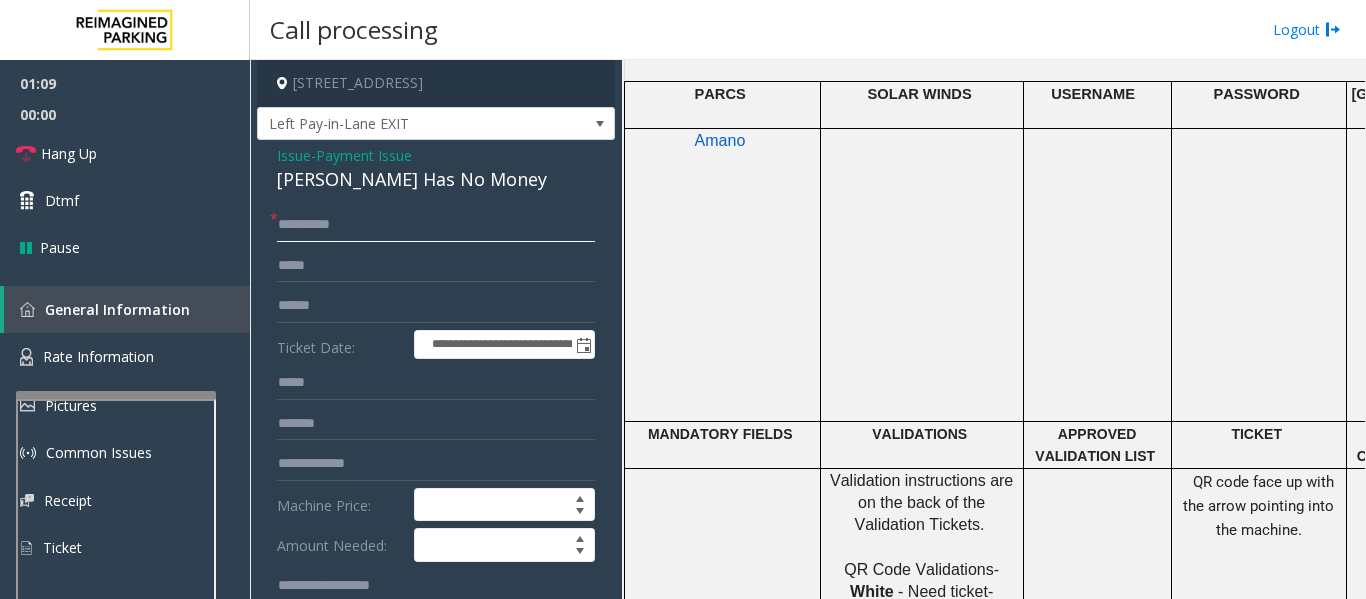 scroll, scrollTop: 957, scrollLeft: 0, axis: vertical 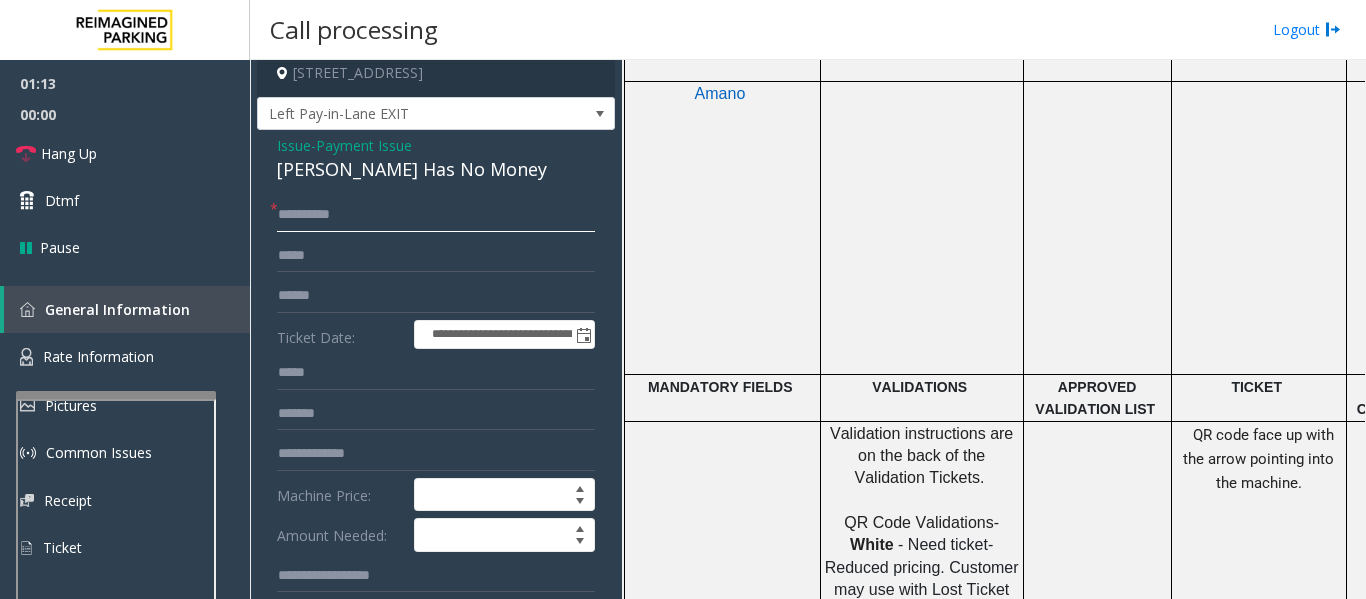 type on "*********" 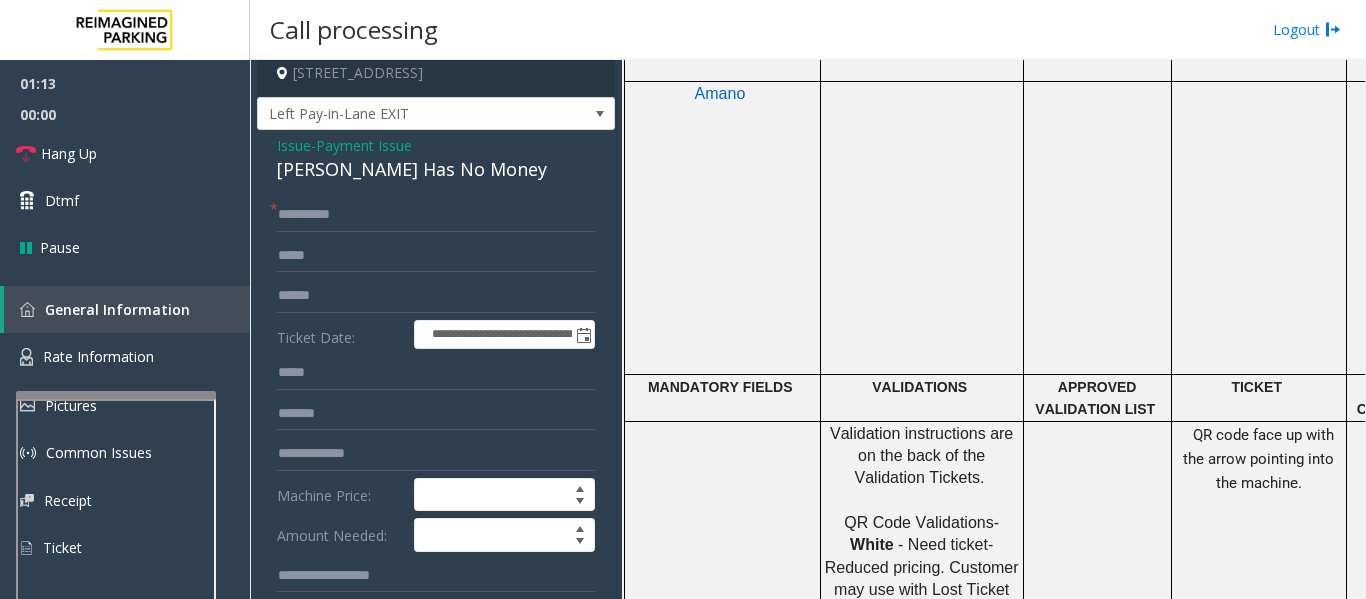 click on "Issue" 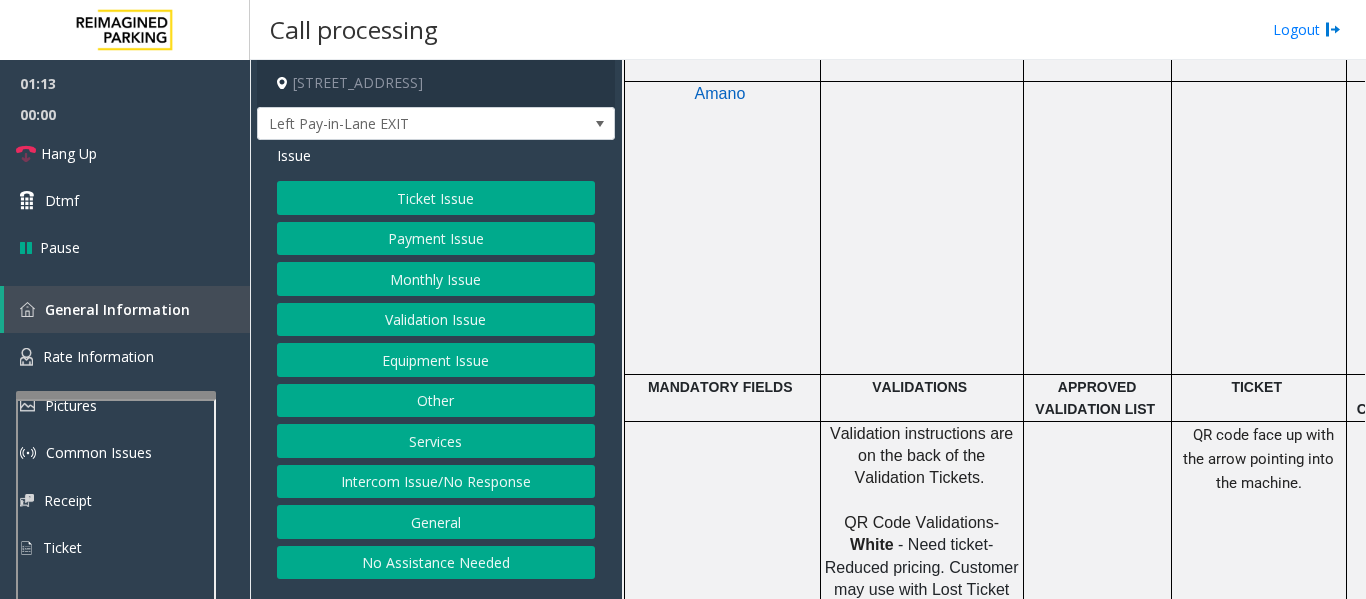 scroll, scrollTop: 0, scrollLeft: 0, axis: both 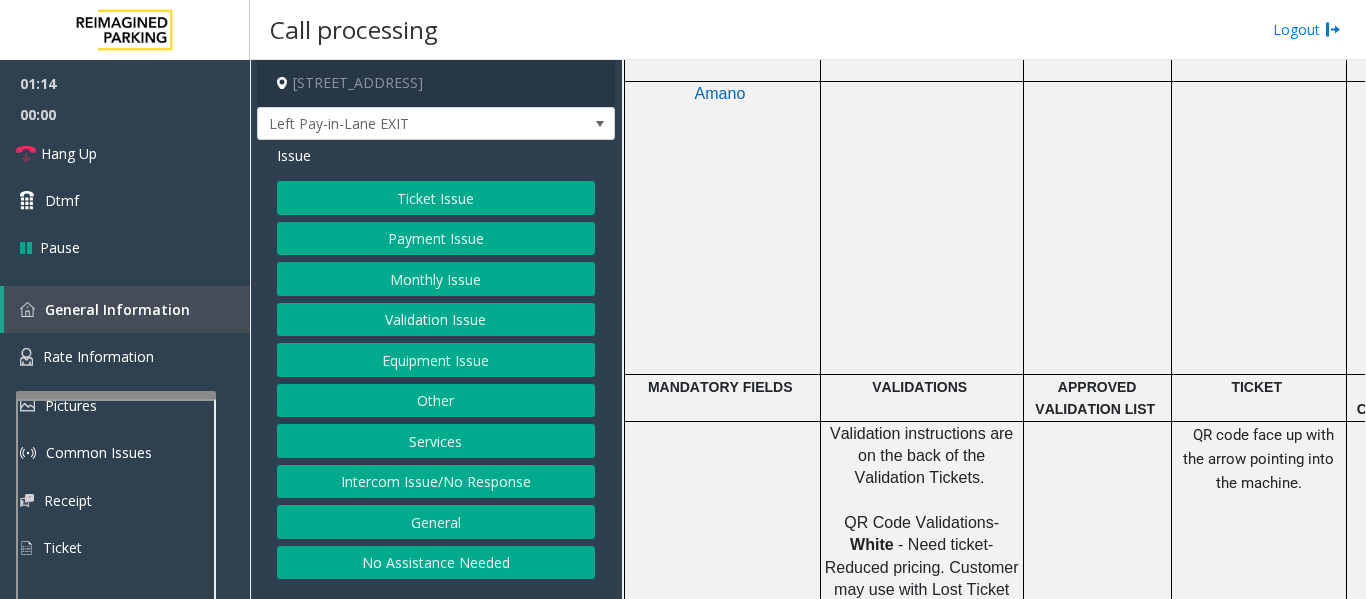 click on "Ticket Issue" 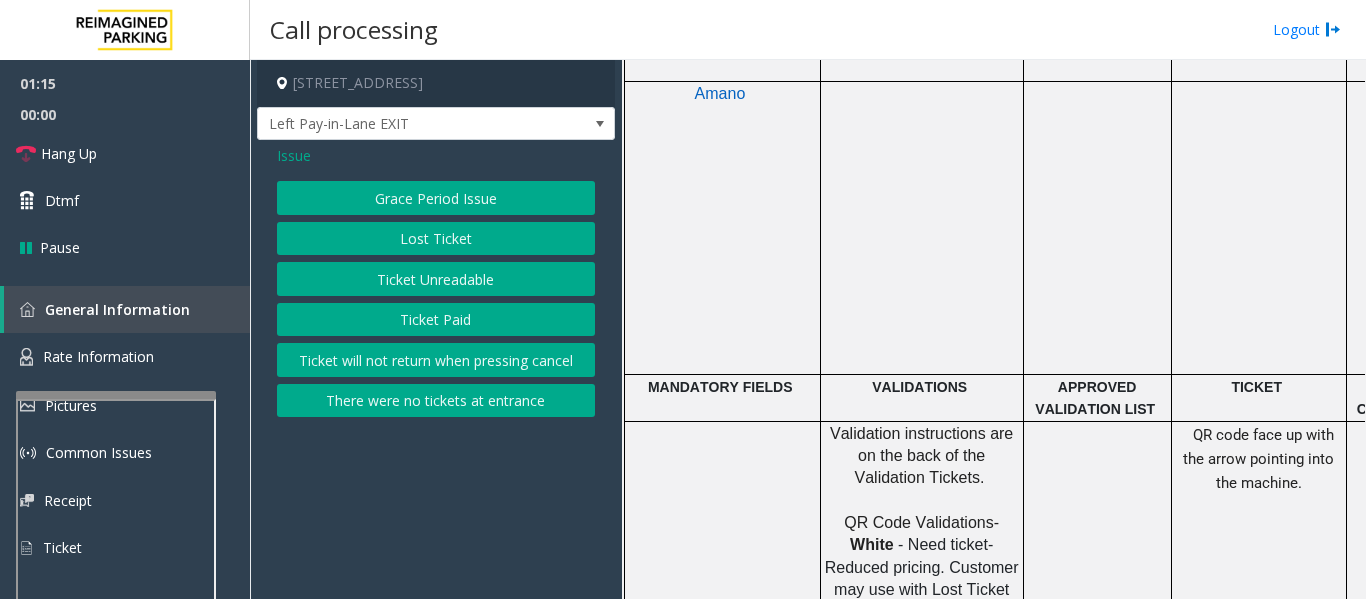 click on "Ticket Unreadable" 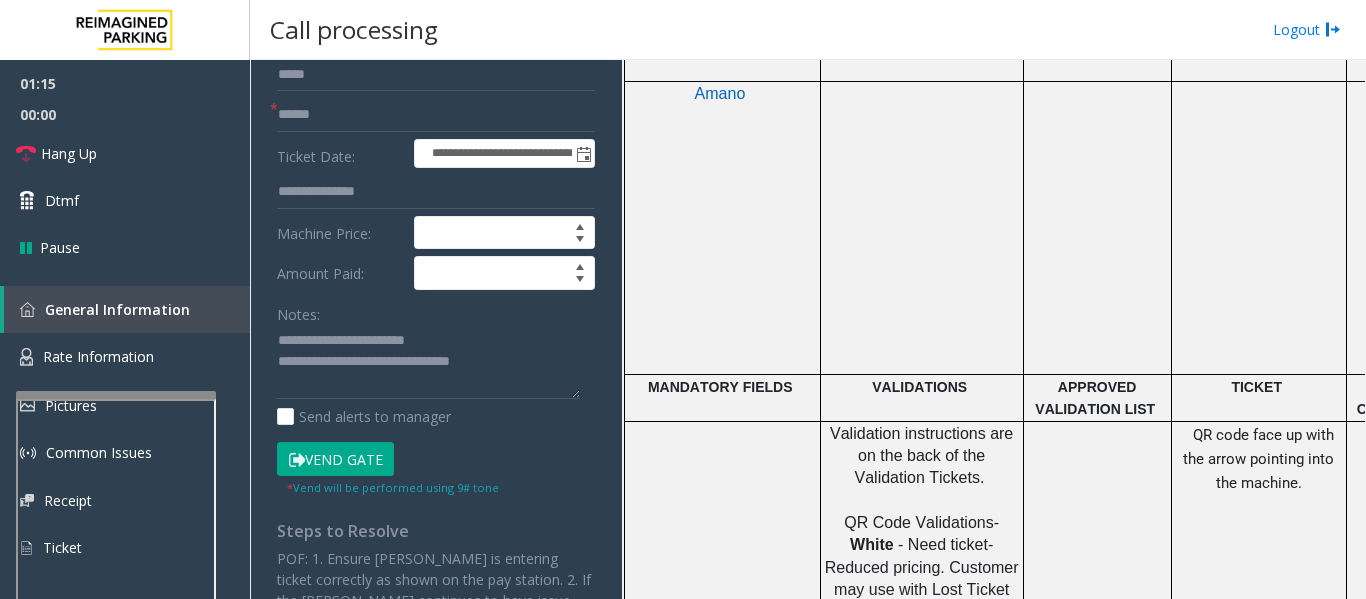 scroll, scrollTop: 198, scrollLeft: 0, axis: vertical 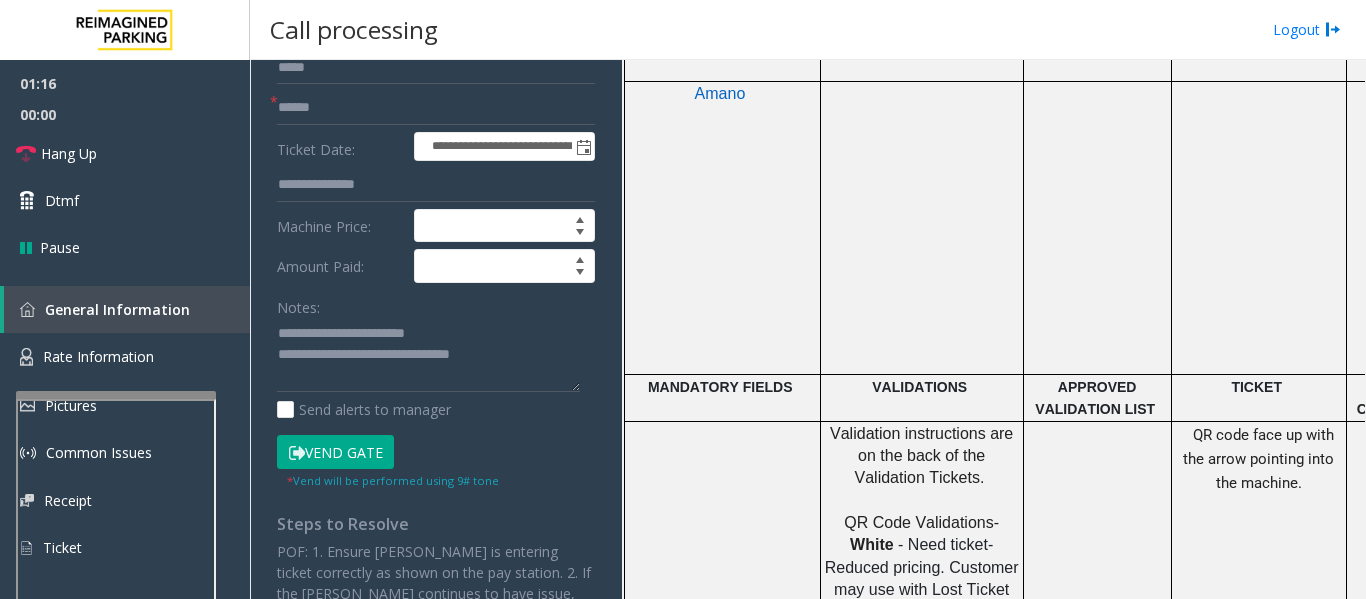 click on "Vend Gate" 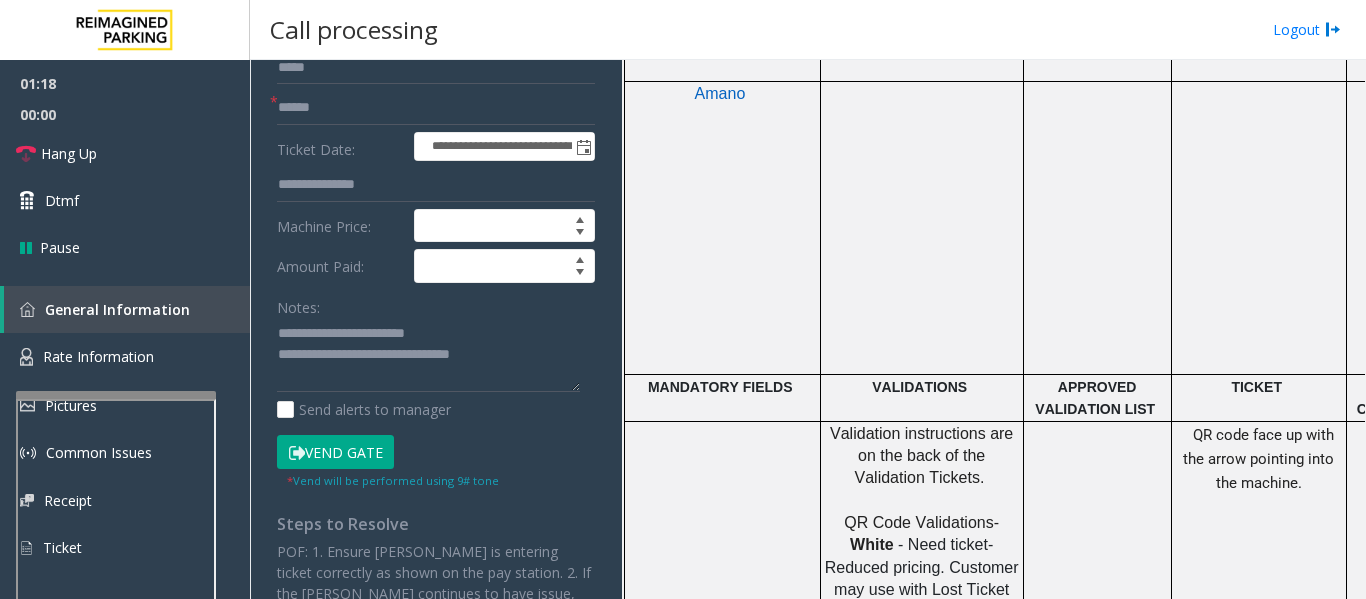 scroll, scrollTop: 0, scrollLeft: 0, axis: both 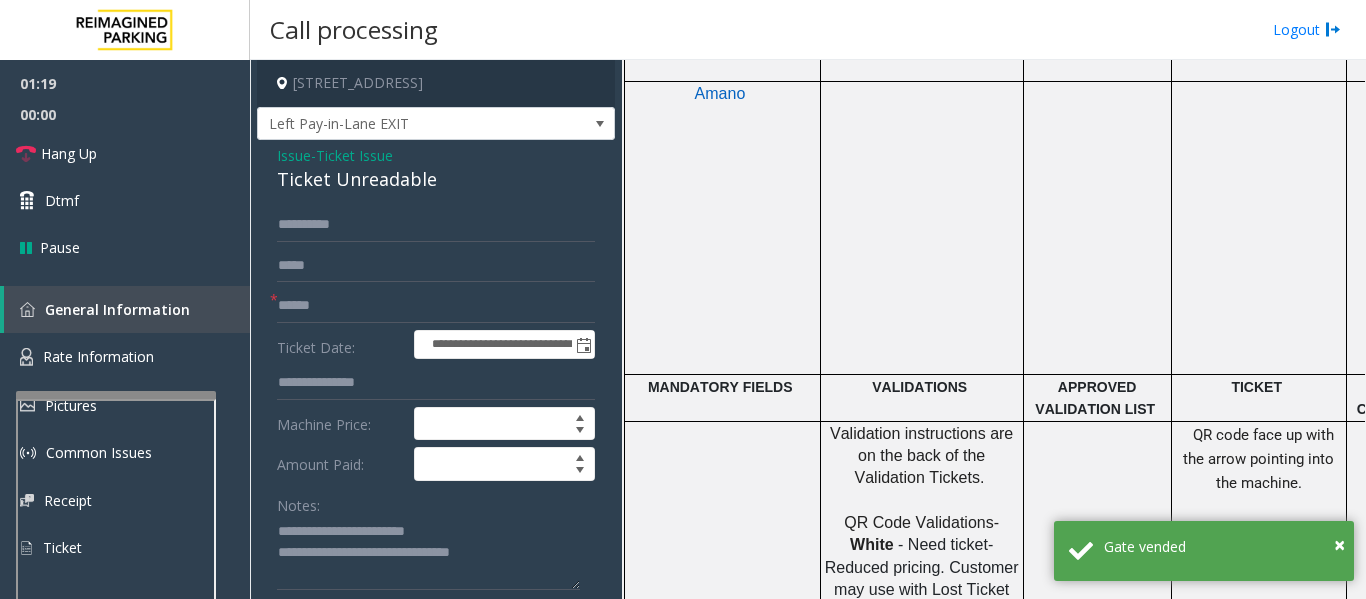 click on "Issue" 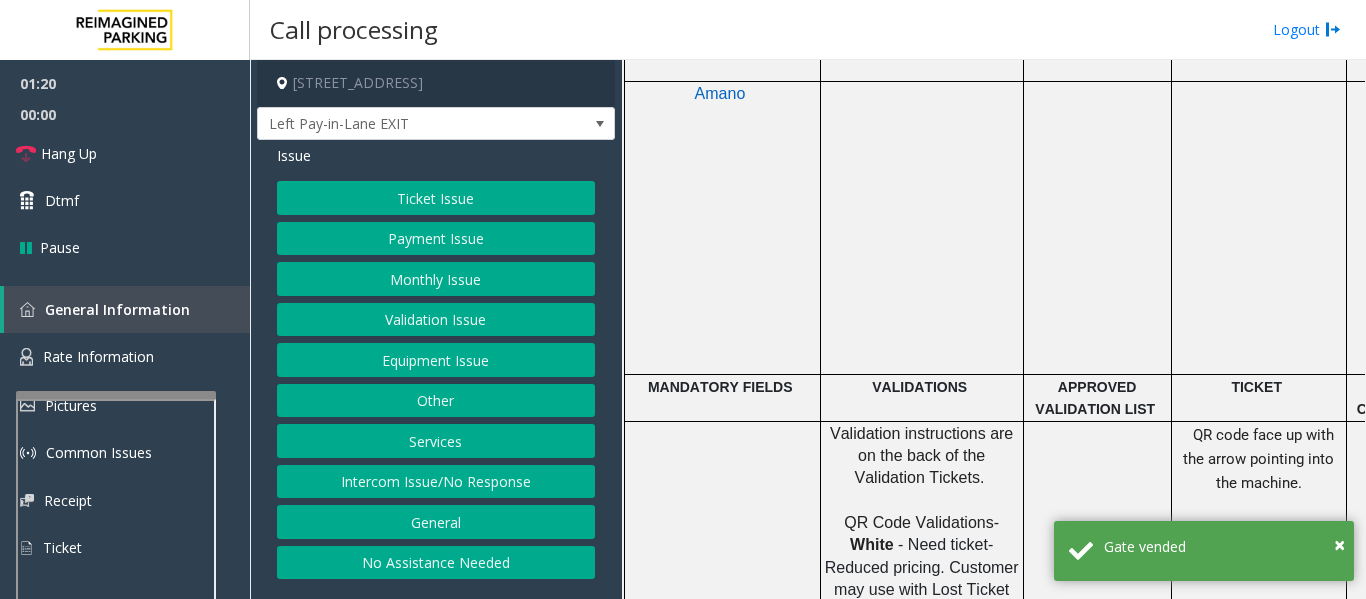 click on "Payment Issue" 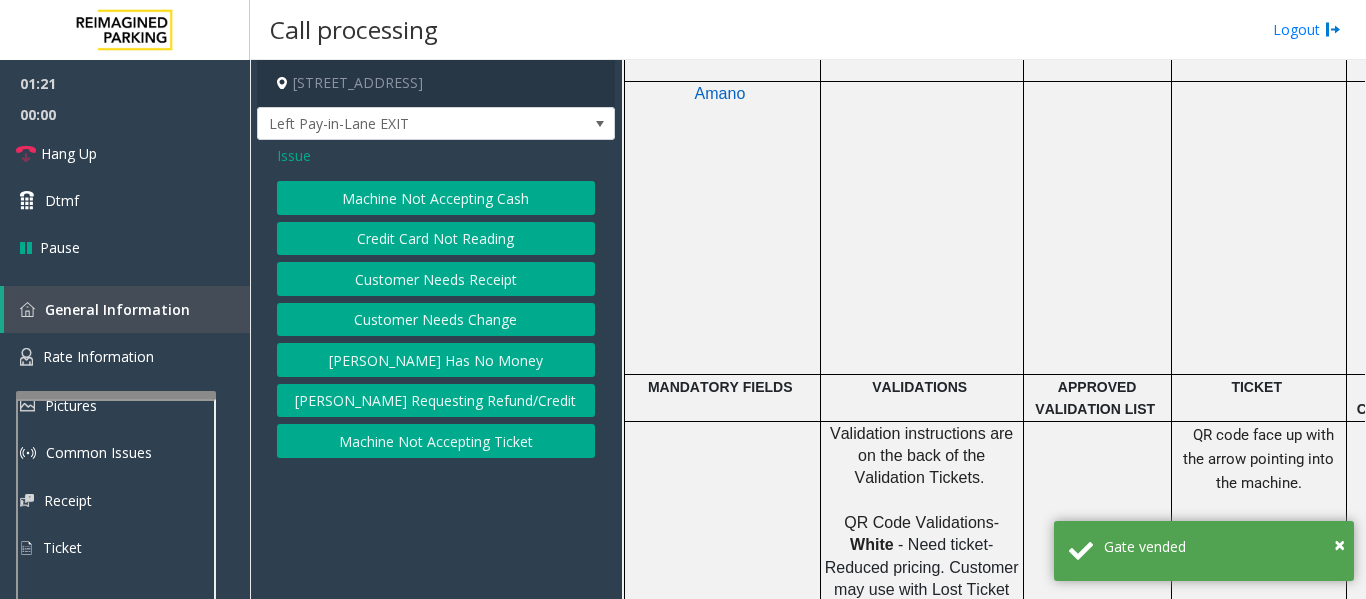 click on "[PERSON_NAME] Has No Money" 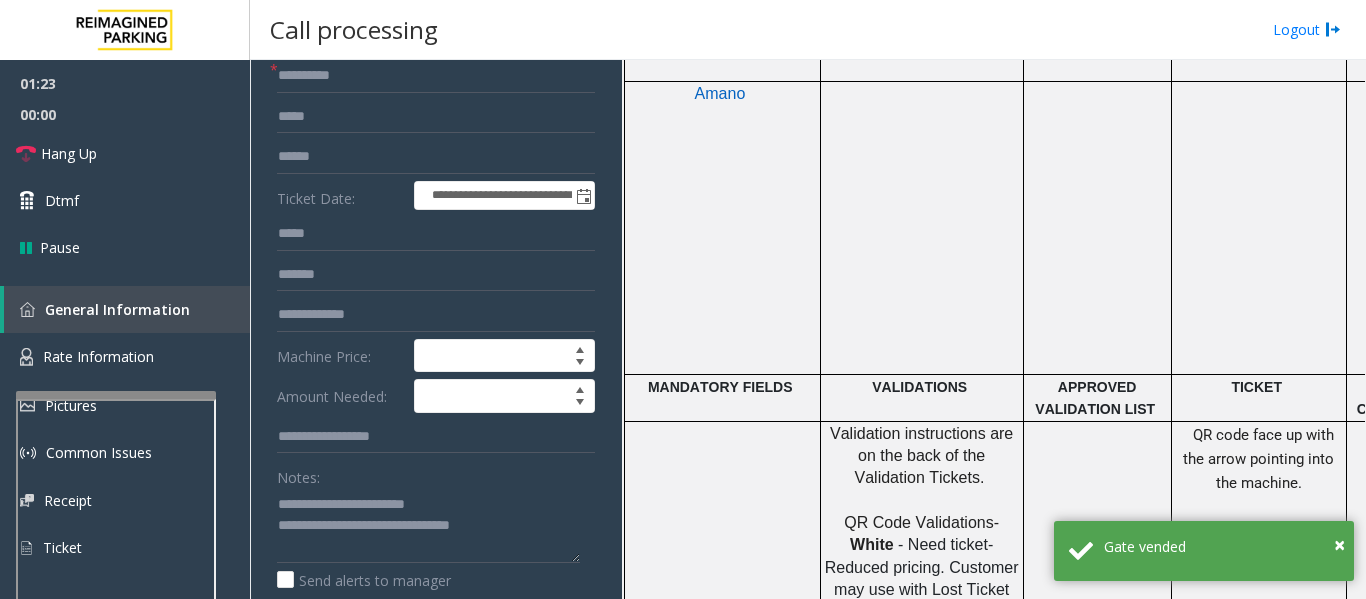 scroll, scrollTop: 241, scrollLeft: 0, axis: vertical 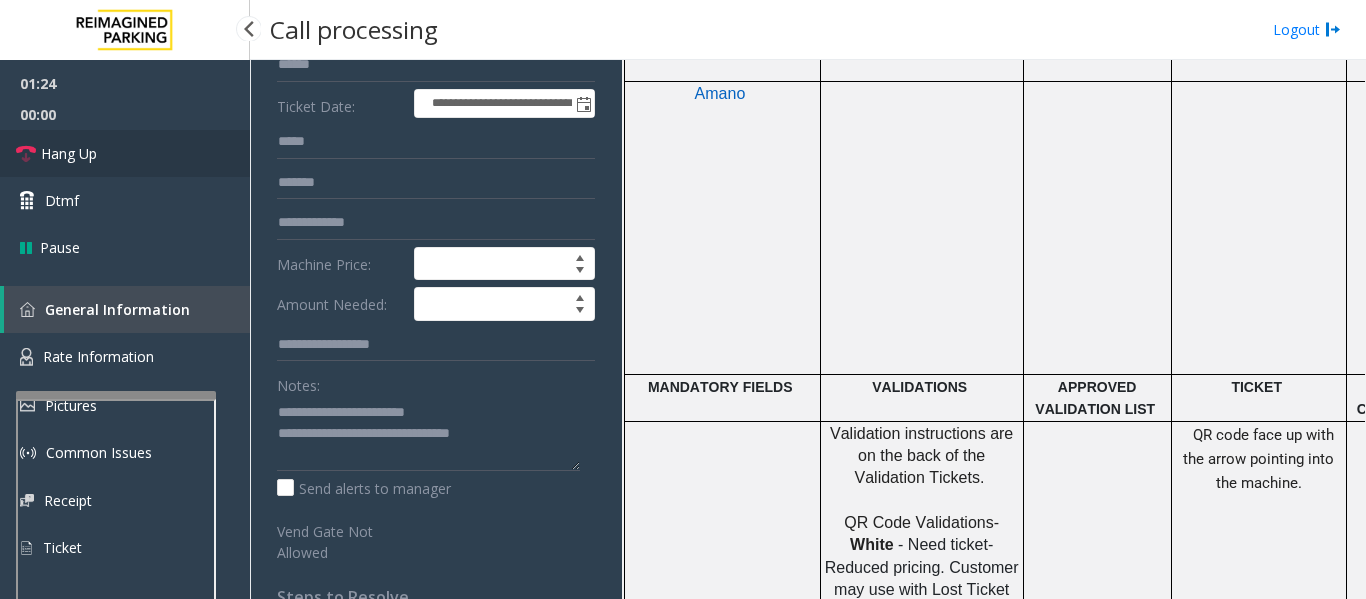 click on "Hang Up" at bounding box center (125, 153) 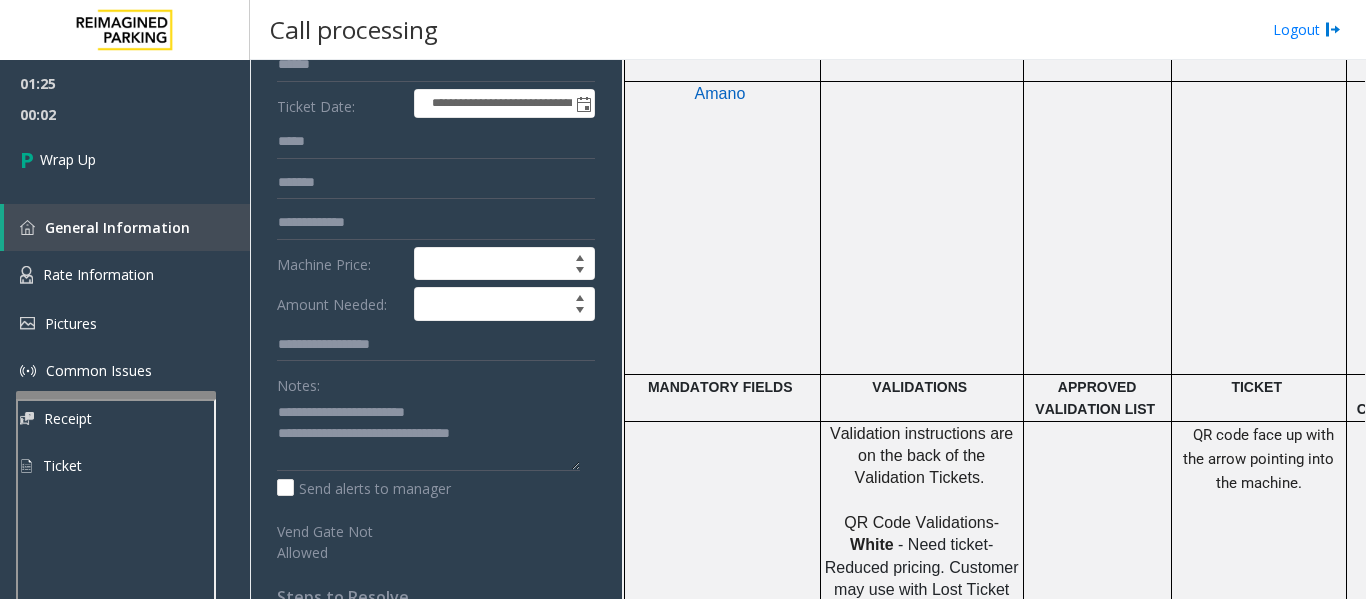 click on "Notes:" 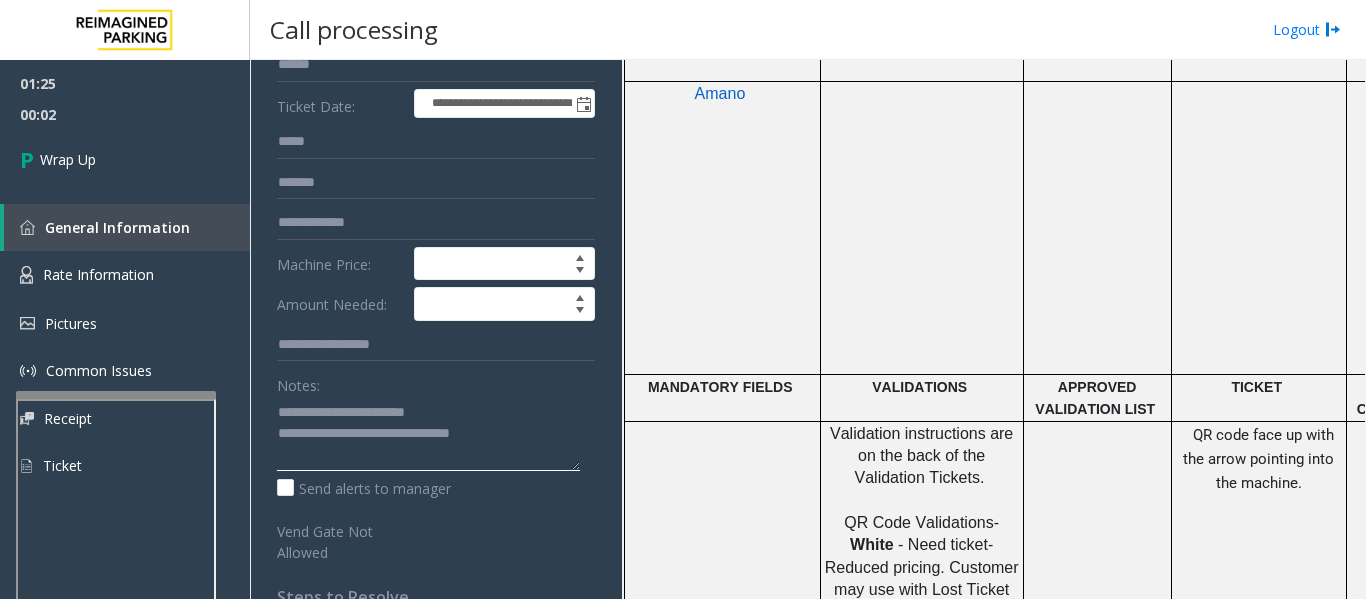 click 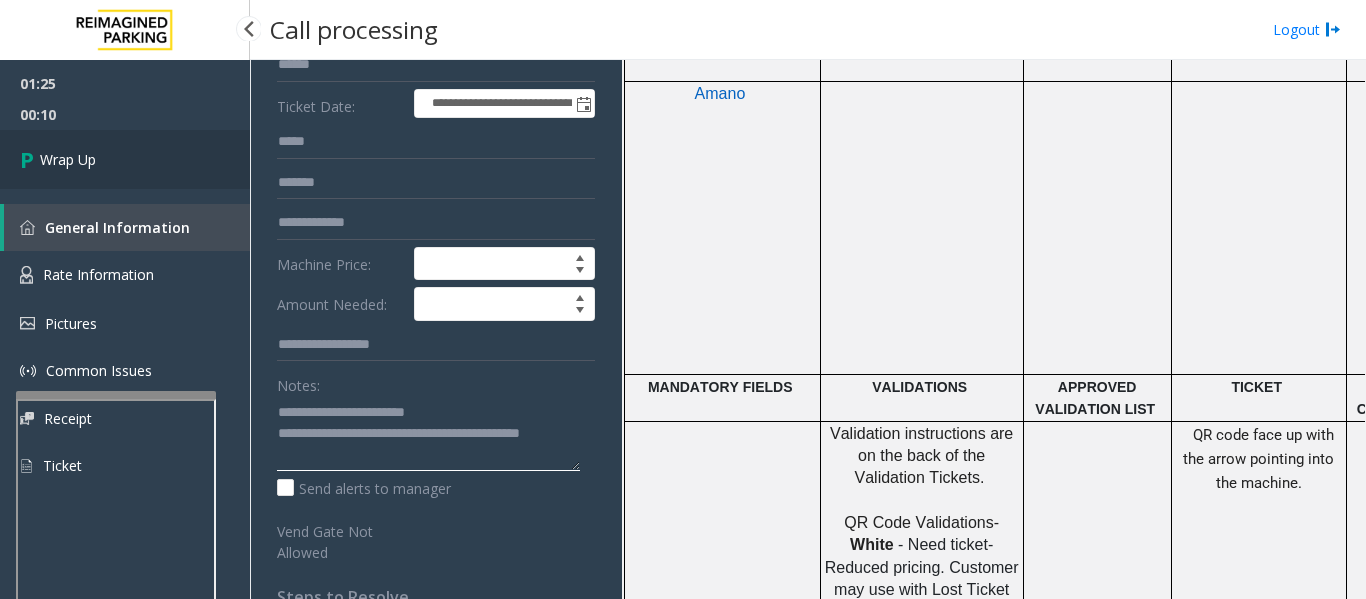type on "**********" 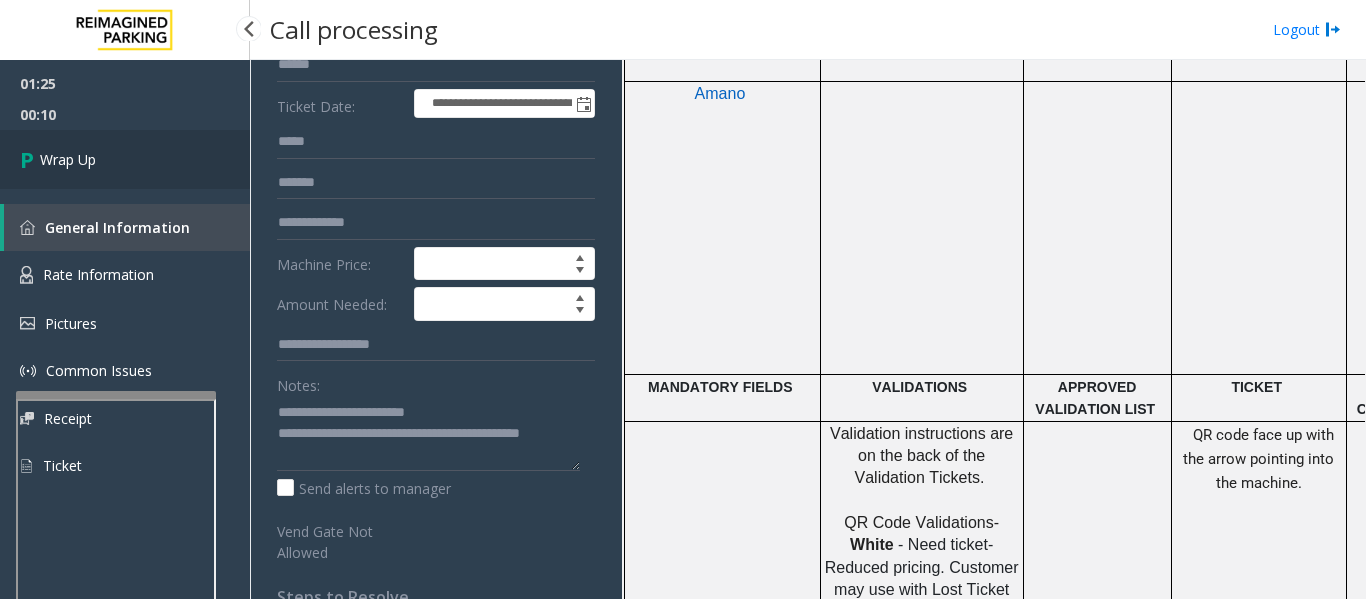 click on "Wrap Up" at bounding box center (68, 159) 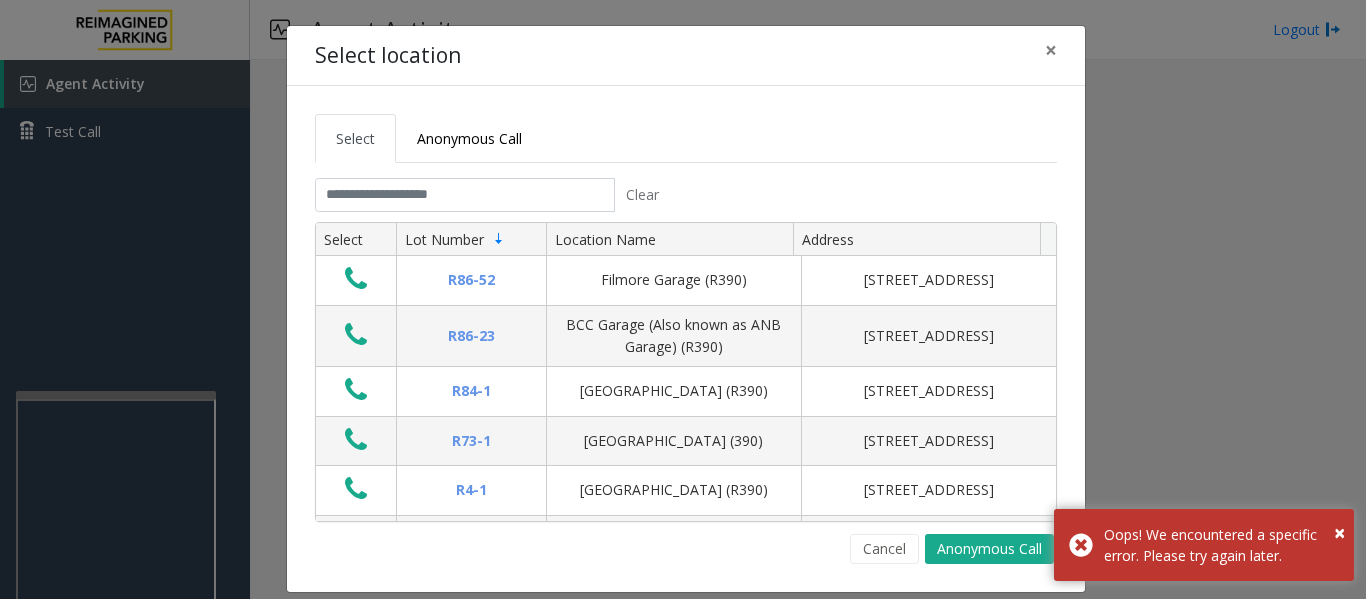 click on "Select Anonymous Call Clear Select Lot Number Location Name Address R86-52 Filmore Garage (R390) [STREET_ADDRESS] BCC Garage (Also known as ANB Garage) (R390)  [STREET_ADDRESS][GEOGRAPHIC_DATA] (R390) [STREET_ADDRESS][GEOGRAPHIC_DATA] (390) [STREET_ADDRESS][GEOGRAPHIC_DATA] (R390) [STREET_ADDRESS][GEOGRAPHIC_DATA] (R390) [STREET_ADDRESS][GEOGRAPHIC_DATA][STREET_ADDRESS][PERSON_NAME] (R390) [STREET_ADDRESS]-[GEOGRAPHIC_DATA] (MBC)(R390) [STREET_ADDRESS][GEOGRAPHIC_DATA]-[GEOGRAPHIC_DATA]) [STREET_ADDRESS] First ([GEOGRAPHIC_DATA][STREET_ADDRESS][GEOGRAPHIC_DATA] (R390) [STREET_ADDRESS][GEOGRAPHIC_DATA]-[GEOGRAPHIC_DATA] (R390) [STREET_ADDRESS] 2" 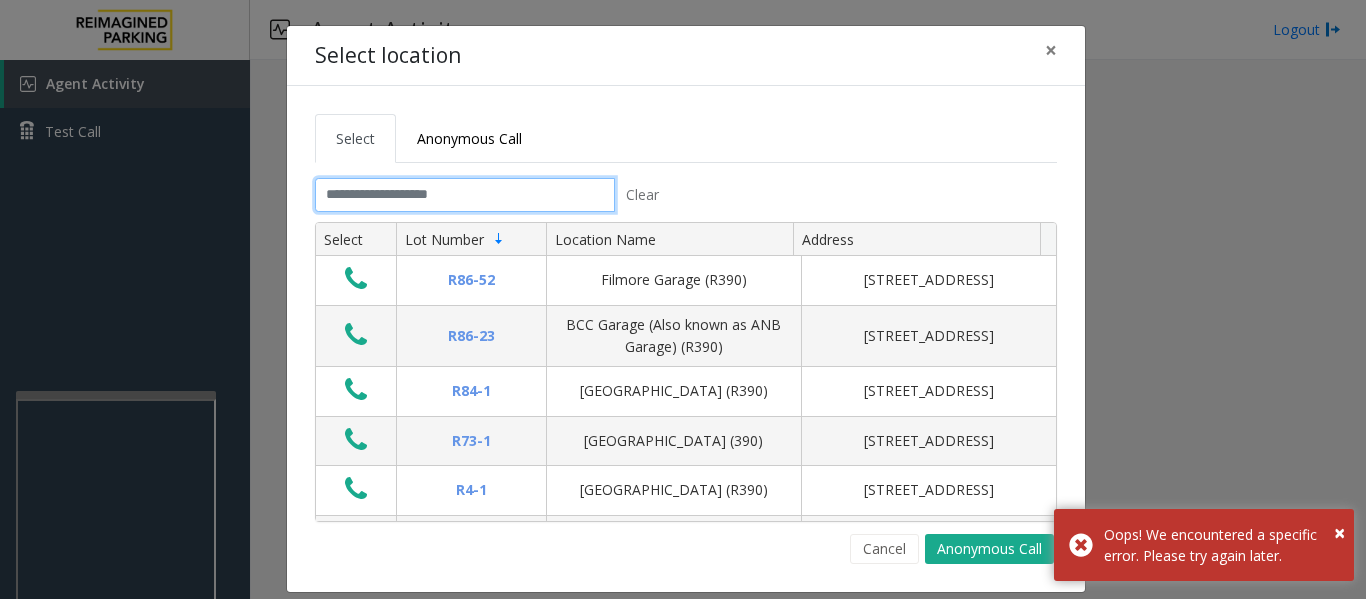 click 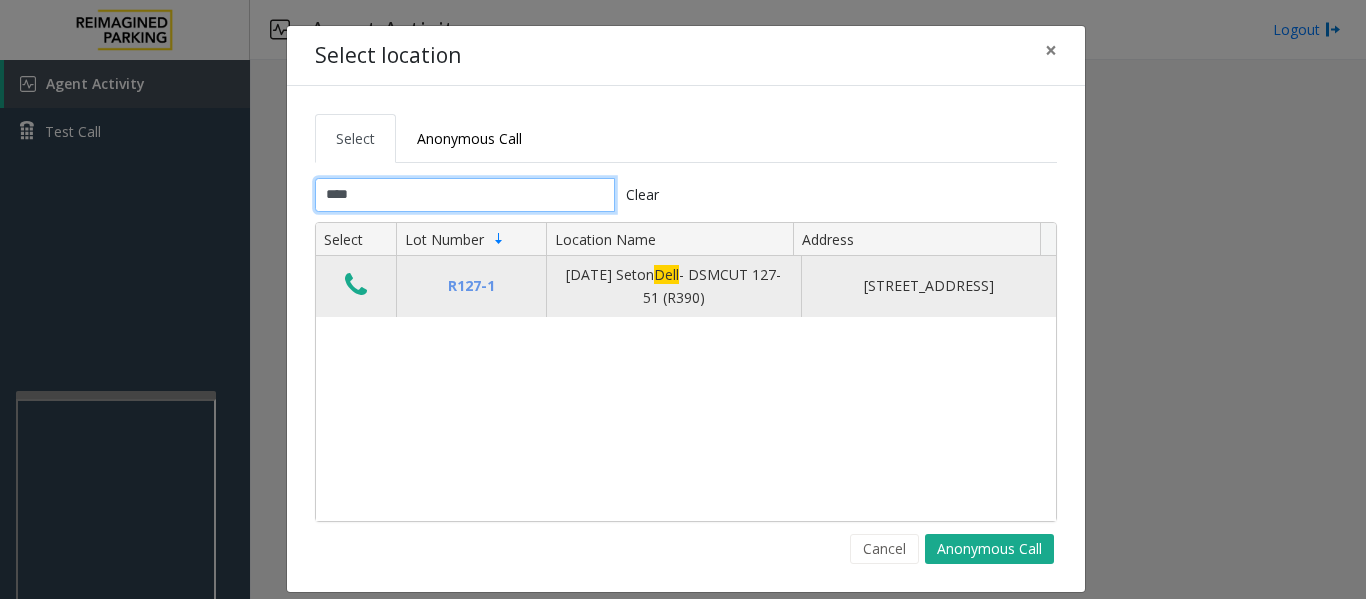 type on "****" 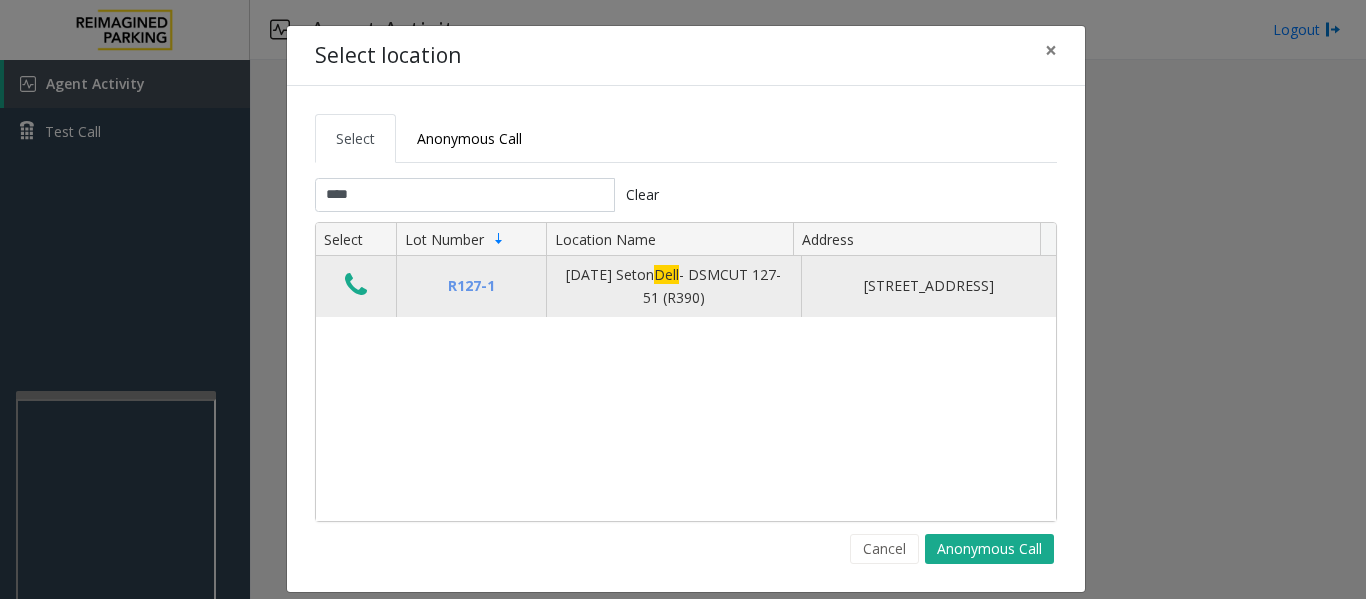 click 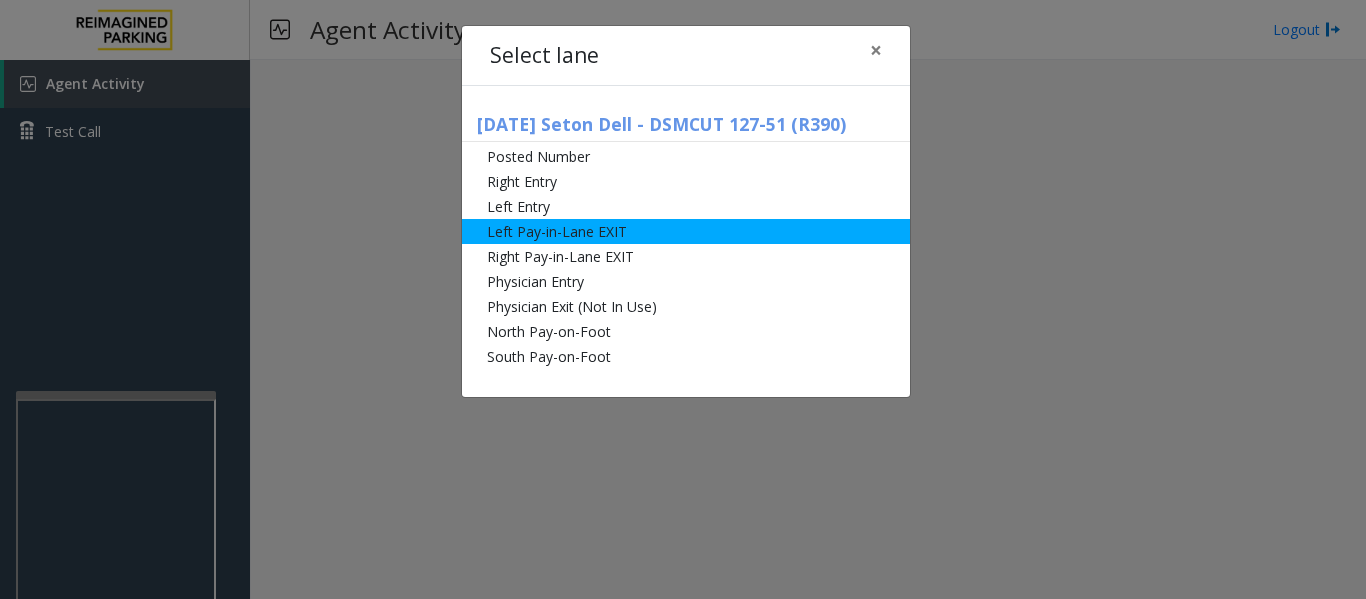click on "Left Pay-in-Lane EXIT" 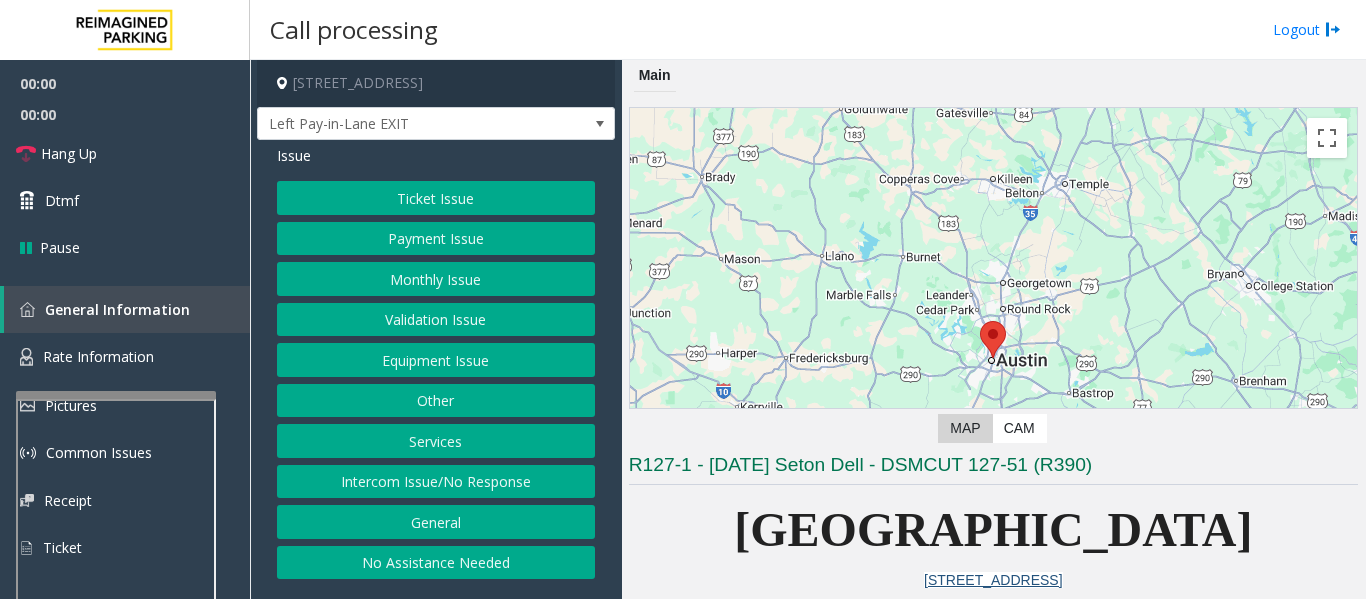 scroll, scrollTop: 300, scrollLeft: 0, axis: vertical 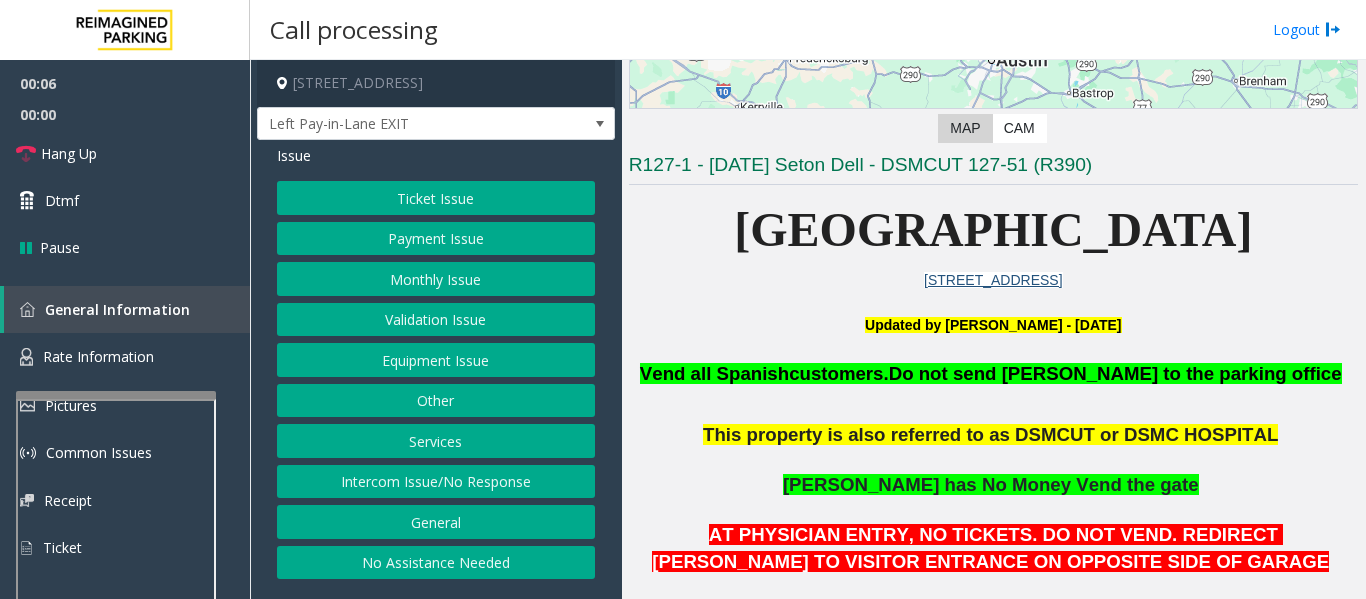 click on "Equipment Issue" 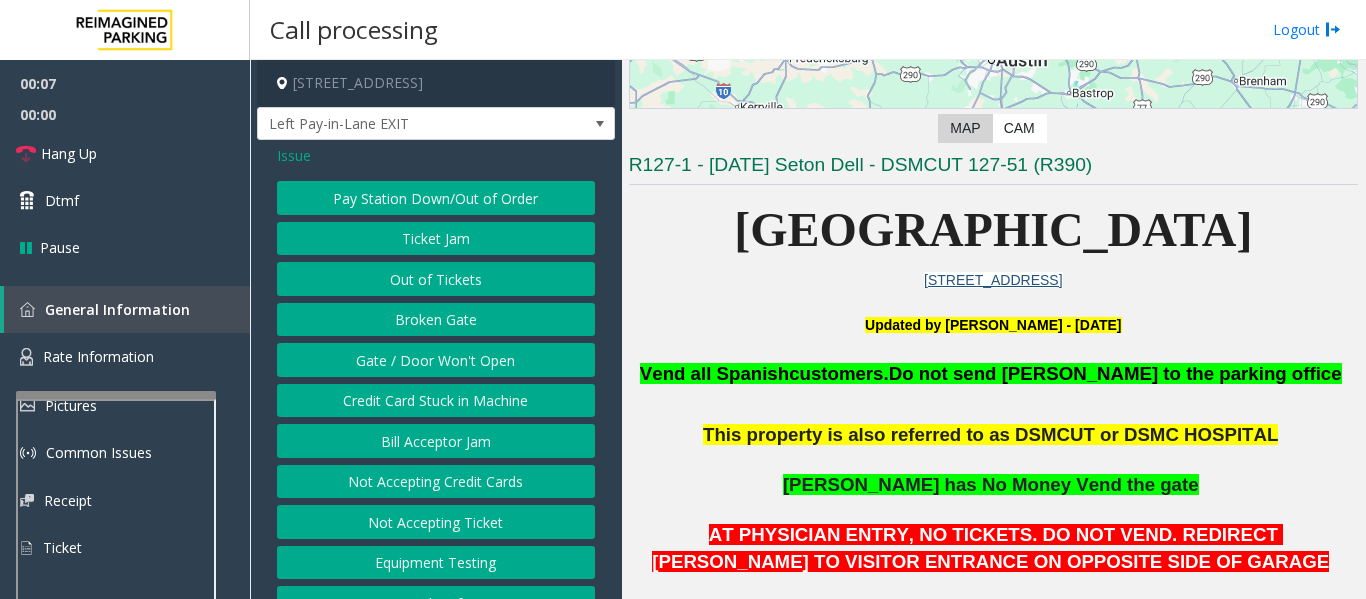 click on "Gate / Door Won't Open" 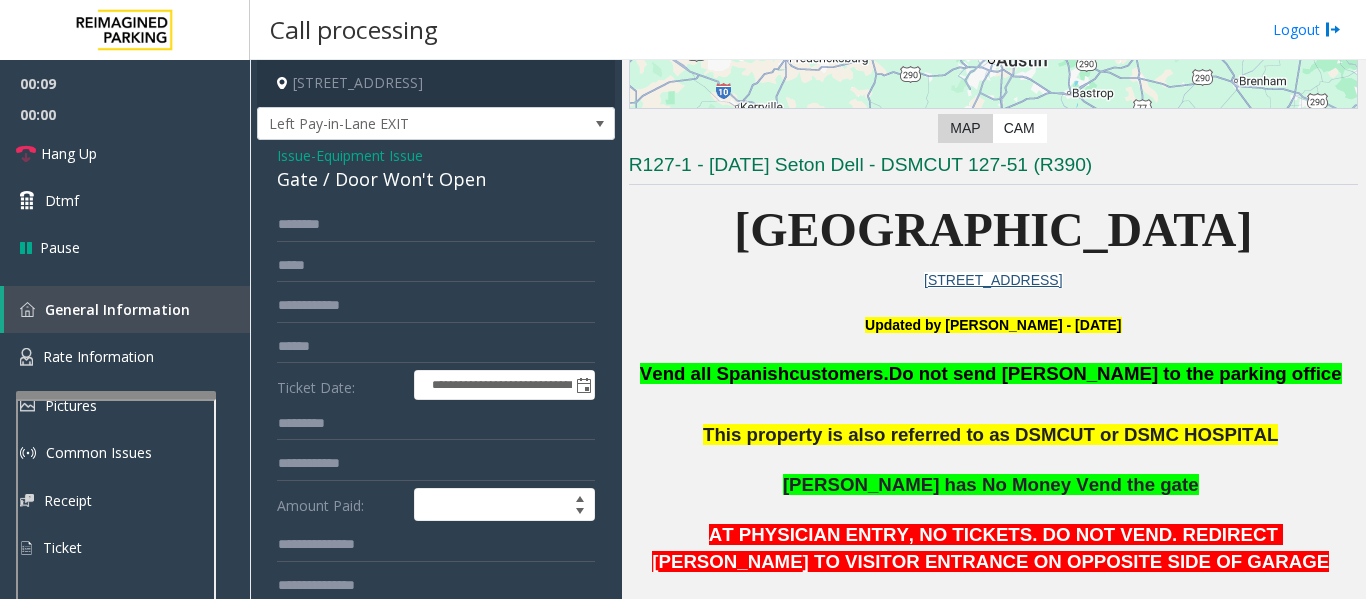 scroll, scrollTop: 180, scrollLeft: 0, axis: vertical 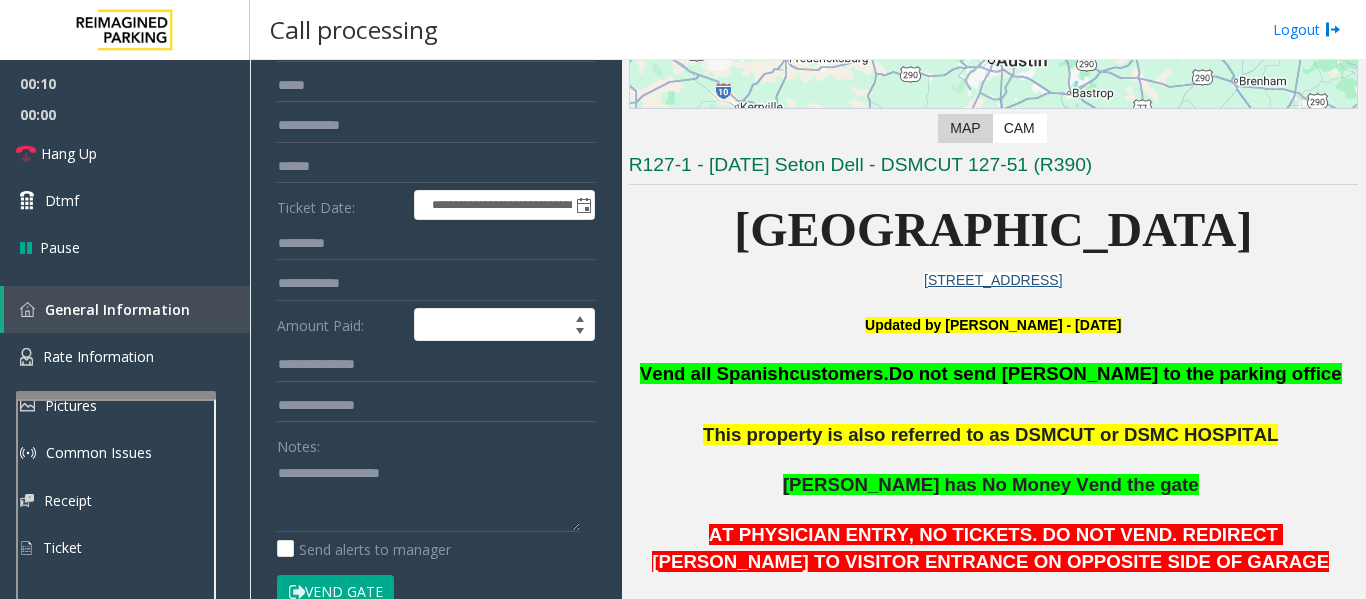 click on "Vend Gate" 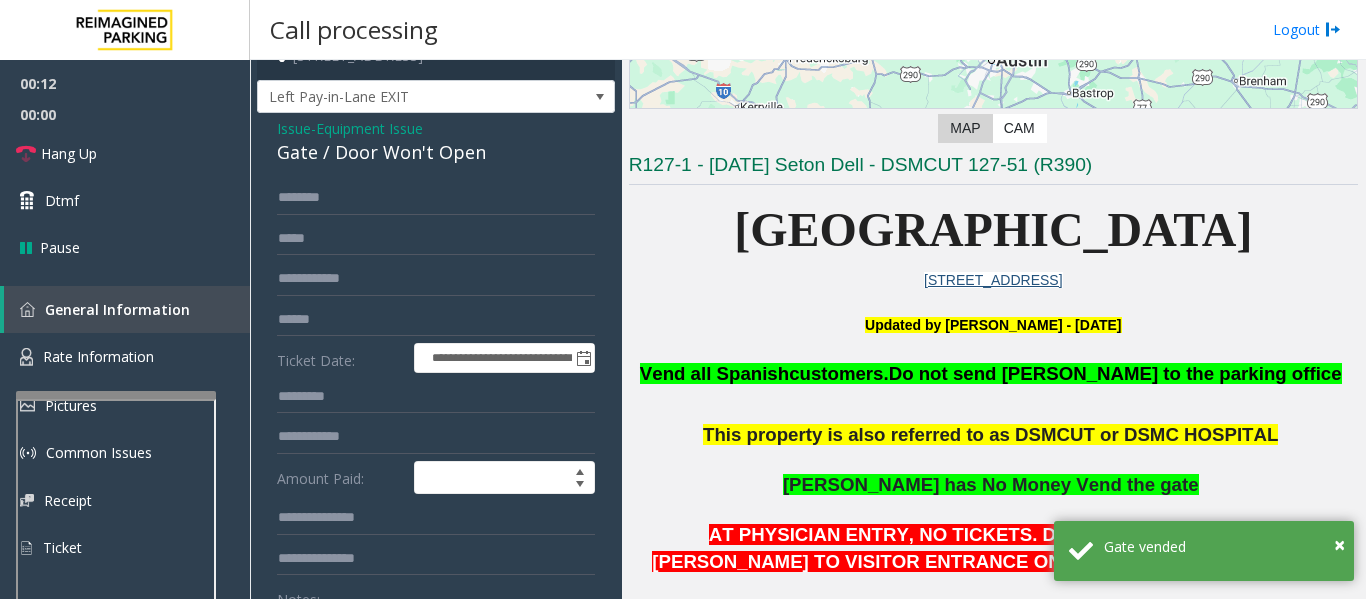 scroll, scrollTop: 25, scrollLeft: 0, axis: vertical 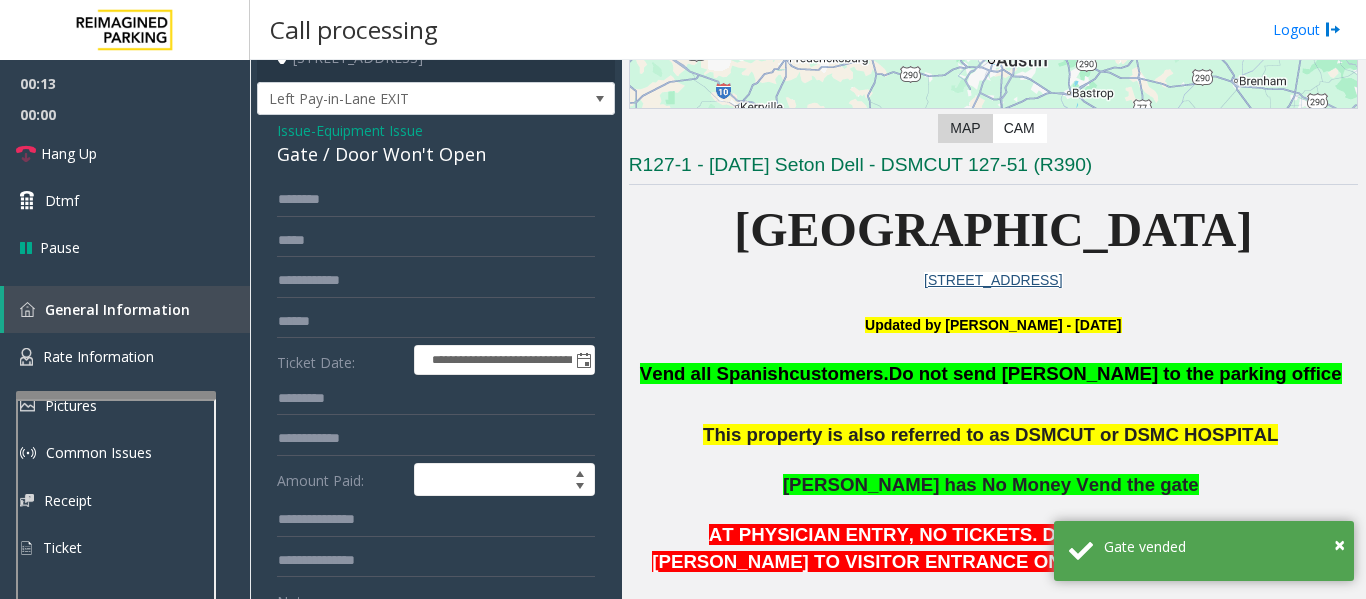 click on "Gate / Door Won't Open" 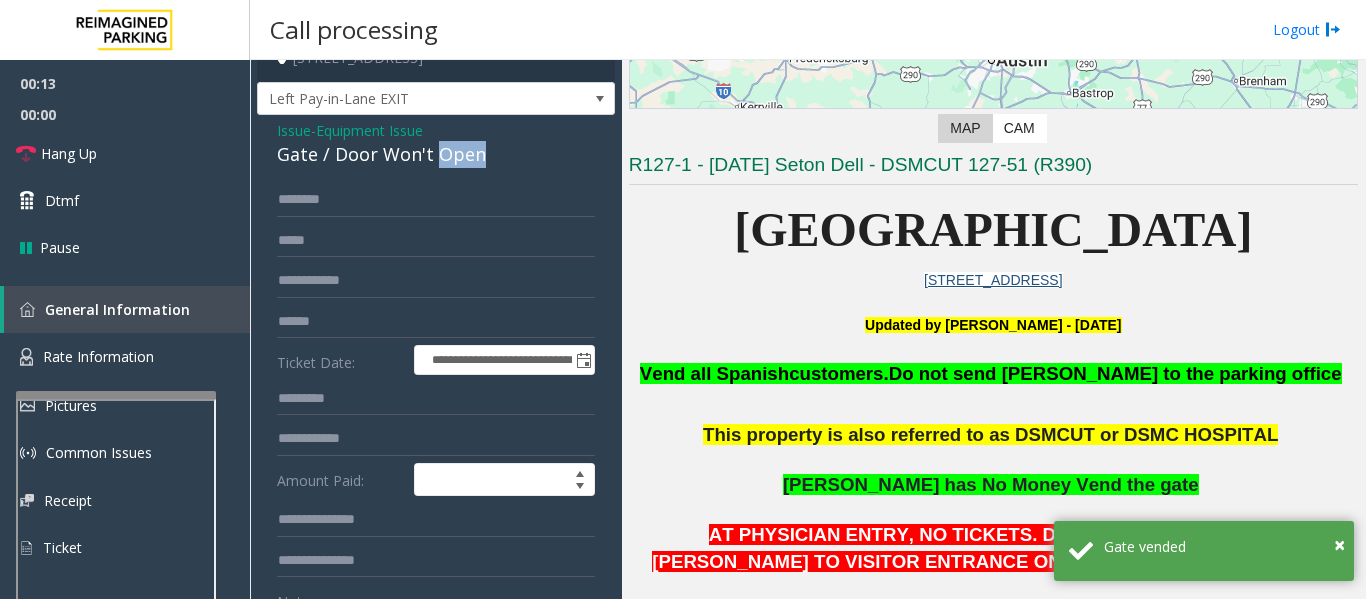 click on "Gate / Door Won't Open" 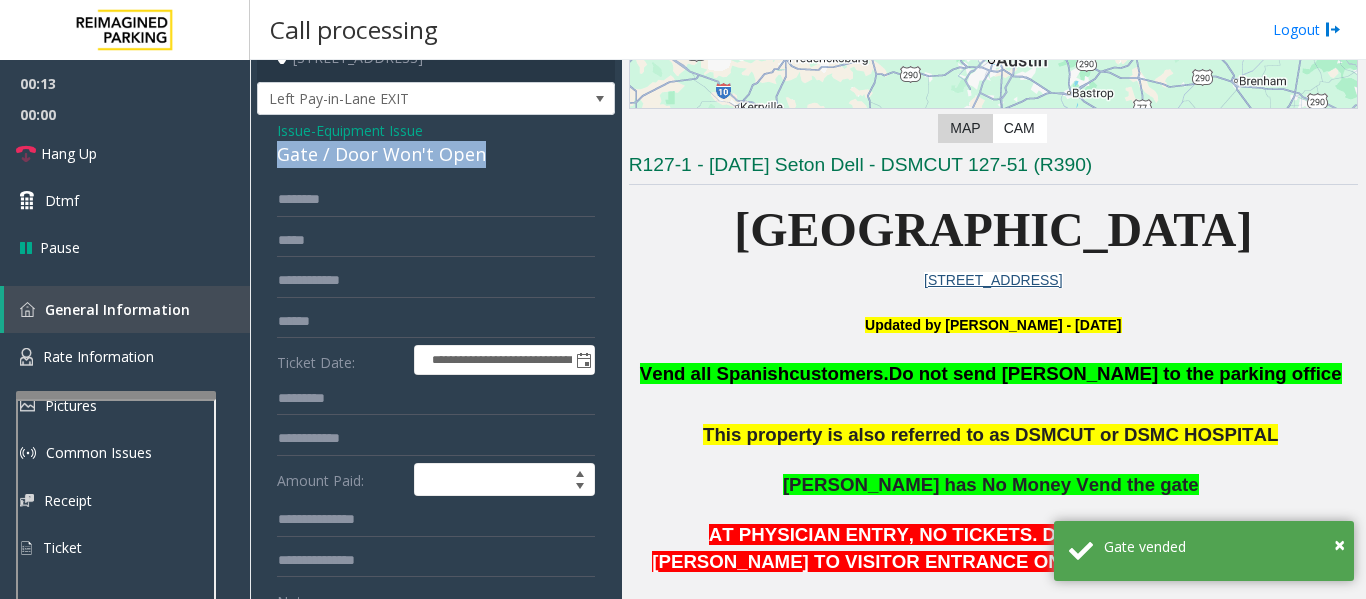 click on "Gate / Door Won't Open" 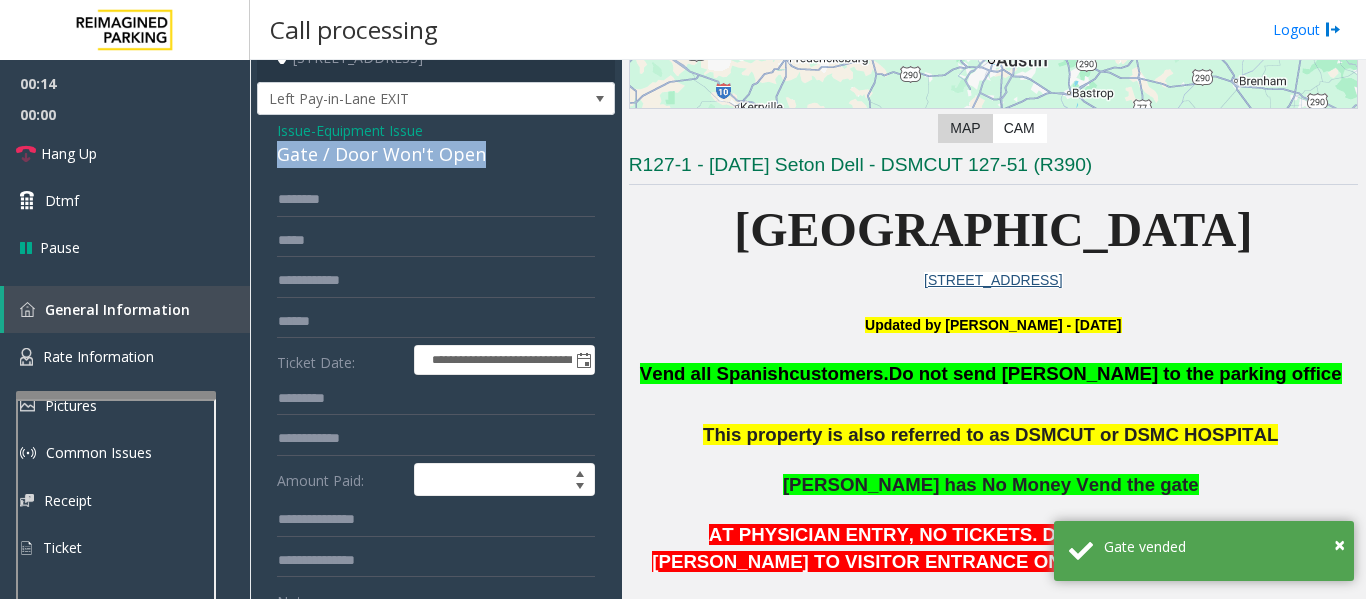 copy on "Gate / Door Won't Open" 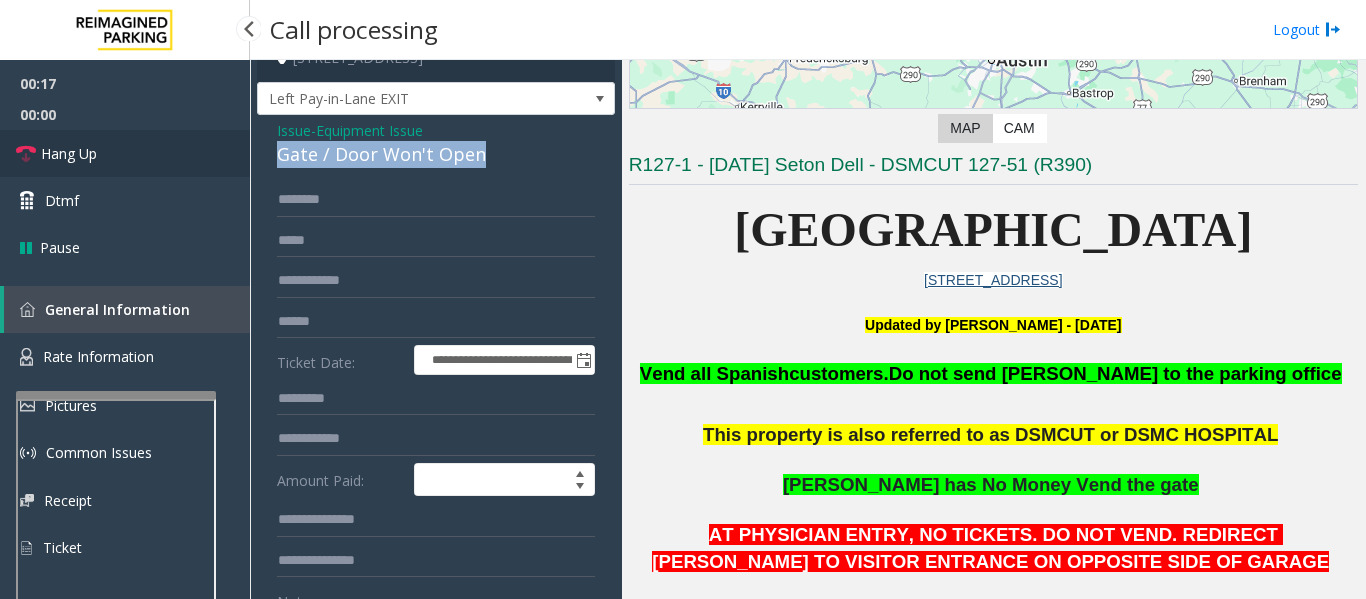 click on "Hang Up" at bounding box center (125, 153) 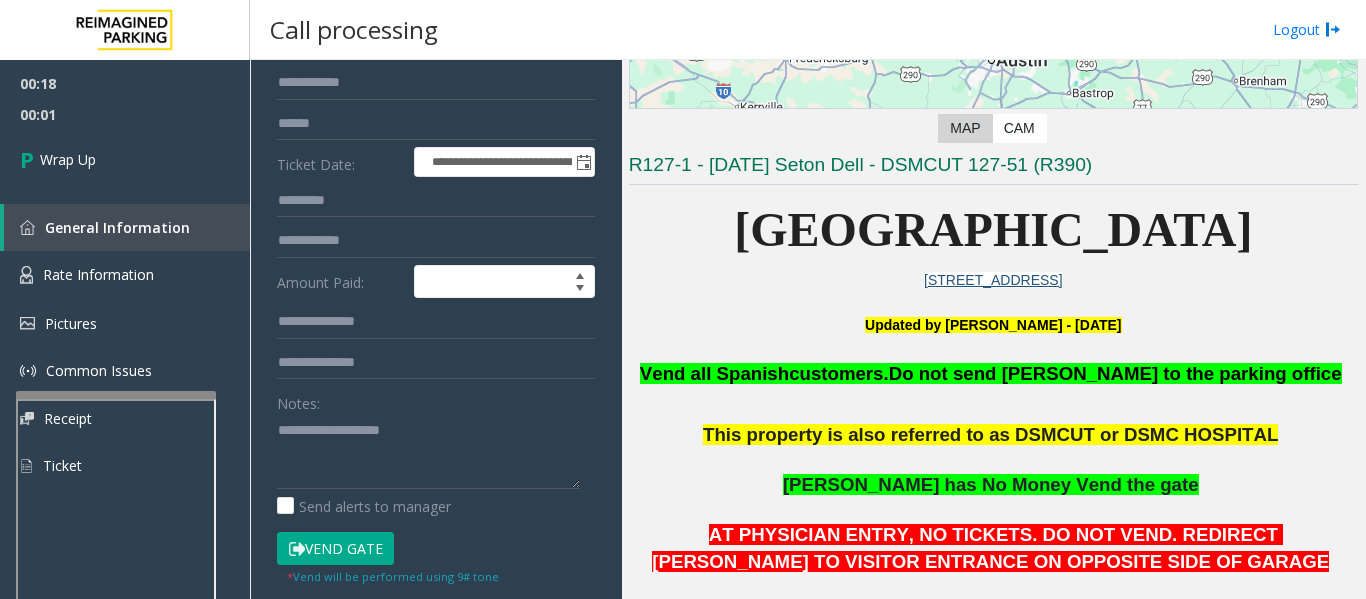 scroll, scrollTop: 225, scrollLeft: 0, axis: vertical 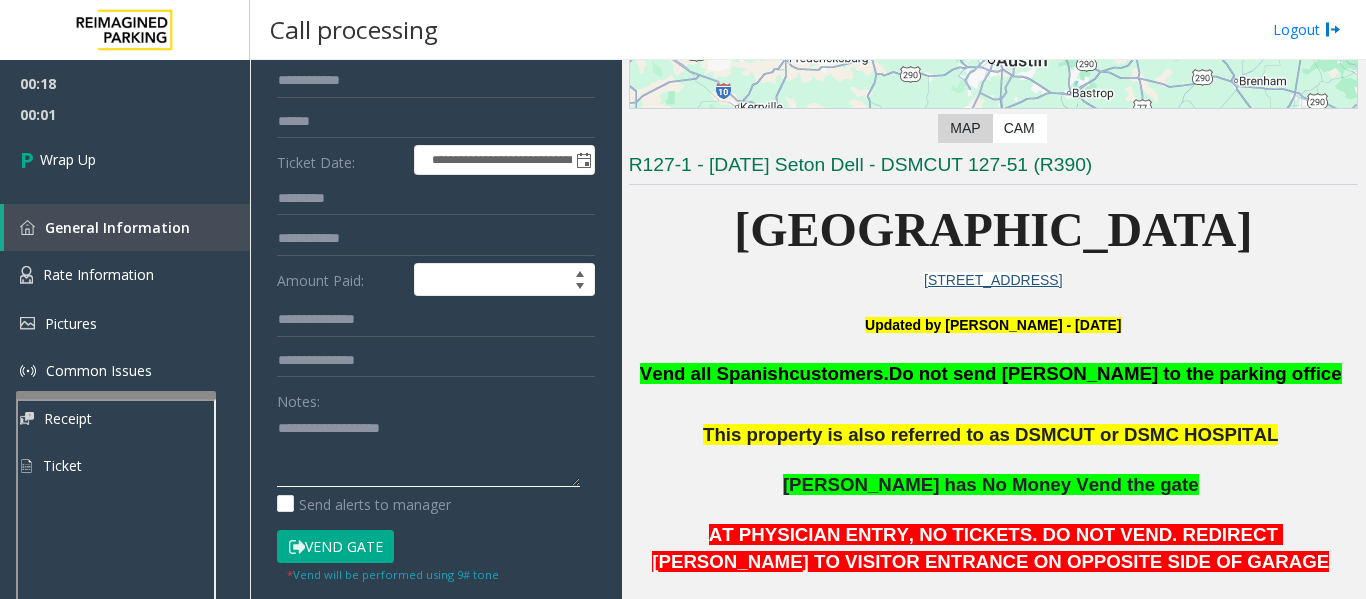 click 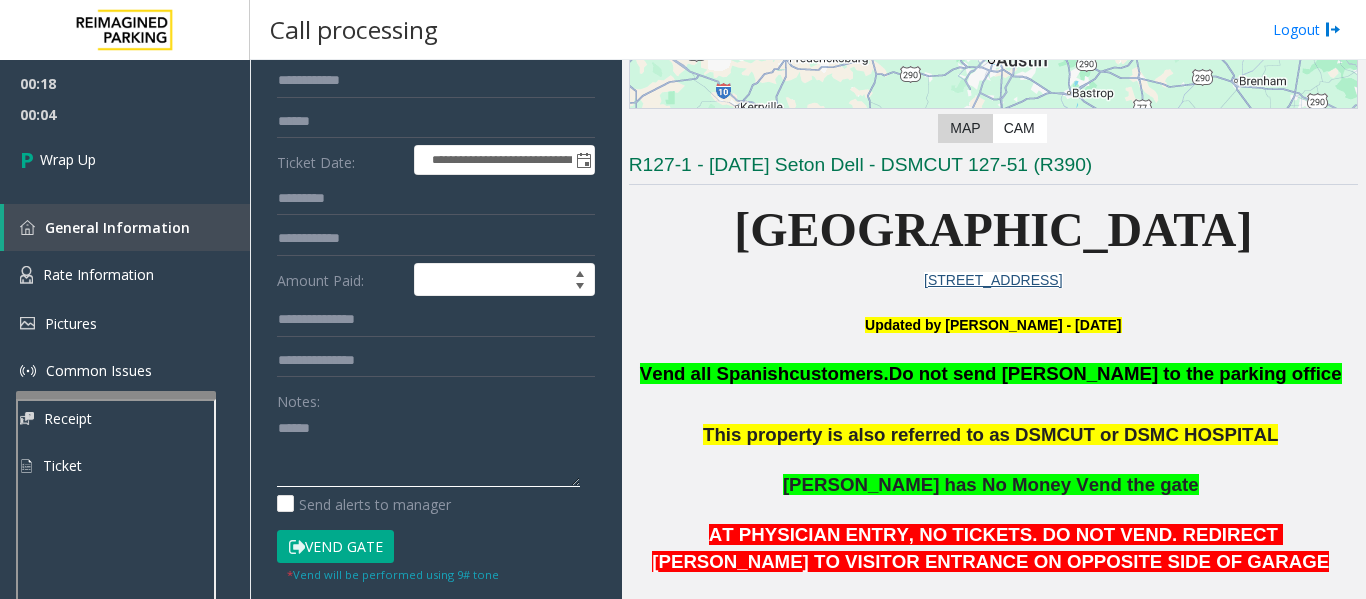 paste on "**********" 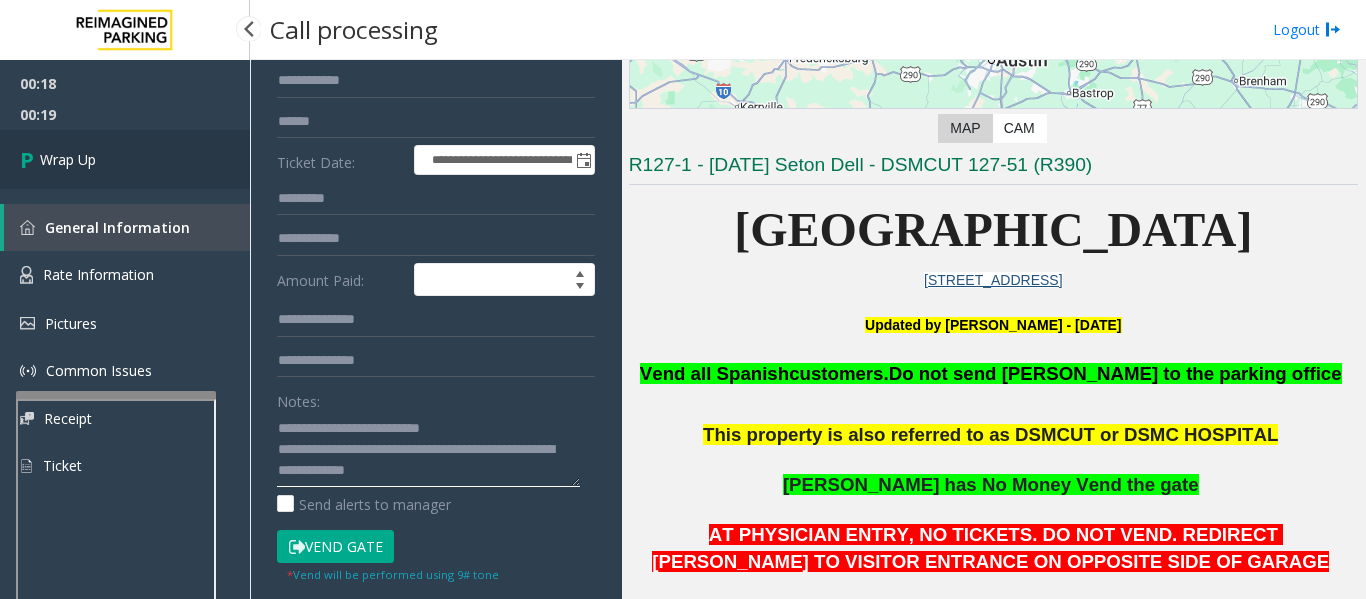 type on "**********" 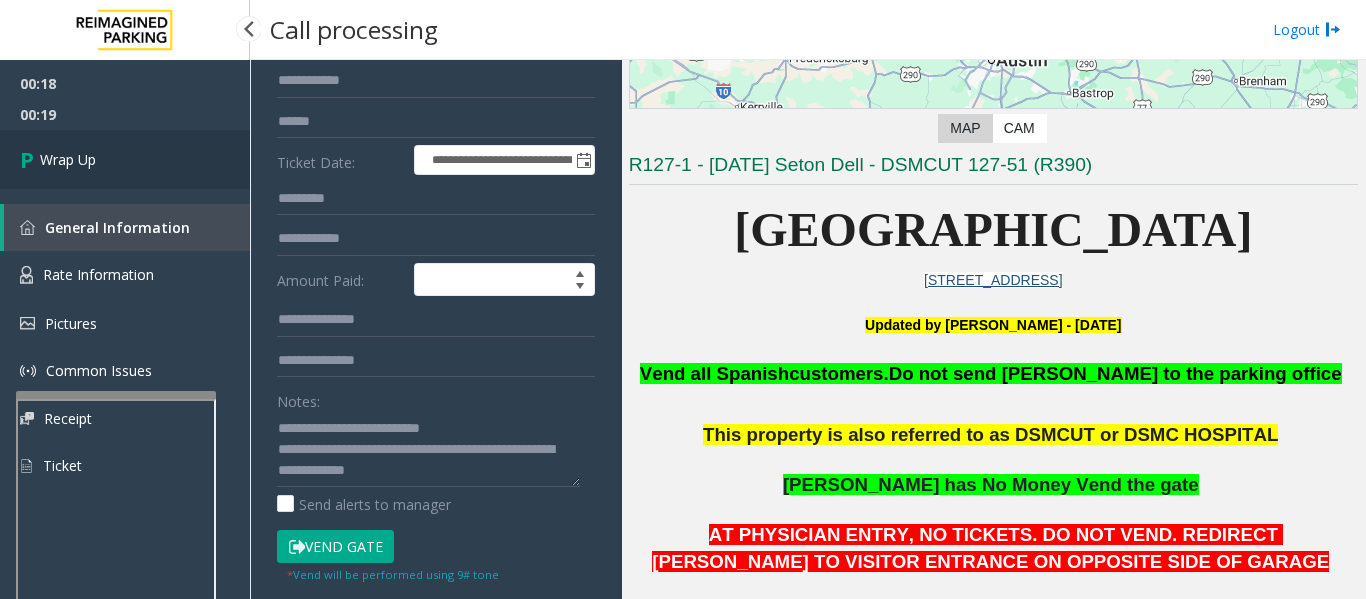 click on "Wrap Up" at bounding box center (125, 159) 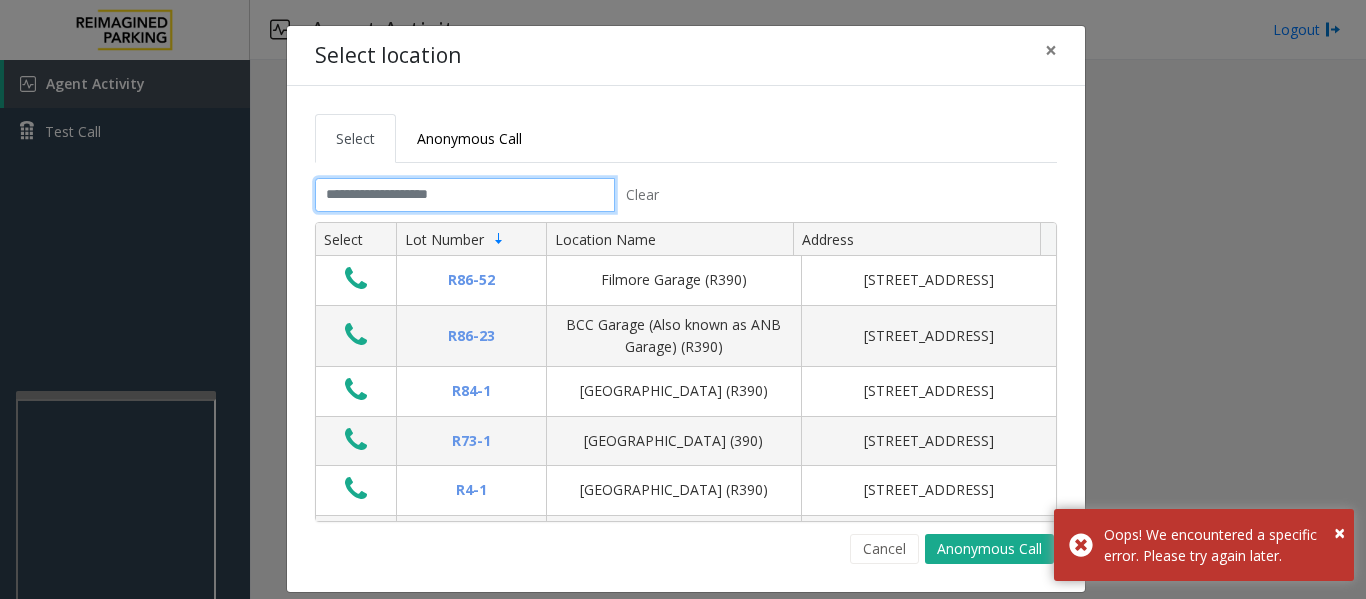 click 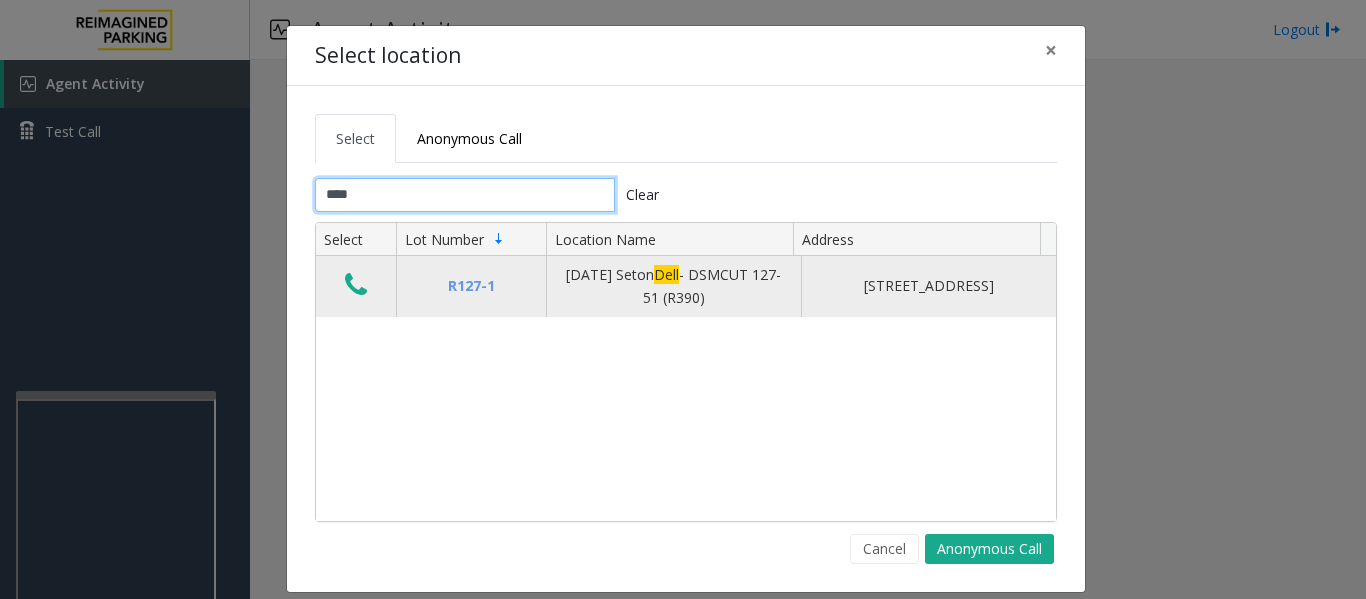 type on "****" 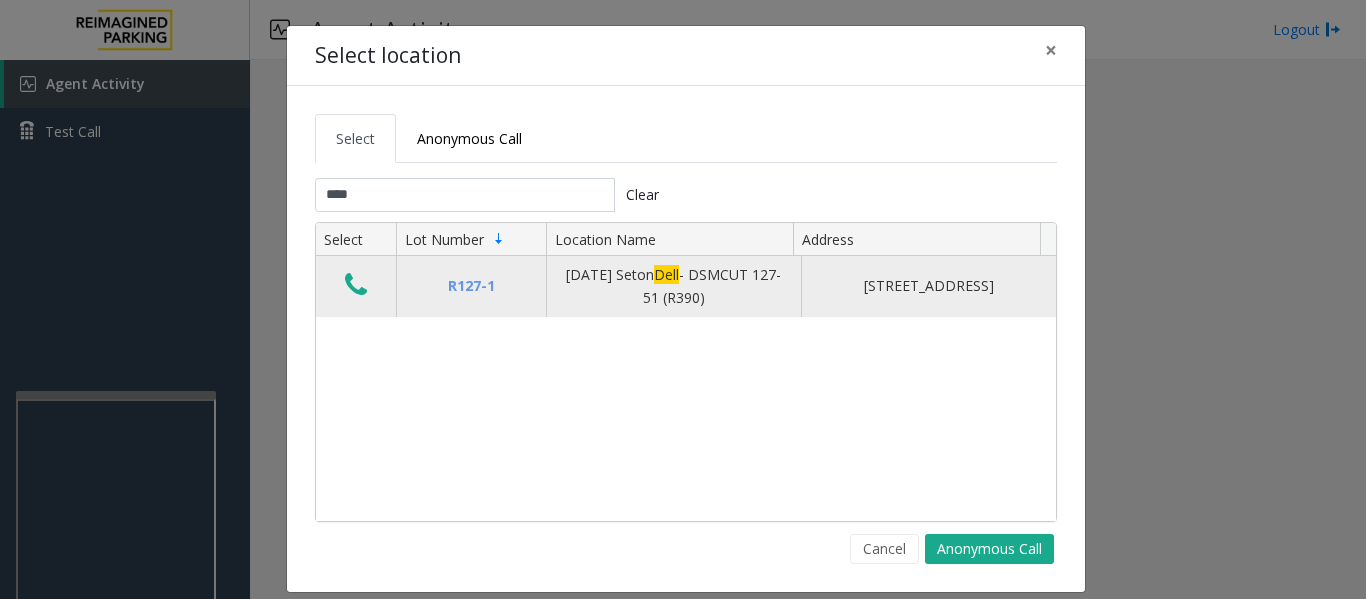 click 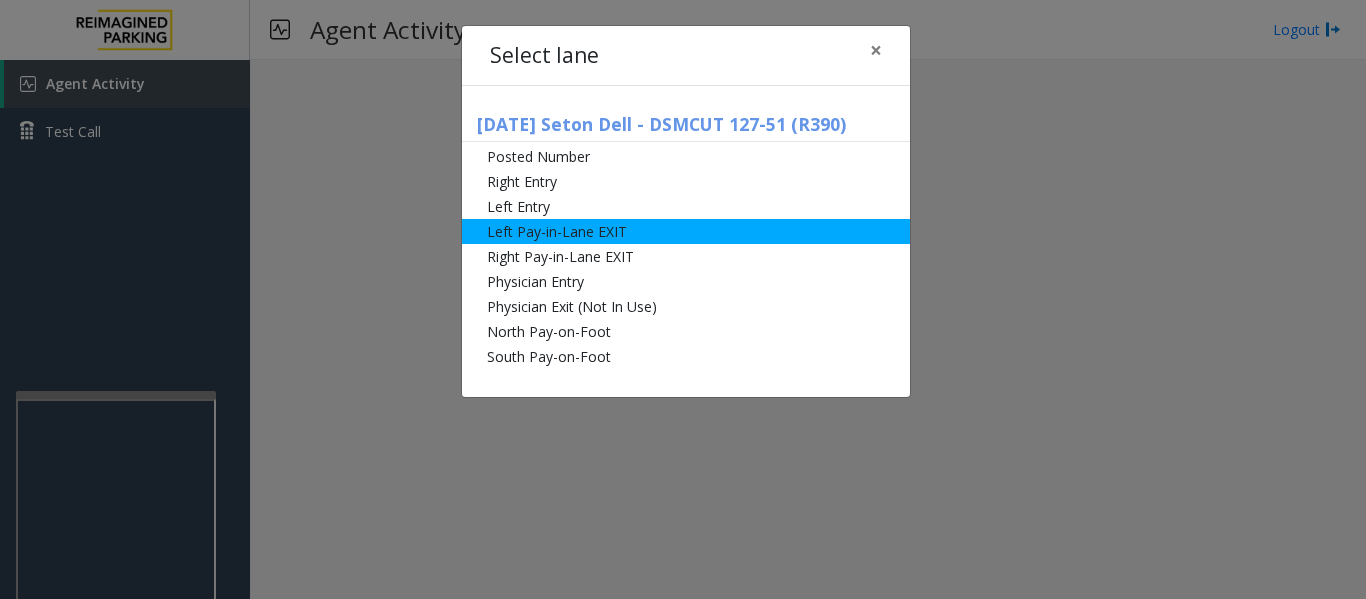 click on "Left Pay-in-Lane EXIT" 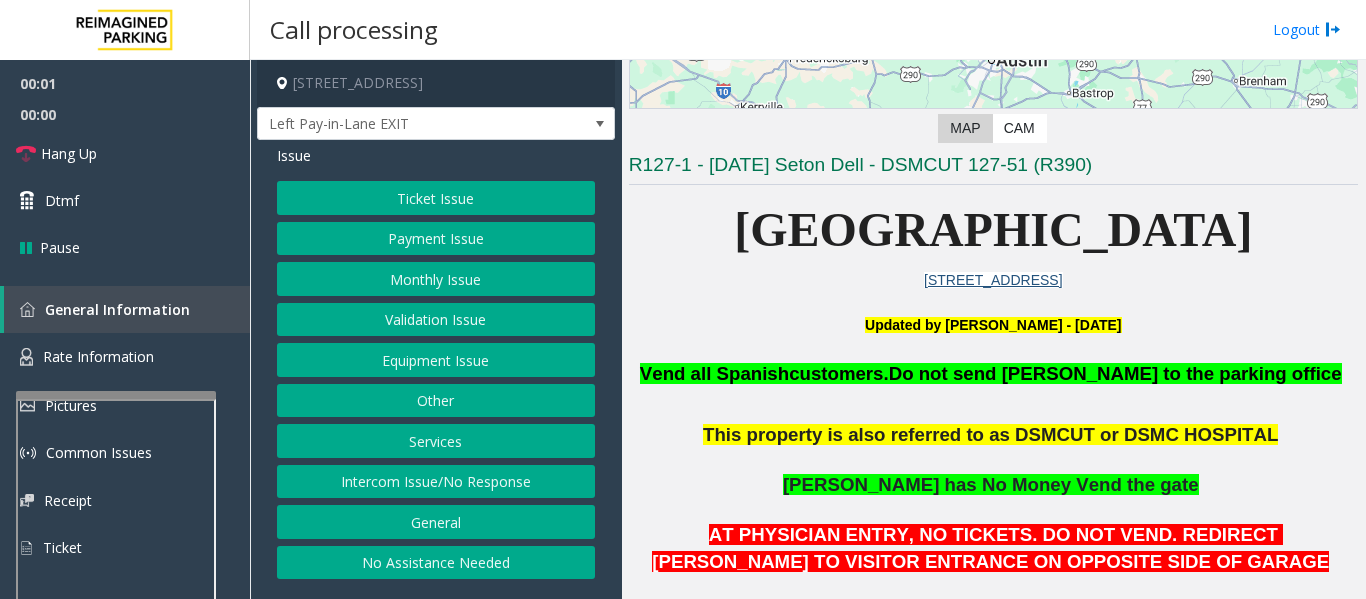 scroll, scrollTop: 300, scrollLeft: 0, axis: vertical 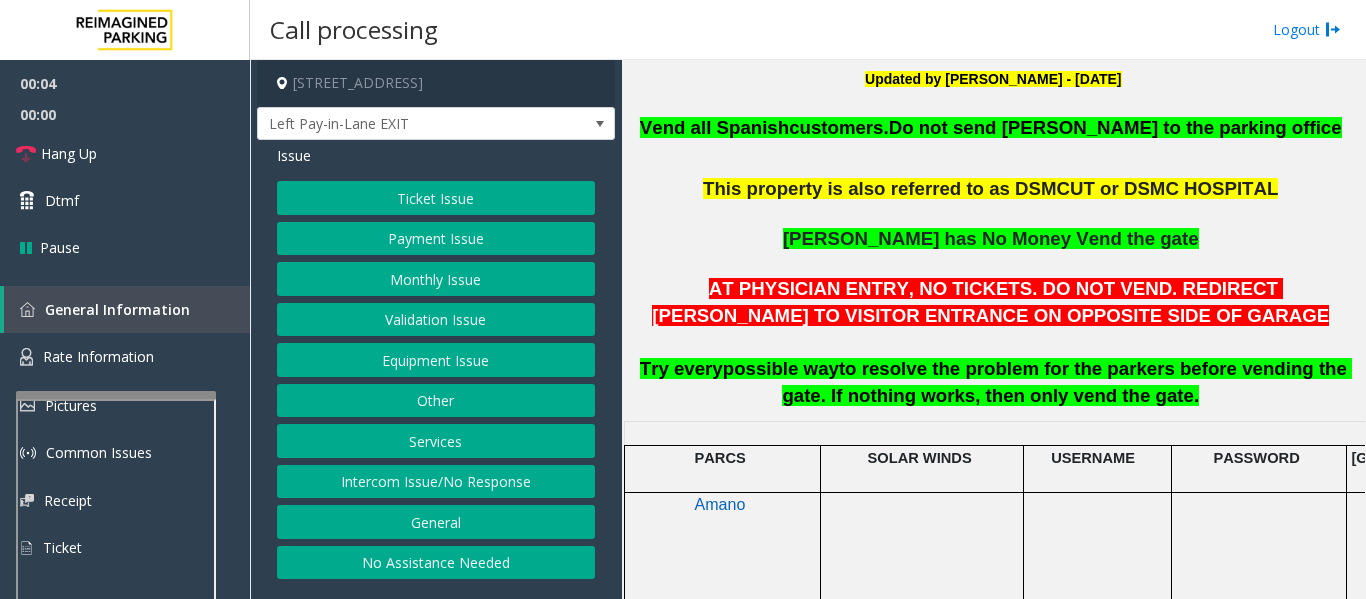 click on "Ticket Issue" 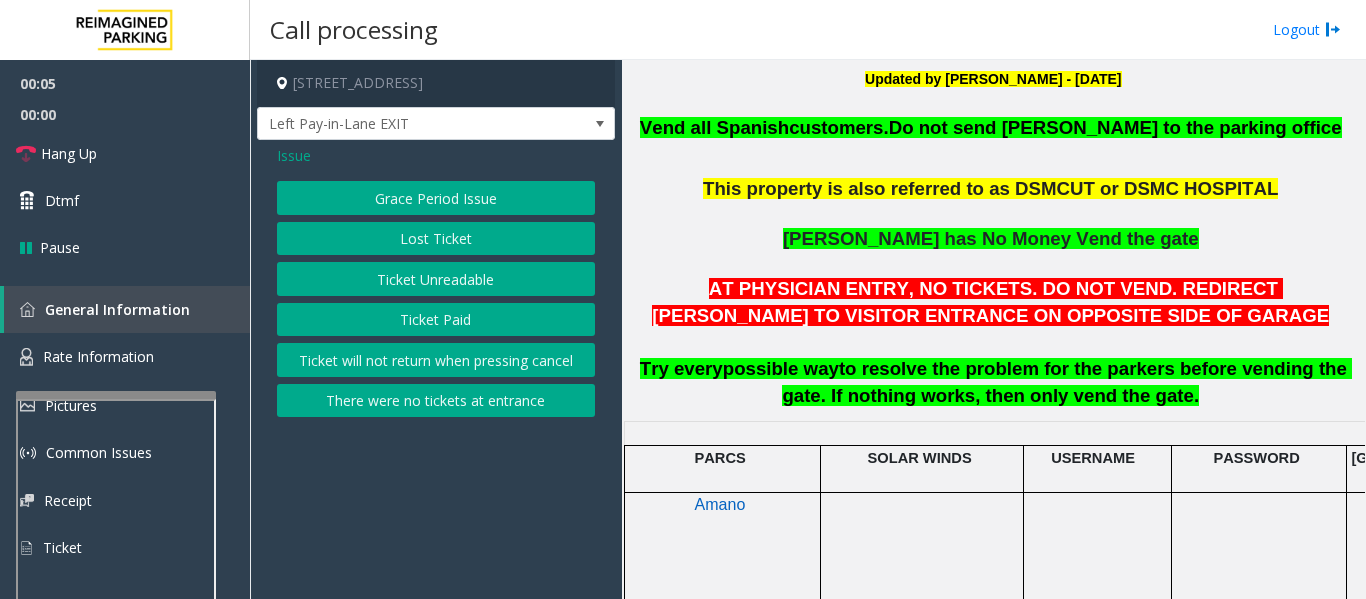 click on "Lost Ticket" 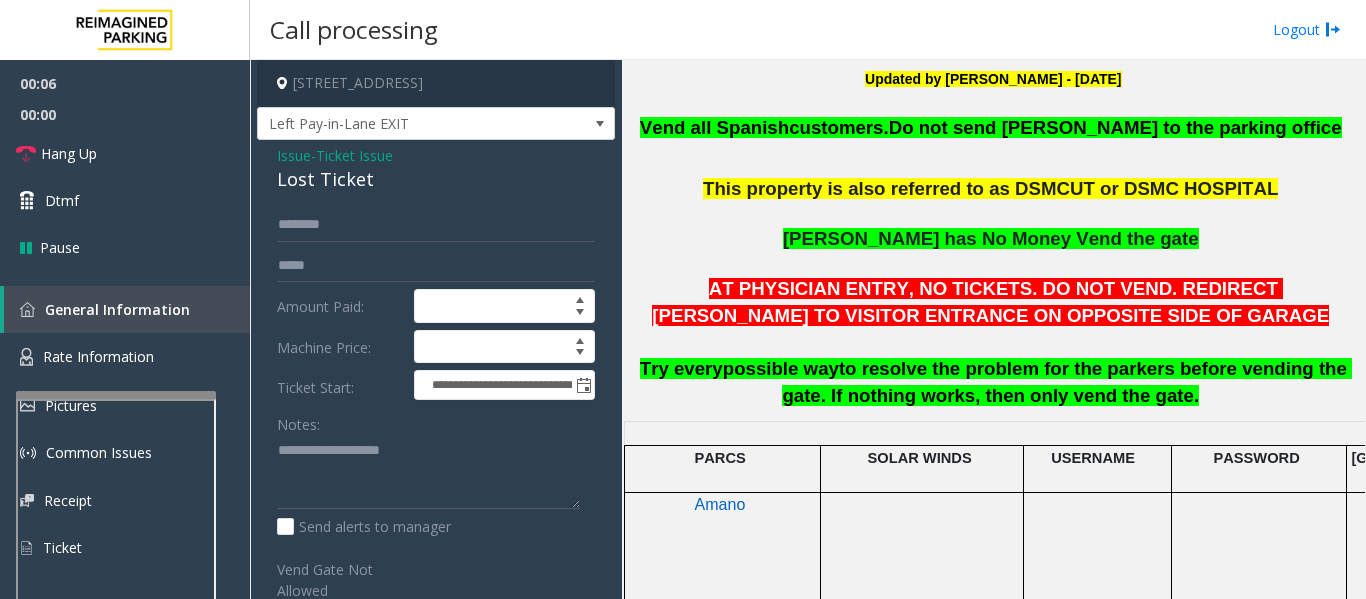 click on "Lost Ticket" 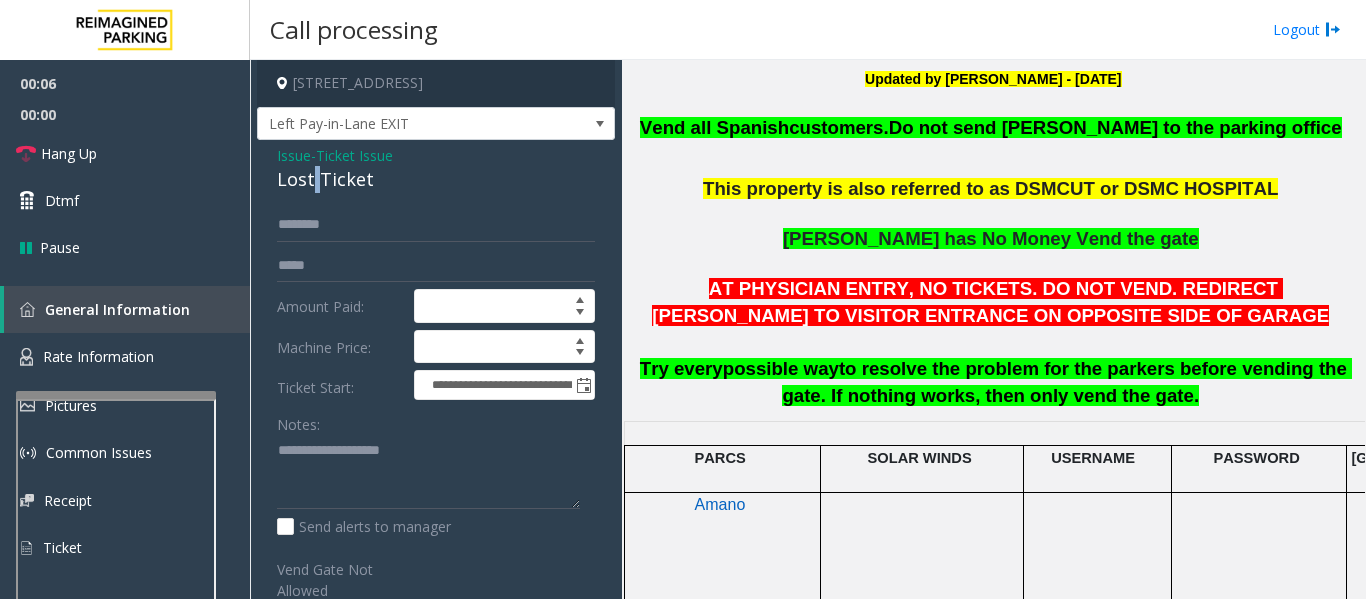 click on "Lost Ticket" 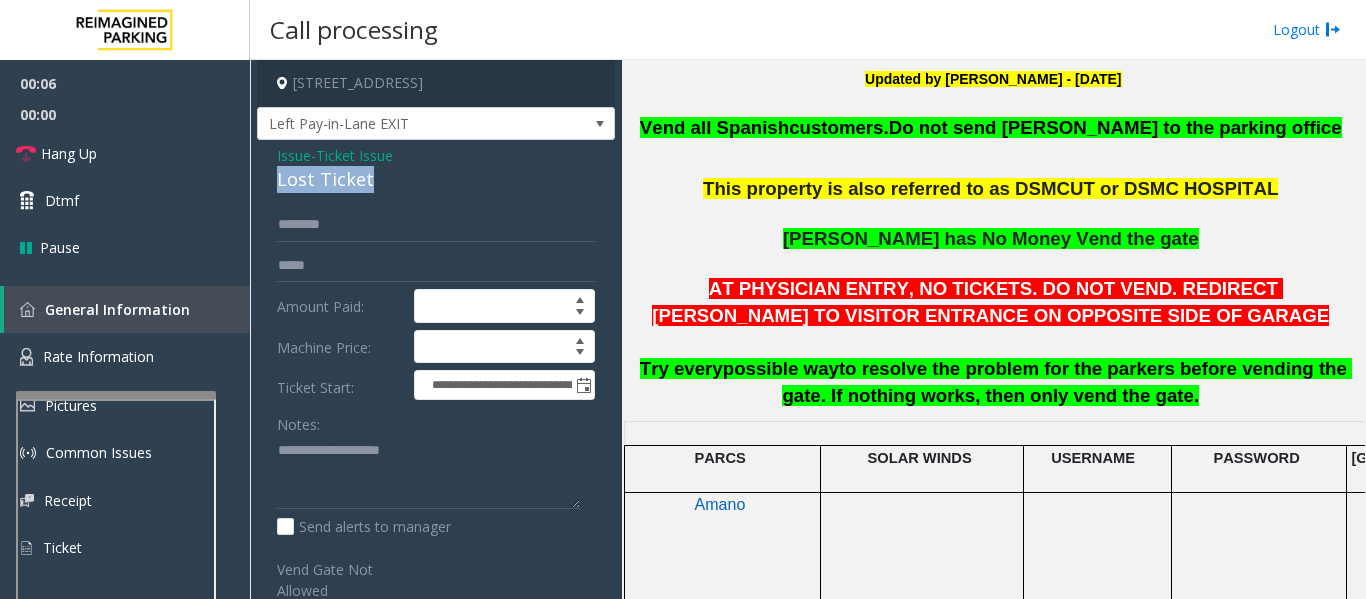 click on "Lost Ticket" 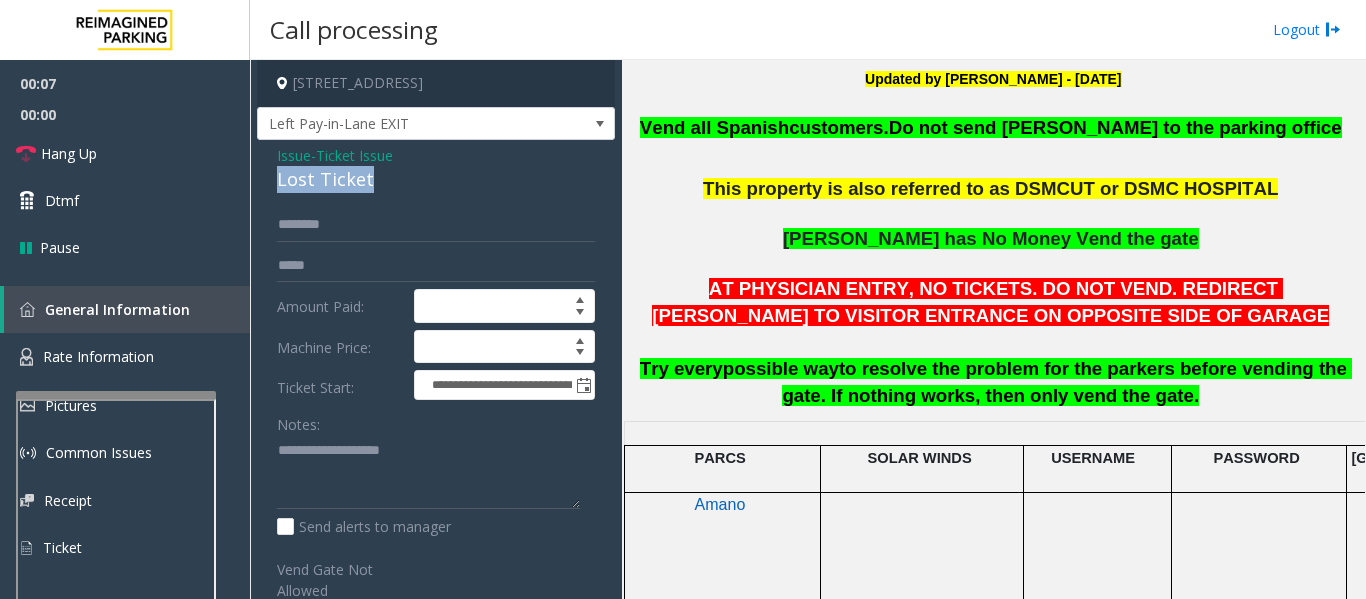 copy on "Lost Ticket" 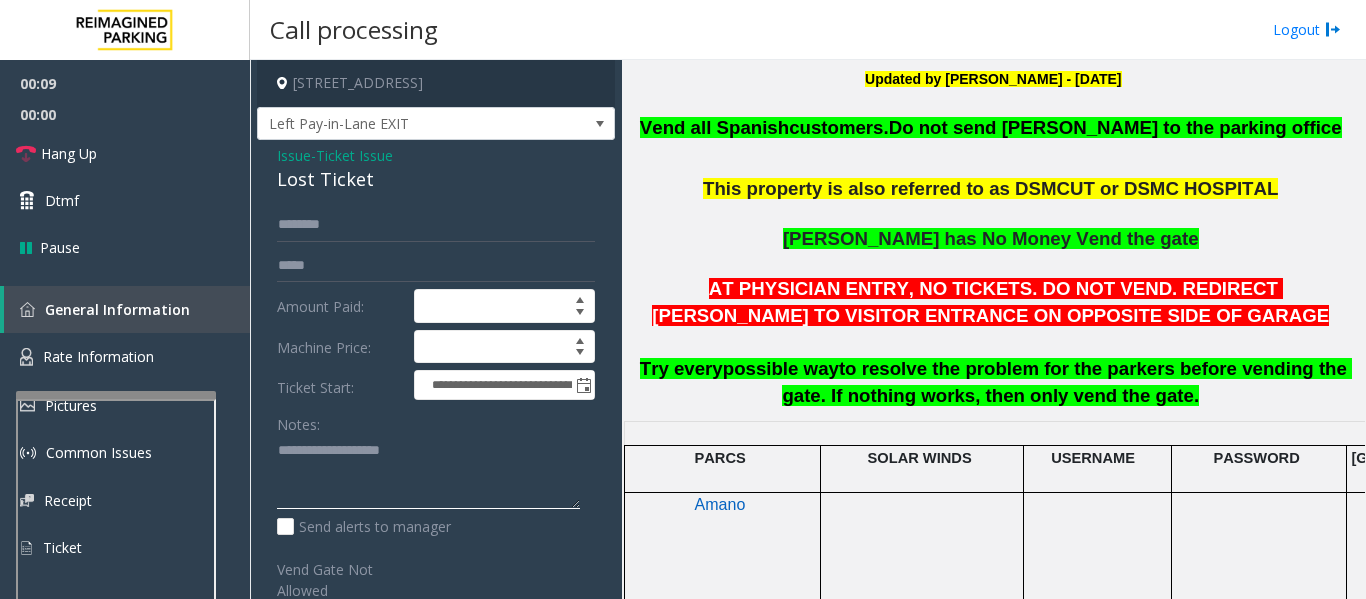 click 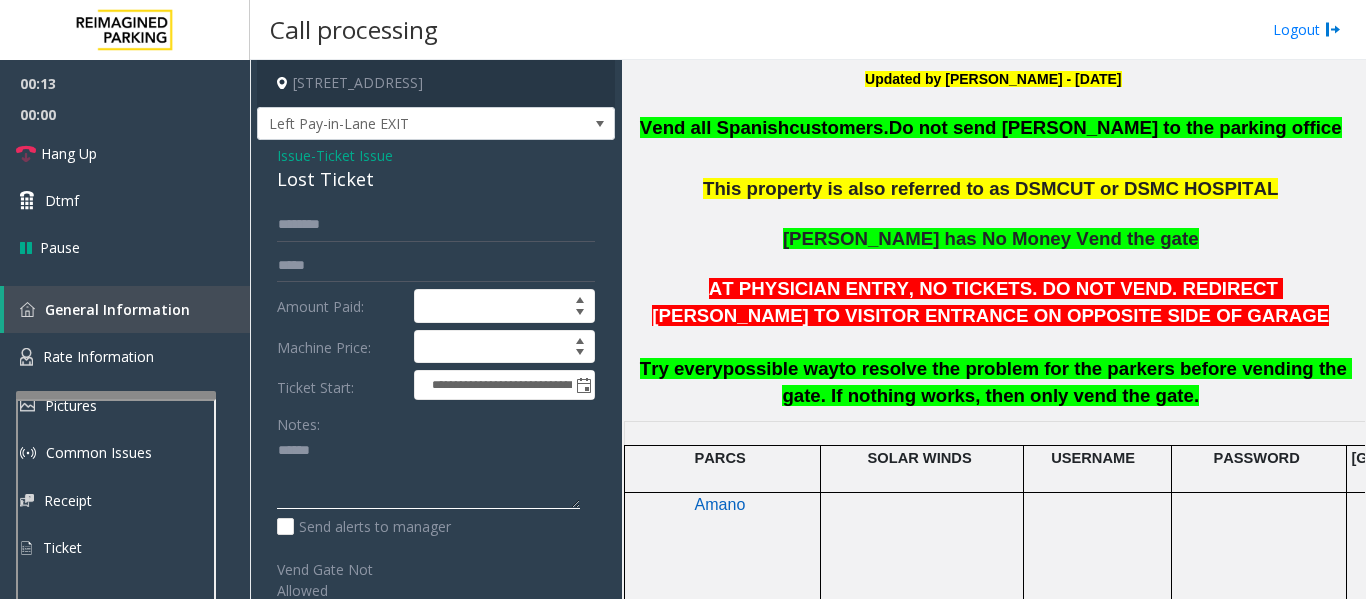 paste on "**********" 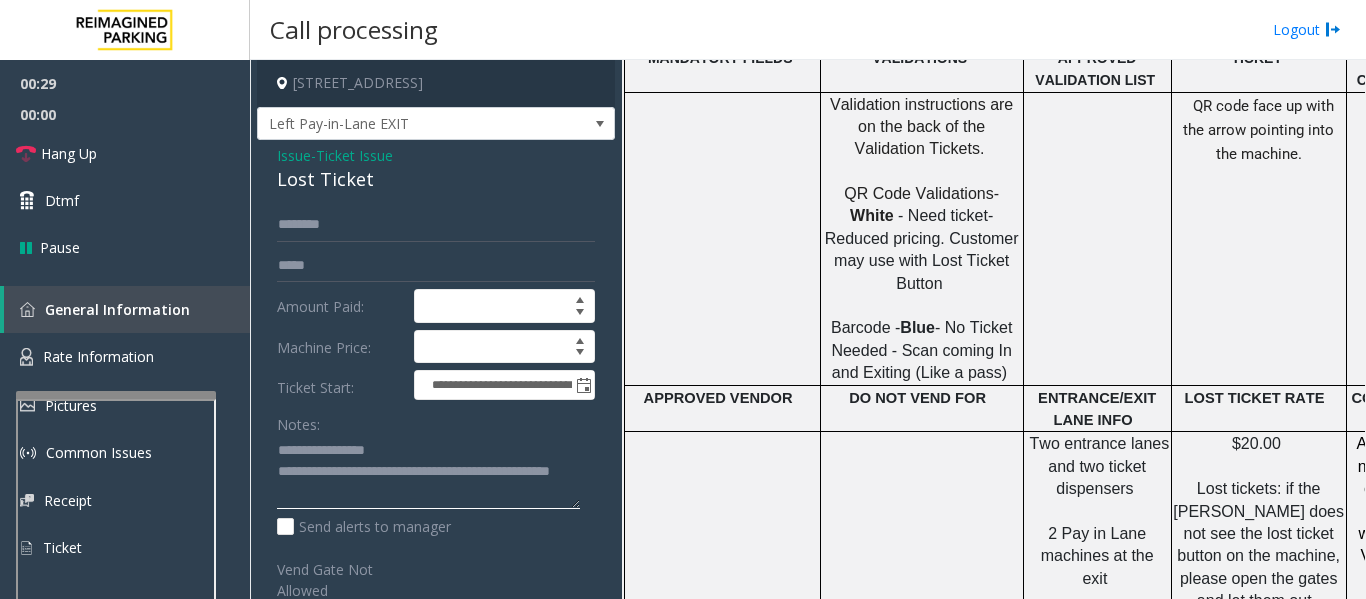scroll, scrollTop: 1297, scrollLeft: 0, axis: vertical 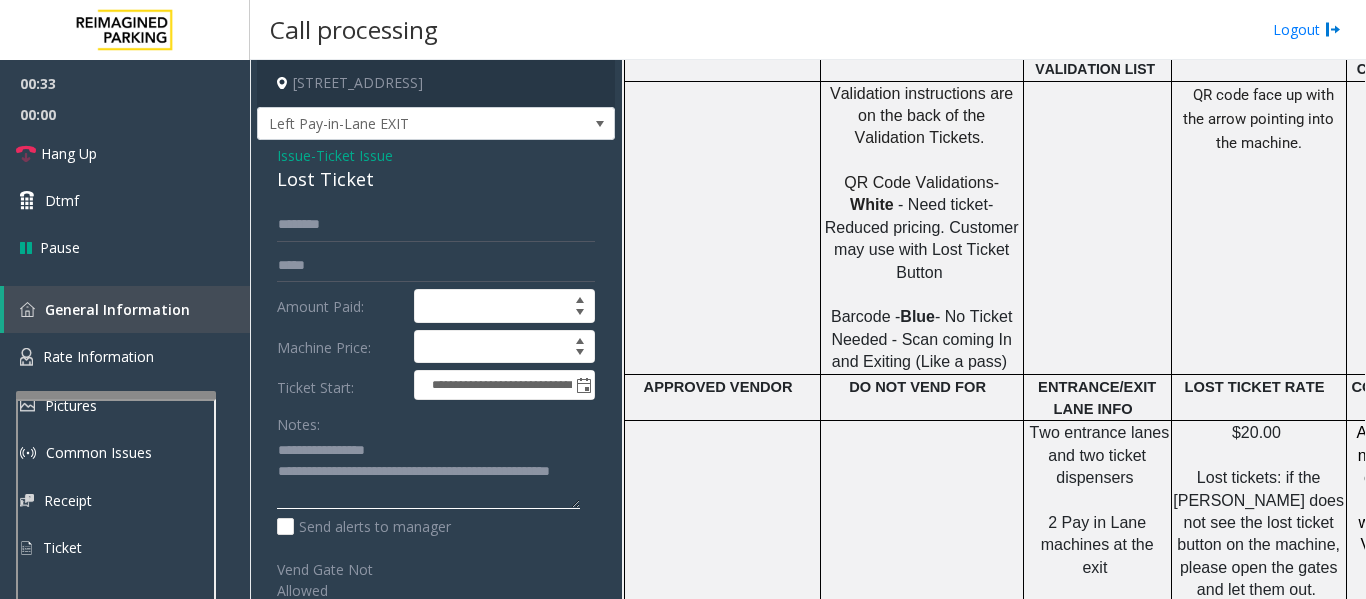 type on "**********" 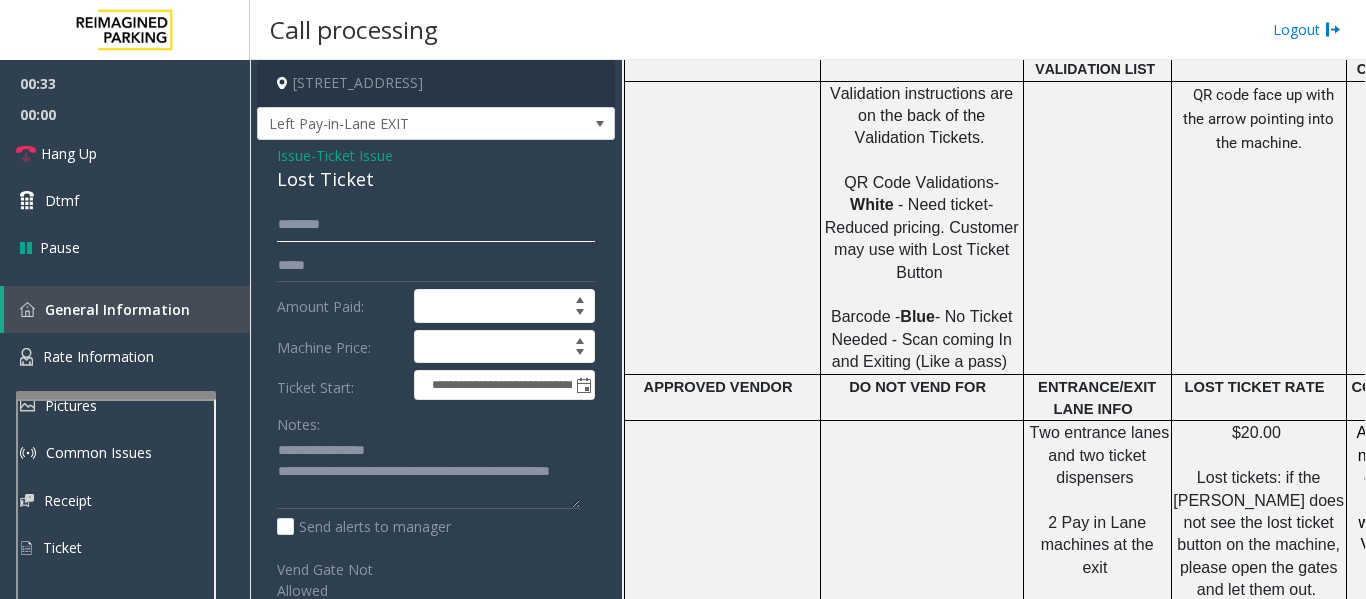 click 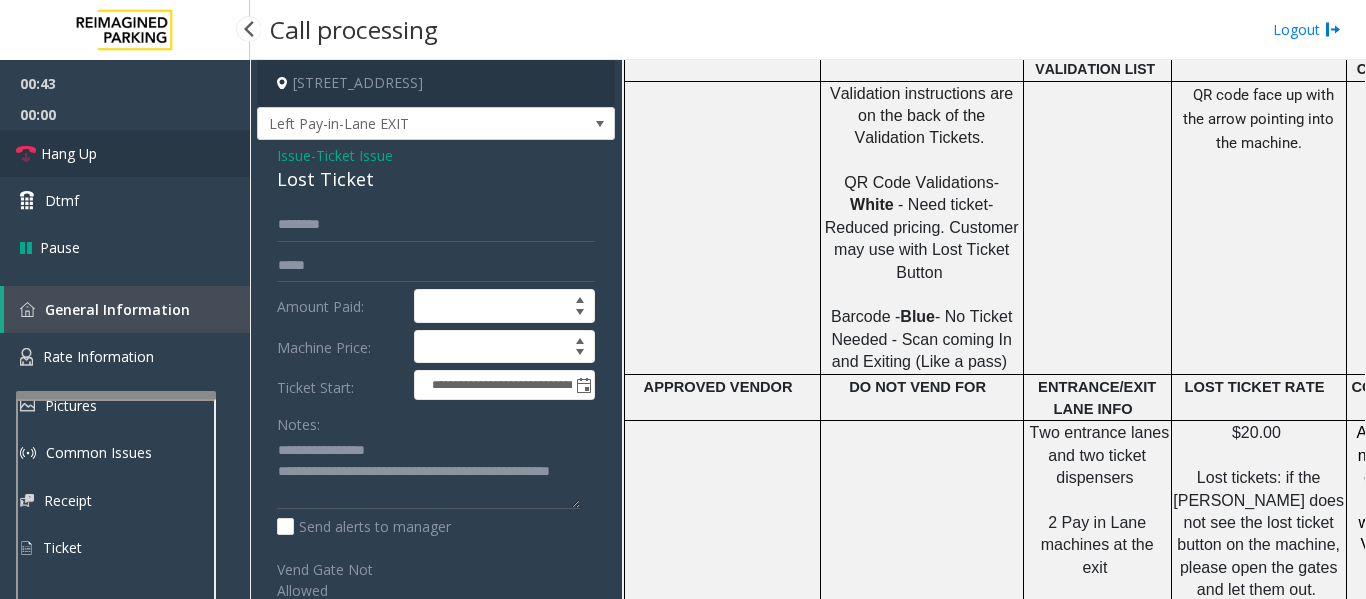 click on "Hang Up" at bounding box center [69, 153] 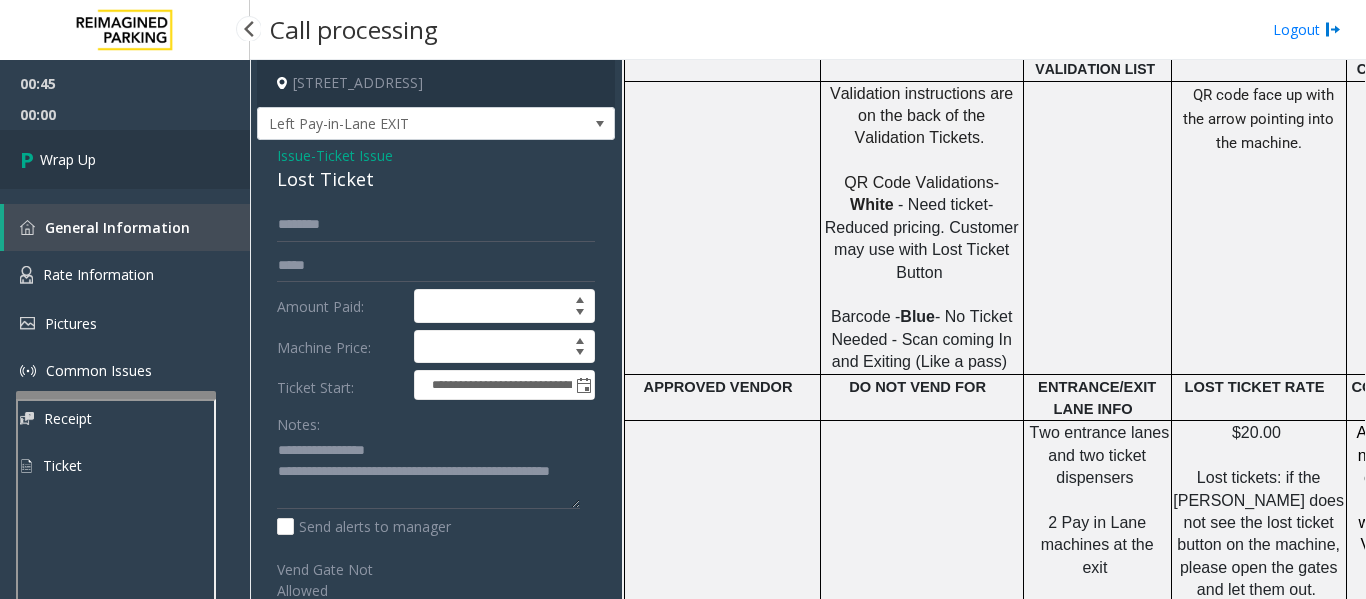 click on "Wrap Up" at bounding box center [125, 159] 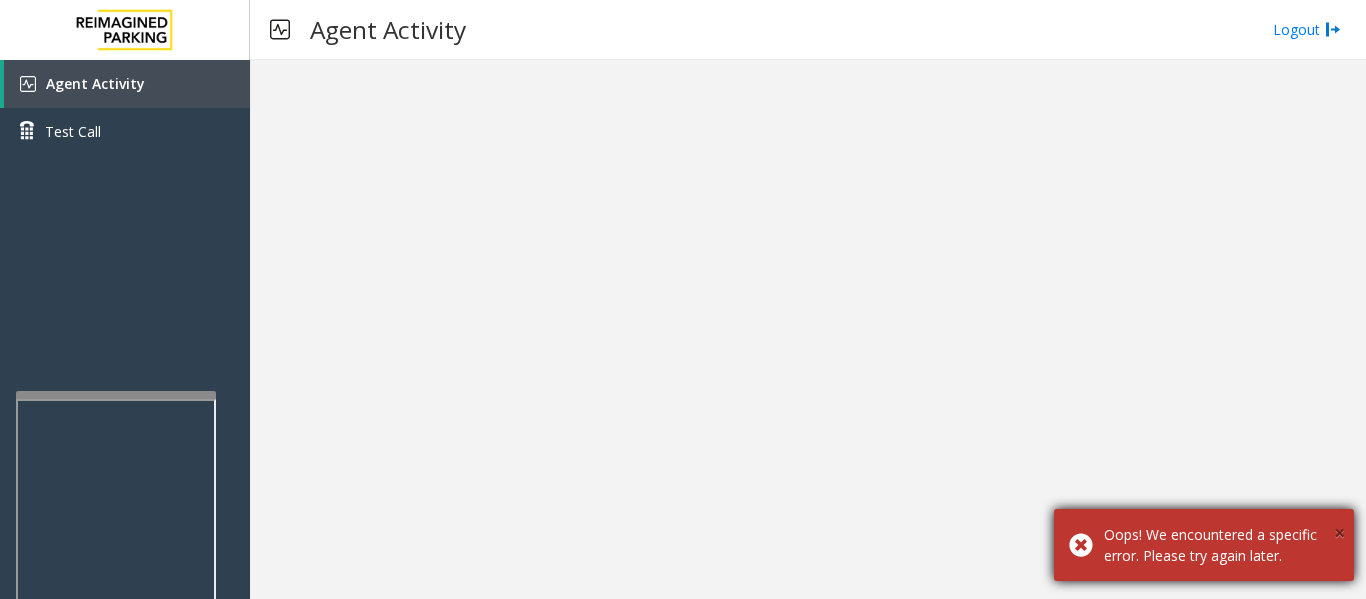 click on "×" at bounding box center (1339, 532) 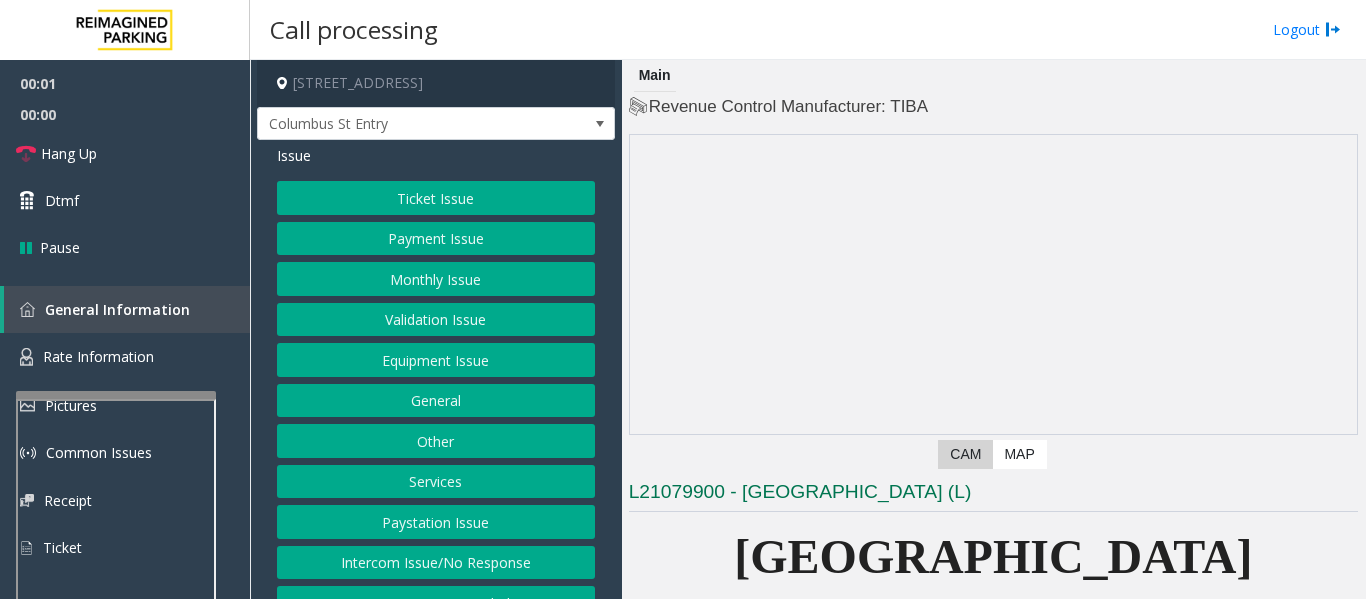 scroll, scrollTop: 200, scrollLeft: 0, axis: vertical 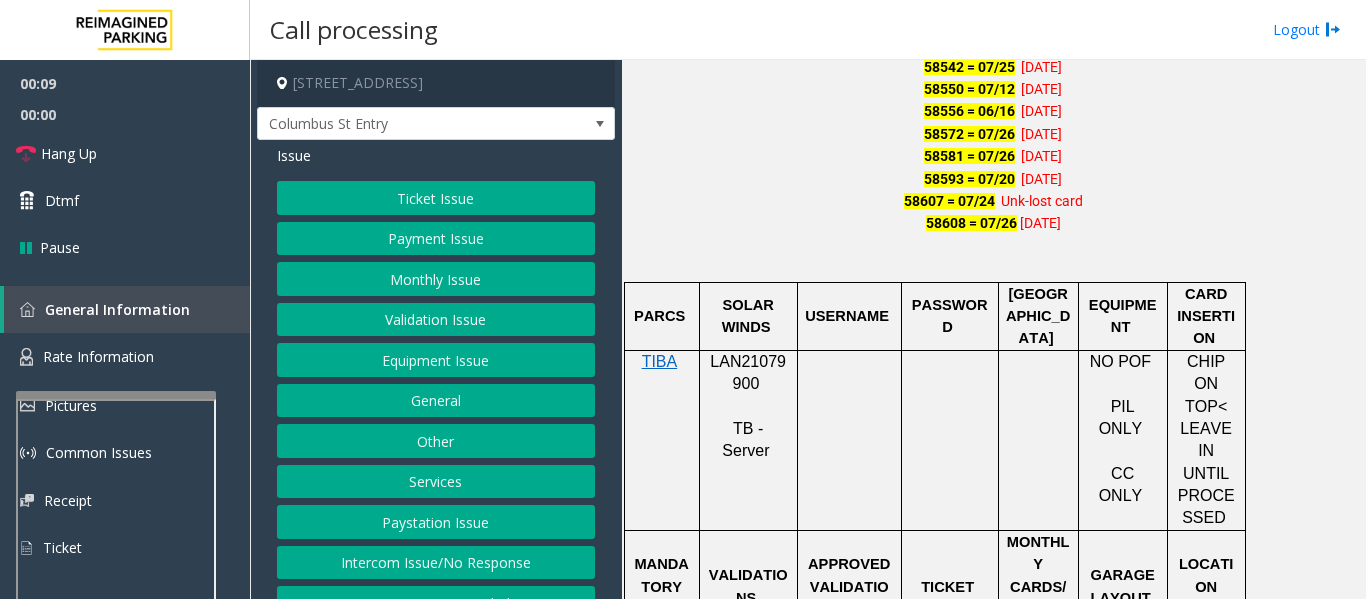 click on "Intercom Issue/No Response" 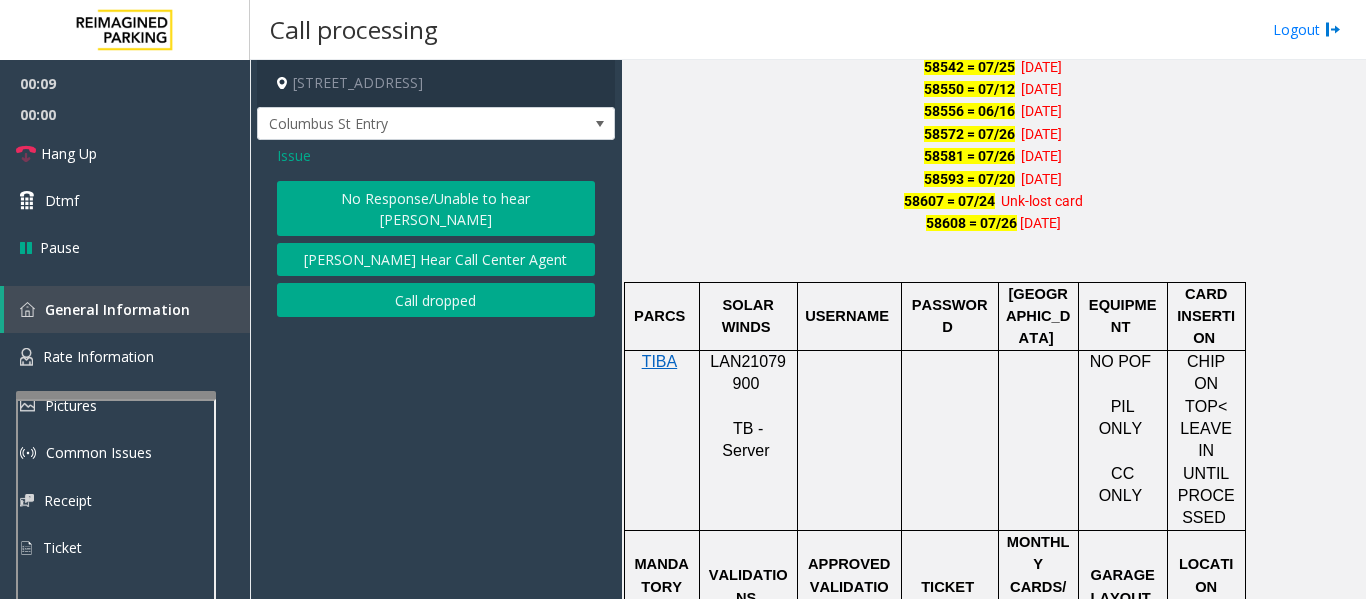 click on "No Response/Unable to hear [PERSON_NAME]" 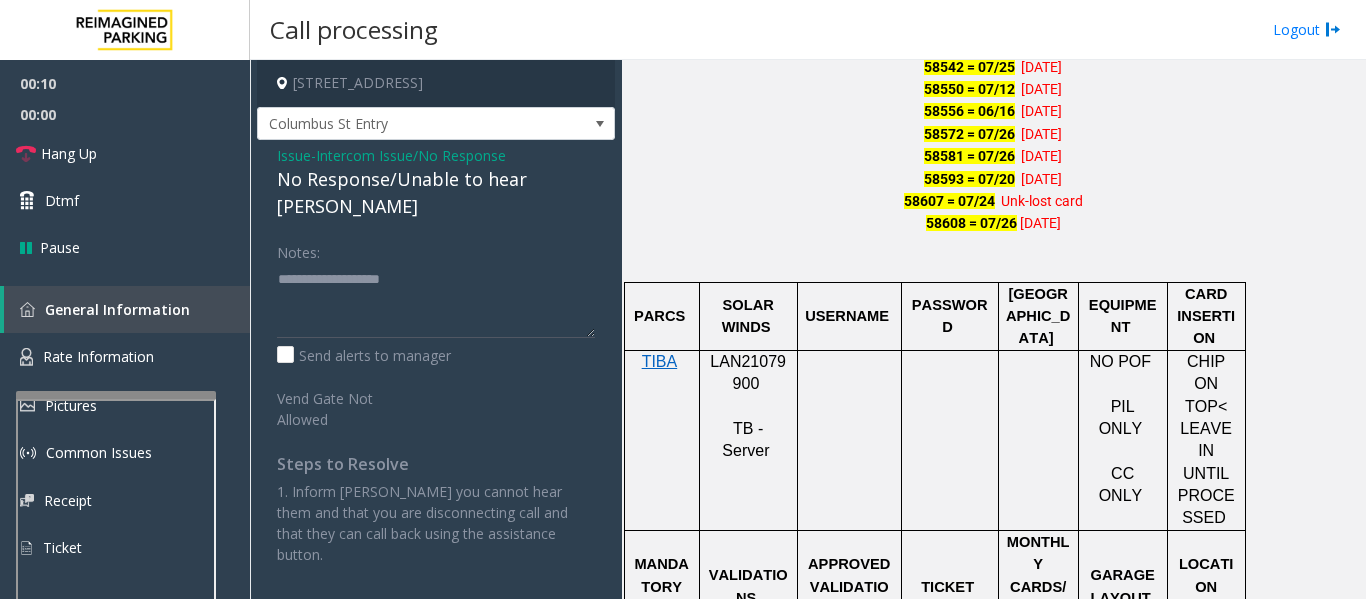 click on "No Response/Unable to hear [PERSON_NAME]" 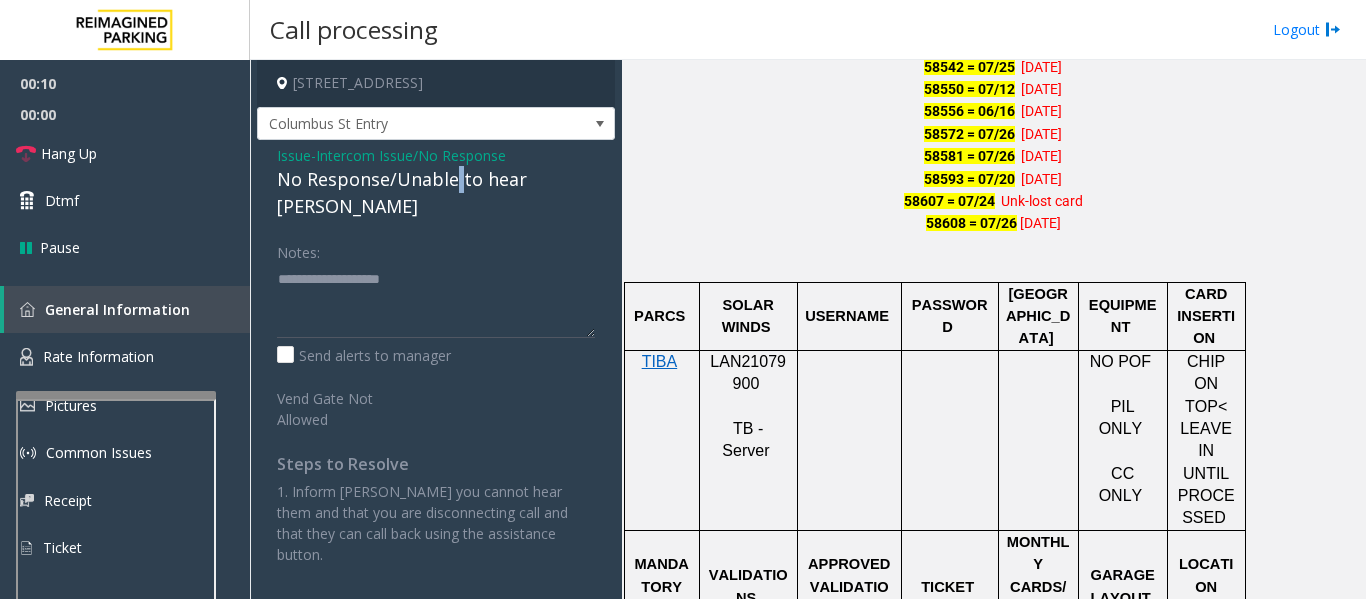 click on "No Response/Unable to hear [PERSON_NAME]" 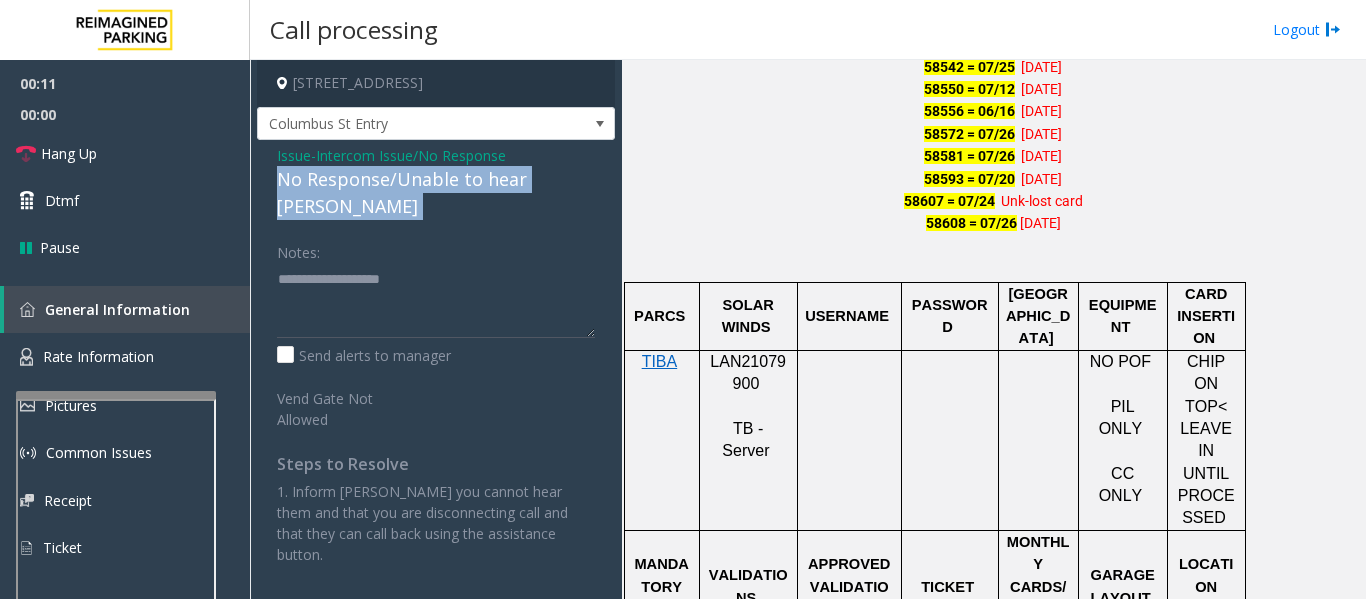 click on "No Response/Unable to hear [PERSON_NAME]" 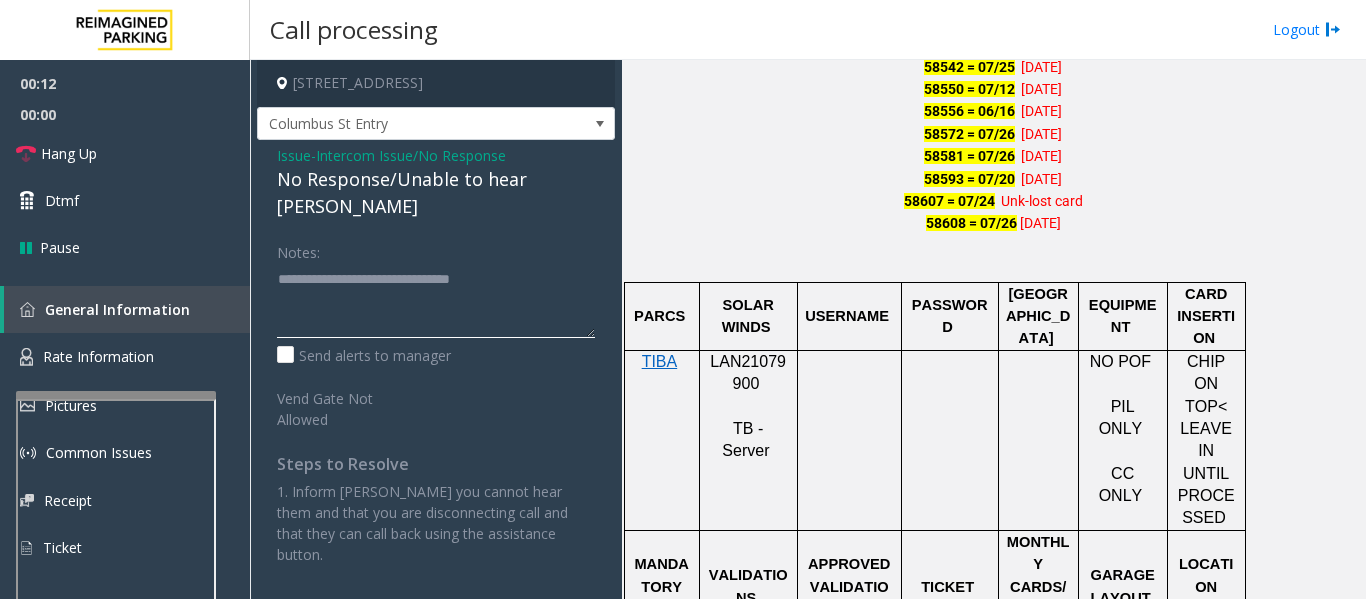 click 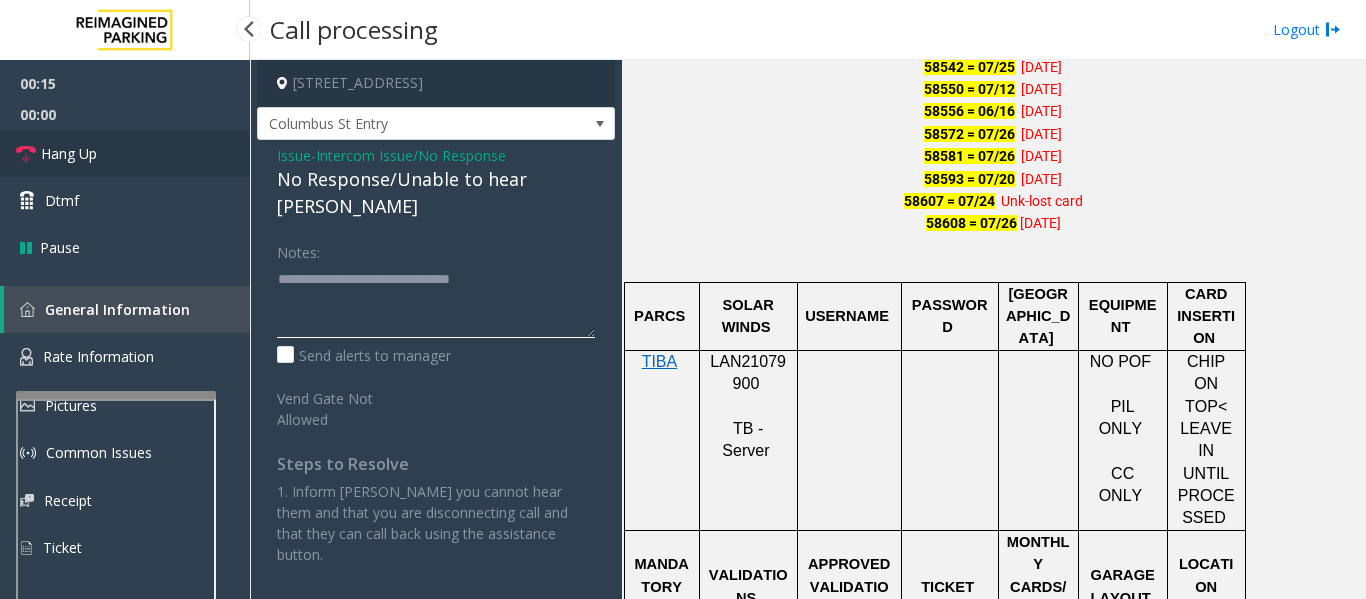 type on "**********" 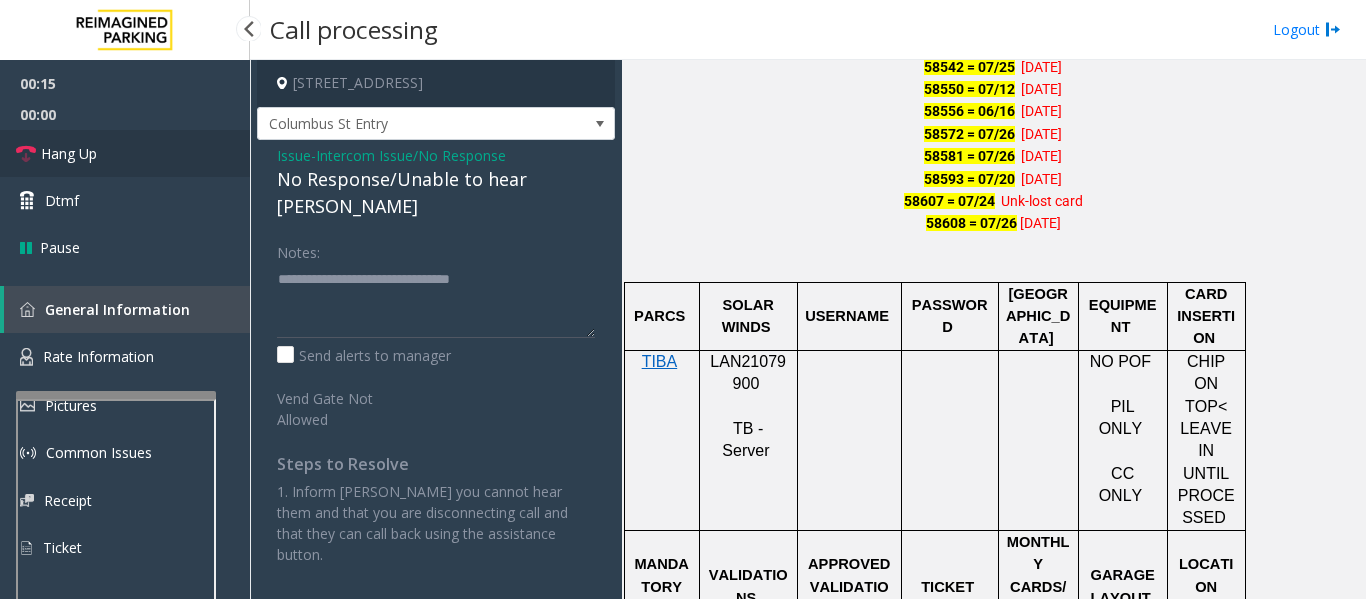 click on "Hang Up" at bounding box center (69, 153) 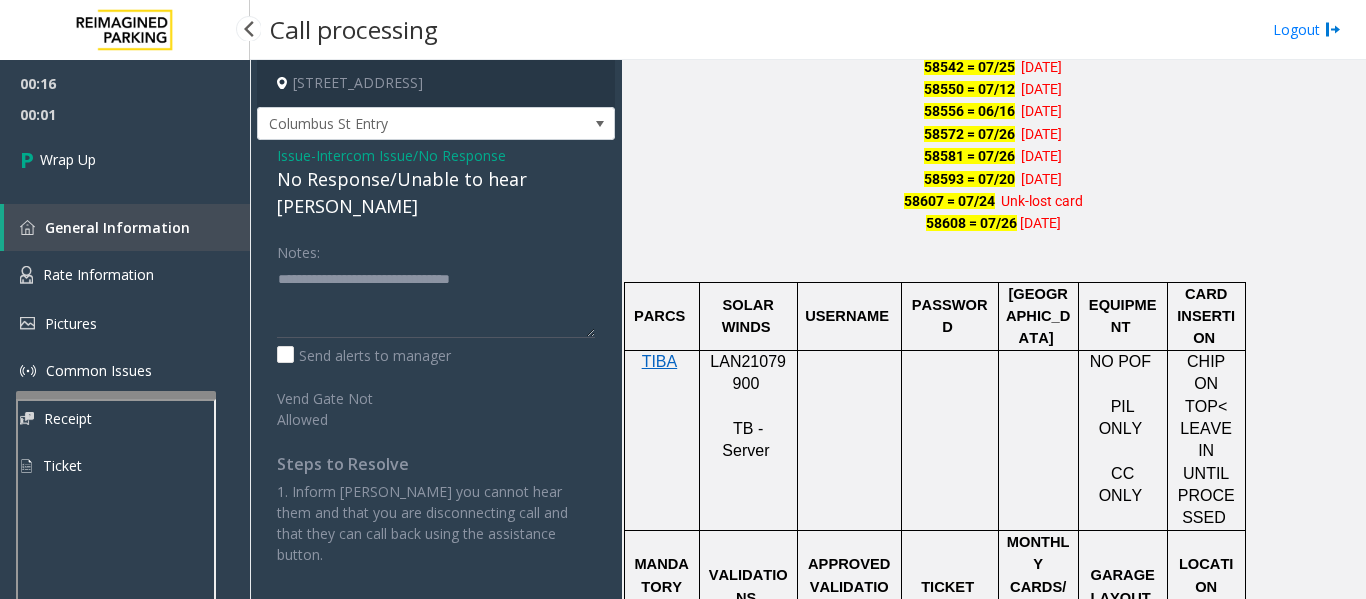 click on "00:16   00:01  Wrap Up General Information Rate Information Pictures Common Issues Receipt Ticket" at bounding box center (125, 283) 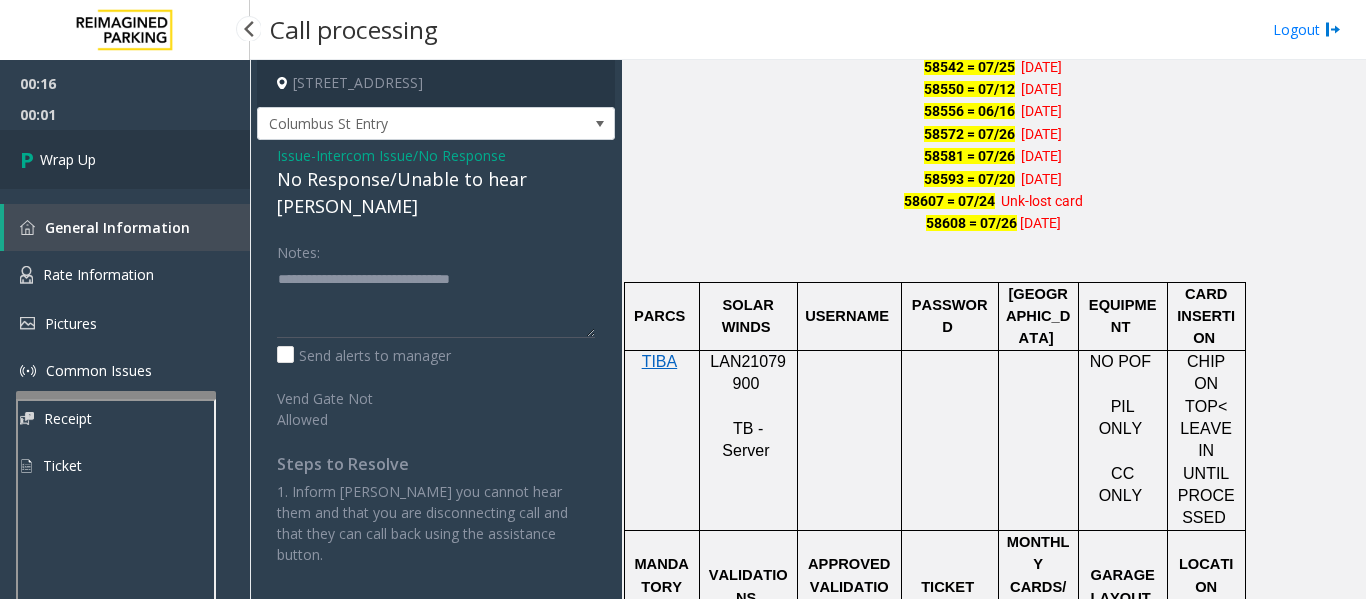 click on "Wrap Up" at bounding box center (125, 159) 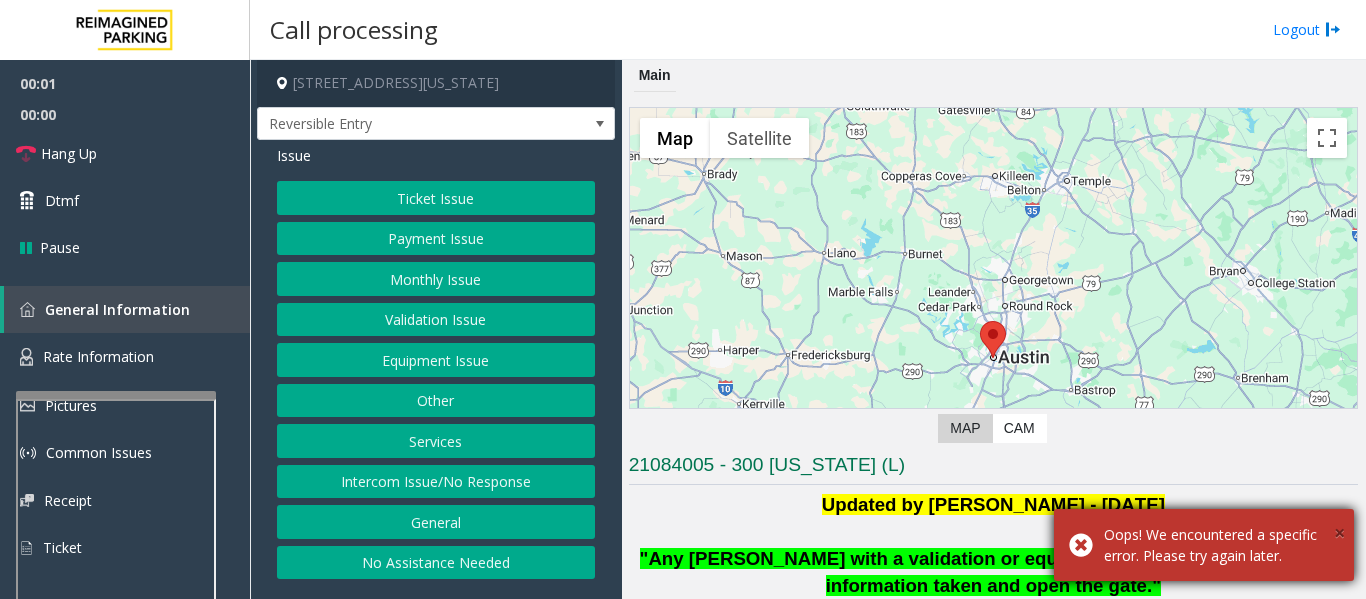 click on "×" at bounding box center (1339, 532) 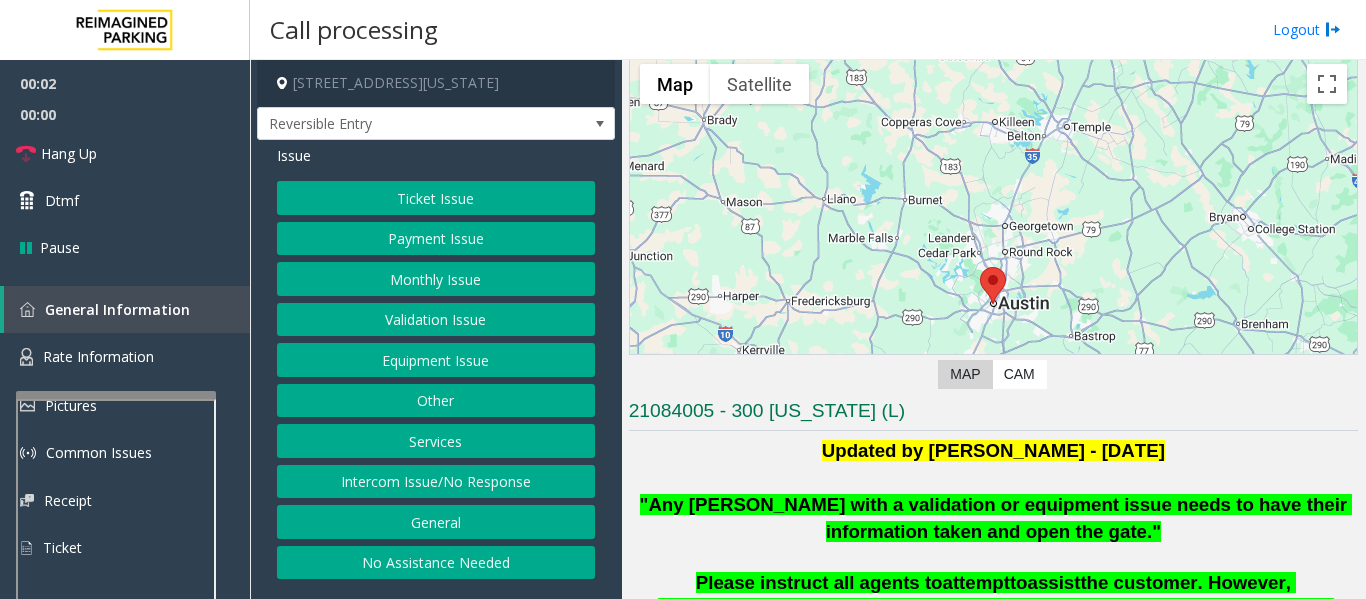 scroll, scrollTop: 100, scrollLeft: 0, axis: vertical 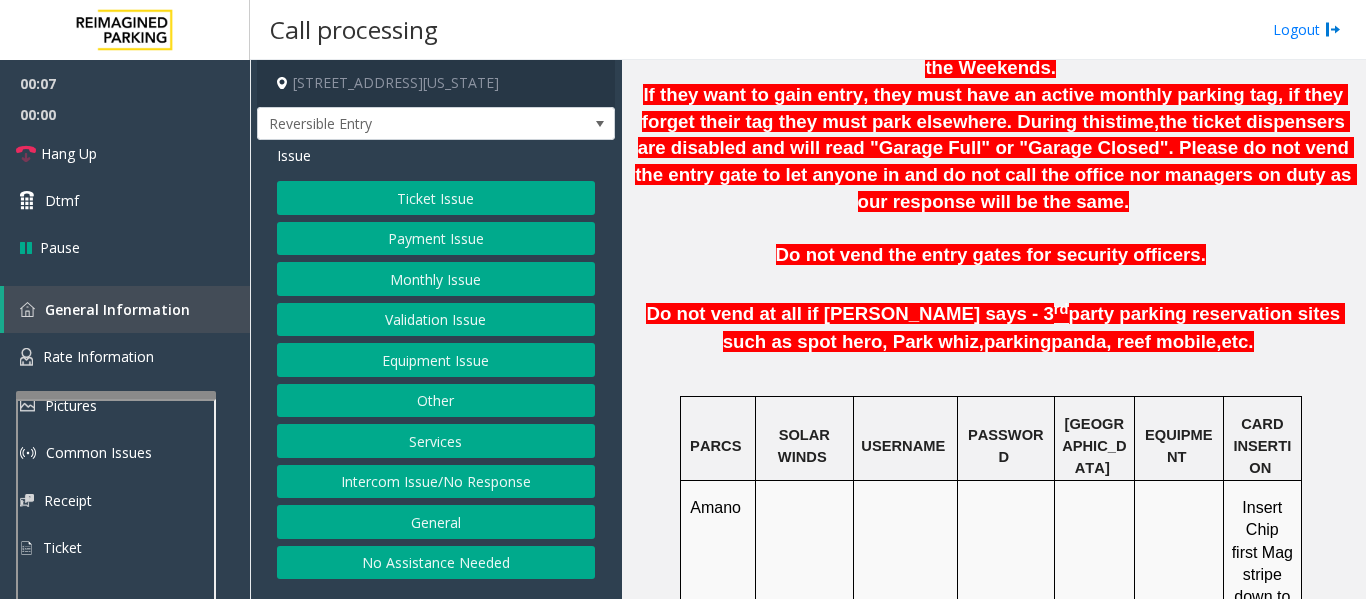 click on "No Assistance Needed" 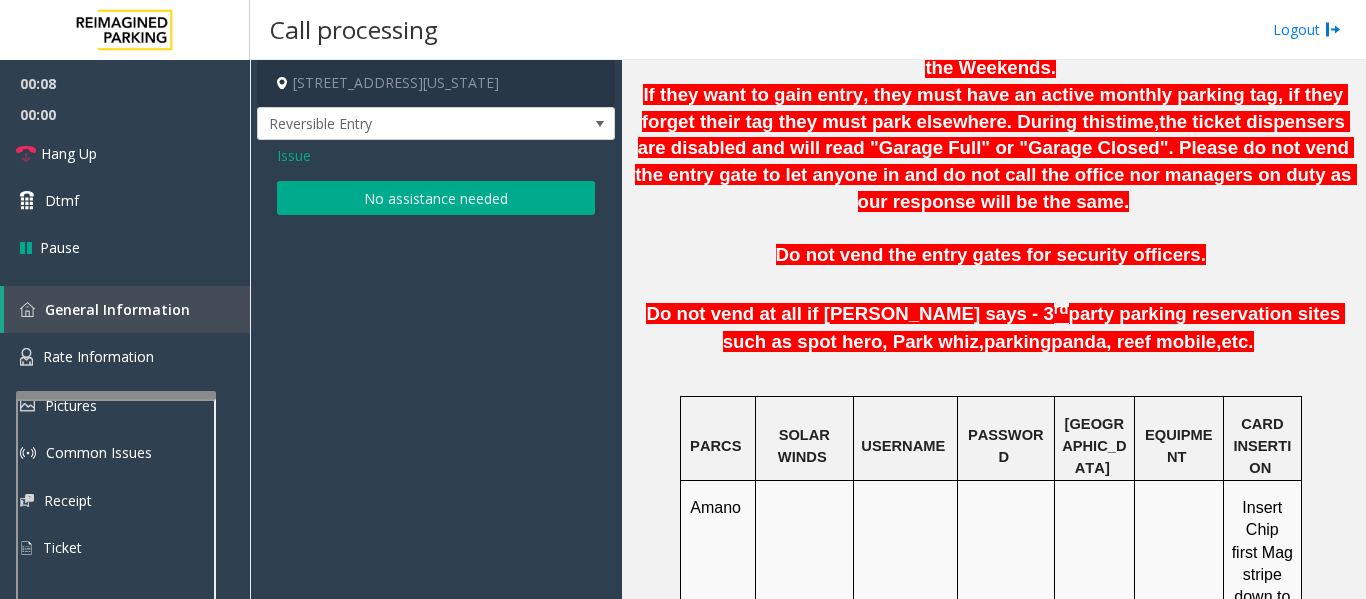 click on "No assistance needed" 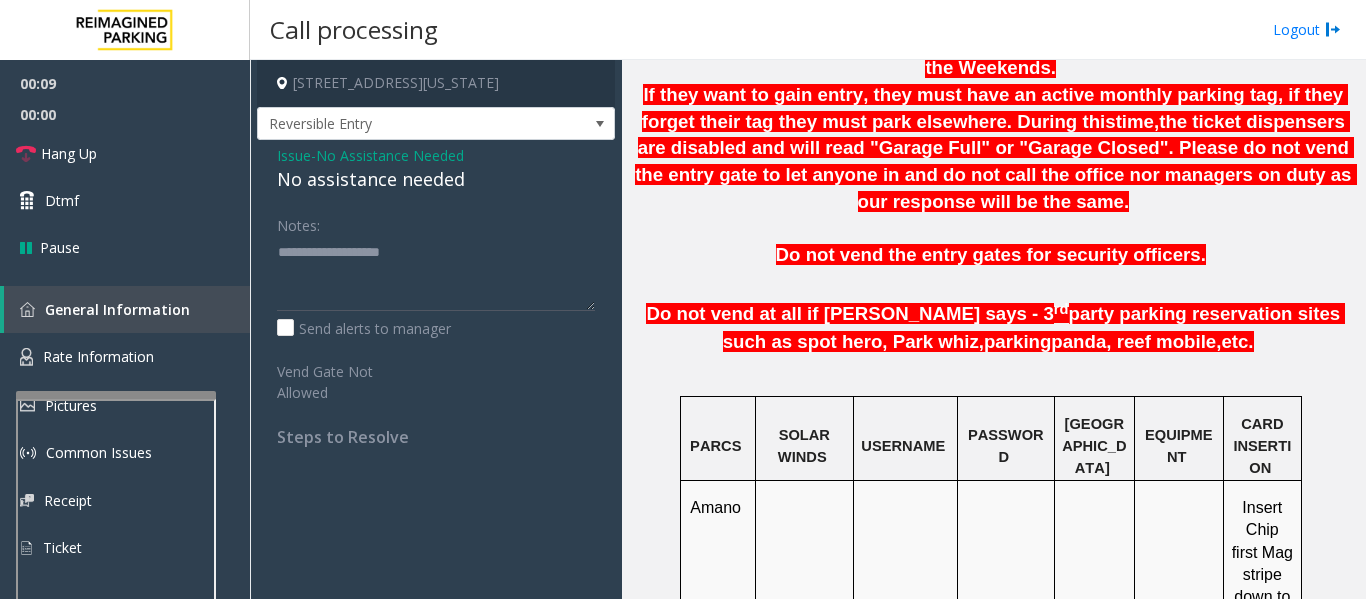 click on "No assistance needed" 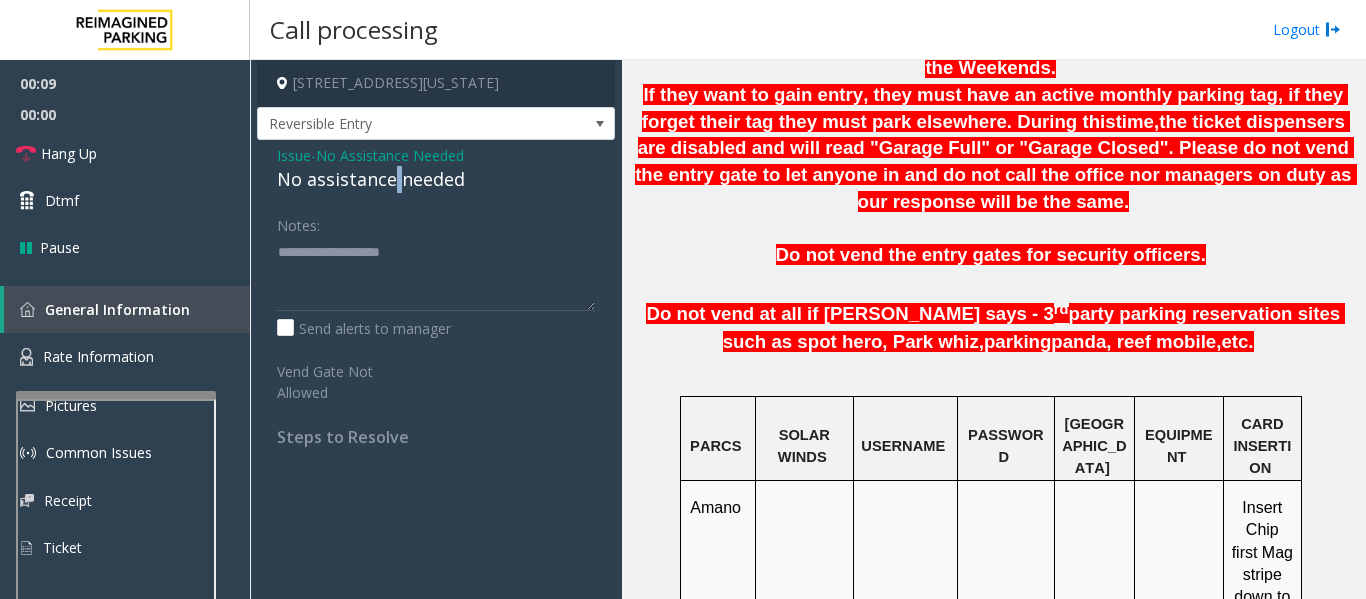 click on "No assistance needed" 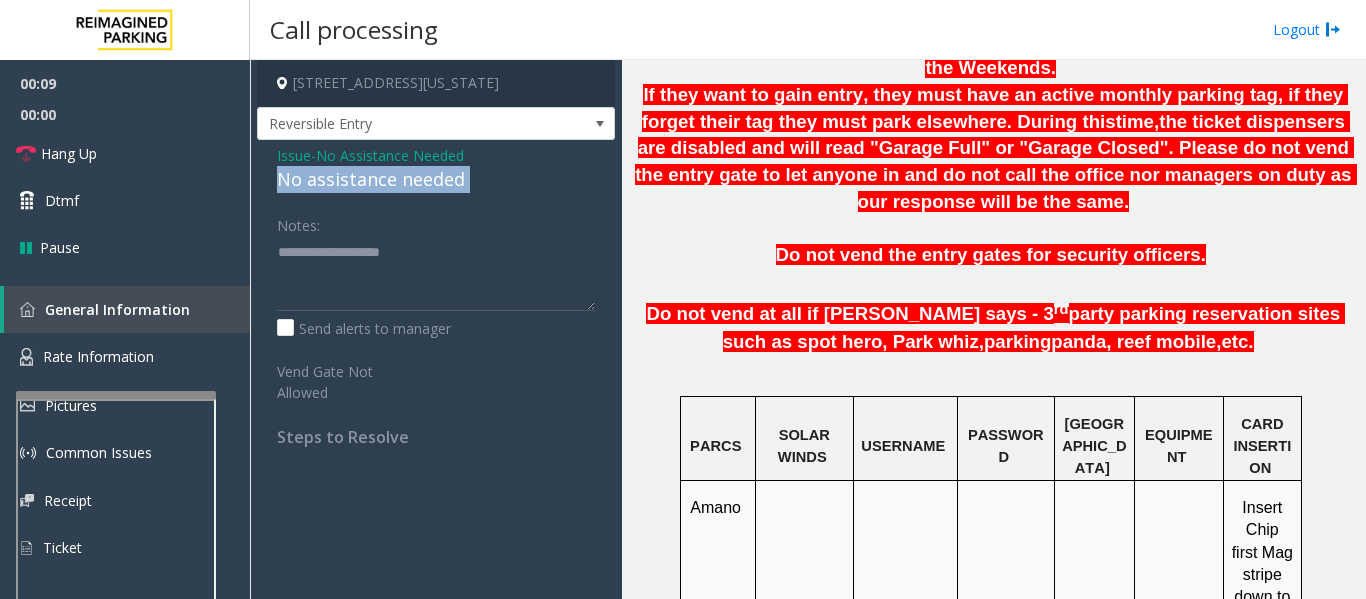 click on "No assistance needed" 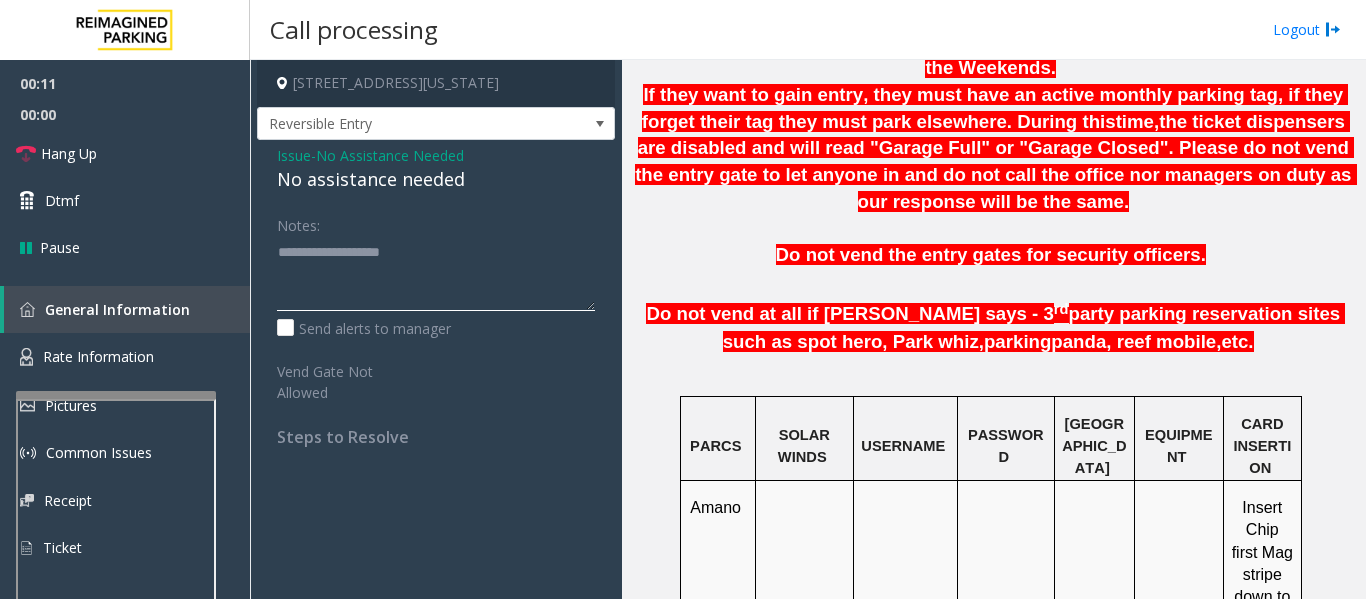 click 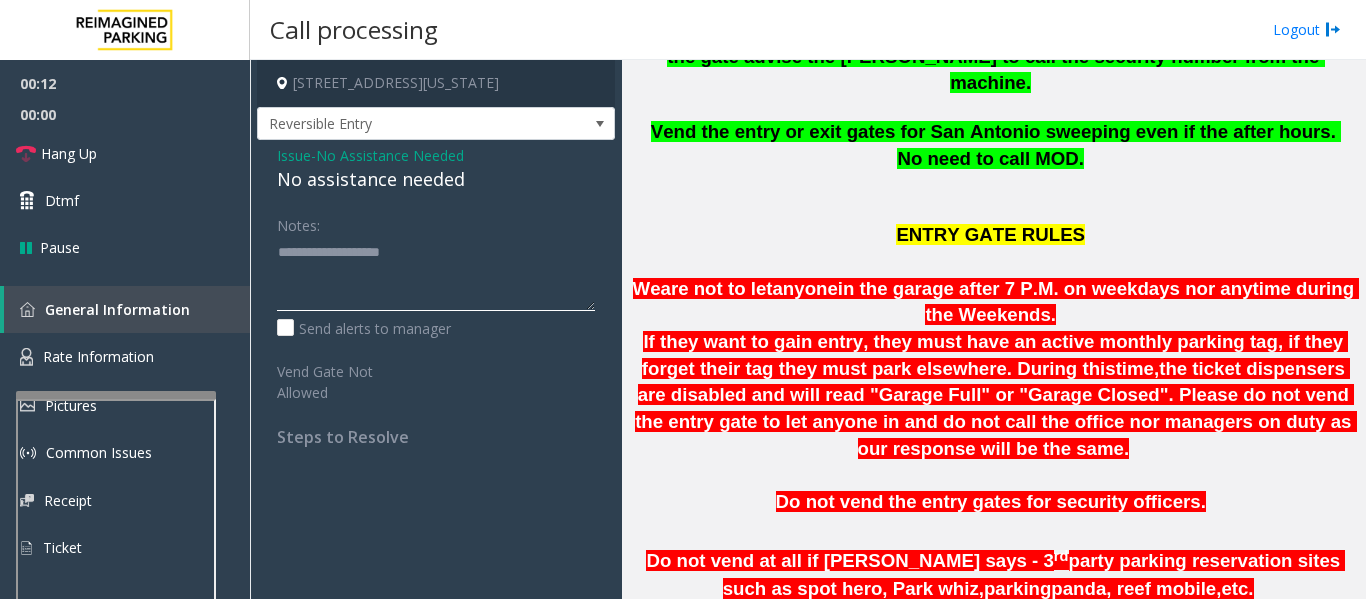 scroll, scrollTop: 724, scrollLeft: 0, axis: vertical 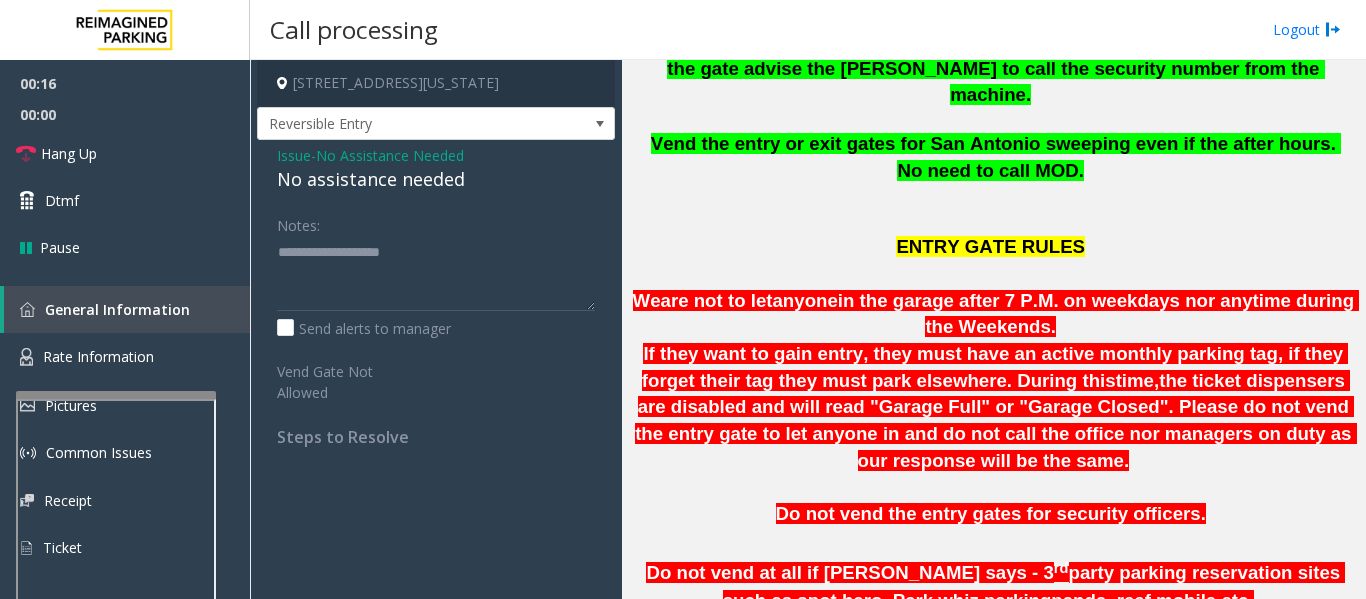 click on "Issue" 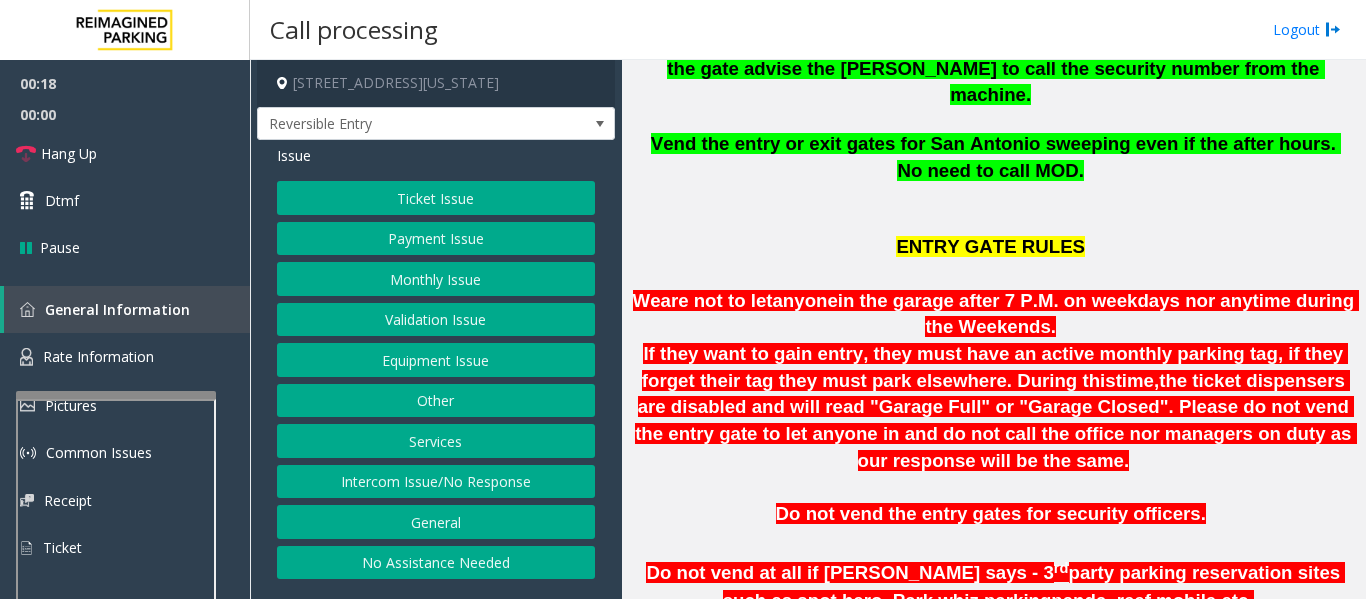 click on "Equipment Issue" 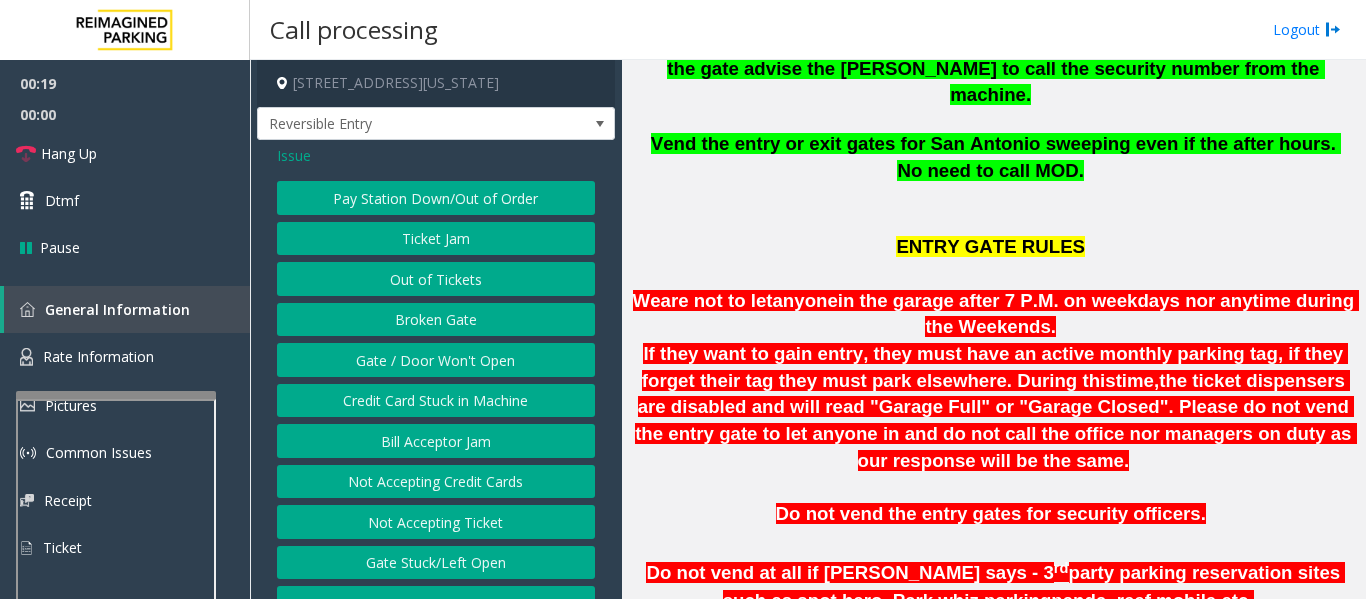 click on "Gate / Door Won't Open" 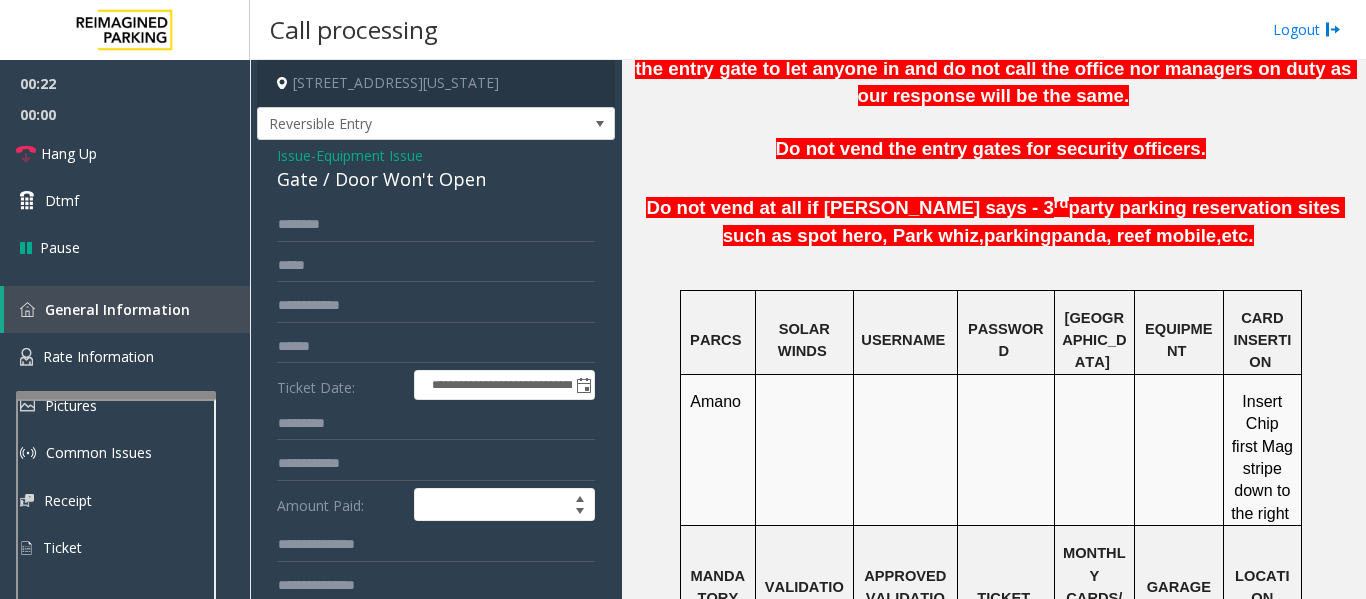 scroll, scrollTop: 1178, scrollLeft: 0, axis: vertical 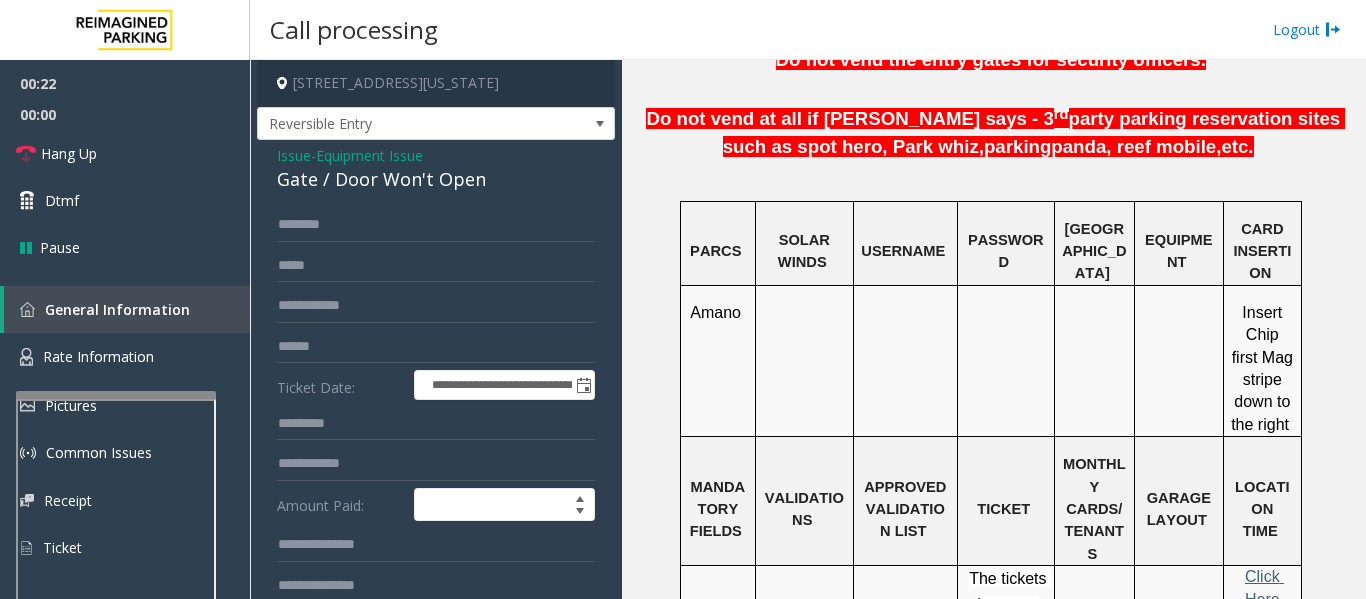 click on "Click Here for the local time" 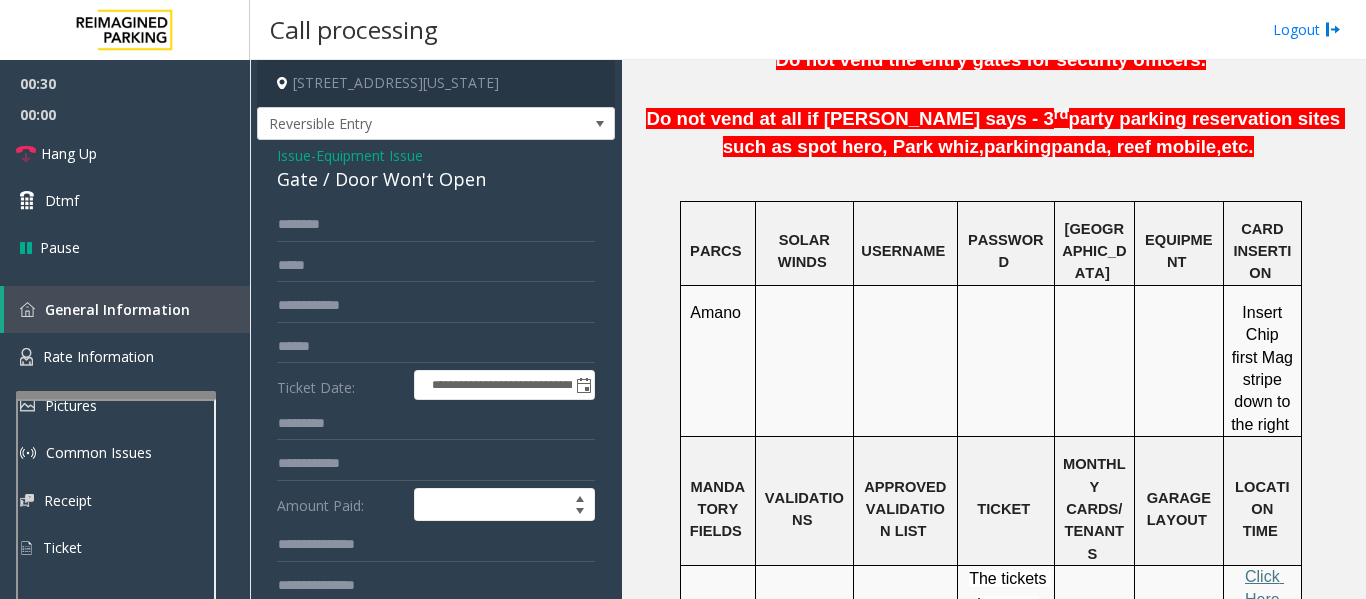 scroll, scrollTop: 648, scrollLeft: 0, axis: vertical 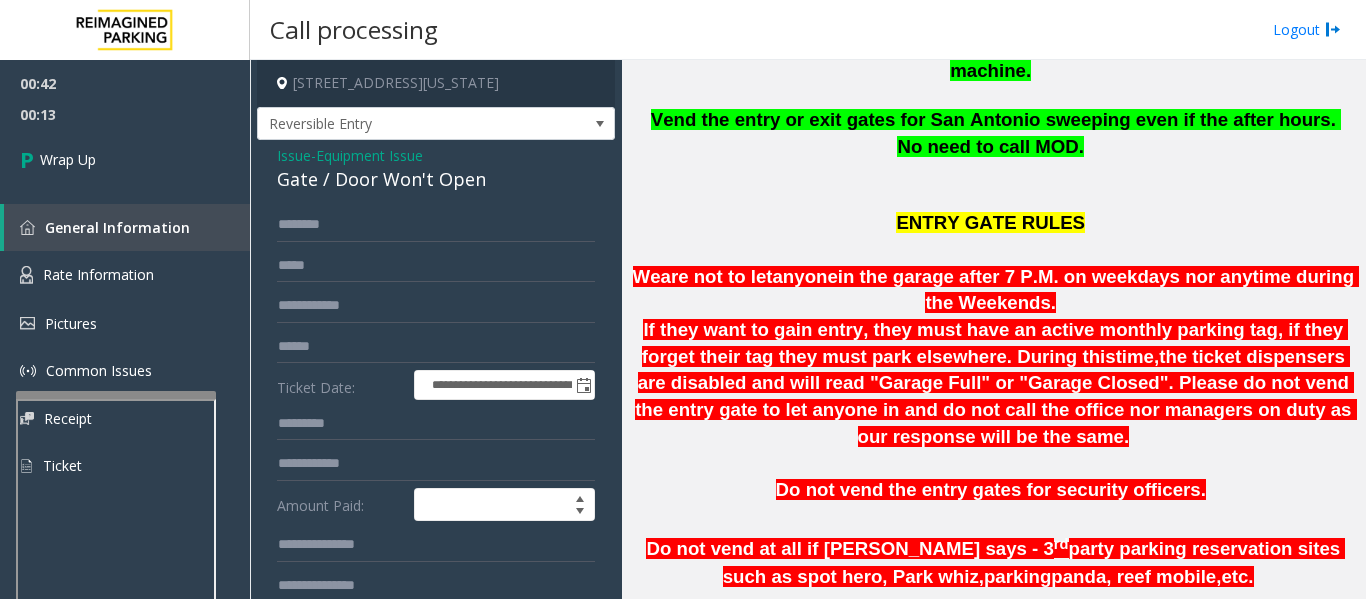 click on "Issue" 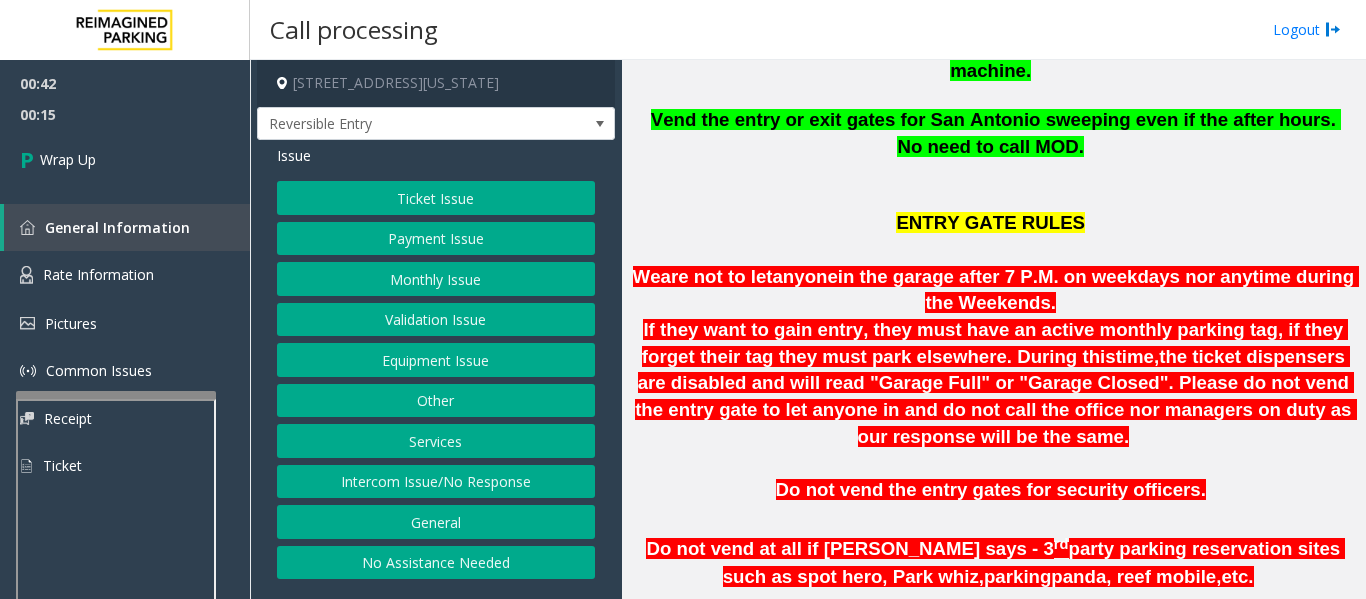 click on "Equipment Issue" 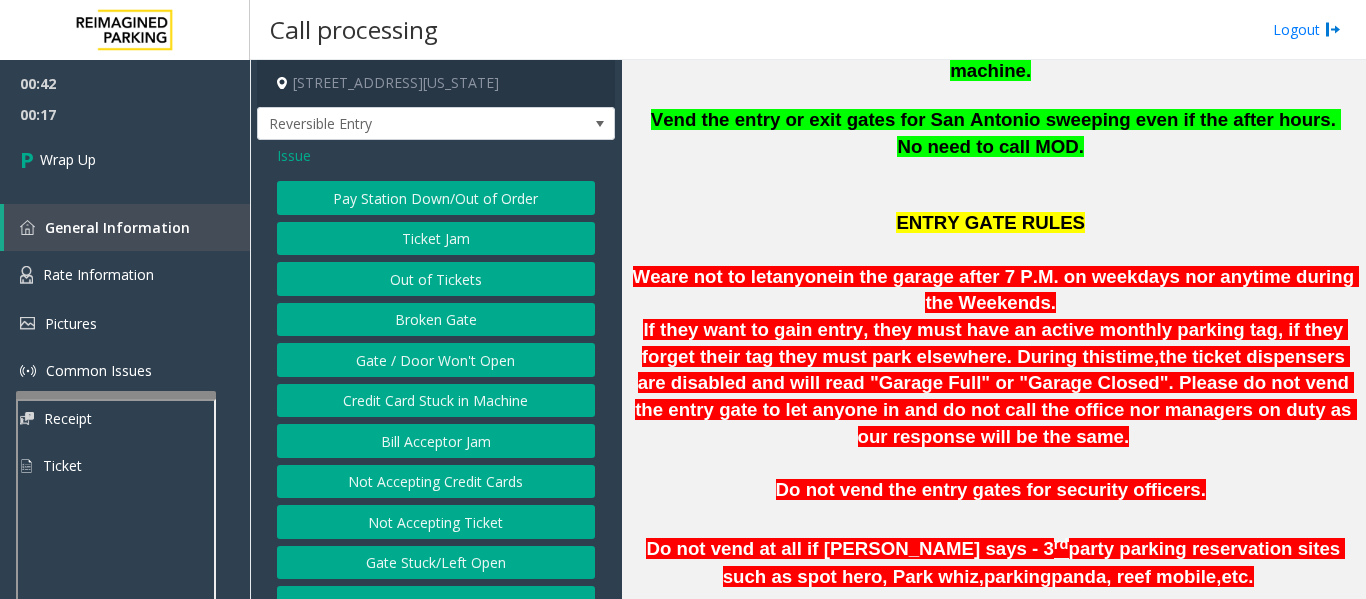 click on "Gate / Door Won't Open" 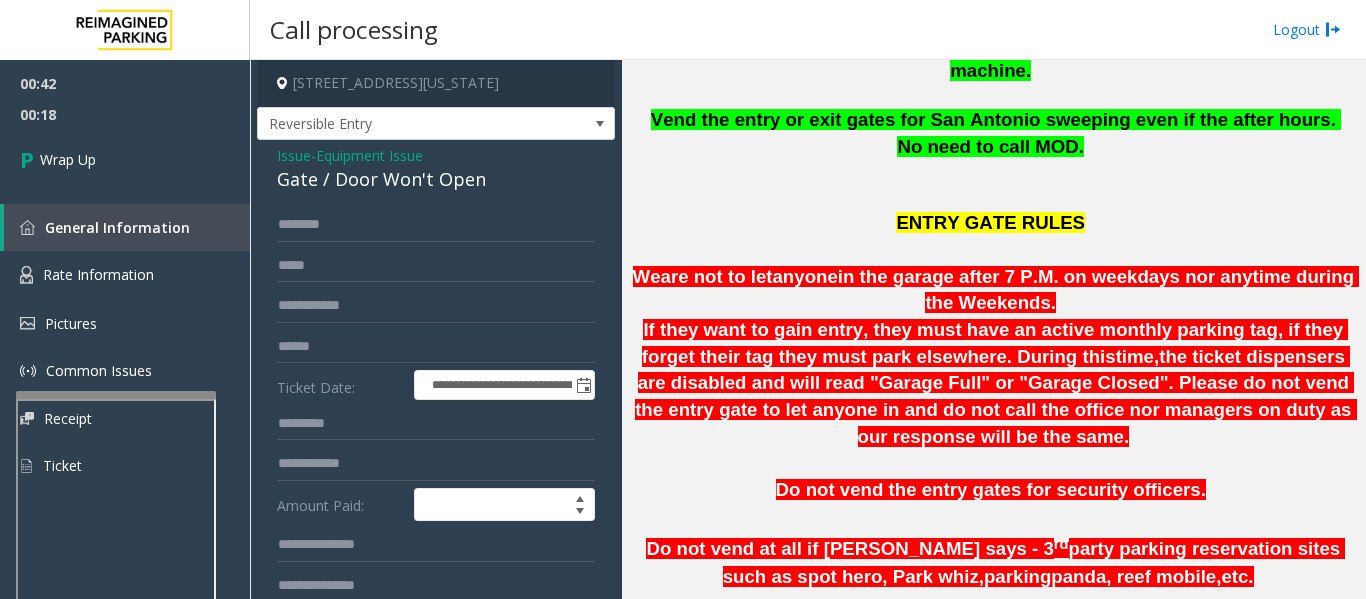 click on "Gate / Door Won't Open" 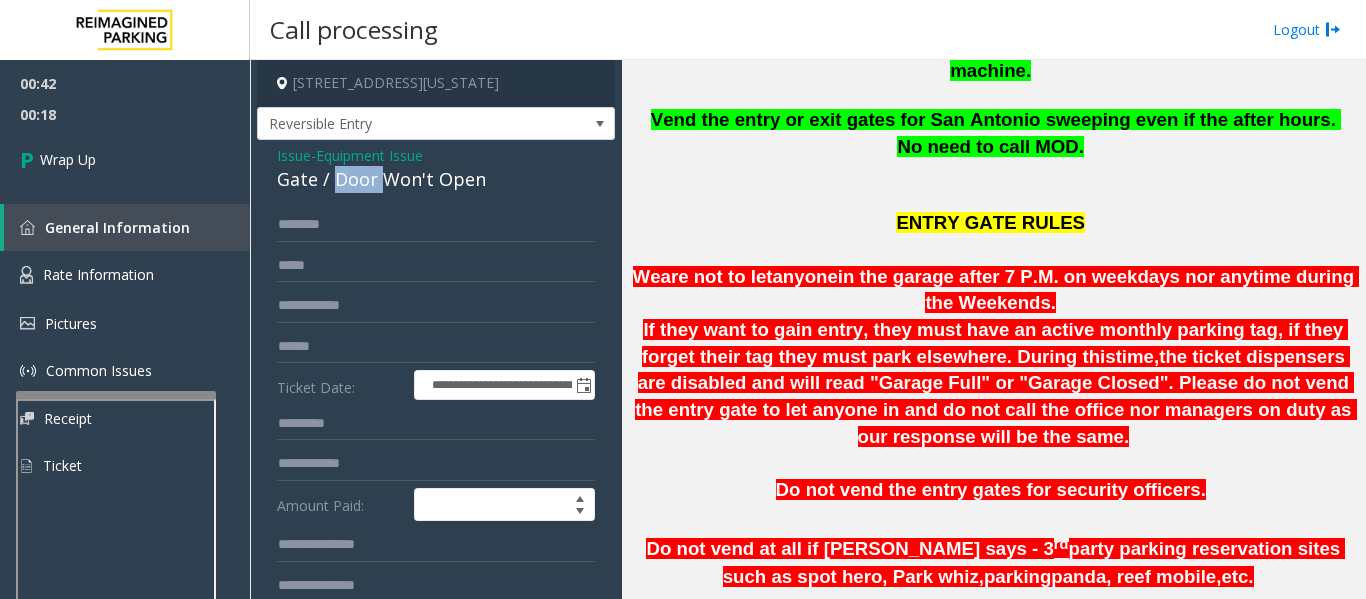 click on "Gate / Door Won't Open" 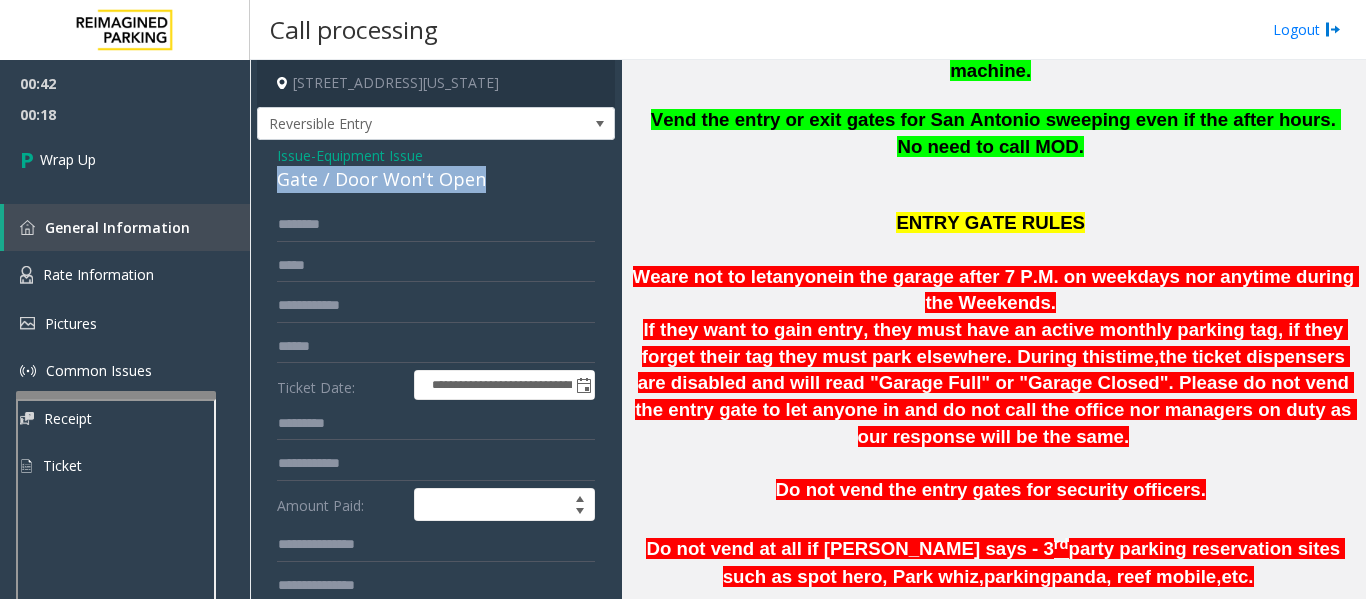 click on "Gate / Door Won't Open" 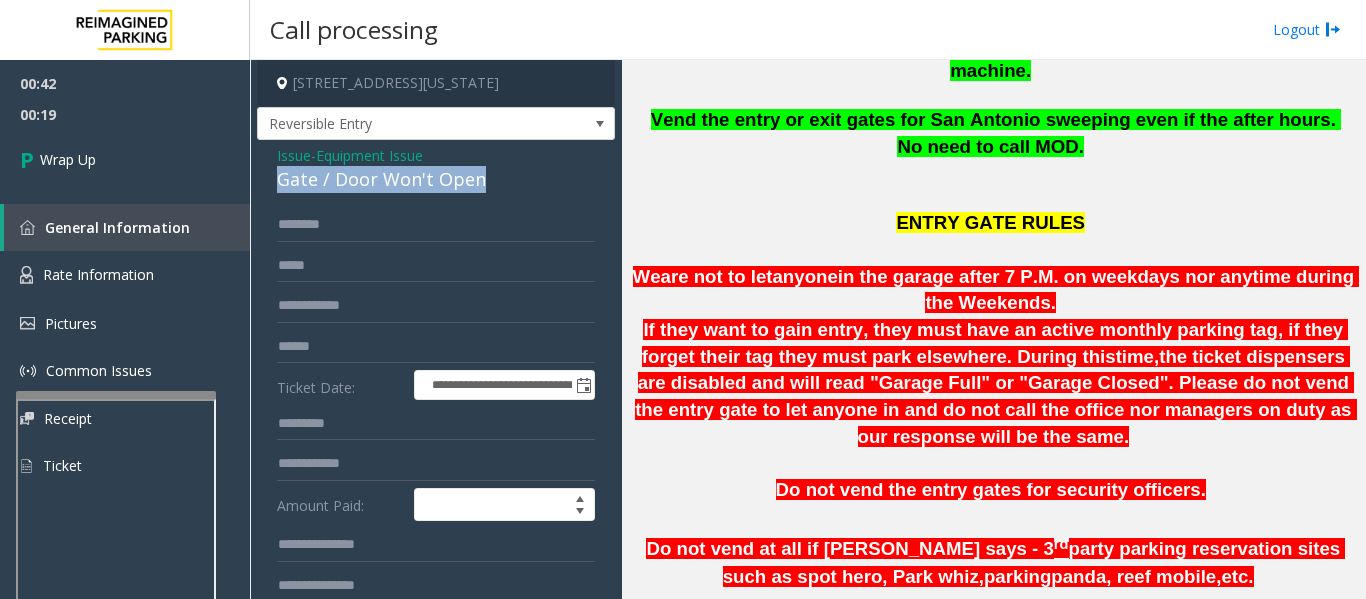 copy on "Gate / Door Won't Open" 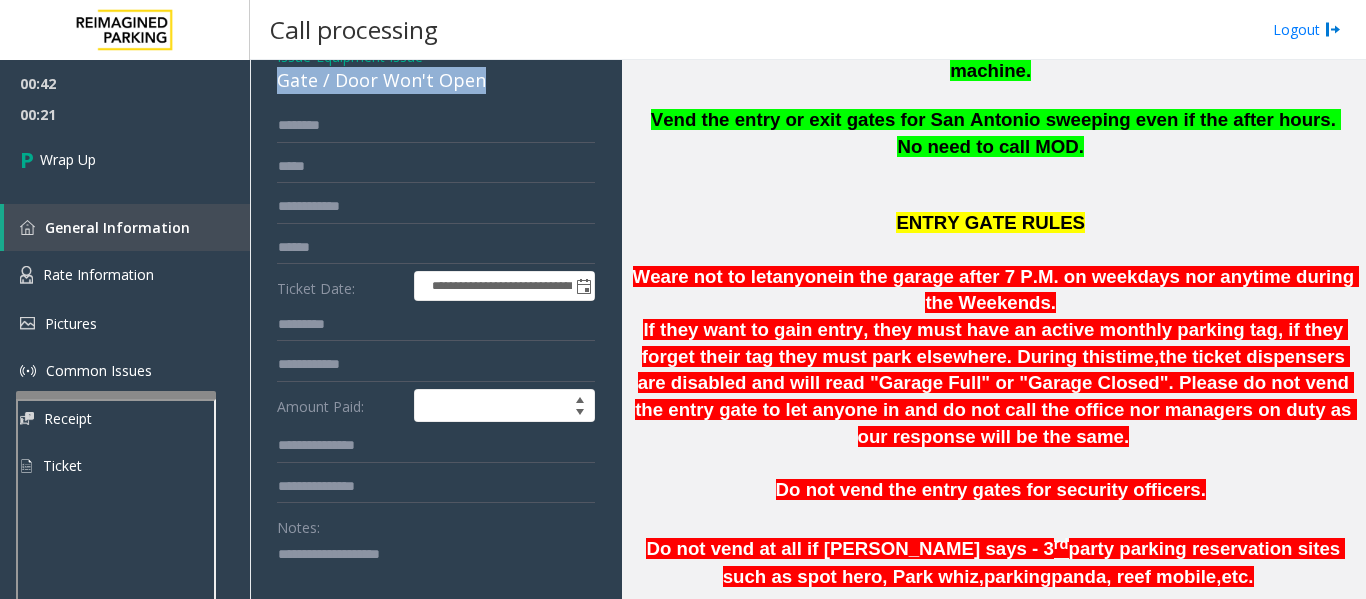 scroll, scrollTop: 100, scrollLeft: 0, axis: vertical 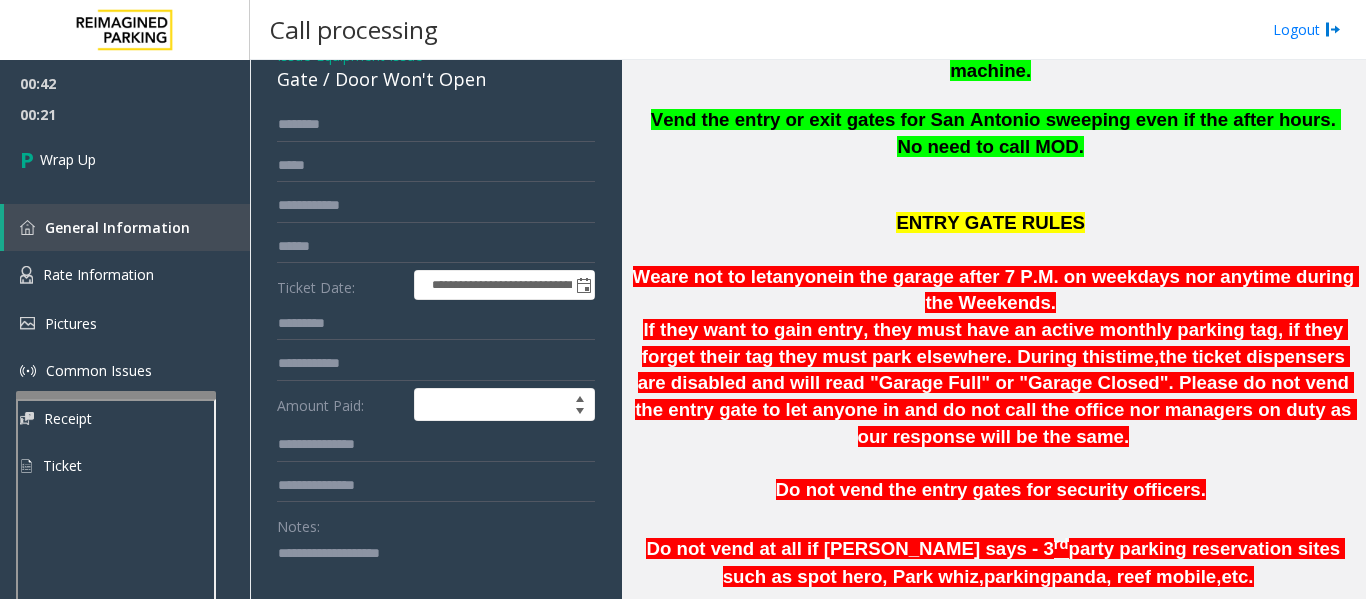 click 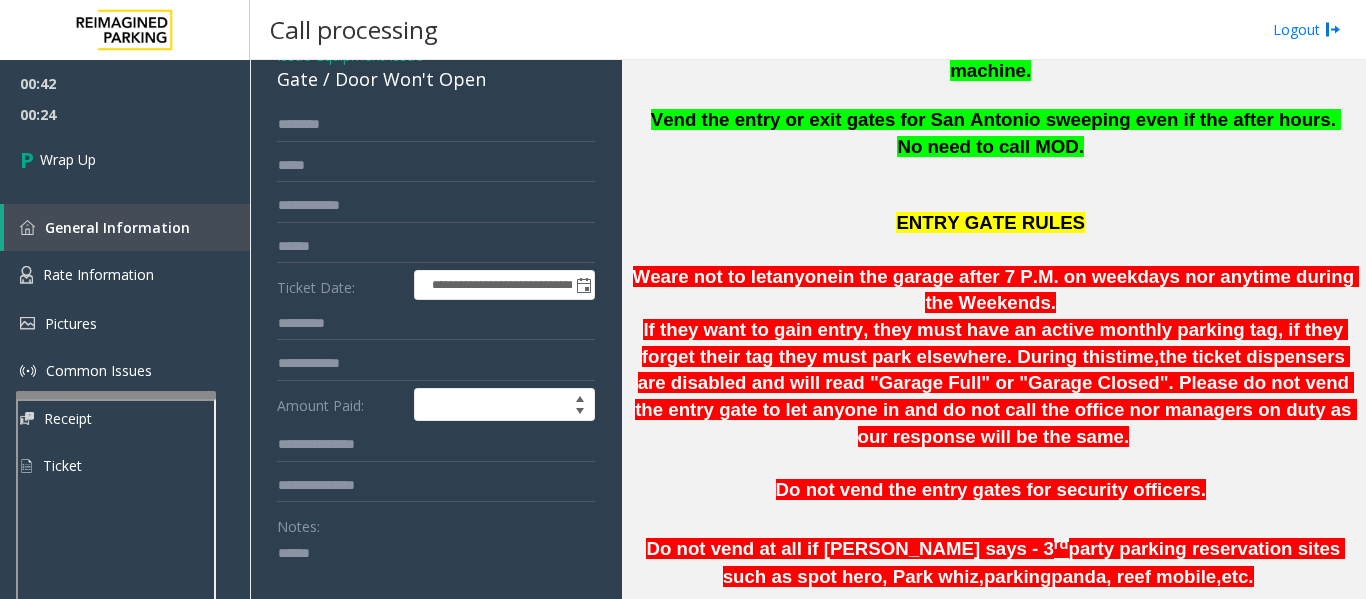 paste on "**********" 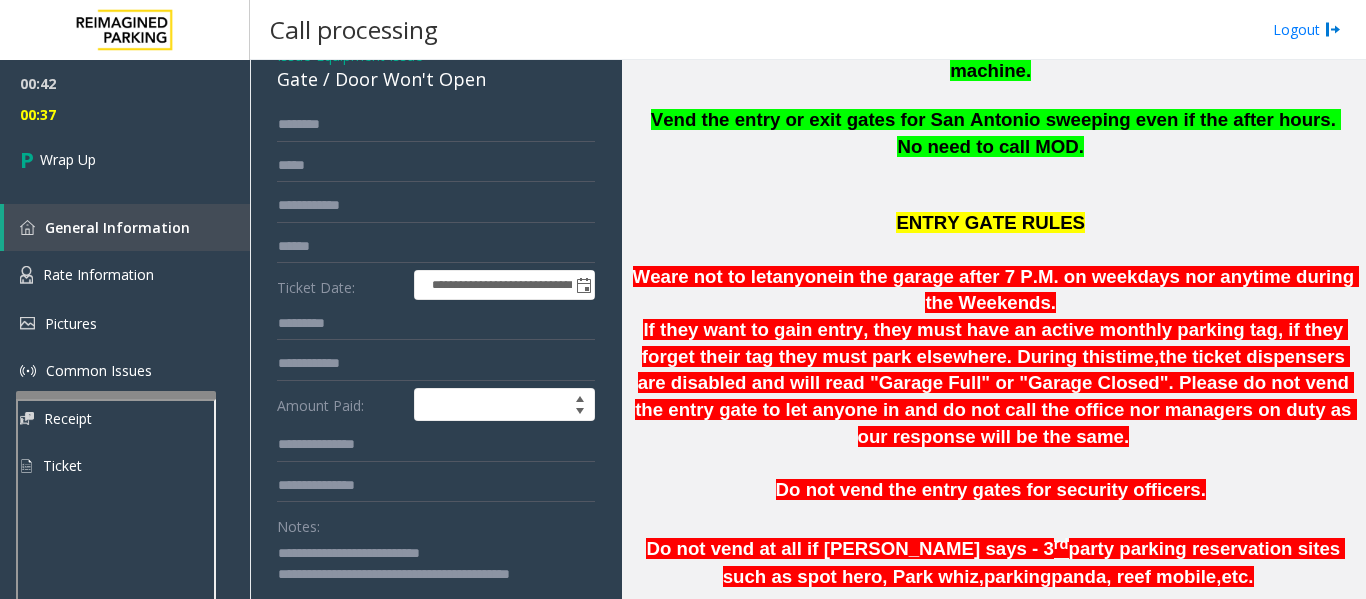 scroll, scrollTop: 106, scrollLeft: 0, axis: vertical 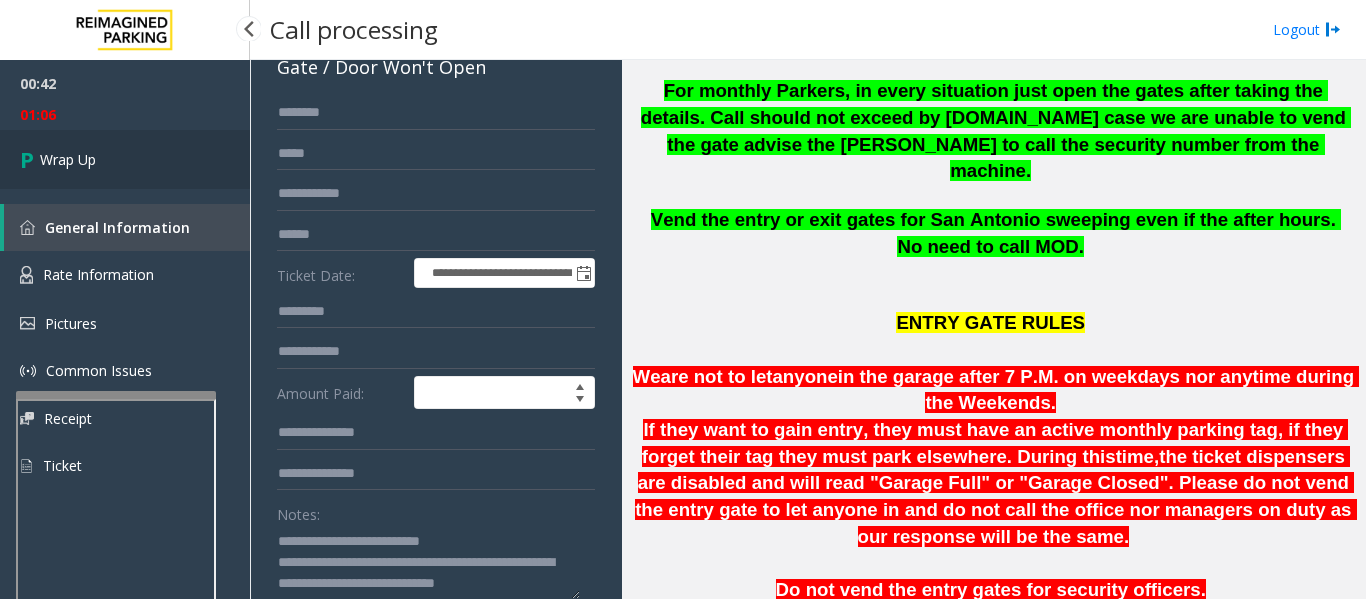 type on "**********" 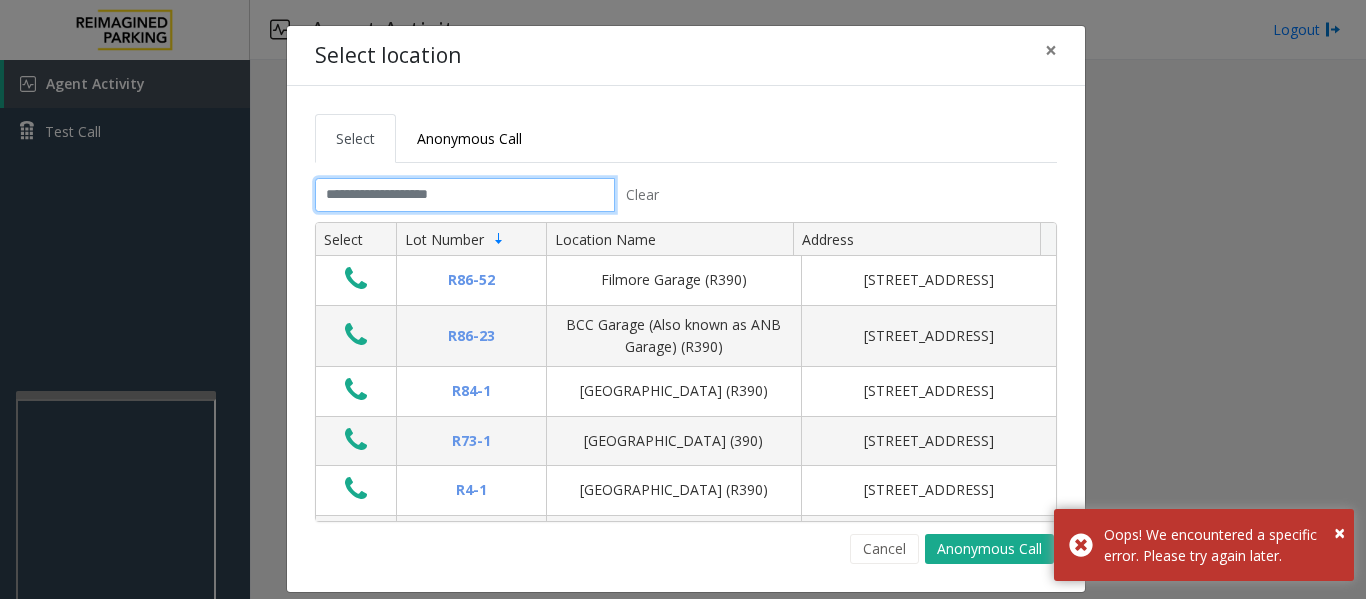 click 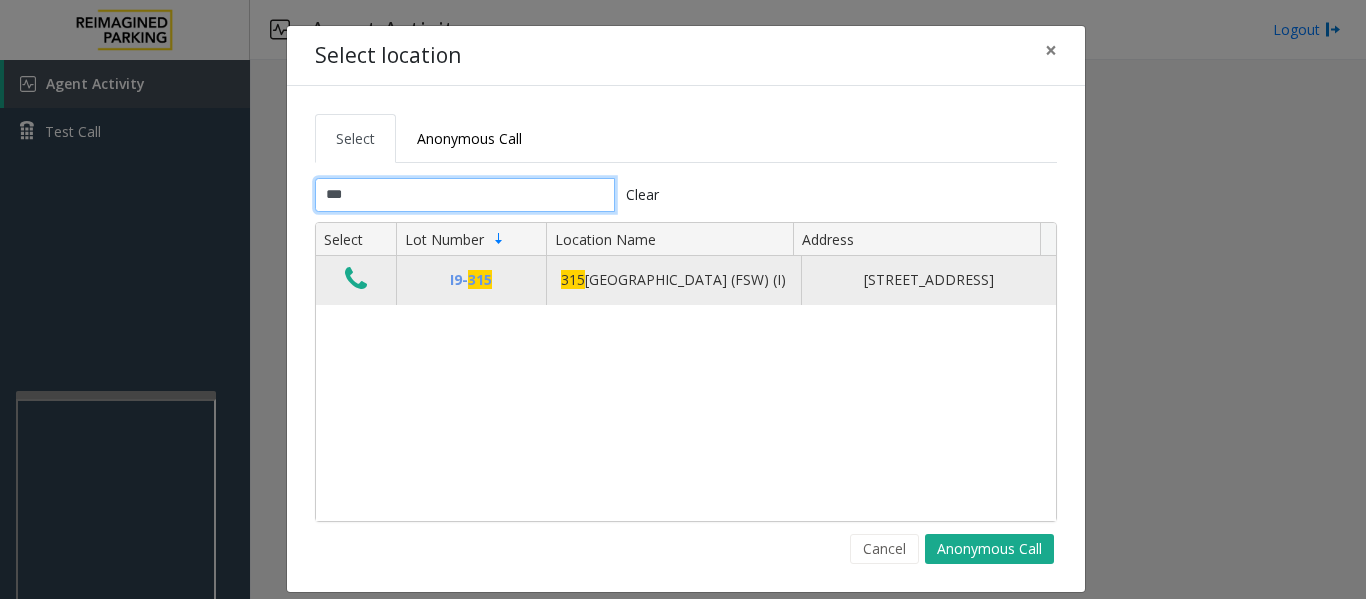 type on "***" 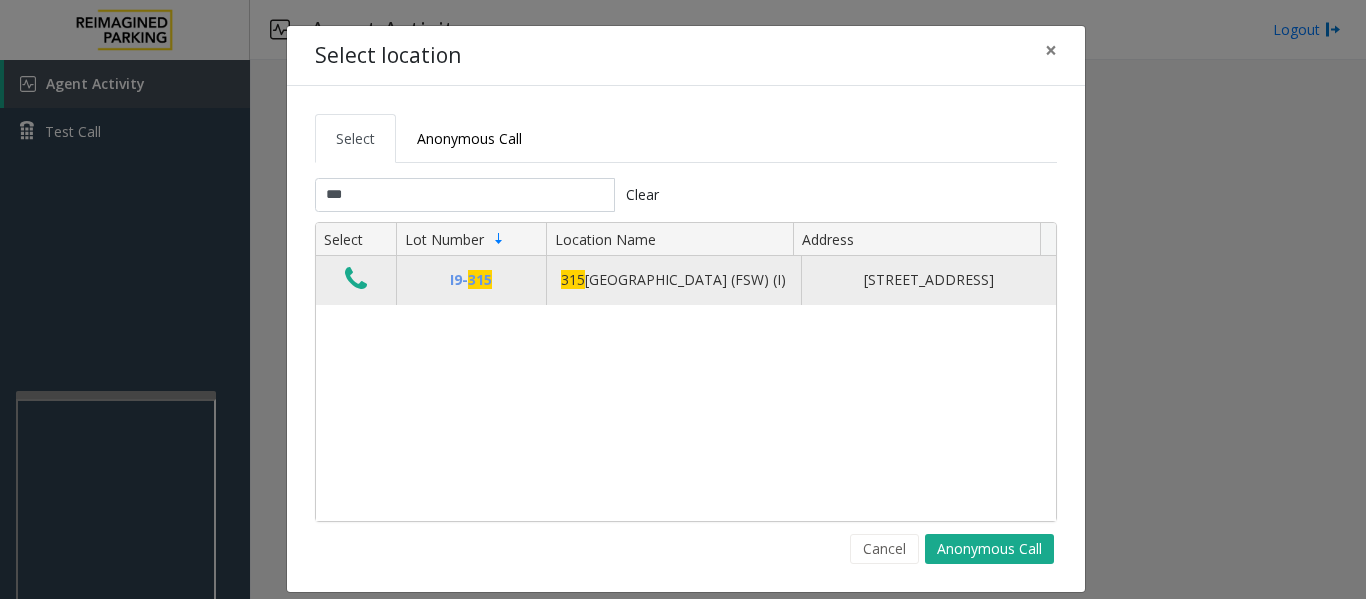 click 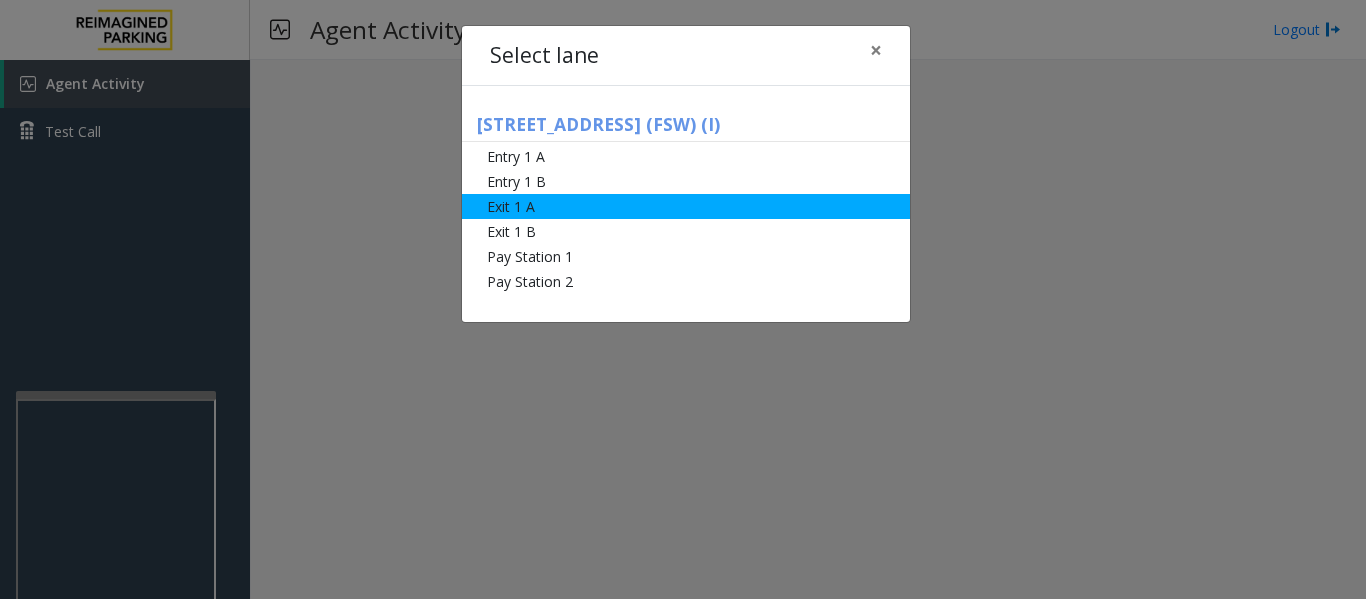 click on "Exit 1 A" 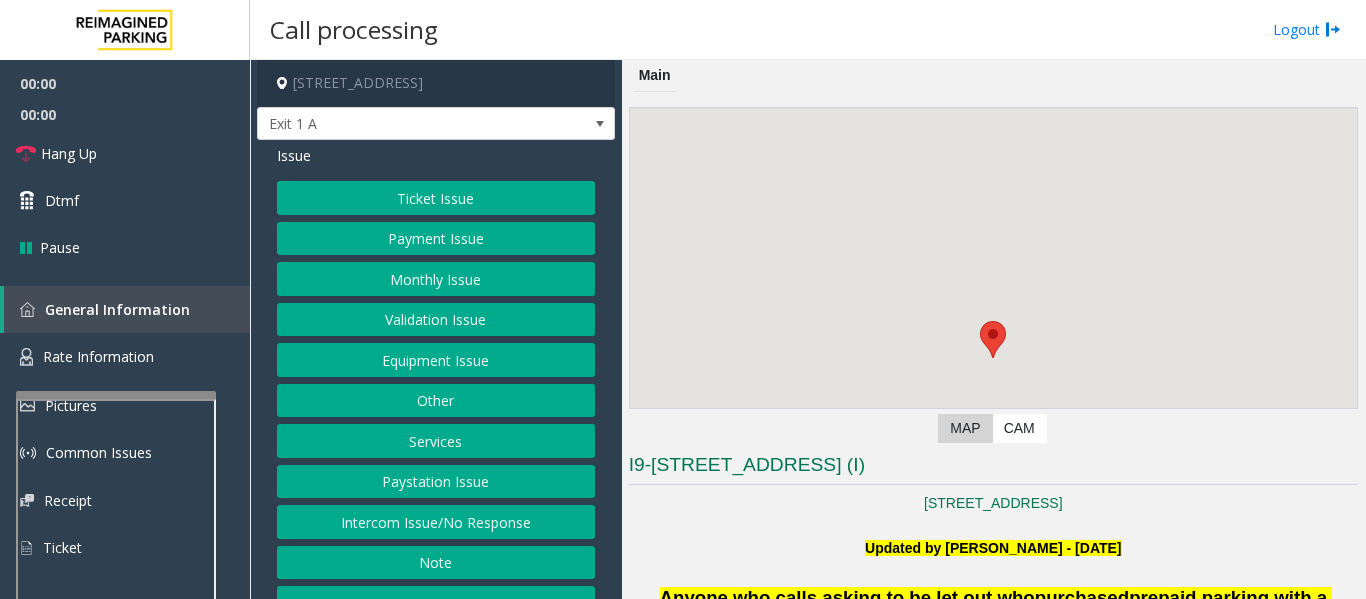 click on "Monthly Issue" 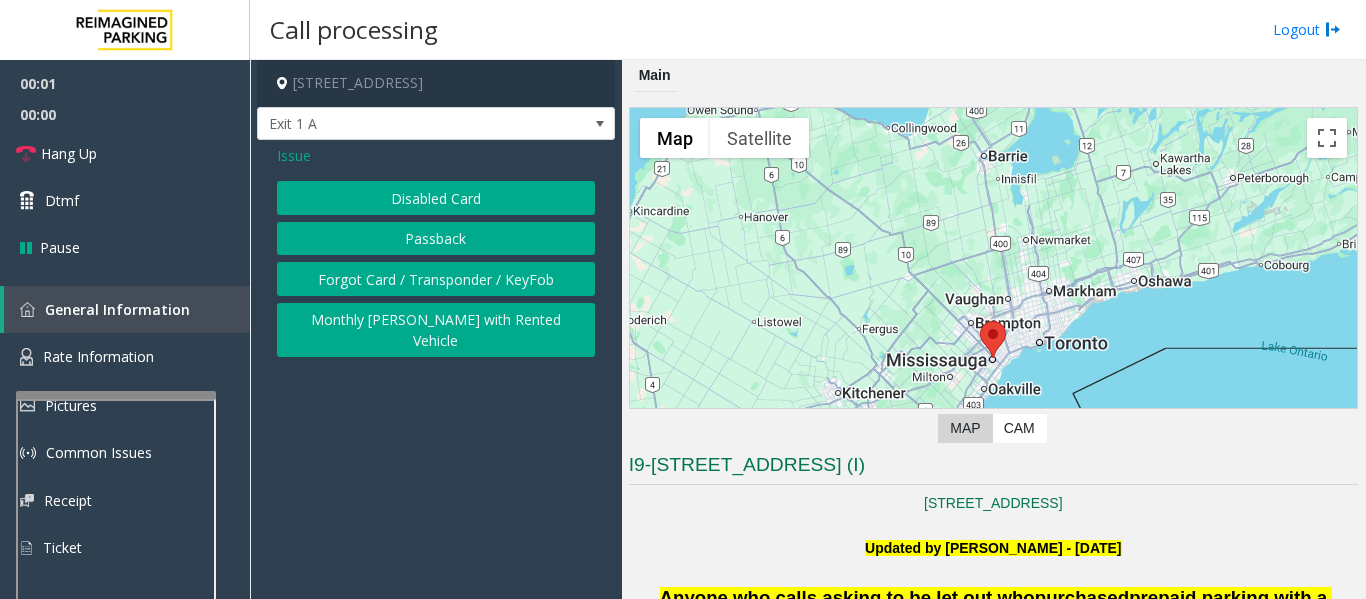 click on "Disabled Card" 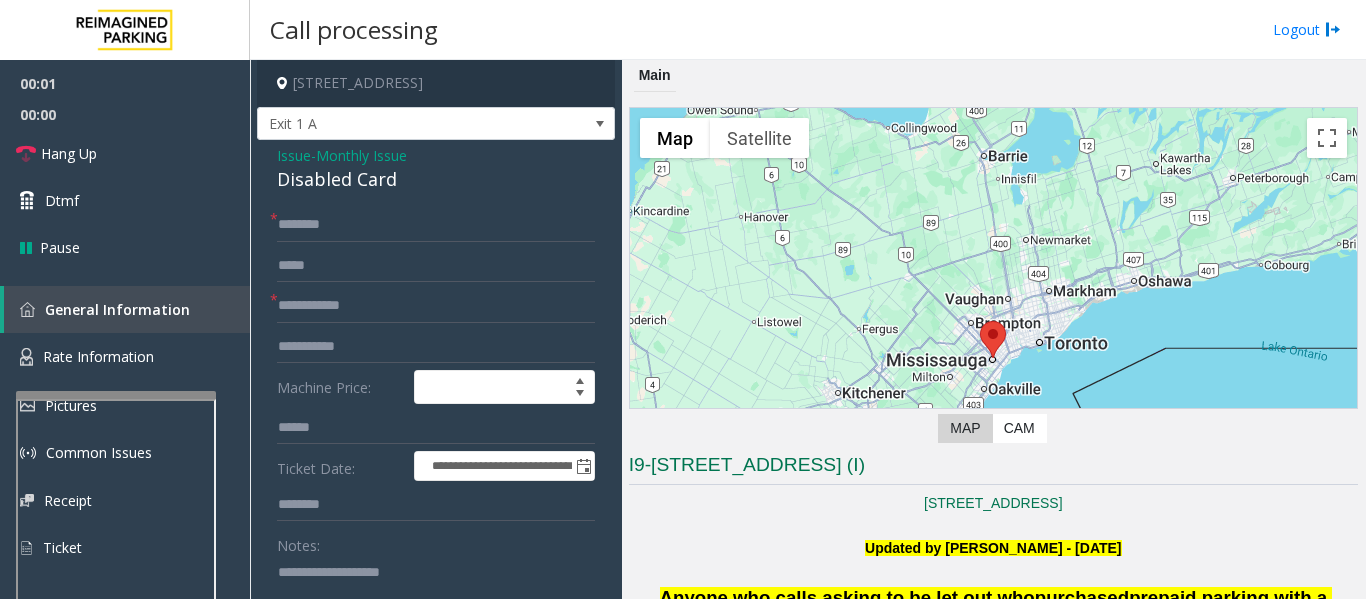 click on "Disabled Card" 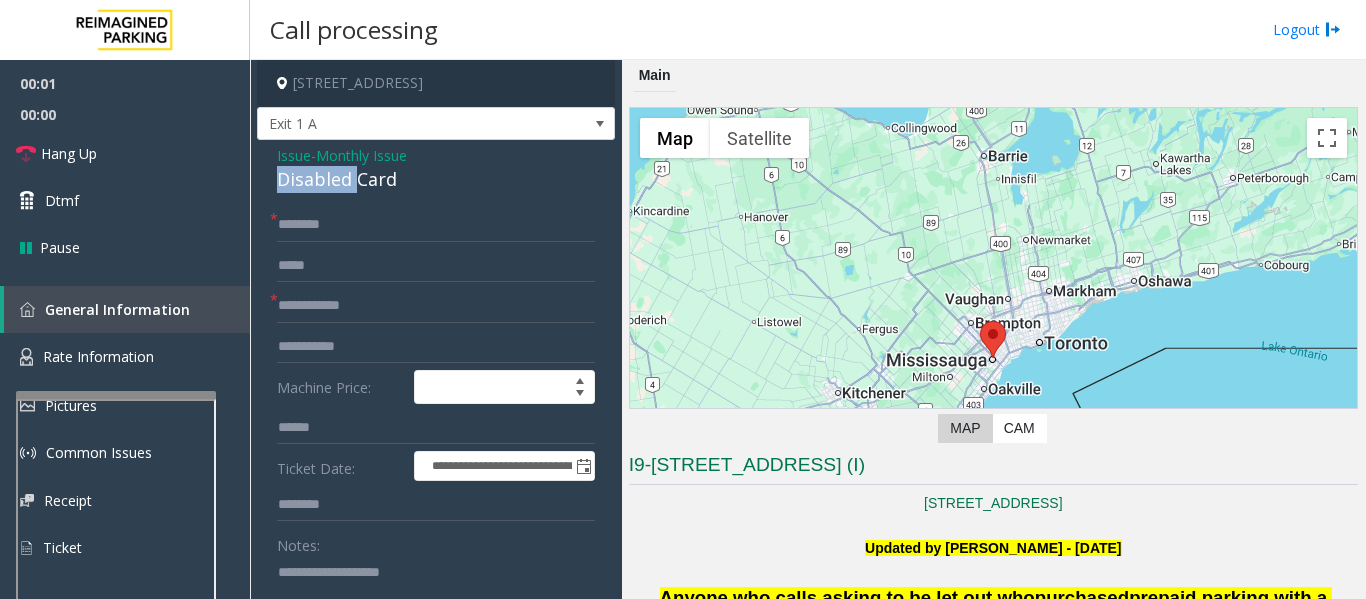 click on "Disabled Card" 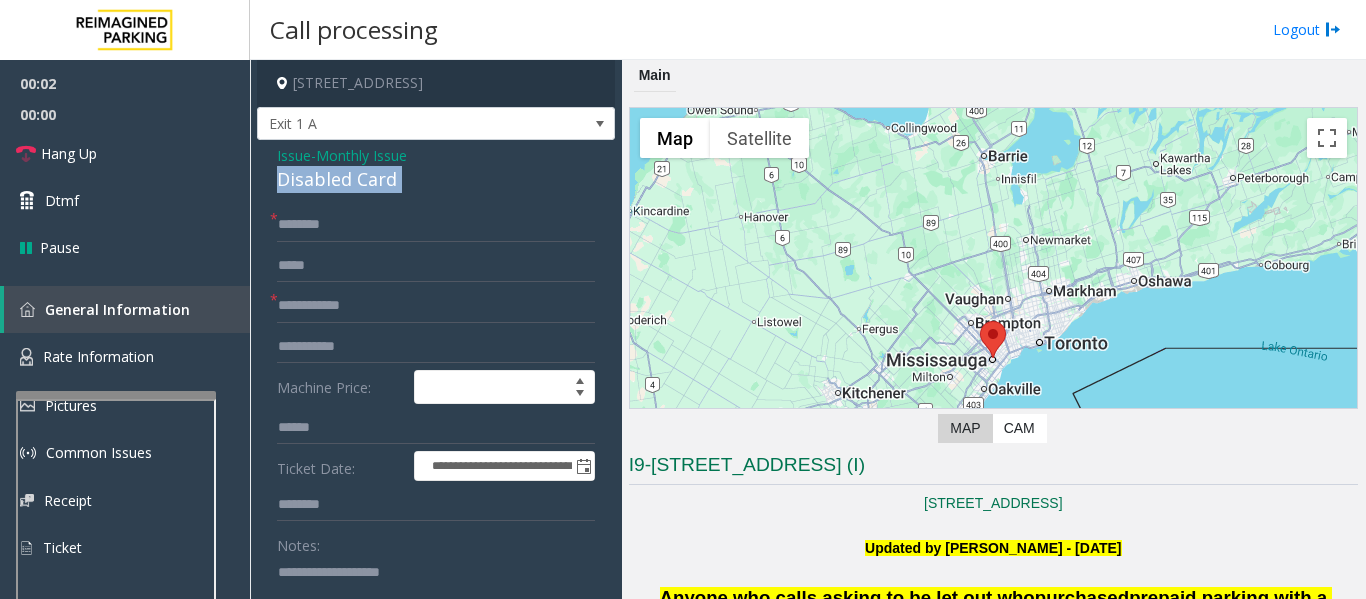 click on "Disabled Card" 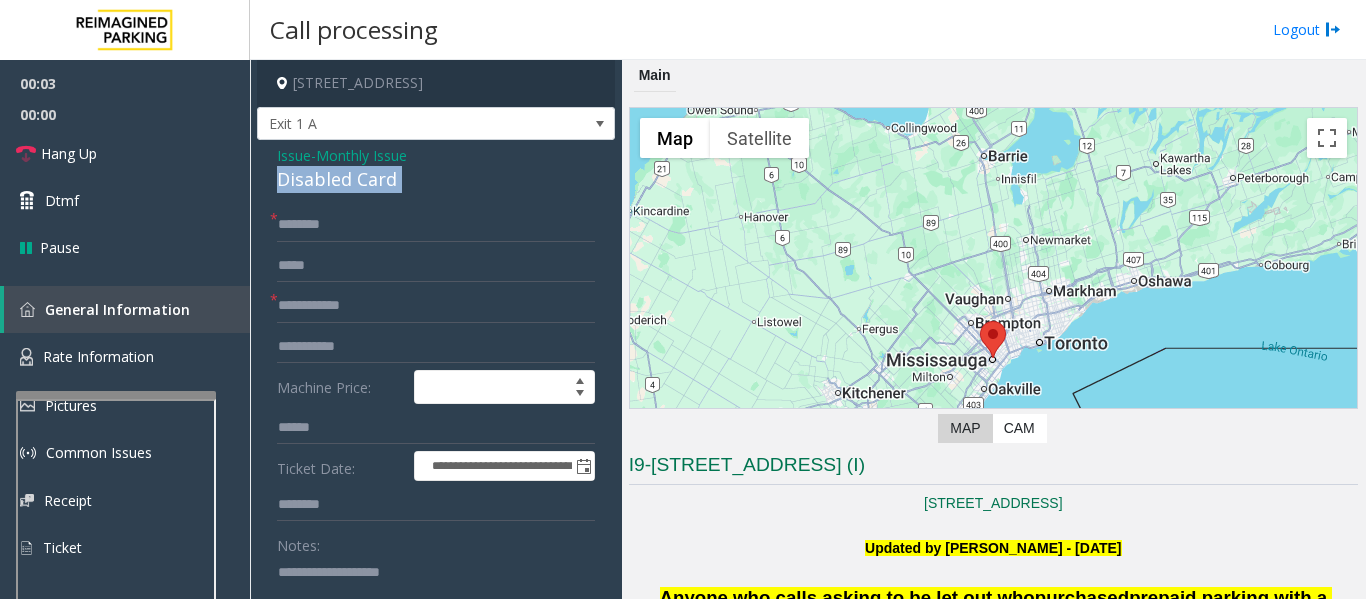 copy on "Disabled Card" 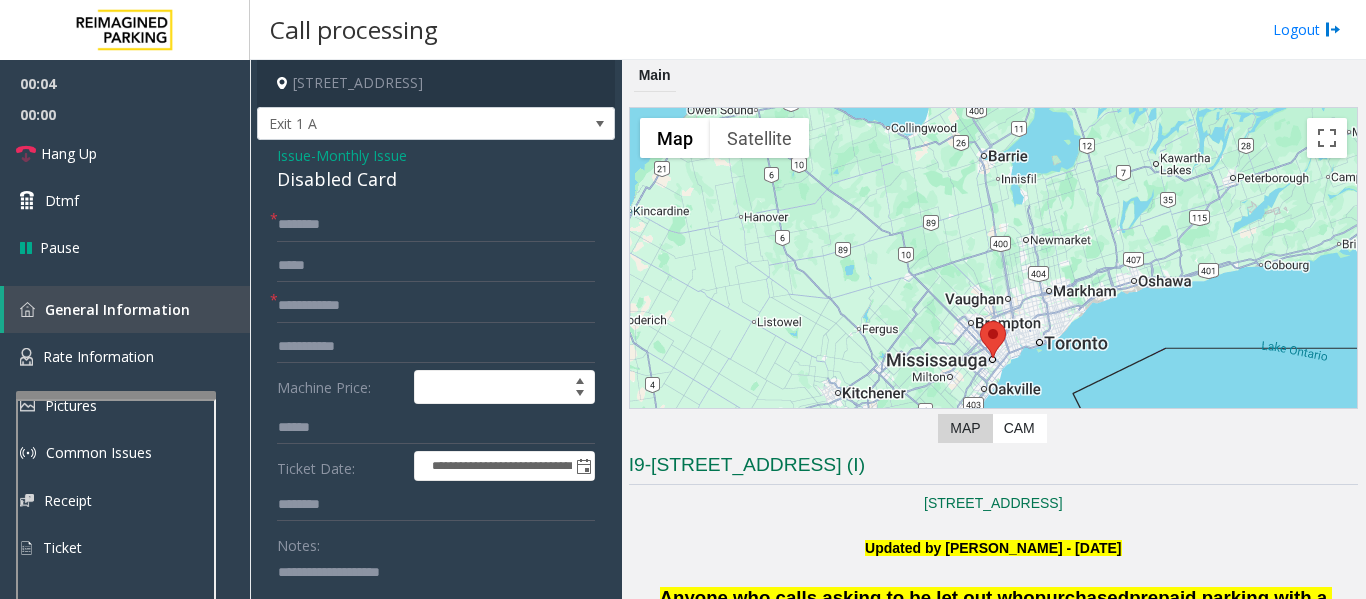 click 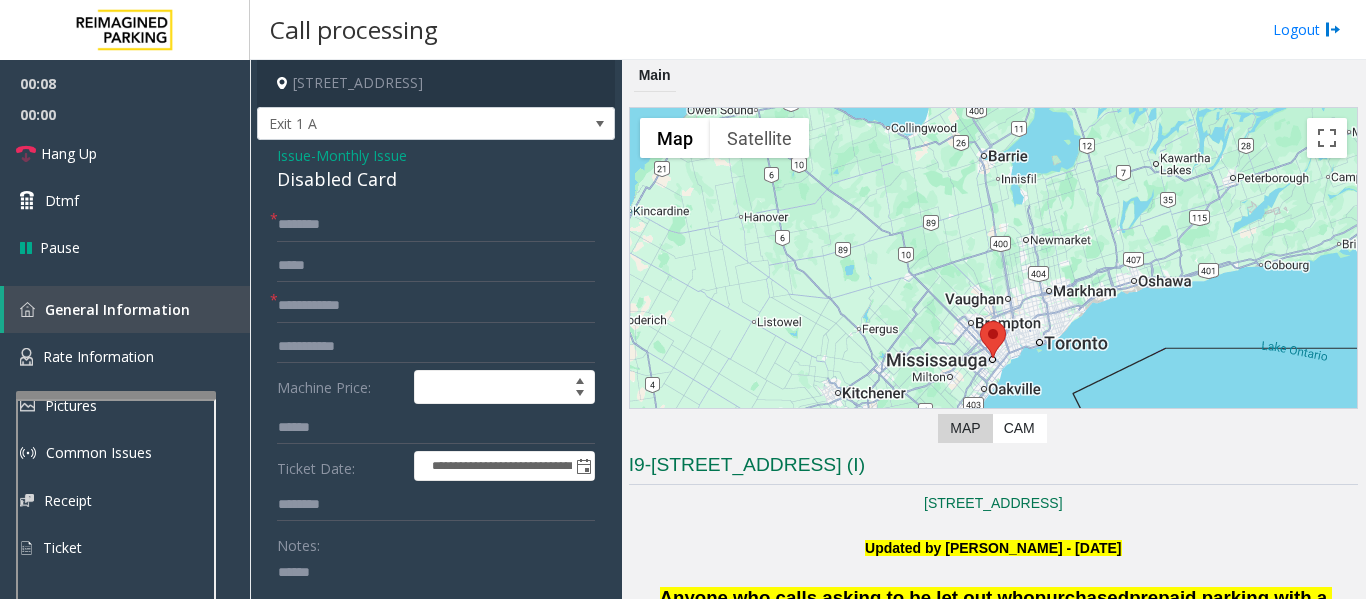paste on "**********" 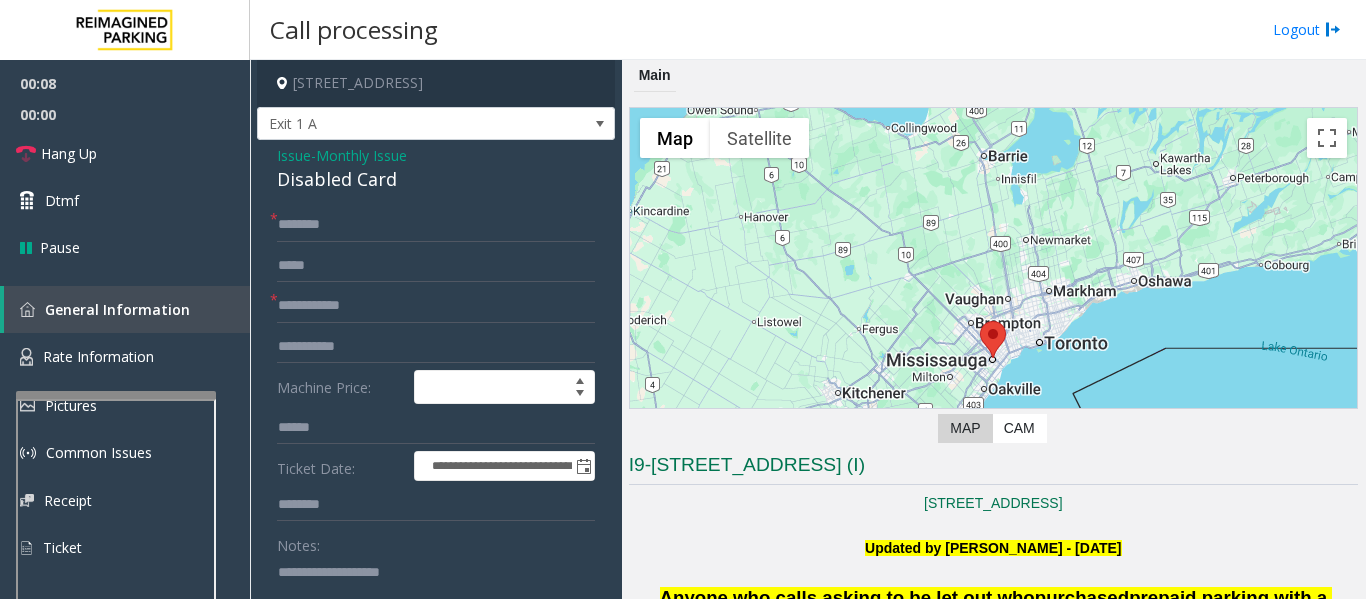 scroll, scrollTop: 4, scrollLeft: 0, axis: vertical 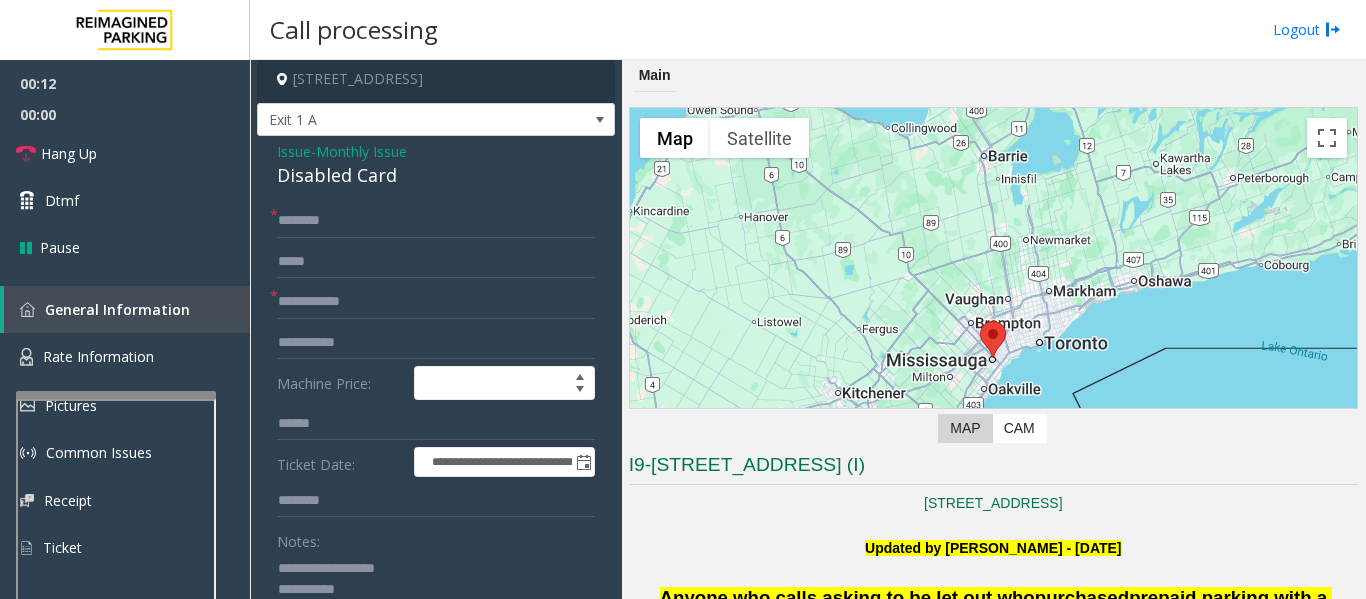 type on "**********" 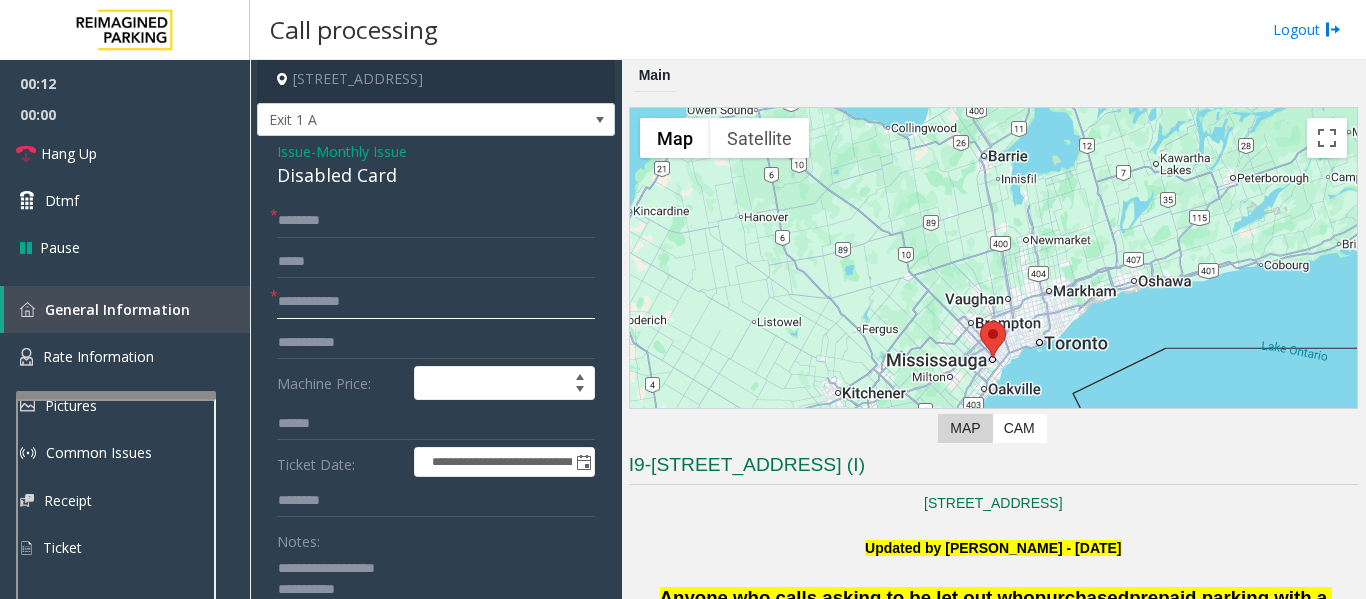 click 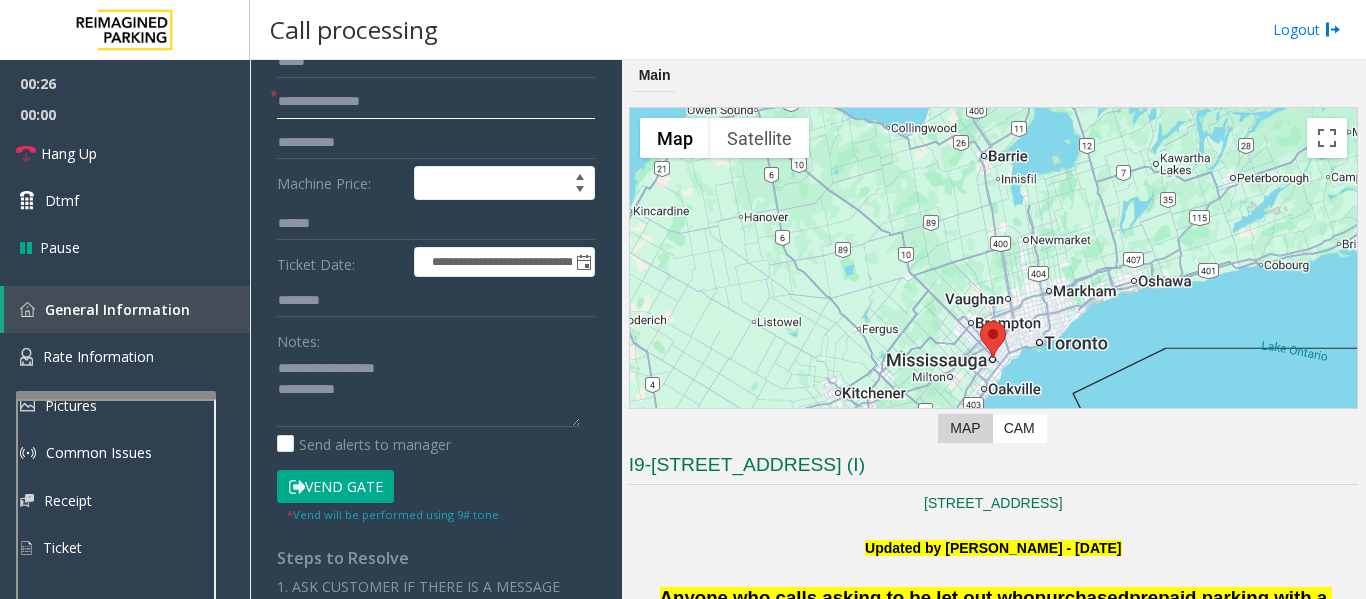type on "**********" 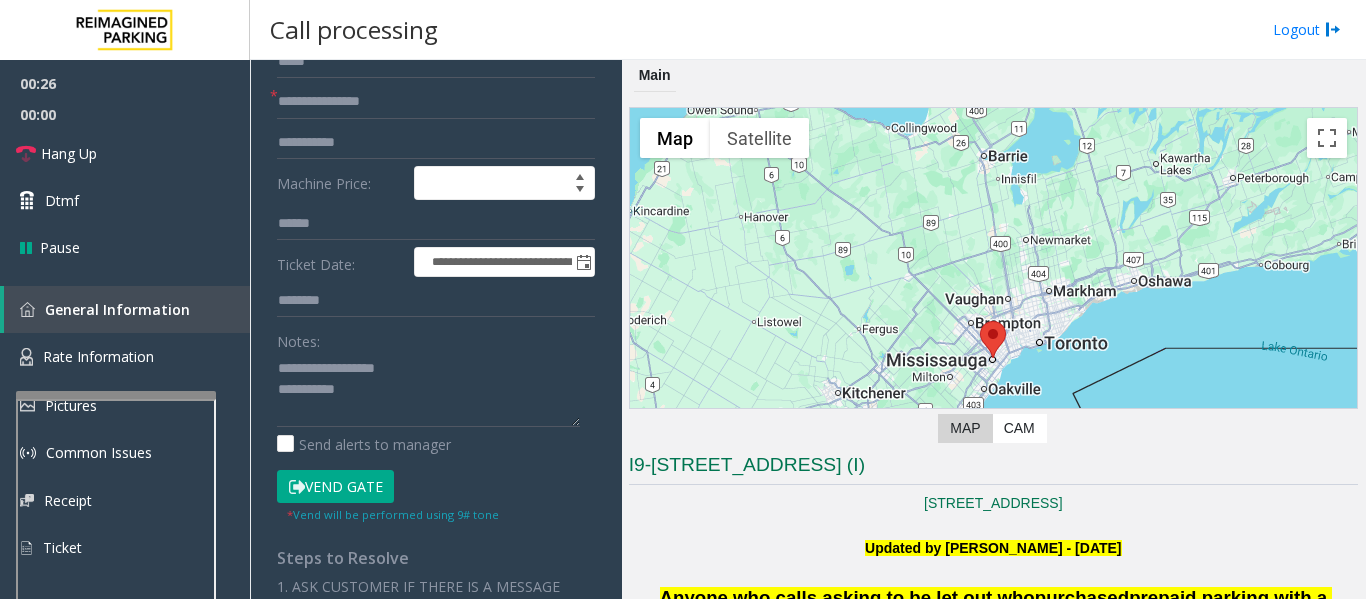 click on "Vend Gate" 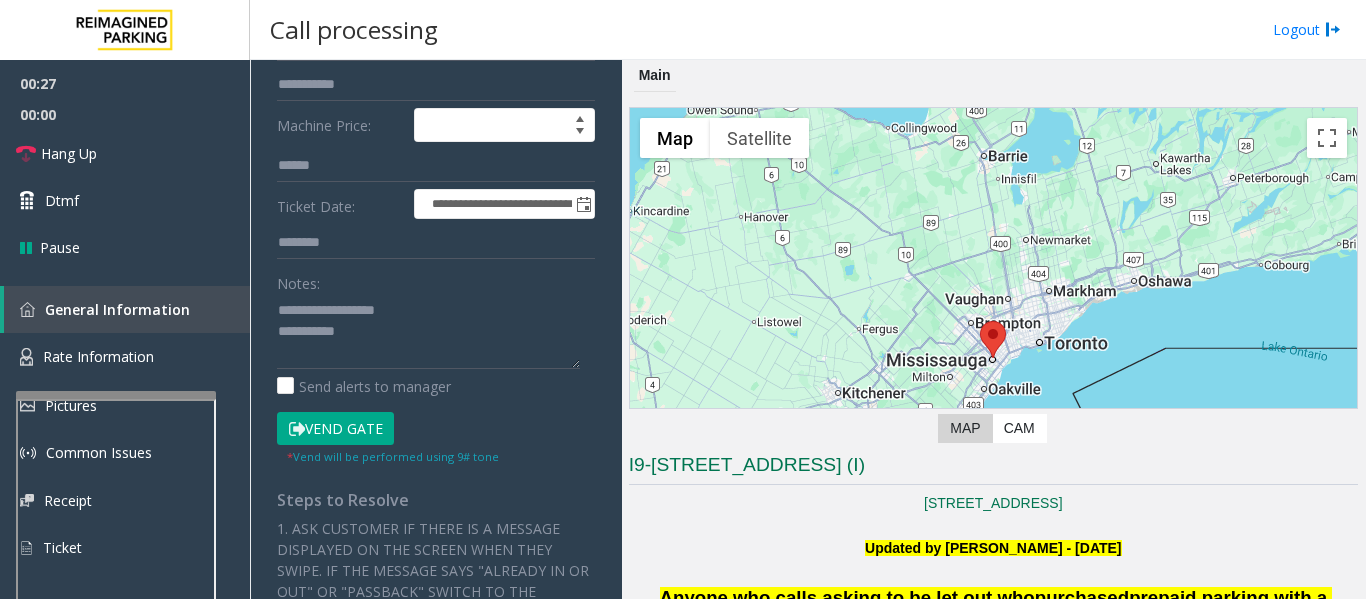 scroll, scrollTop: 448, scrollLeft: 0, axis: vertical 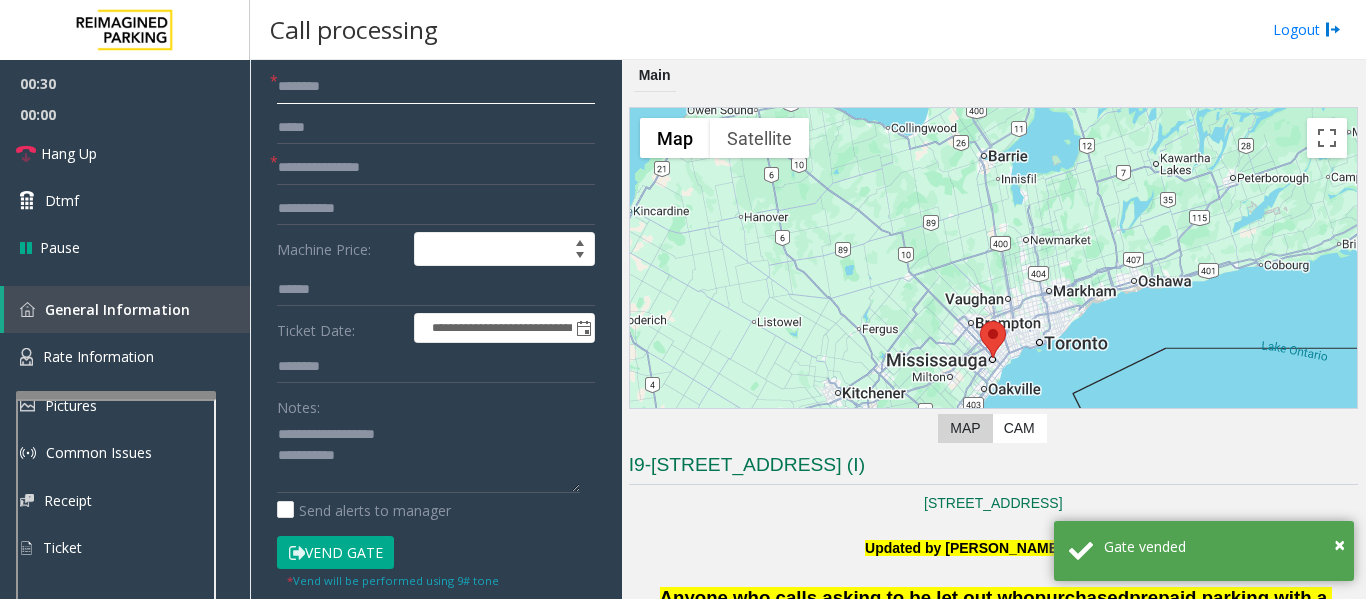 click 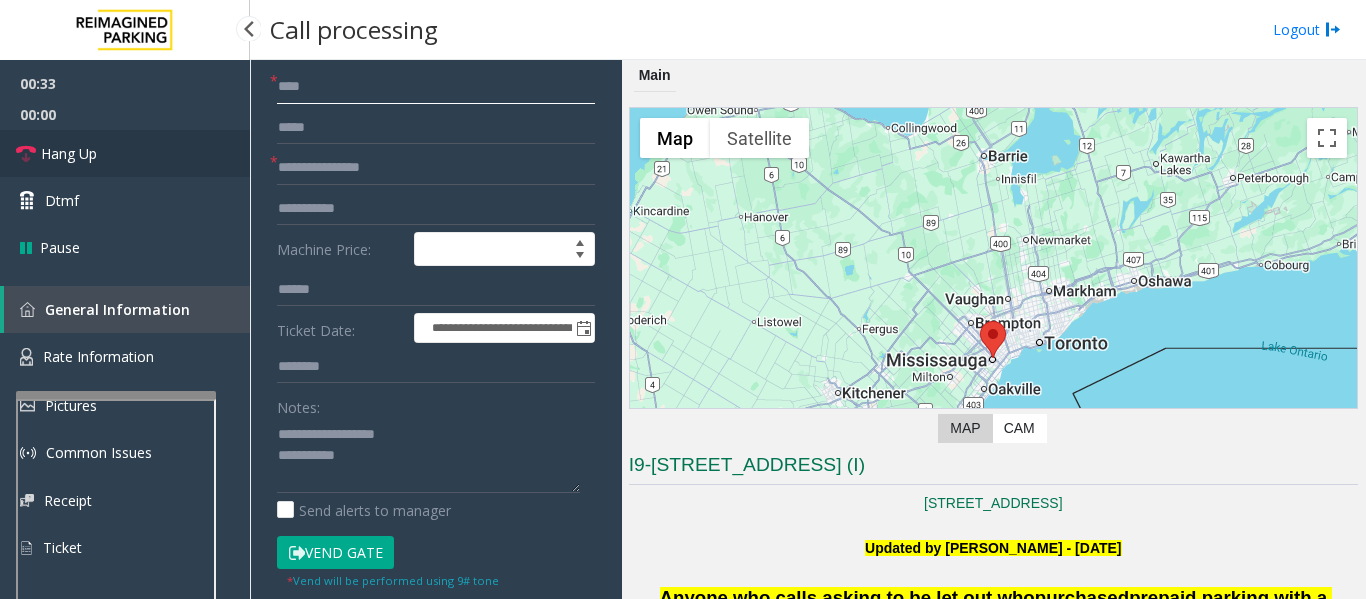 type on "****" 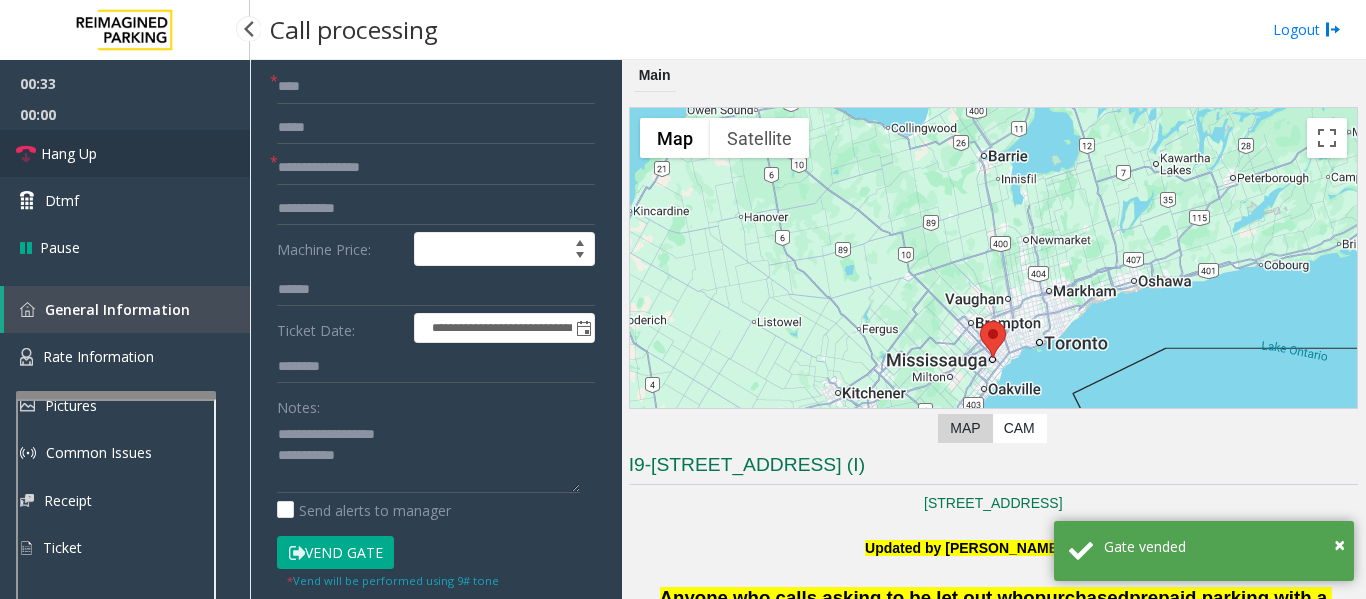 click on "Hang Up" at bounding box center [69, 153] 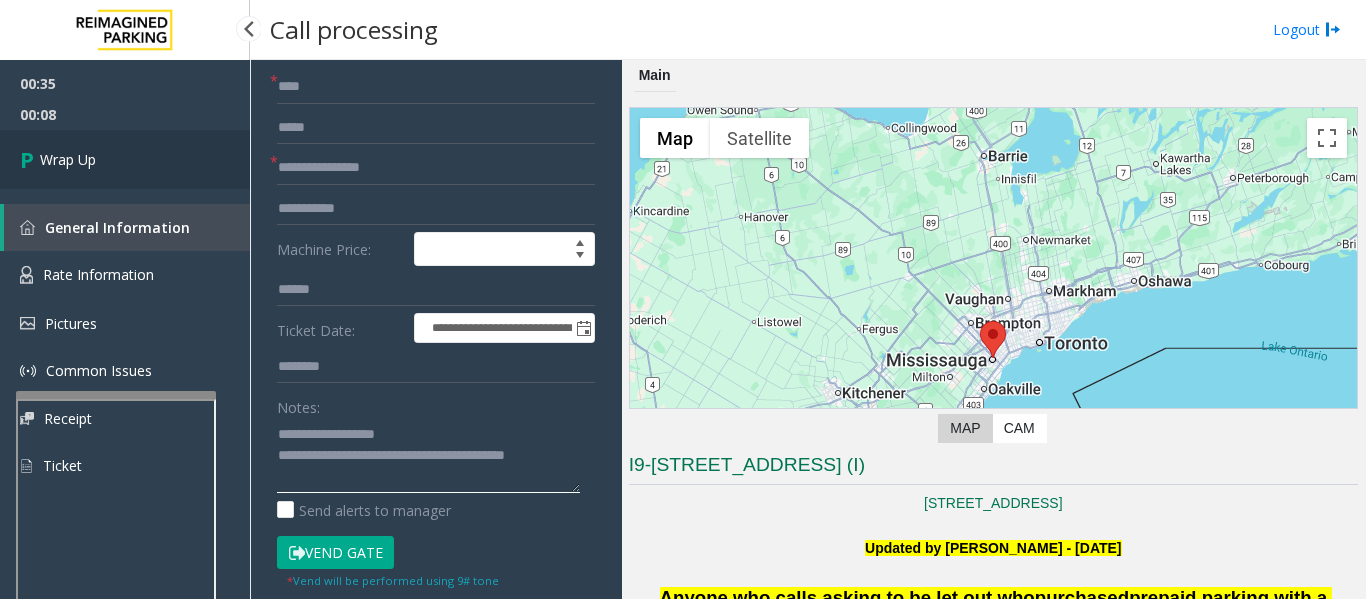 type on "**********" 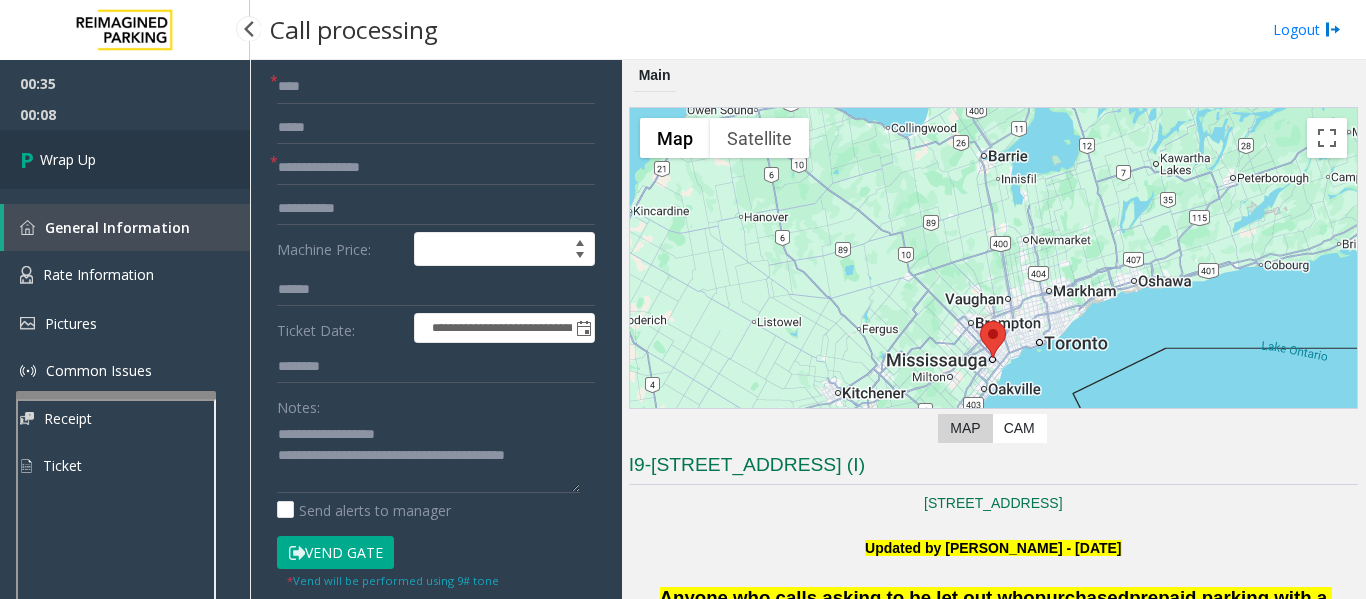 click on "Wrap Up" at bounding box center (125, 159) 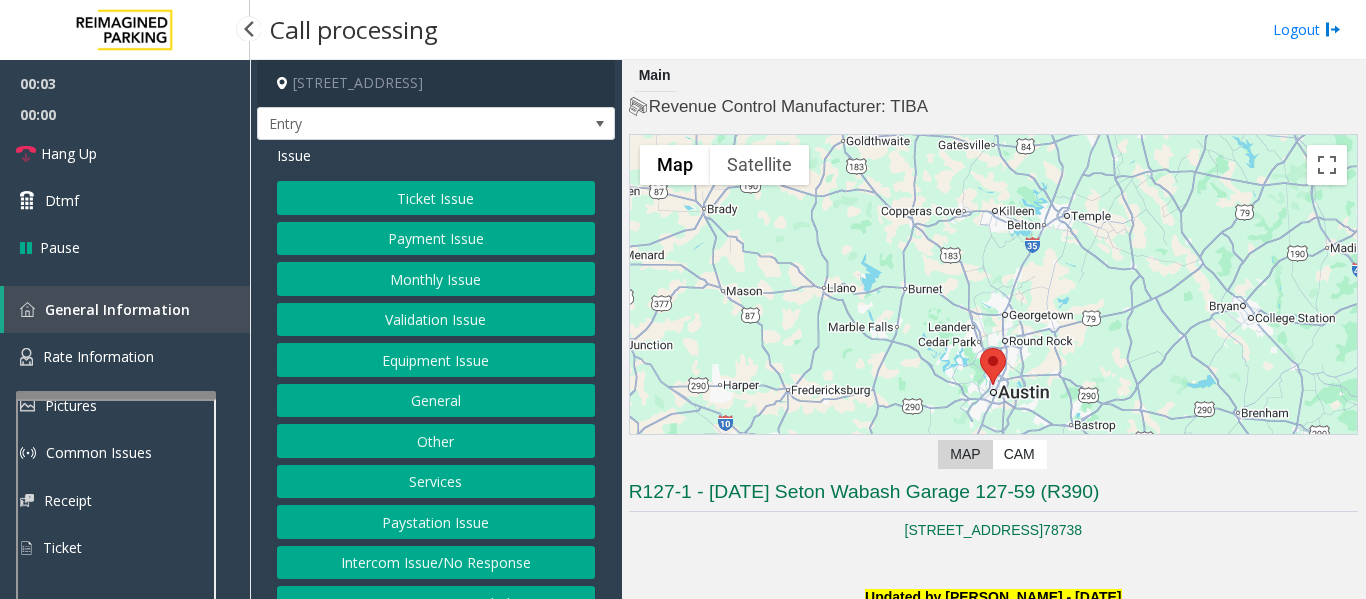 scroll, scrollTop: 455, scrollLeft: 0, axis: vertical 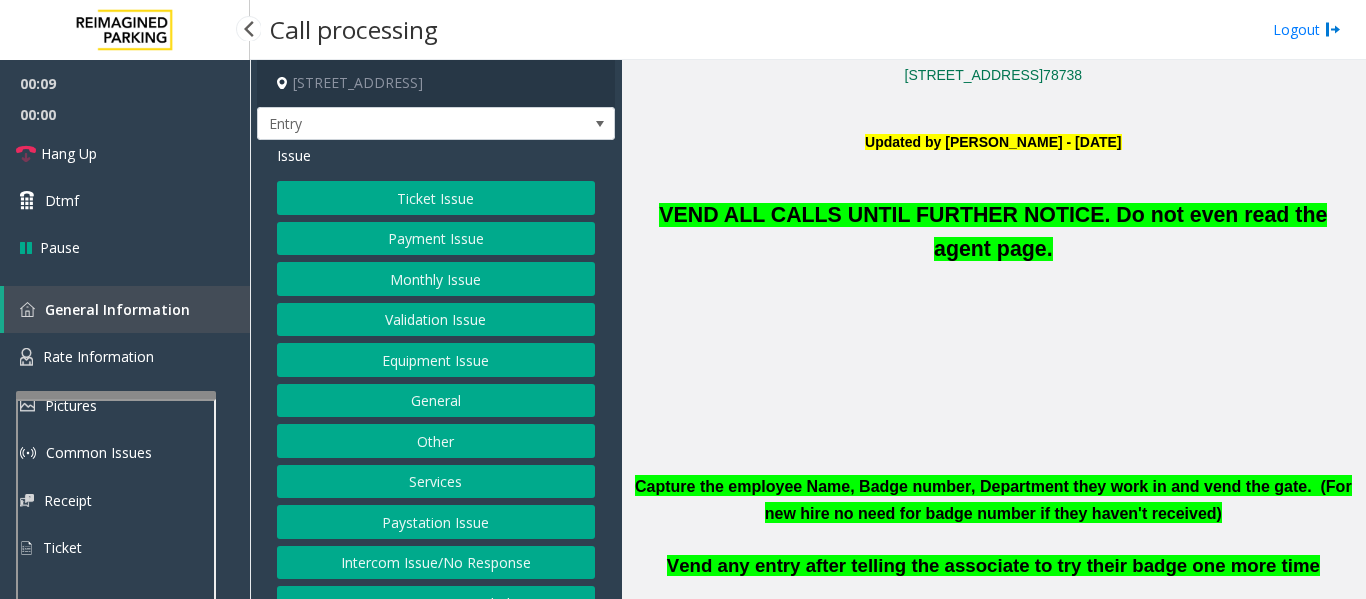 click on "Monthly Issue" 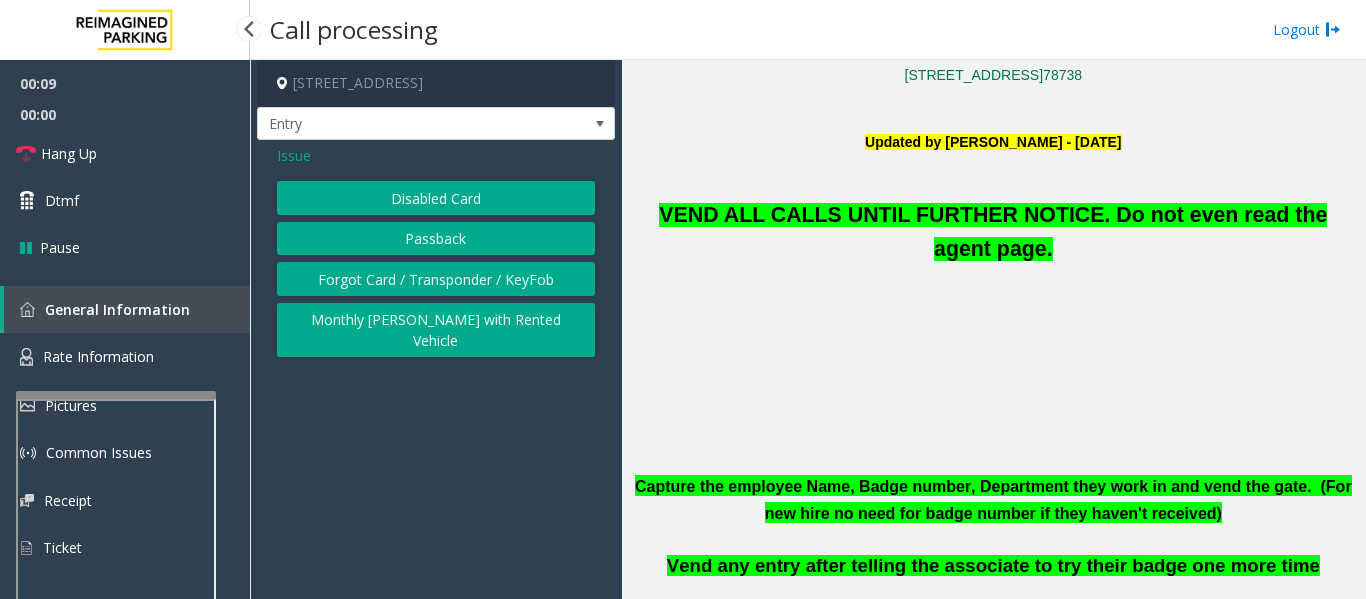 click on "Disabled Card" 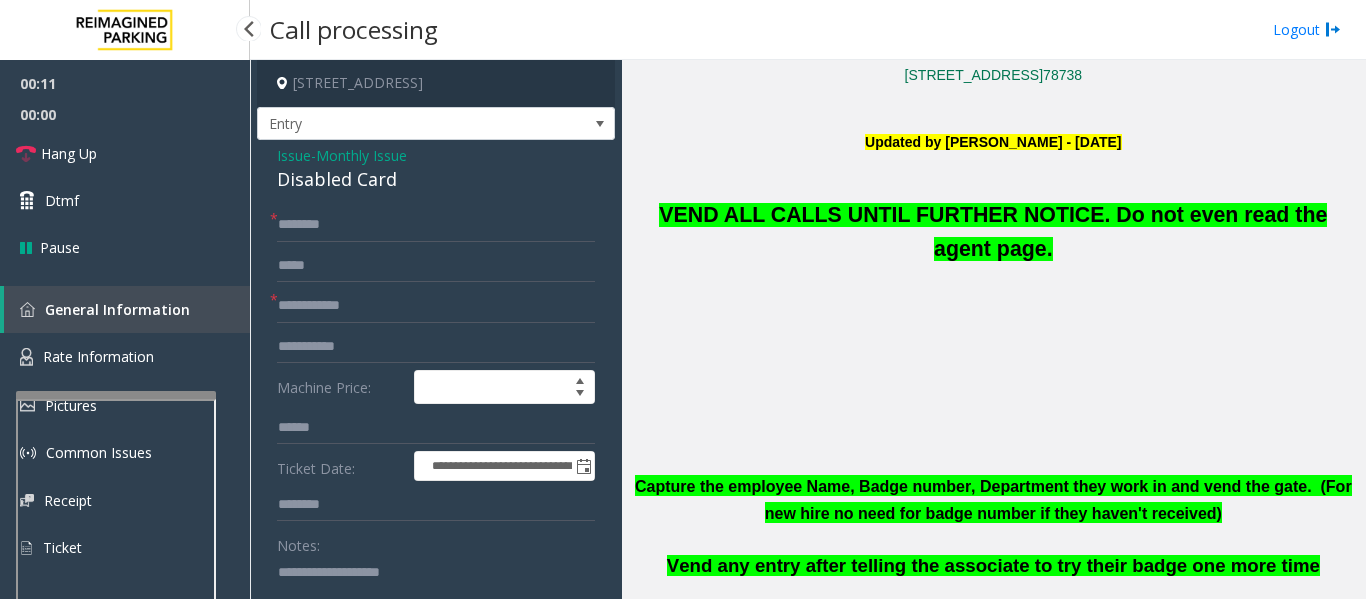 click on "Disabled Card" 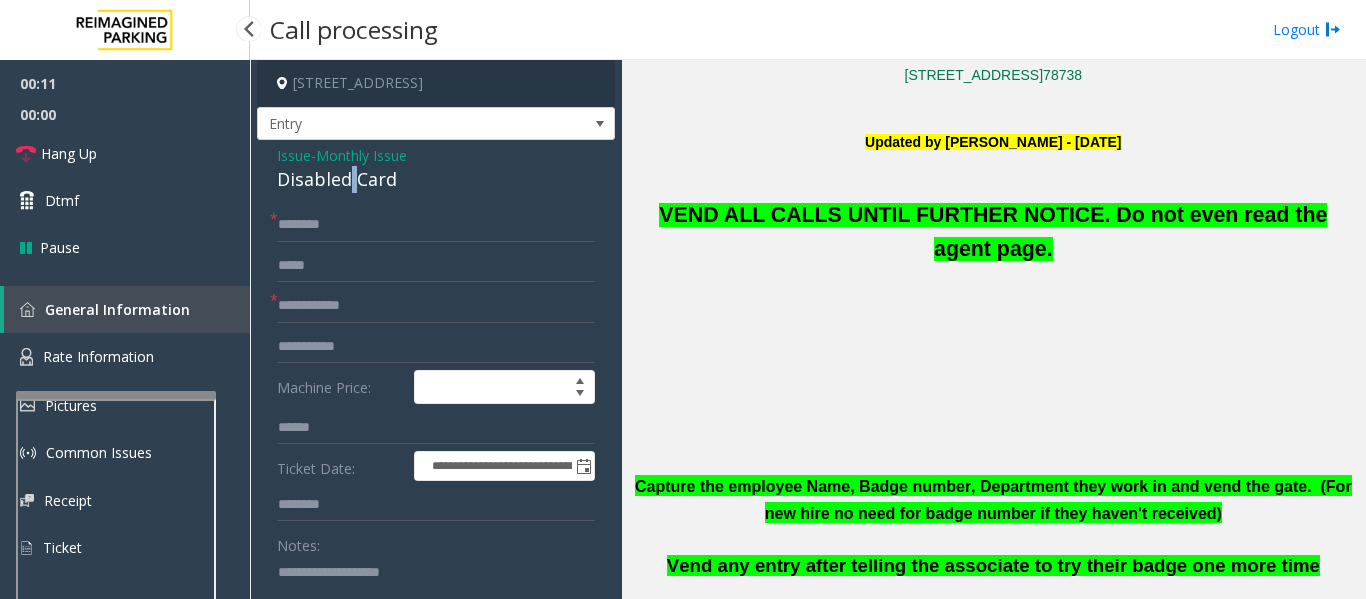click on "Disabled Card" 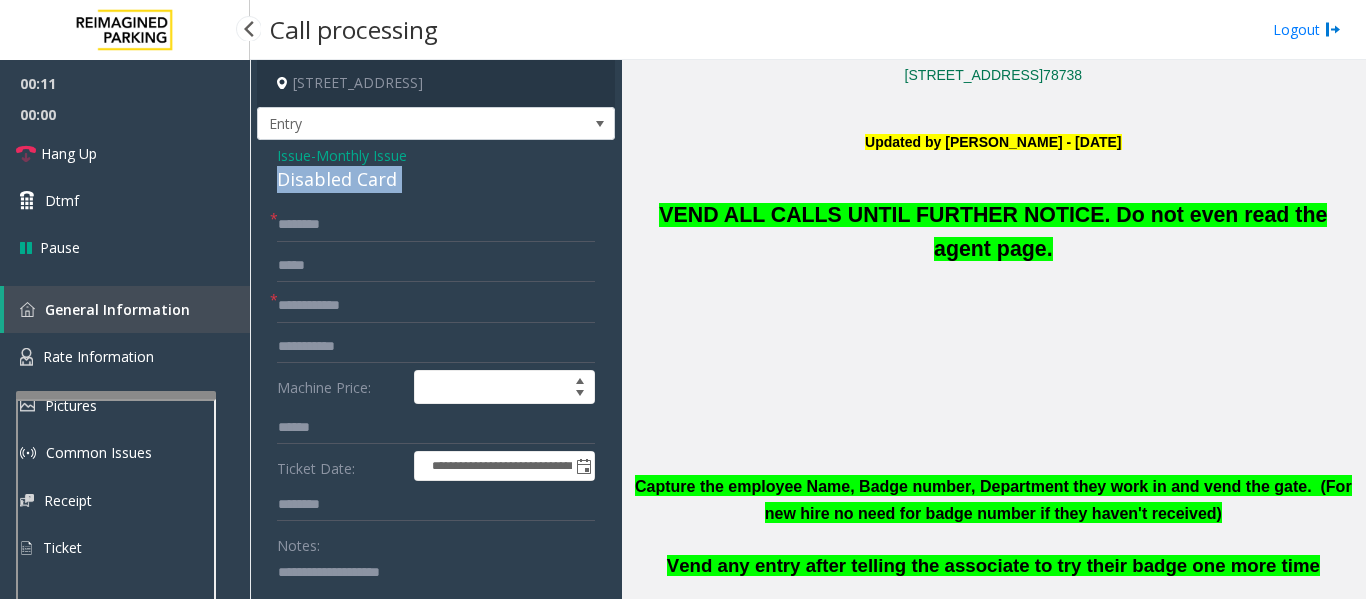 click on "Disabled Card" 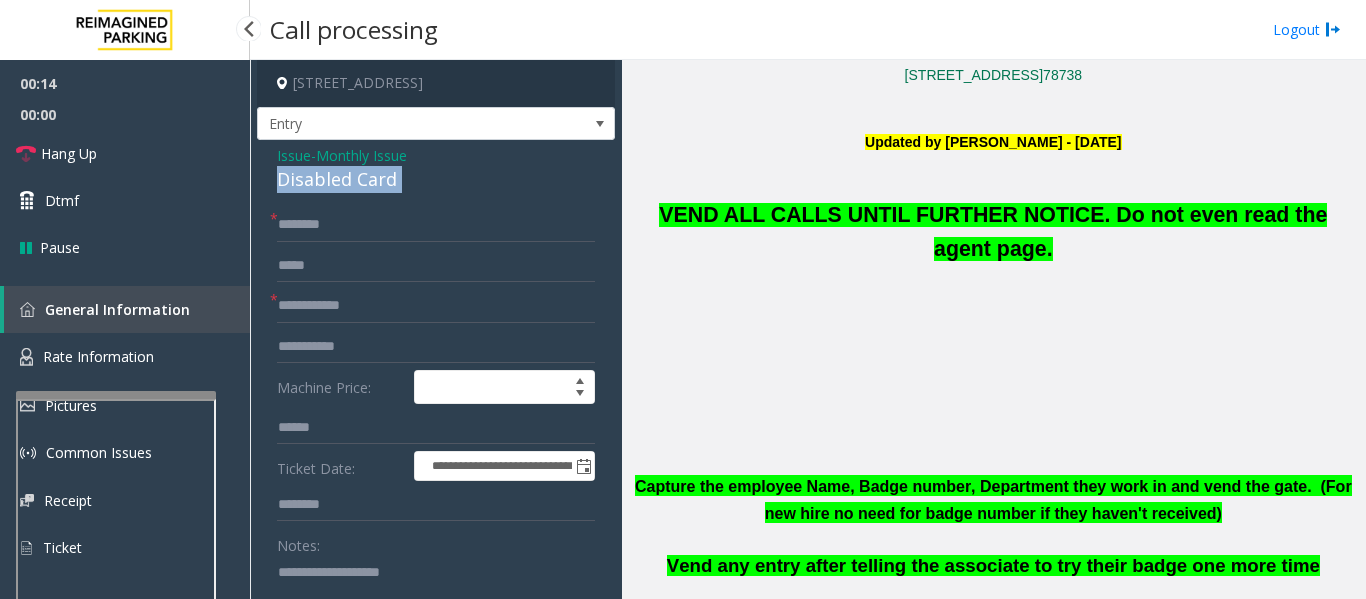scroll, scrollTop: 100, scrollLeft: 0, axis: vertical 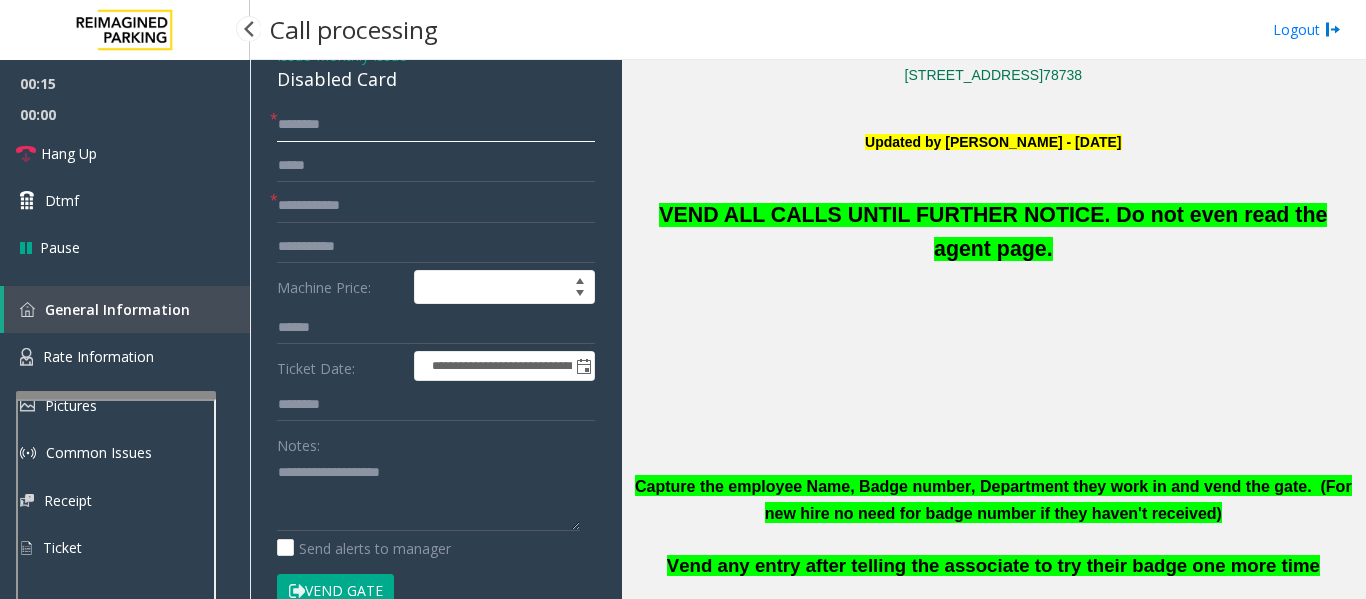 click 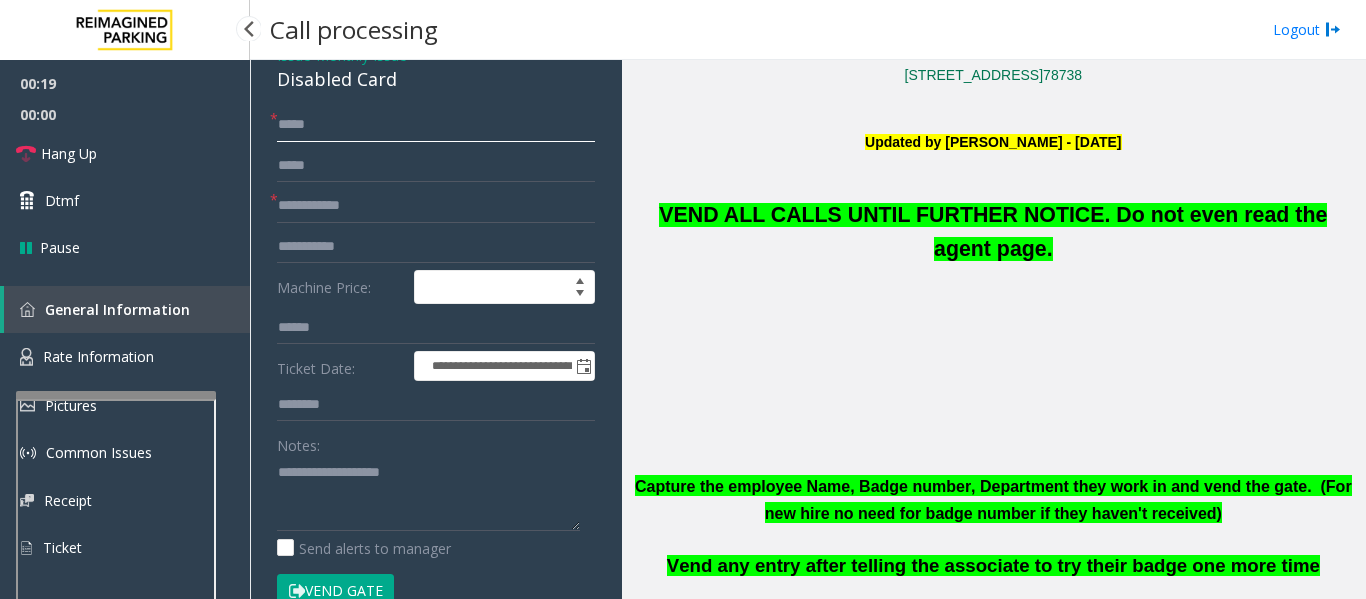 type on "*****" 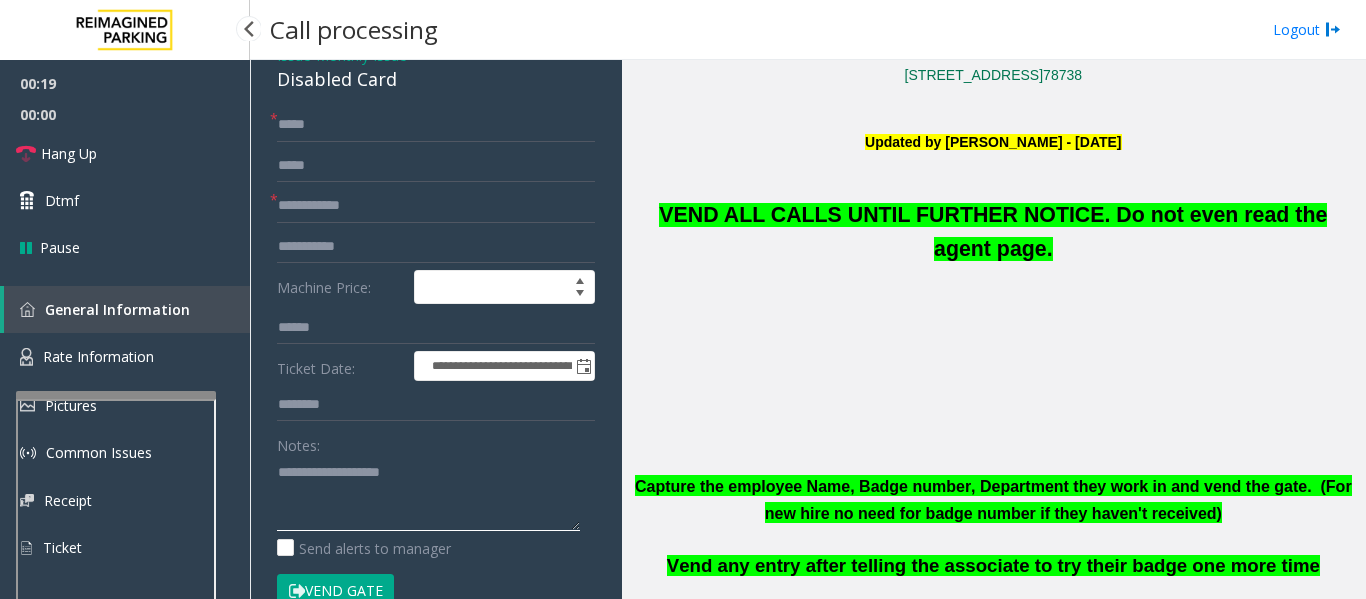 drag, startPoint x: 391, startPoint y: 508, endPoint x: 401, endPoint y: 507, distance: 10.049875 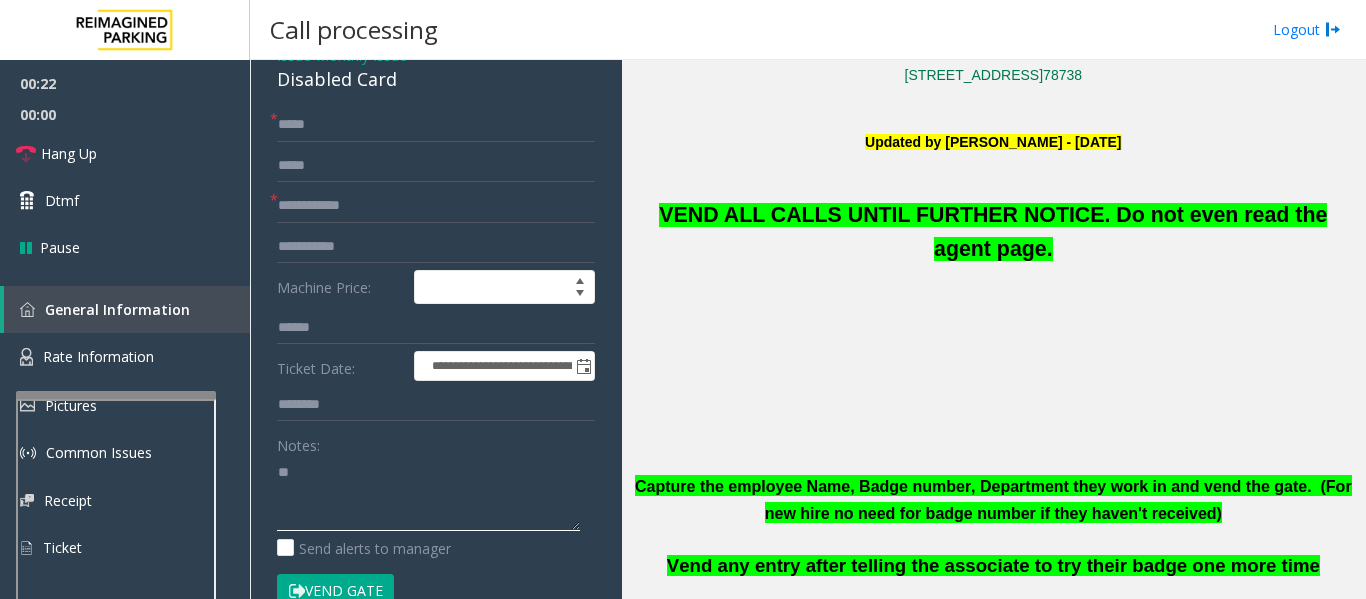 type on "**" 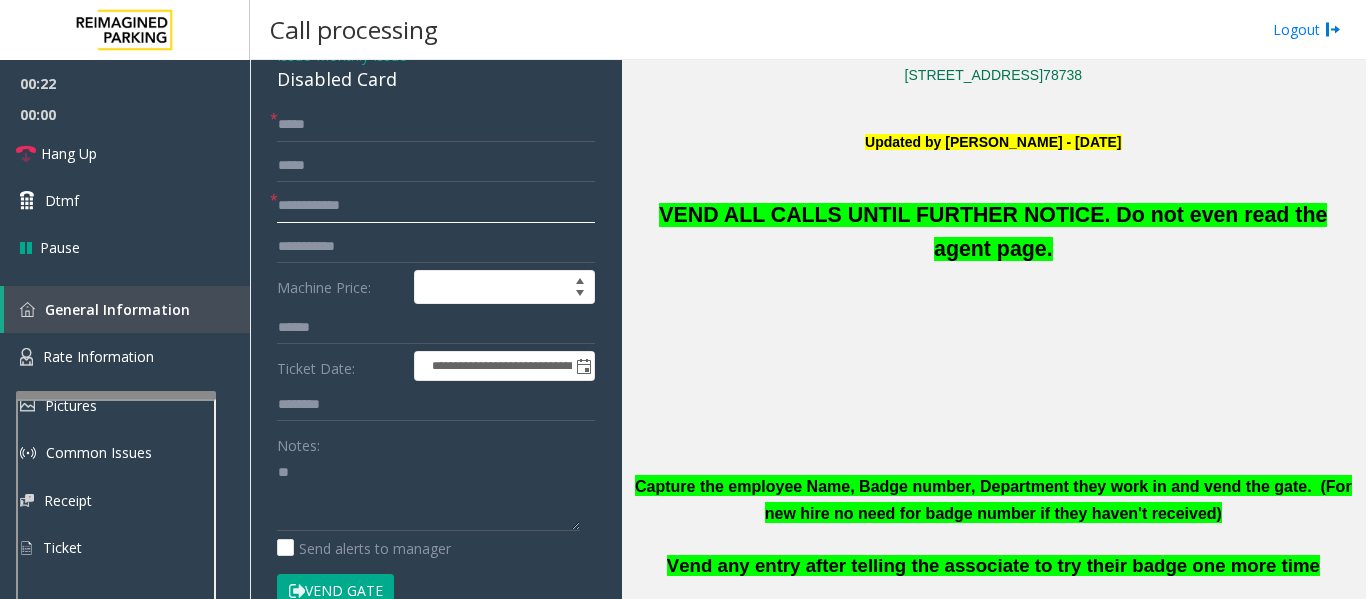 click 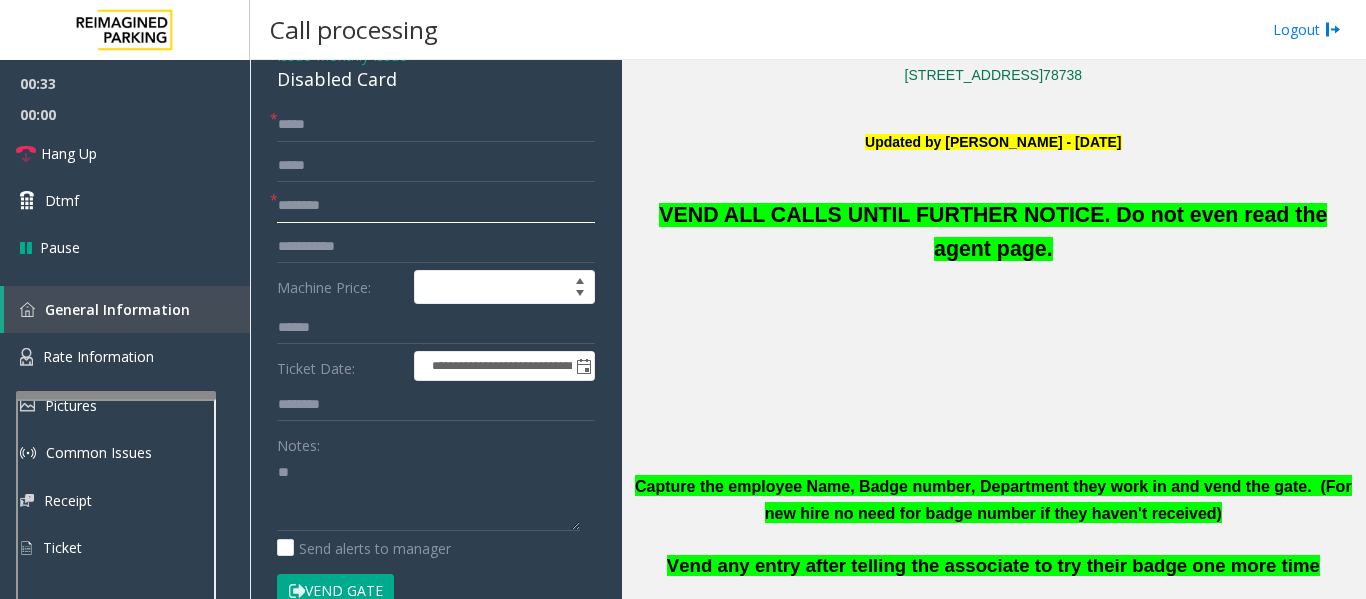 type on "********" 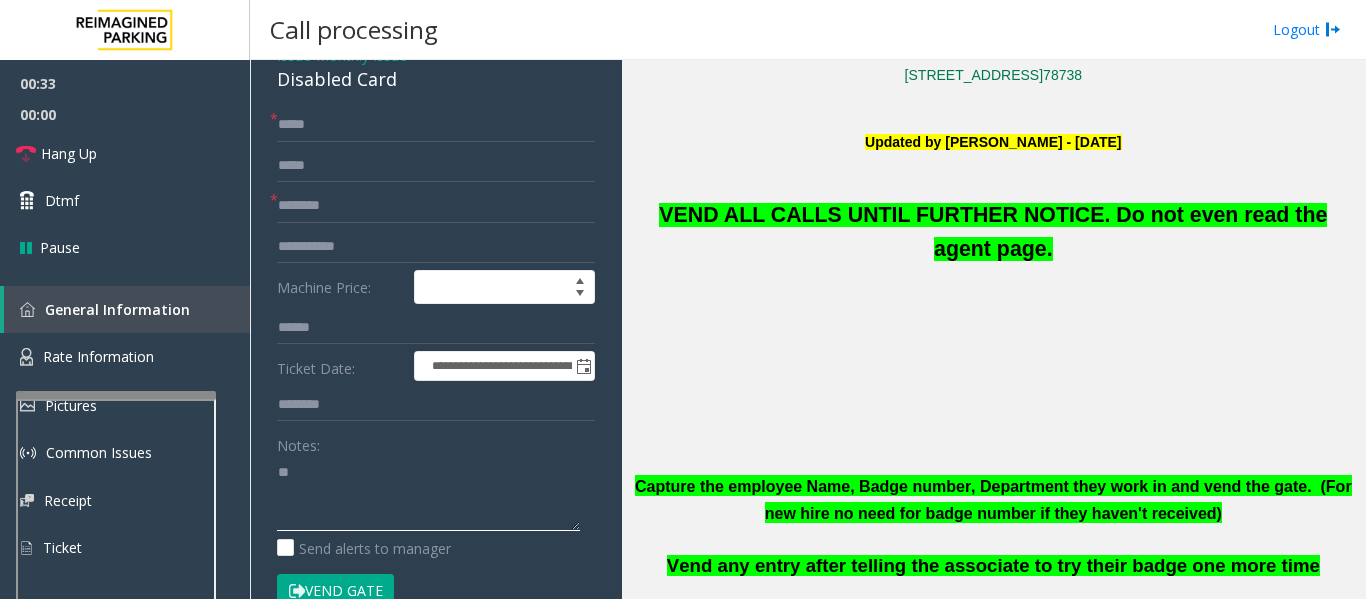 click 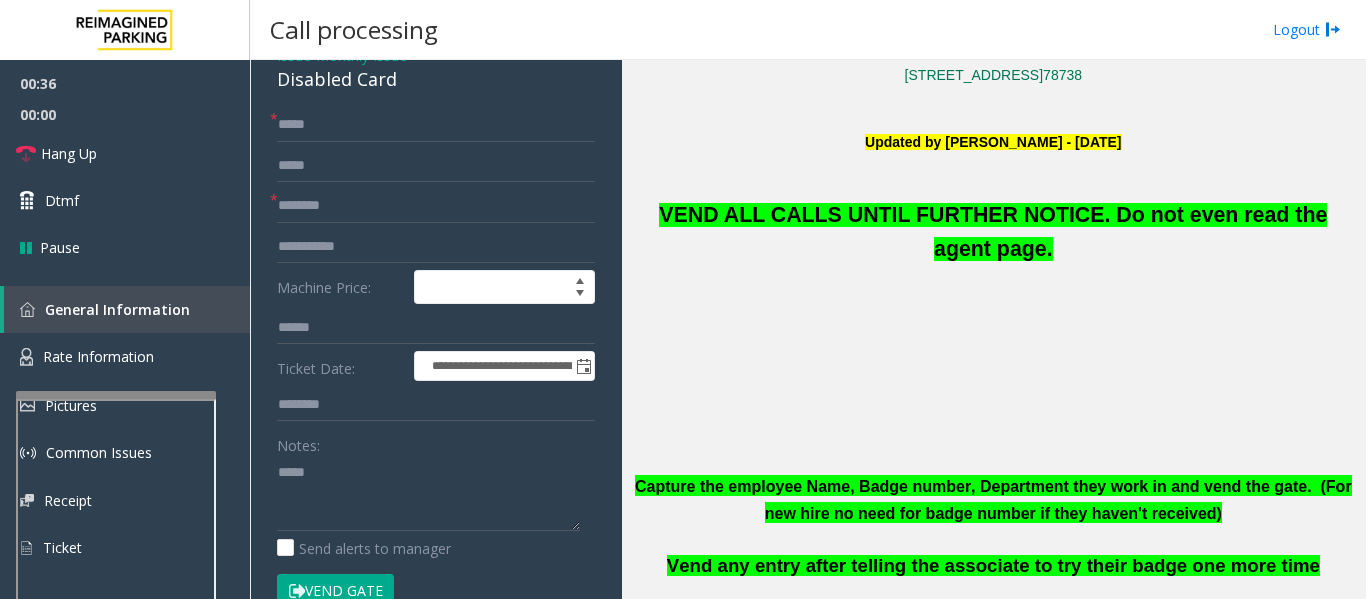 click on "Vend Gate" 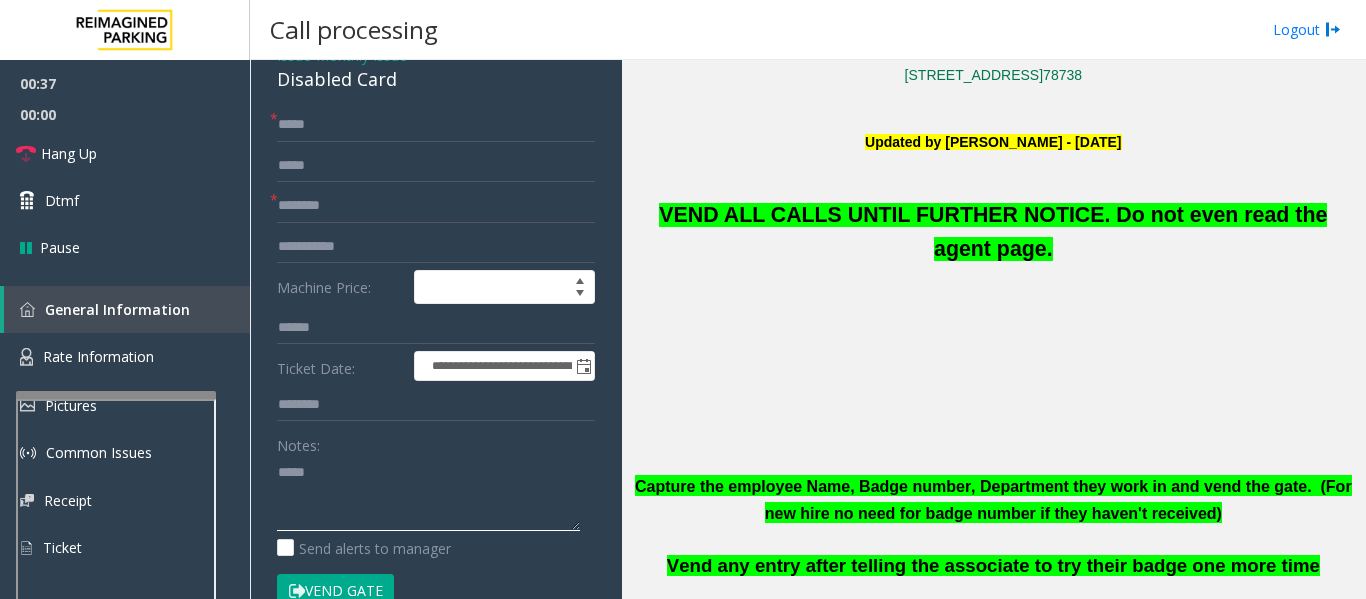 click 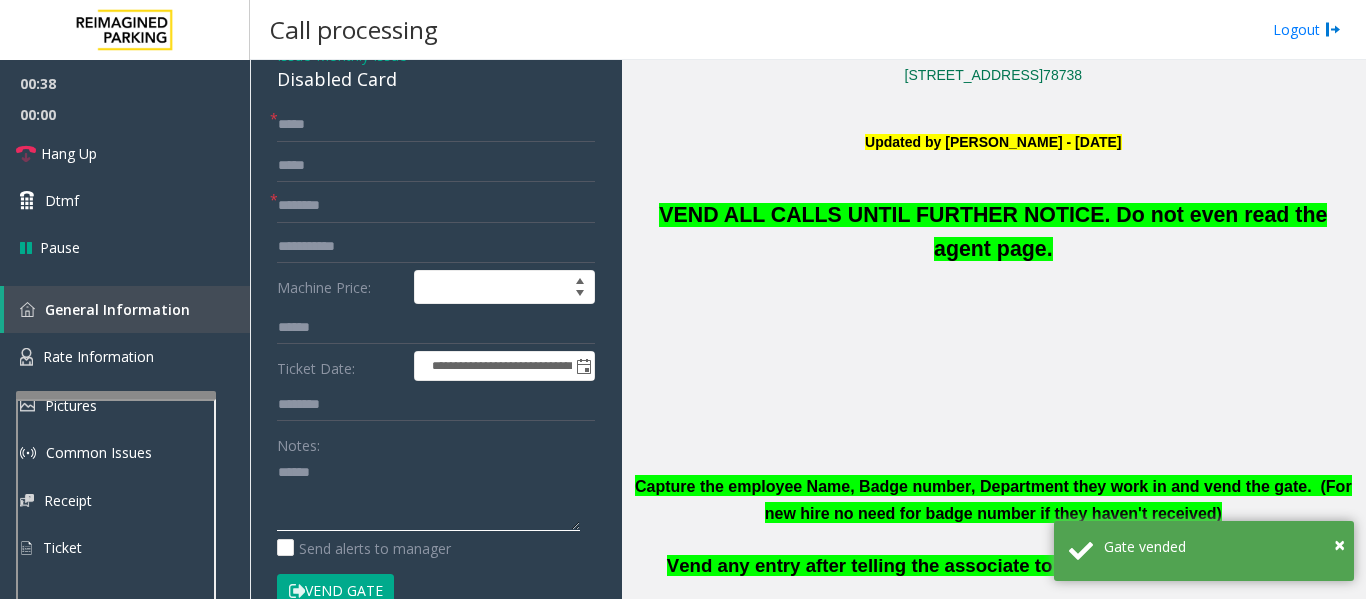 paste on "**********" 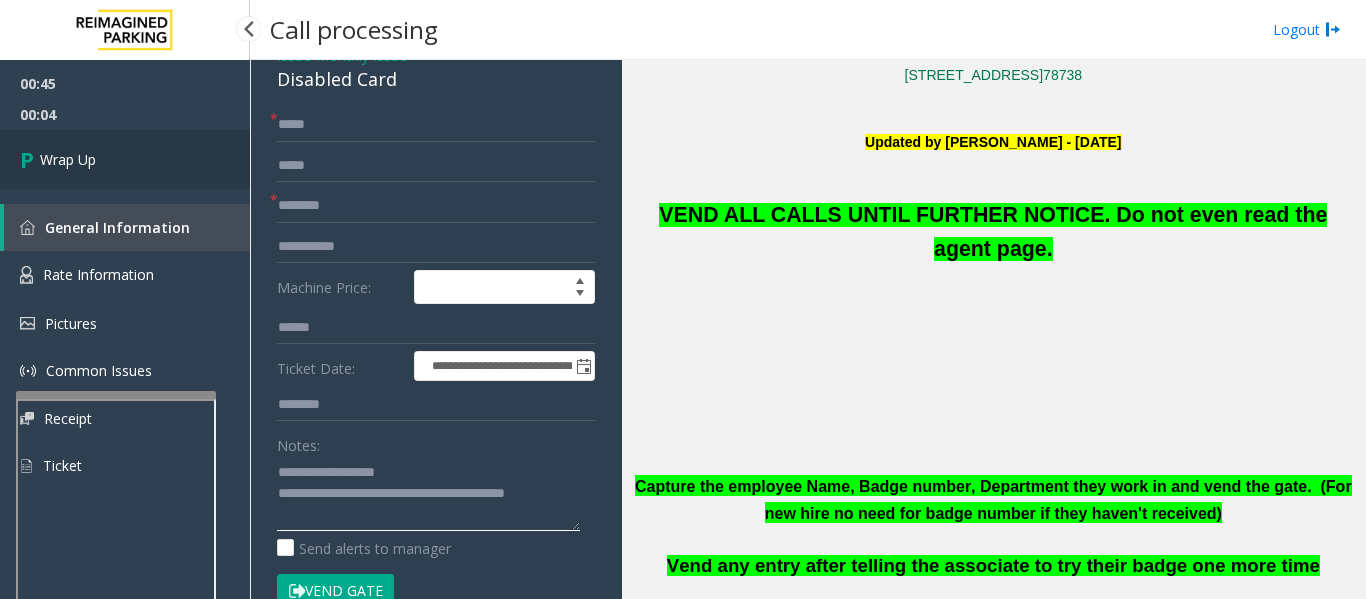 type on "**********" 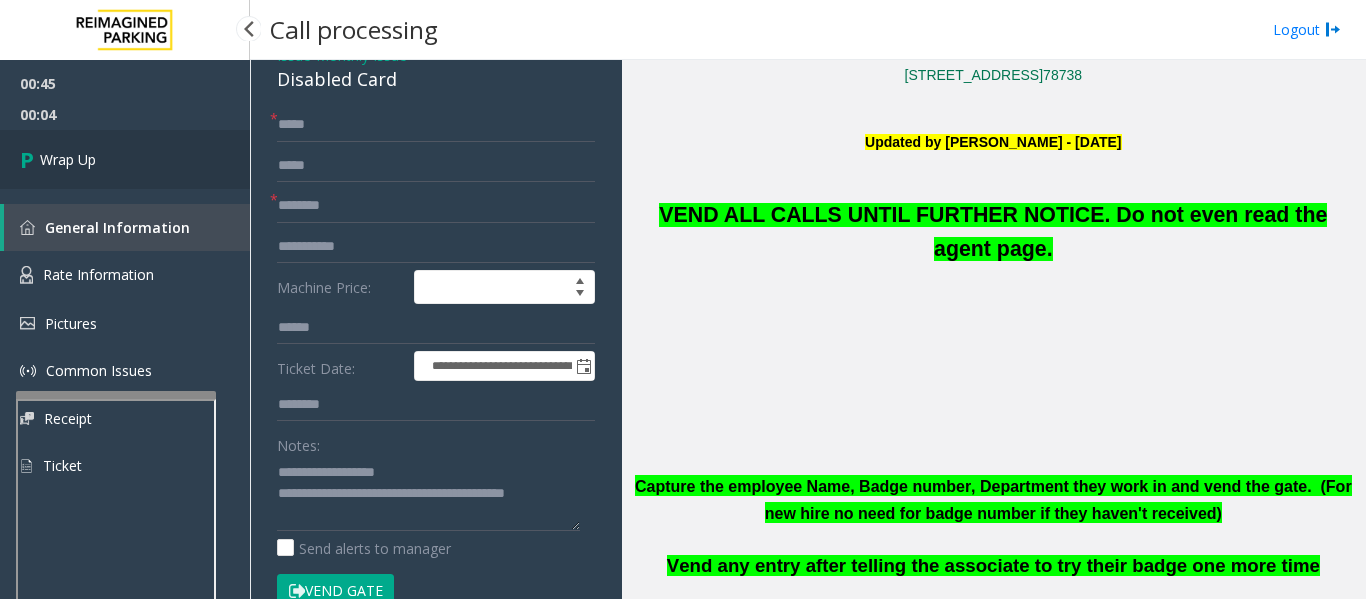 click on "Wrap Up" at bounding box center (125, 159) 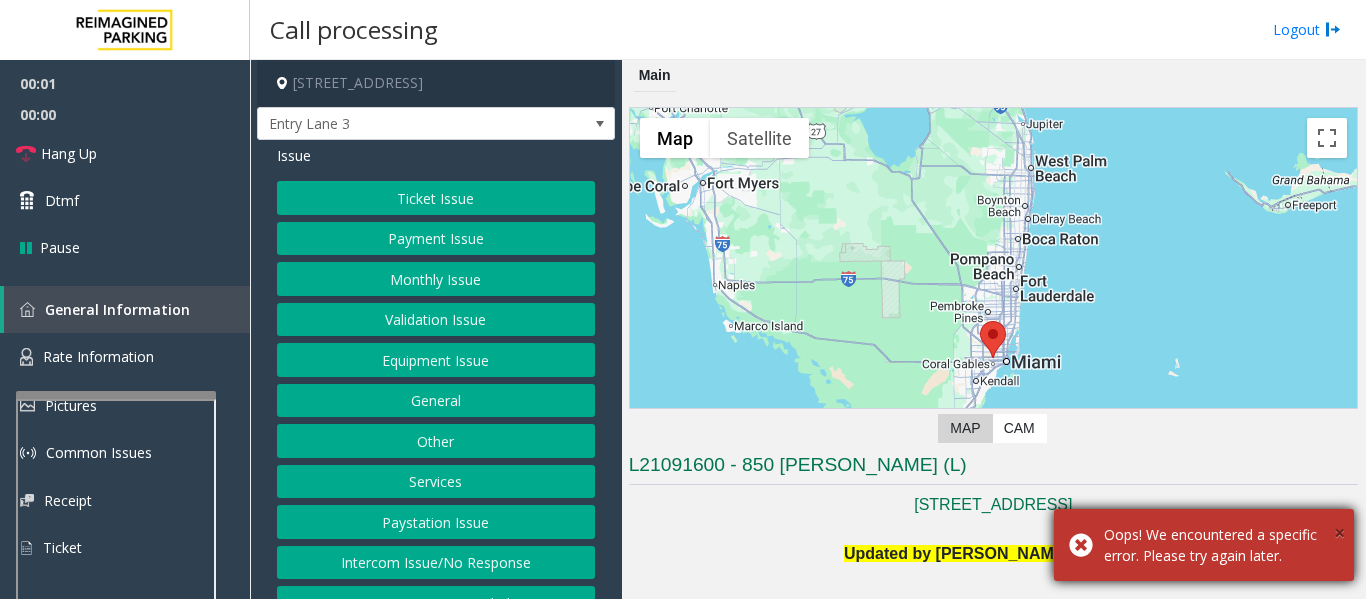 click on "×" at bounding box center (1339, 532) 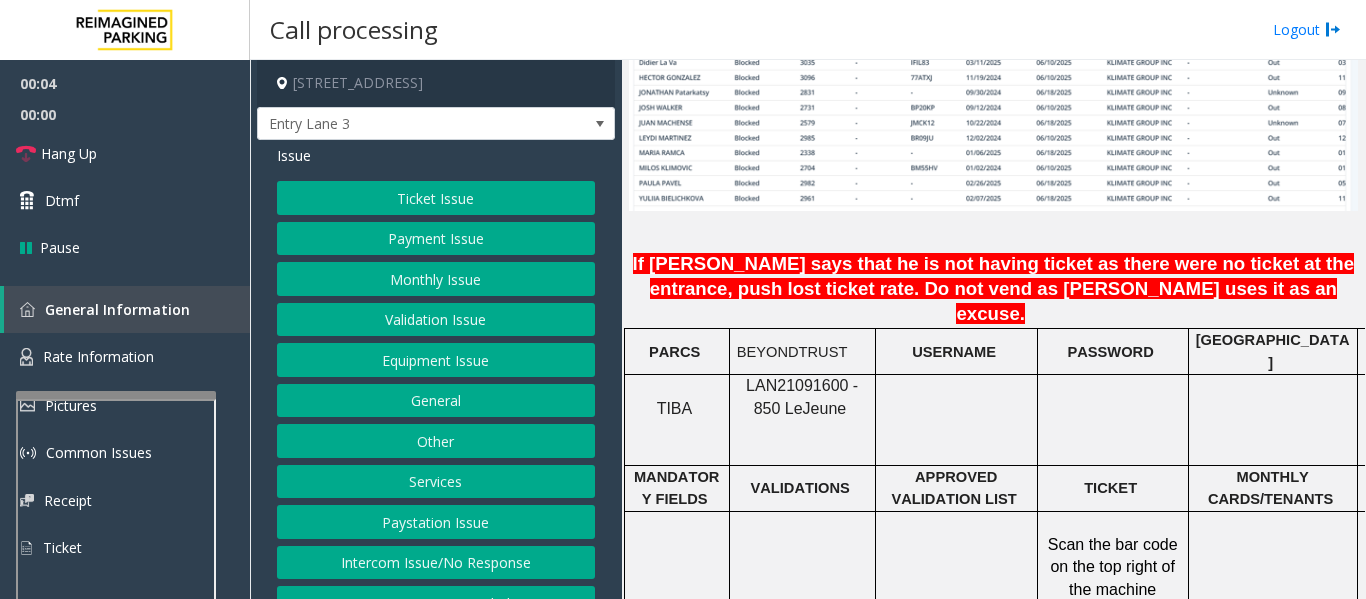 scroll, scrollTop: 1551, scrollLeft: 0, axis: vertical 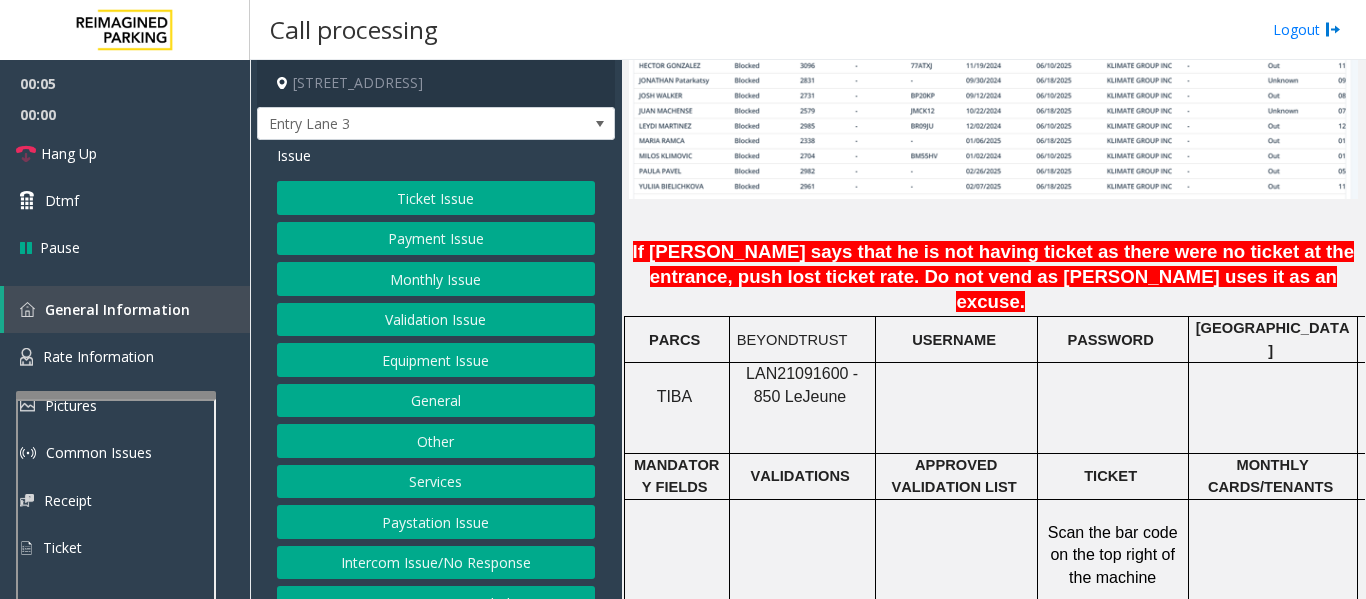 click on "LAN21091600 - 850 Le" 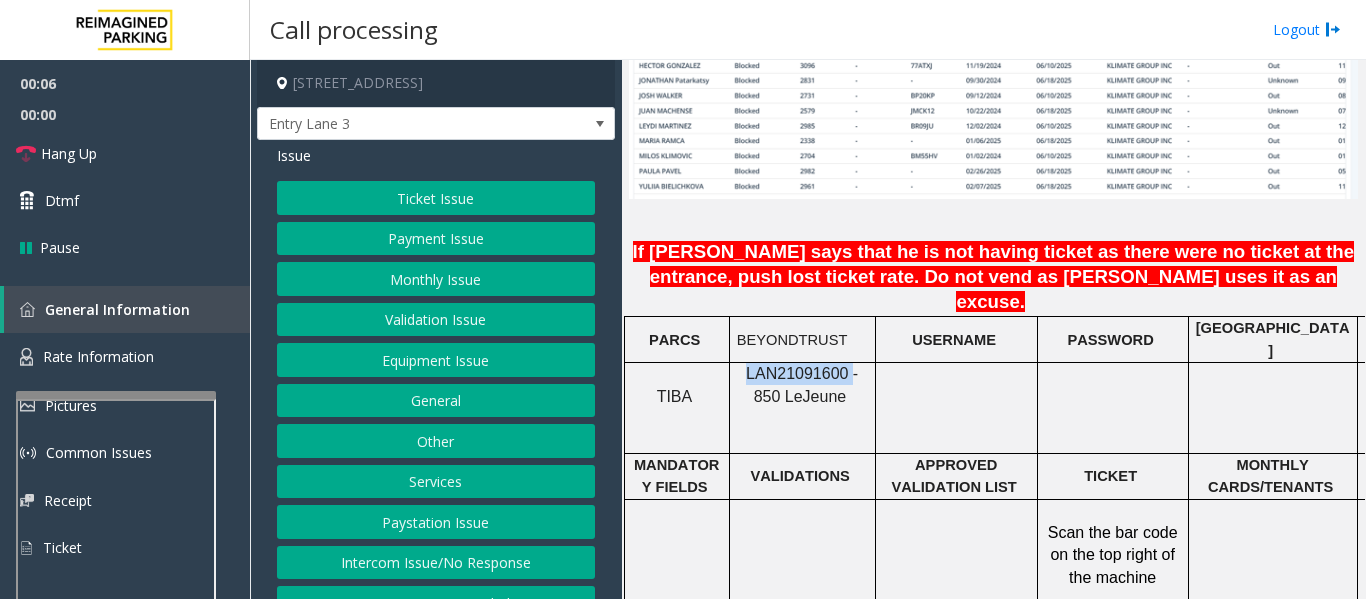 click on "LAN21091600 - 850 Le" 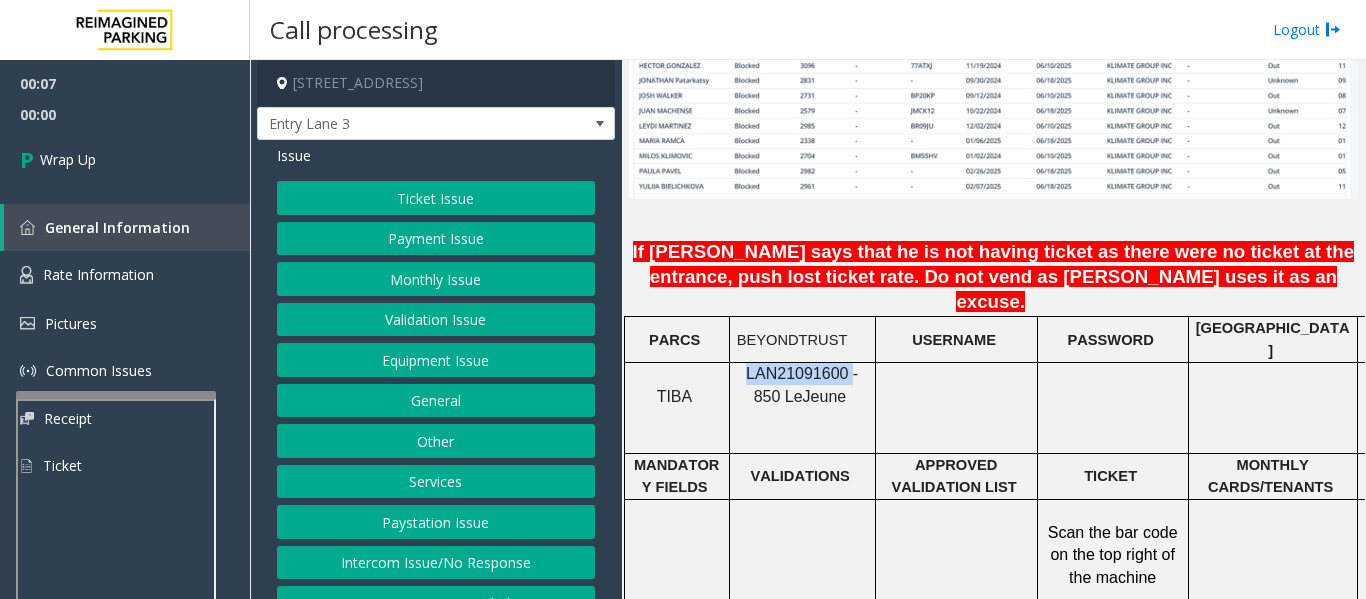 copy on "LAN21091600" 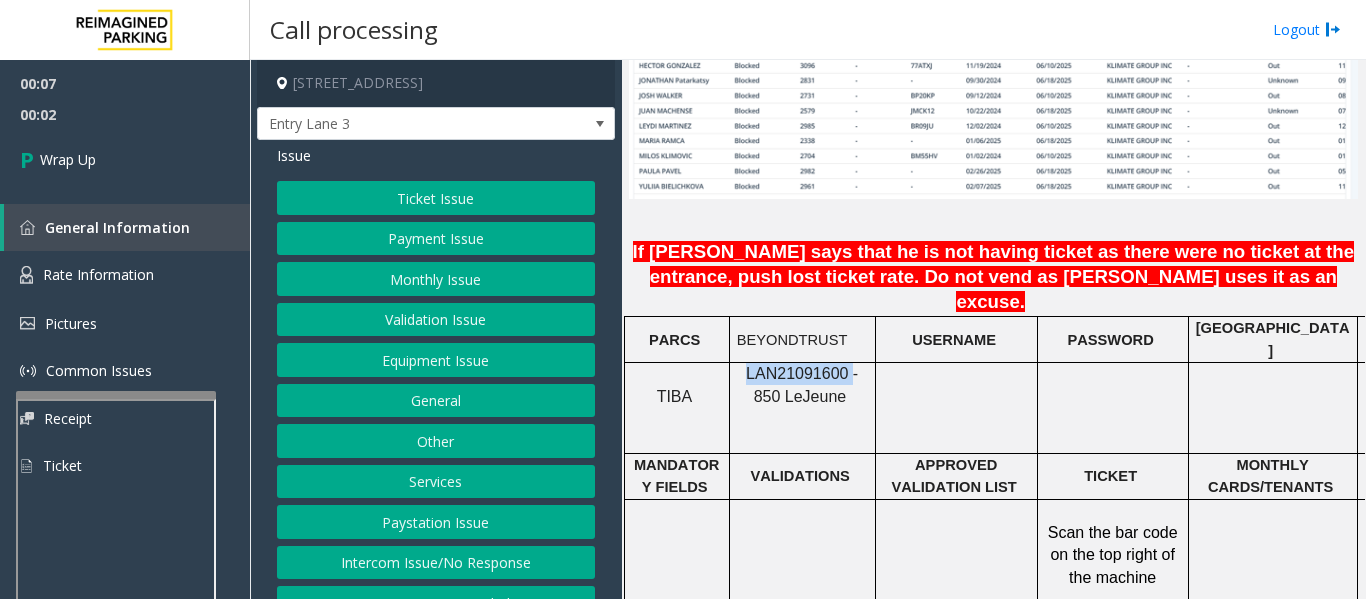 click on "Intercom Issue/No Response" 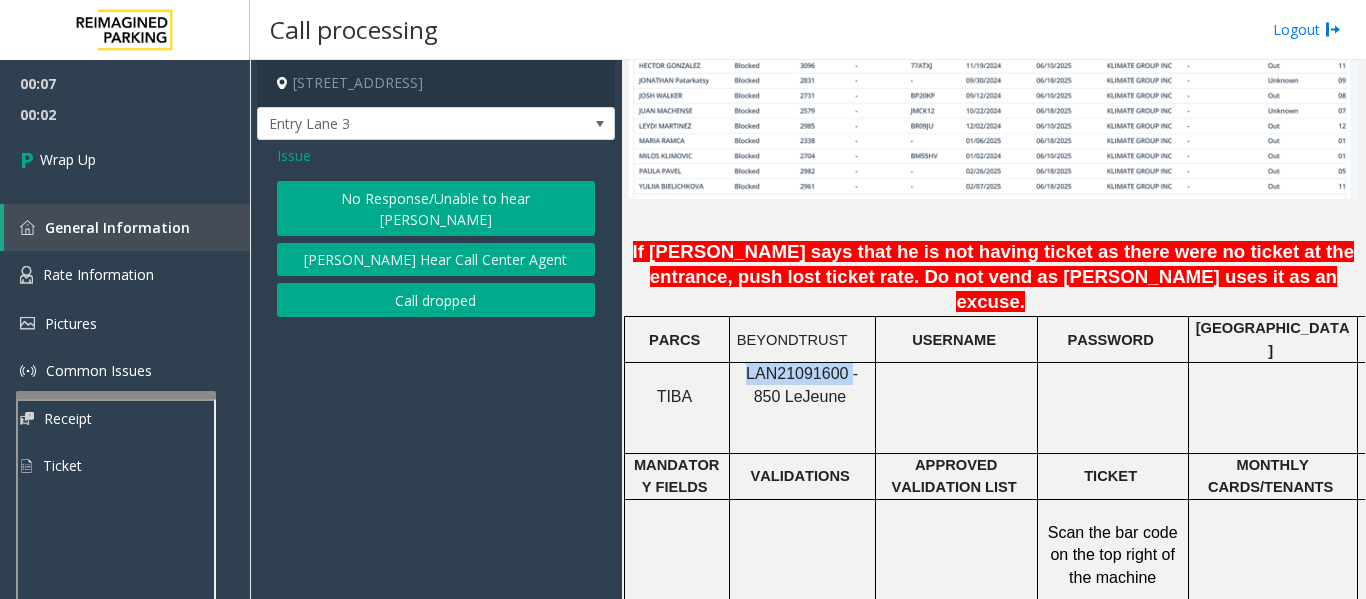 click on "Call dropped" 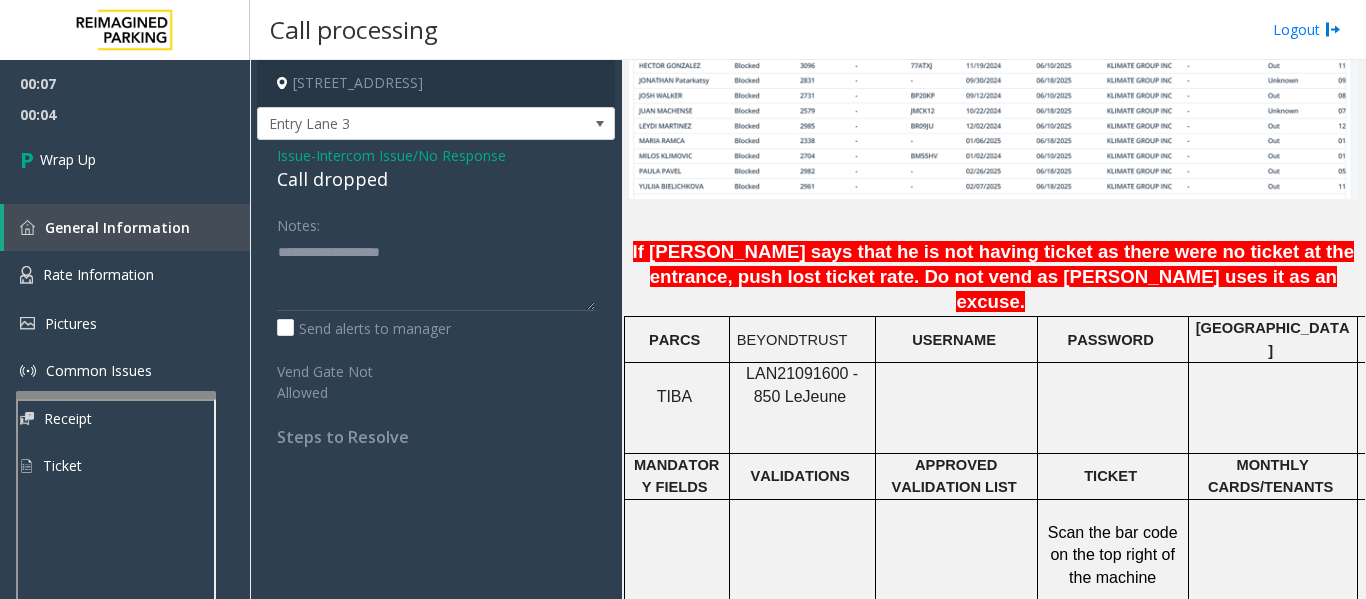 click on "Call dropped" 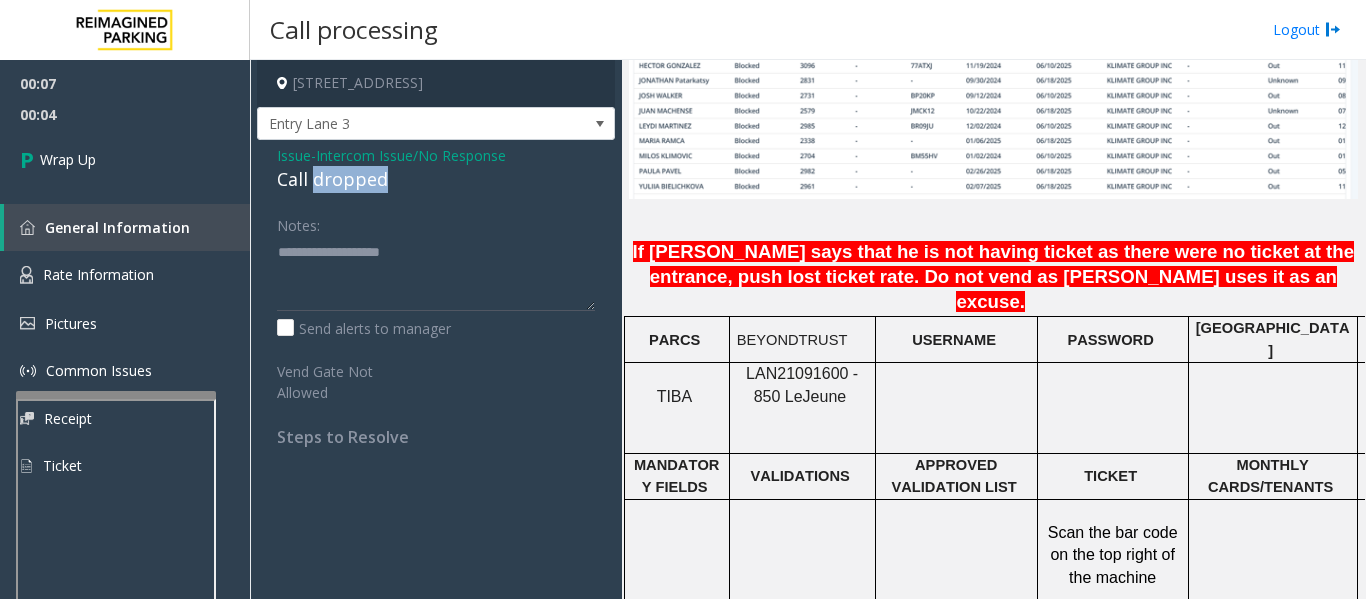 click on "Call dropped" 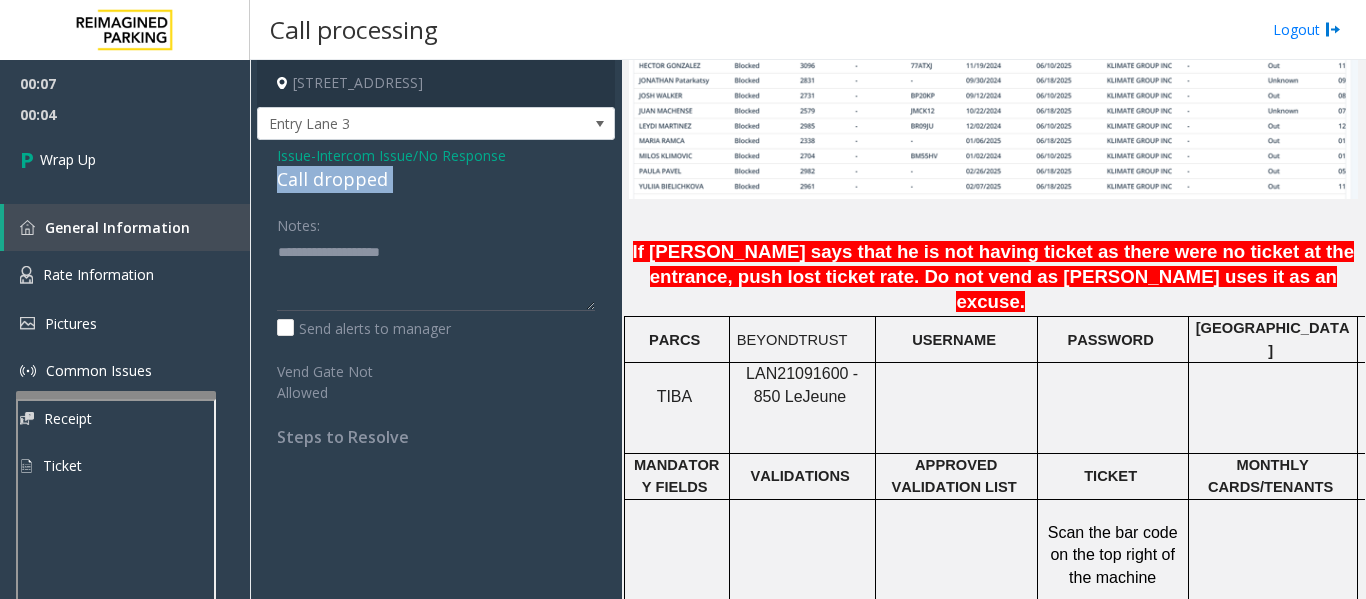 click on "Call dropped" 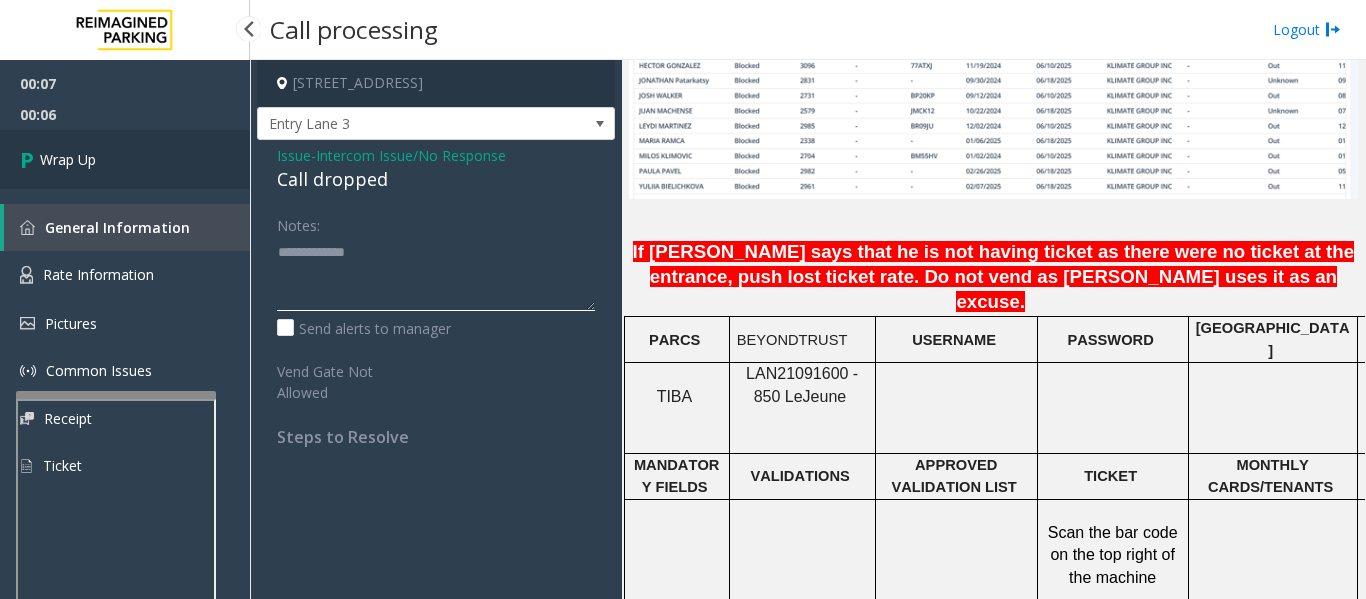 type on "**********" 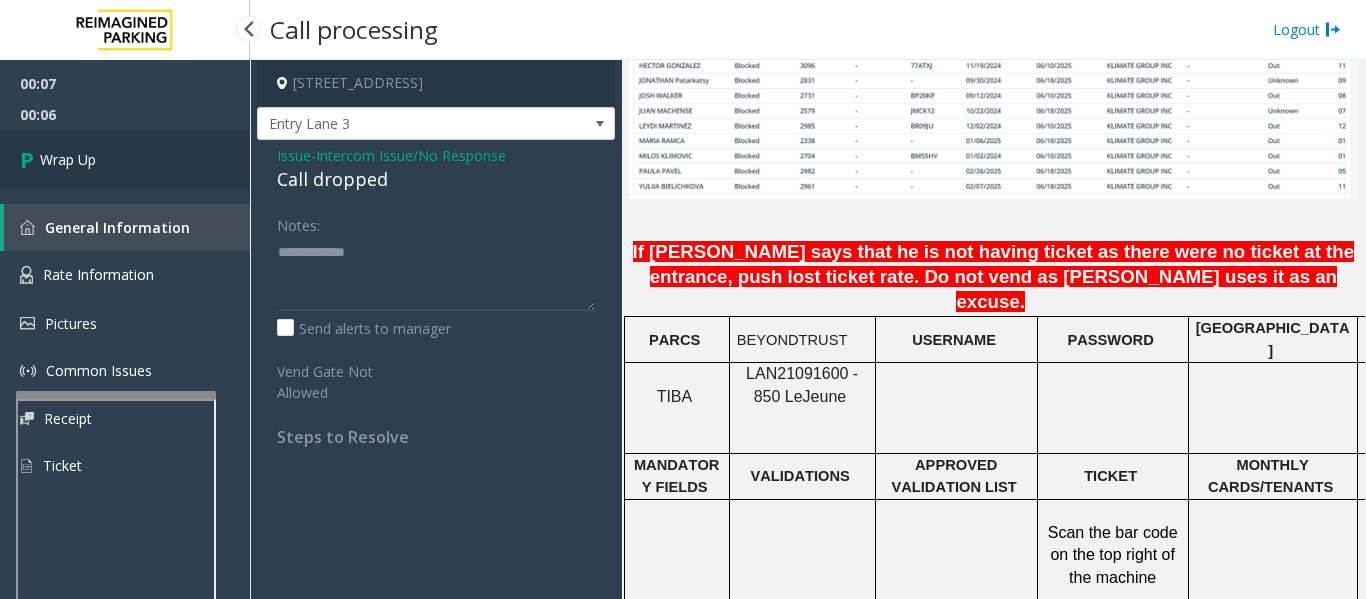 click on "Wrap Up" at bounding box center (68, 159) 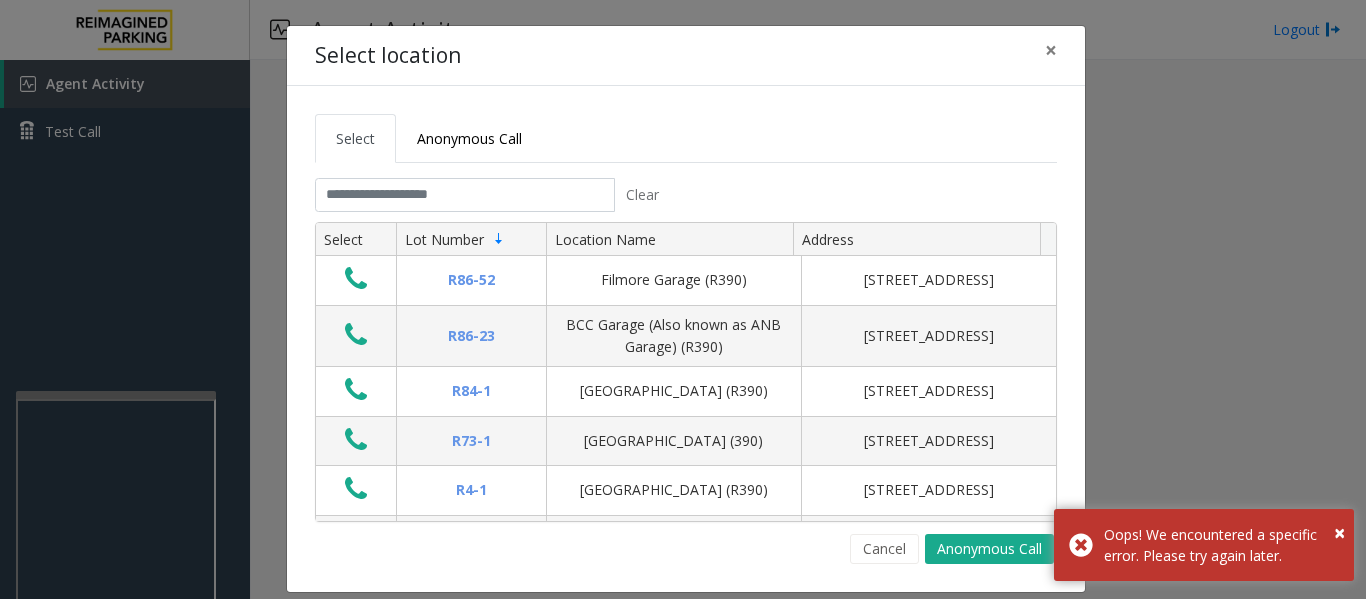 click on "Select Anonymous Call Clear Select Lot Number Location Name Address R86-52 Filmore Garage (R390) [STREET_ADDRESS] BCC Garage (Also known as ANB Garage) (R390)  [STREET_ADDRESS][GEOGRAPHIC_DATA] (R390) [STREET_ADDRESS][GEOGRAPHIC_DATA] (390) [STREET_ADDRESS][GEOGRAPHIC_DATA] (R390) [STREET_ADDRESS][GEOGRAPHIC_DATA] (R390) [STREET_ADDRESS][GEOGRAPHIC_DATA][STREET_ADDRESS][PERSON_NAME] (R390) [STREET_ADDRESS]-[GEOGRAPHIC_DATA] (MBC)(R390) [STREET_ADDRESS][GEOGRAPHIC_DATA]-[GEOGRAPHIC_DATA]) [STREET_ADDRESS] First ([GEOGRAPHIC_DATA][STREET_ADDRESS][GEOGRAPHIC_DATA] (R390) [STREET_ADDRESS][GEOGRAPHIC_DATA]-[GEOGRAPHIC_DATA] (R390) [STREET_ADDRESS] 2" 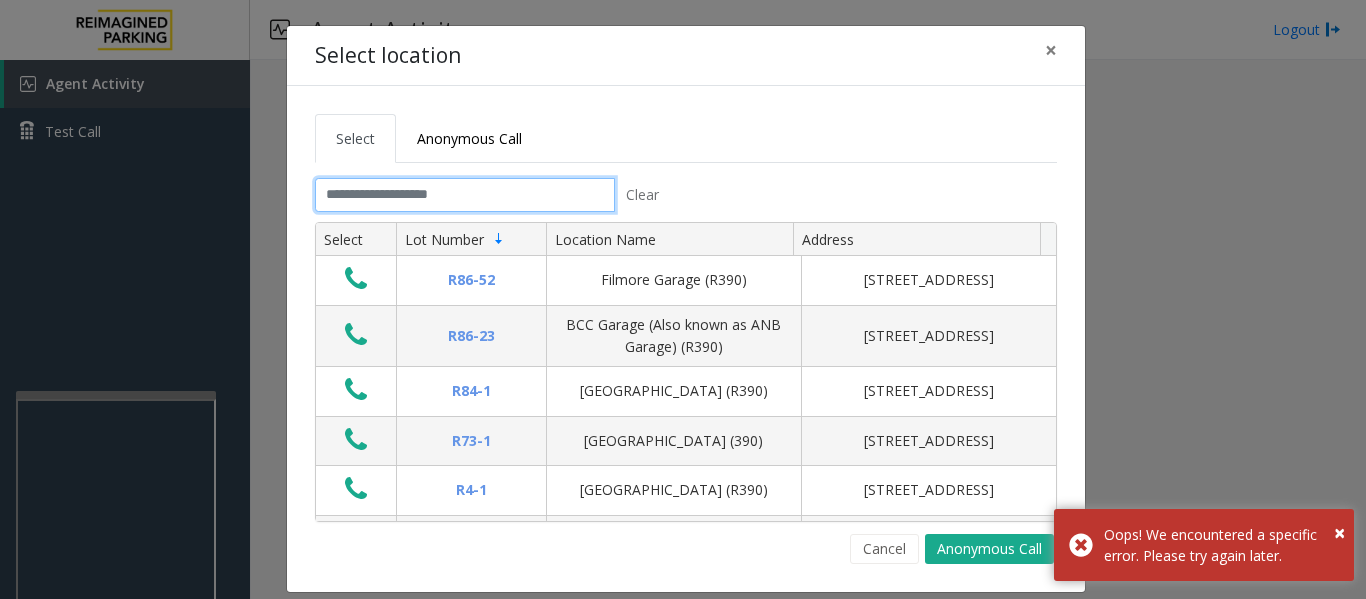 click 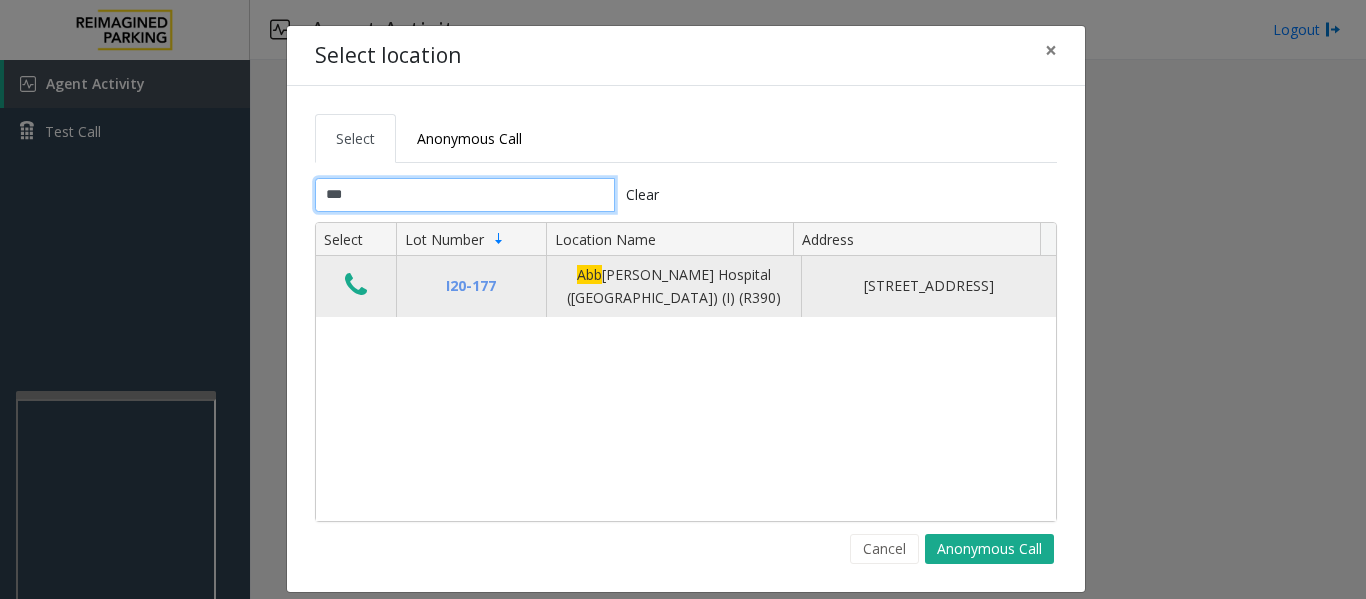 type on "***" 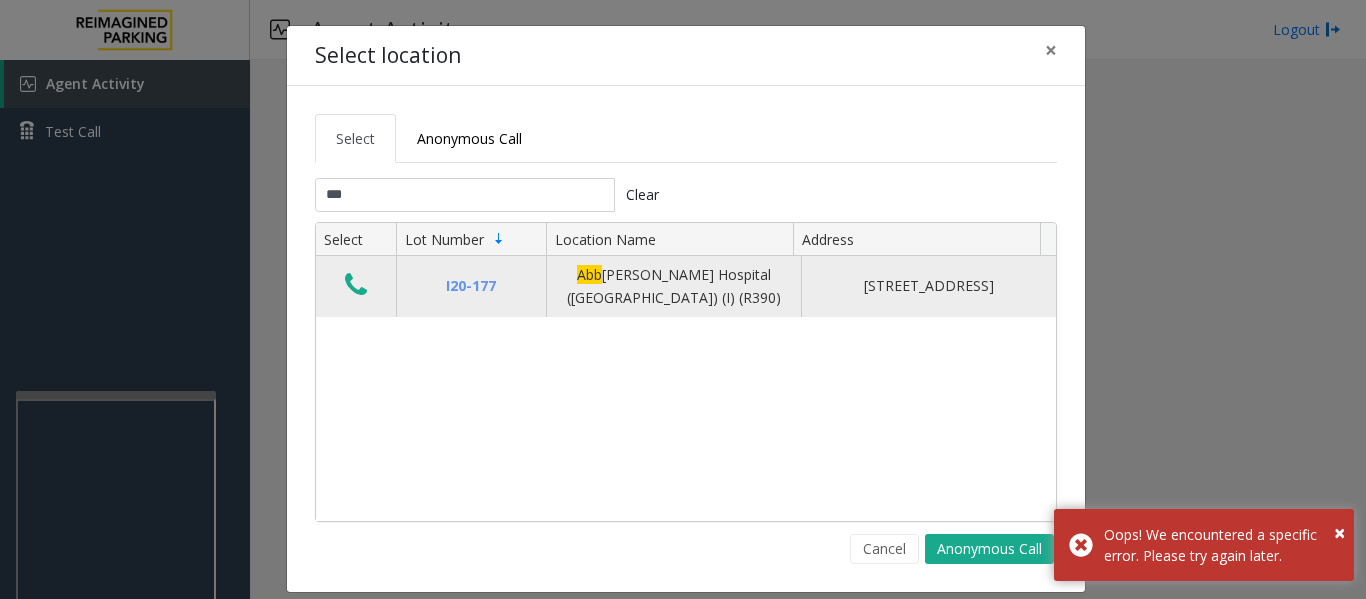 click 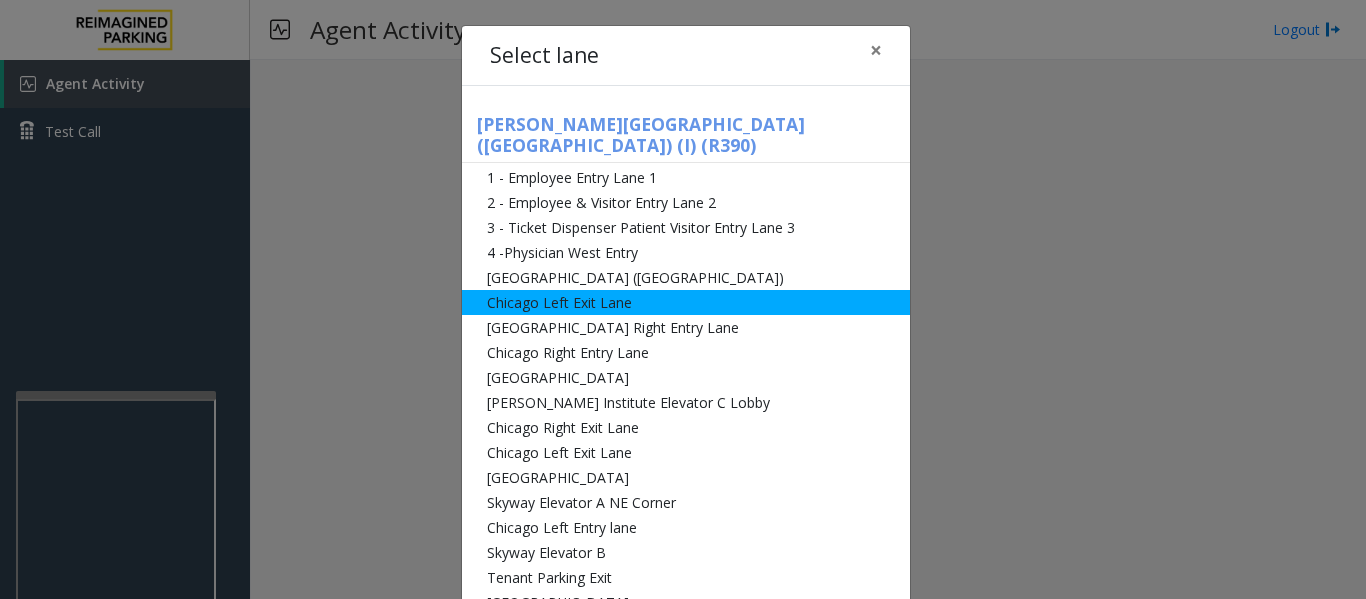 click on "[GEOGRAPHIC_DATA] ([GEOGRAPHIC_DATA])" 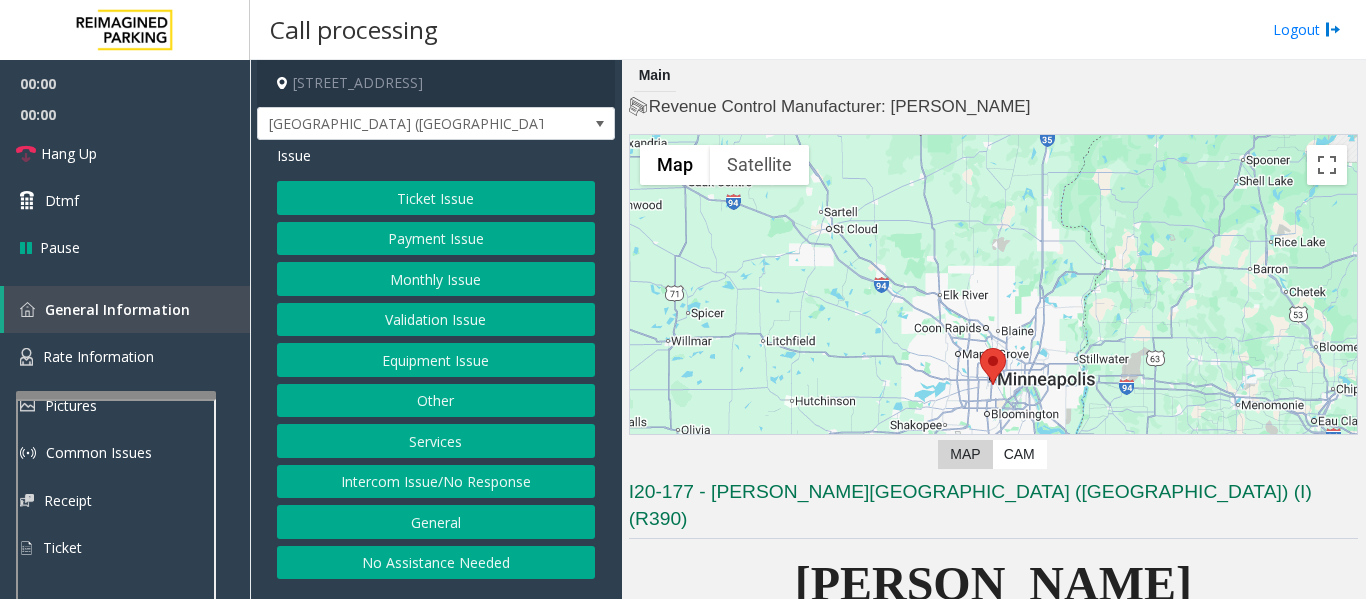 click on "Intercom Issue/No Response" 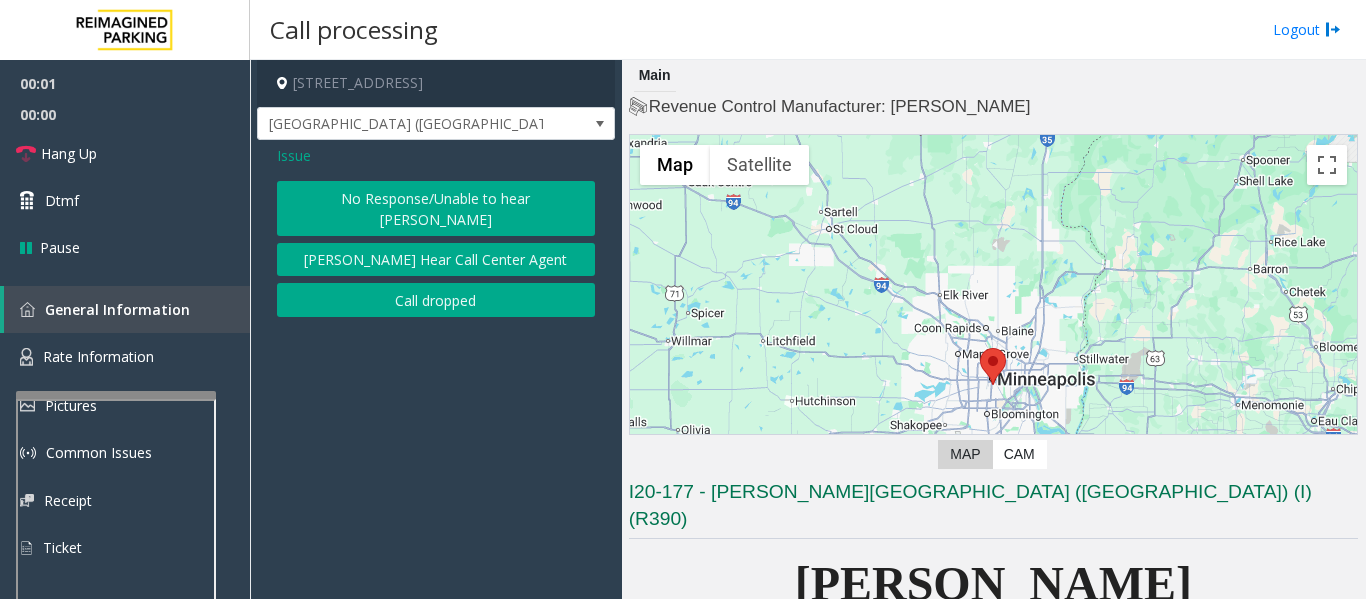 click on "No Response/Unable to hear [PERSON_NAME]" 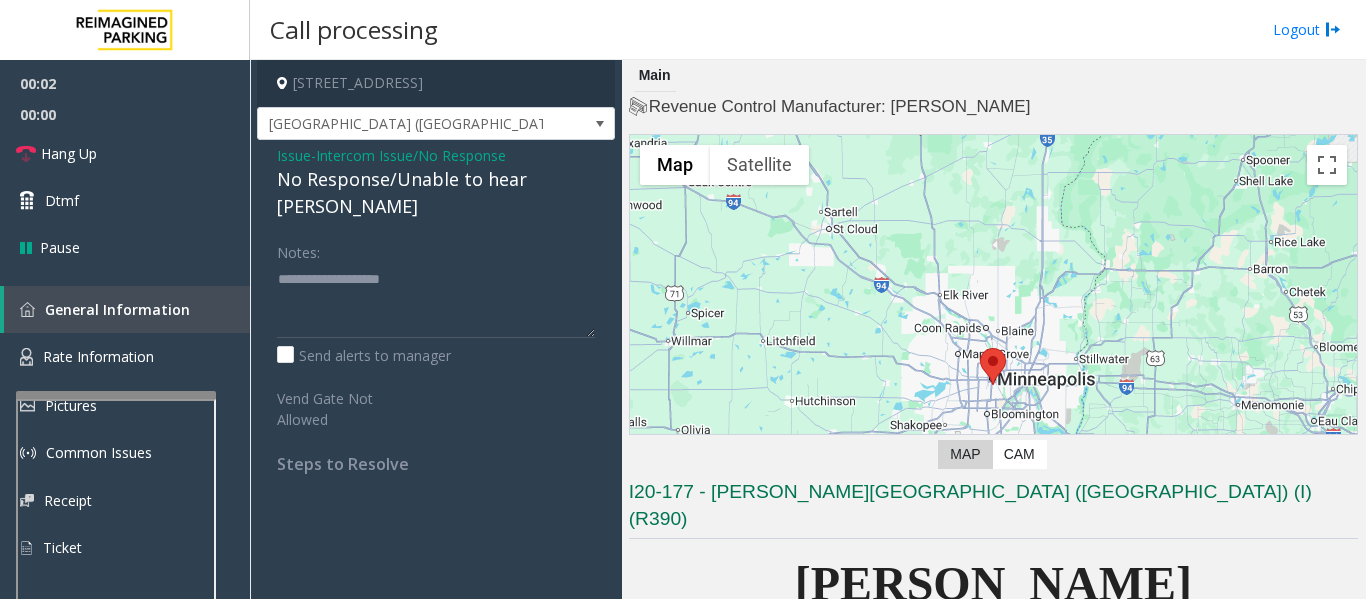 click on "No Response/Unable to hear [PERSON_NAME]" 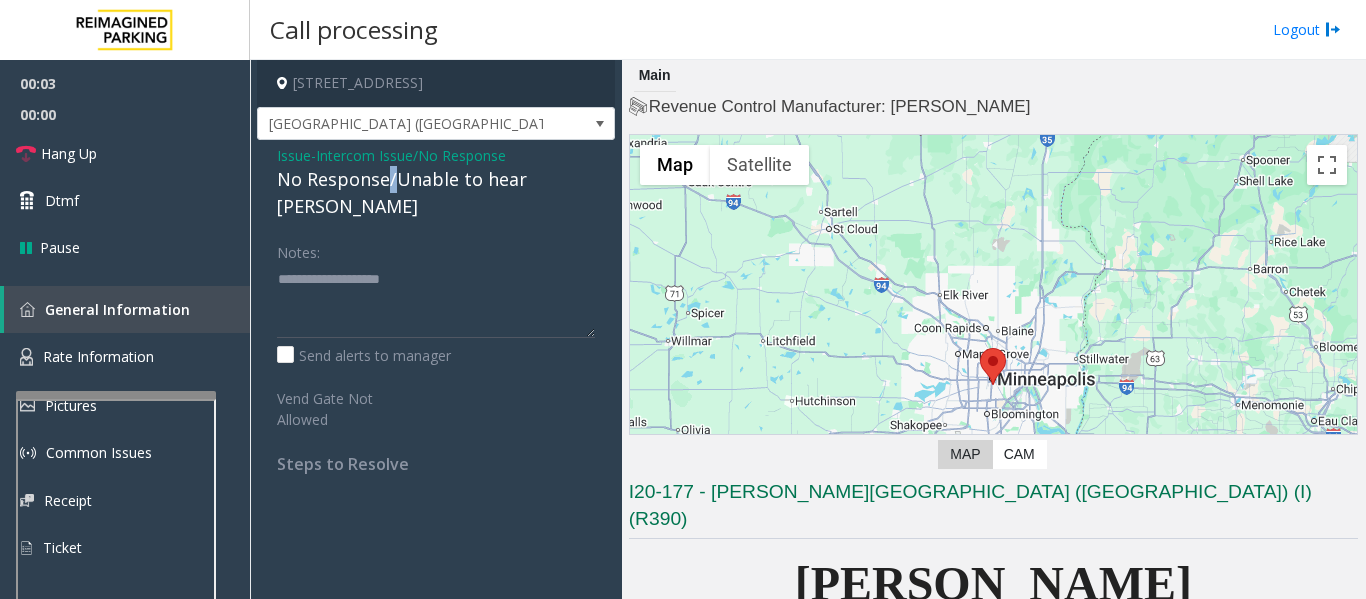 click on "No Response/Unable to hear [PERSON_NAME]" 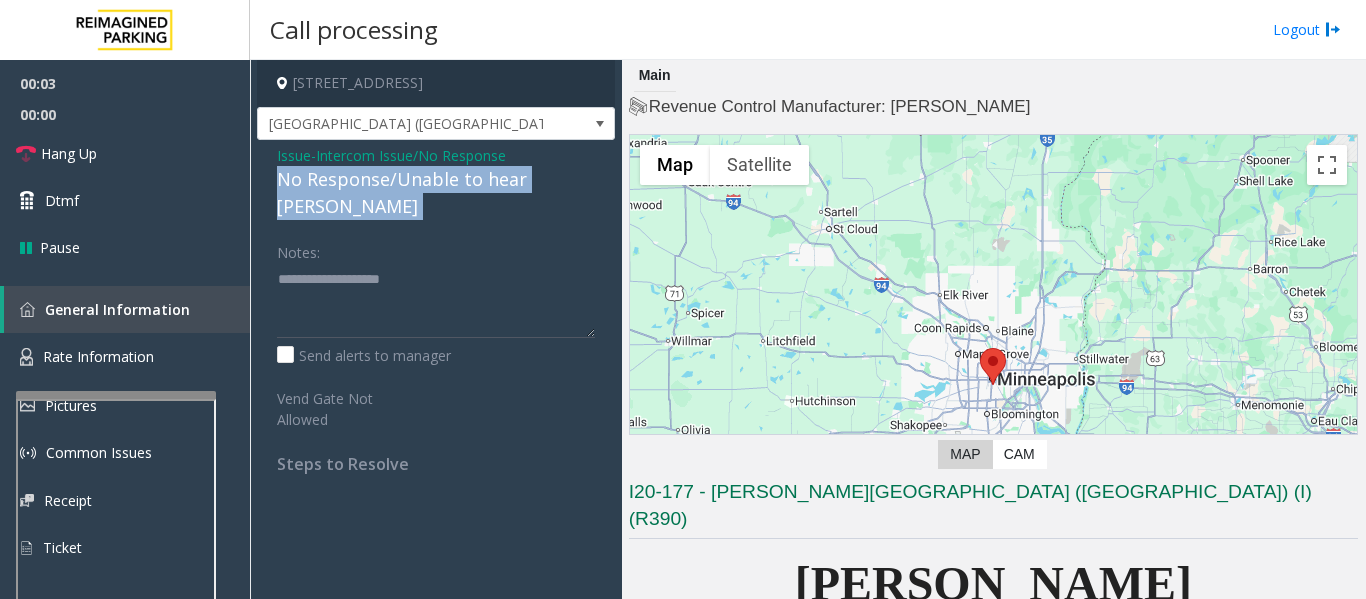 drag, startPoint x: 390, startPoint y: 179, endPoint x: 420, endPoint y: 174, distance: 30.413813 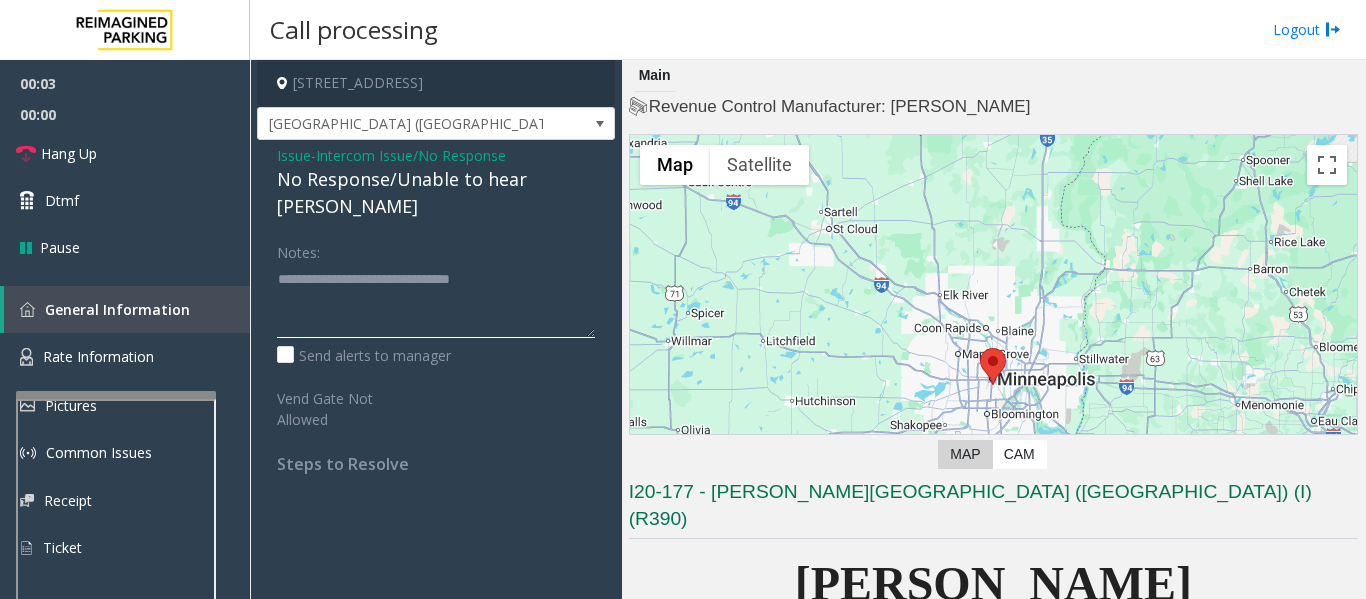 click 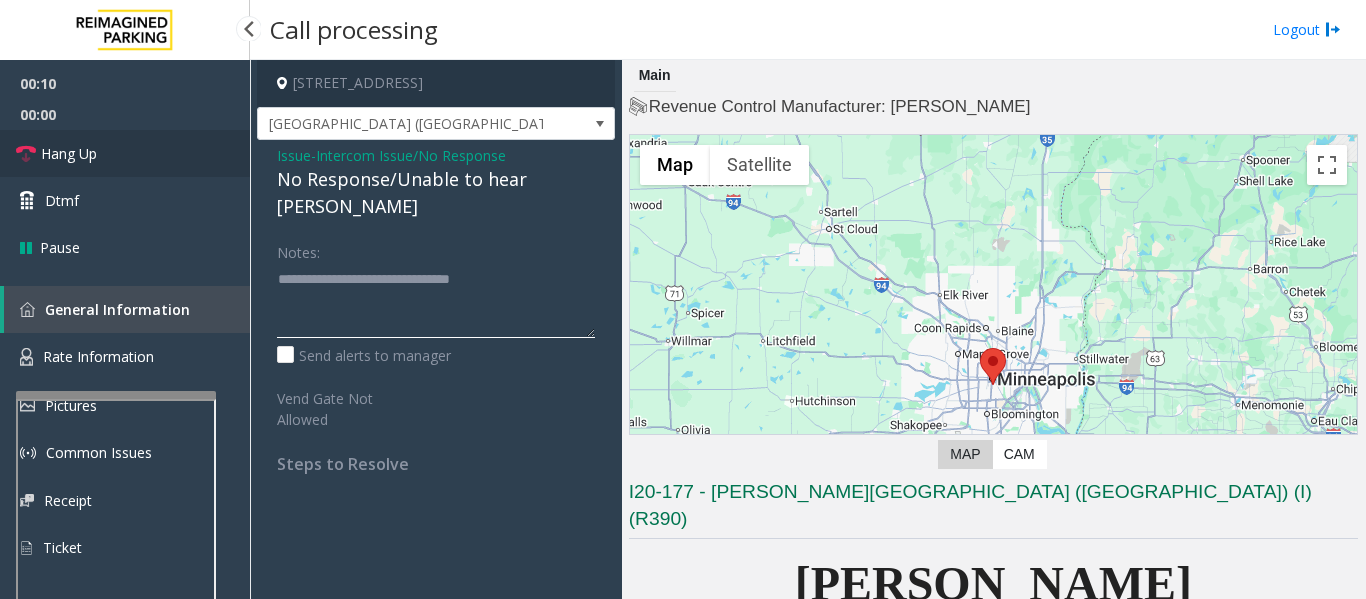 type on "**********" 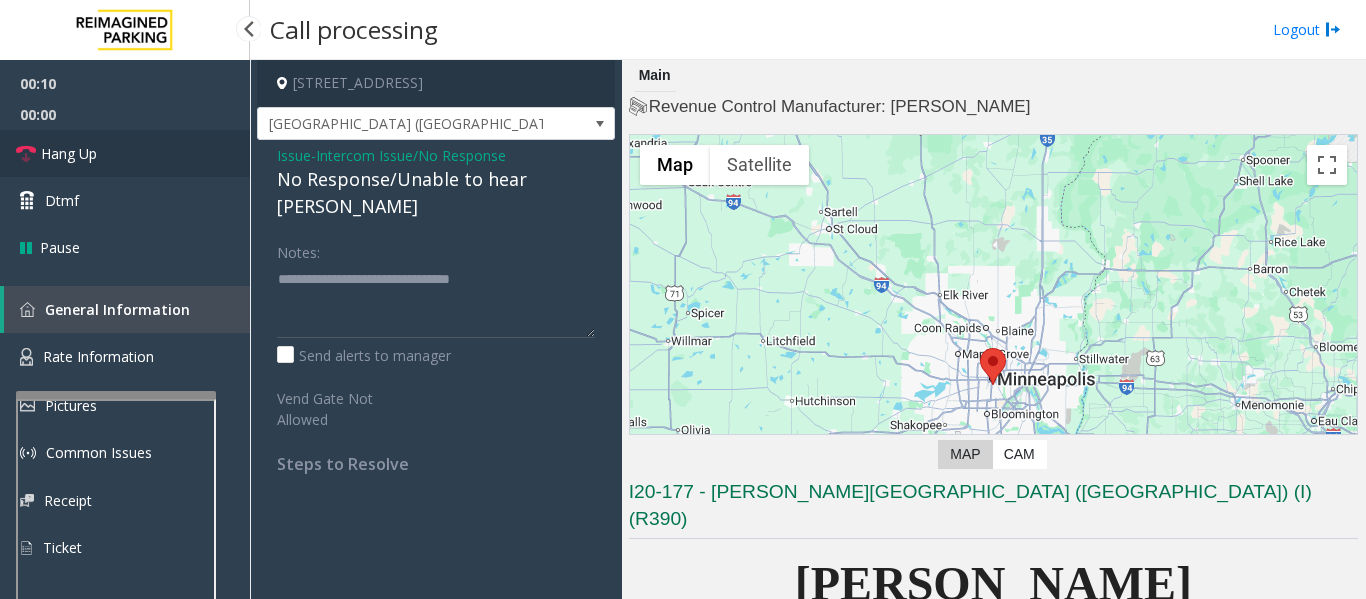 click on "Hang Up" at bounding box center (69, 153) 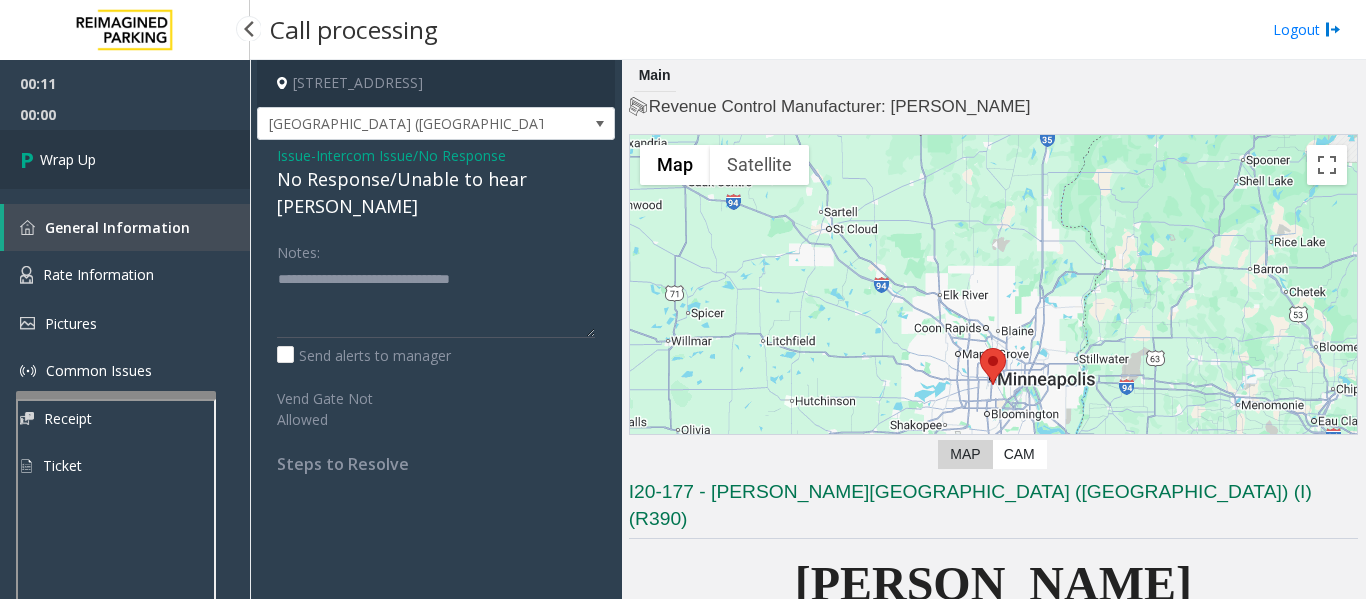 click on "Wrap Up" at bounding box center (125, 159) 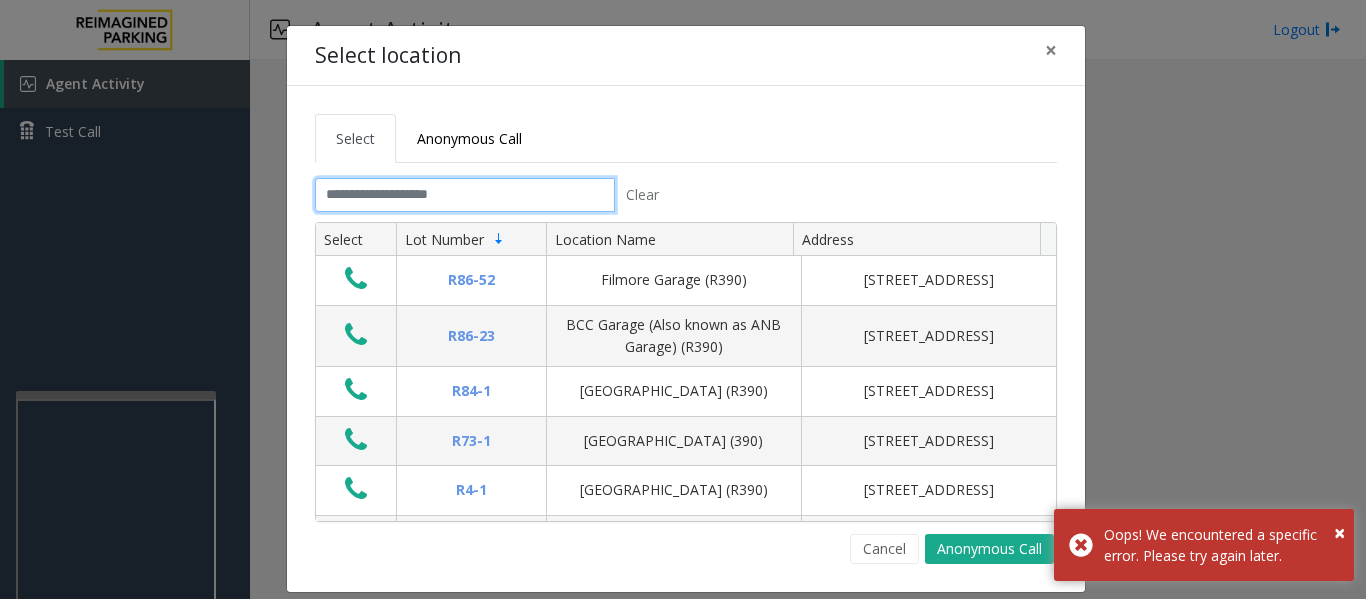 click 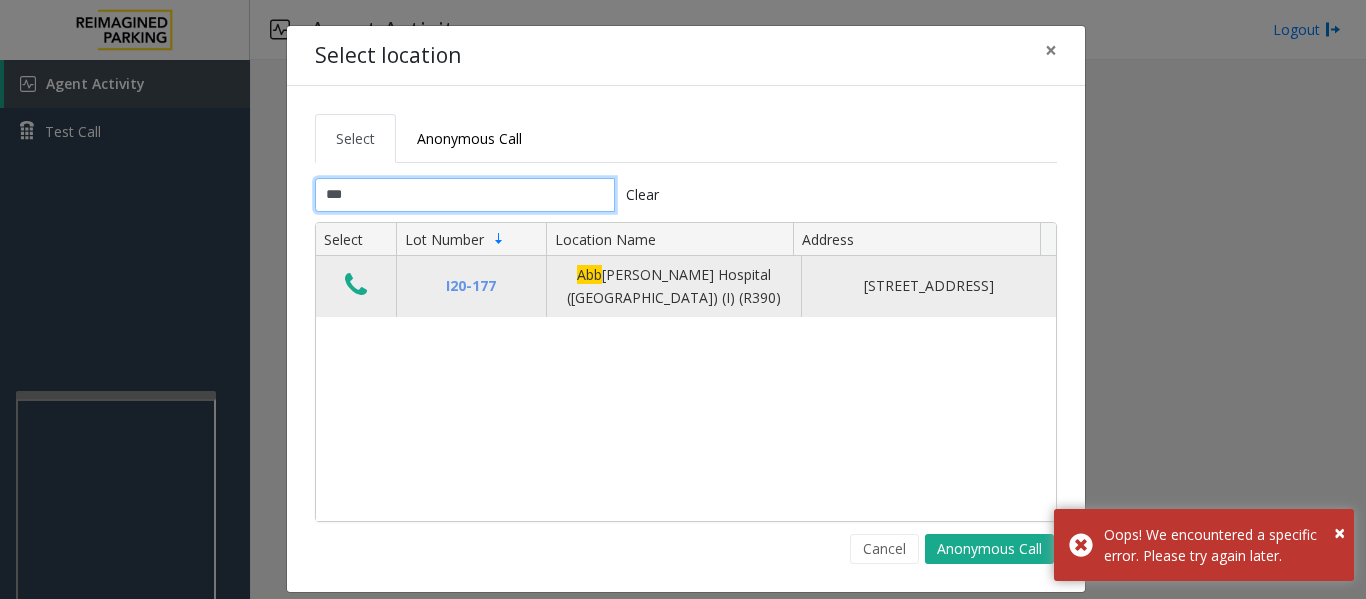 type on "***" 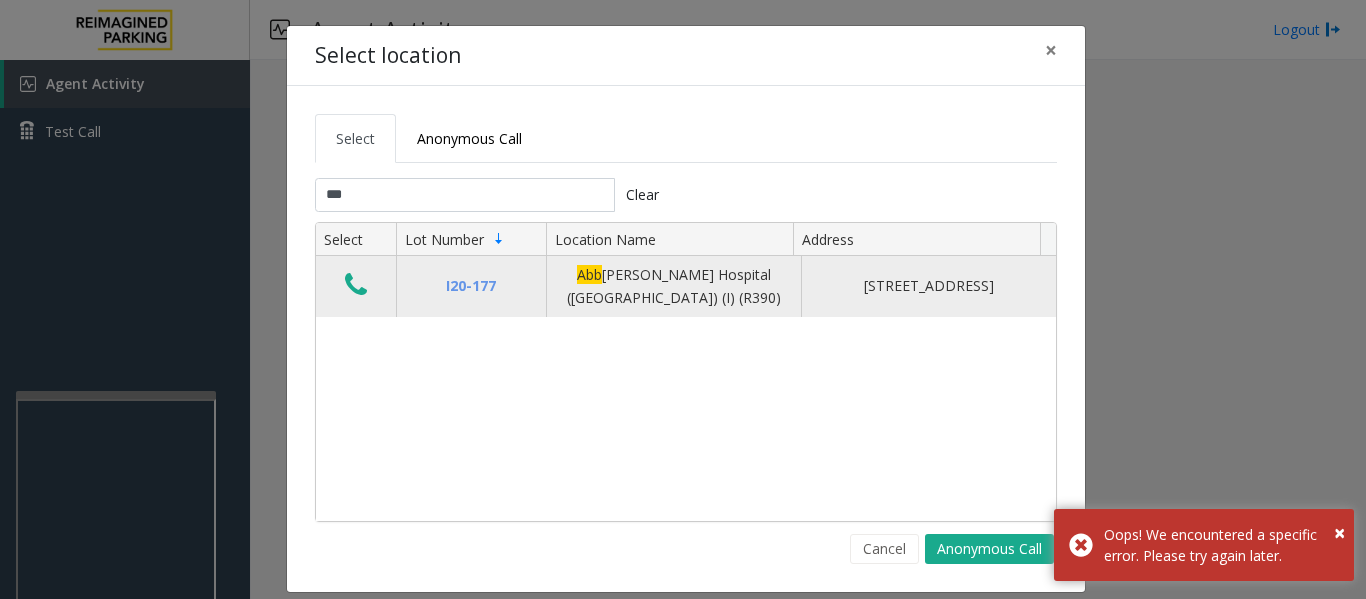 click 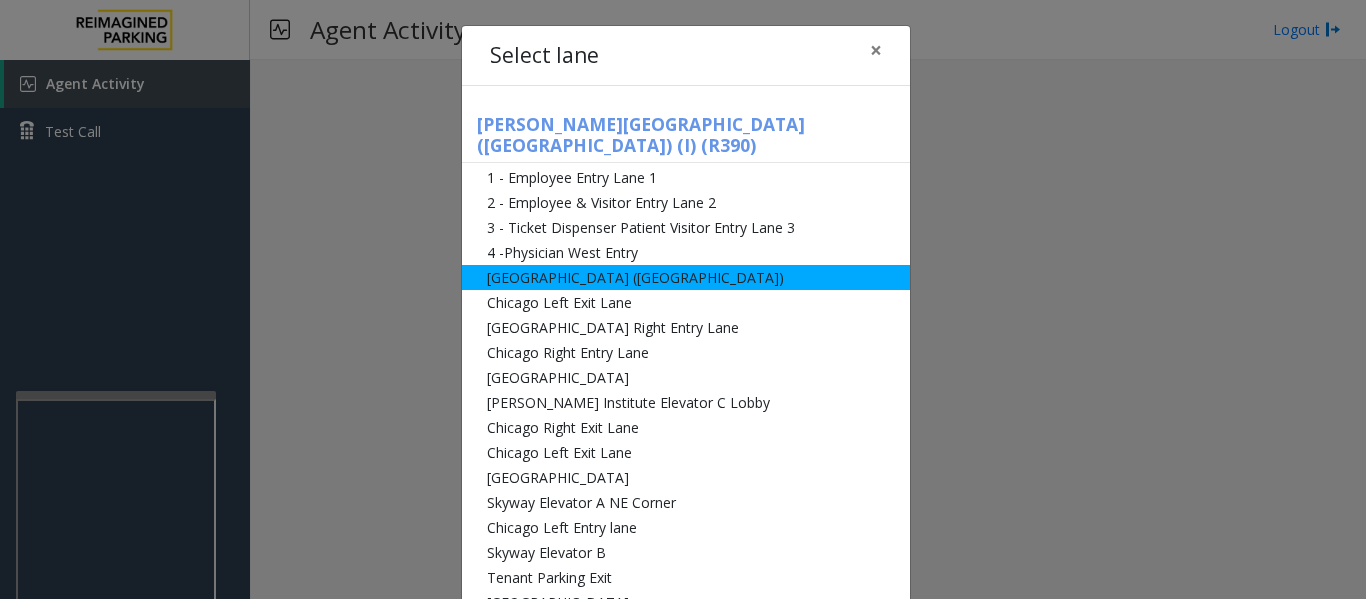 click on "[GEOGRAPHIC_DATA] ([GEOGRAPHIC_DATA])" 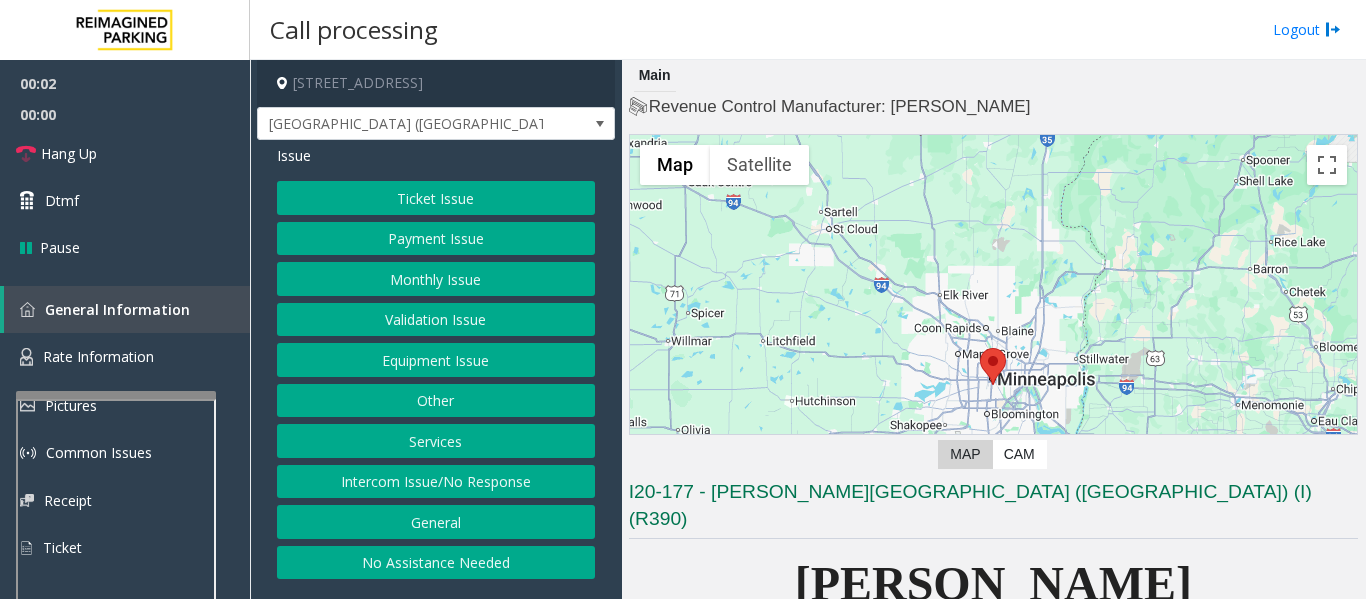 click on "Intercom Issue/No Response" 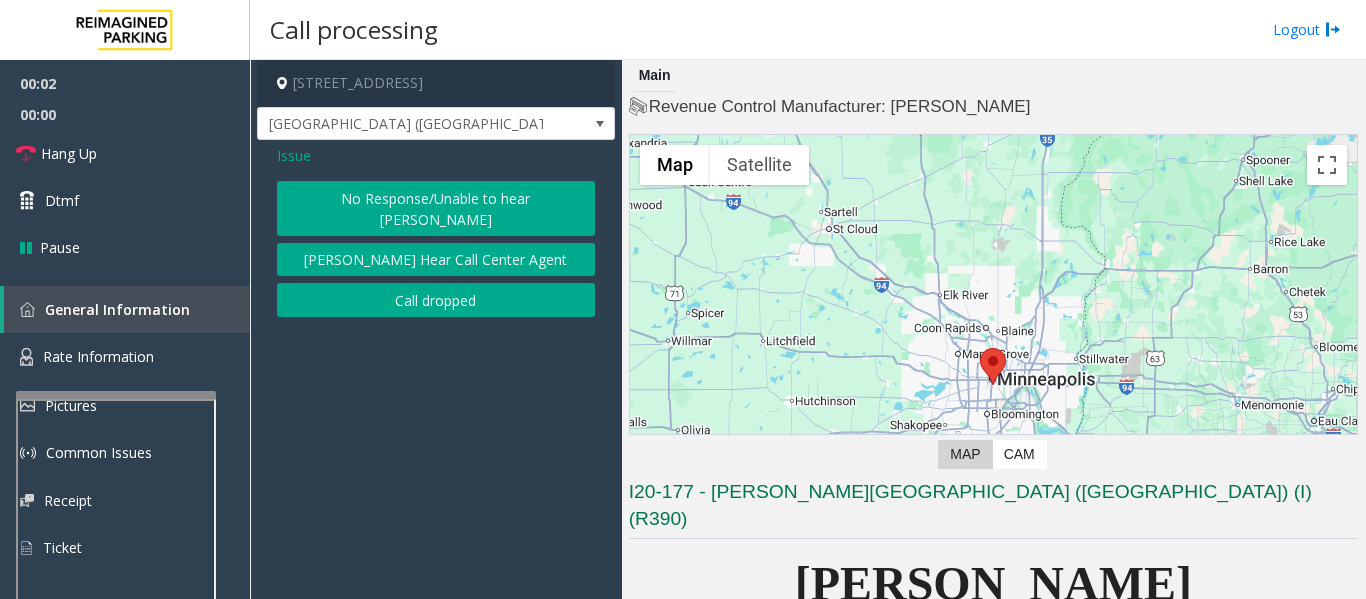click on "No Response/Unable to hear [PERSON_NAME]" 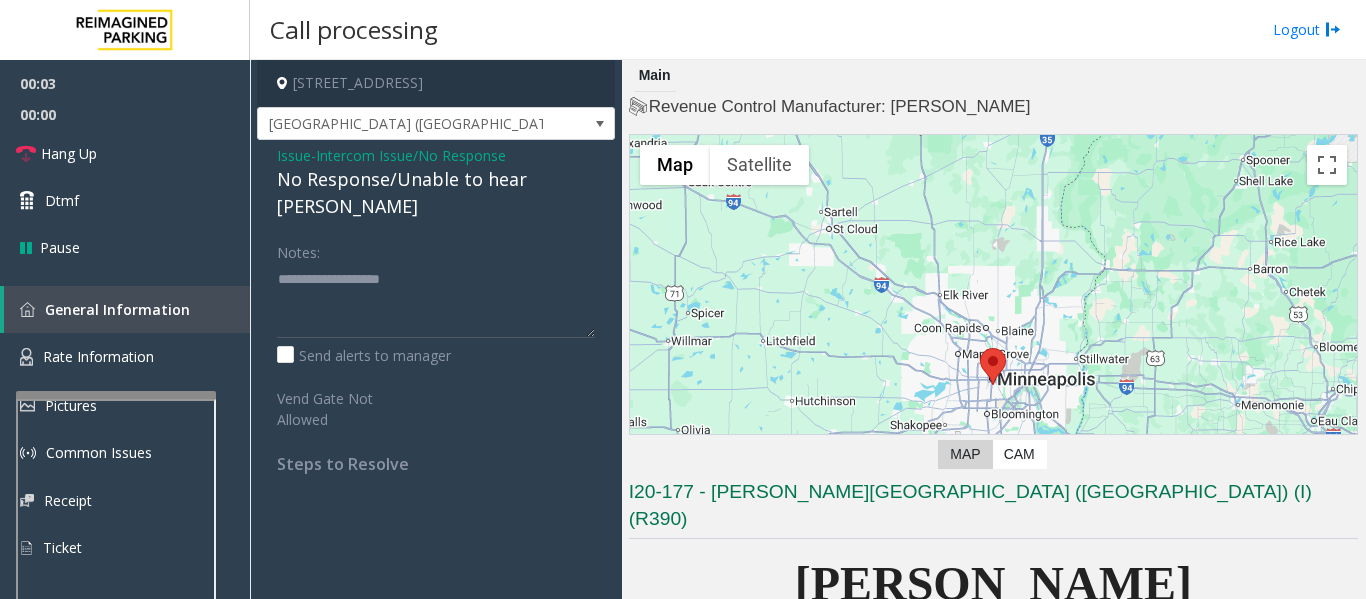 click on "Issue  -  Intercom Issue/No Response No Response/Unable to hear [PERSON_NAME] Notes:                      Send alerts to manager  Vend Gate Not Allowed  Steps to Resolve" 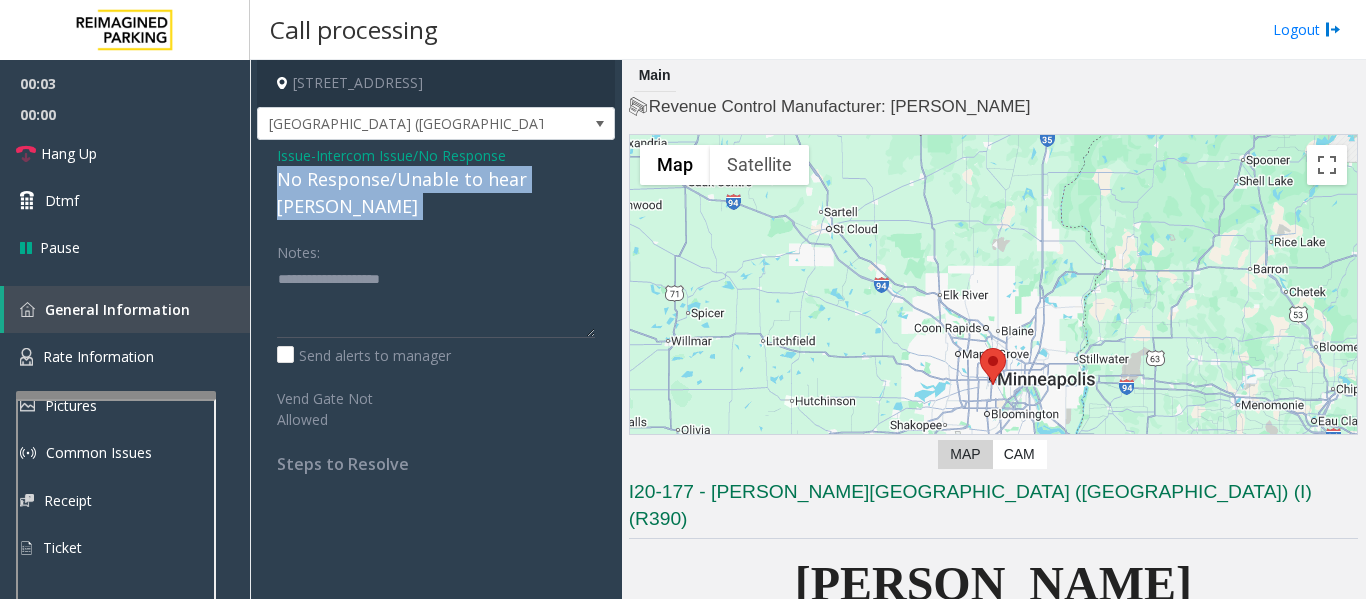click on "No Response/Unable to hear [PERSON_NAME]" 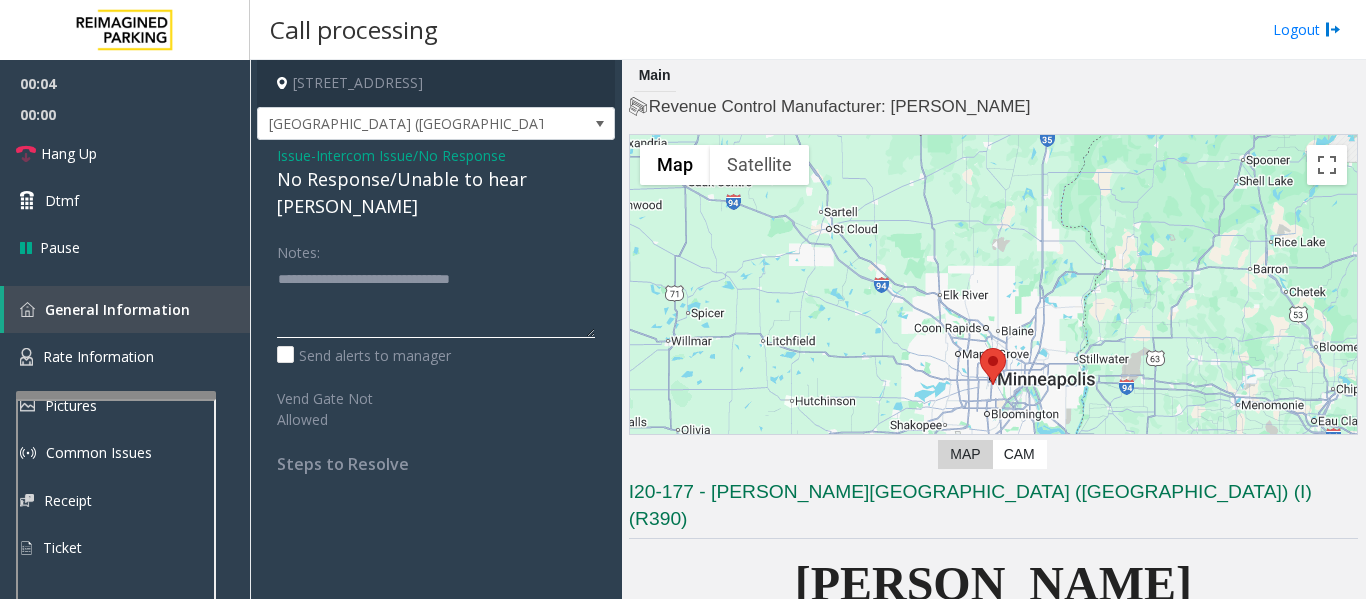 click 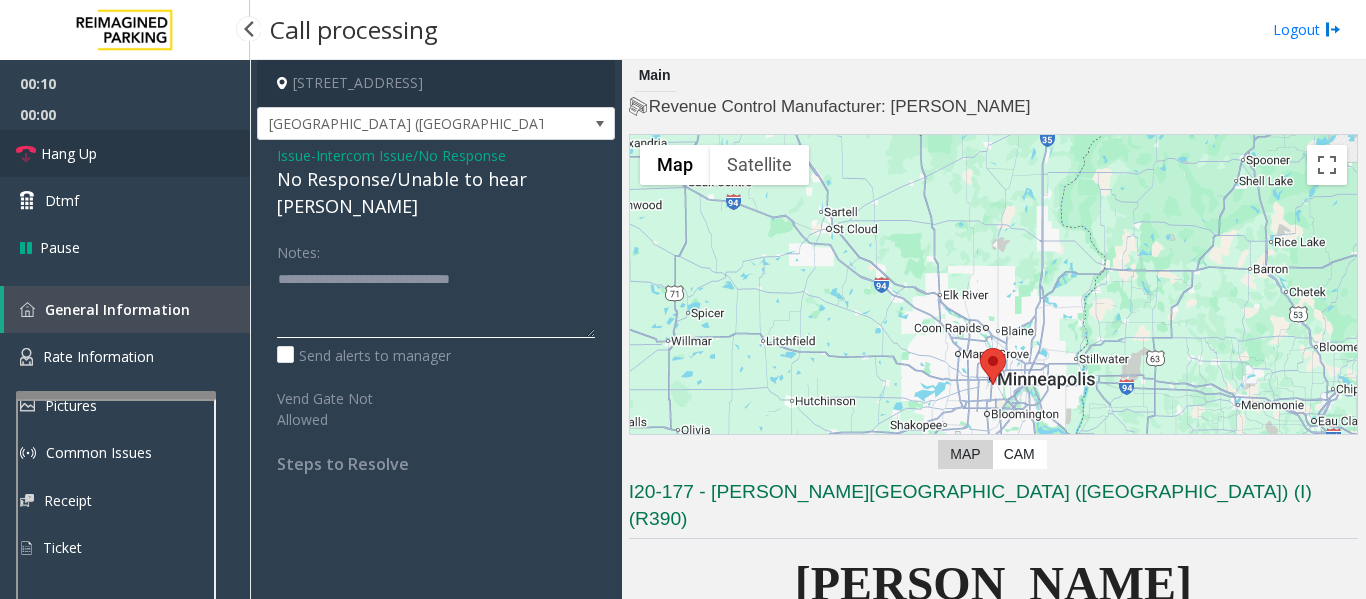 type on "**********" 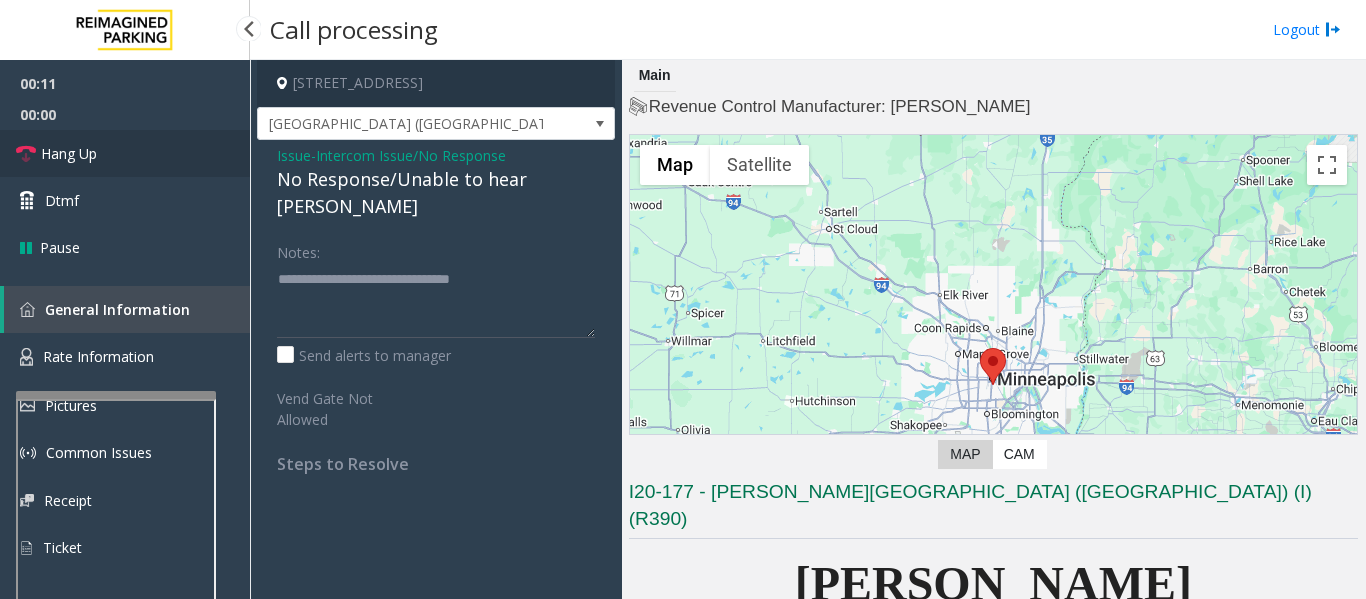 click on "Hang Up" at bounding box center [69, 153] 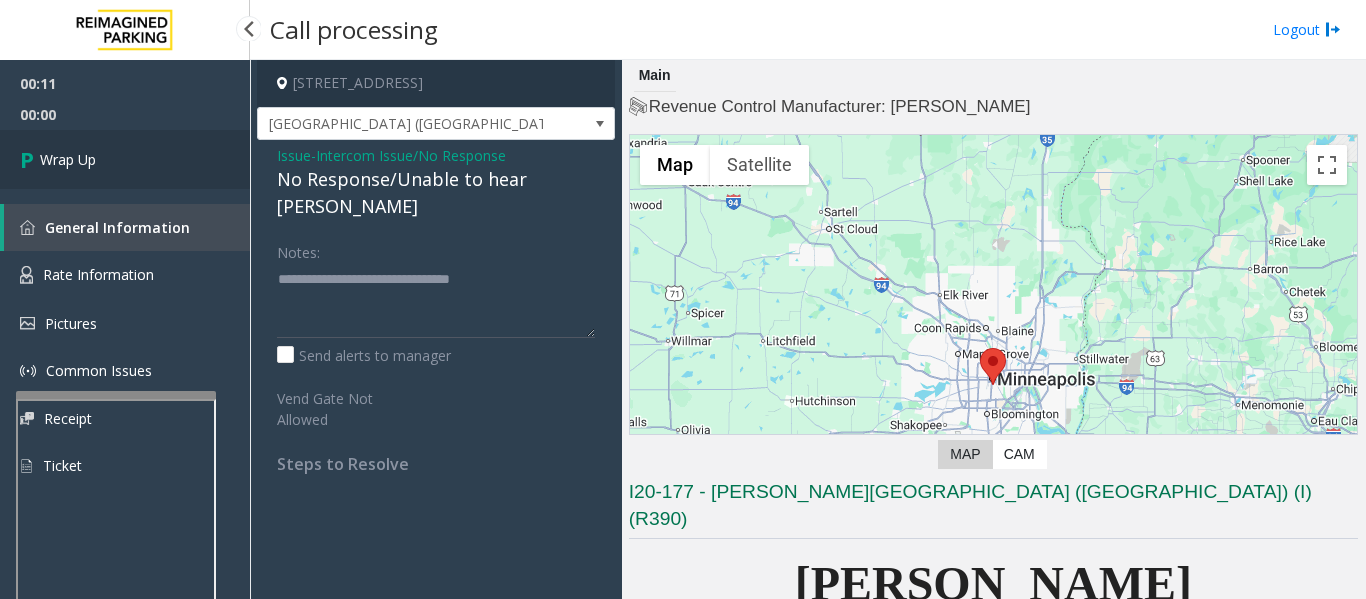 click on "Wrap Up" at bounding box center [125, 159] 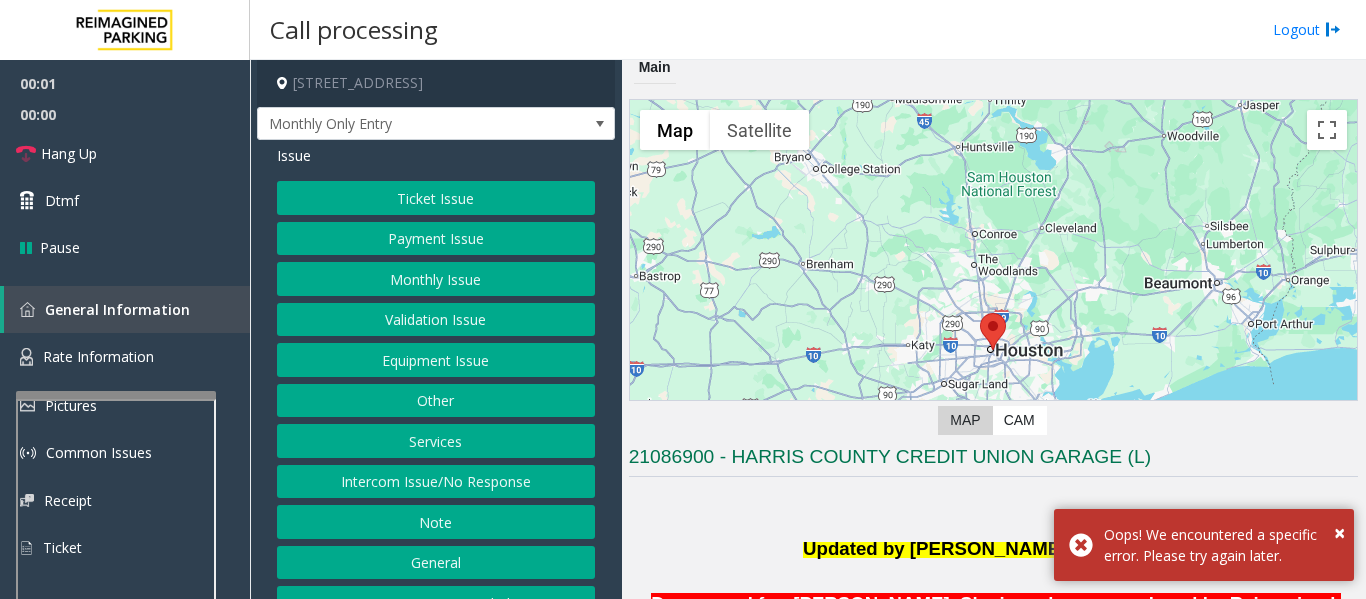 scroll, scrollTop: 0, scrollLeft: 0, axis: both 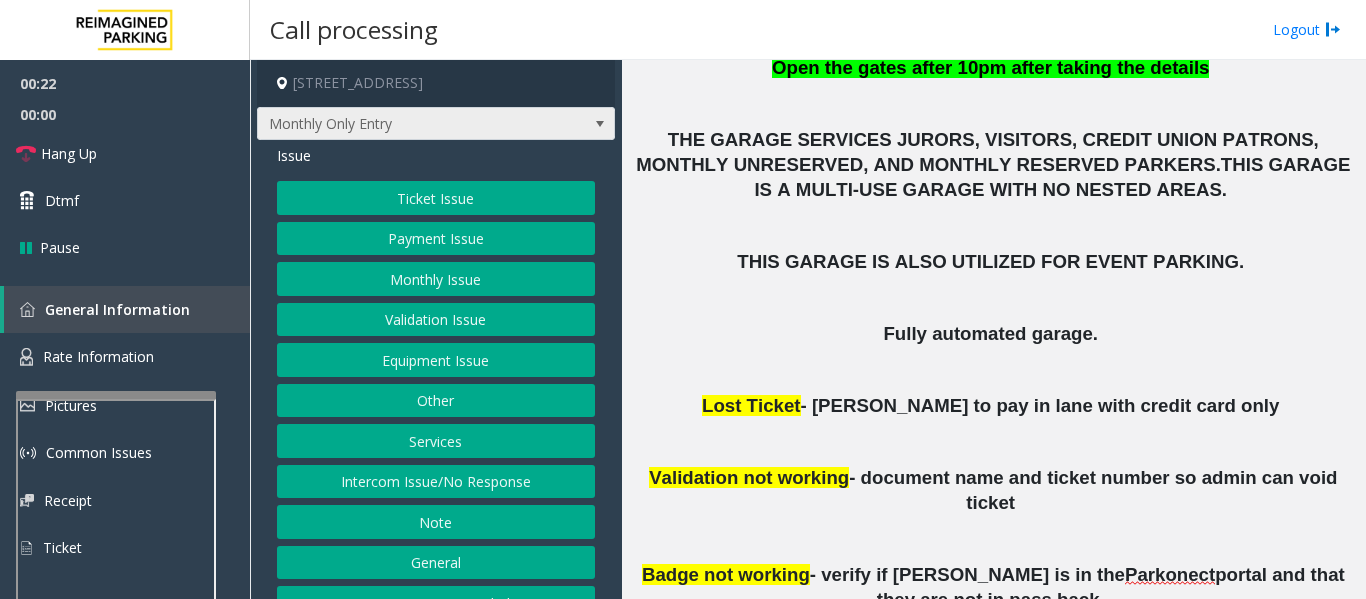 click on "Monthly Only Entry" at bounding box center (400, 124) 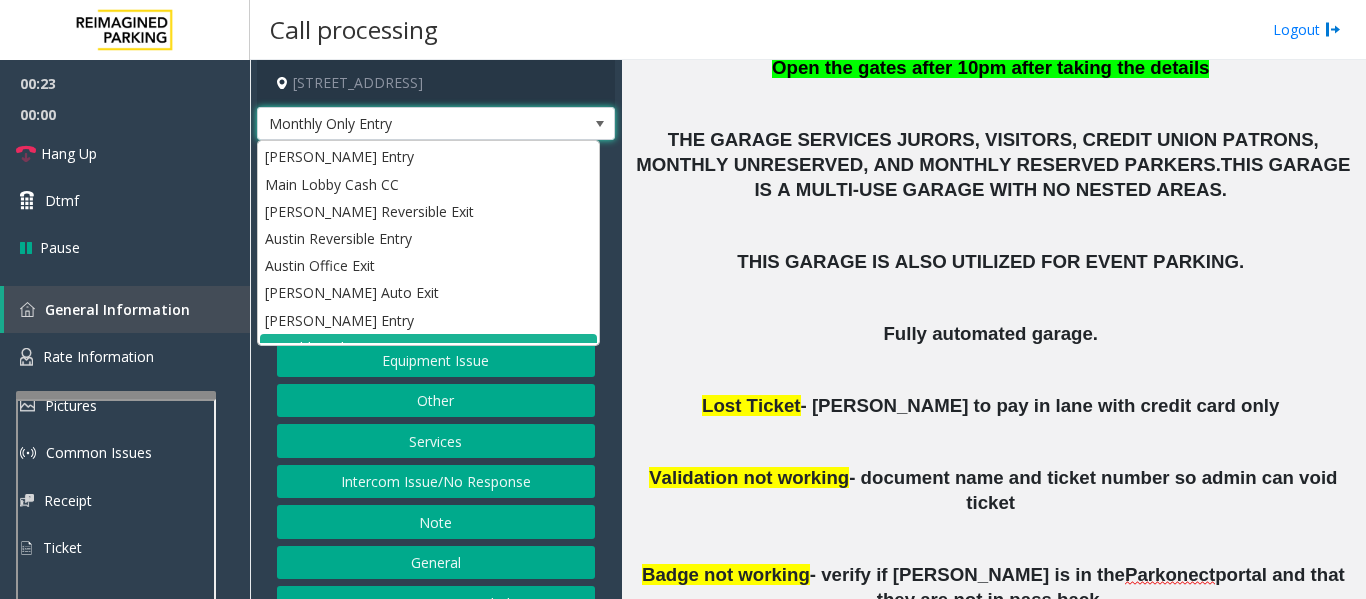 scroll, scrollTop: 17, scrollLeft: 0, axis: vertical 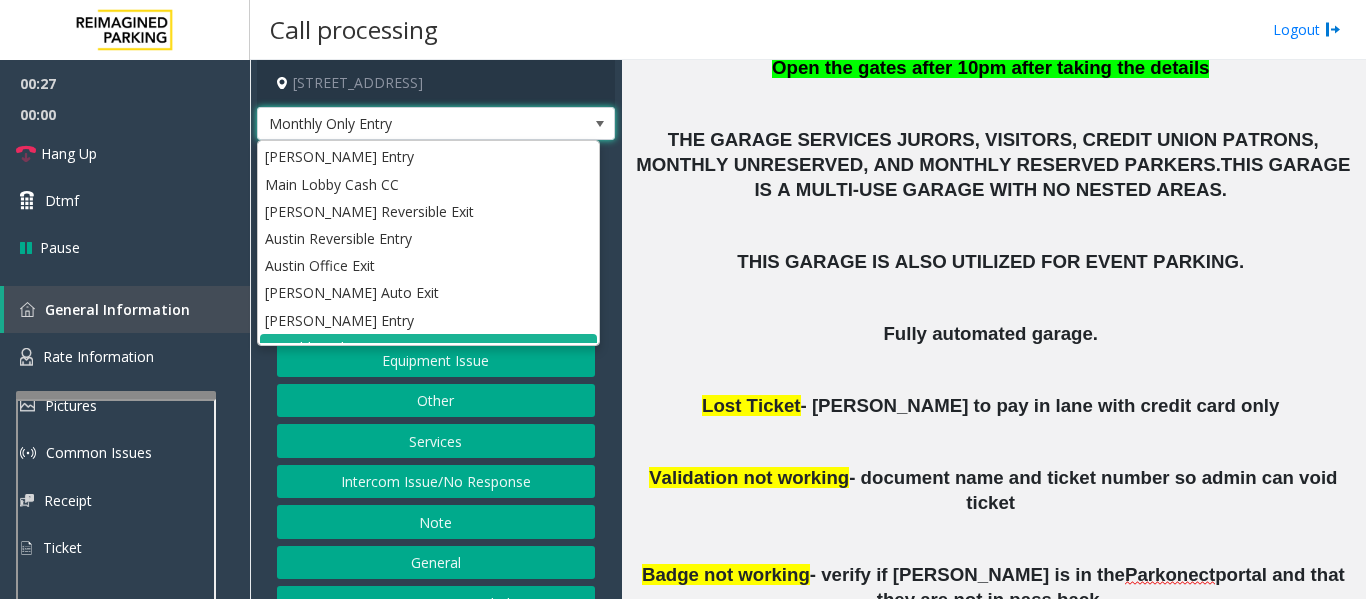 click at bounding box center [600, 124] 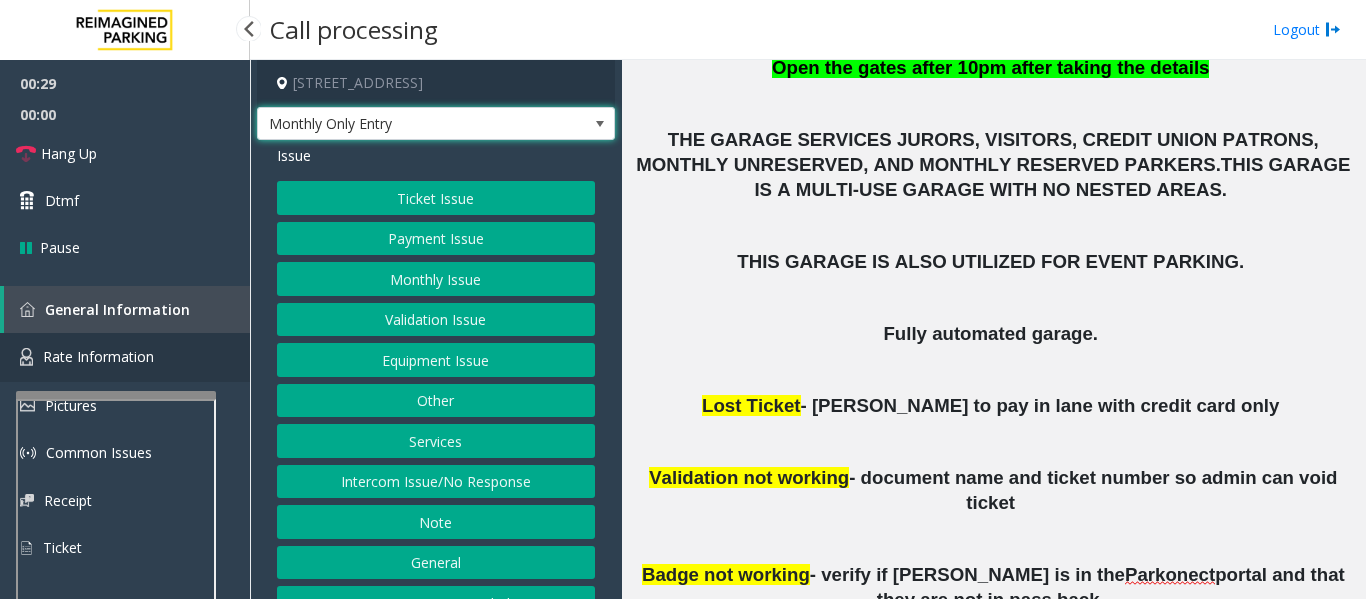 click on "Rate Information" at bounding box center (125, 357) 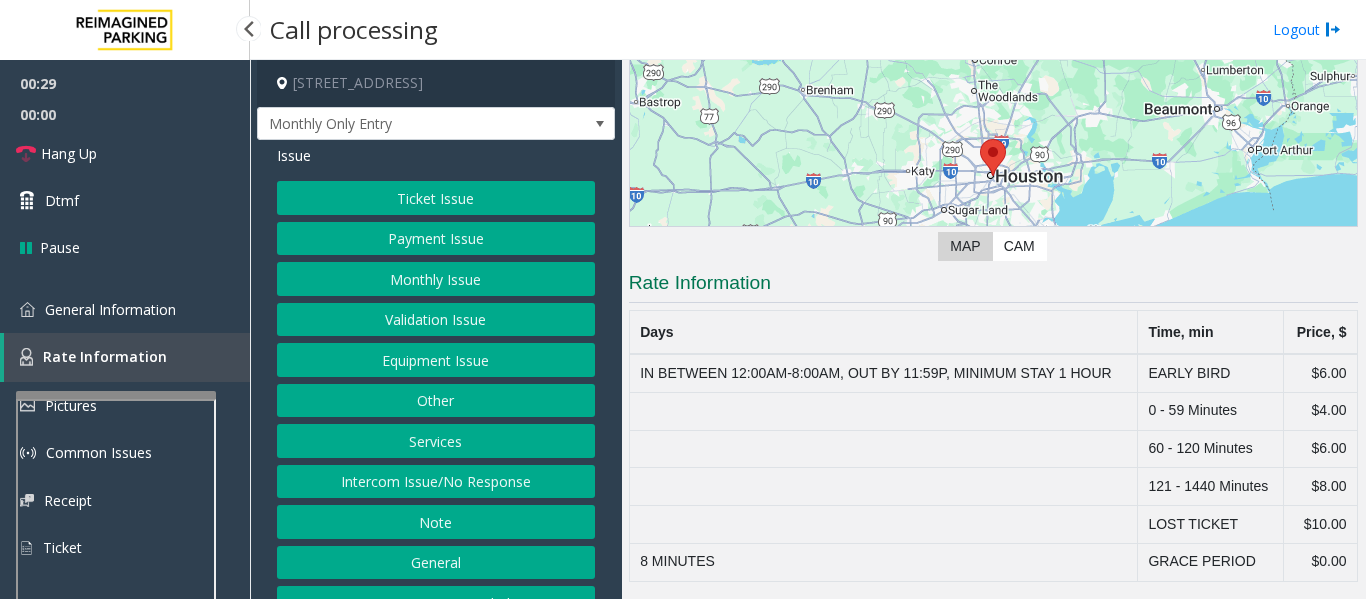scroll, scrollTop: 182, scrollLeft: 0, axis: vertical 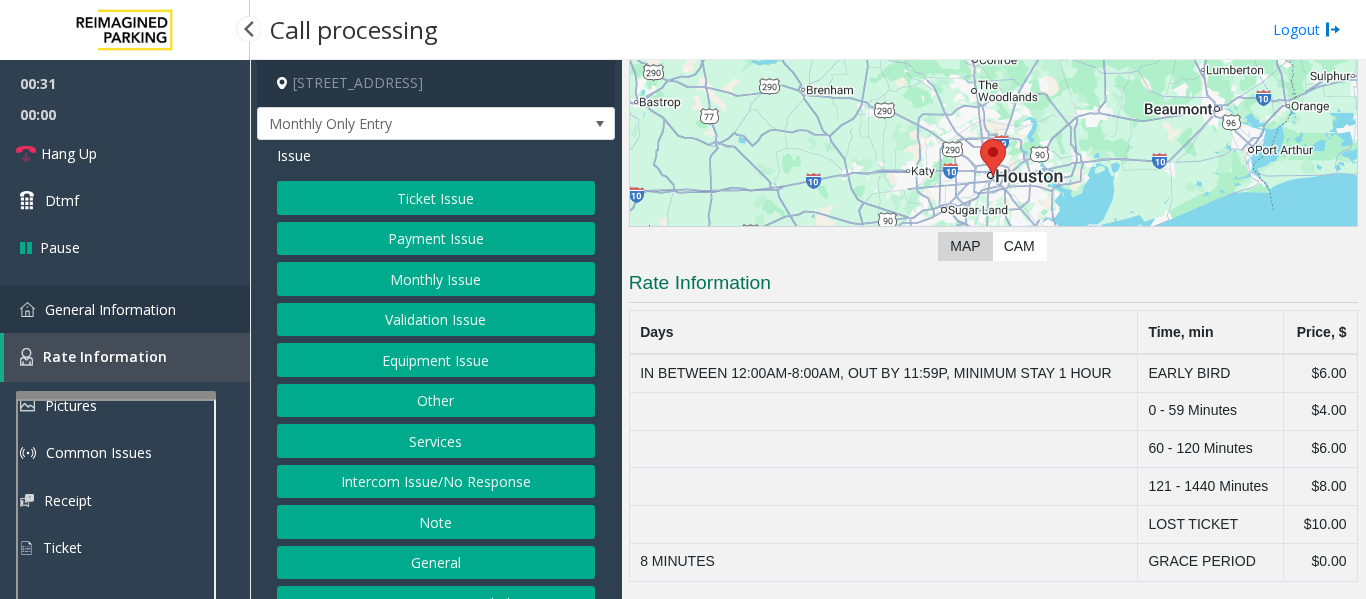 click on "General Information" at bounding box center [110, 309] 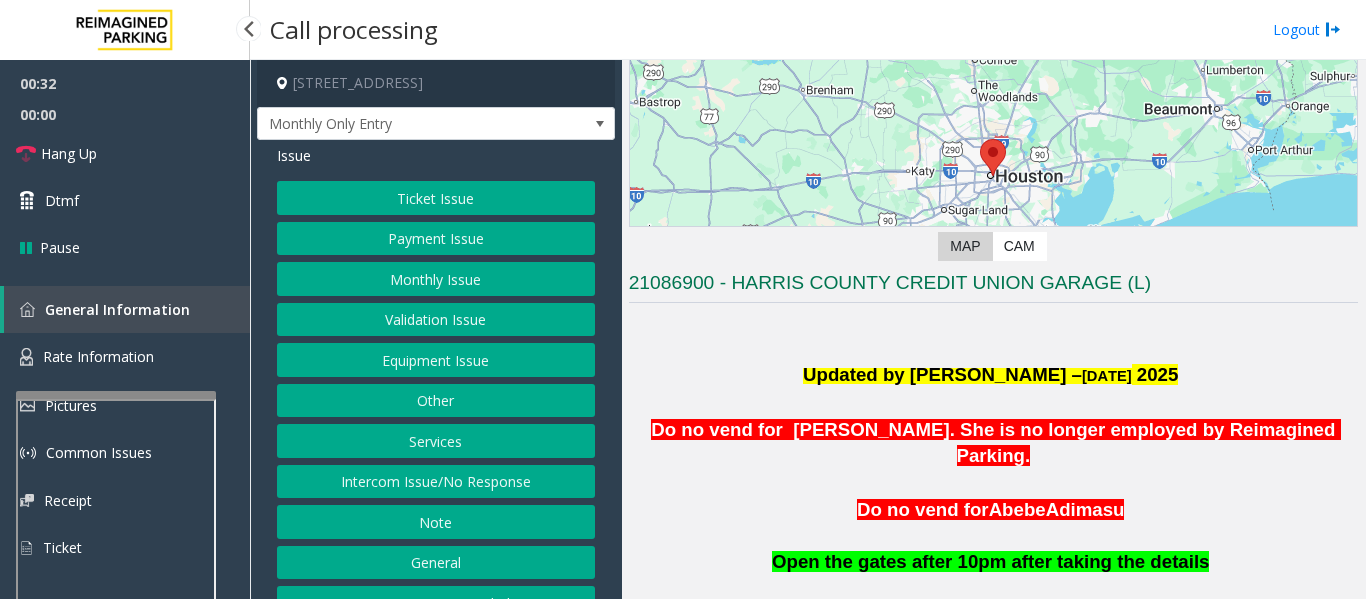 scroll, scrollTop: 676, scrollLeft: 0, axis: vertical 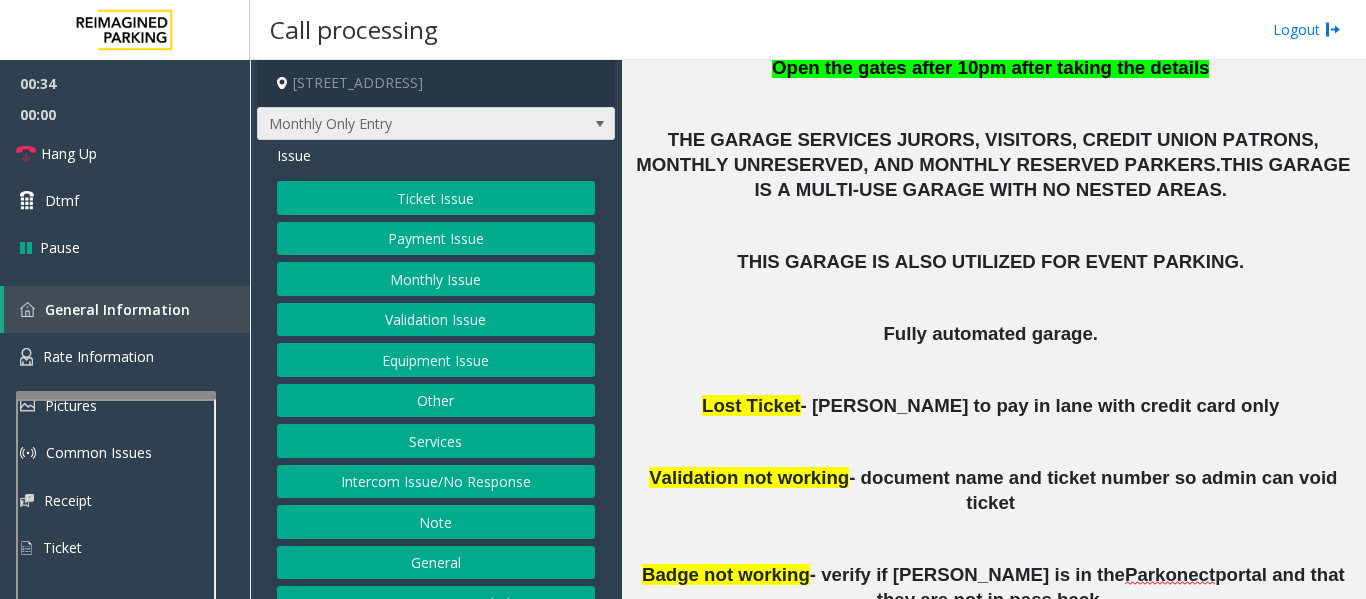 click on "Monthly Only Entry" at bounding box center (400, 124) 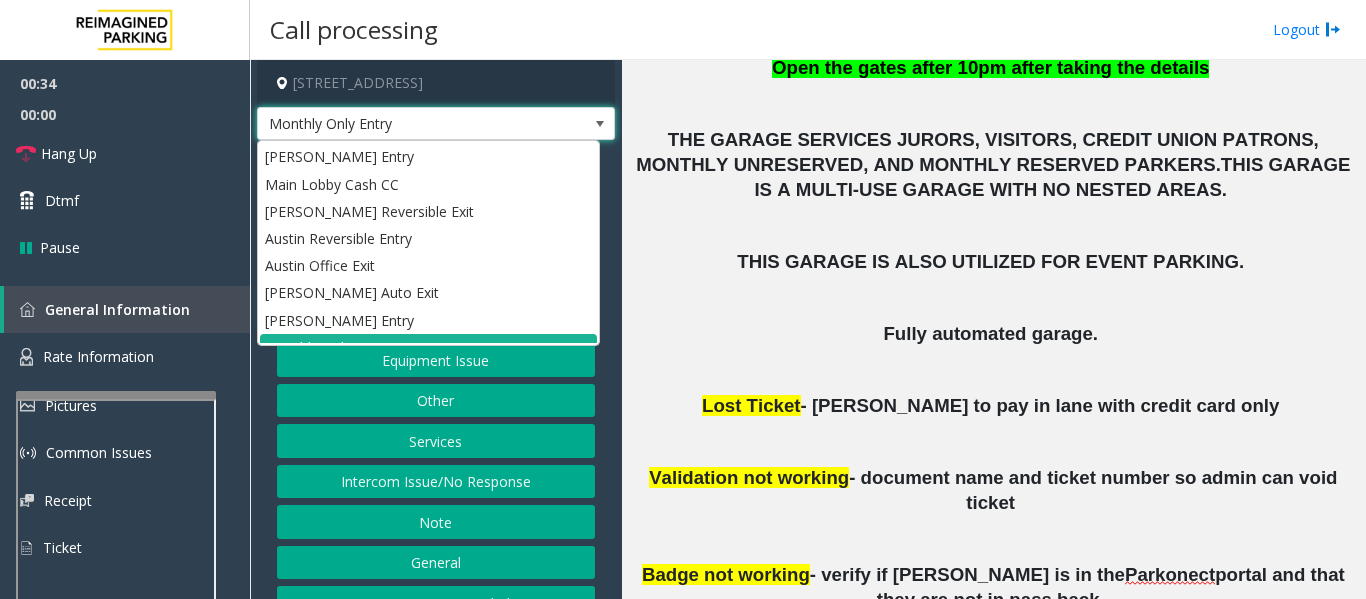 scroll, scrollTop: 17, scrollLeft: 0, axis: vertical 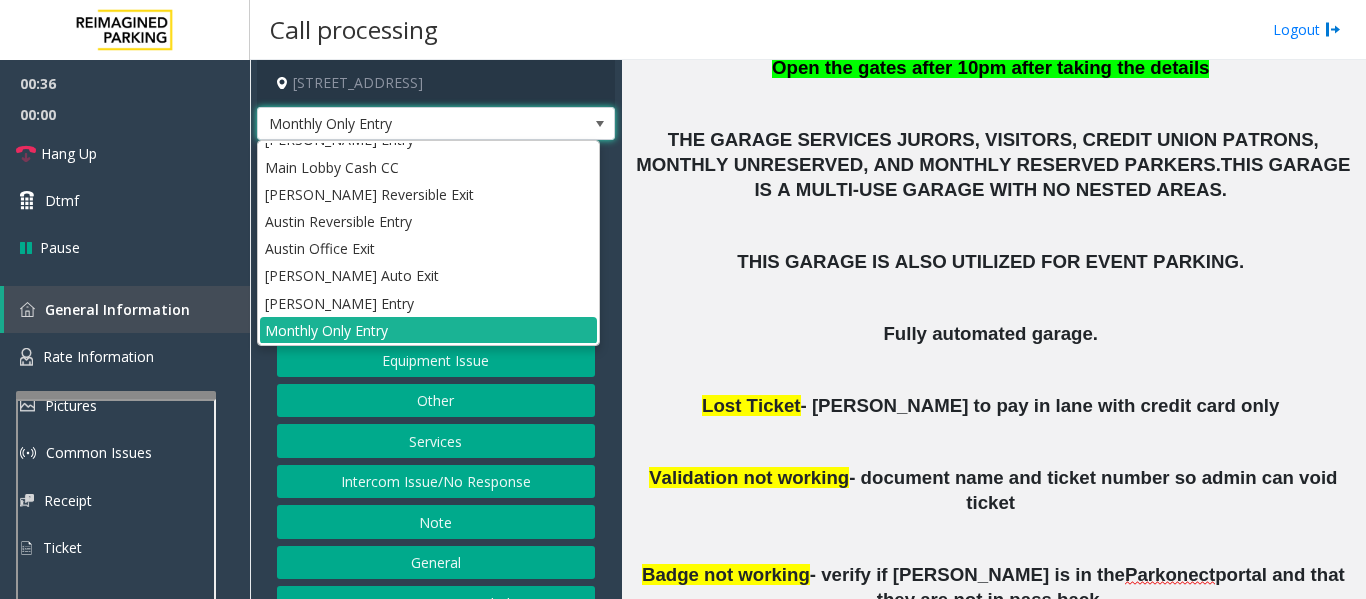 click on "Monthly Only Entry" at bounding box center [400, 124] 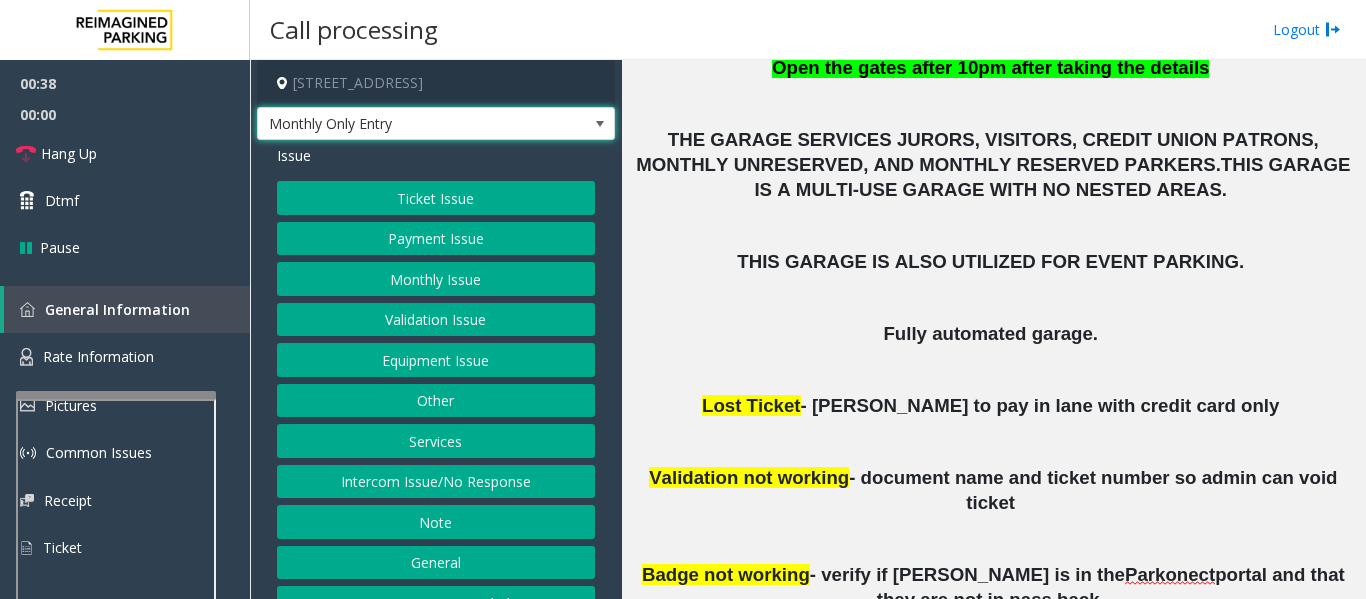 click on "Monthly Only Entry" at bounding box center [400, 124] 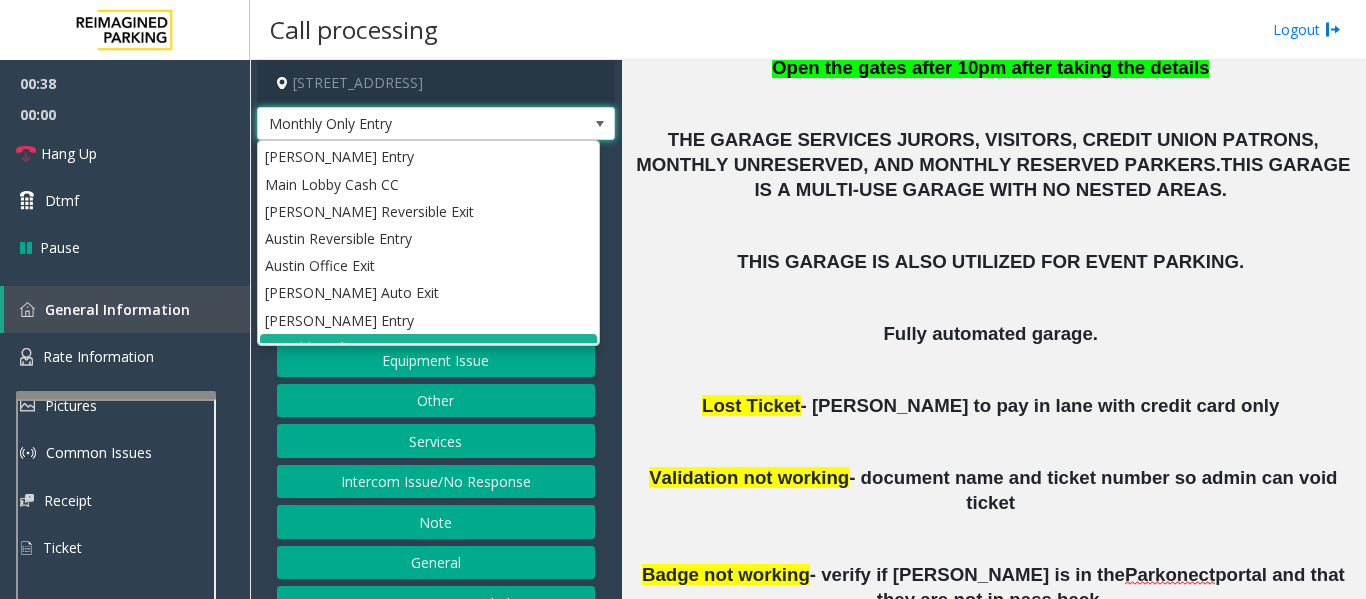 scroll, scrollTop: 17, scrollLeft: 0, axis: vertical 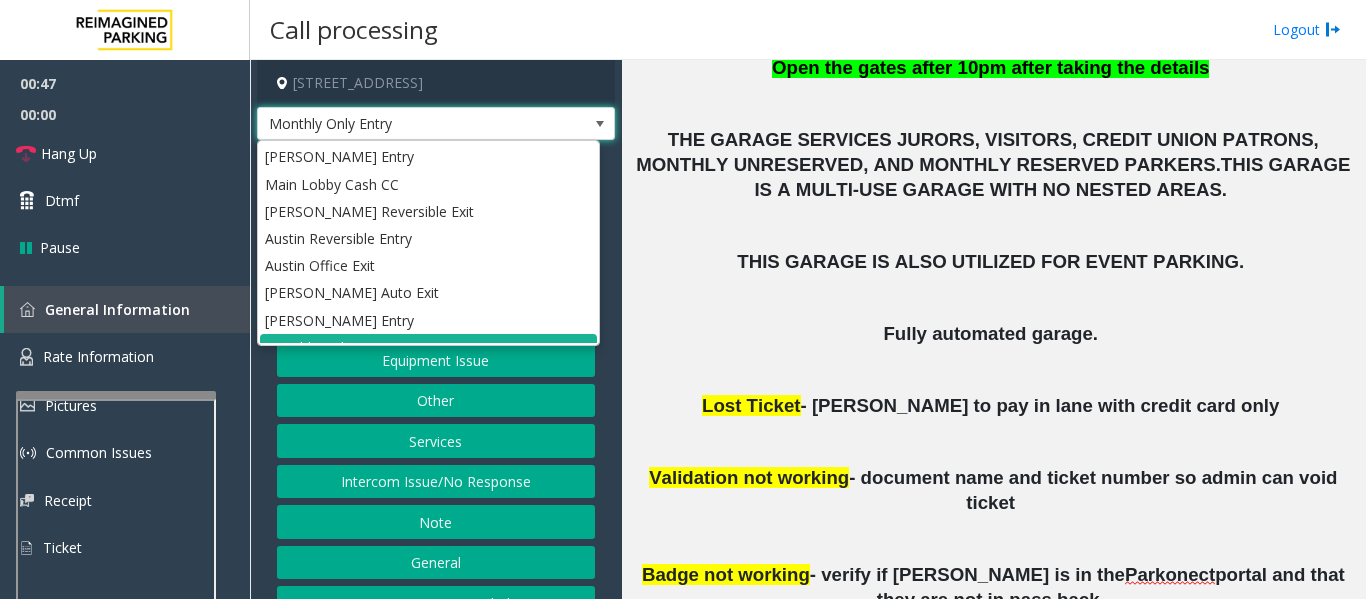 click at bounding box center [600, 124] 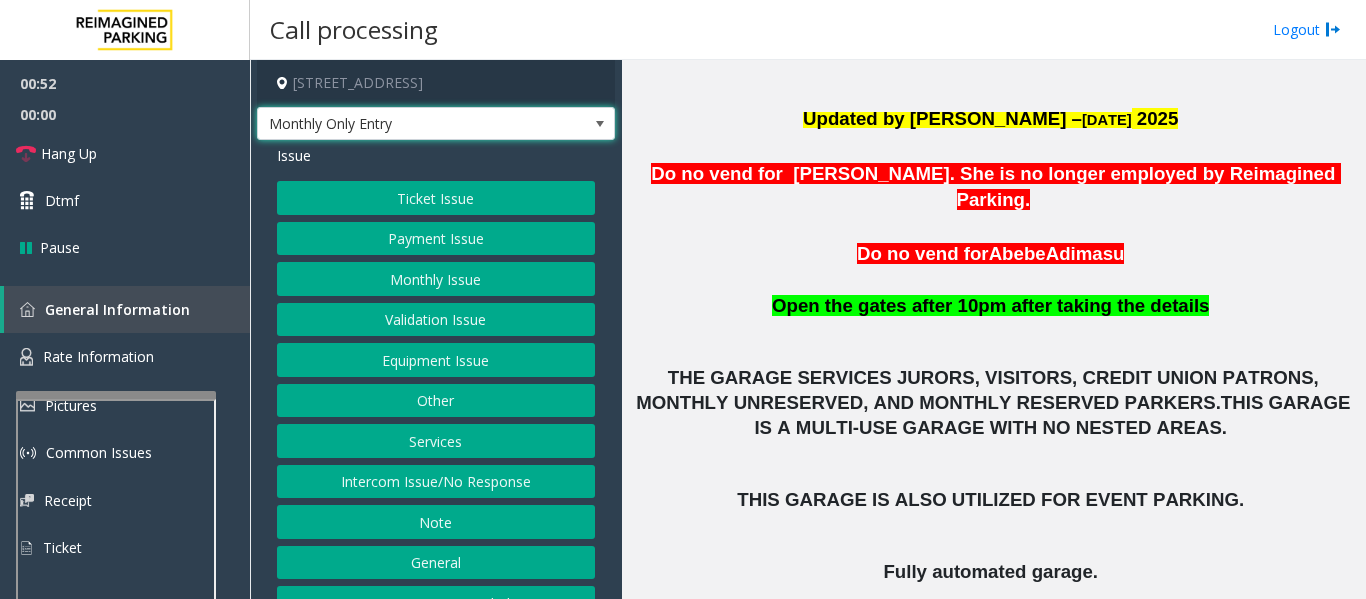 scroll, scrollTop: 342, scrollLeft: 0, axis: vertical 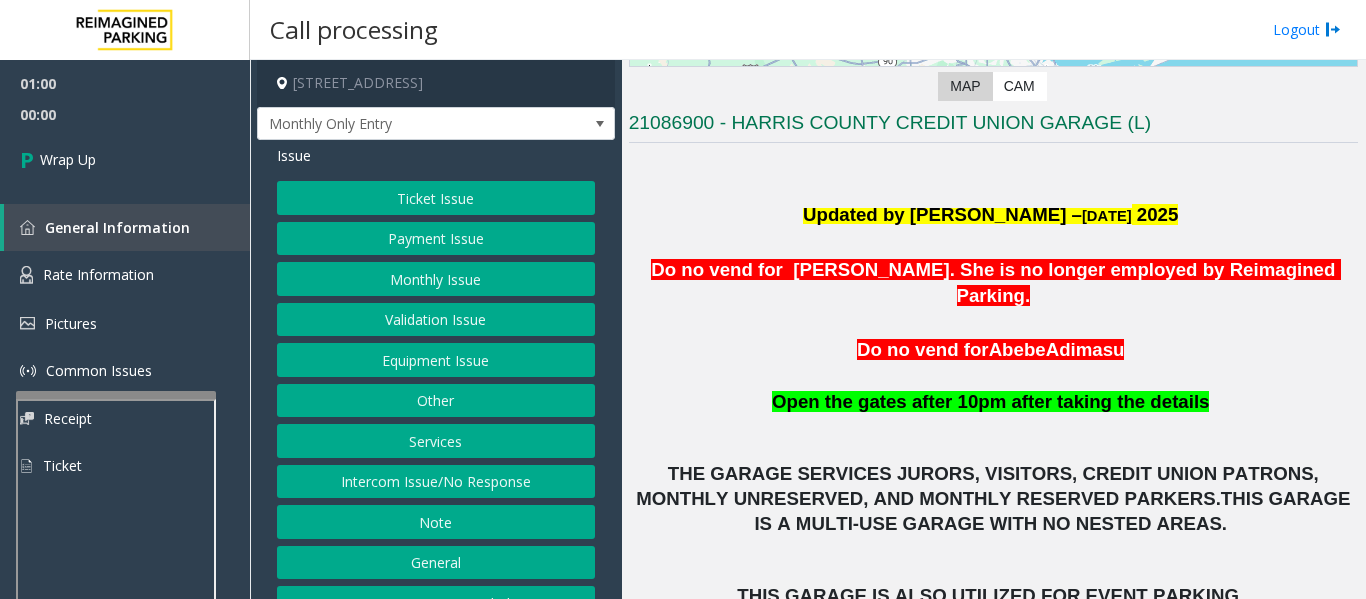 click on "Services" 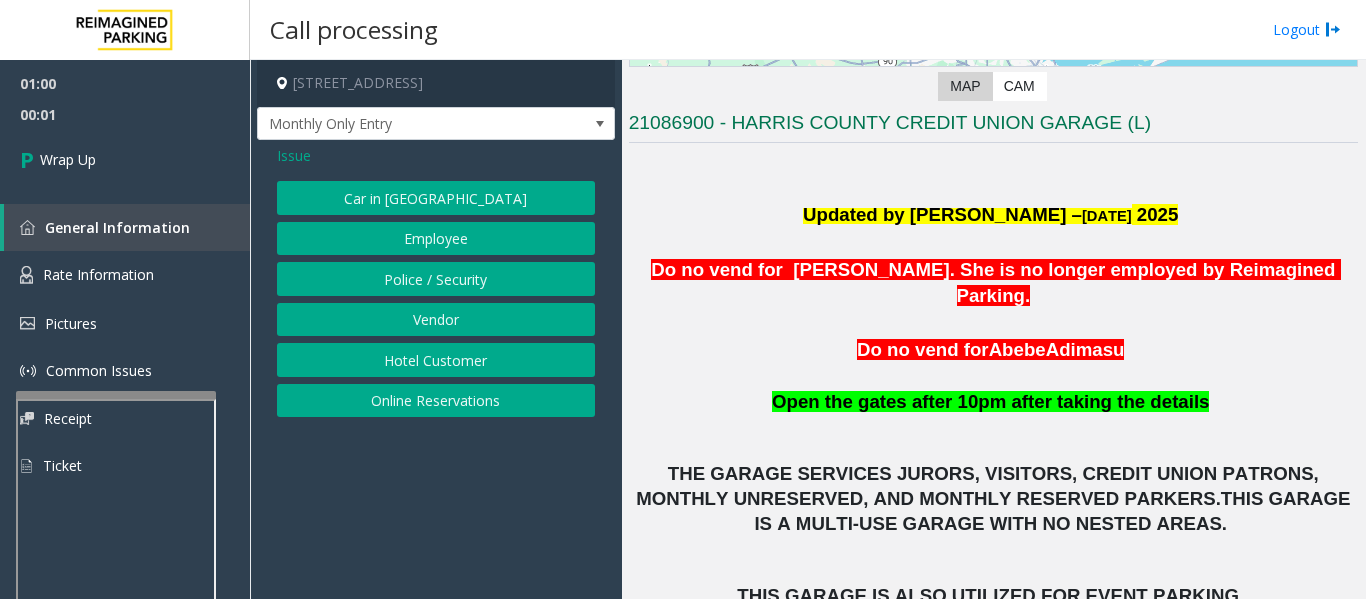 click on "Issue" 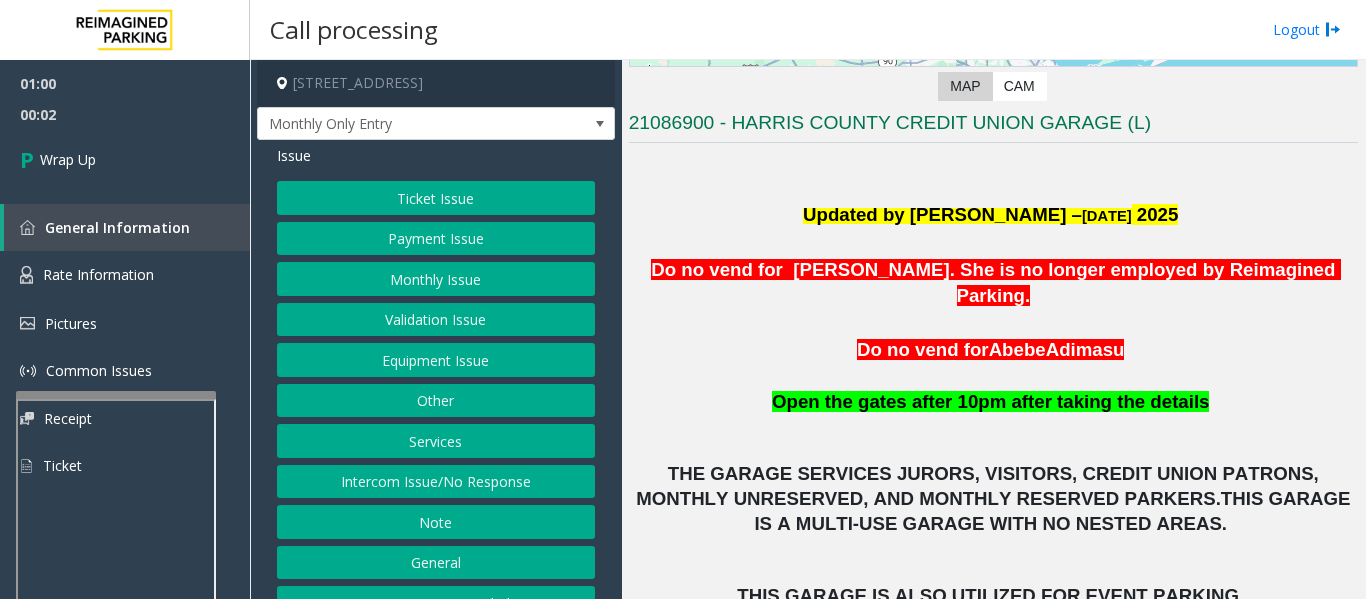 click on "General" 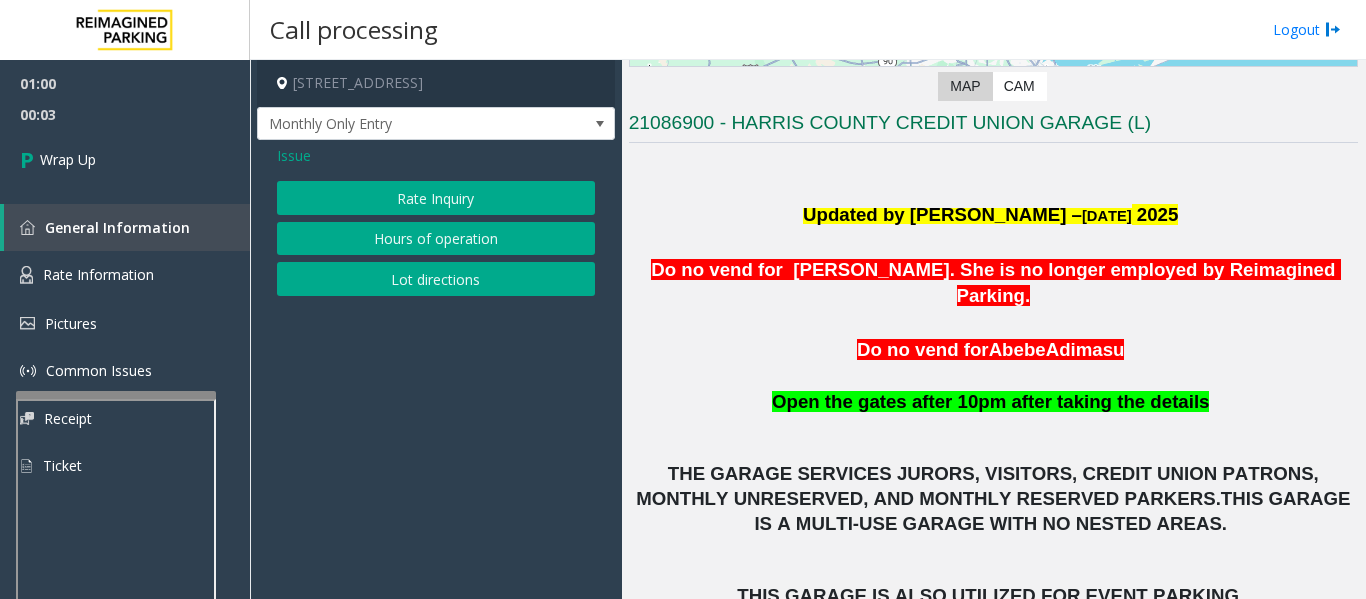 click on "Issue" 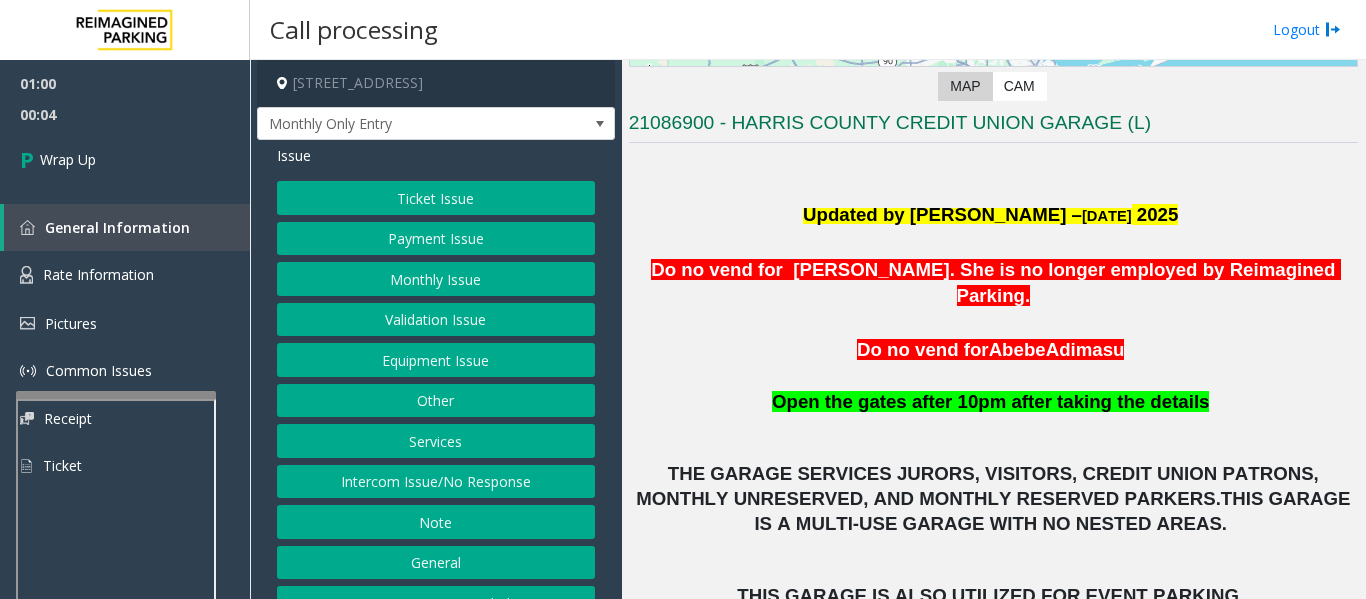 click on "Other" 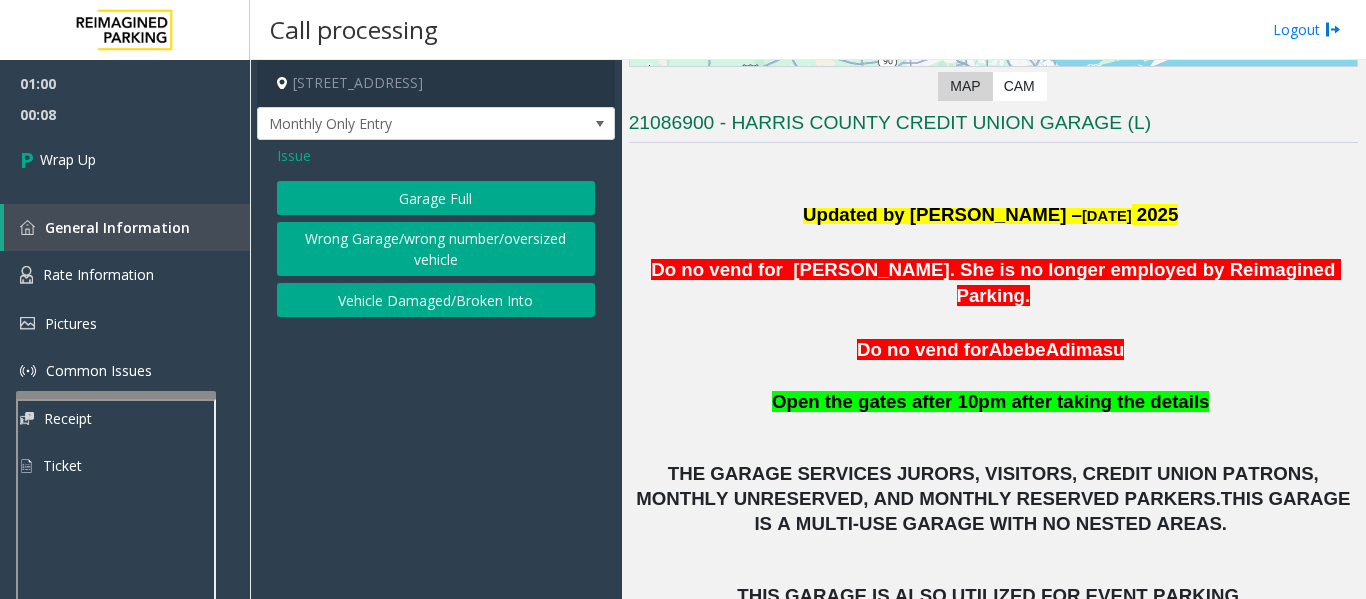 click on "Issue" 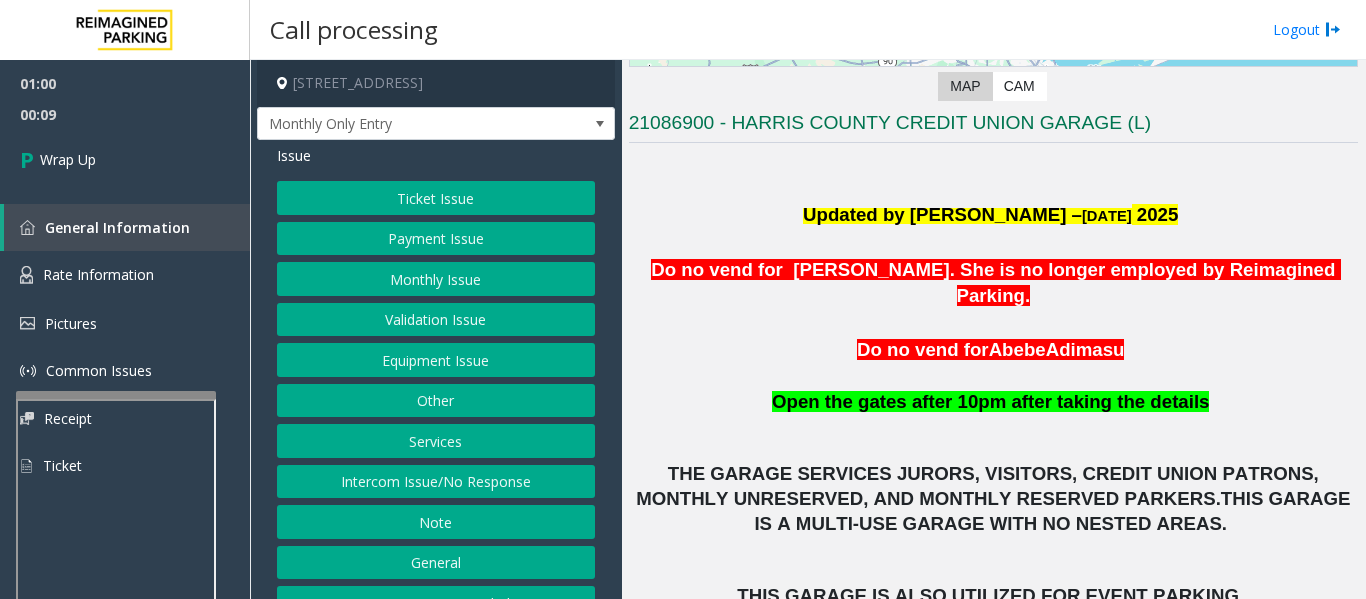 click on "Equipment Issue" 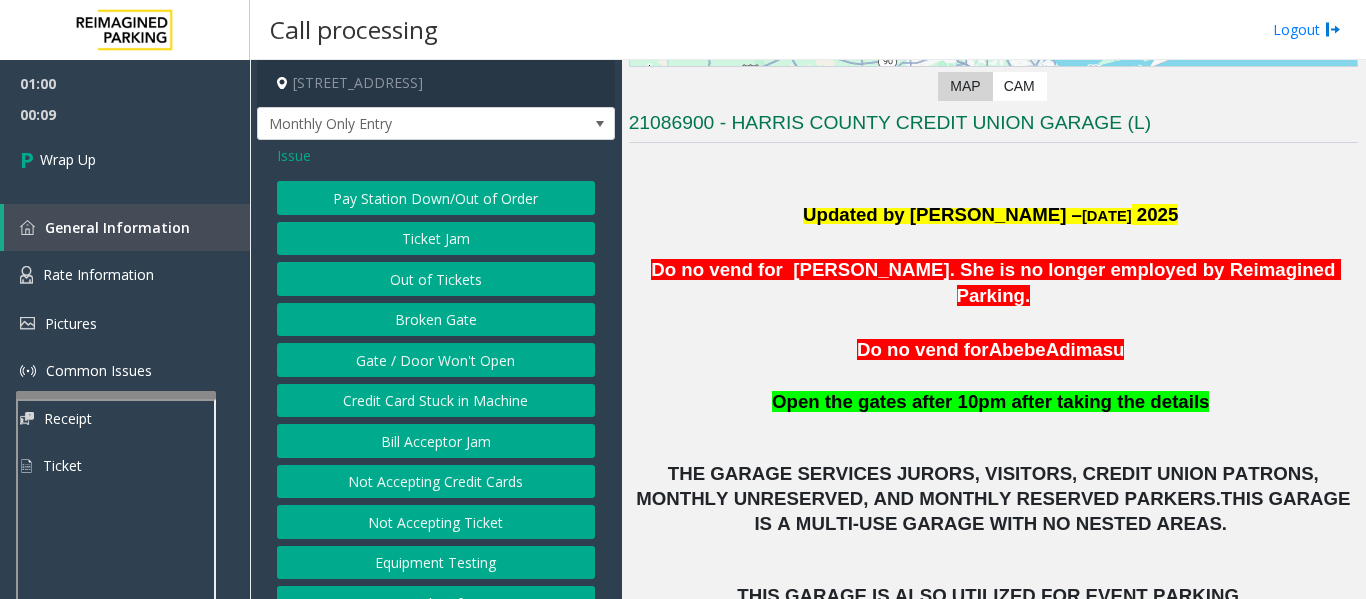 click on "Gate / Door Won't Open" 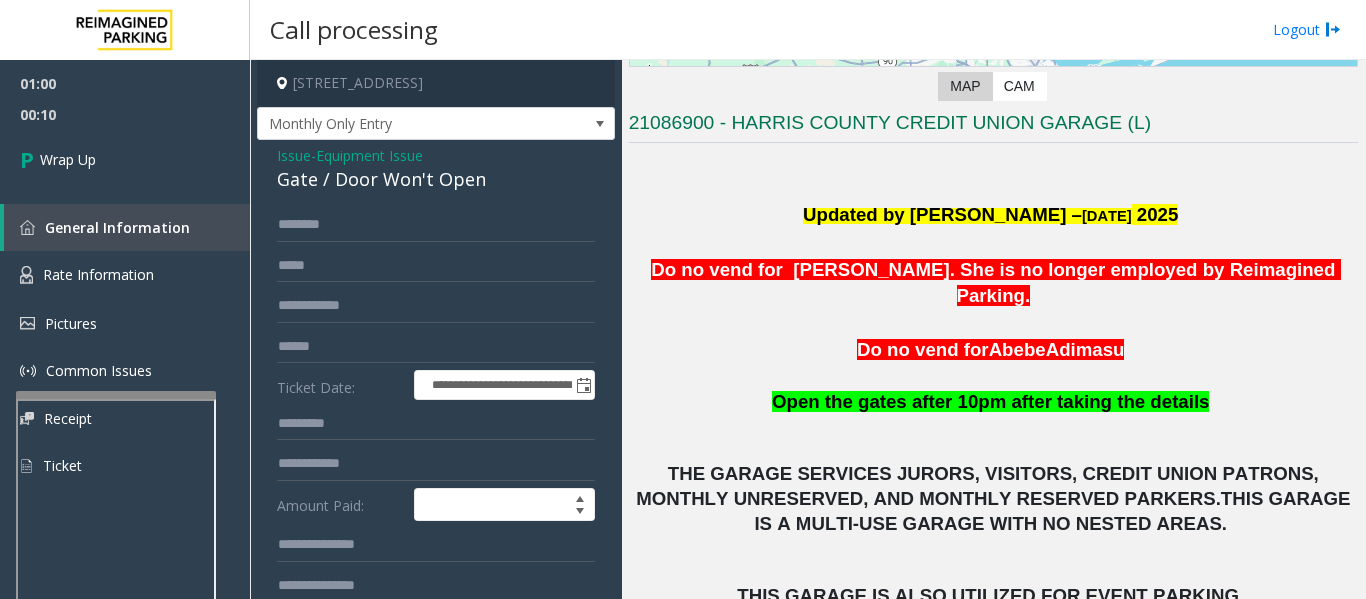 click on "Gate / Door Won't Open" 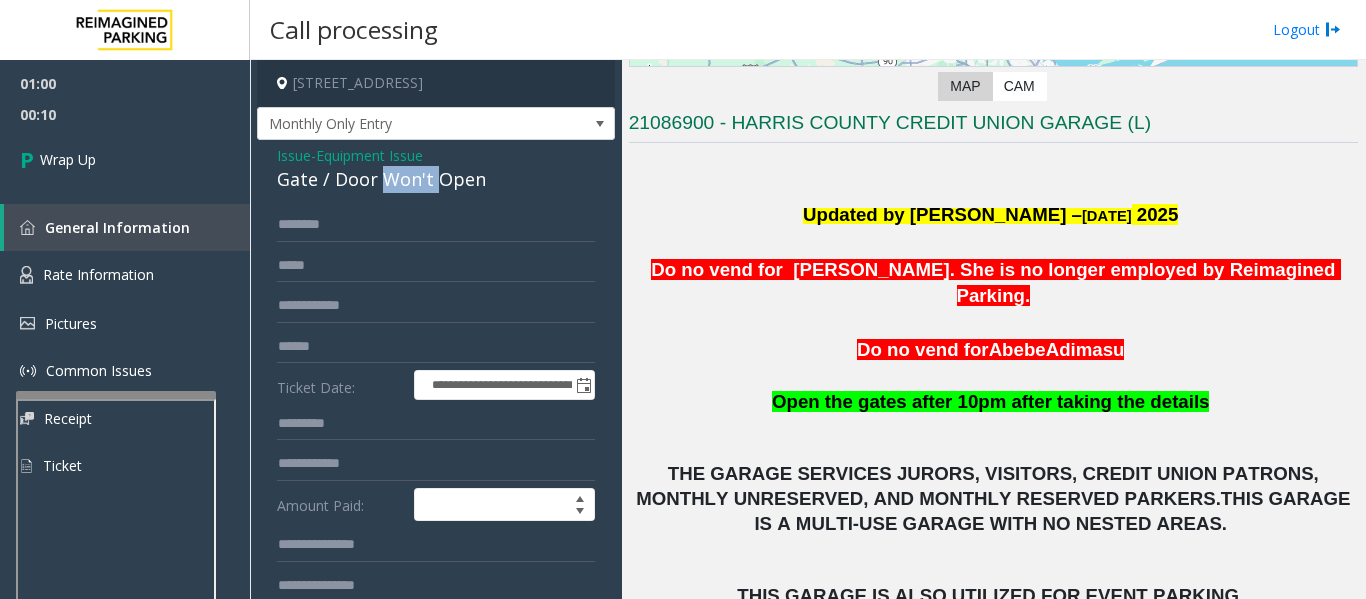 click on "Gate / Door Won't Open" 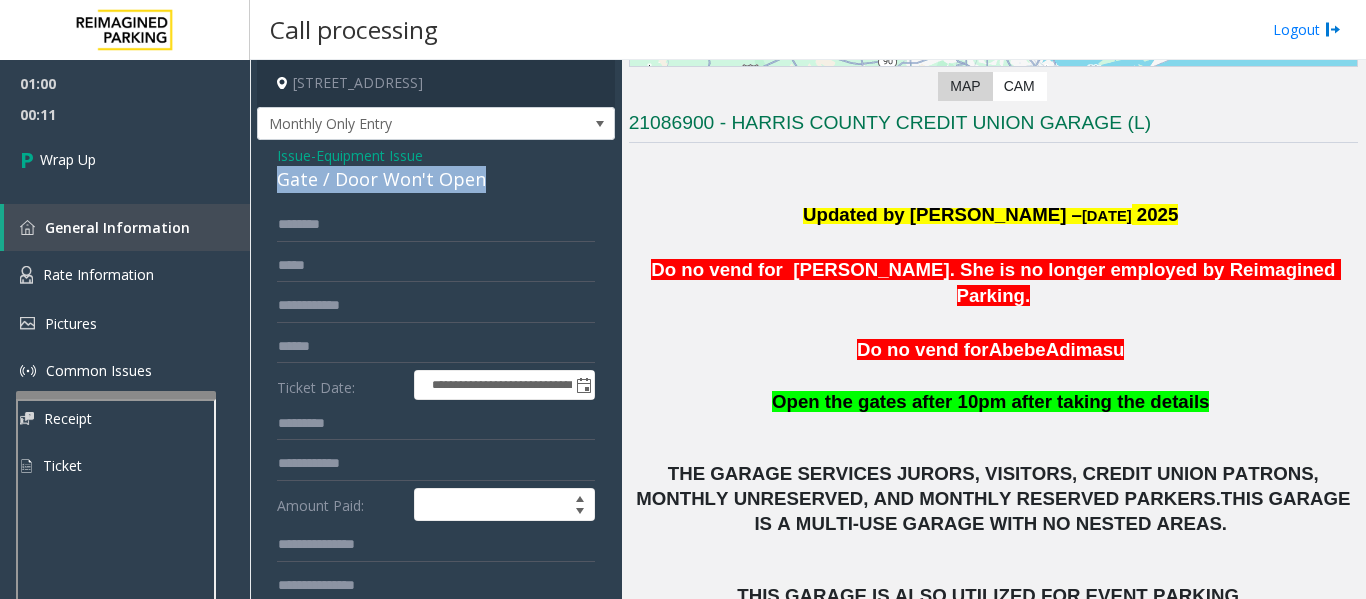 click on "Gate / Door Won't Open" 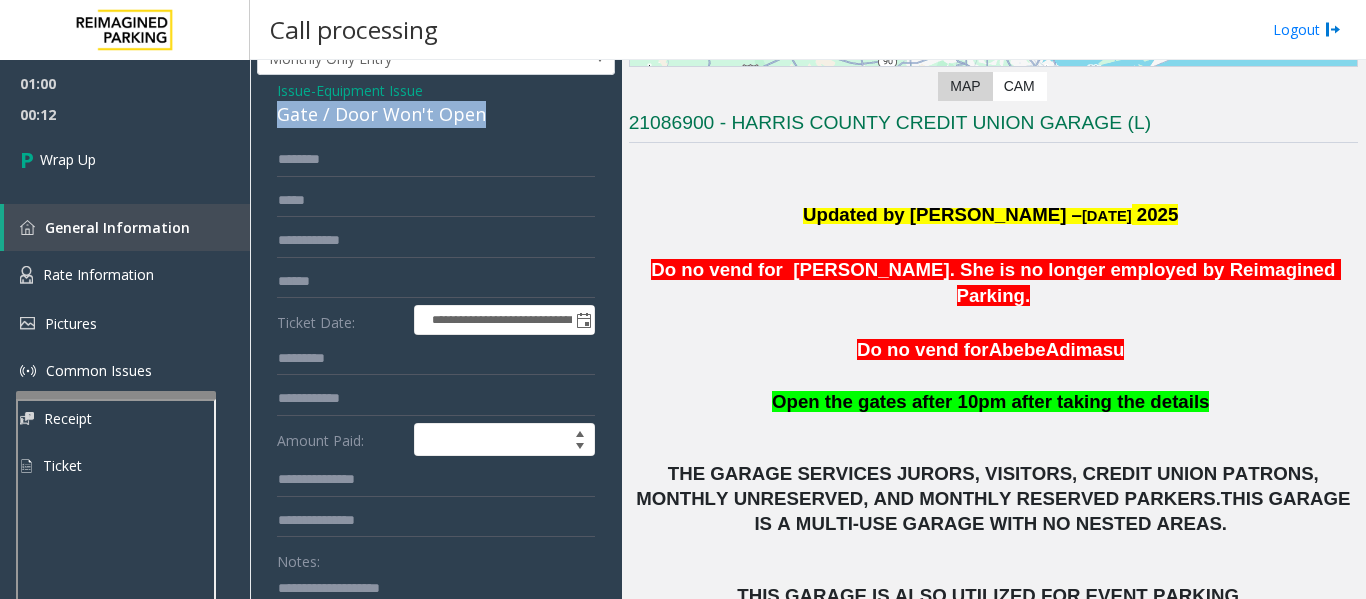 scroll, scrollTop: 200, scrollLeft: 0, axis: vertical 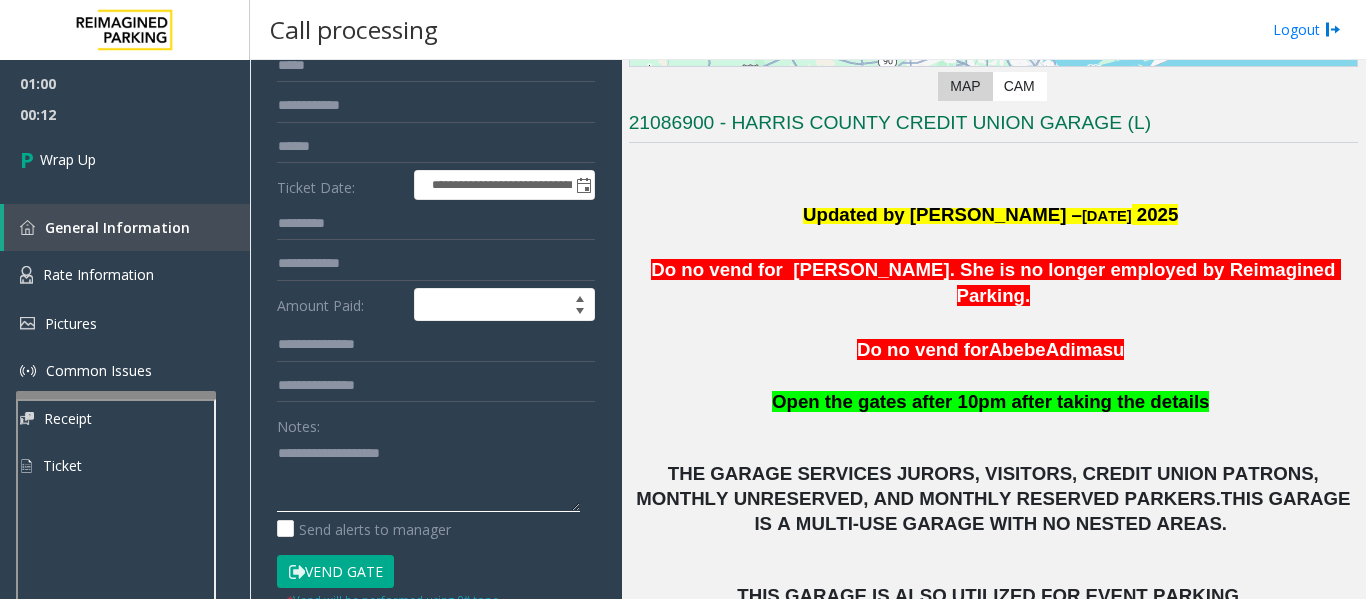 click 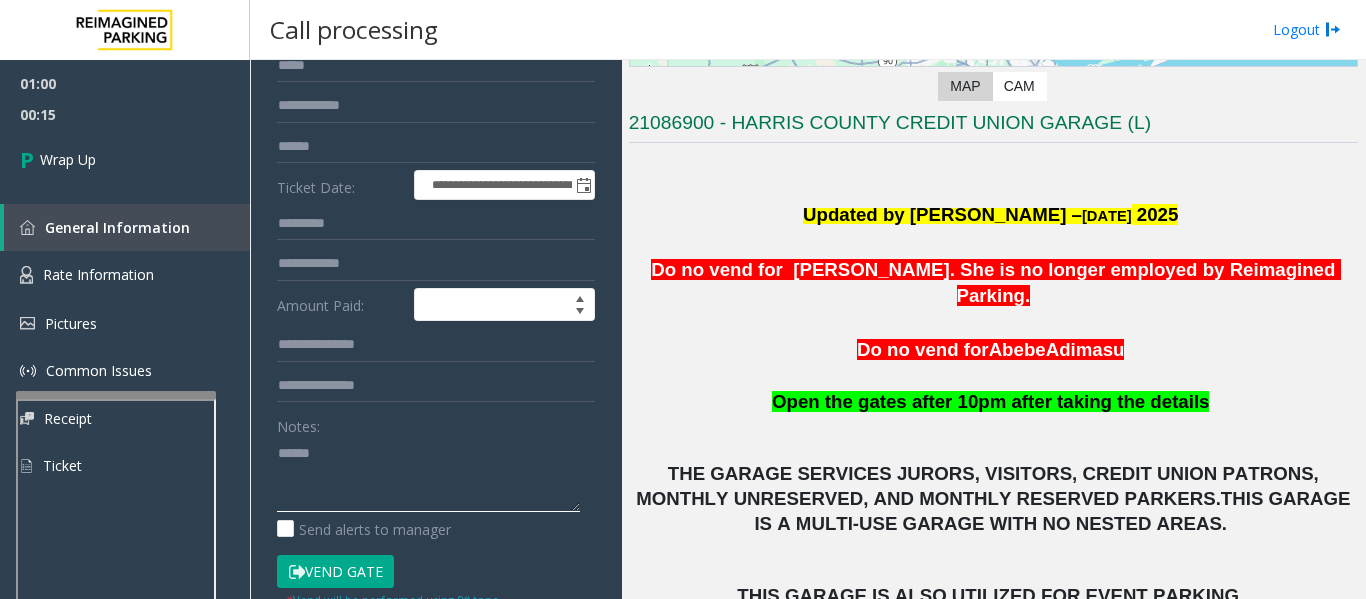 paste on "**********" 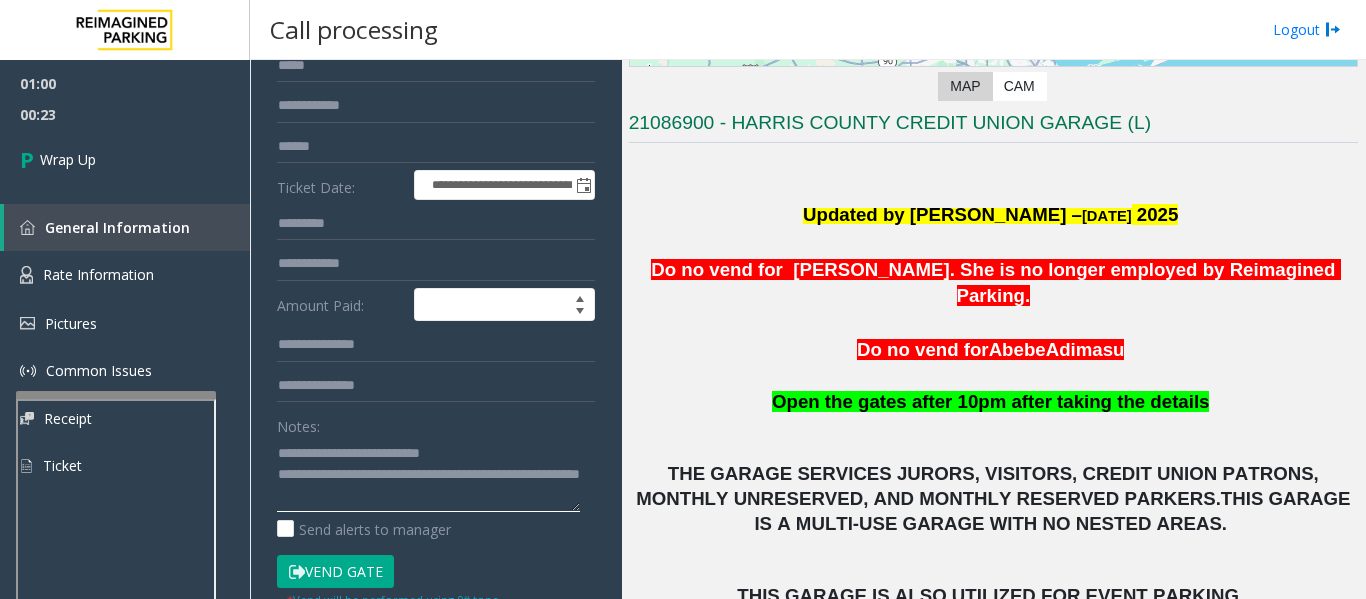 click 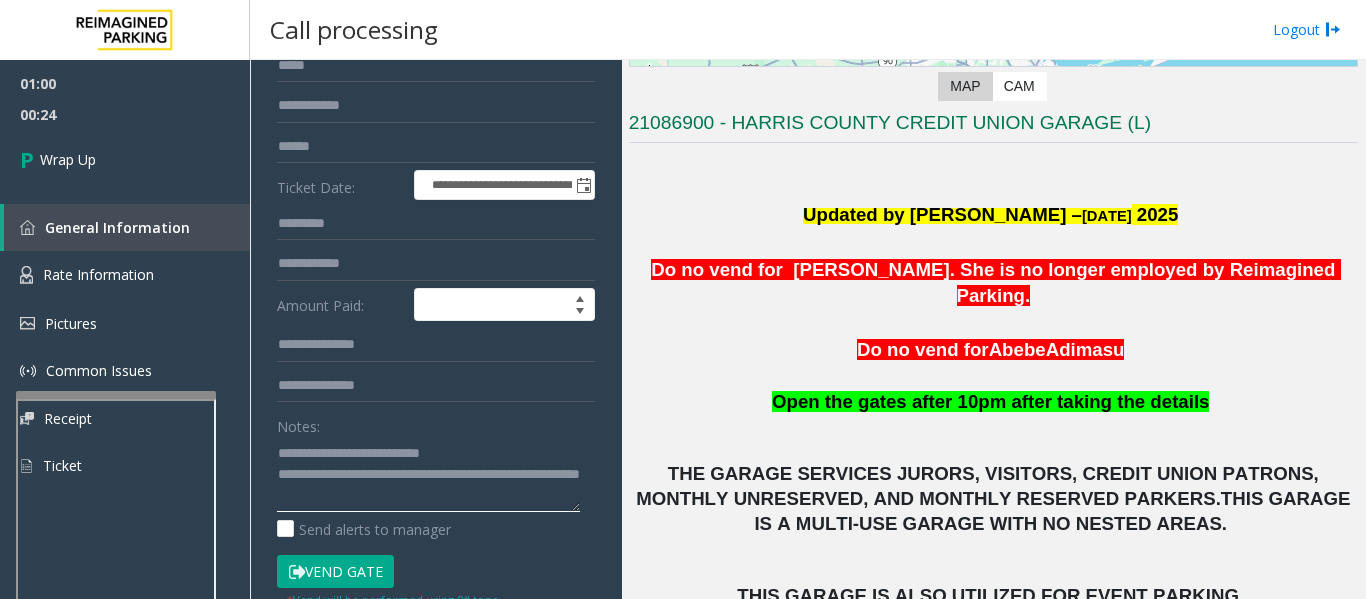 scroll, scrollTop: 10, scrollLeft: 0, axis: vertical 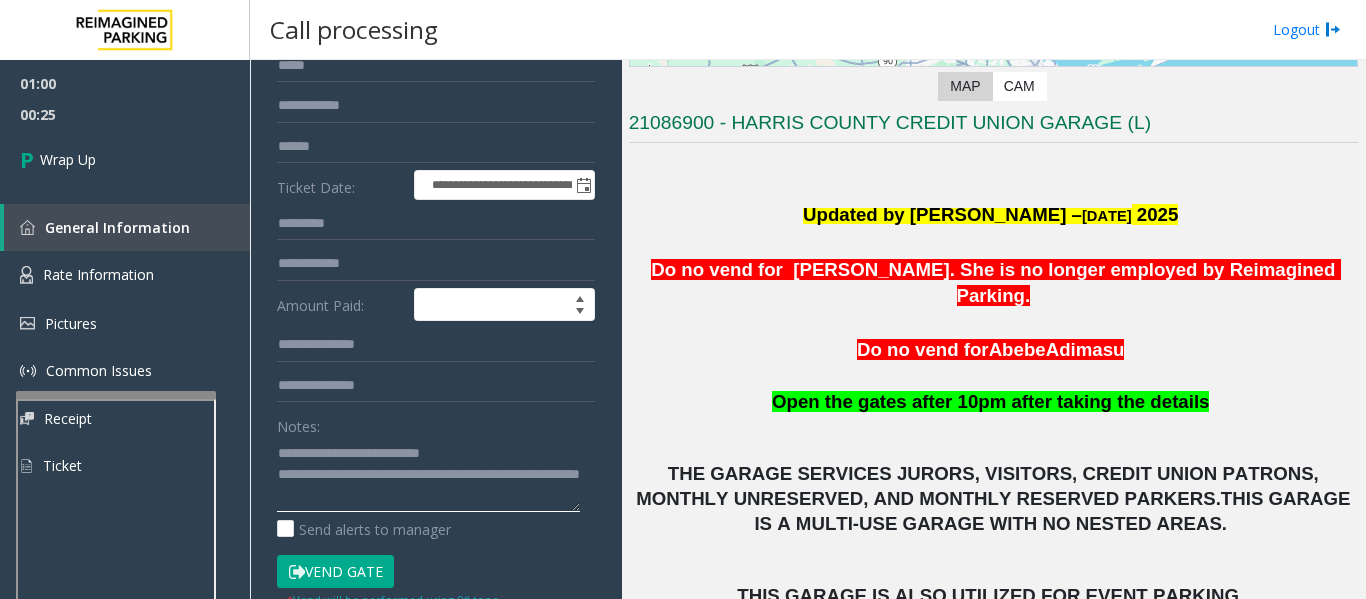 click 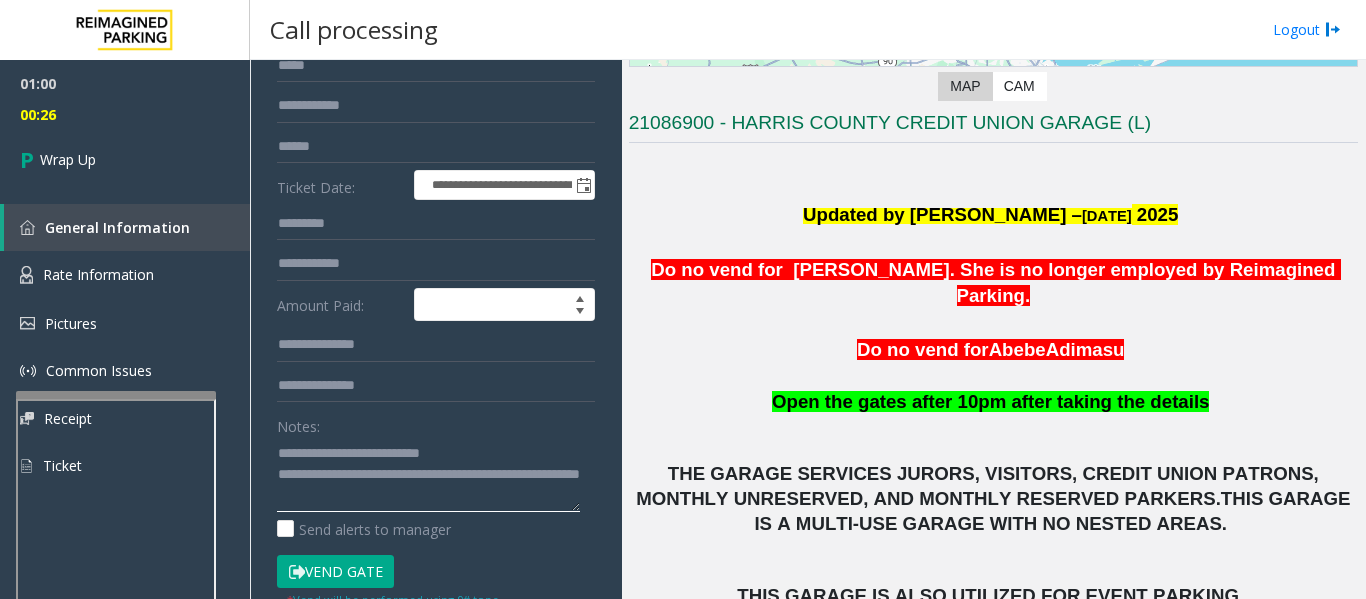 click 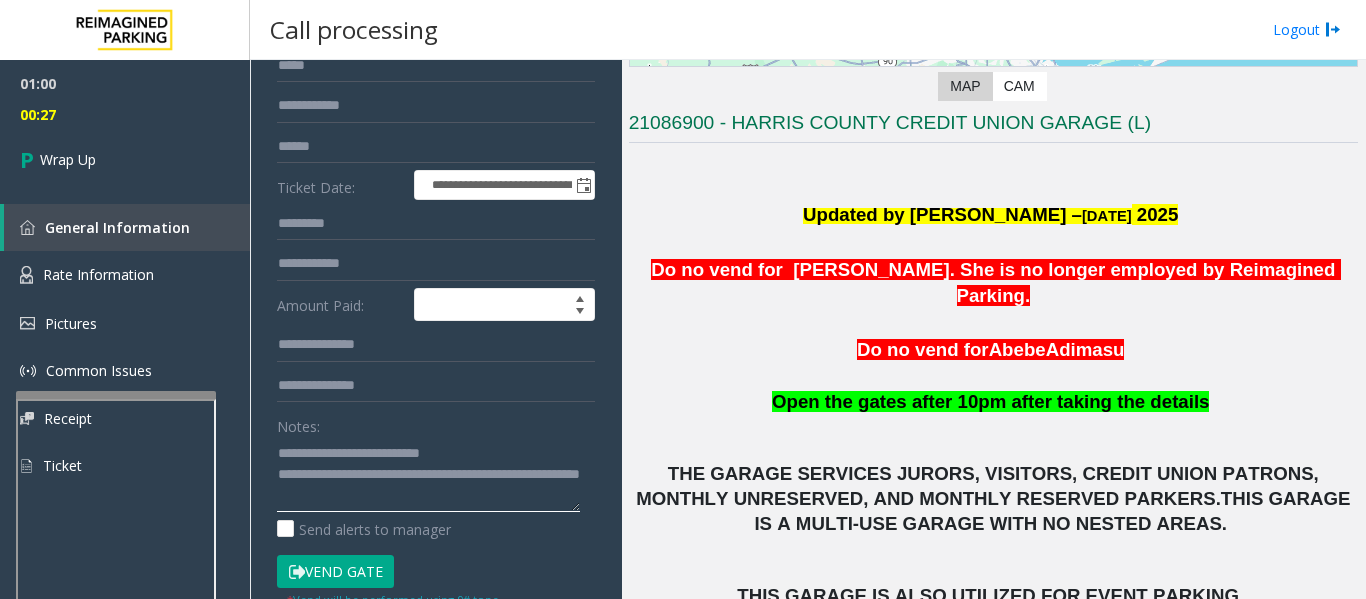 drag, startPoint x: 311, startPoint y: 486, endPoint x: 404, endPoint y: 487, distance: 93.00538 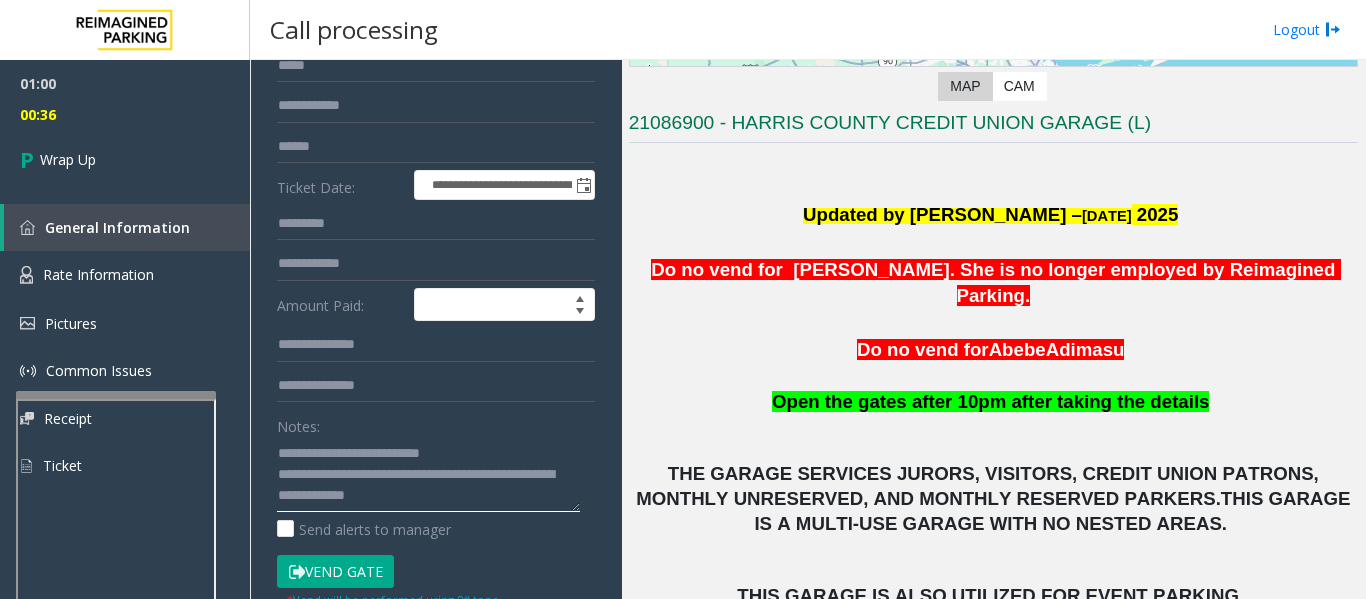 click 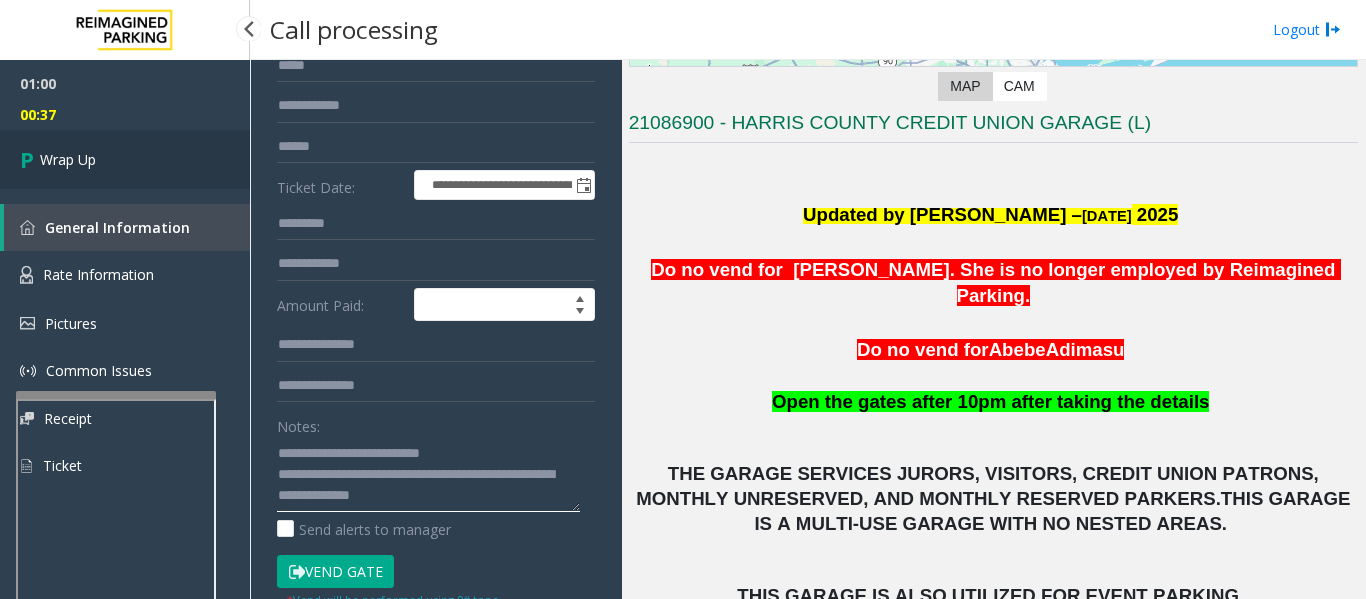 type on "**********" 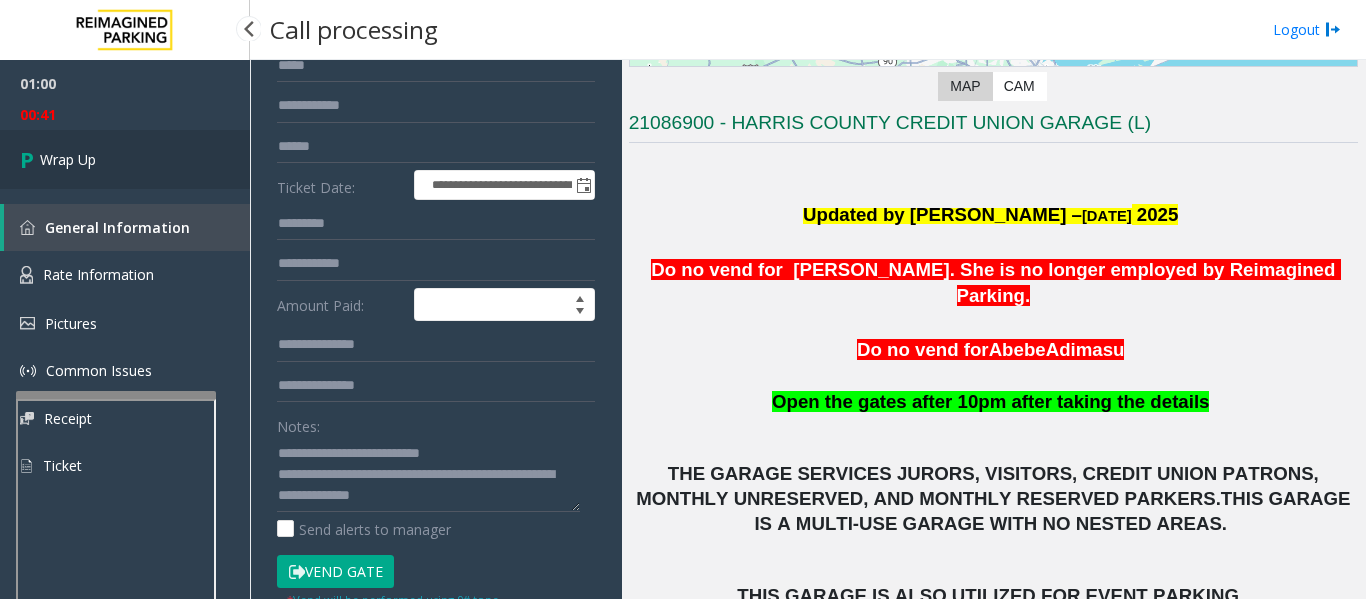 click on "Wrap Up" at bounding box center (125, 159) 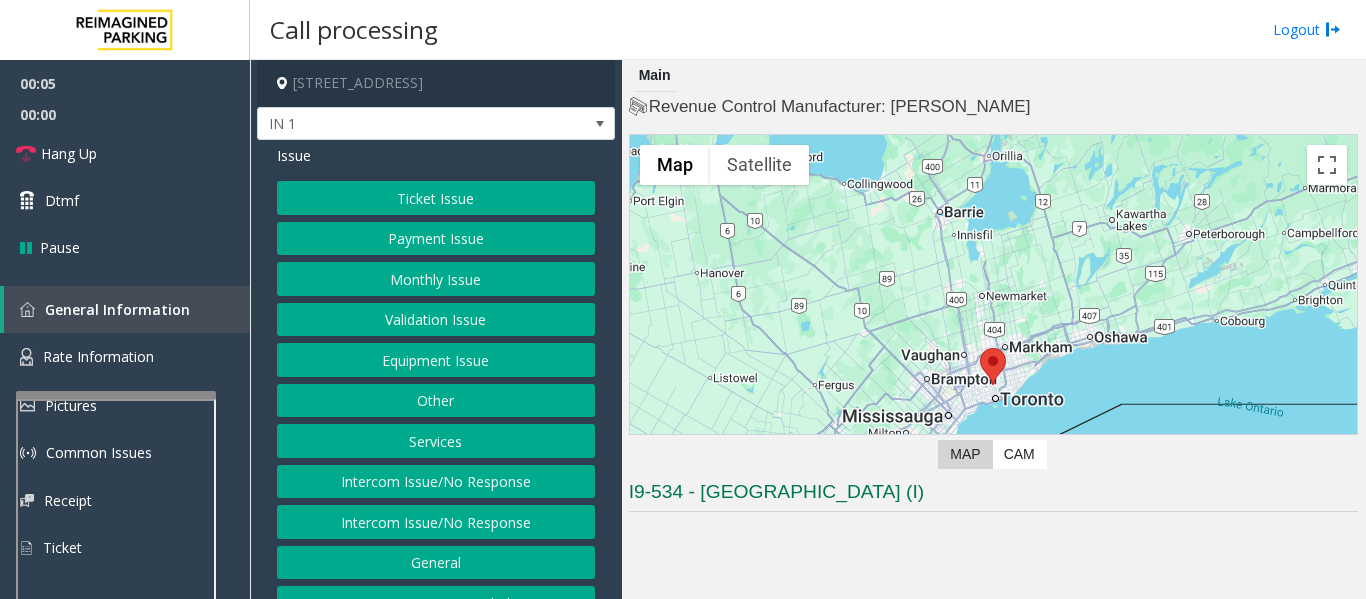 click on "Equipment Issue" 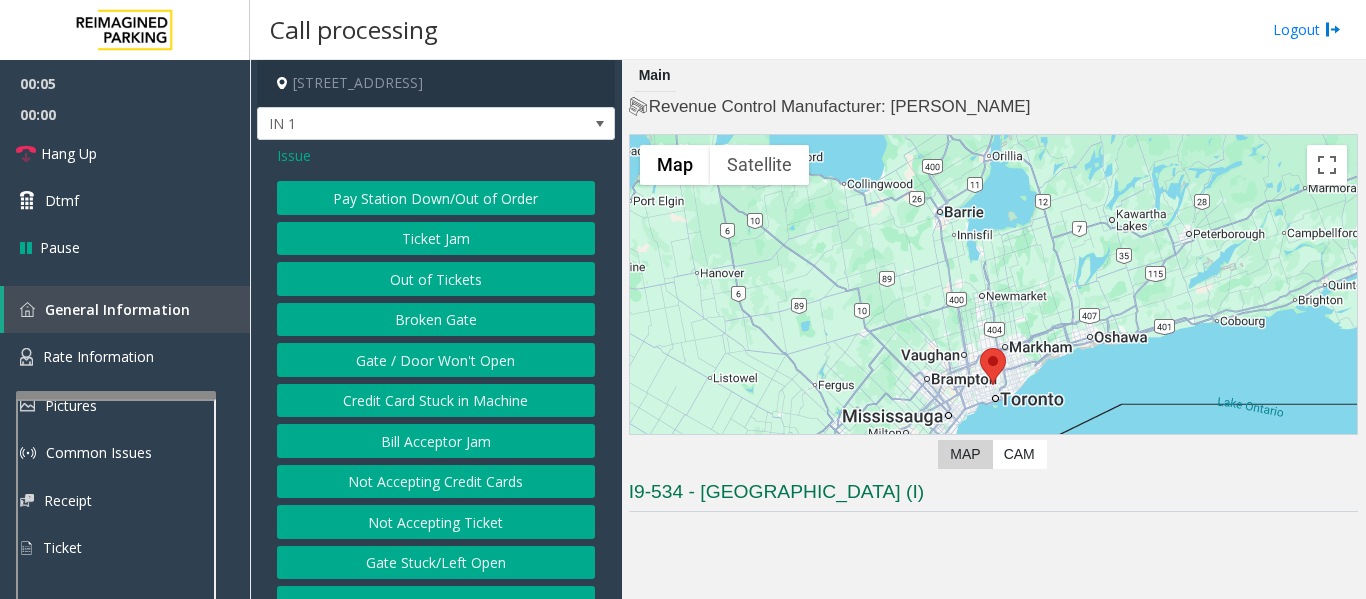 click on "Gate / Door Won't Open" 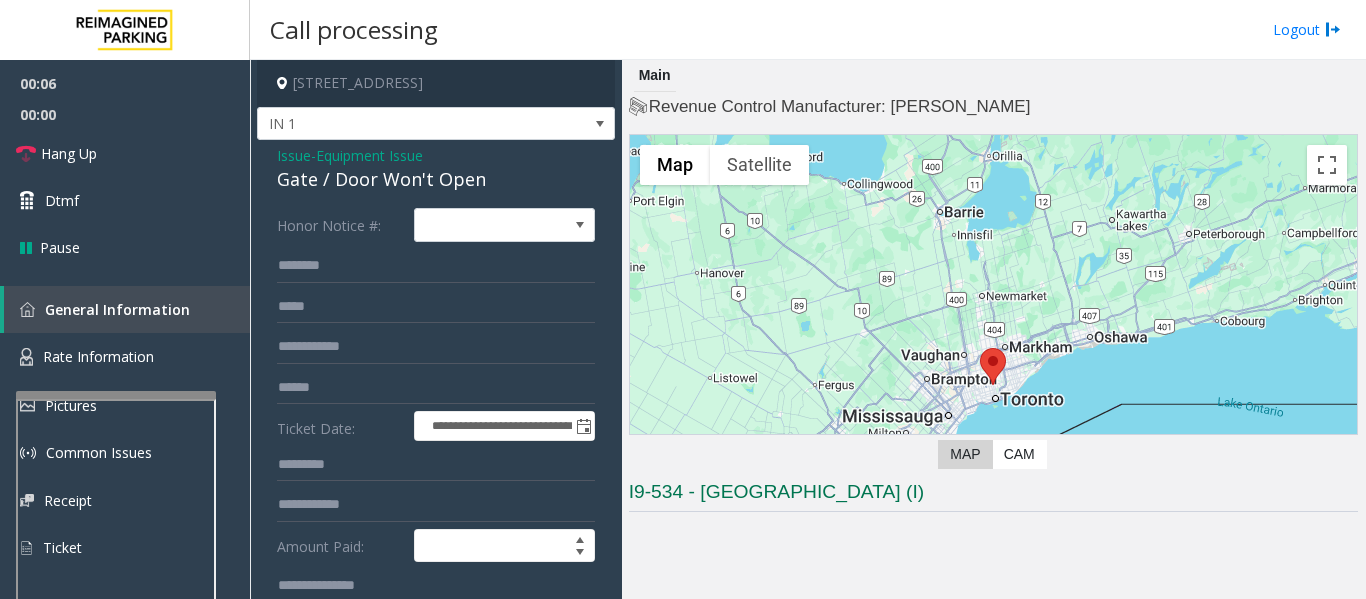click on "Gate / Door Won't Open" 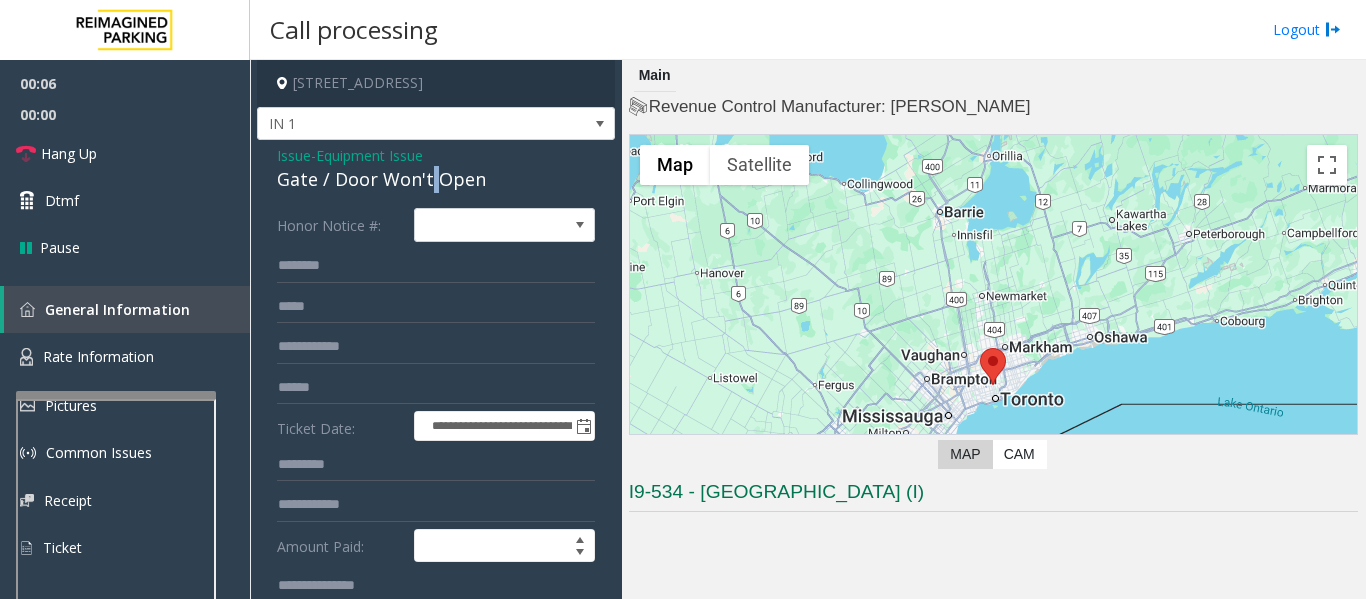 click on "Gate / Door Won't Open" 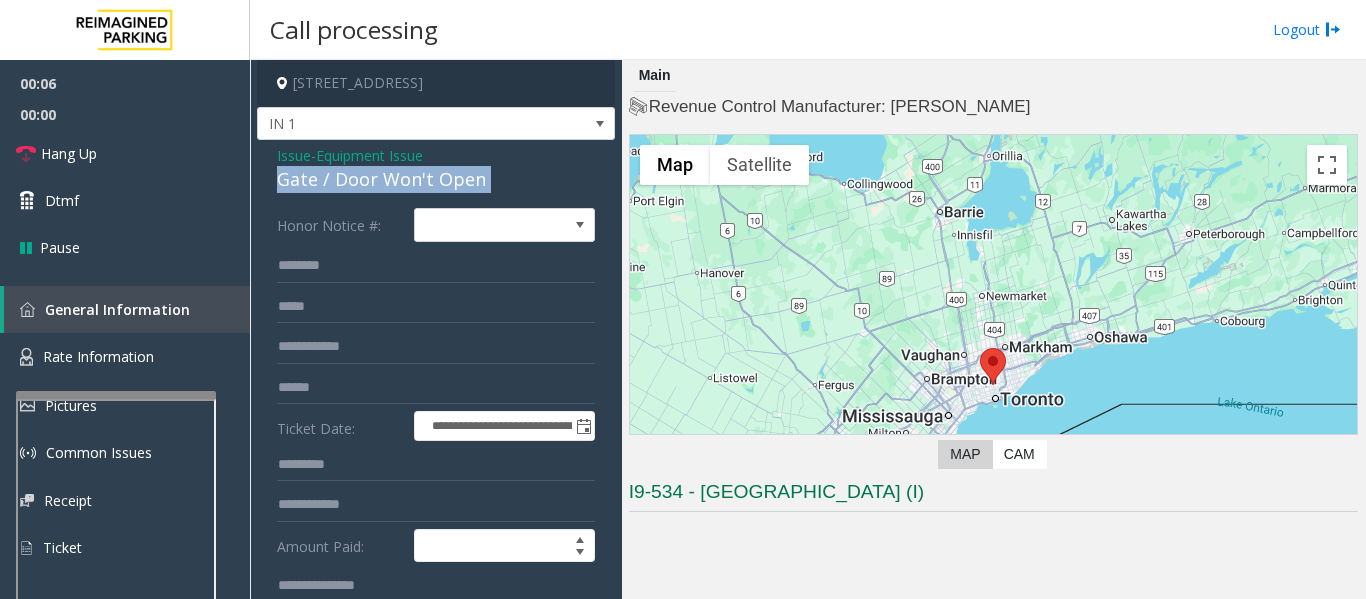 click on "Gate / Door Won't Open" 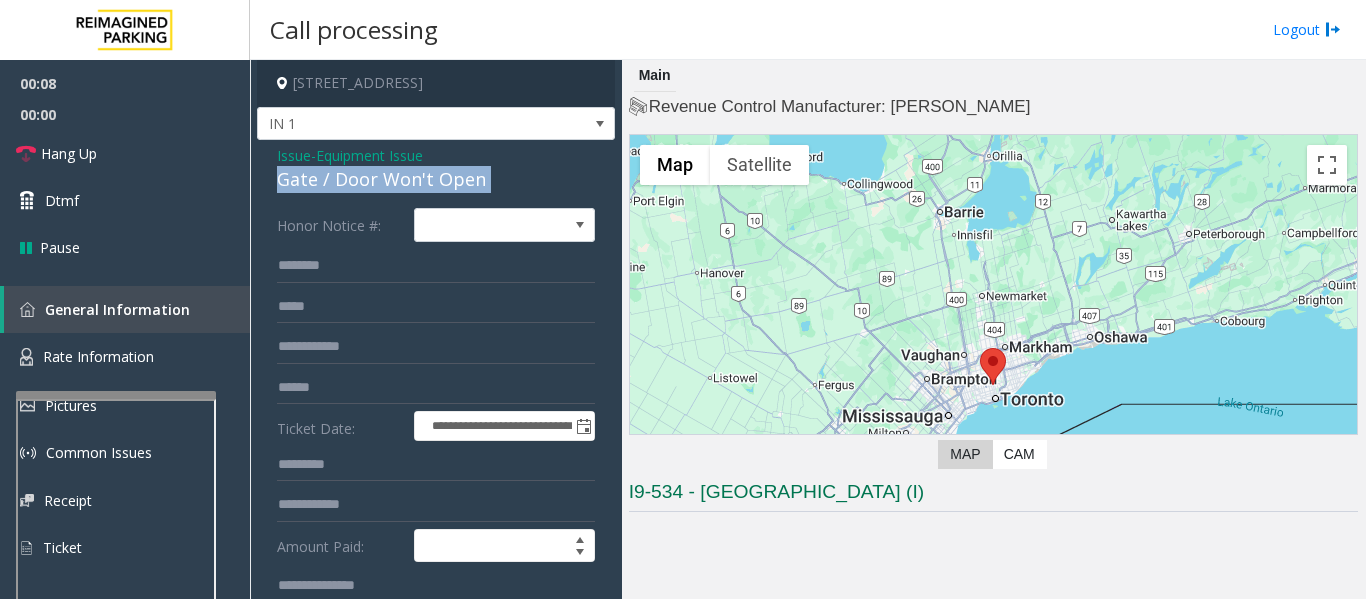 copy on "Gate / Door Won't Open" 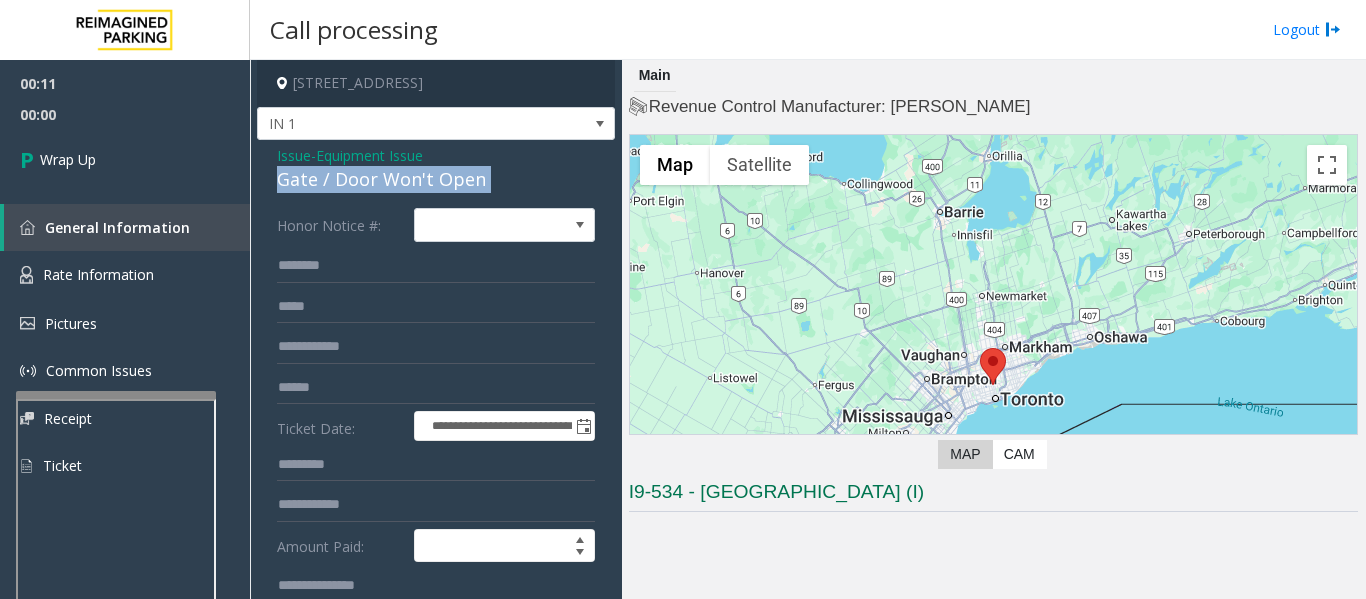 copy on "Gate / Door Won't Open" 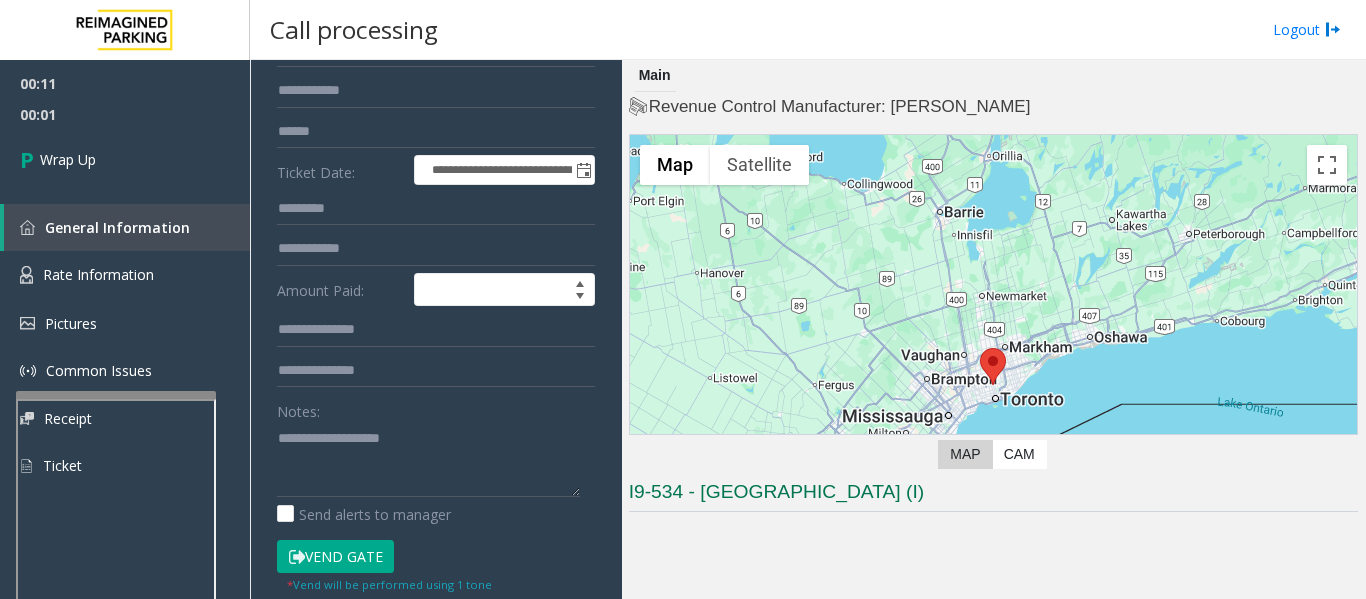 scroll, scrollTop: 262, scrollLeft: 0, axis: vertical 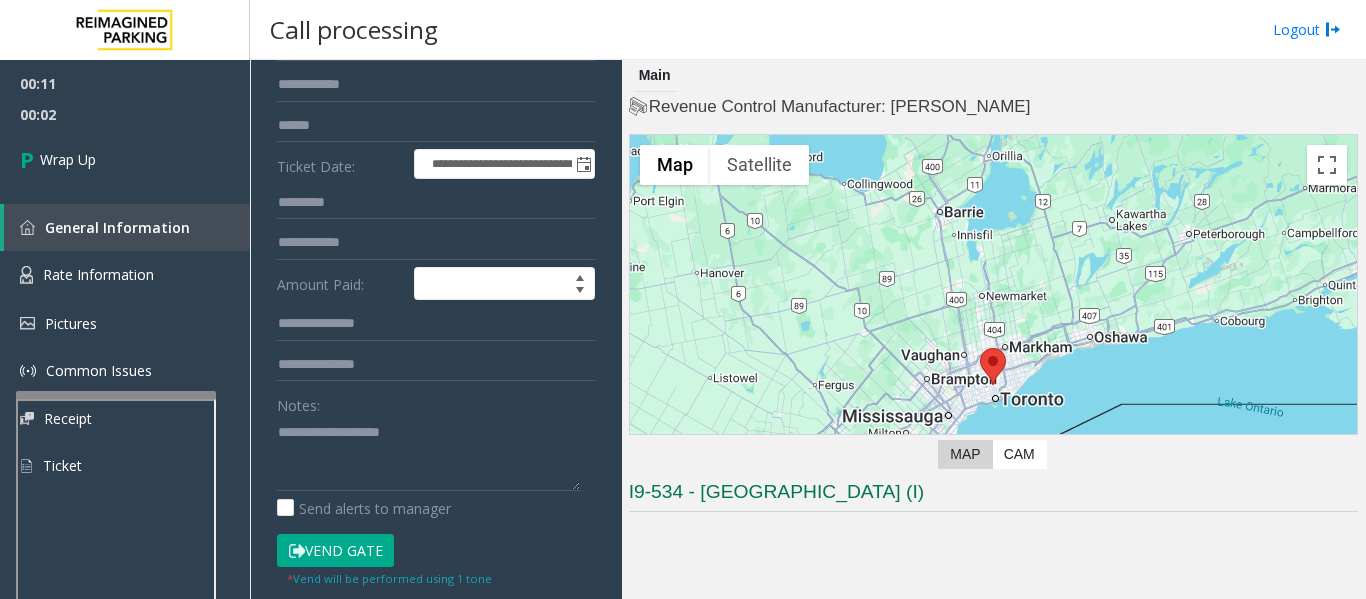 click on "Notes:" 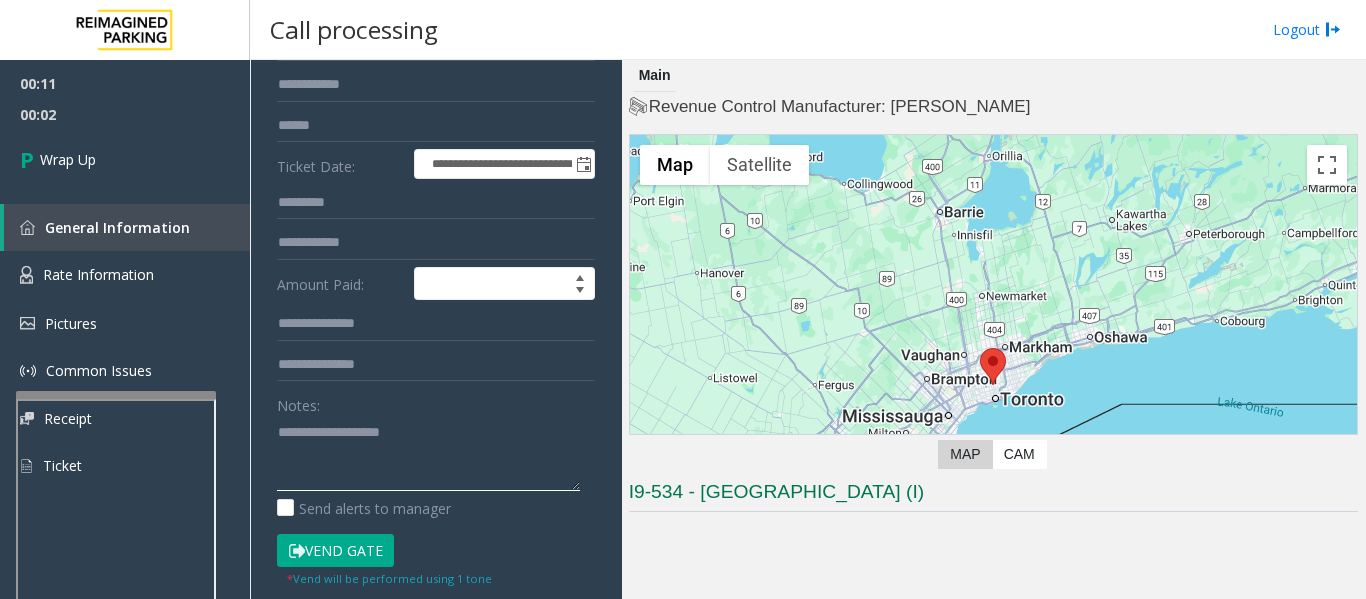 click 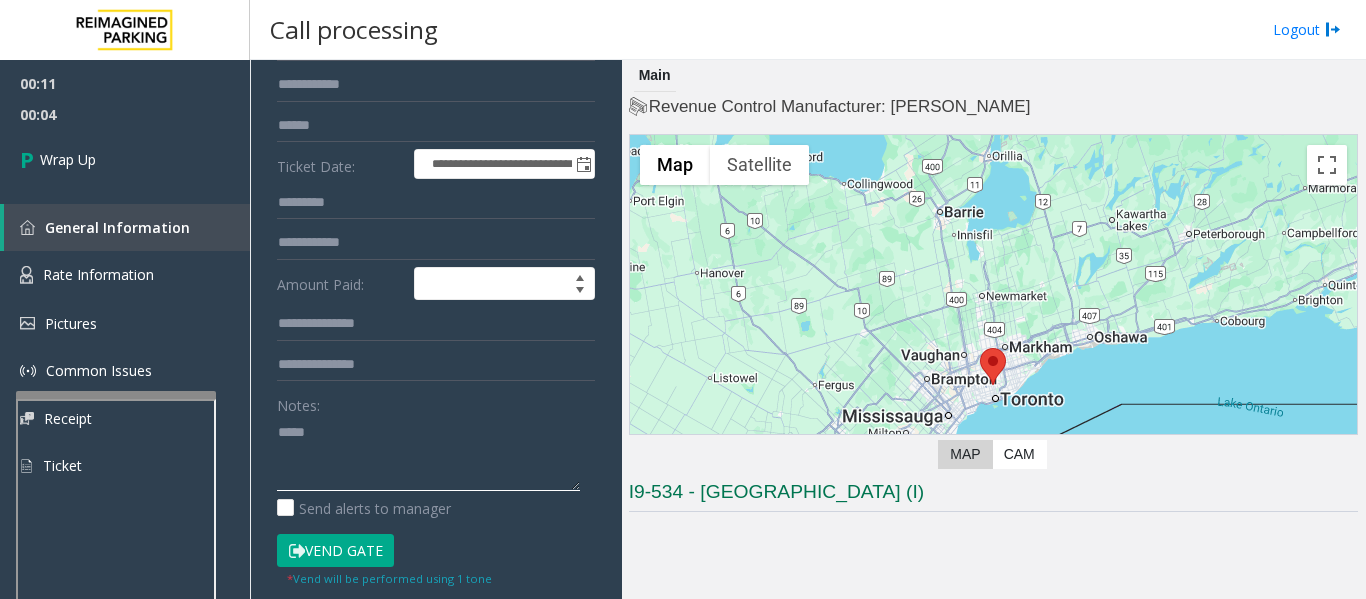 paste on "**********" 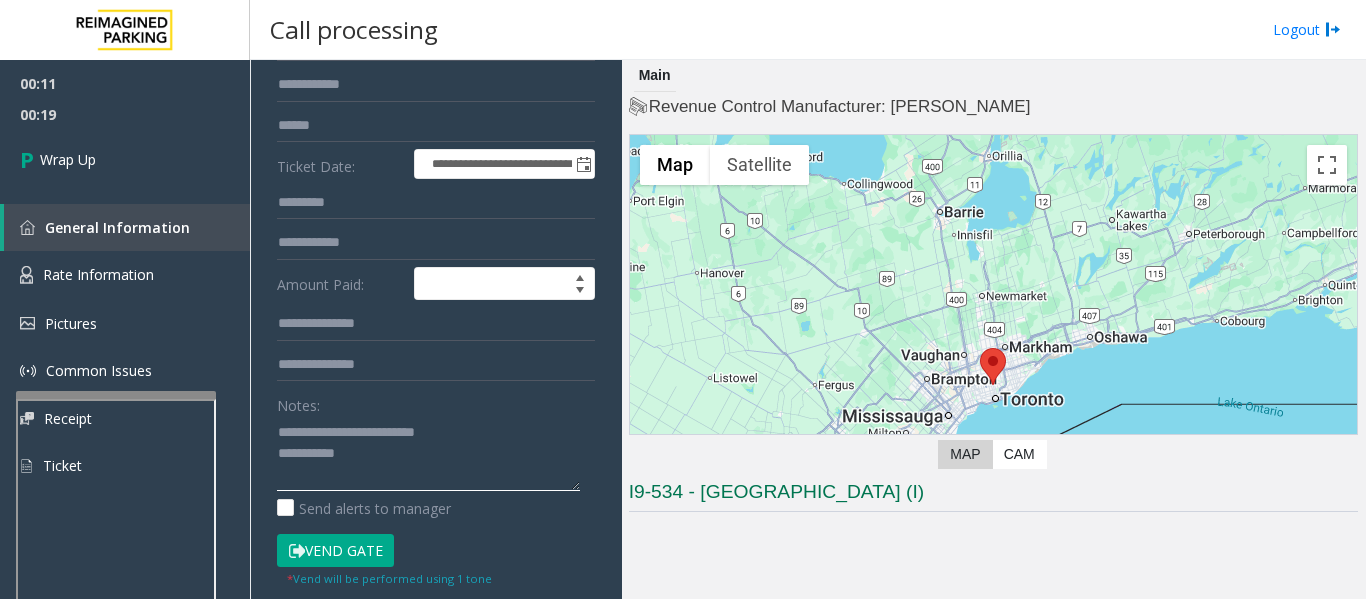 click 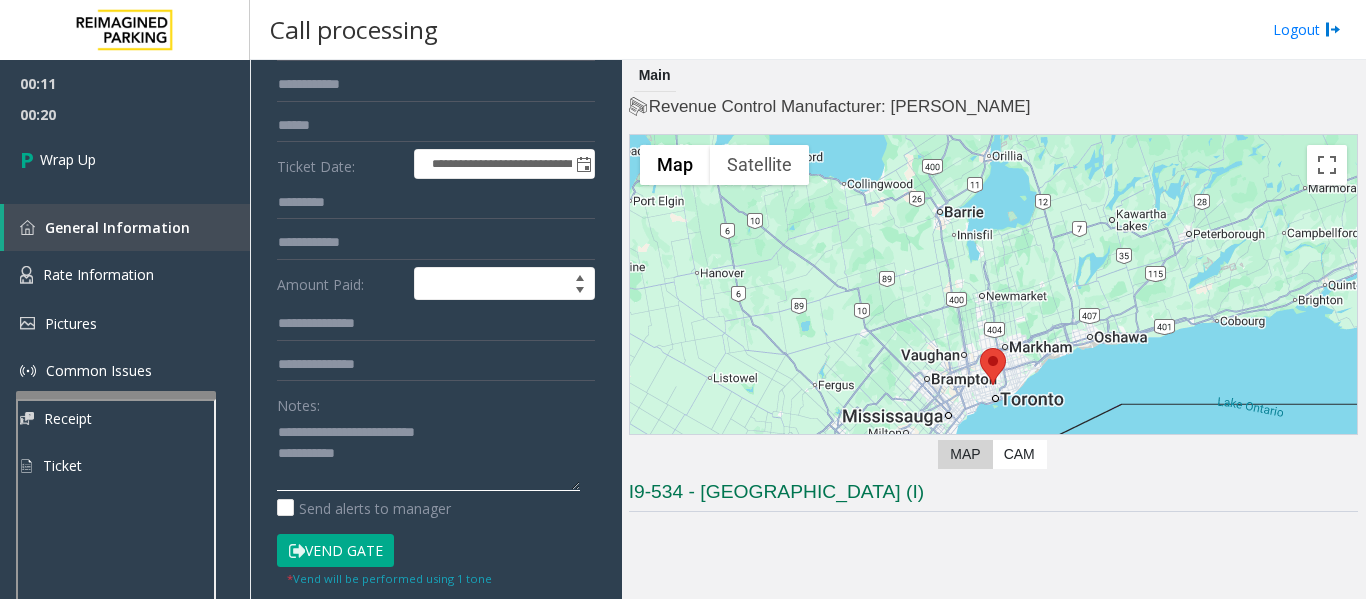 paste on "**********" 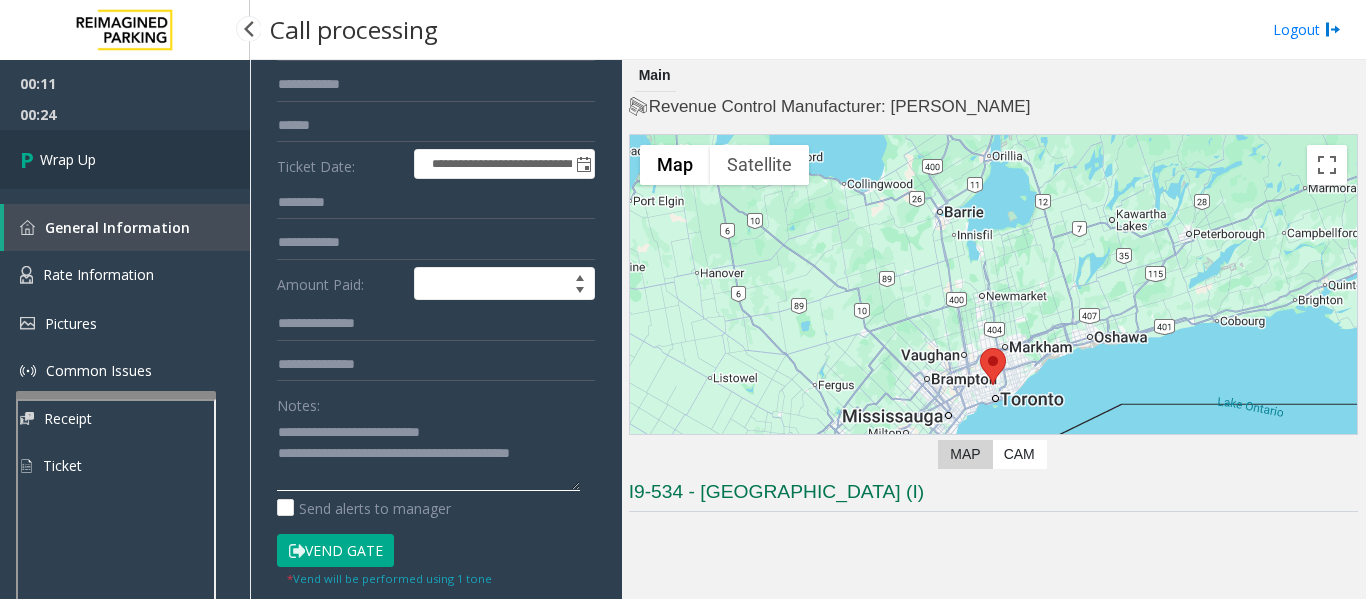 type on "**********" 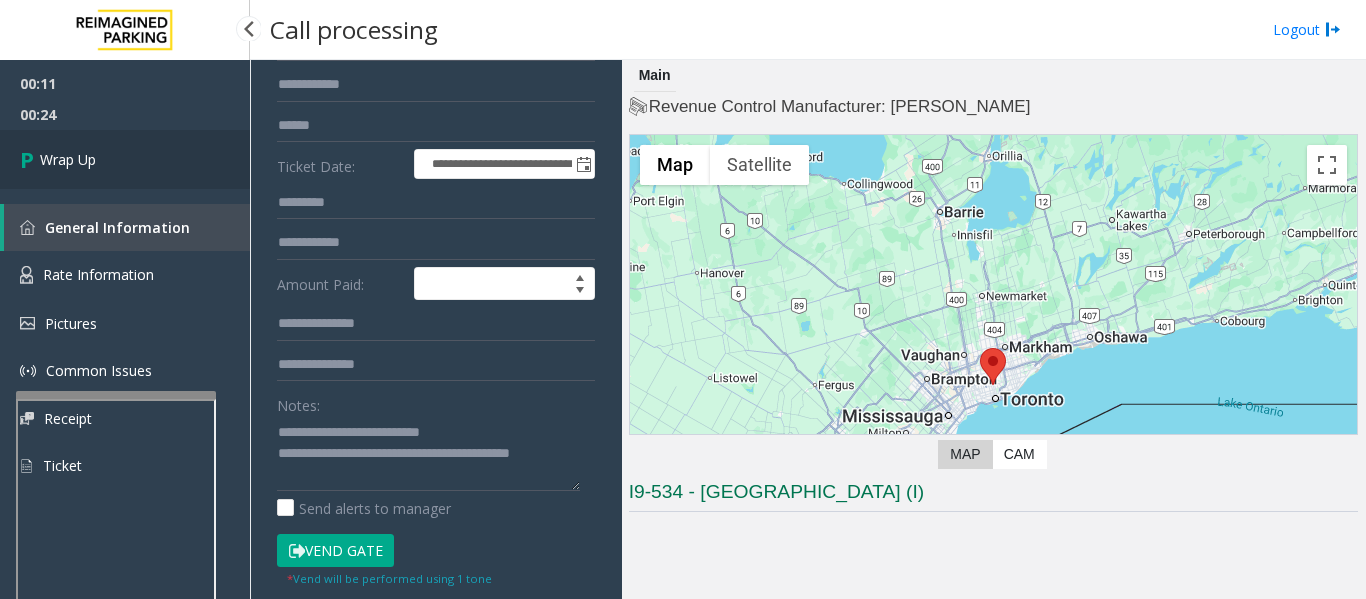 click on "Wrap Up" at bounding box center [125, 159] 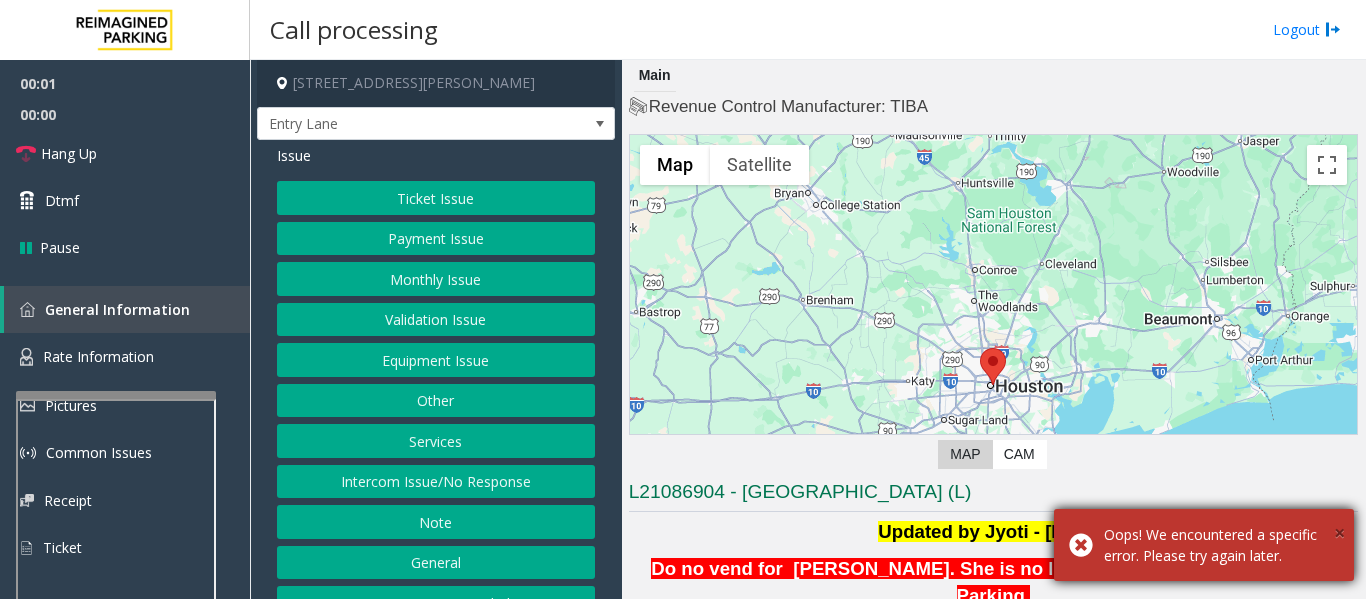 click on "×" at bounding box center [1339, 532] 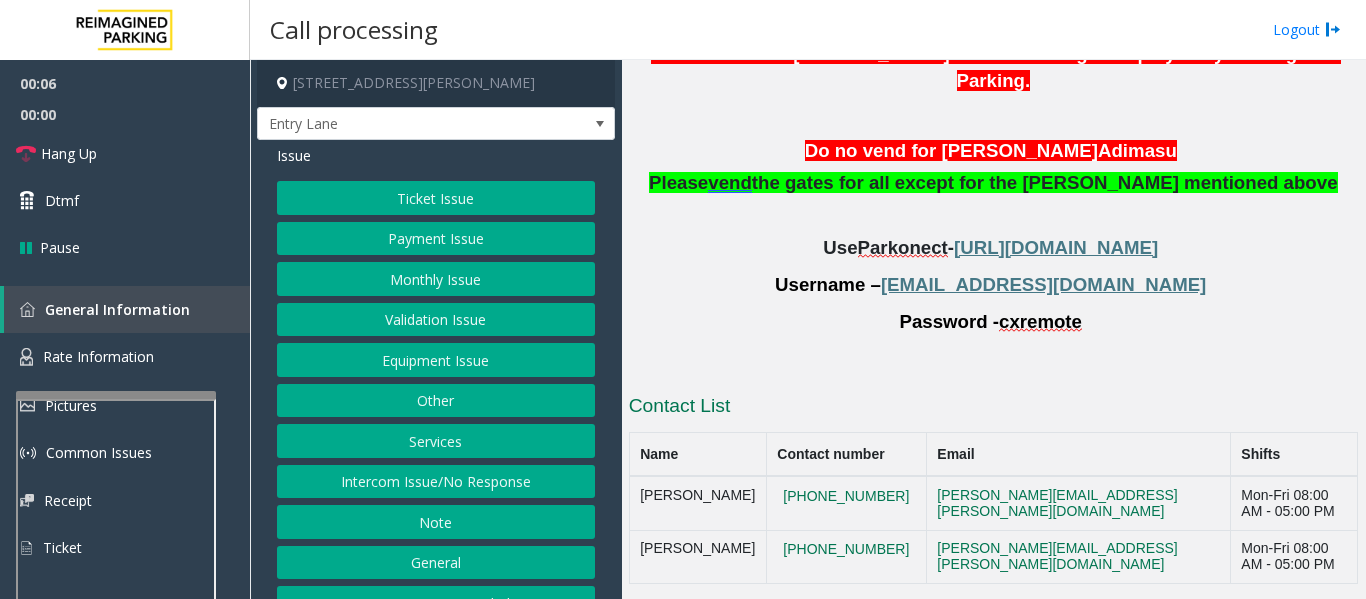 scroll, scrollTop: 260, scrollLeft: 0, axis: vertical 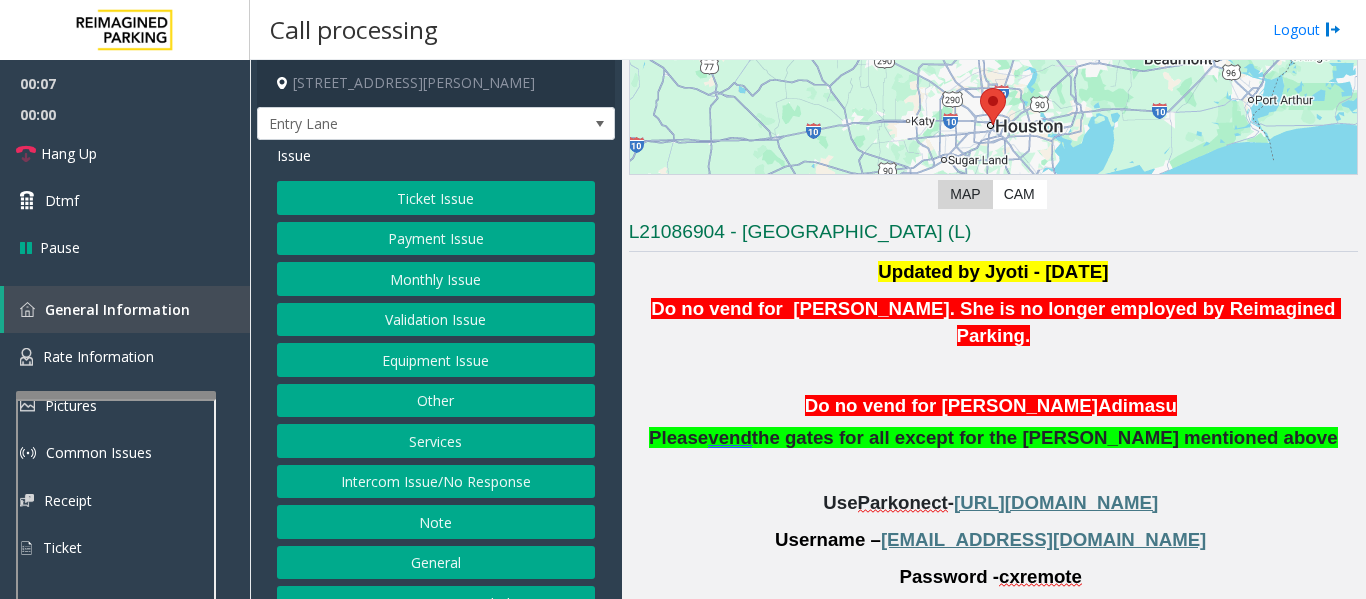 click on "Monthly Issue" 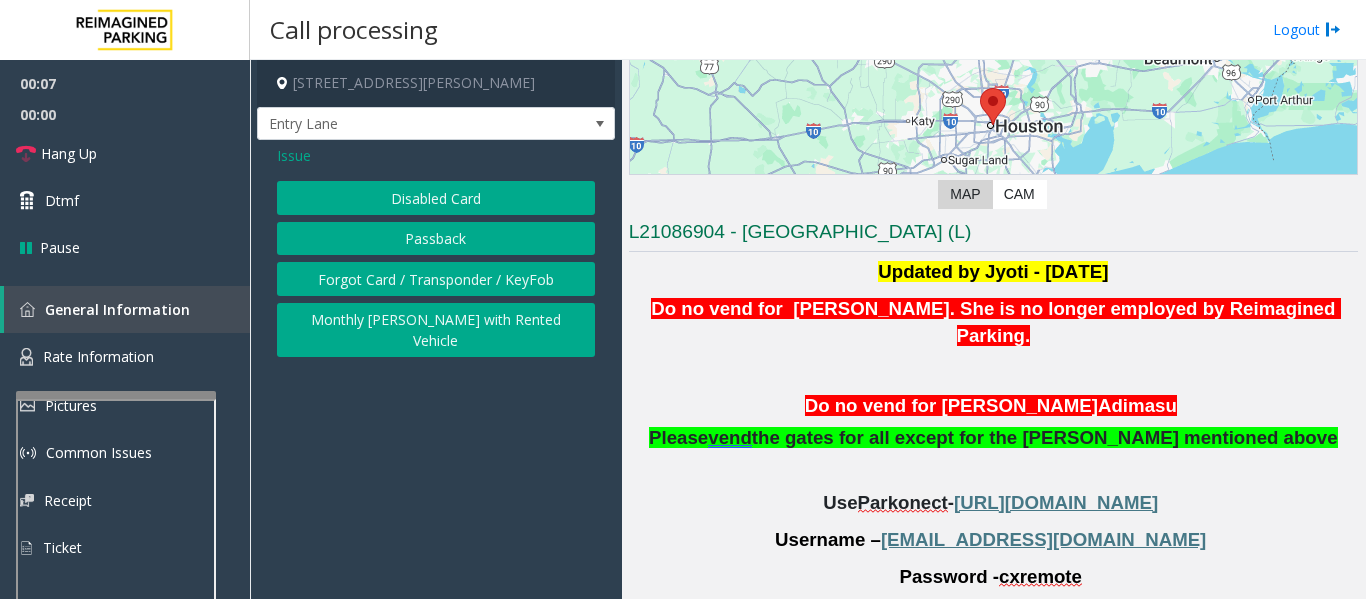 click on "Disabled Card" 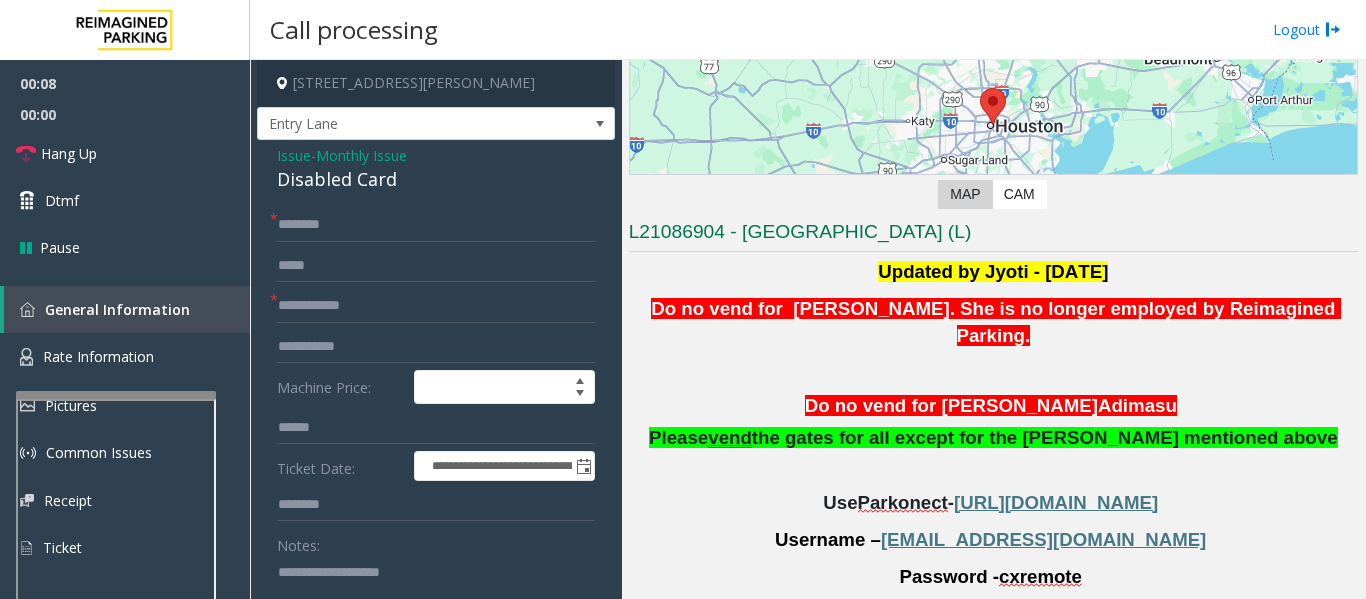 click on "Disabled Card" 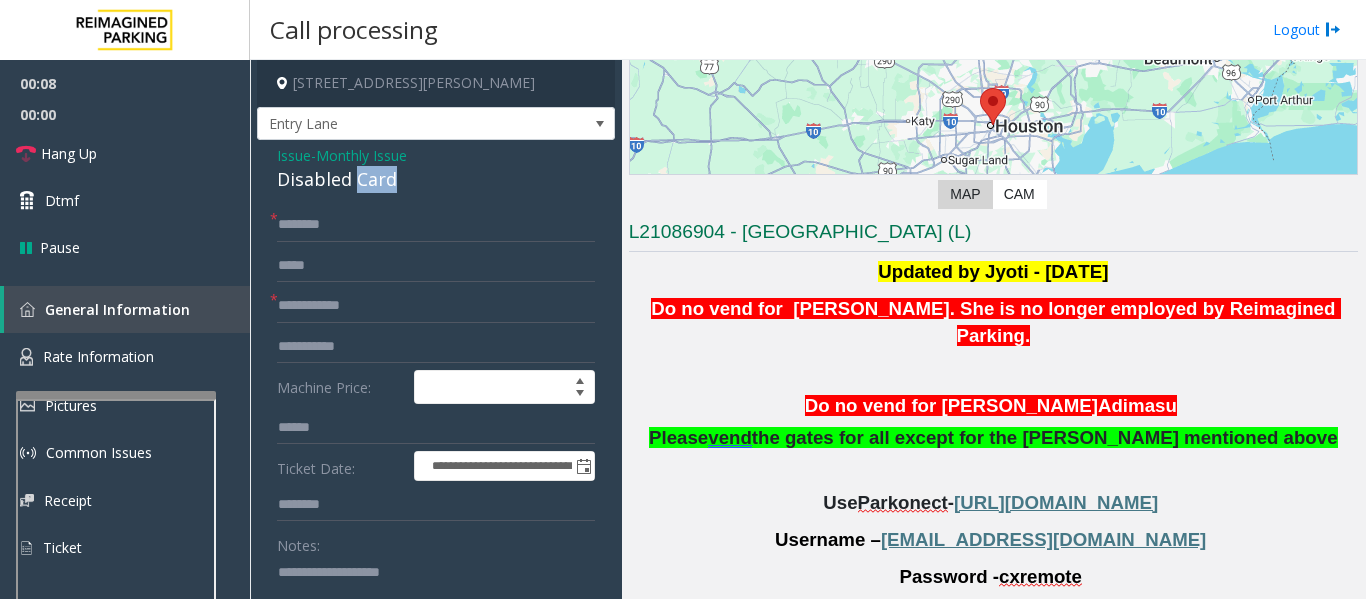 click on "Disabled Card" 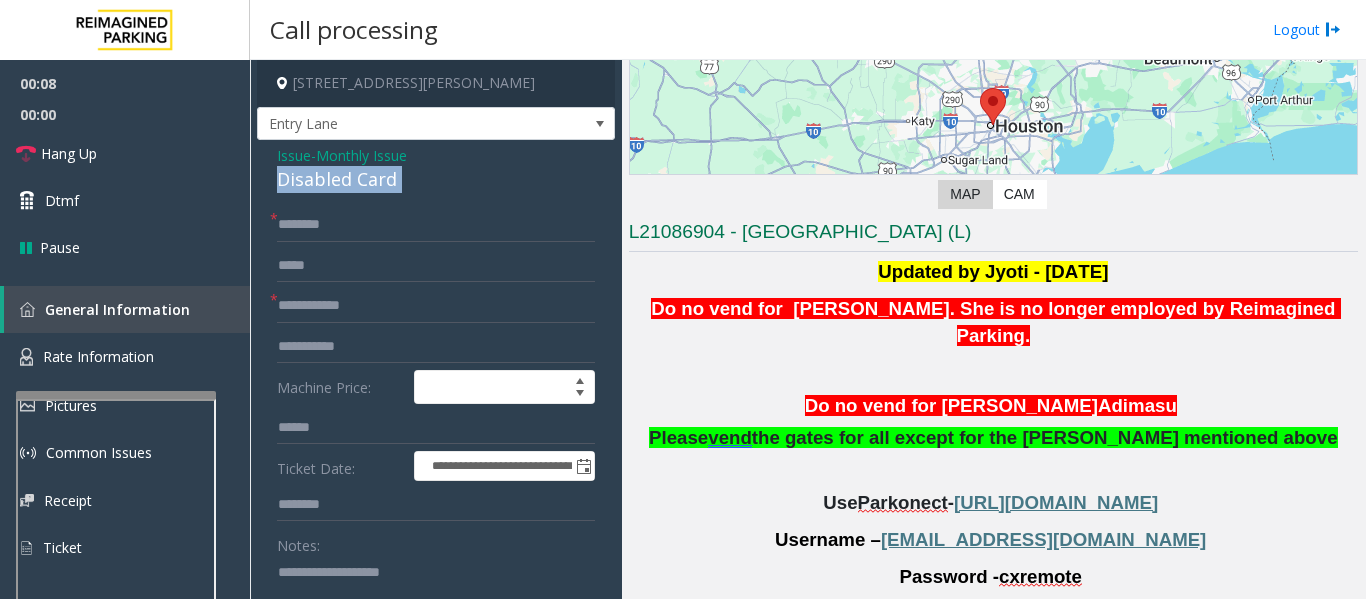 click on "Disabled Card" 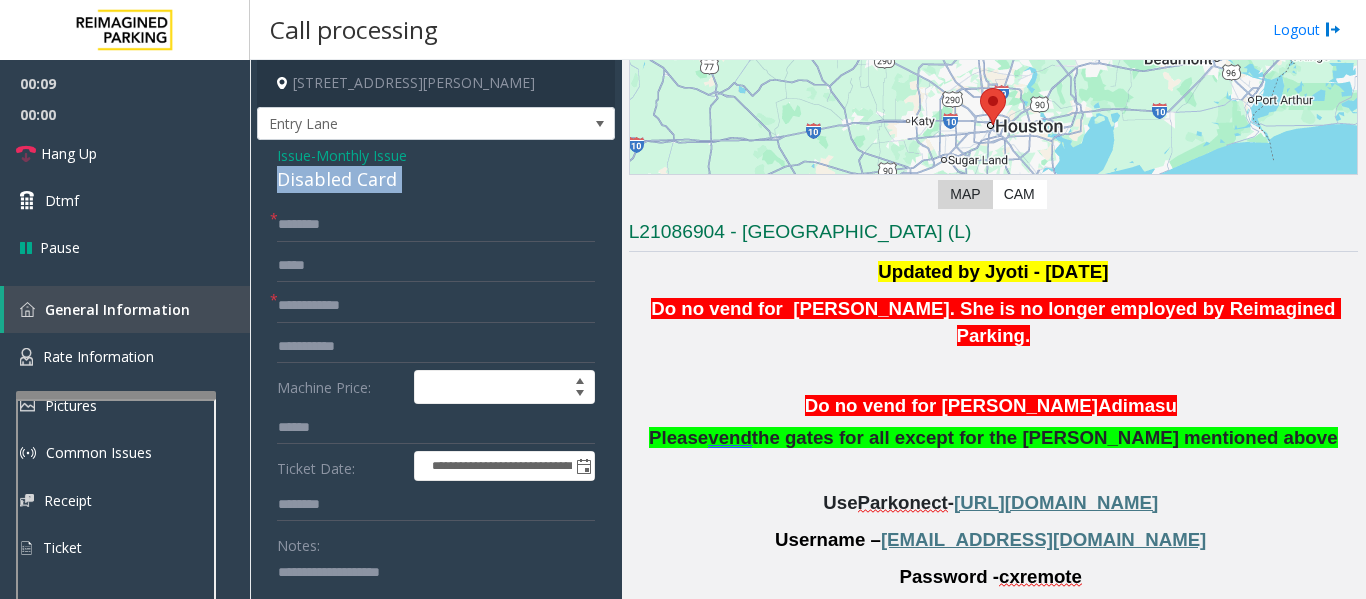 copy on "Disabled Card" 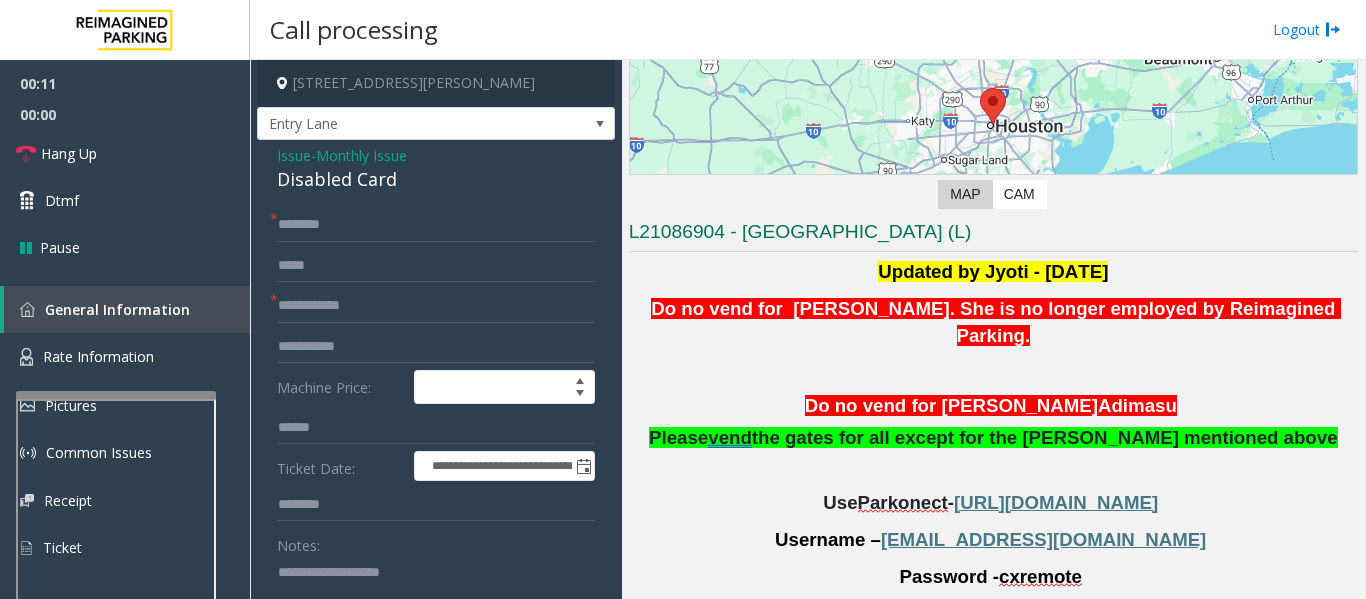 click 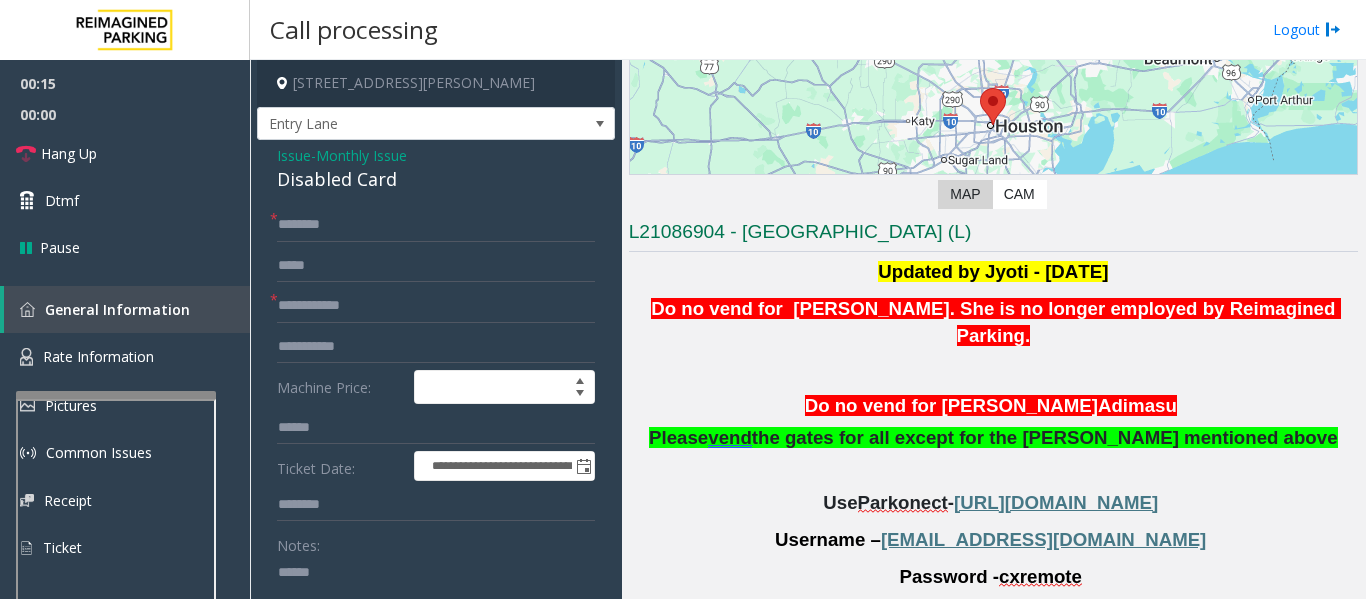 paste on "**********" 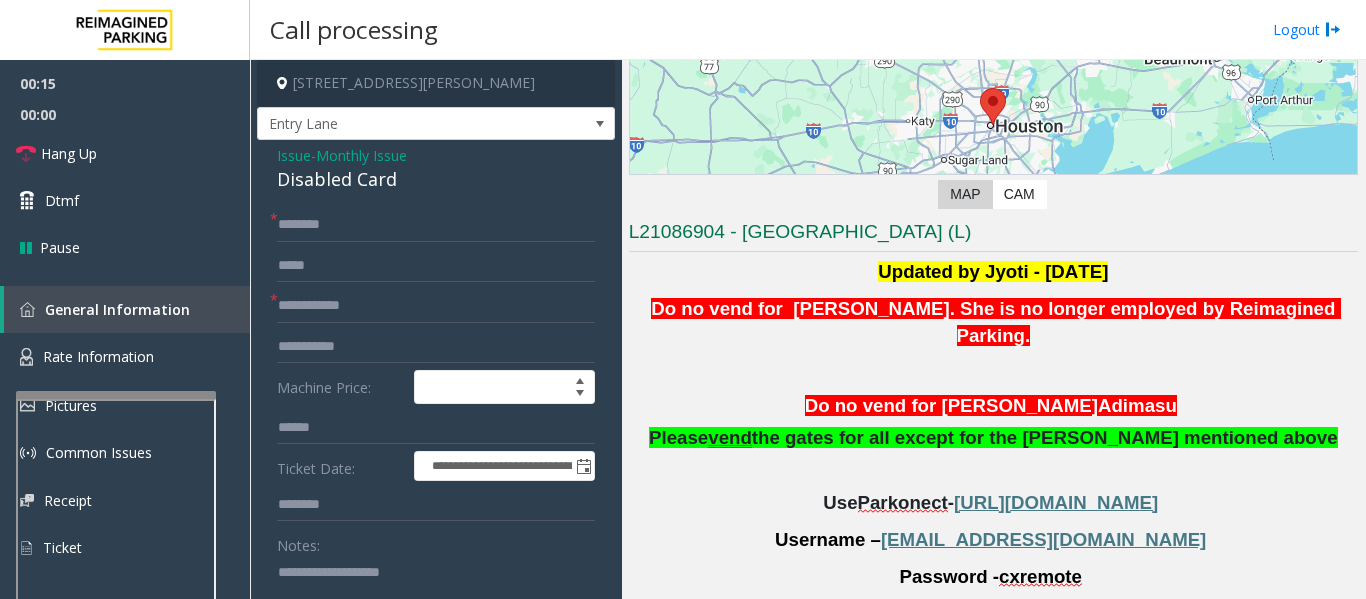 scroll, scrollTop: 4, scrollLeft: 0, axis: vertical 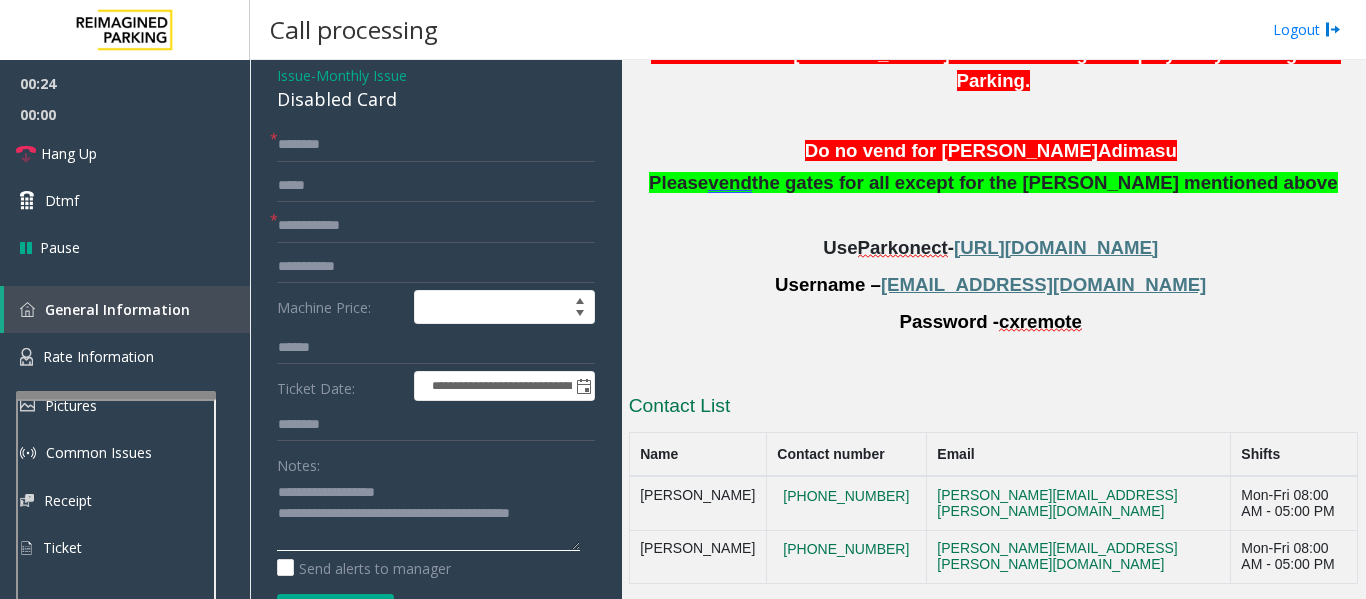 type on "**********" 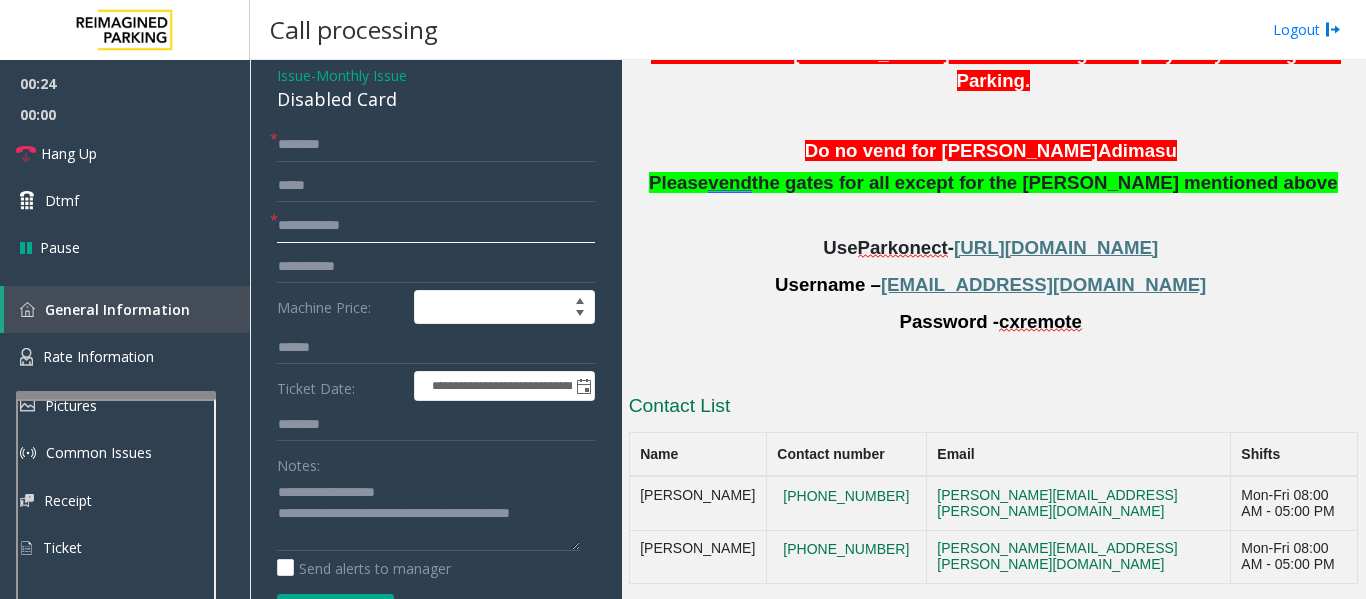 click 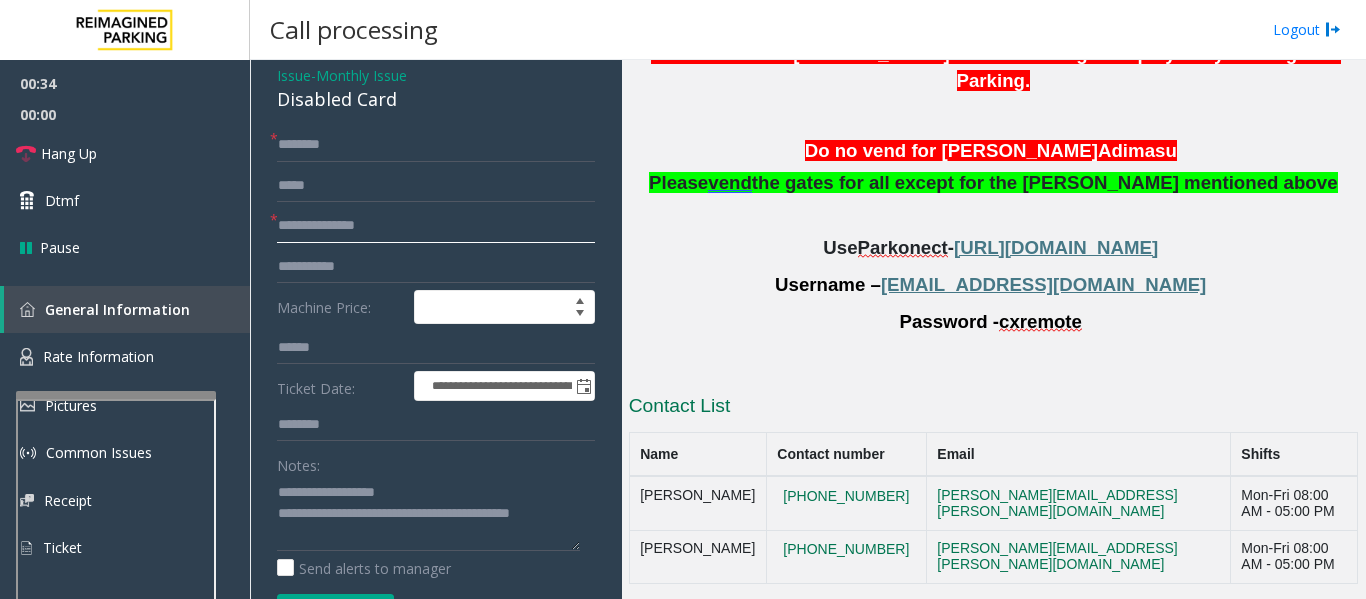 type on "**********" 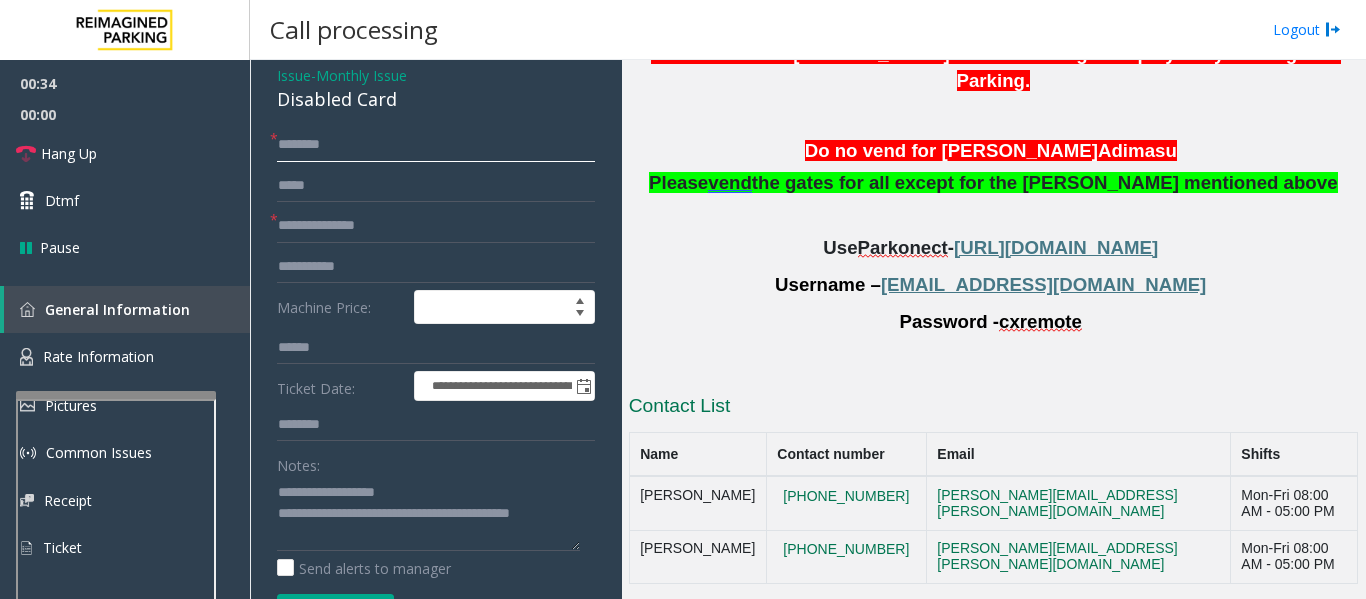 click 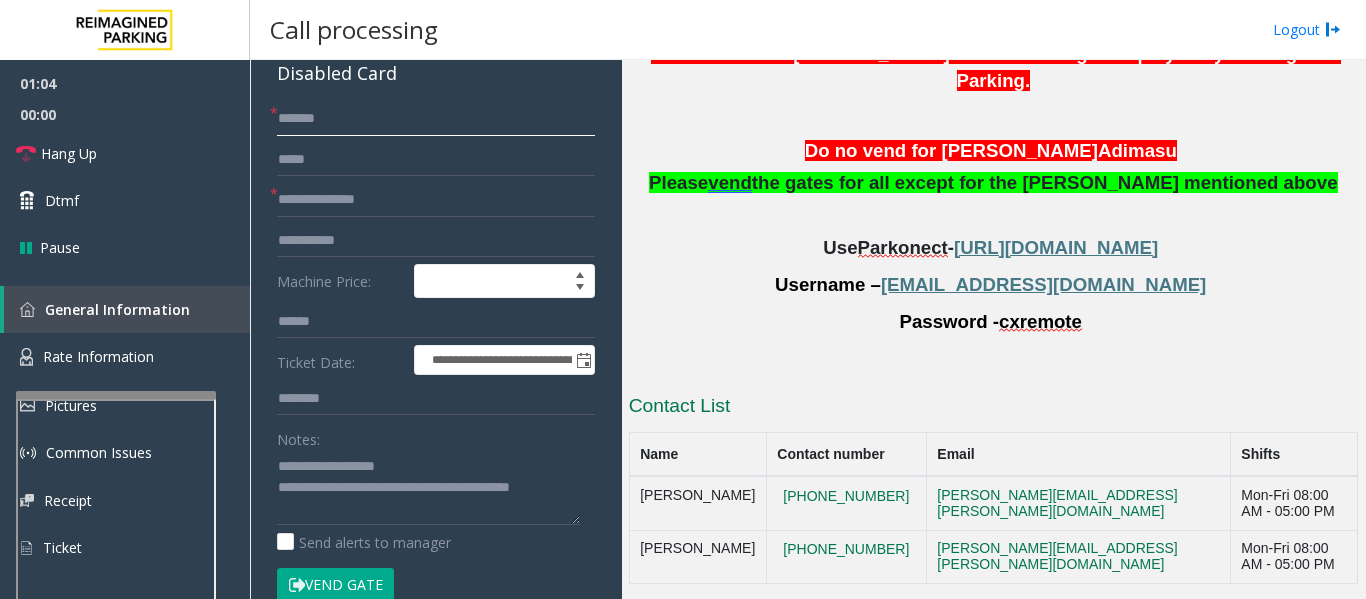 scroll, scrollTop: 80, scrollLeft: 0, axis: vertical 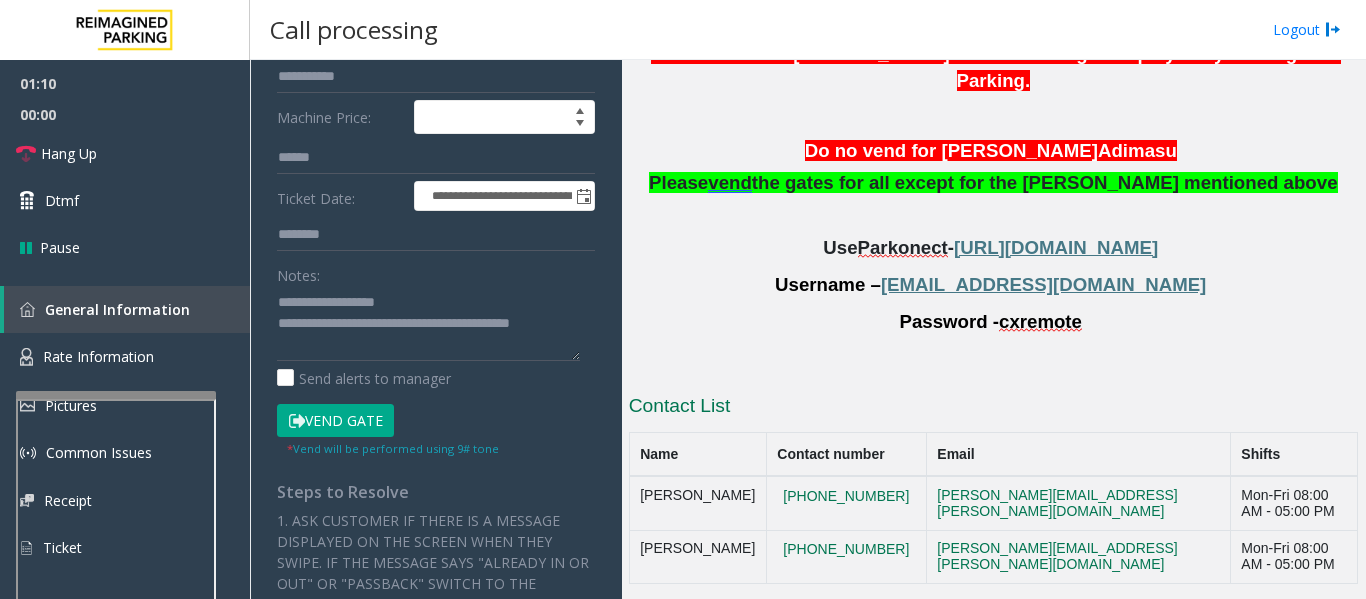 type on "******" 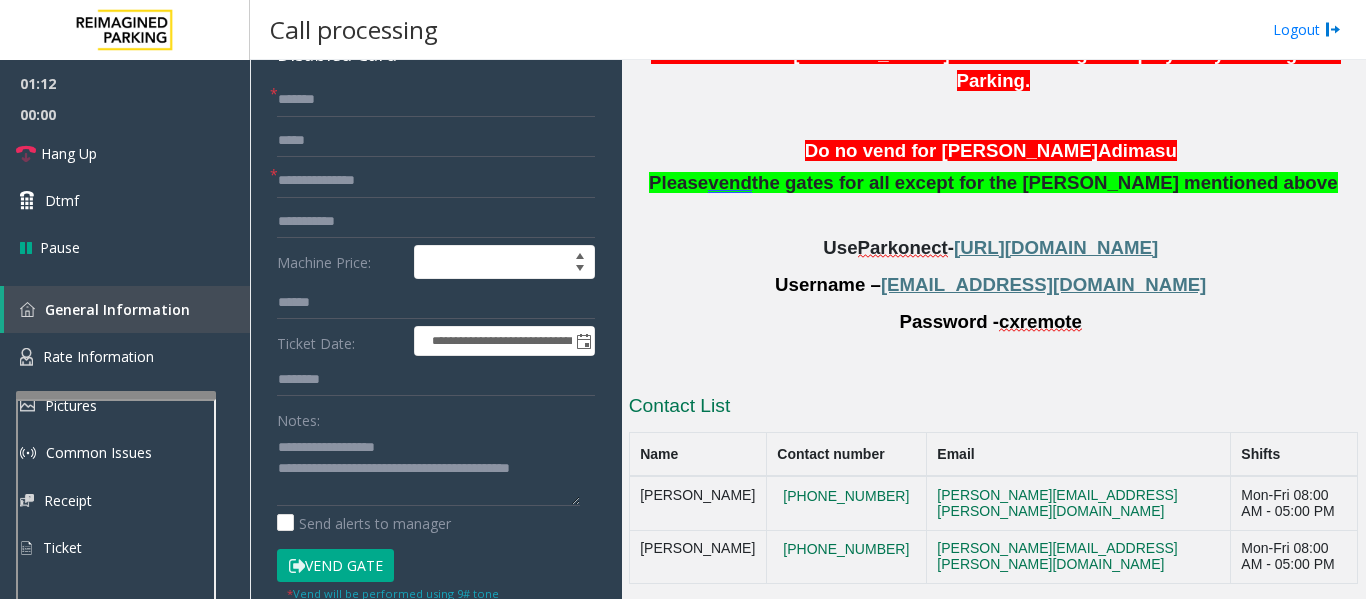 scroll, scrollTop: 63, scrollLeft: 0, axis: vertical 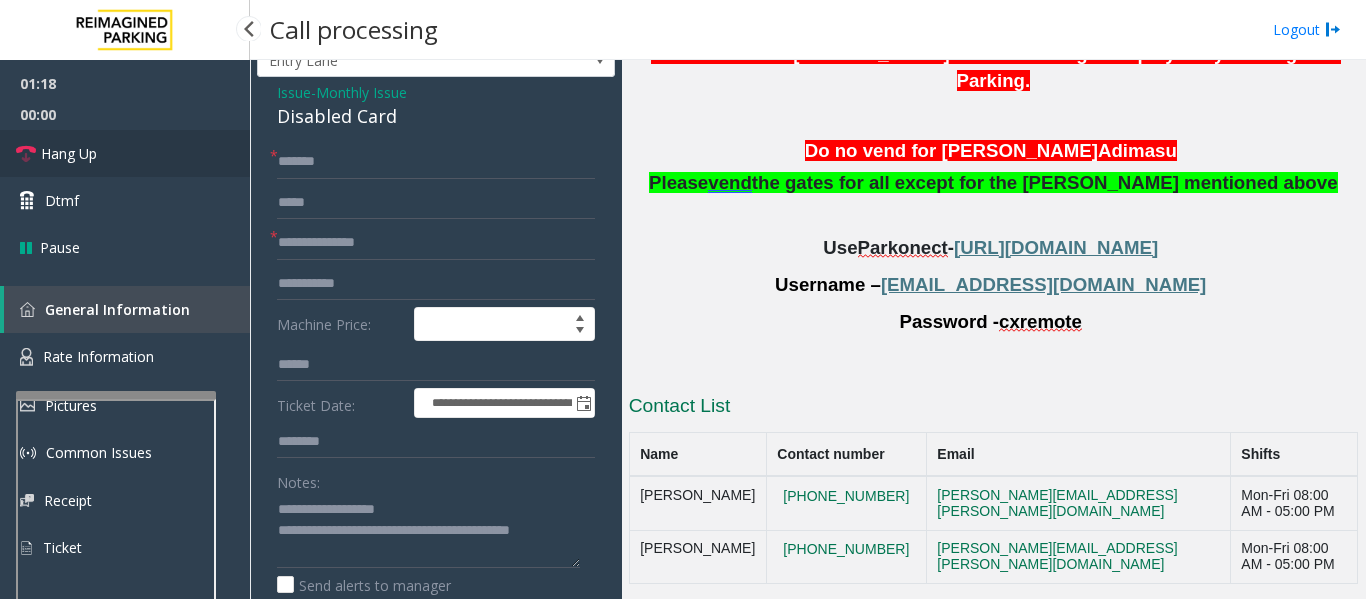 click on "Hang Up" at bounding box center (69, 153) 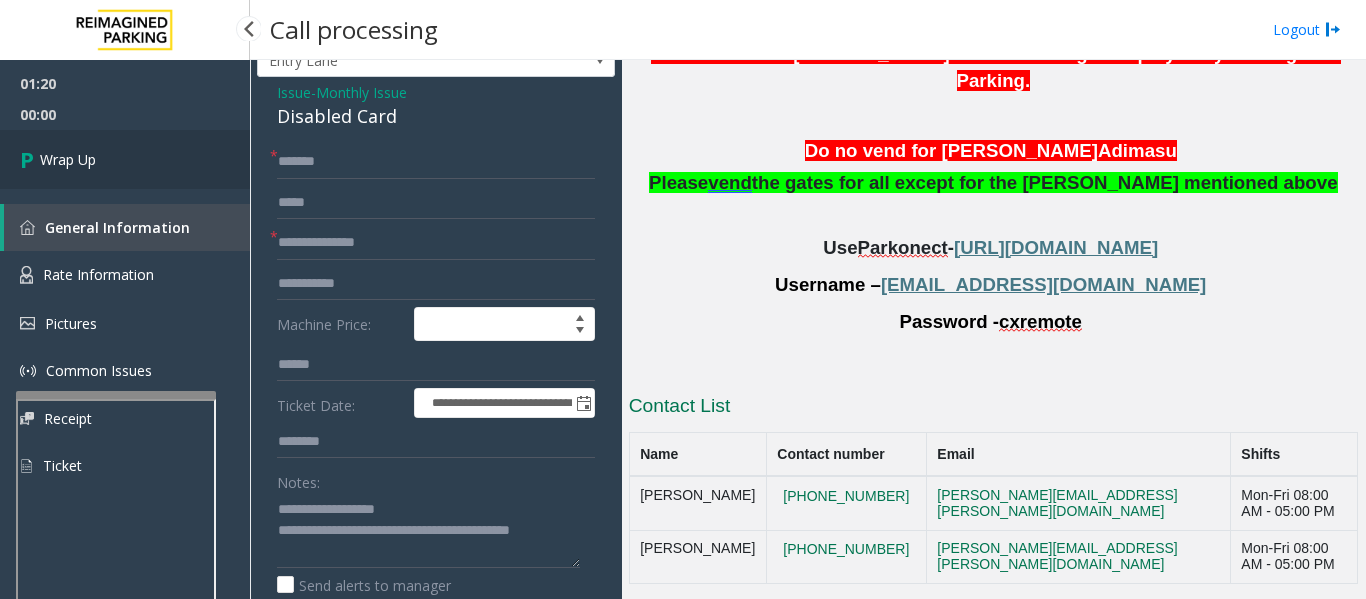 click on "Wrap Up" at bounding box center (125, 159) 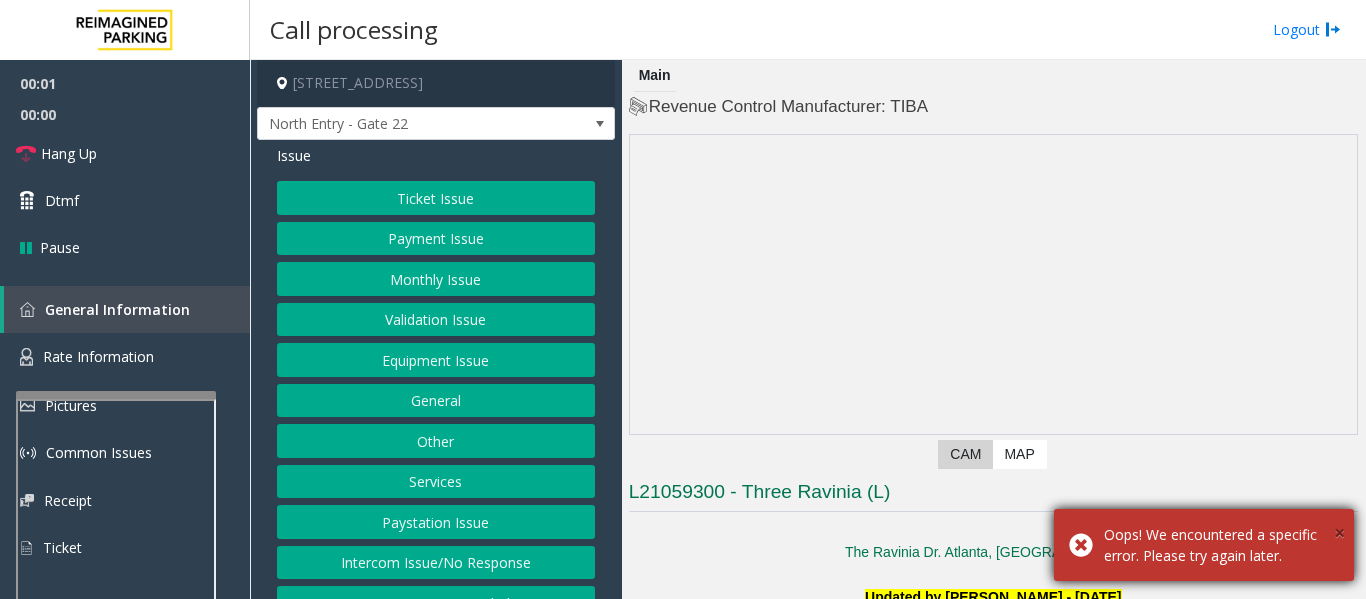 click on "×" at bounding box center [1339, 532] 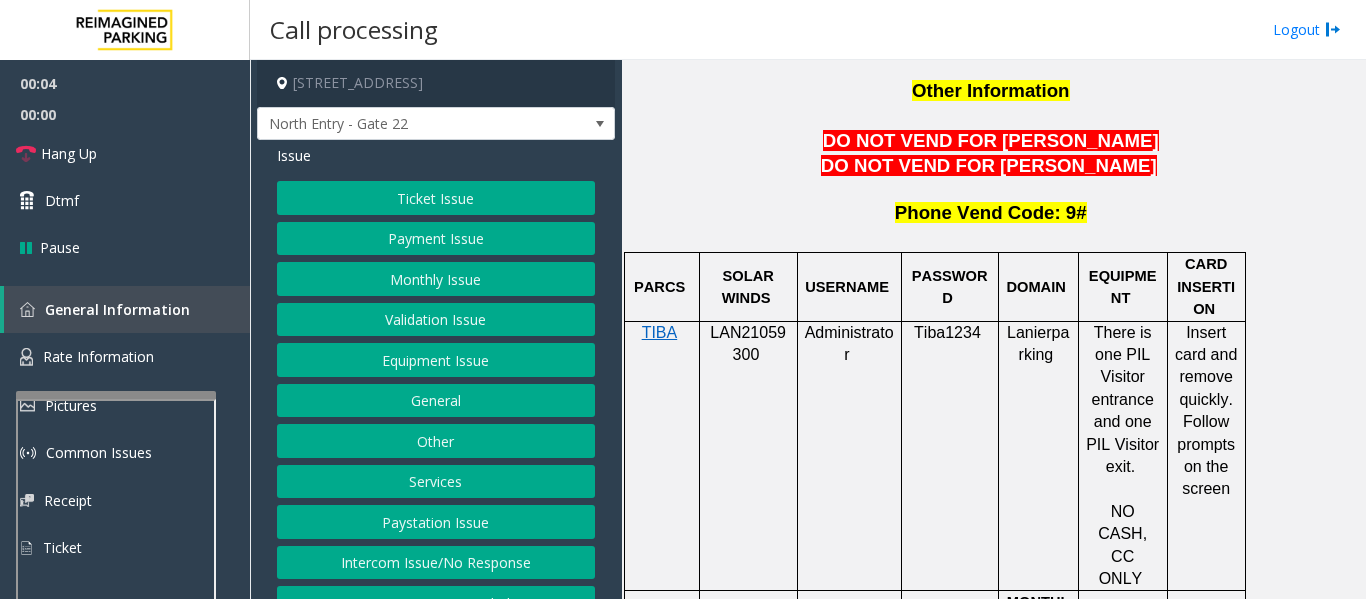 scroll, scrollTop: 1797, scrollLeft: 0, axis: vertical 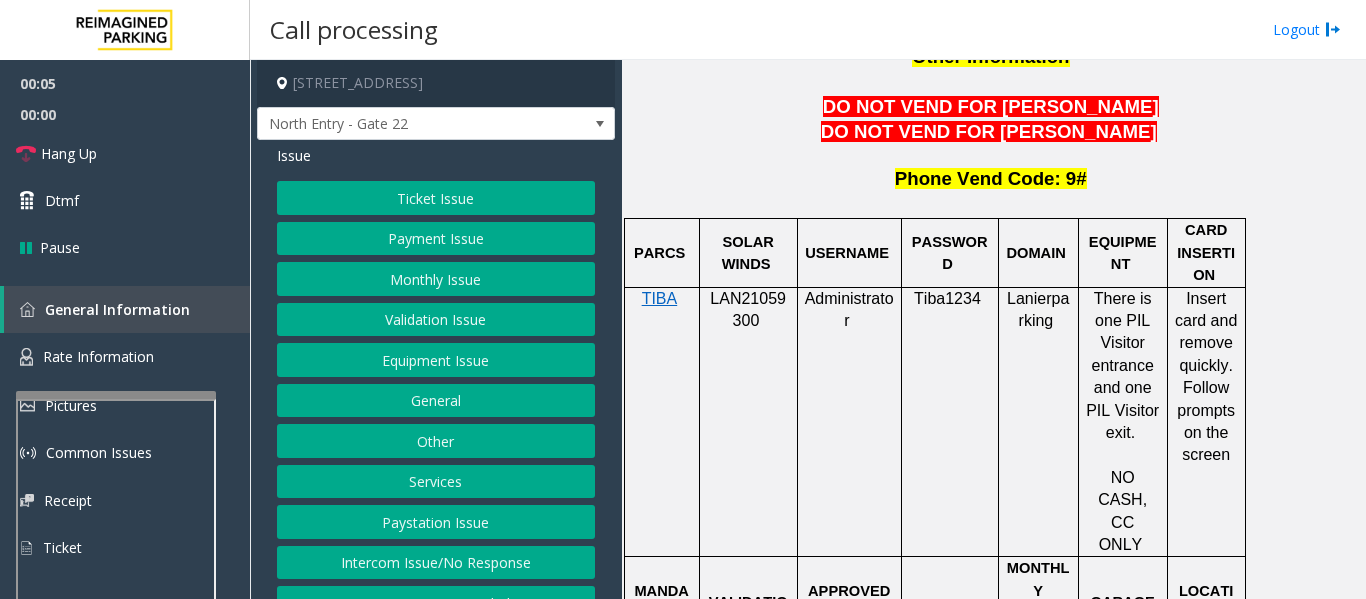 click on "LAN21059300" 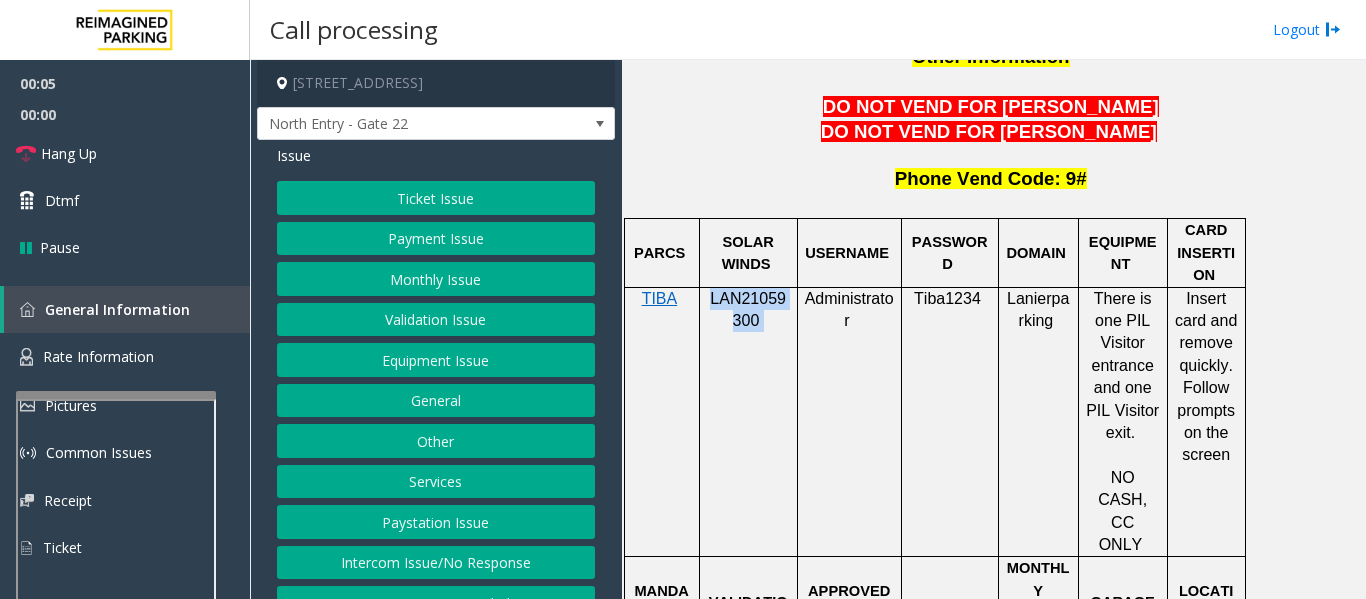 click on "LAN21059300" 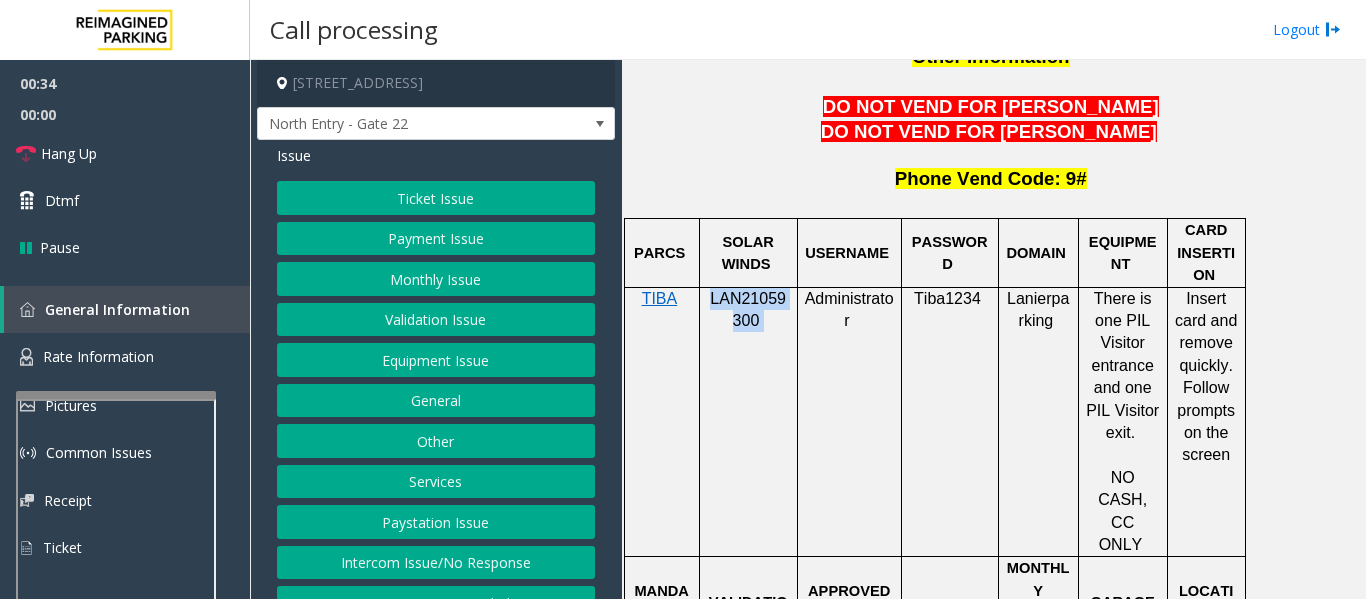 drag, startPoint x: 481, startPoint y: 554, endPoint x: 494, endPoint y: 542, distance: 17.691807 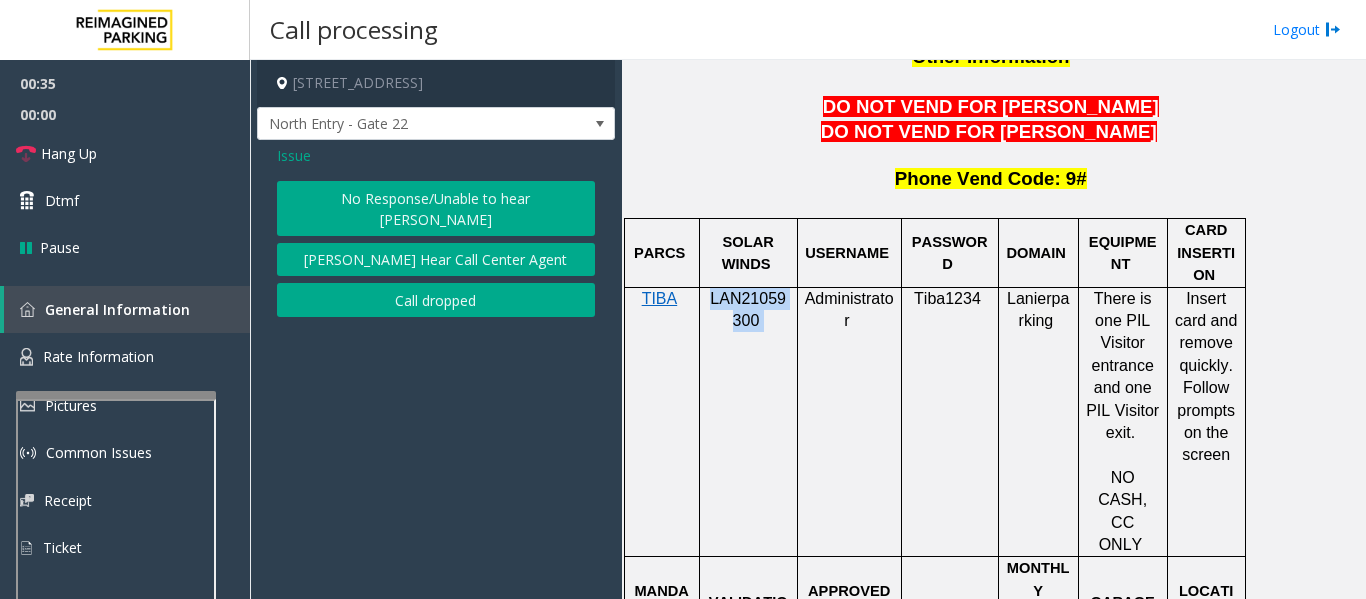click on "No Response/Unable to hear [PERSON_NAME]" 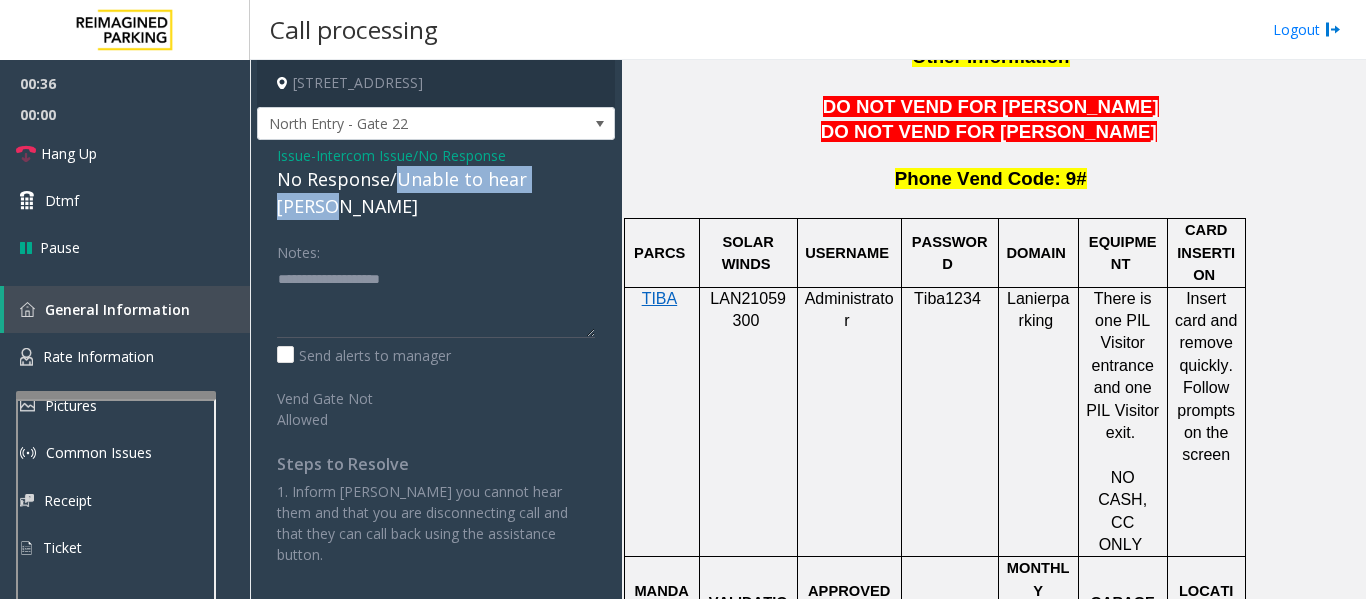 drag, startPoint x: 394, startPoint y: 183, endPoint x: 590, endPoint y: 176, distance: 196.12495 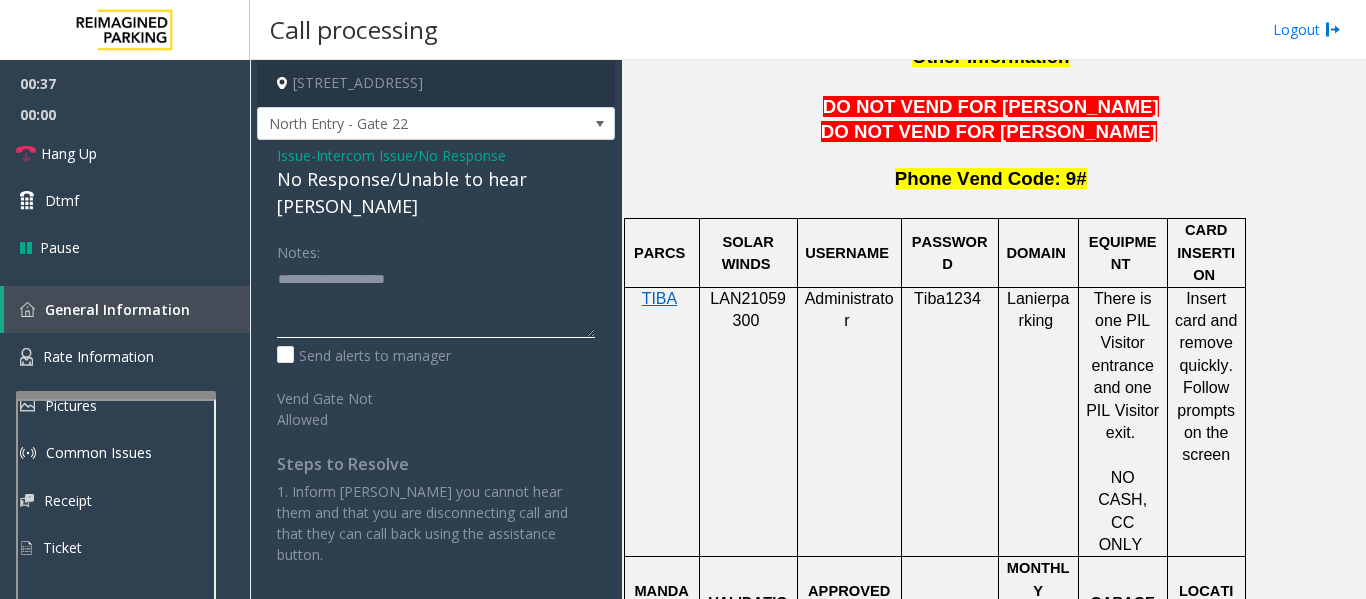 click 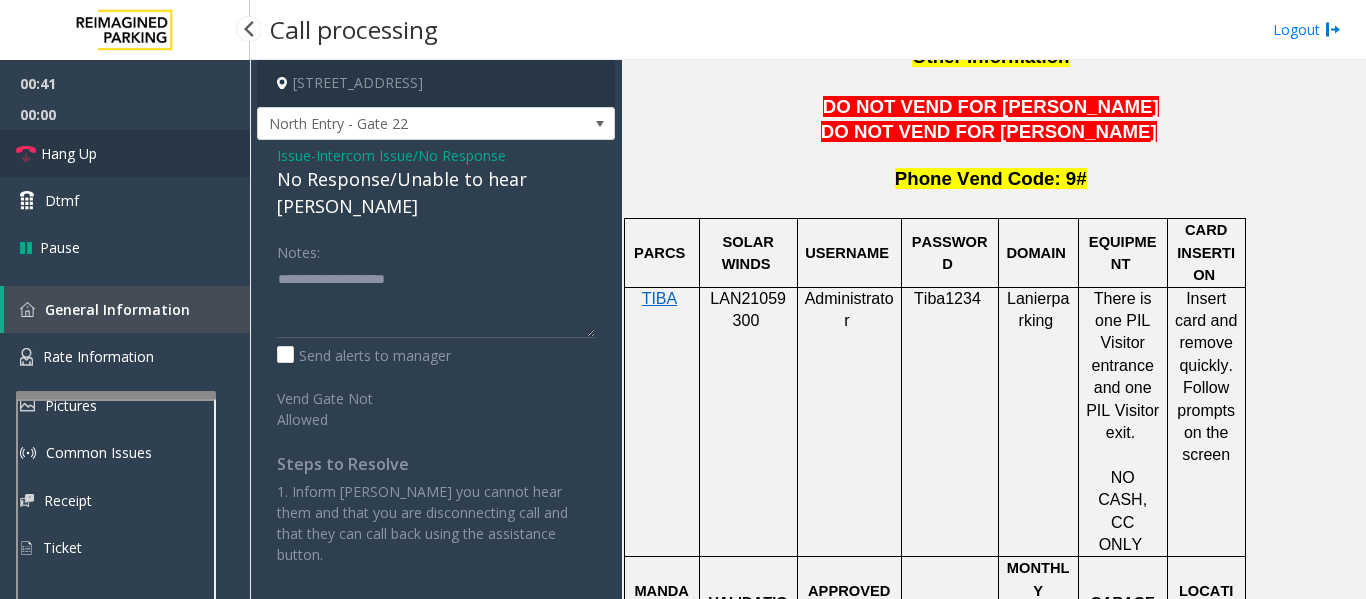 drag, startPoint x: 108, startPoint y: 153, endPoint x: 123, endPoint y: 155, distance: 15.132746 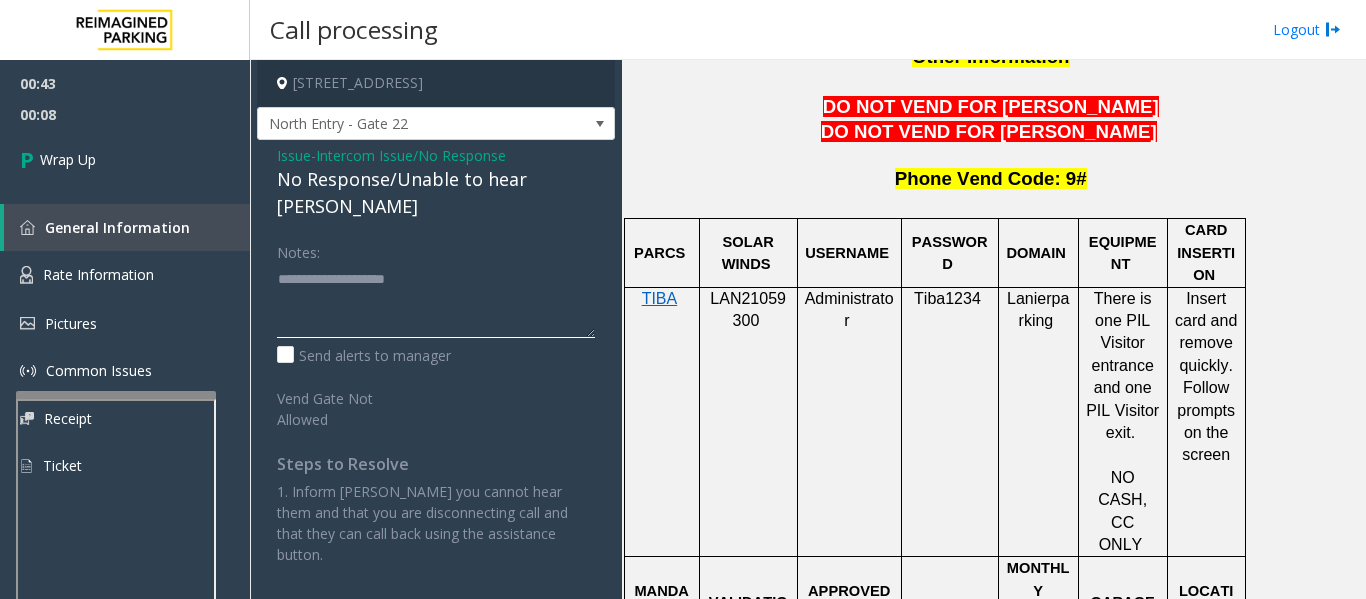 click 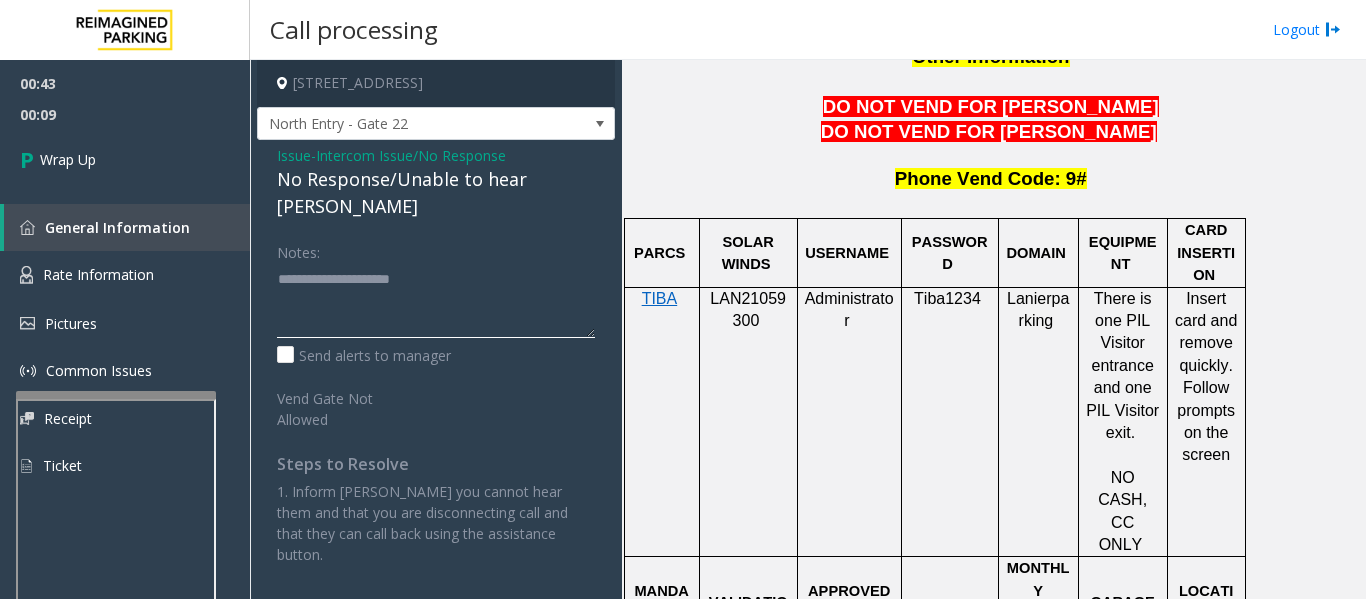 paste on "**********" 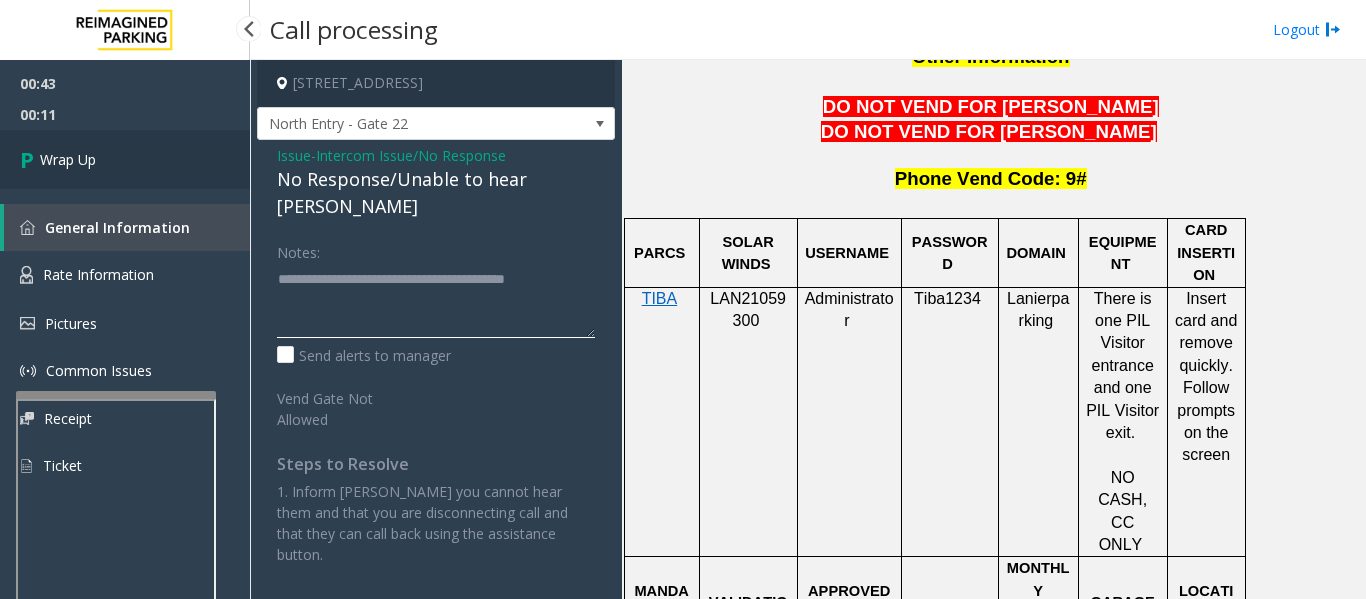 type on "**********" 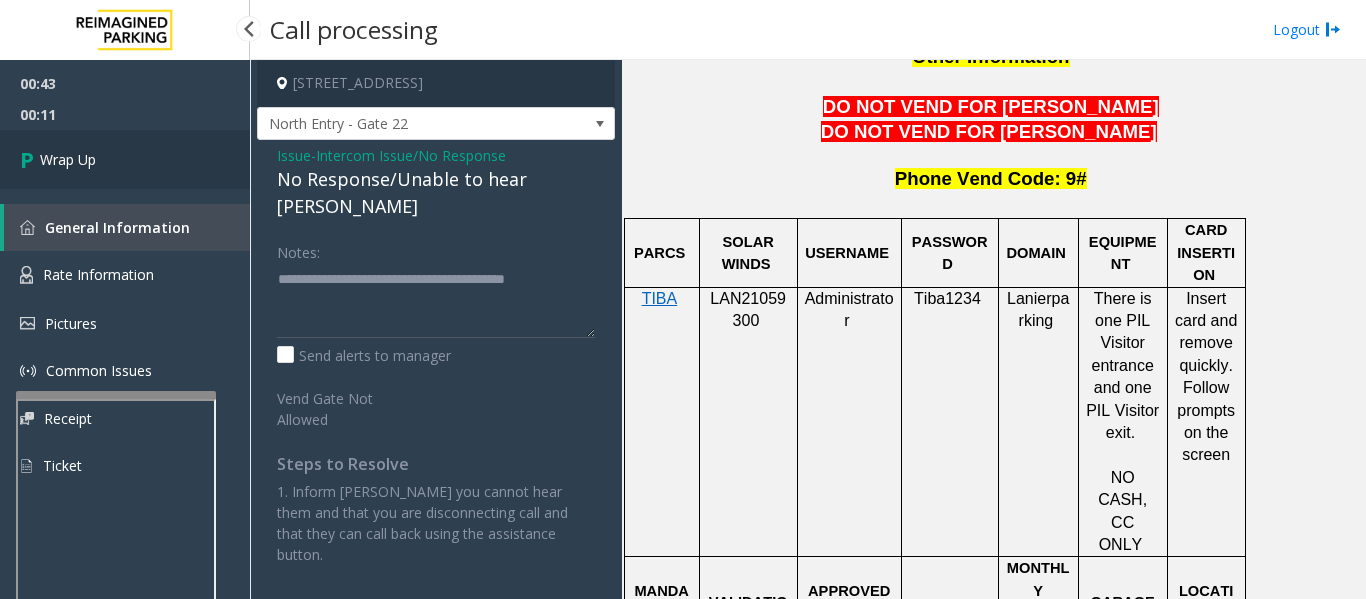 click on "Wrap Up" at bounding box center (125, 159) 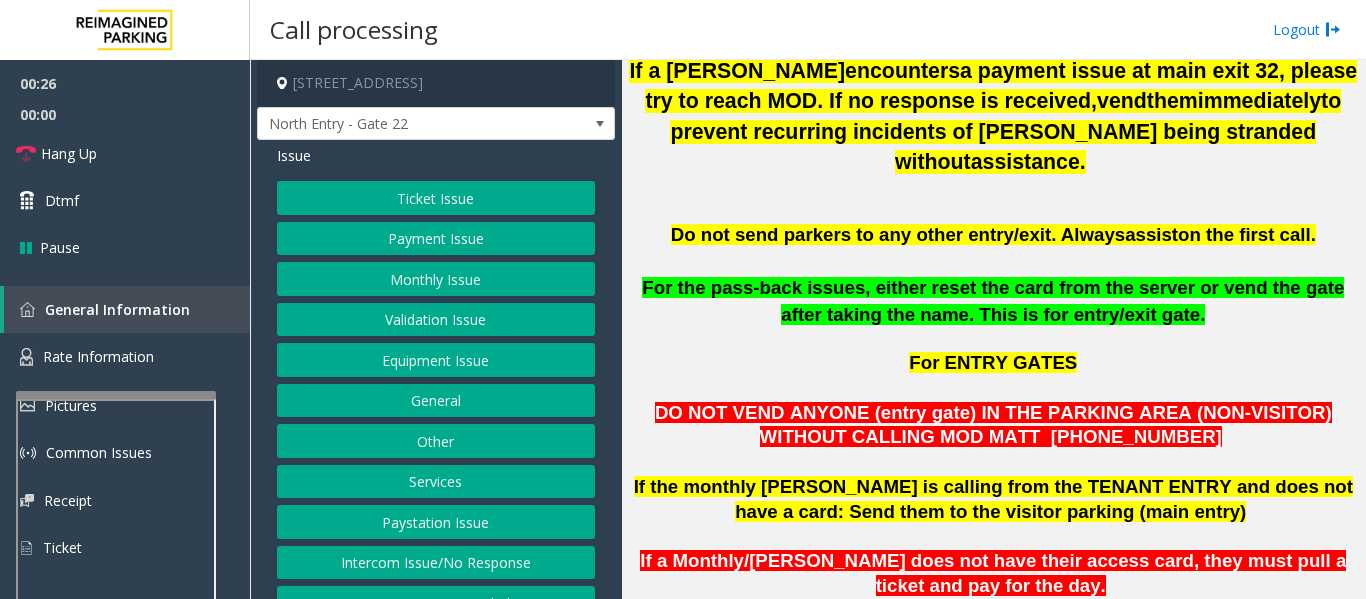 scroll, scrollTop: 156, scrollLeft: 0, axis: vertical 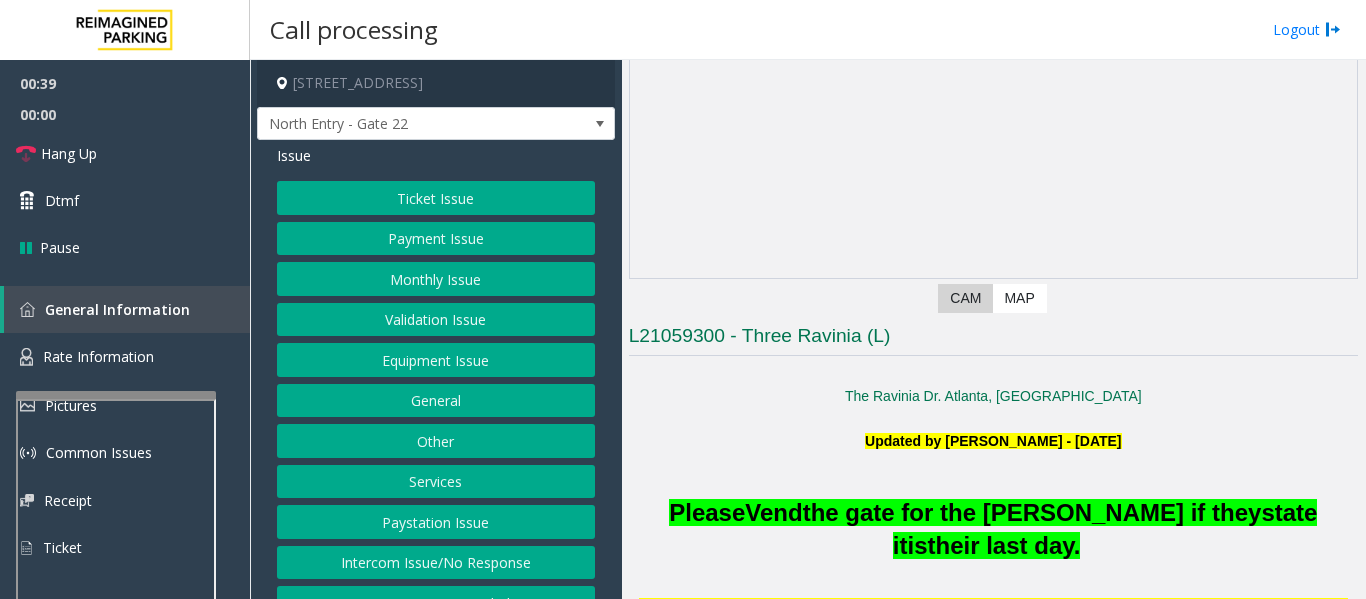 click on "Monthly Issue" 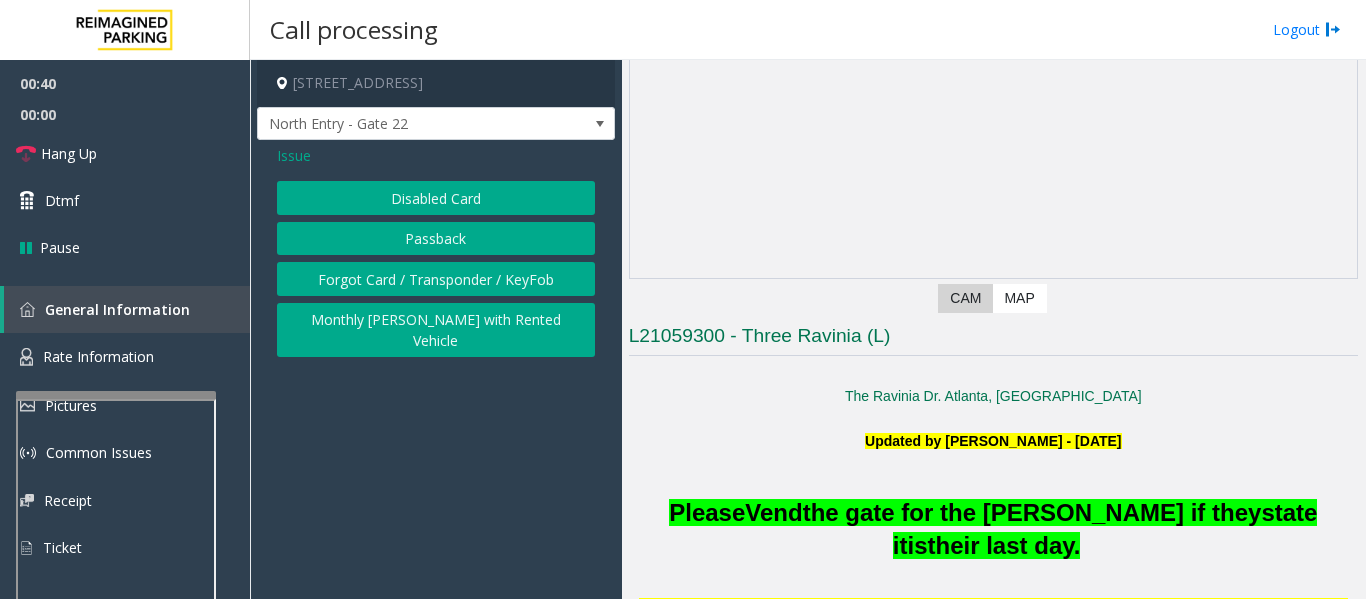 click on "Forgot Card / Transponder / KeyFob" 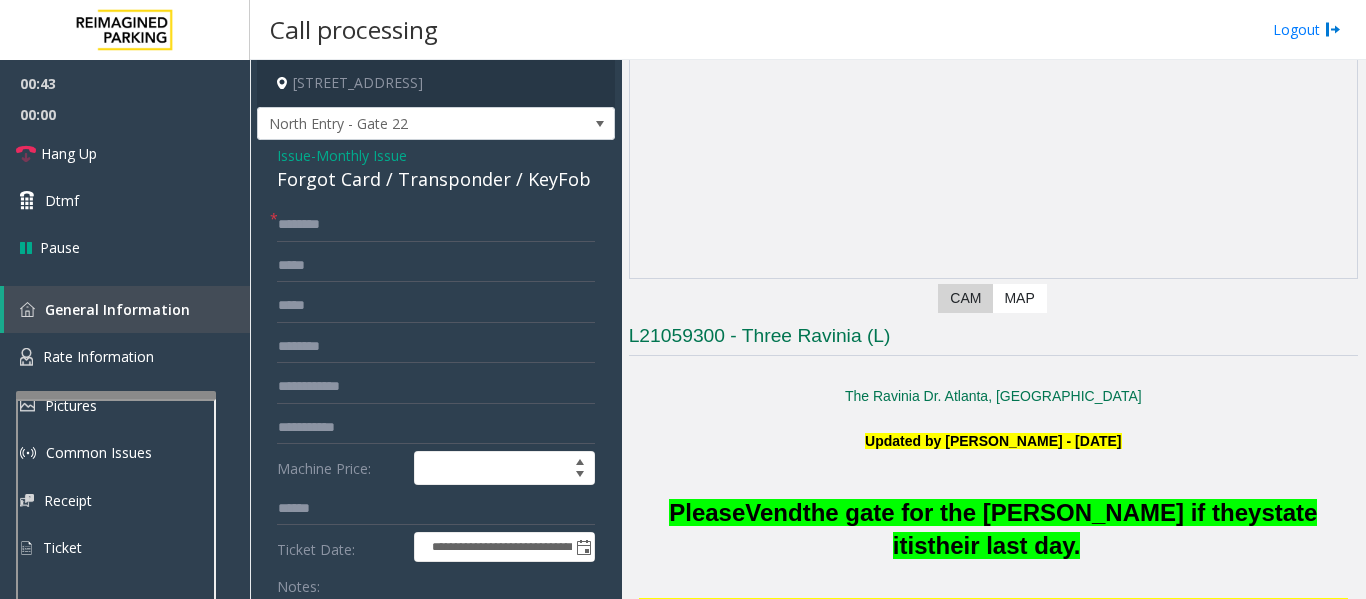 click on "Forgot Card / Transponder / KeyFob" 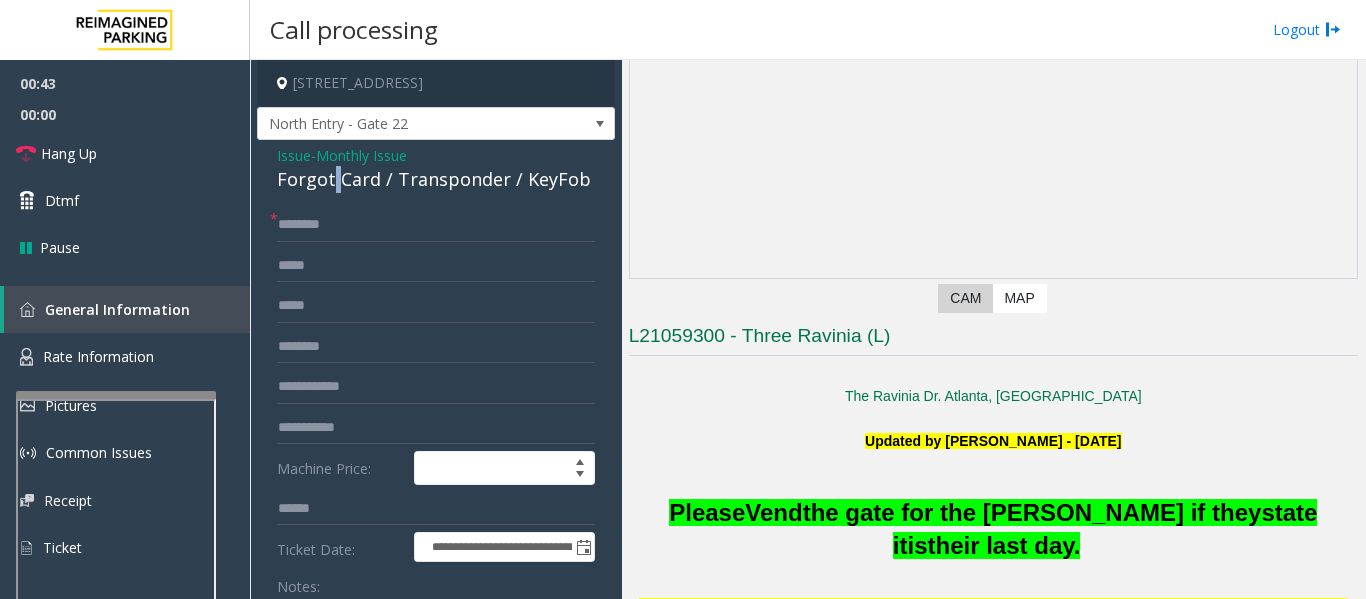 click on "Forgot Card / Transponder / KeyFob" 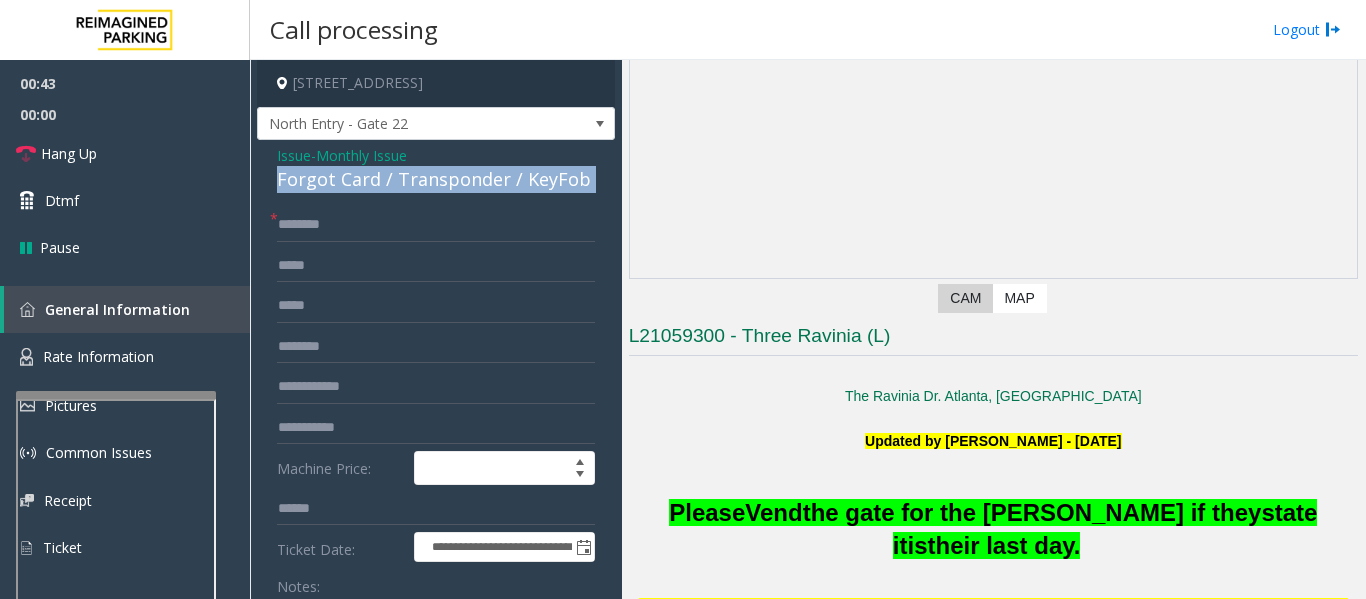 click on "Forgot Card / Transponder / KeyFob" 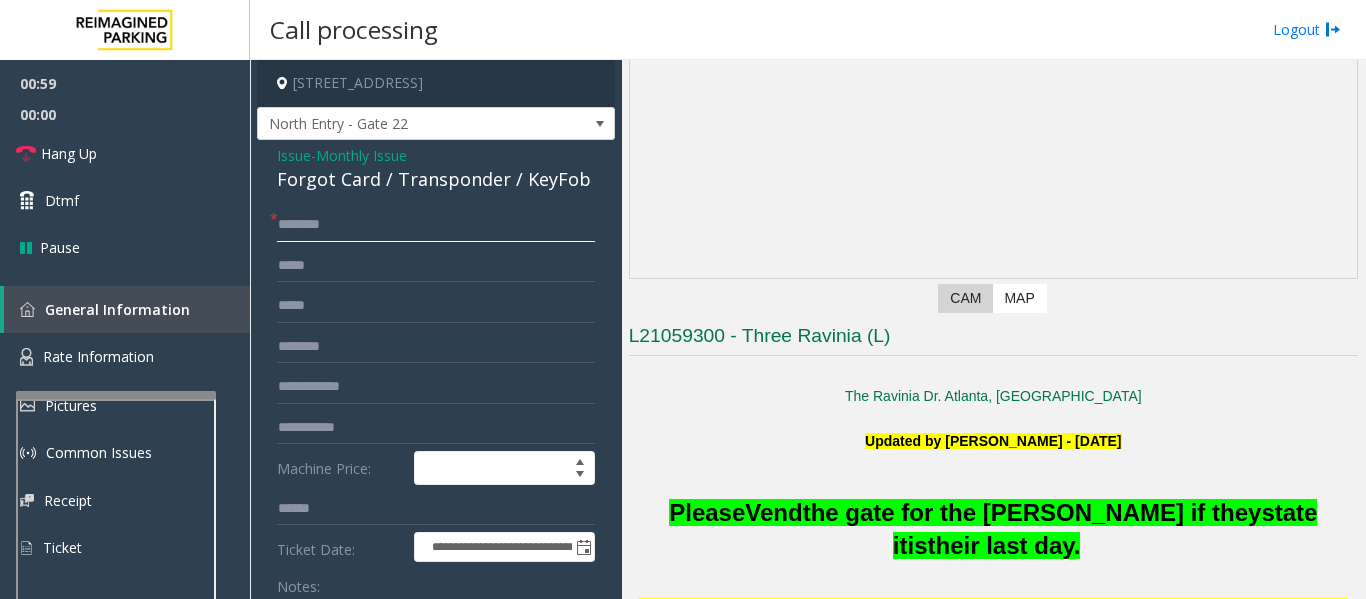 click 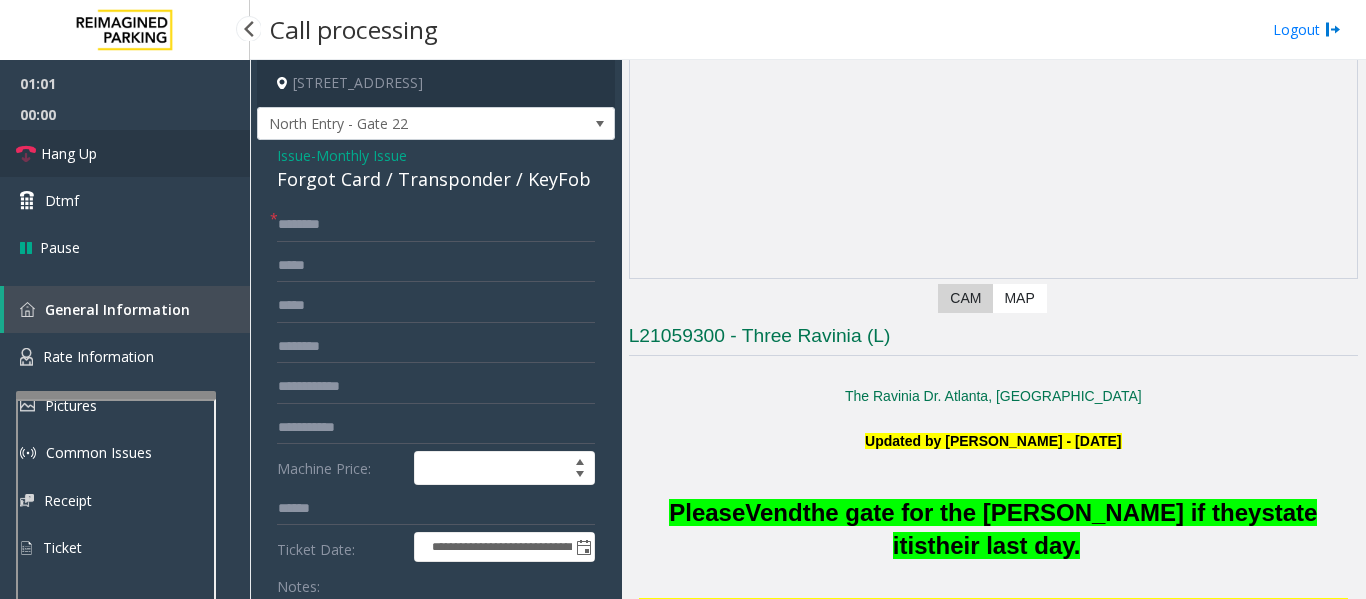 click on "Hang Up" at bounding box center (125, 153) 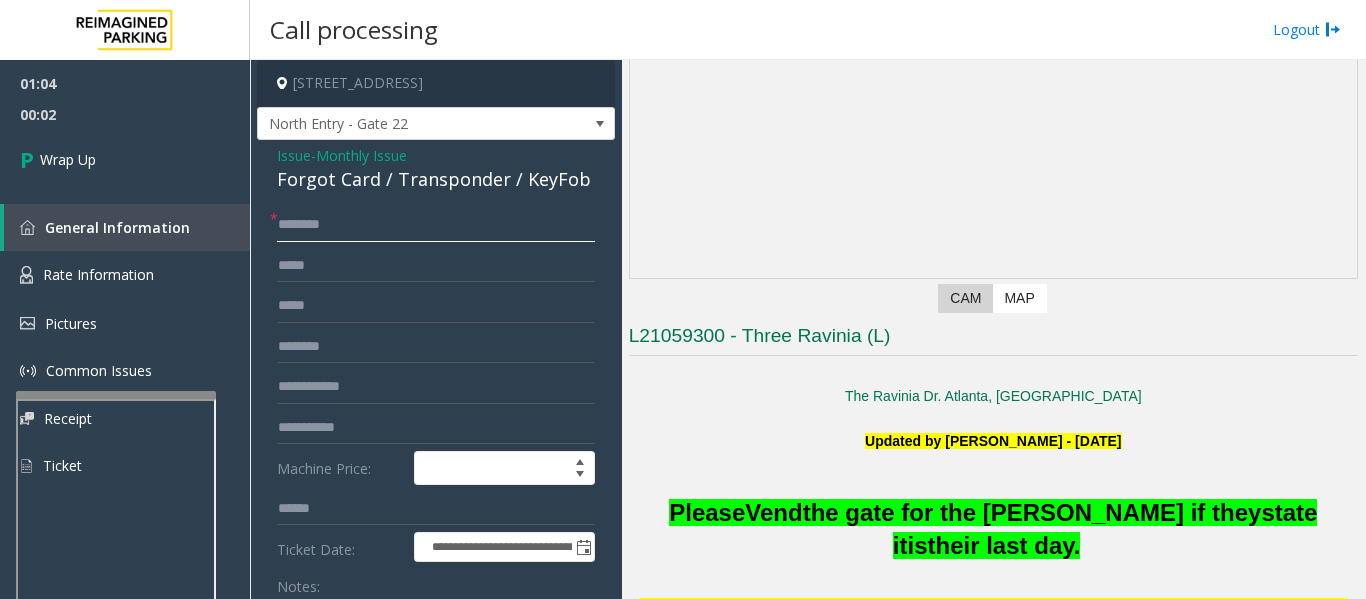 click 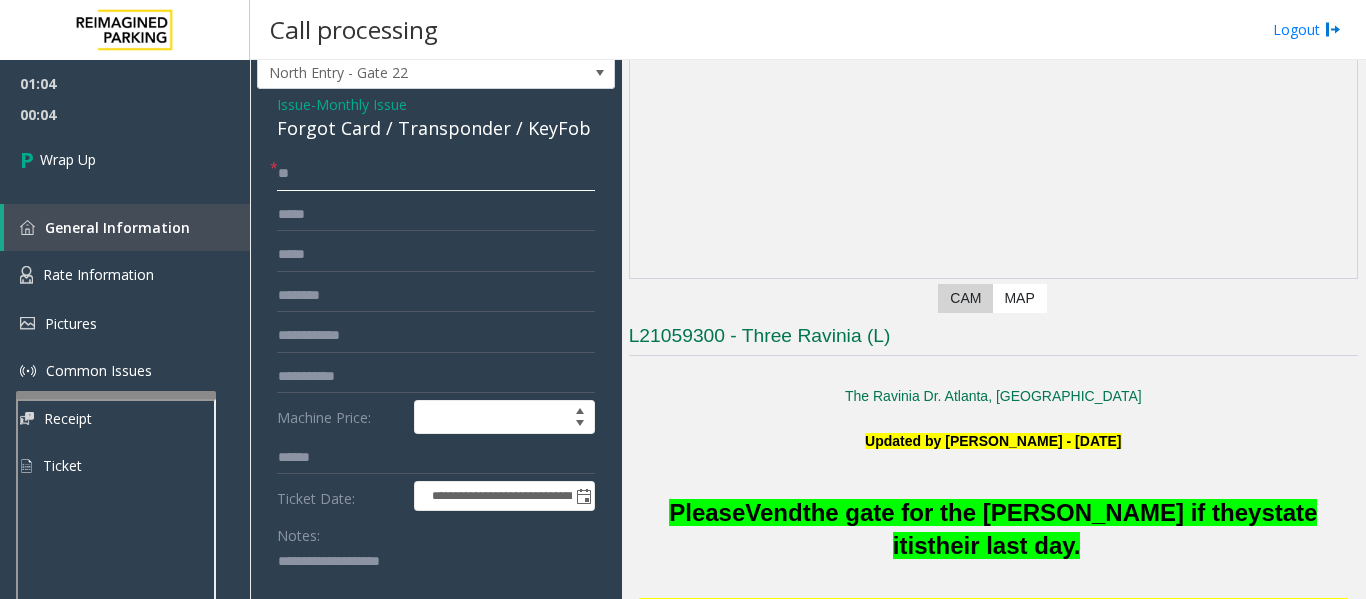 scroll, scrollTop: 100, scrollLeft: 0, axis: vertical 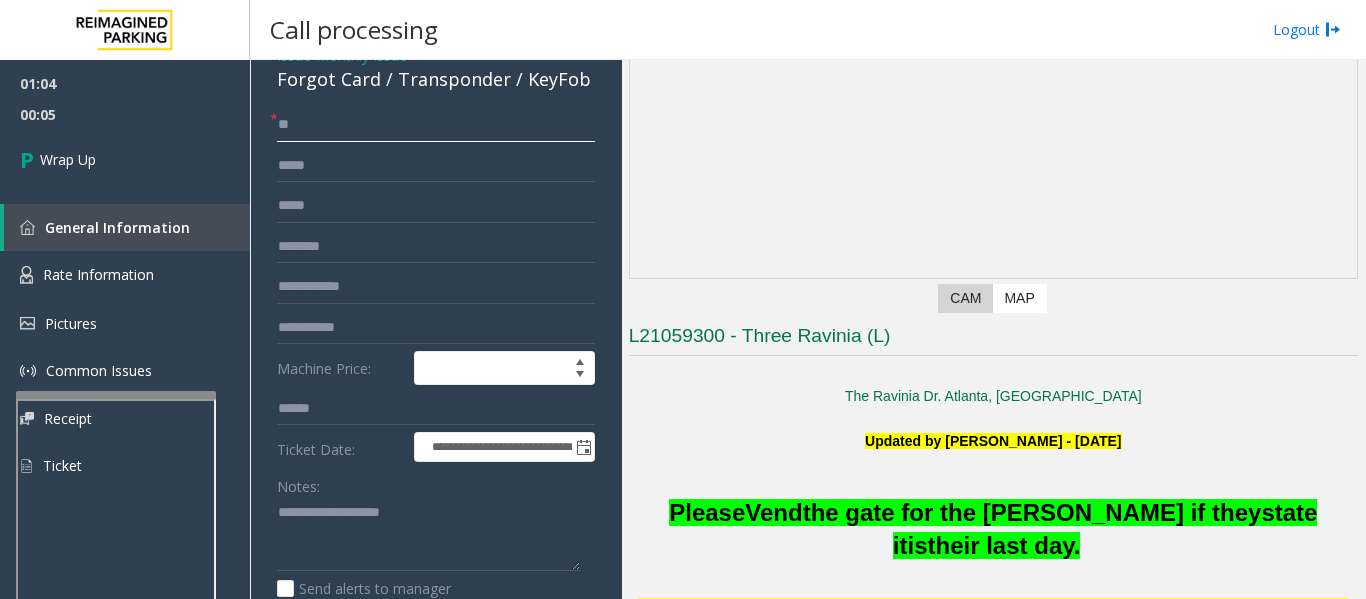 type on "**" 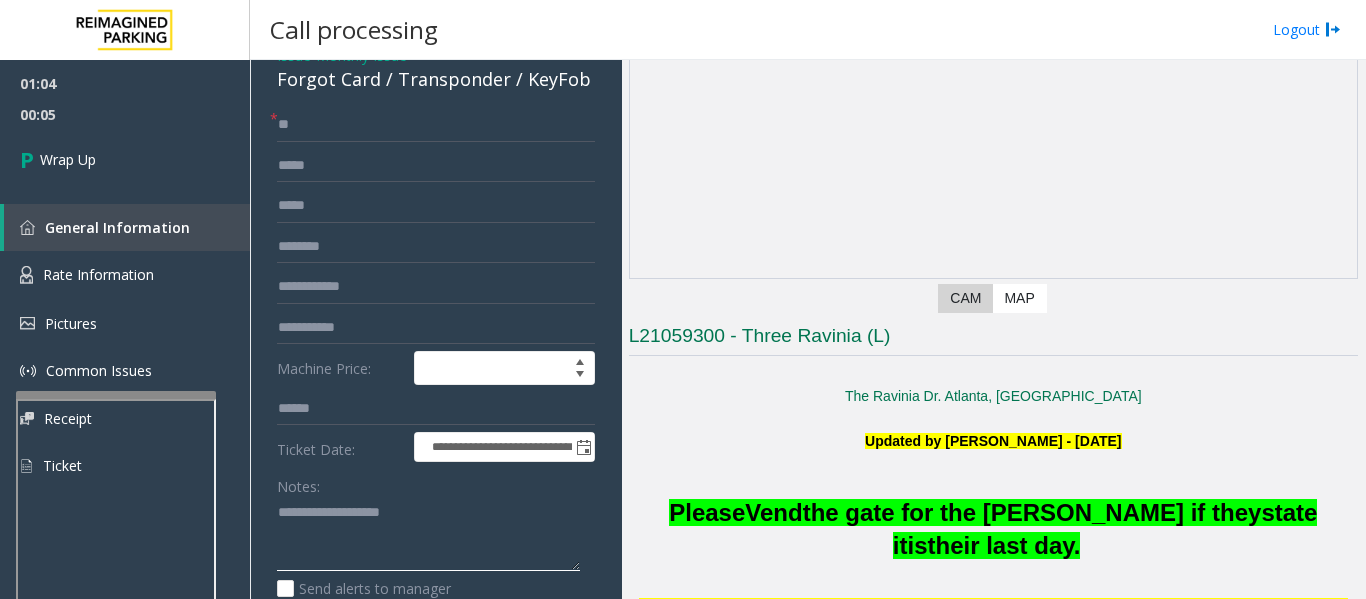 click 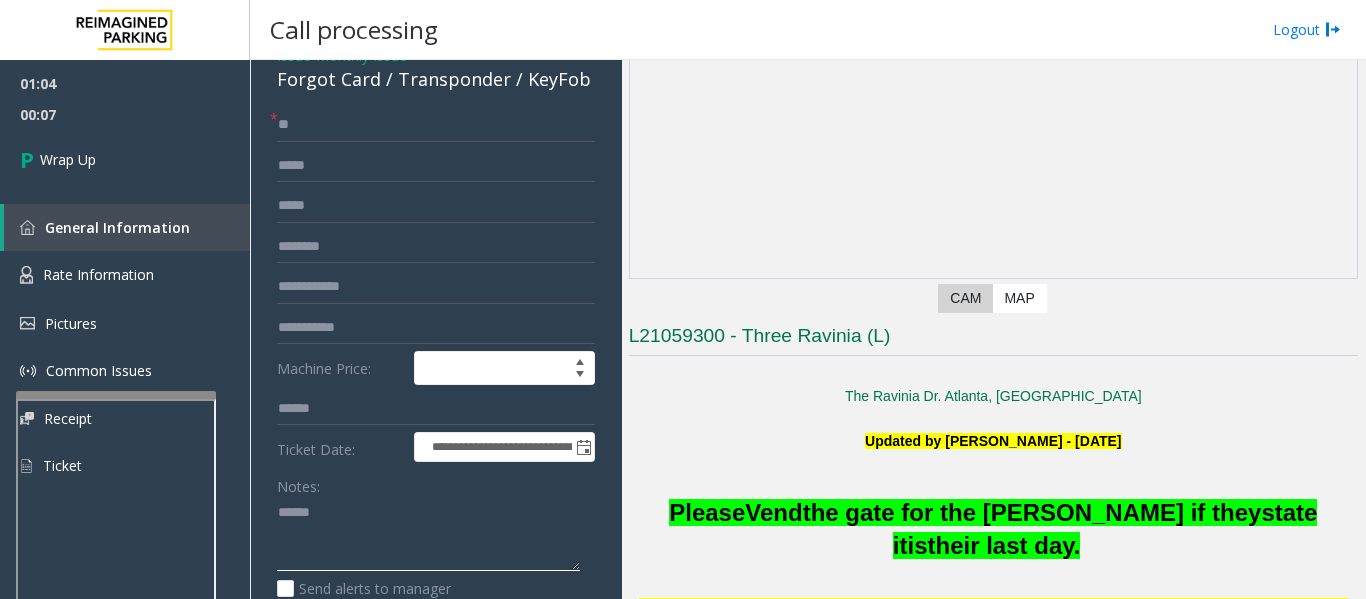 paste on "**********" 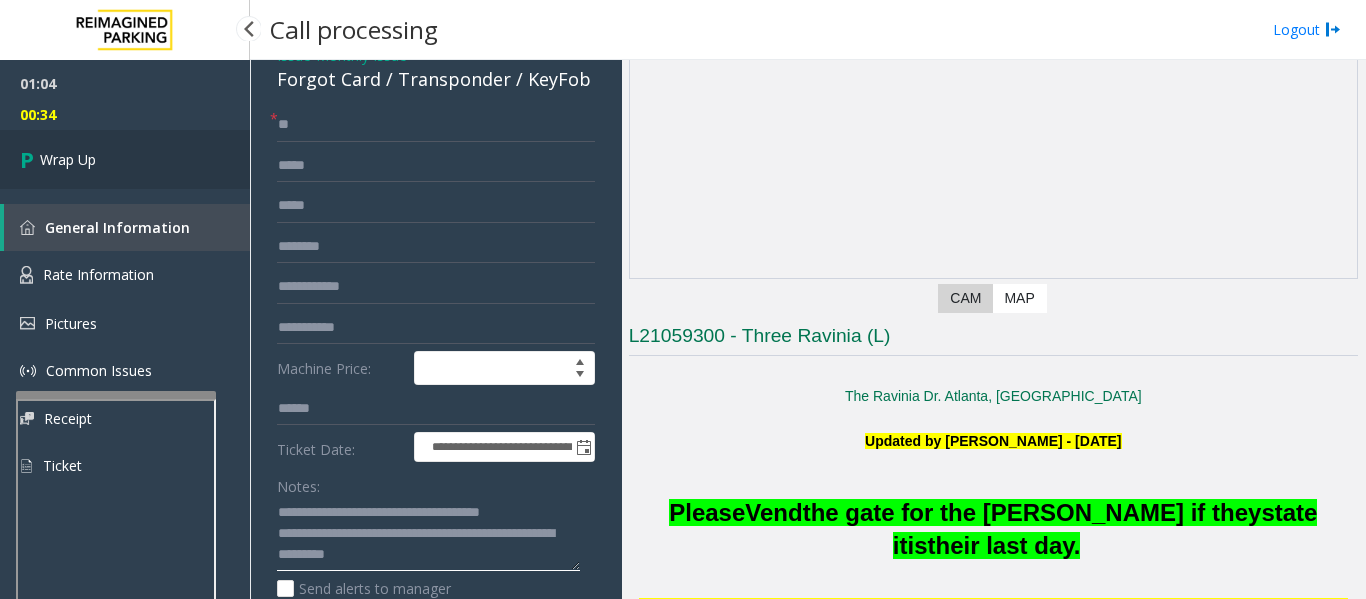 type on "**********" 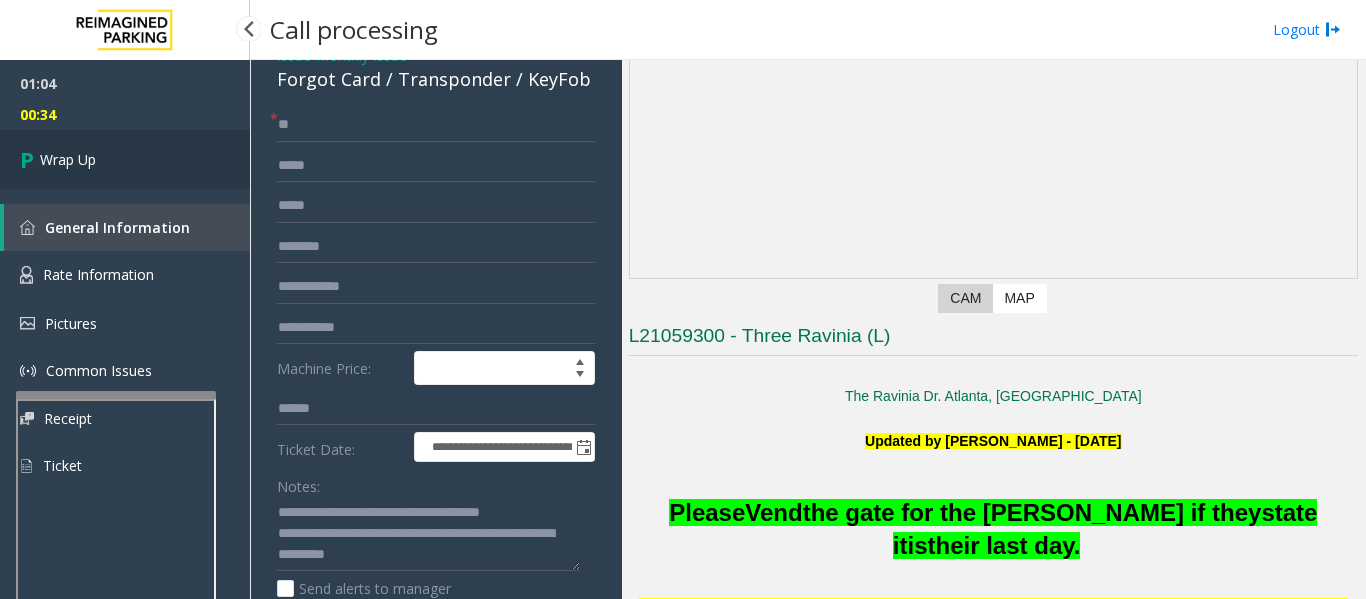 click on "Wrap Up" at bounding box center [125, 159] 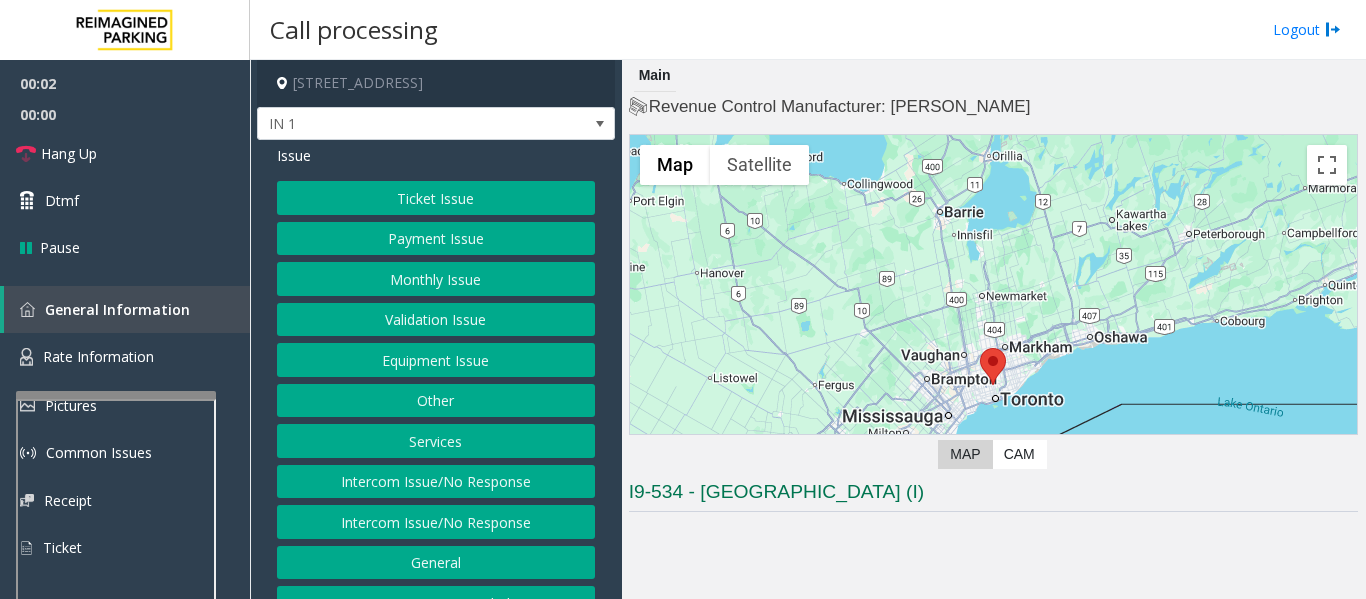 click on "Equipment Issue" 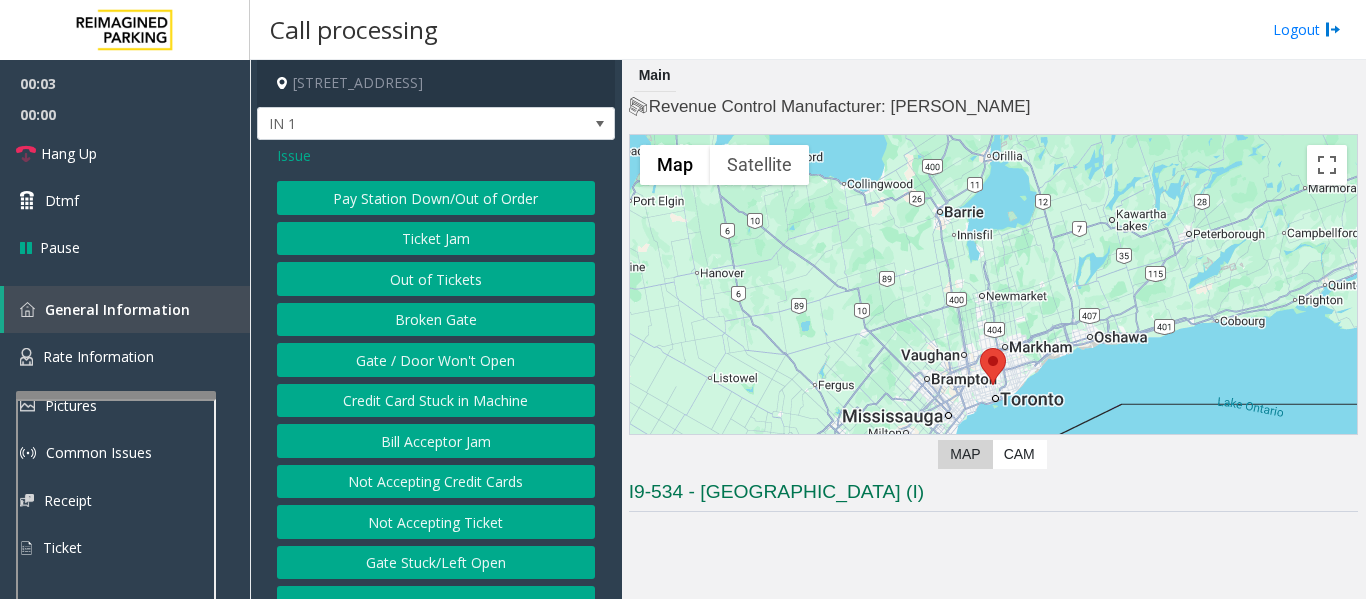 click on "Gate / Door Won't Open" 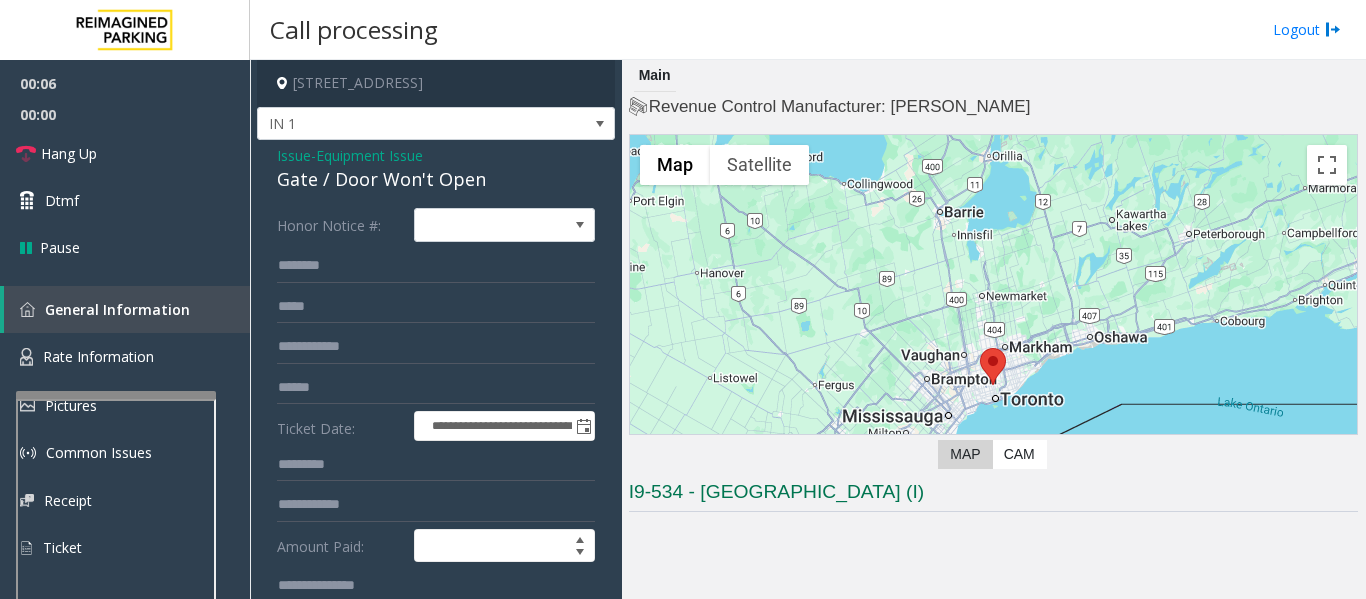 click on "Gate / Door Won't Open" 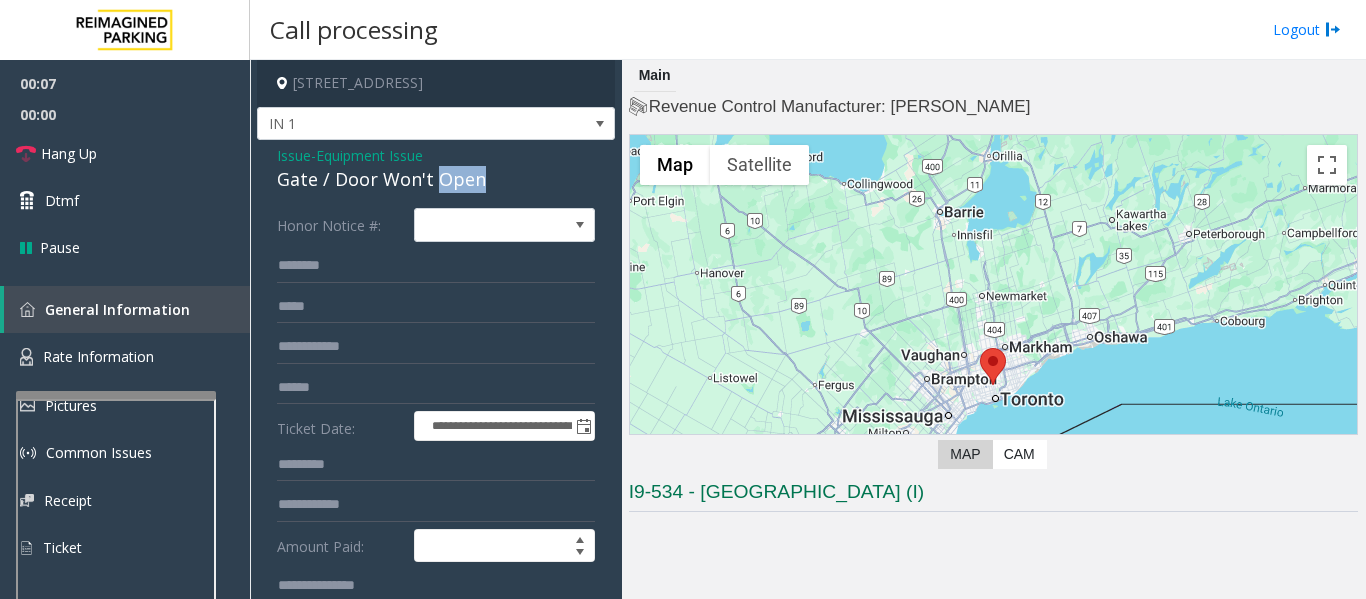 click on "Gate / Door Won't Open" 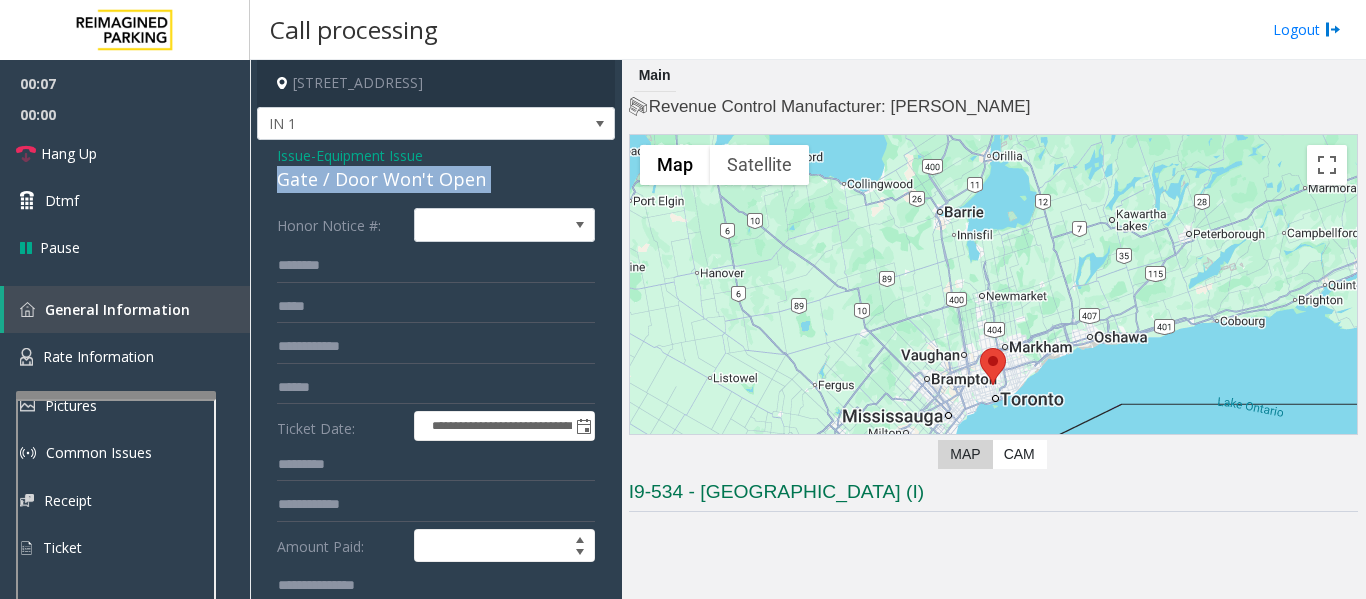 click on "Gate / Door Won't Open" 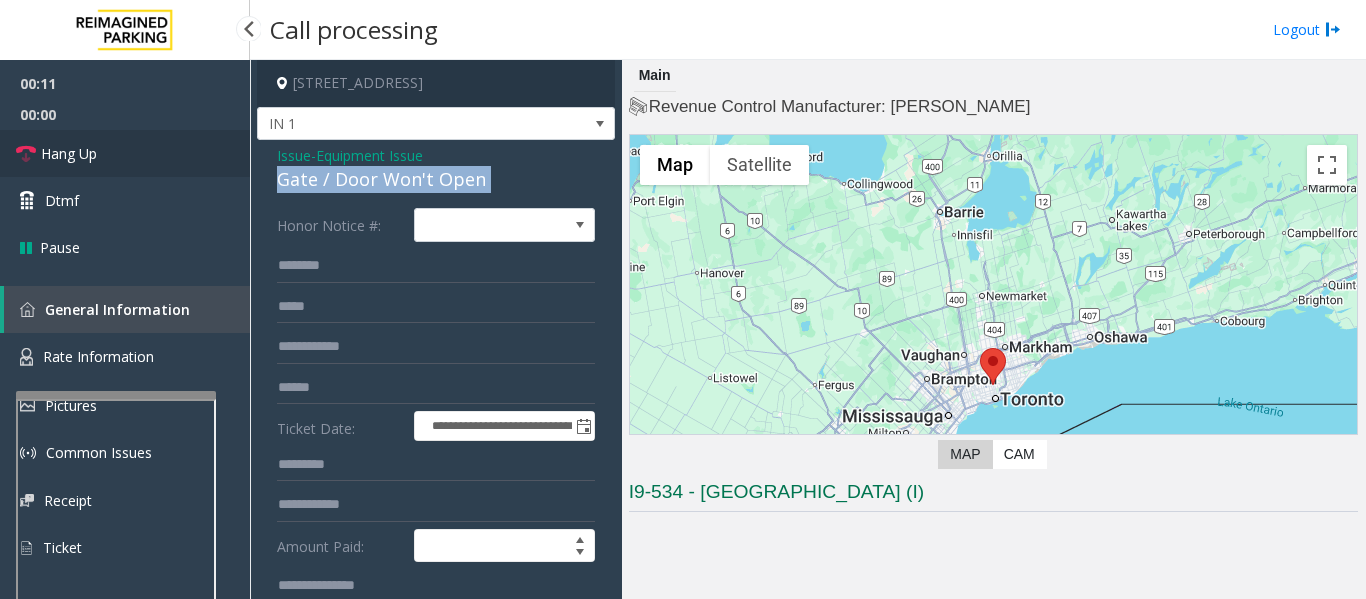 click on "Hang Up" at bounding box center [69, 153] 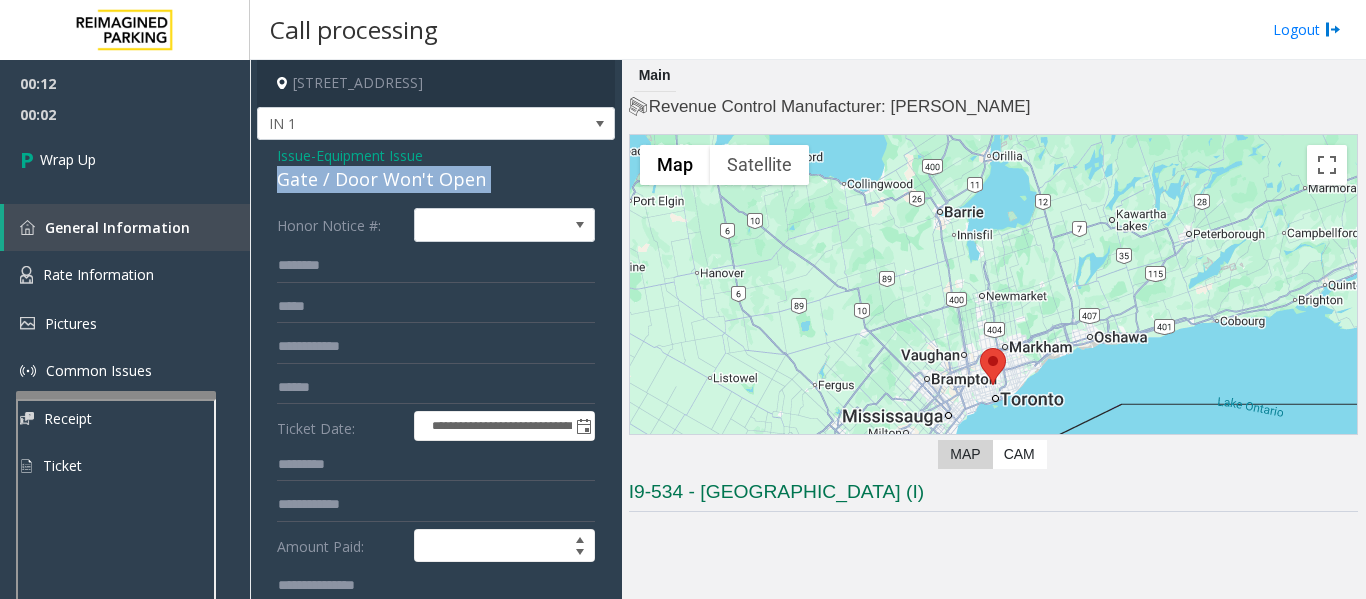 click on "Gate / Door Won't Open" 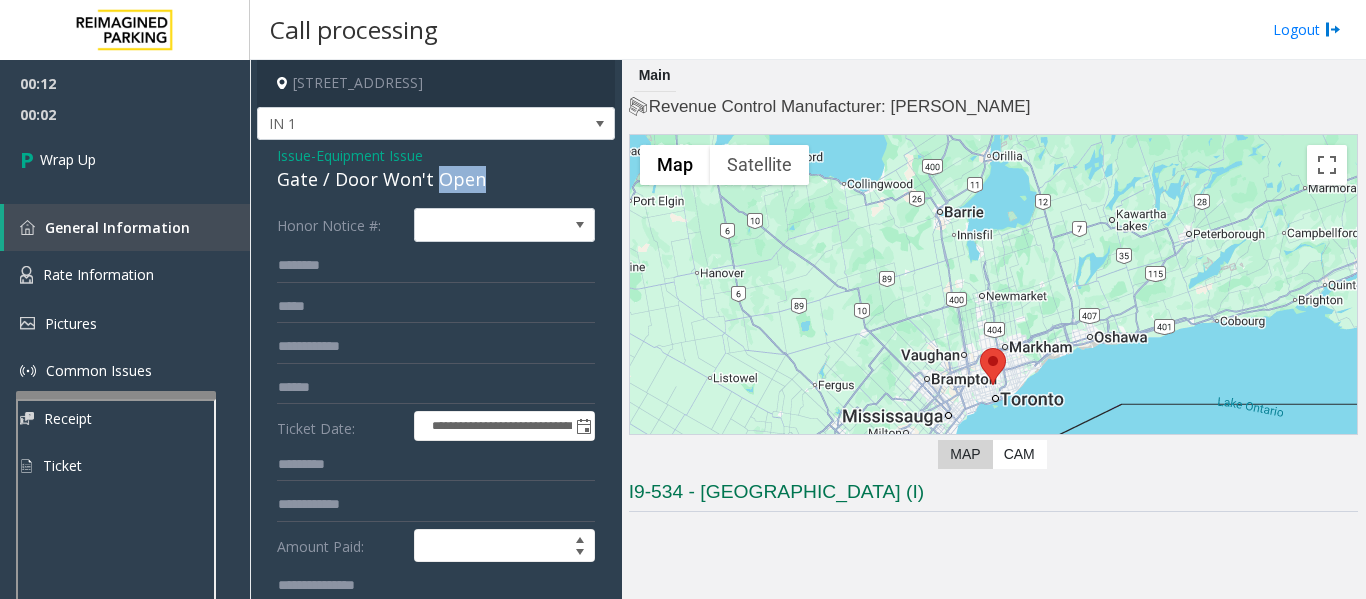 click on "Gate / Door Won't Open" 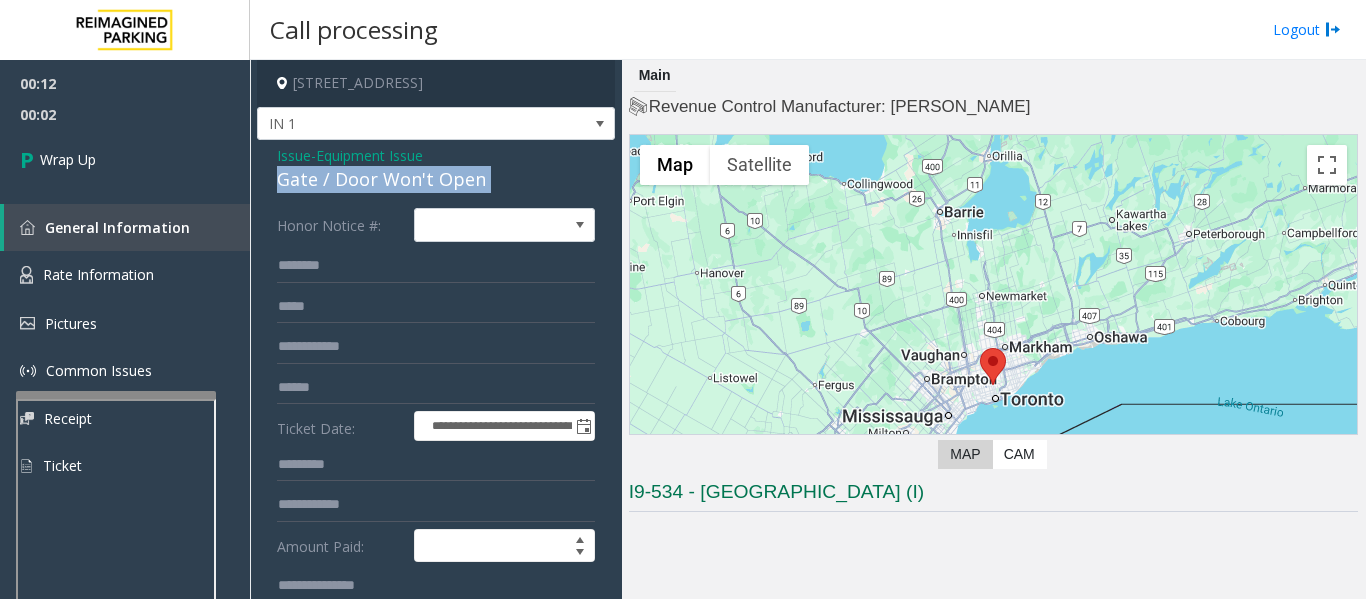 click on "Gate / Door Won't Open" 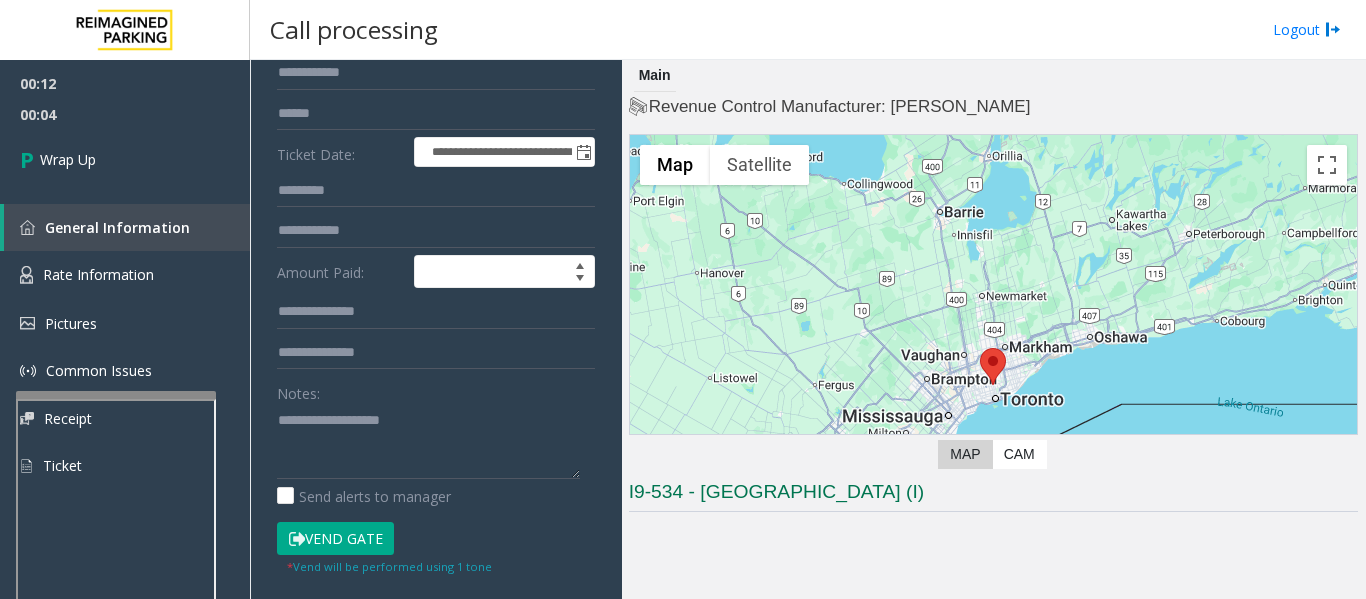 scroll, scrollTop: 300, scrollLeft: 0, axis: vertical 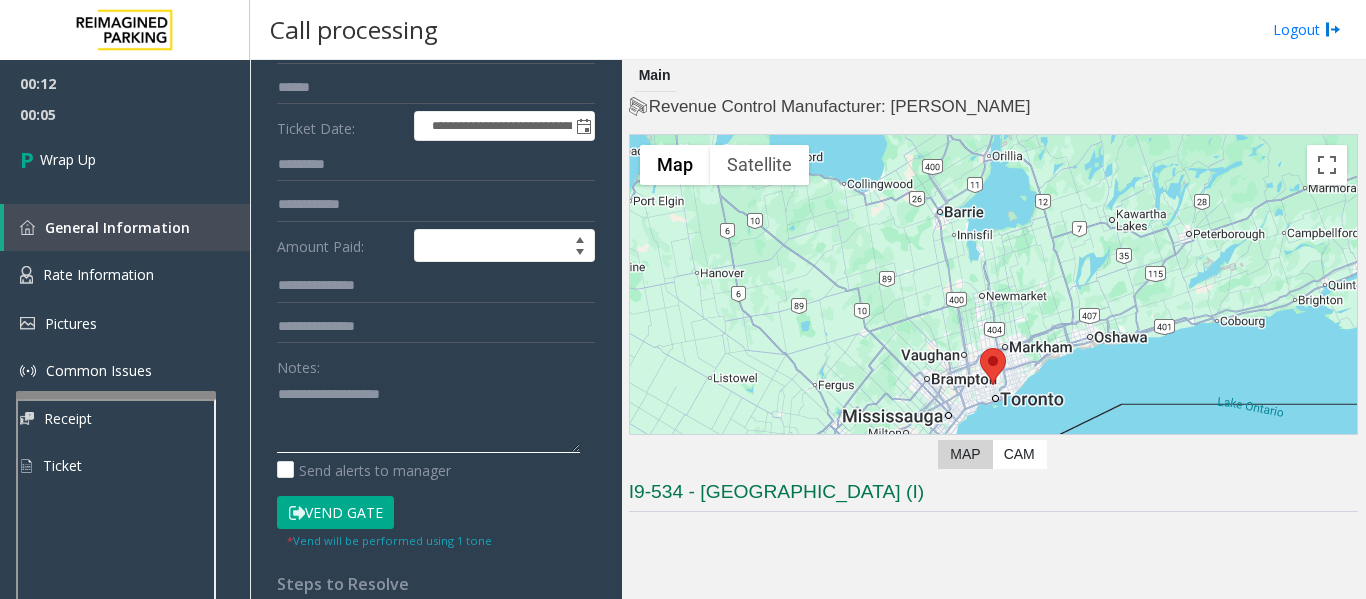 click 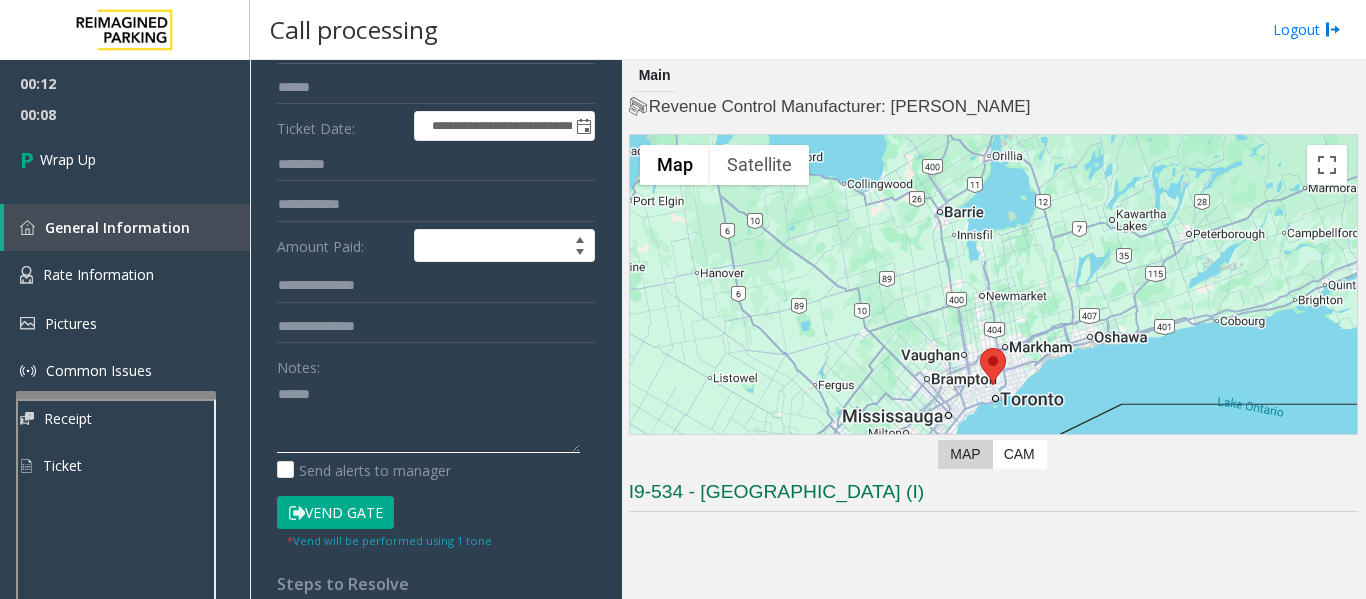 paste on "**********" 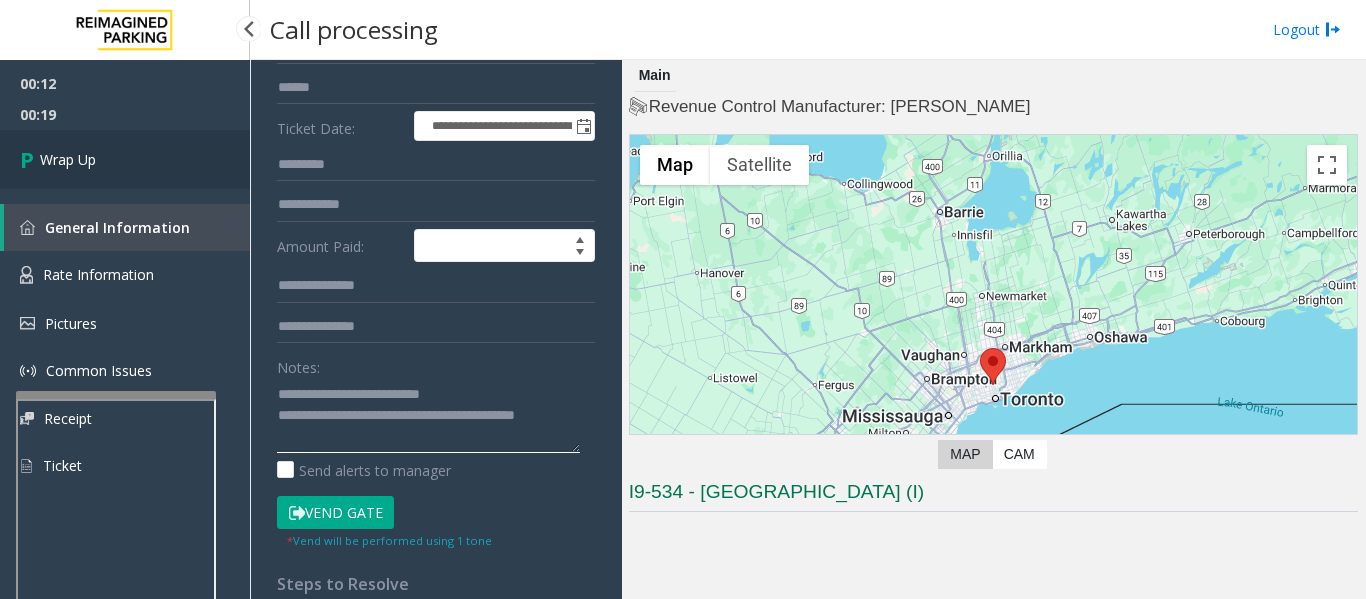 type on "**********" 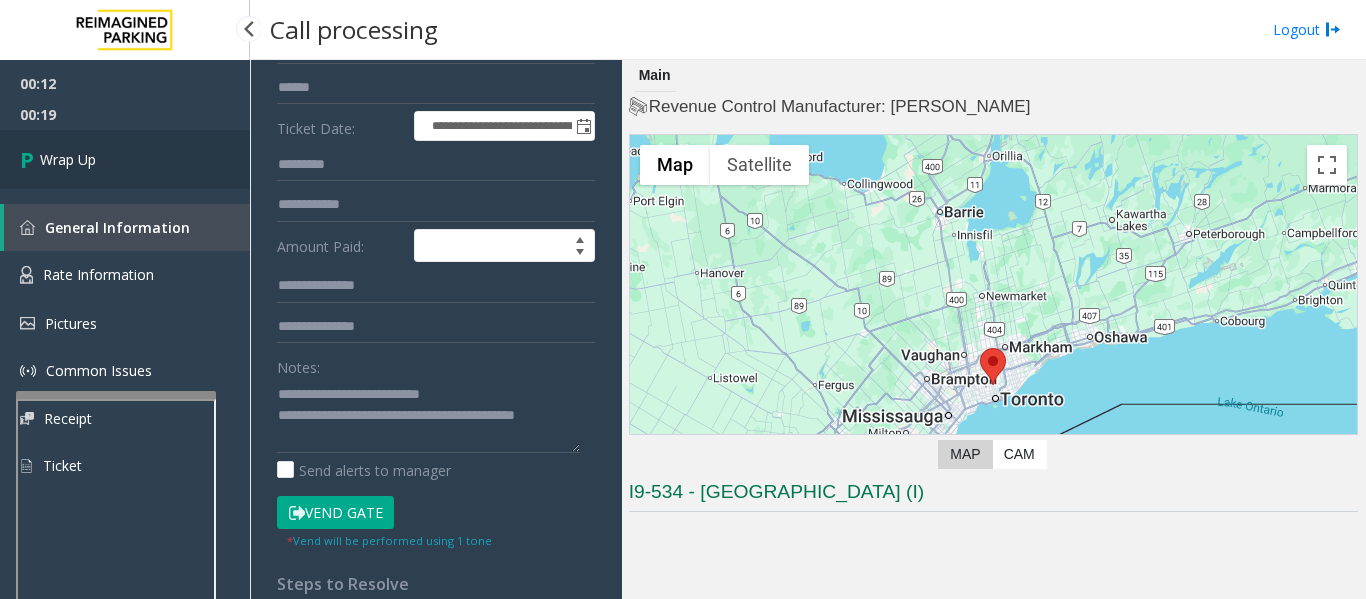 click at bounding box center (30, 159) 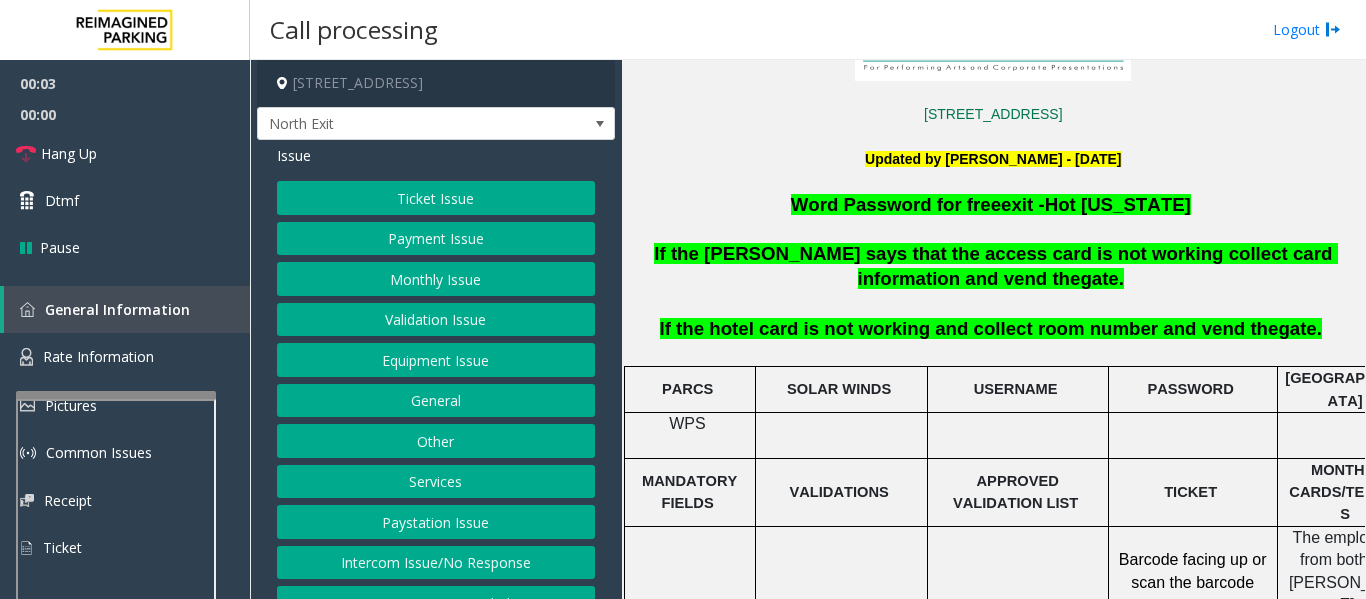 scroll, scrollTop: 568, scrollLeft: 0, axis: vertical 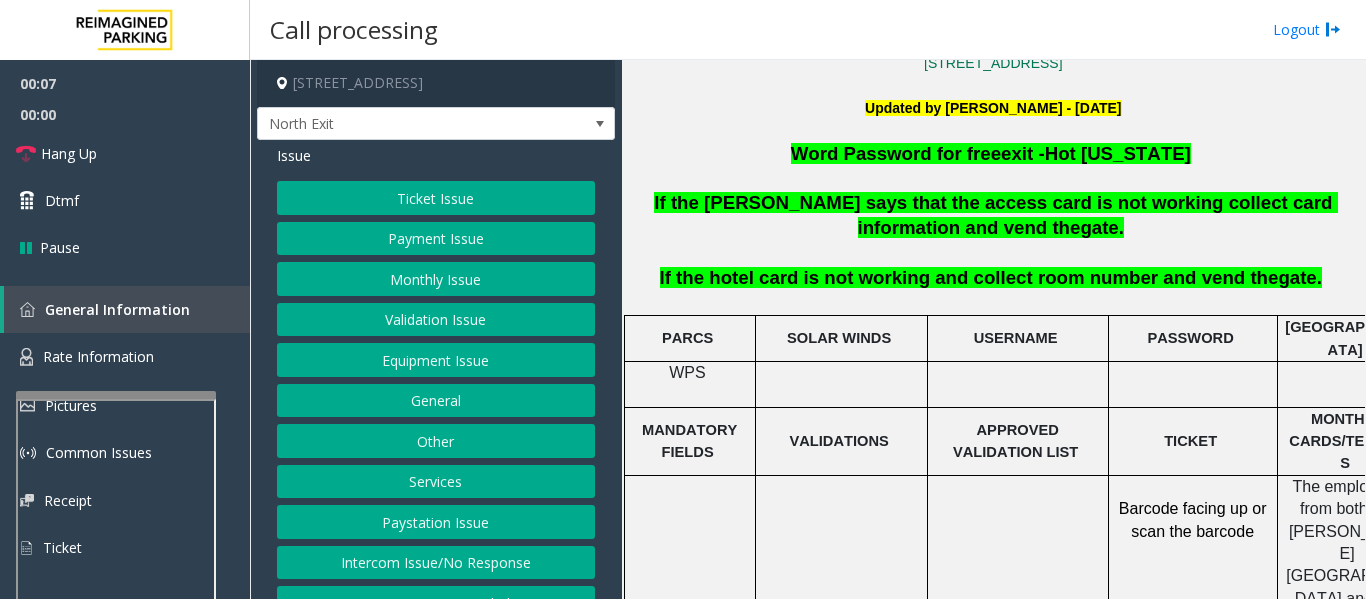 click on "Services" 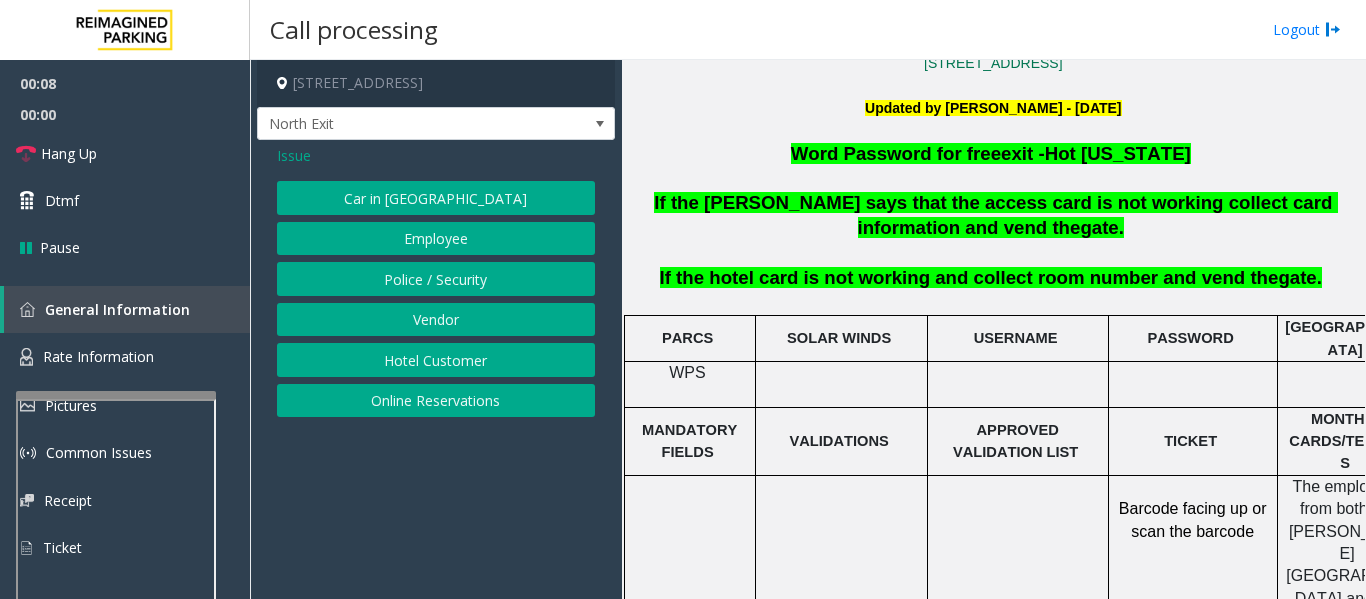 click on "Hotel Customer" 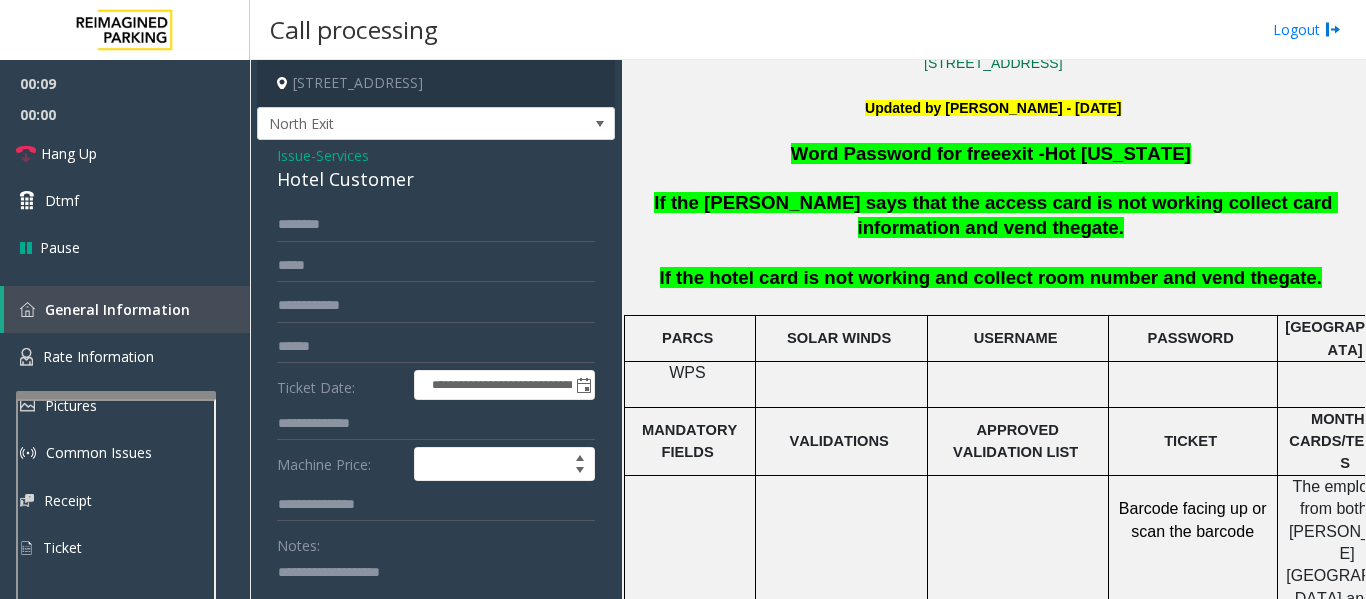 click on "Hotel Customer" 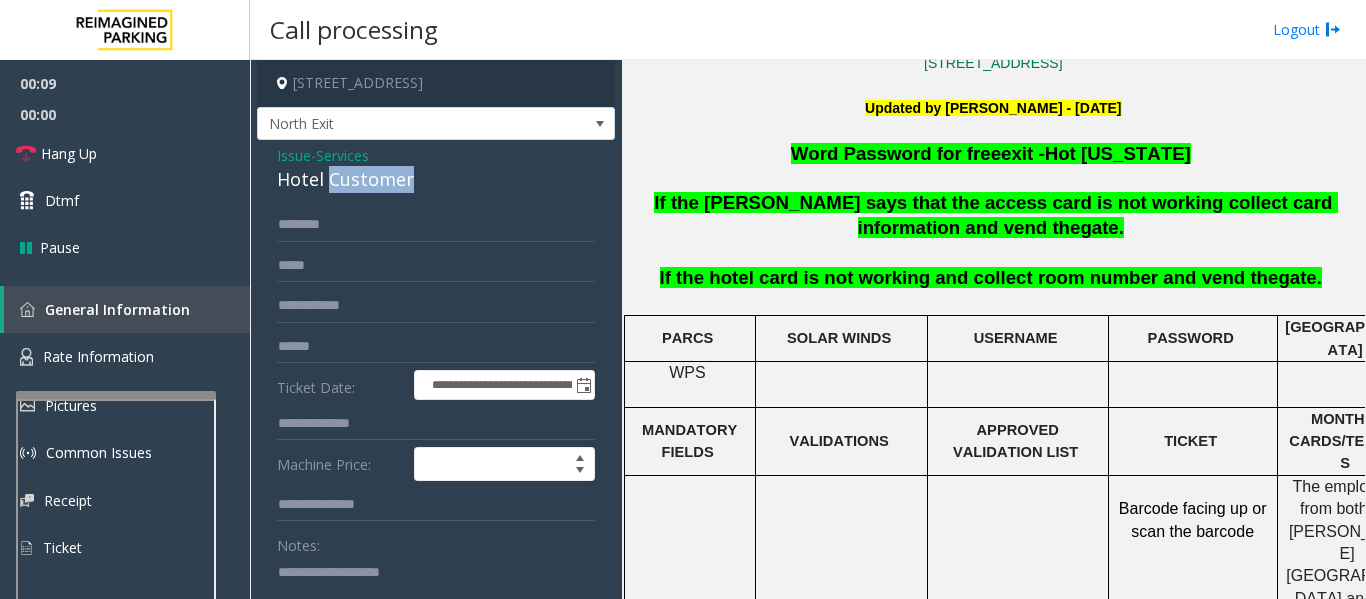 click on "Hotel Customer" 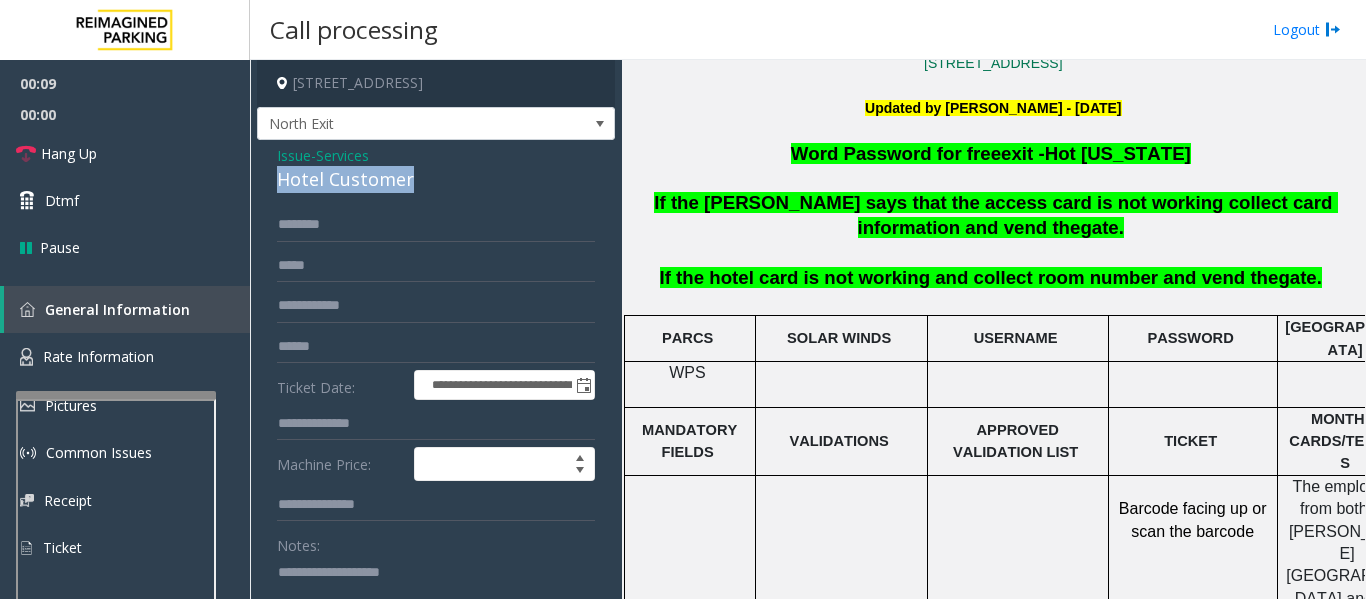 click on "Hotel Customer" 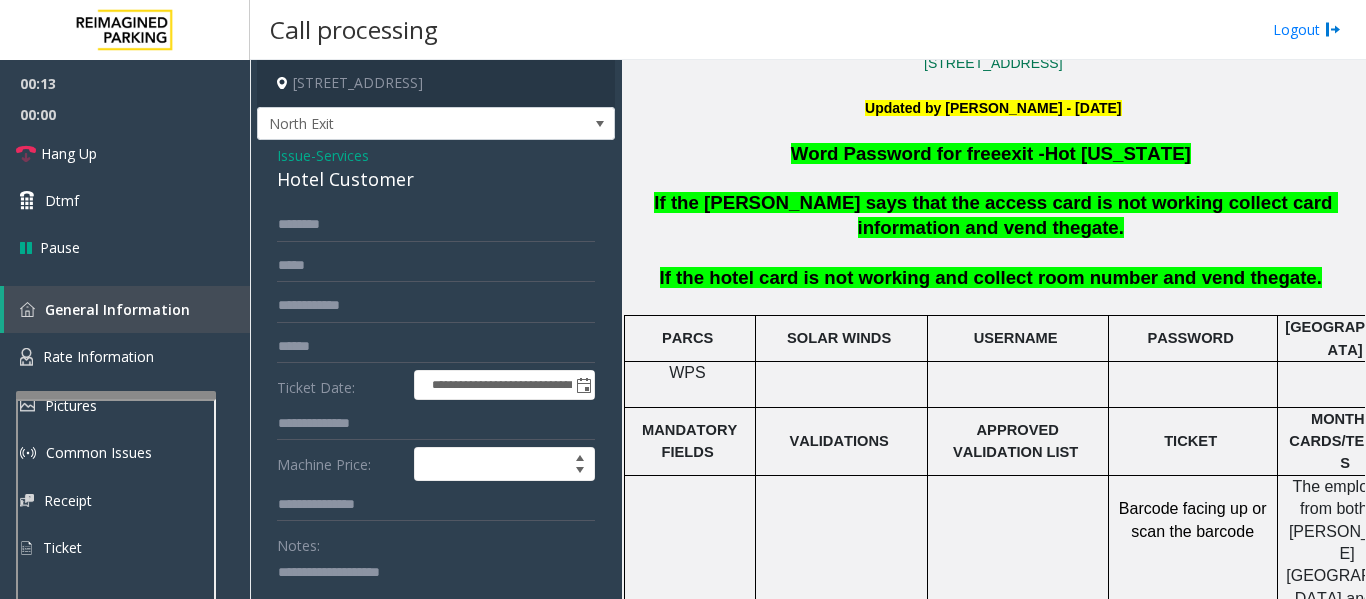 click 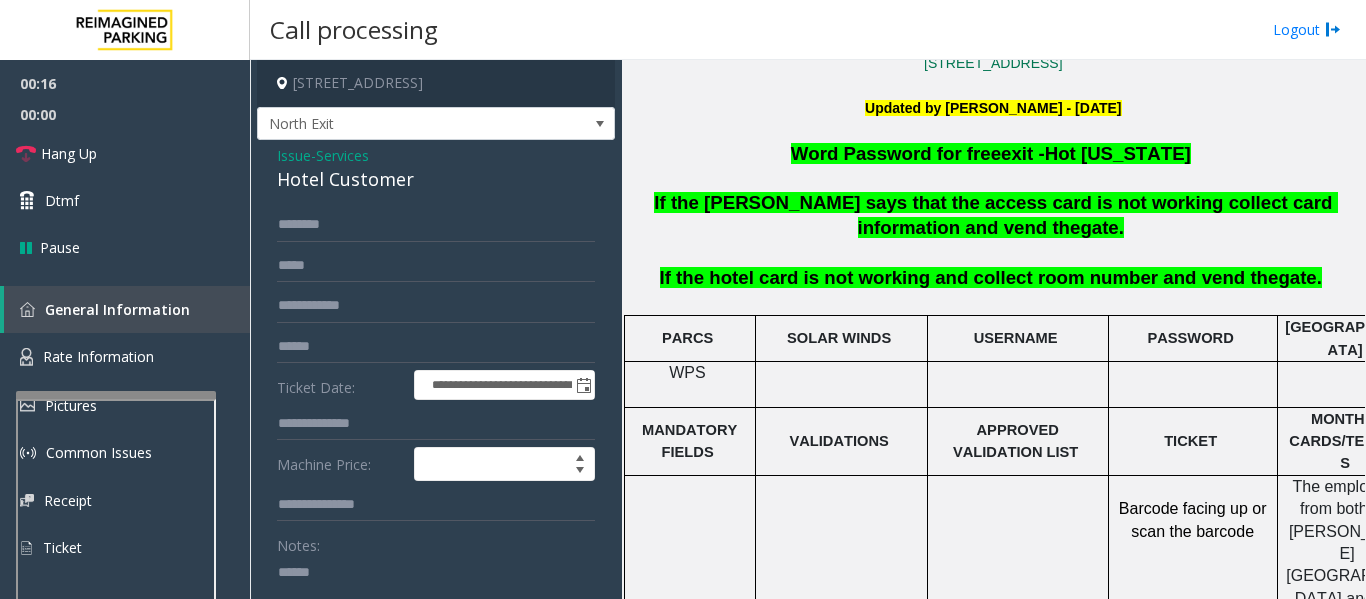 paste on "**********" 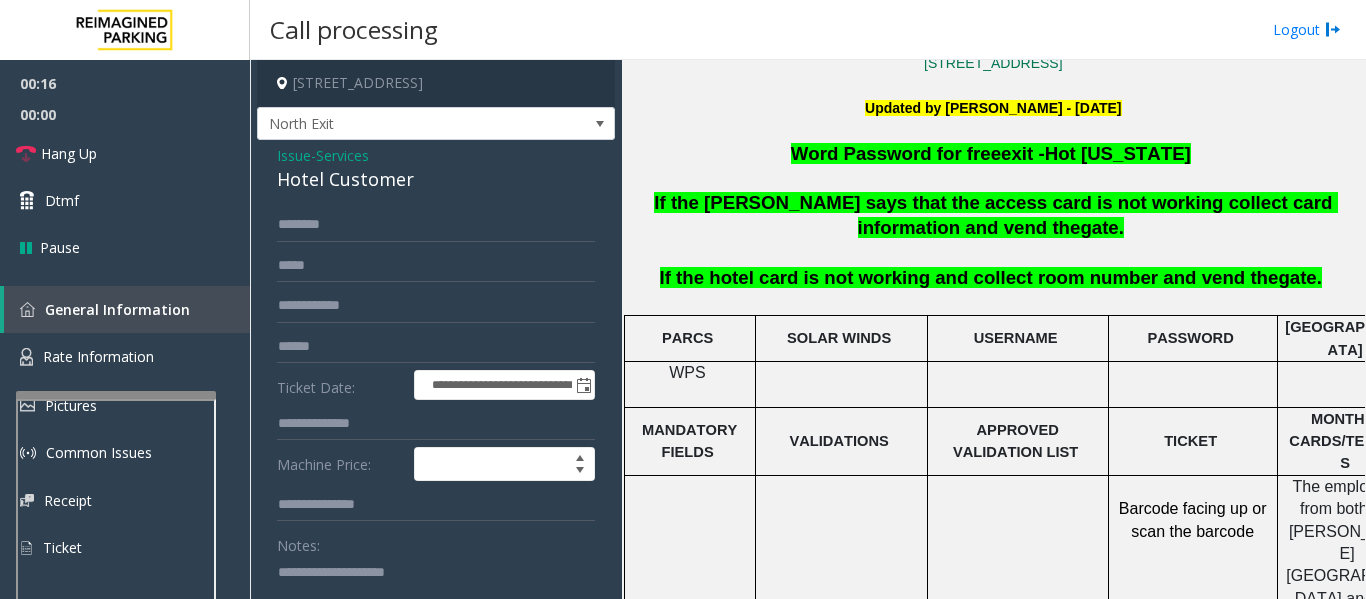 scroll, scrollTop: 4, scrollLeft: 0, axis: vertical 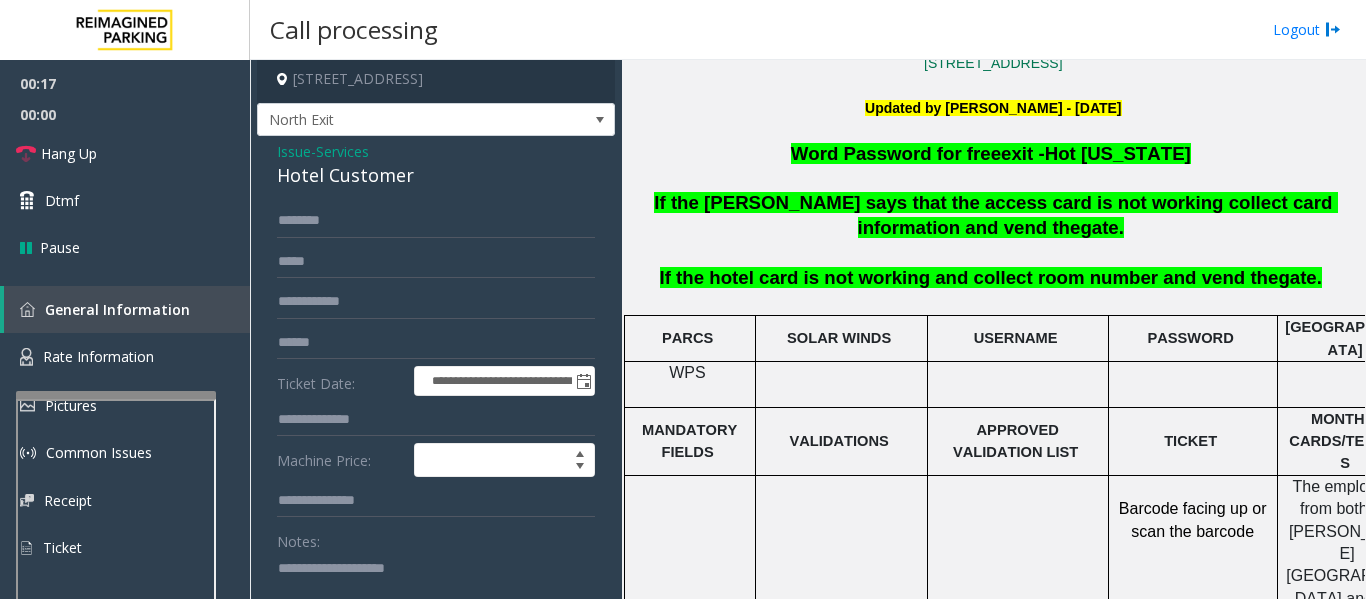 type on "**********" 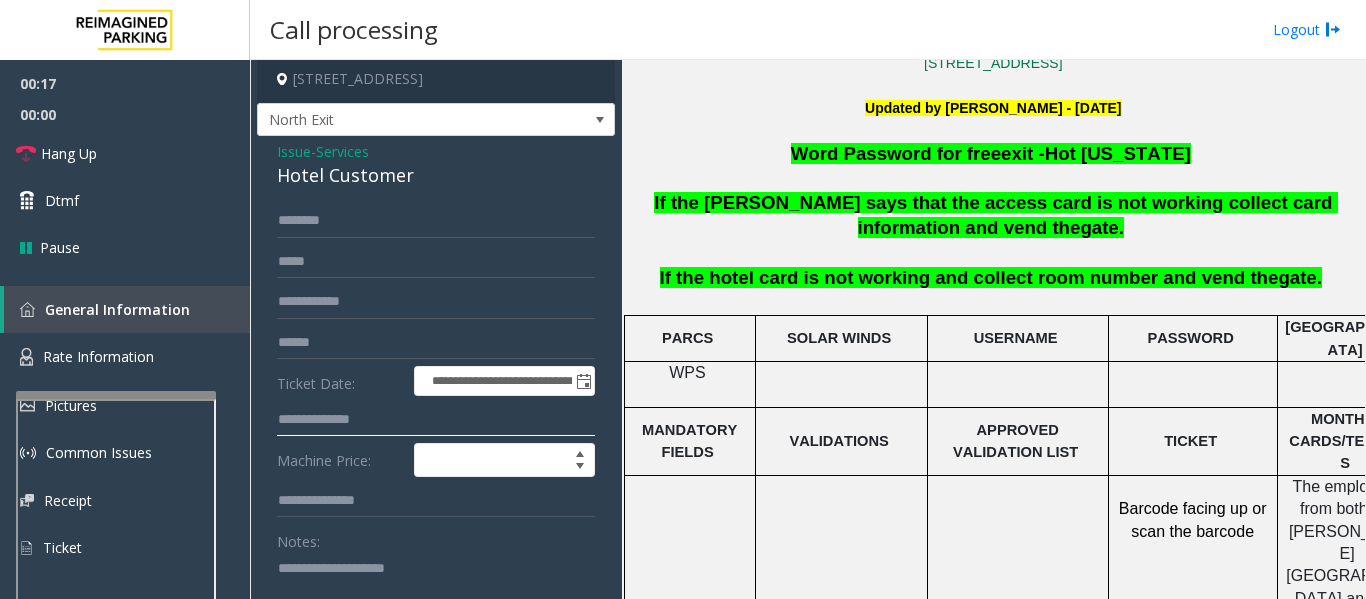 click 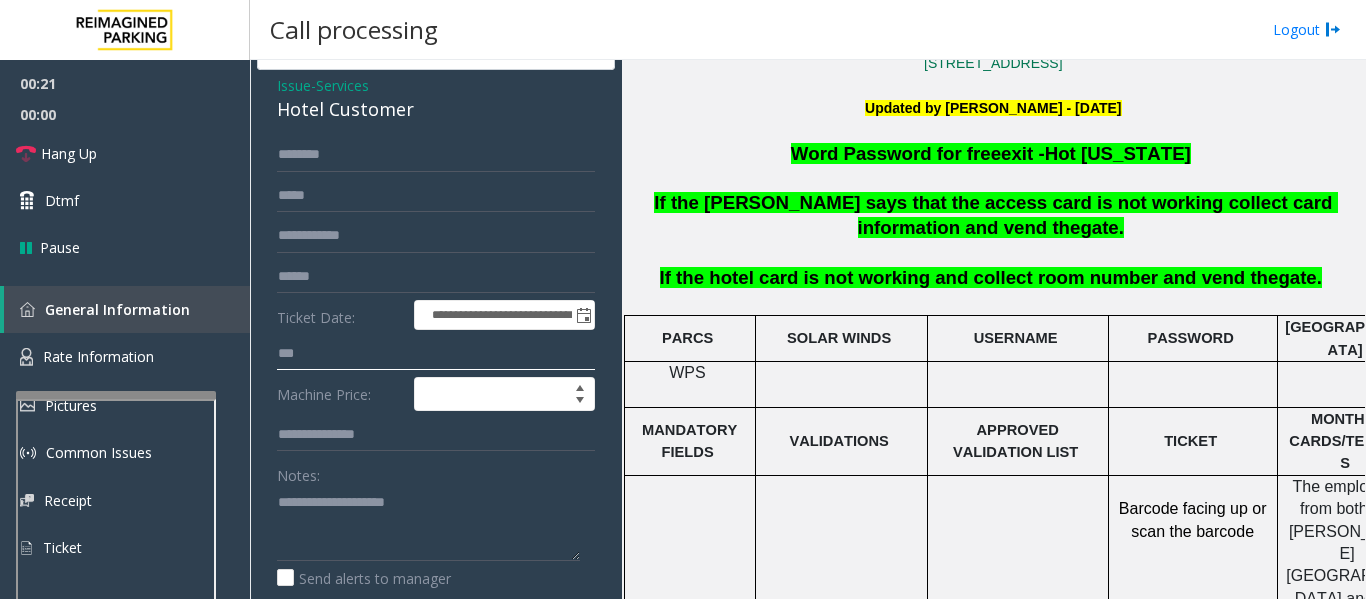 scroll, scrollTop: 129, scrollLeft: 0, axis: vertical 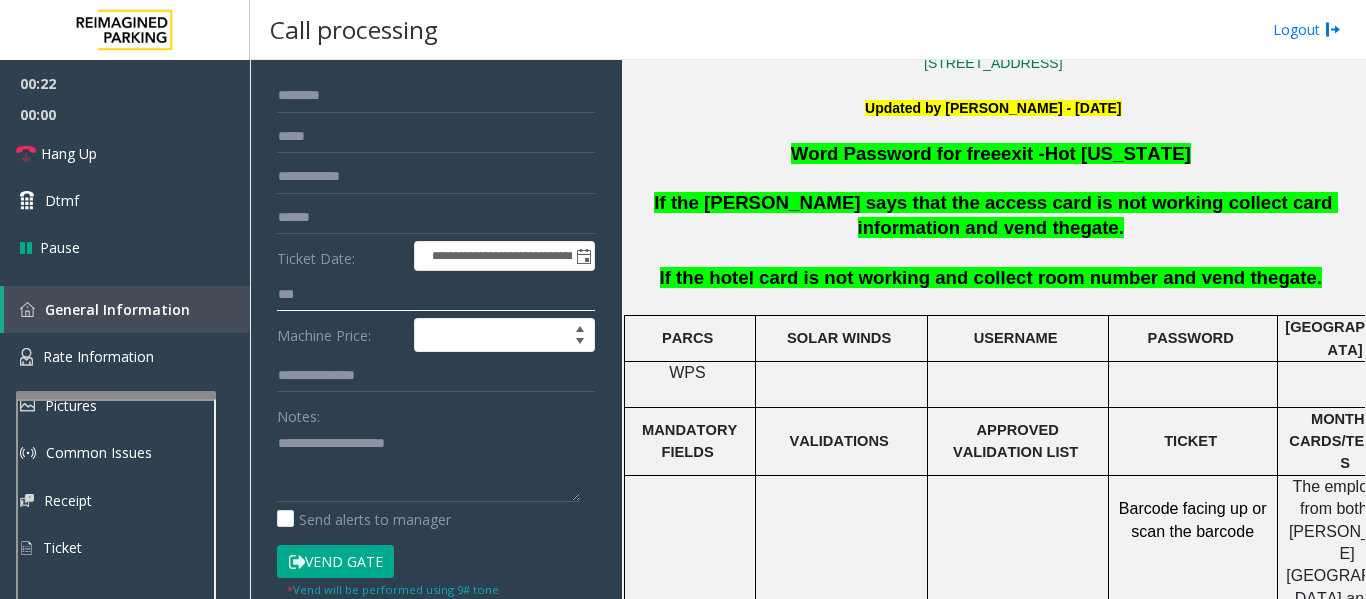 type on "***" 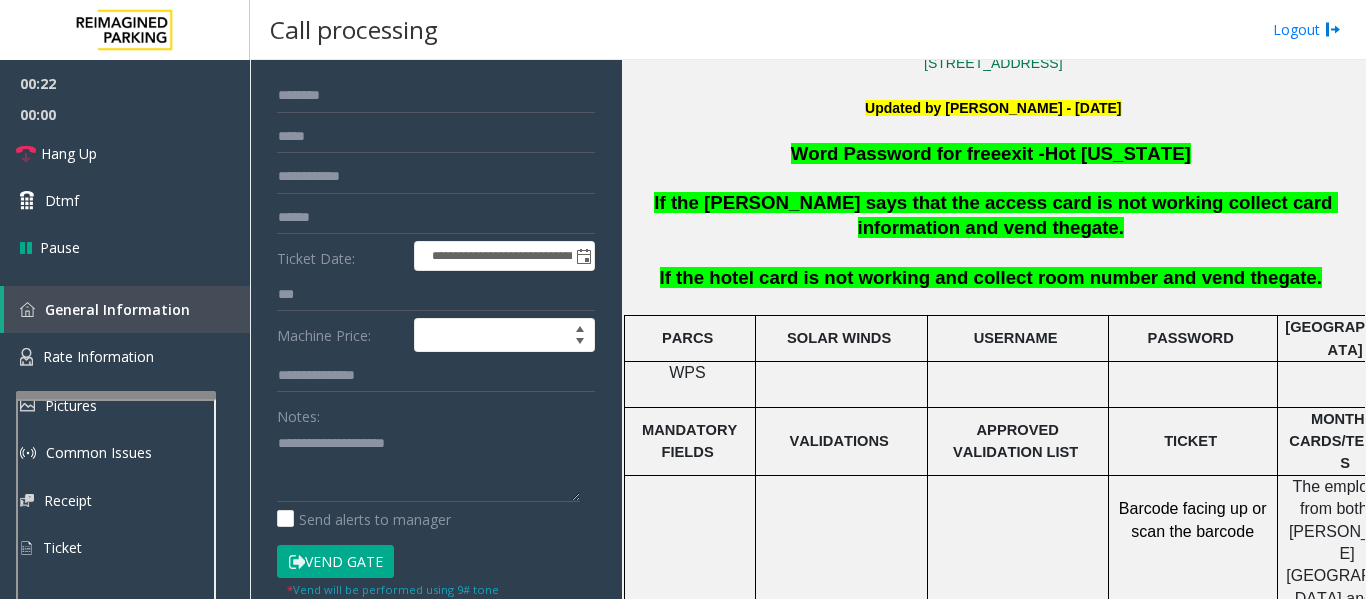click on "Vend Gate" 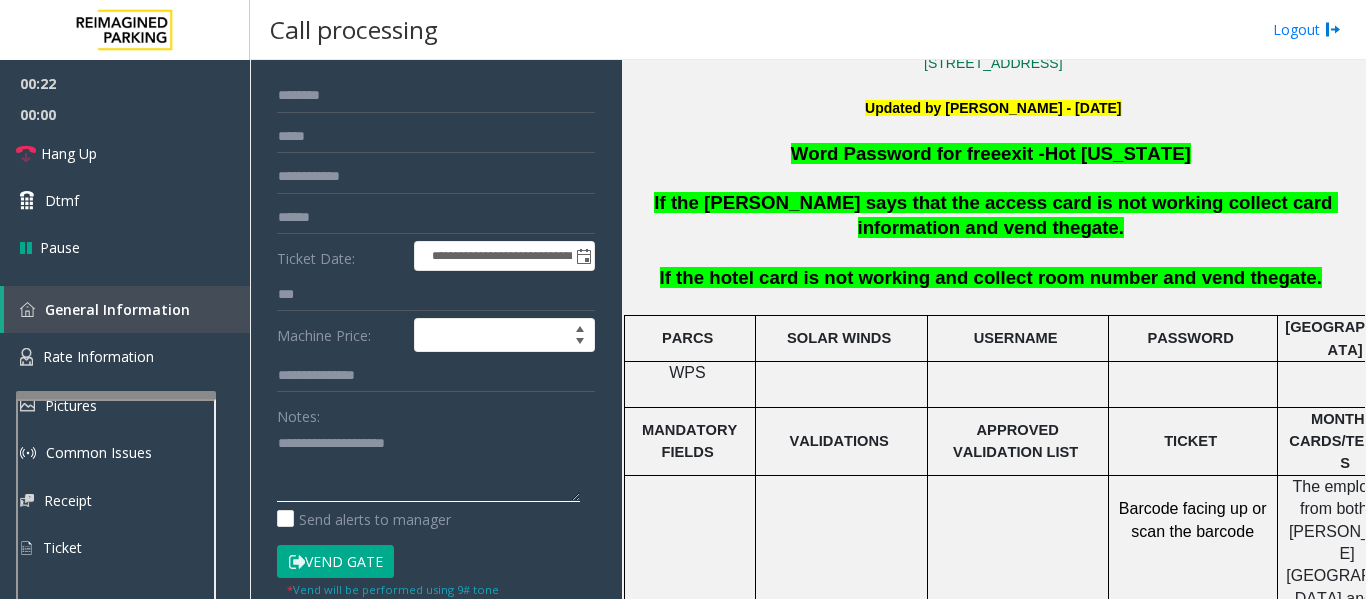 click 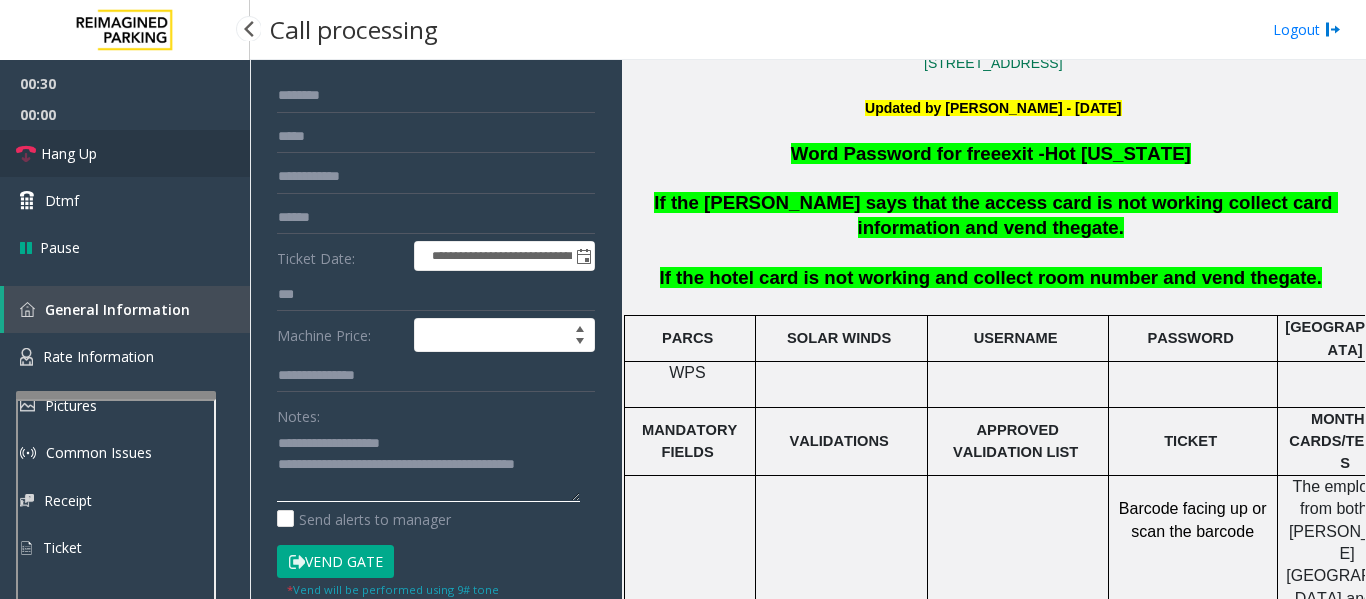 type on "**********" 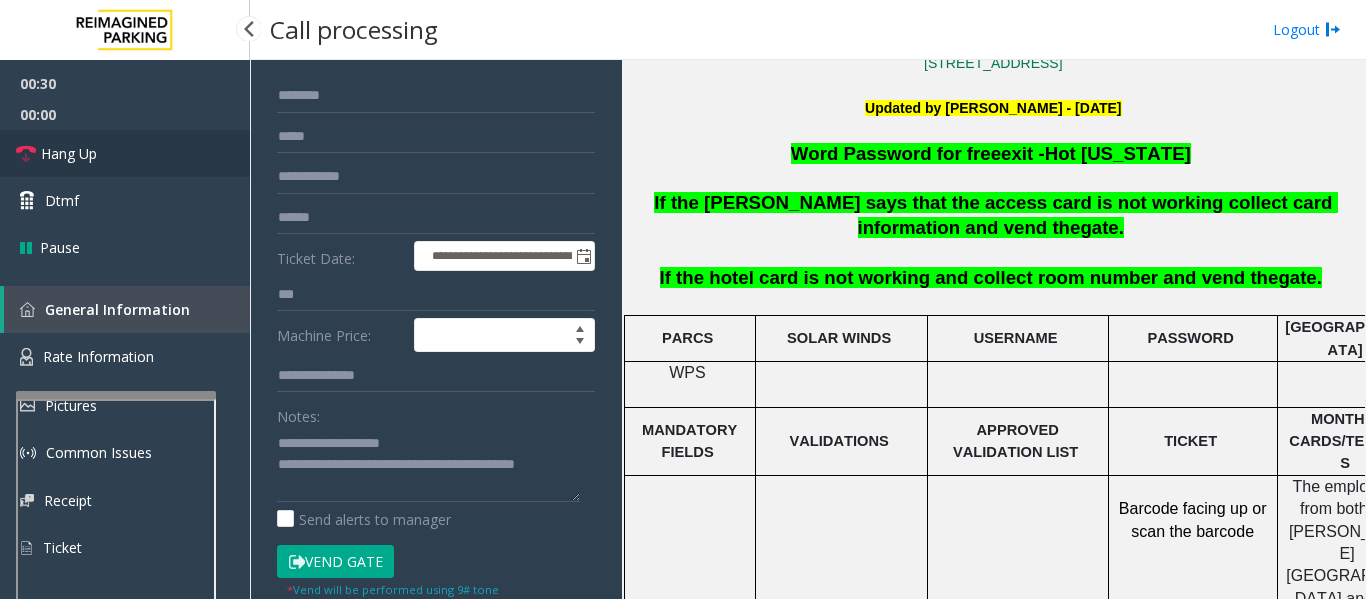 click on "Hang Up" at bounding box center [125, 153] 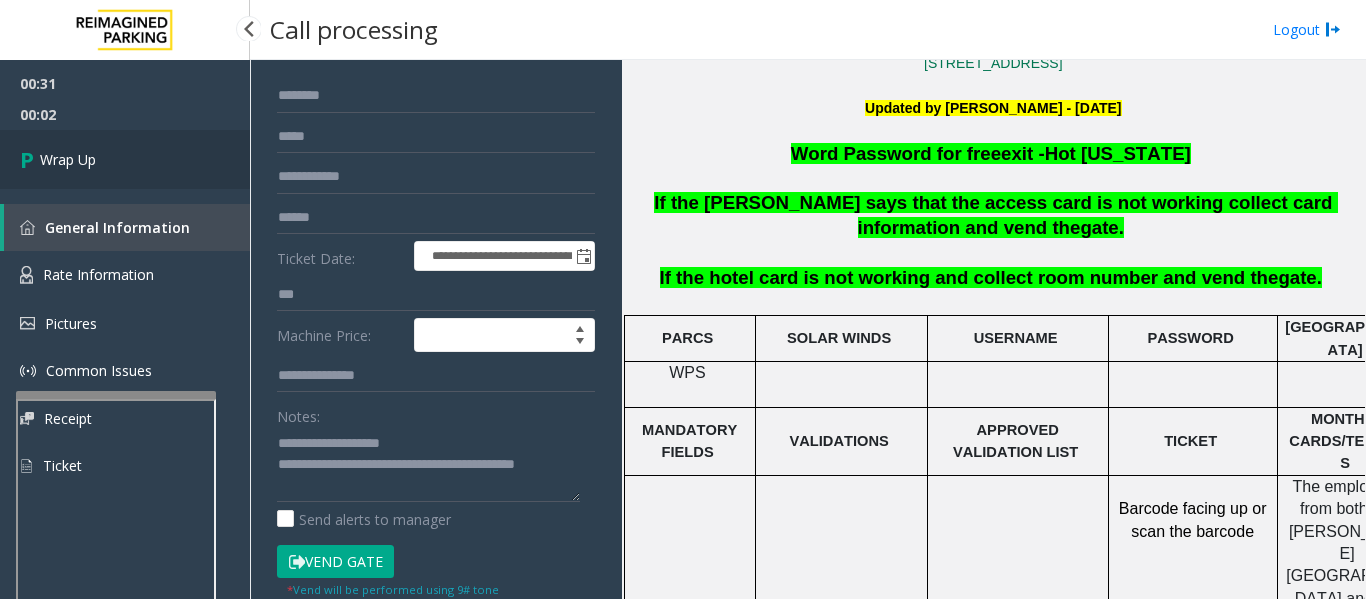 click on "Wrap Up" at bounding box center [125, 159] 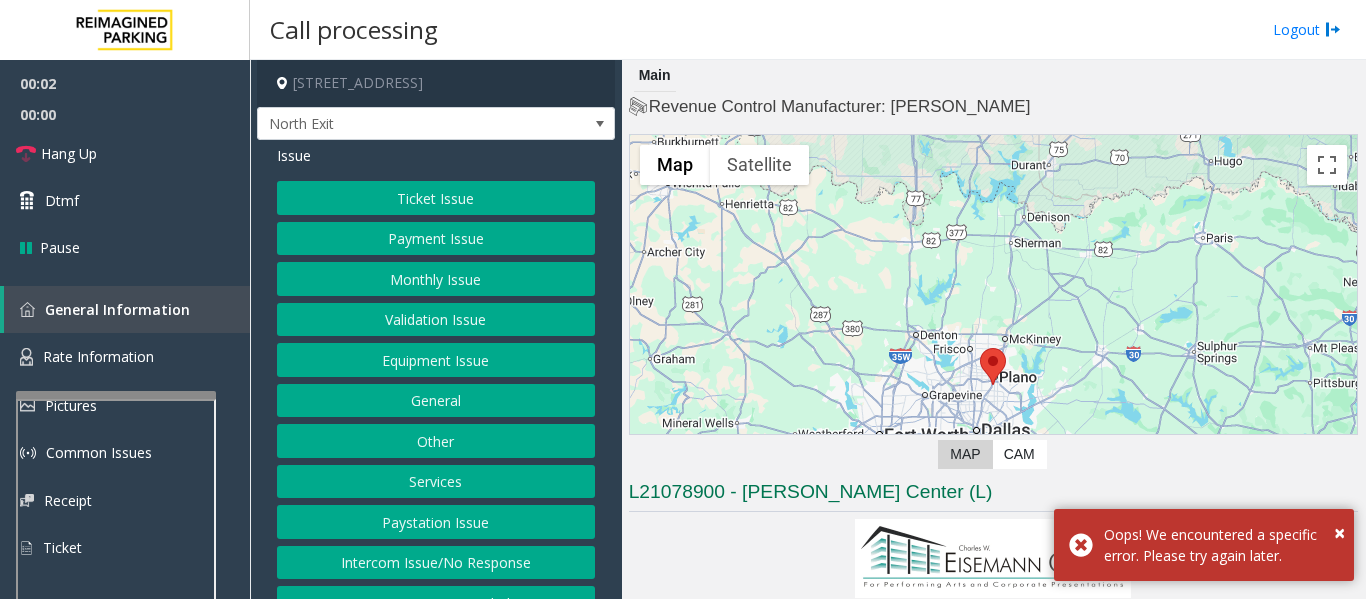 click on "Services" 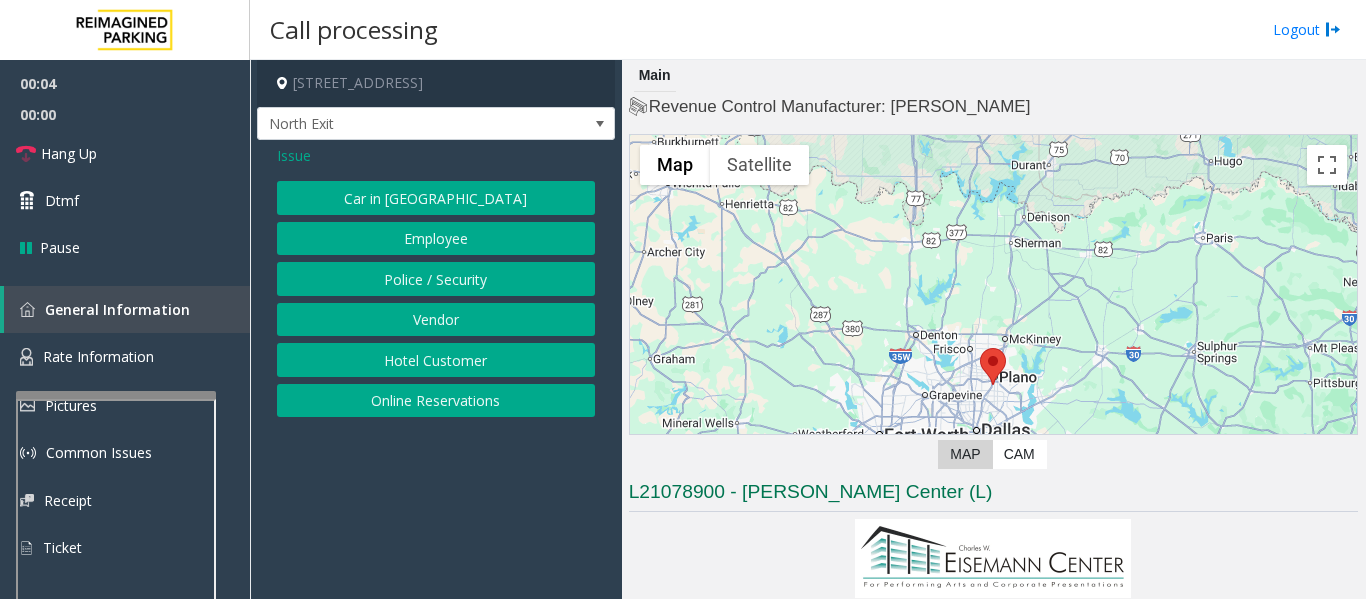 click on "Hotel Customer" 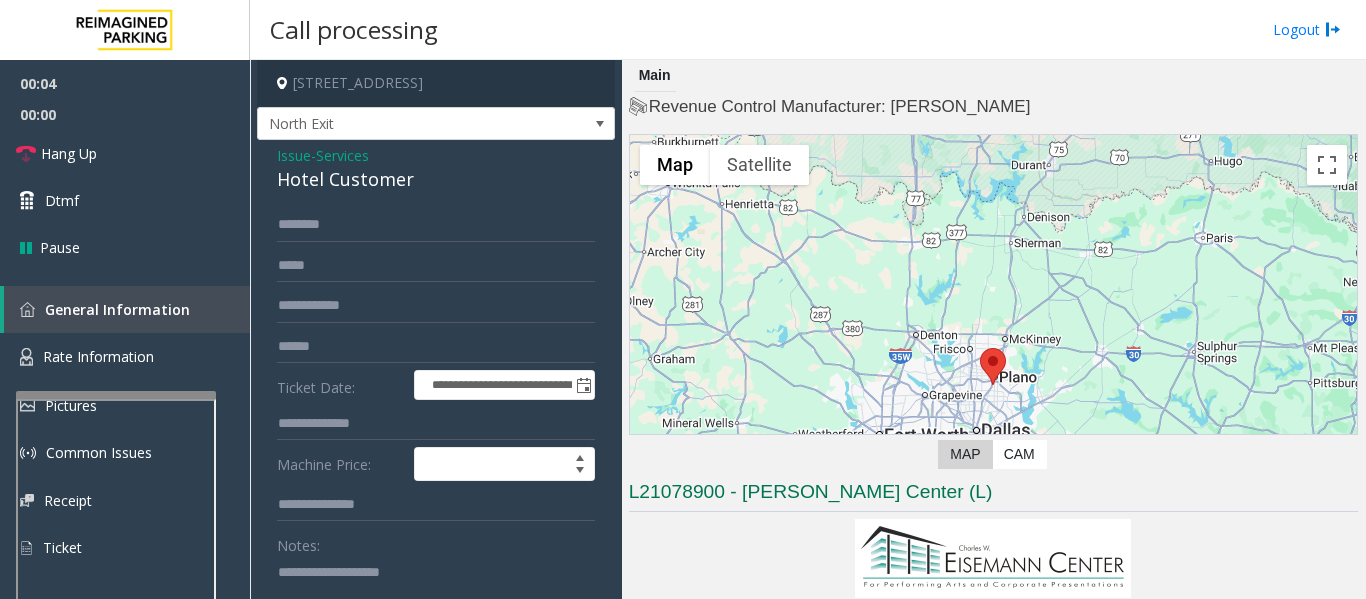 click on "Hotel Customer" 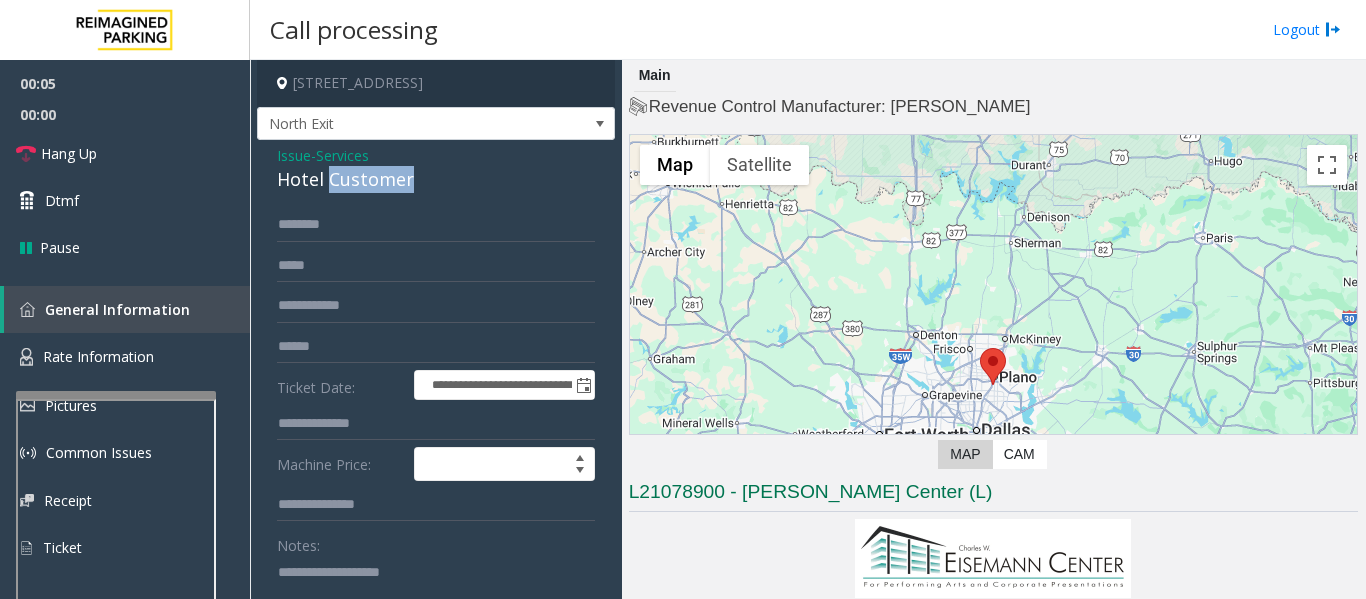 click on "Hotel Customer" 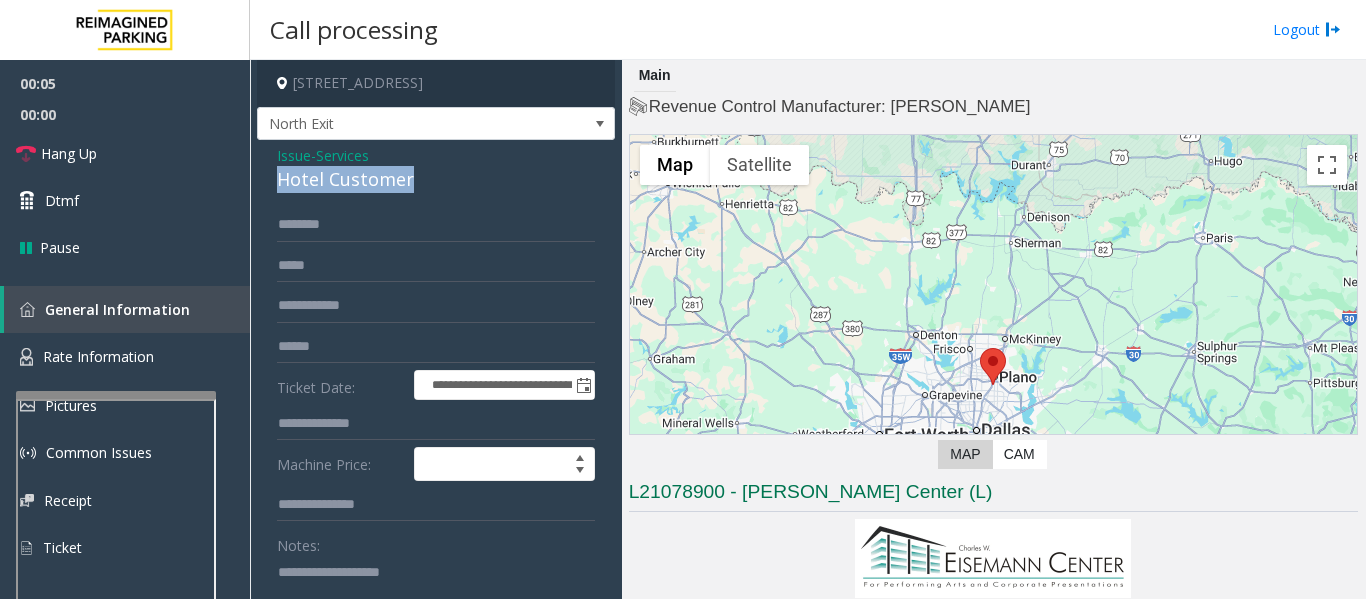 click on "Hotel Customer" 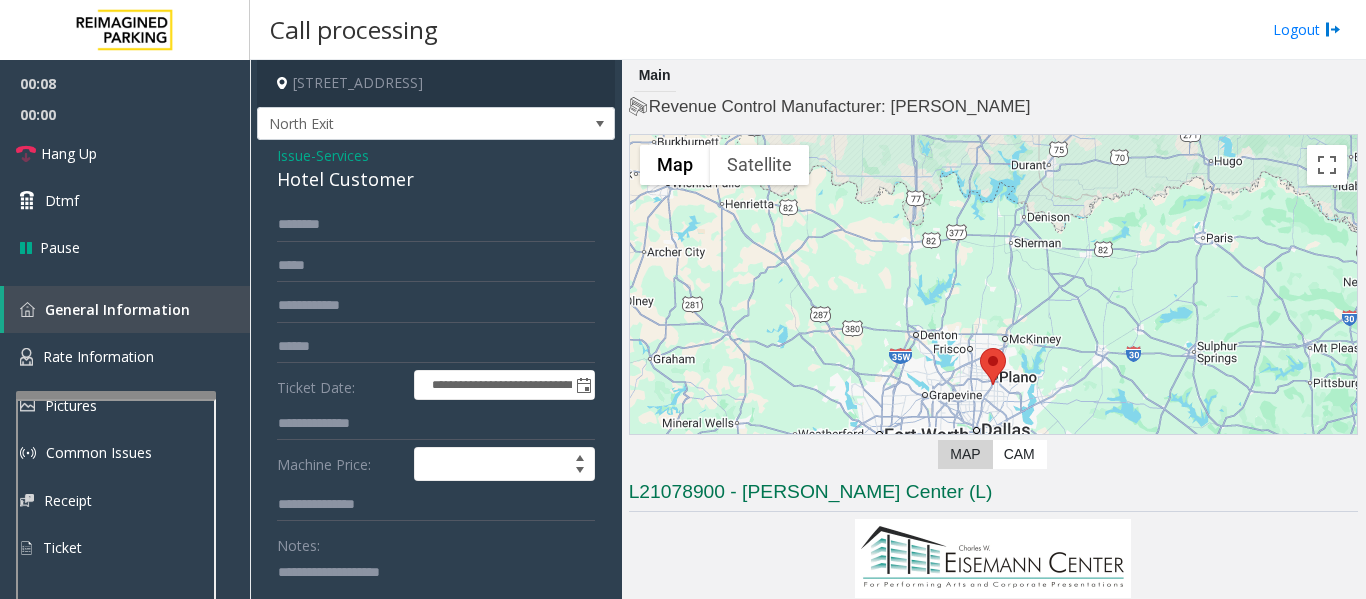 click 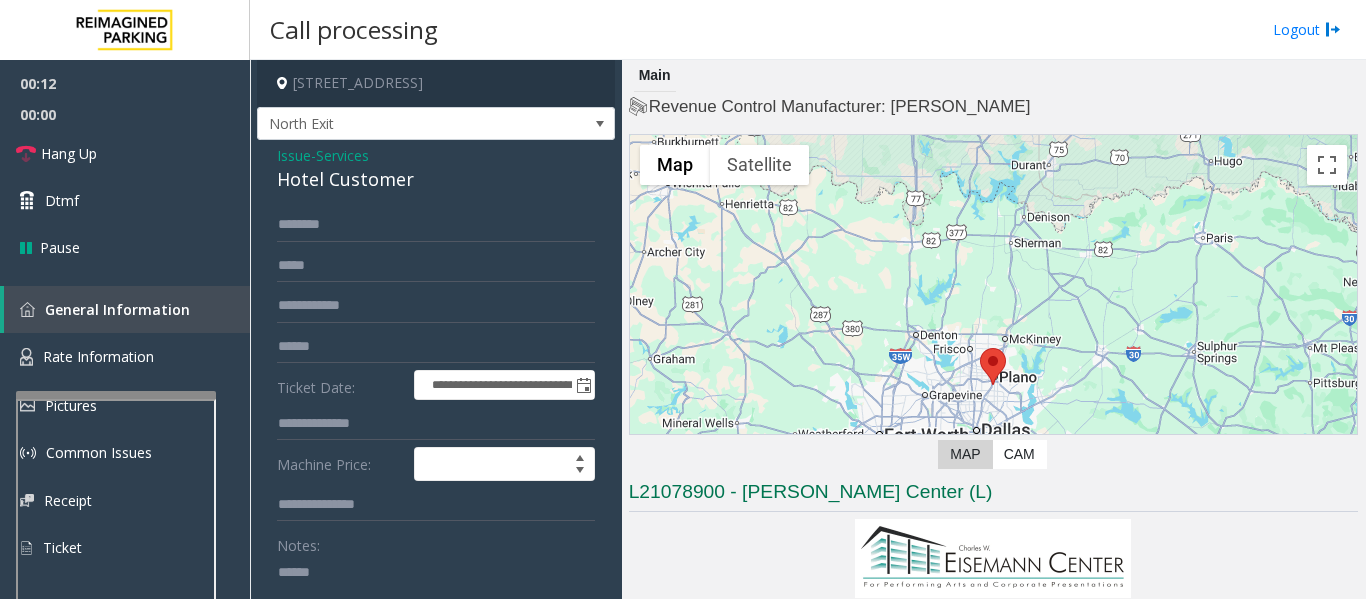 paste on "**********" 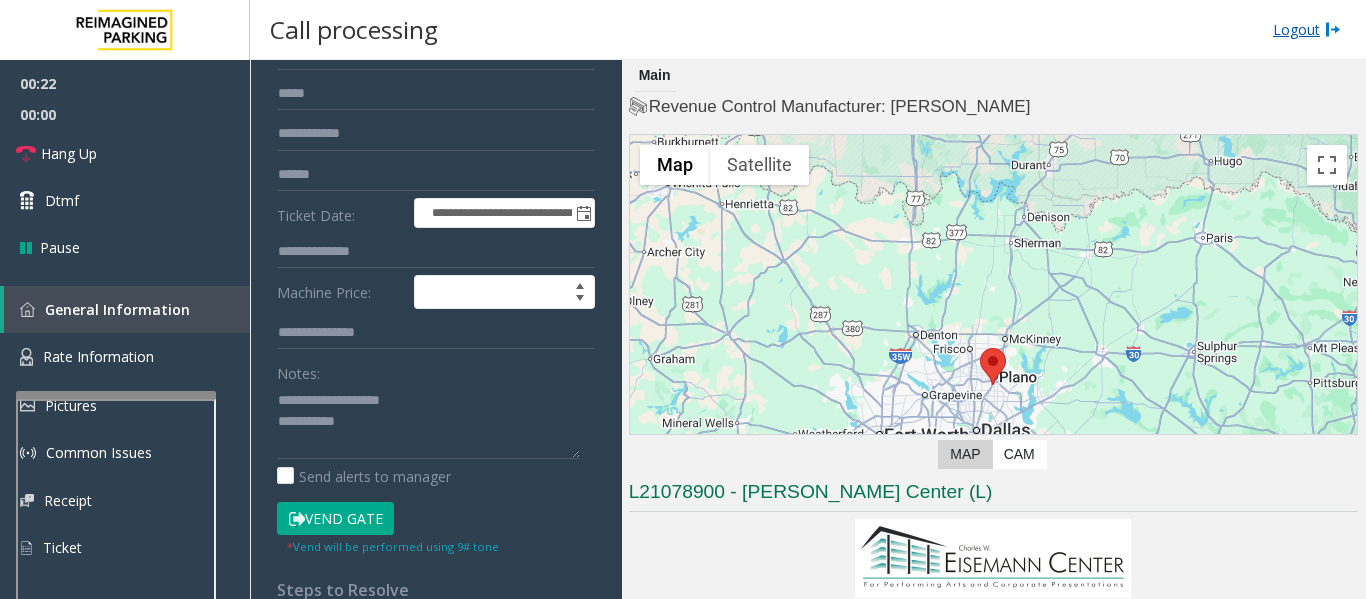 scroll, scrollTop: 222, scrollLeft: 0, axis: vertical 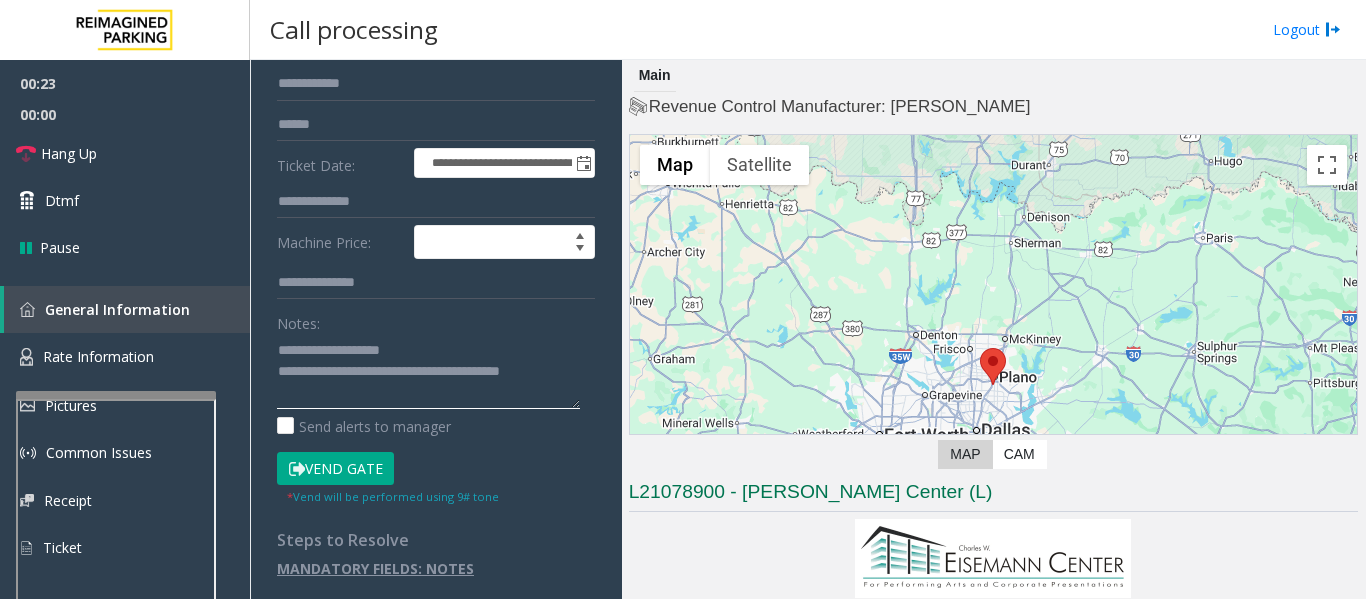 type on "**********" 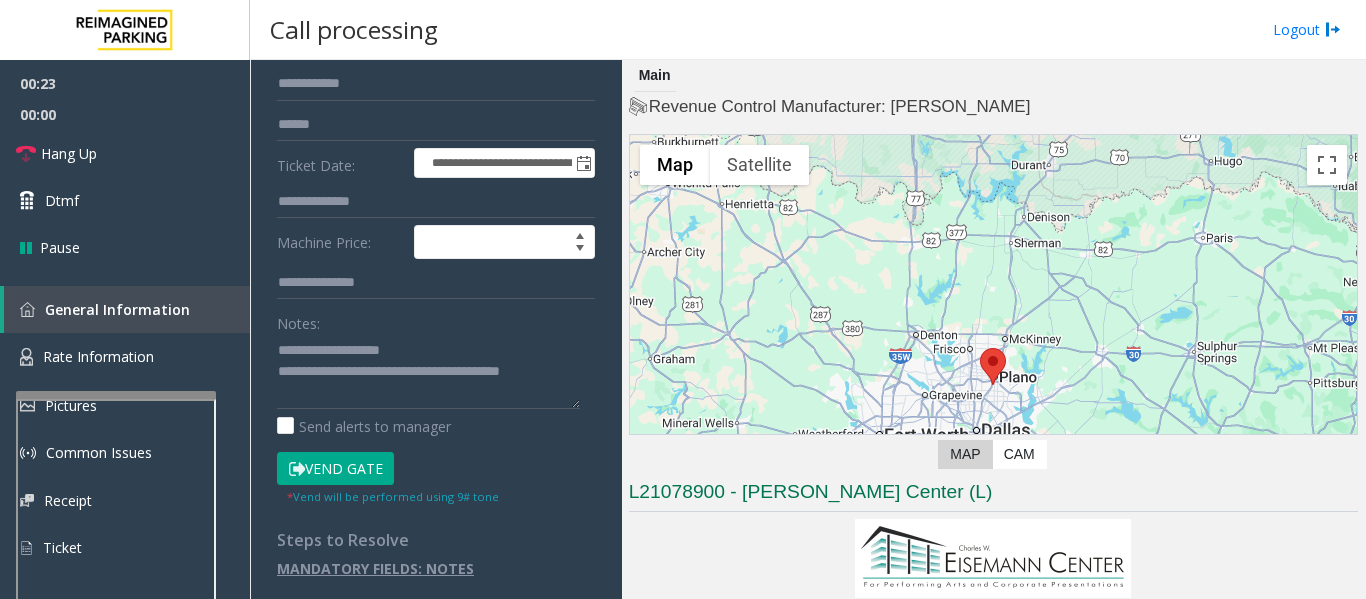 click on "**********" 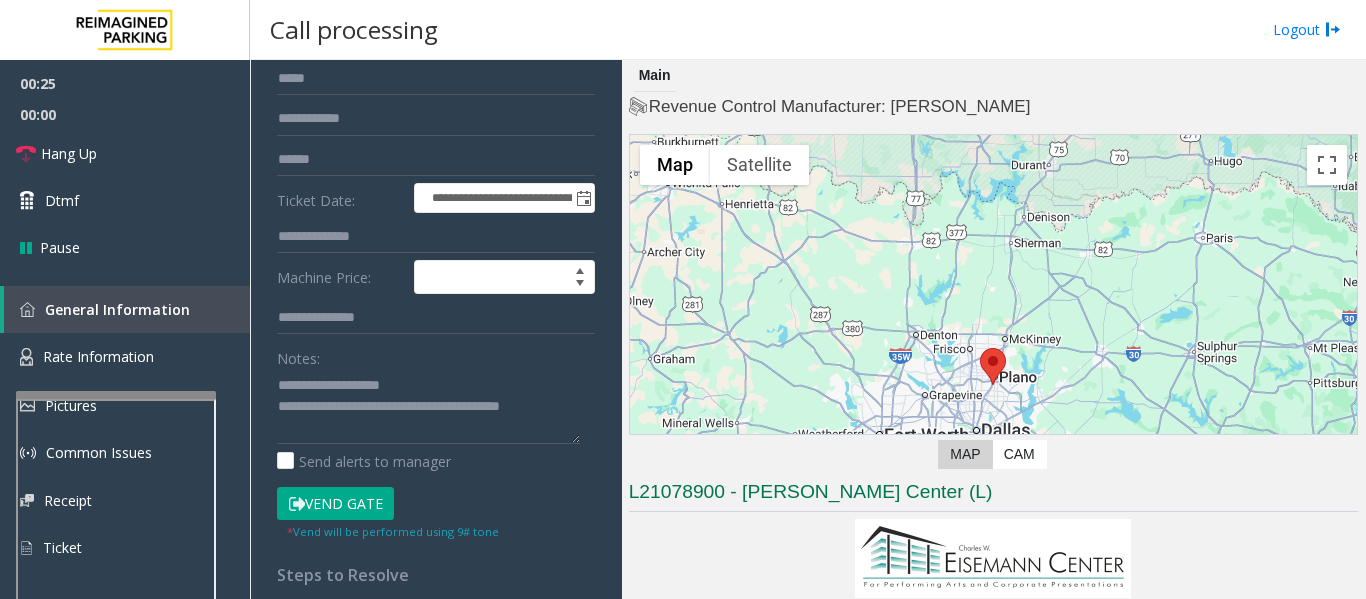 scroll, scrollTop: 222, scrollLeft: 0, axis: vertical 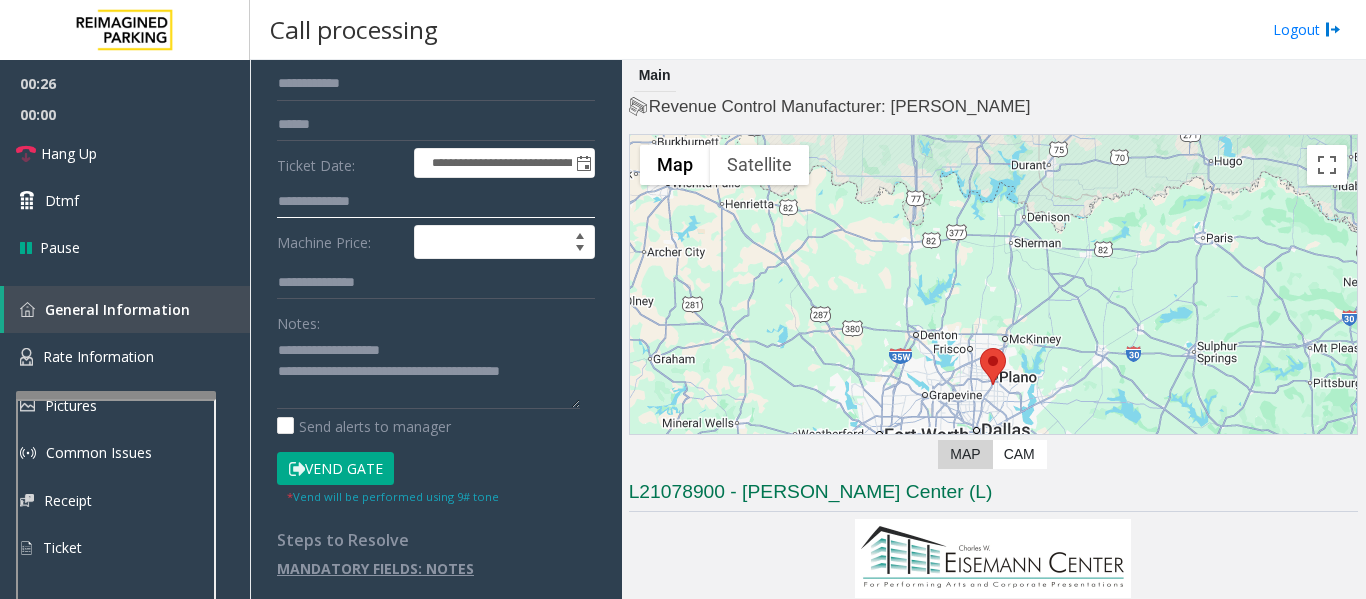click 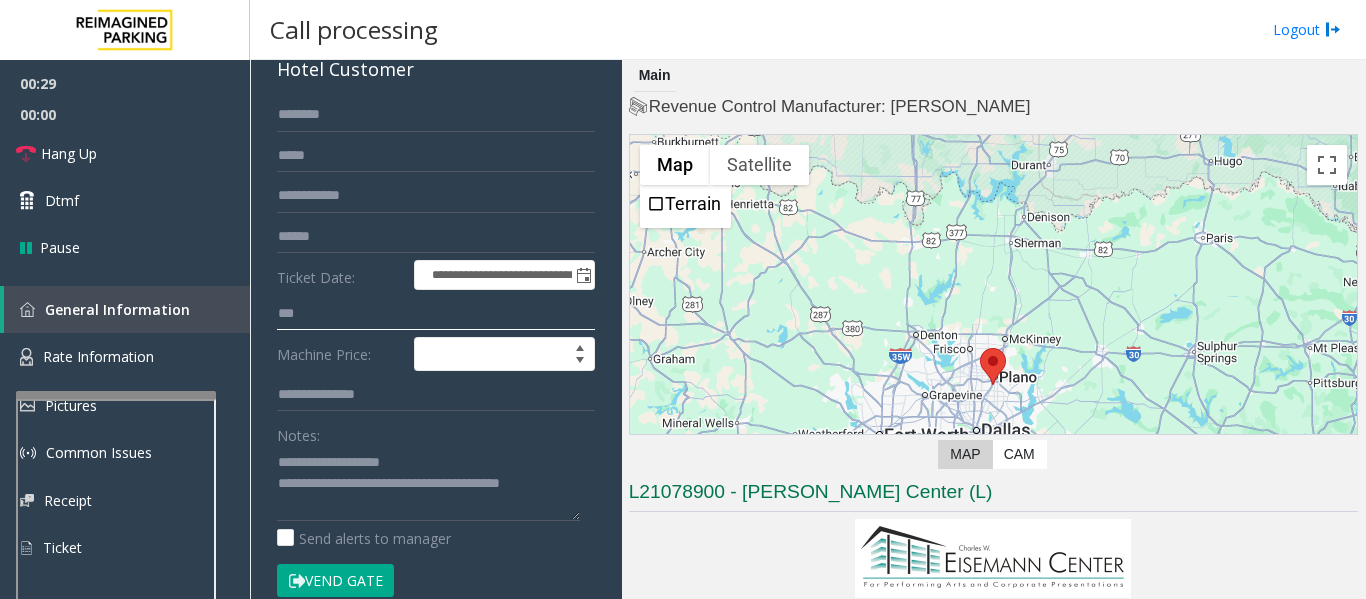 scroll, scrollTop: 66, scrollLeft: 0, axis: vertical 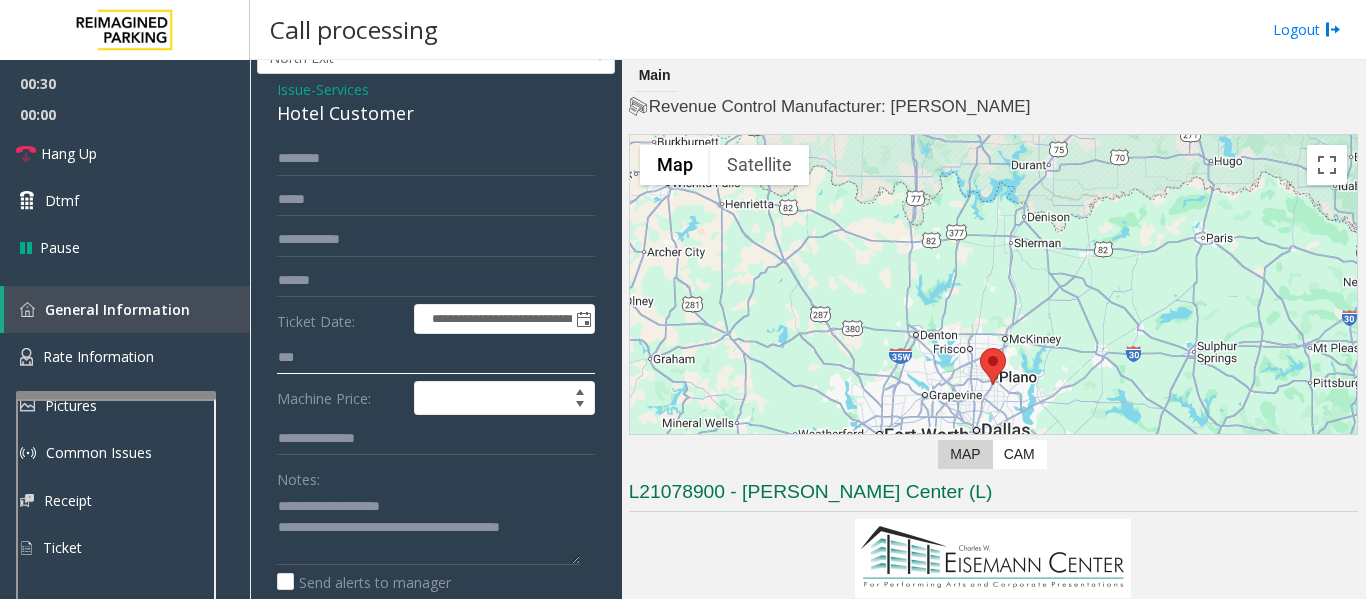 type on "***" 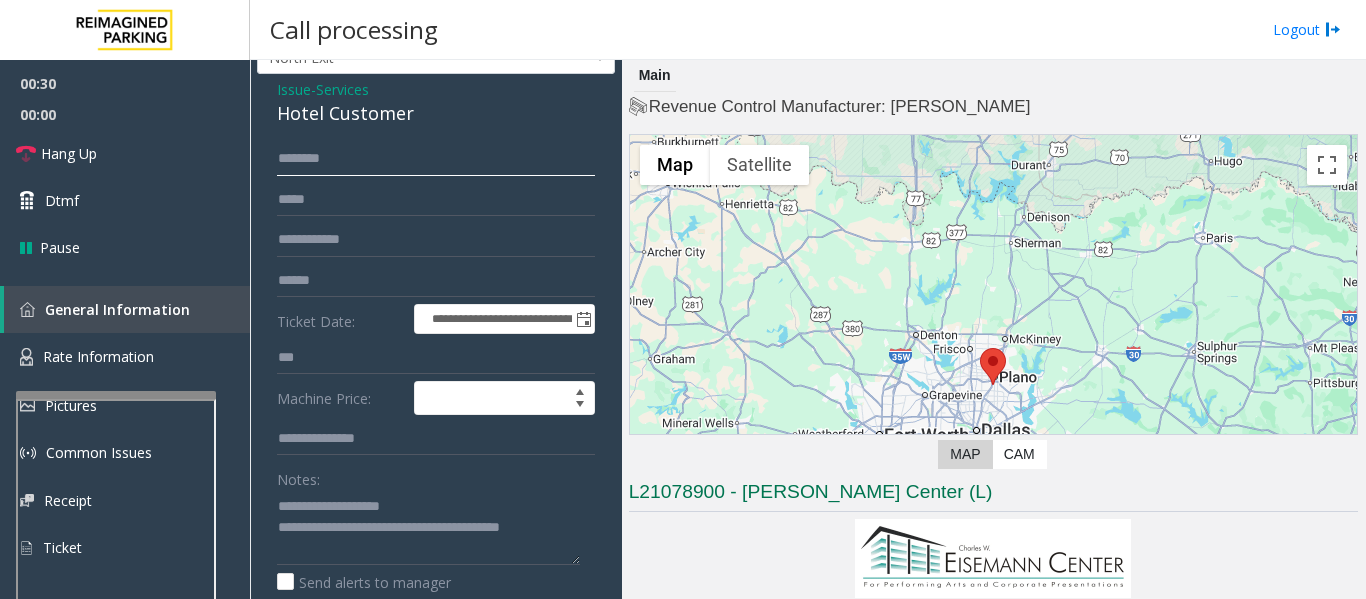 click 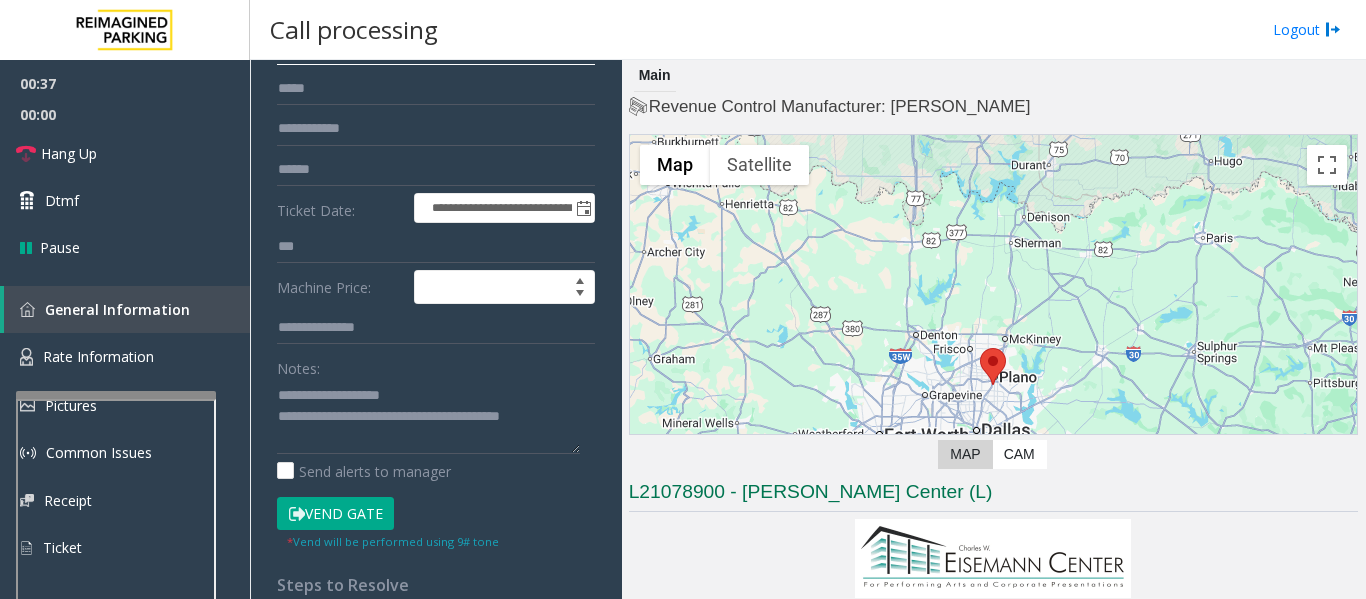 scroll, scrollTop: 222, scrollLeft: 0, axis: vertical 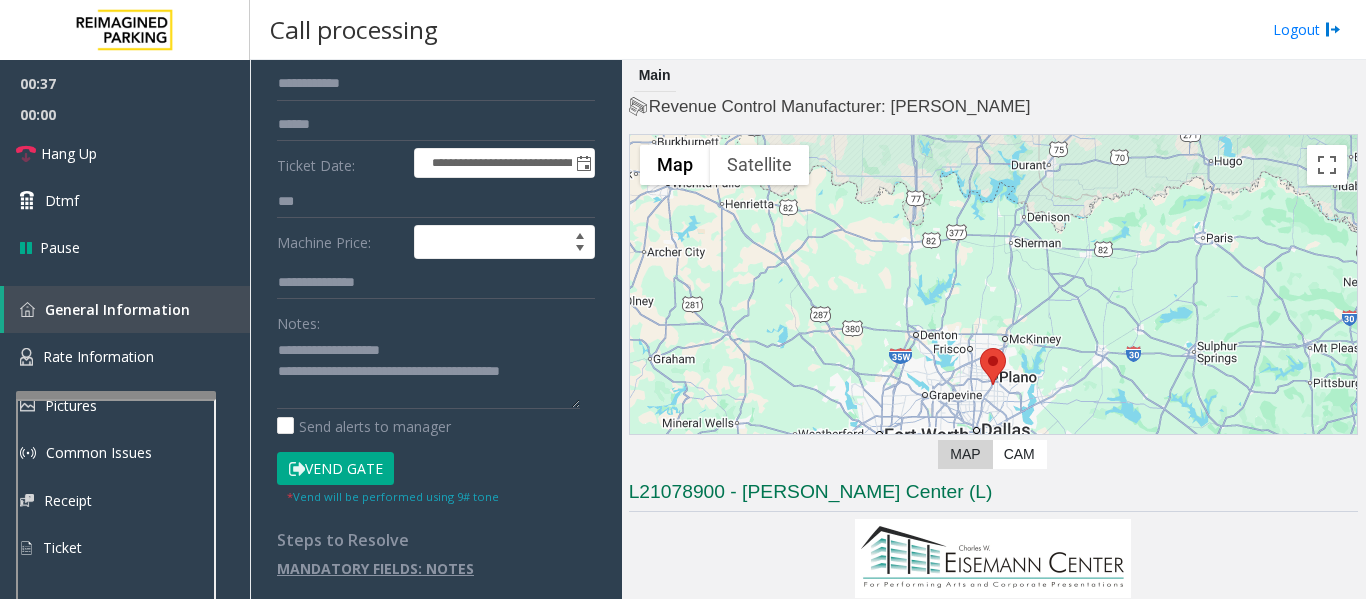 type on "******" 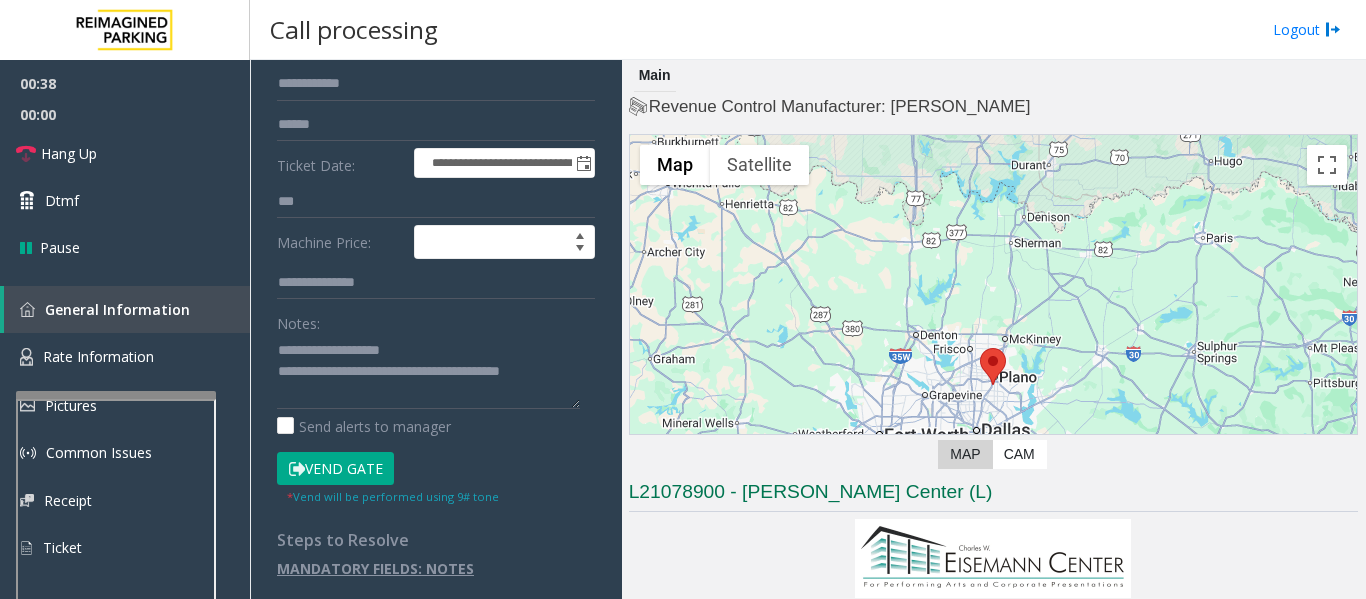 click on "Vend Gate" 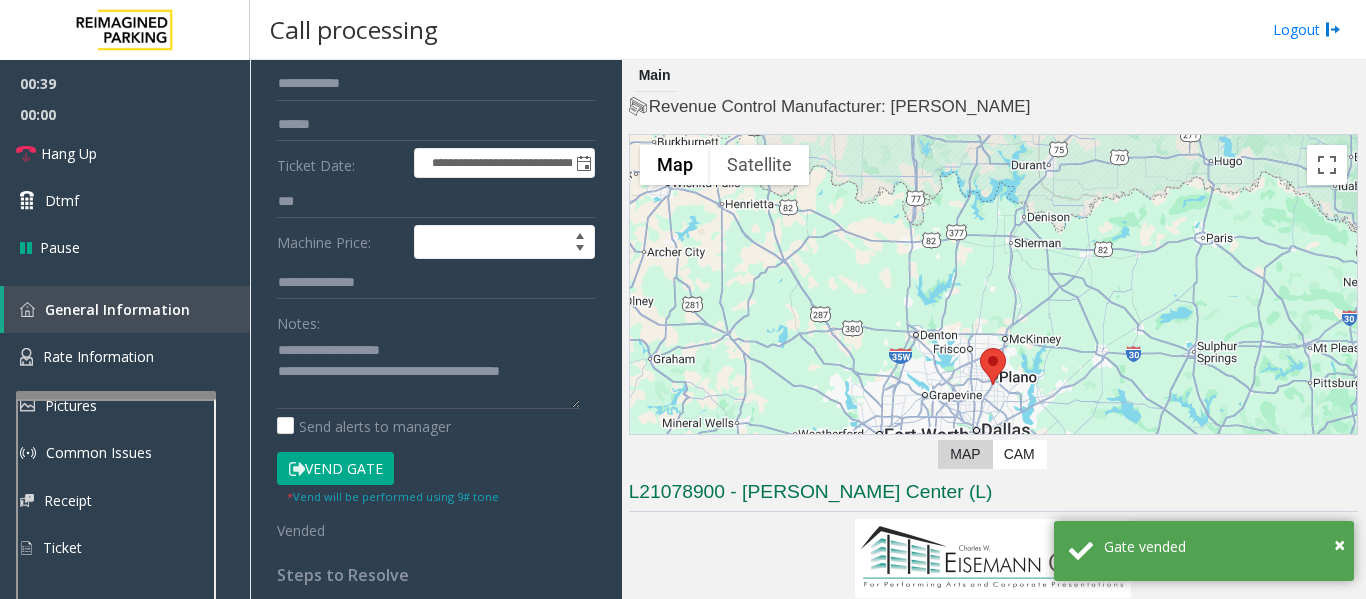 scroll, scrollTop: 25, scrollLeft: 0, axis: vertical 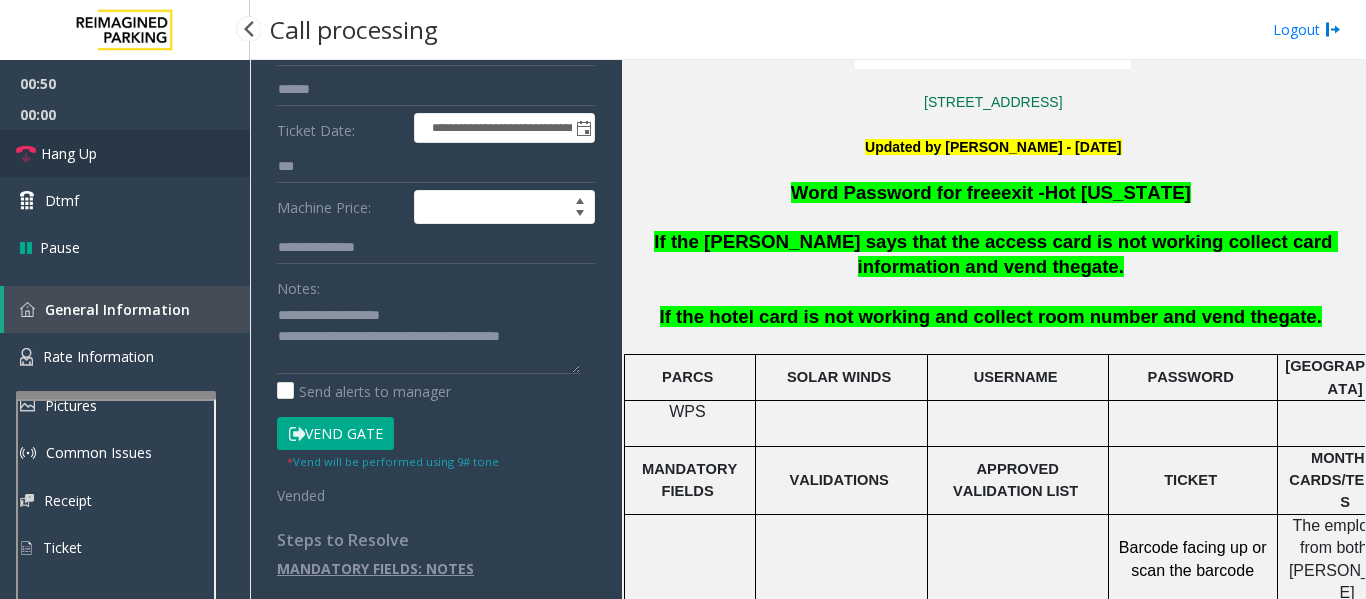 click on "Hang Up" at bounding box center [69, 153] 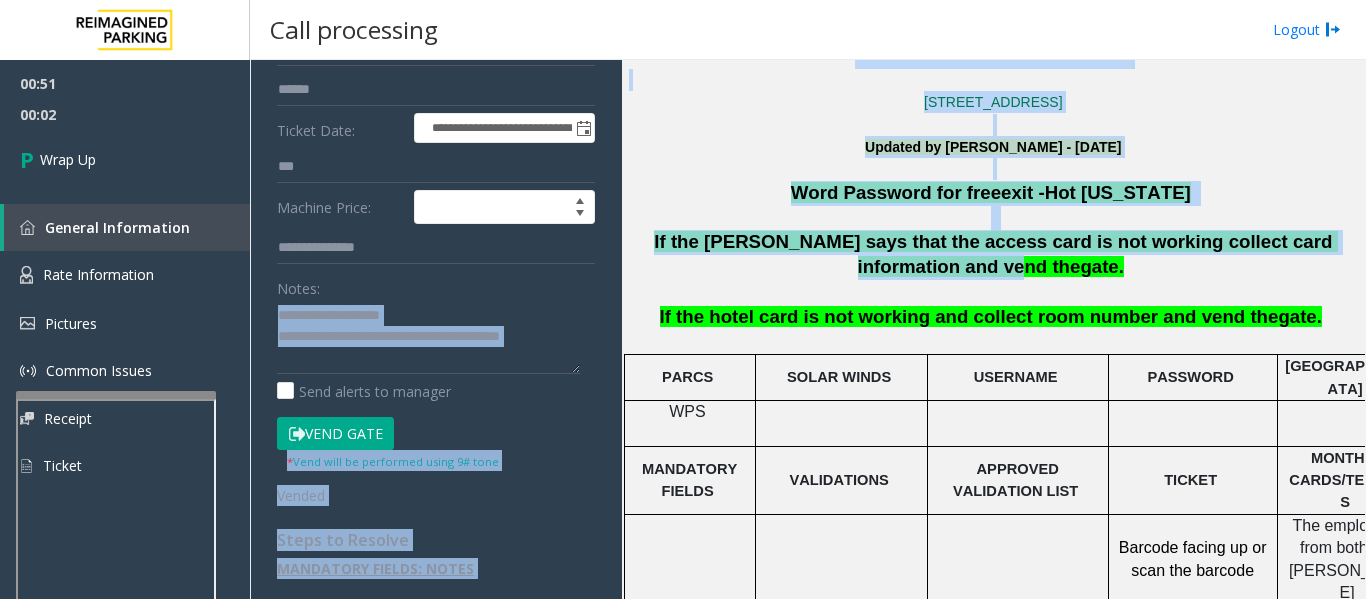 click on "**********" 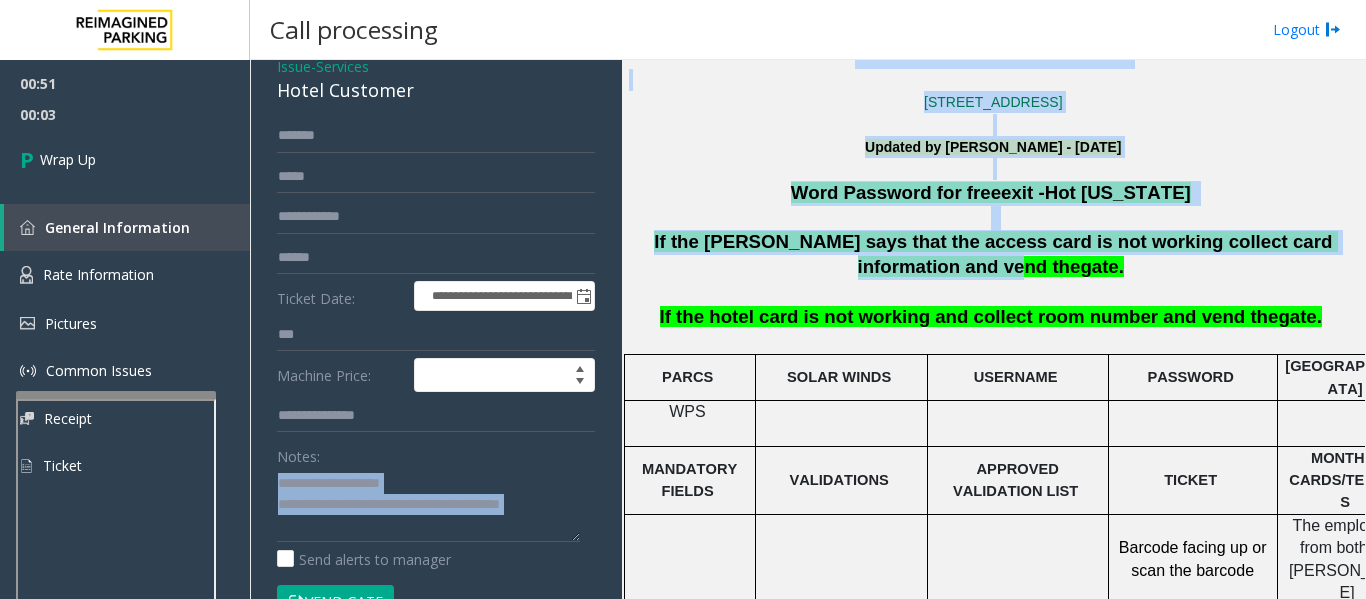 scroll, scrollTop: 30, scrollLeft: 0, axis: vertical 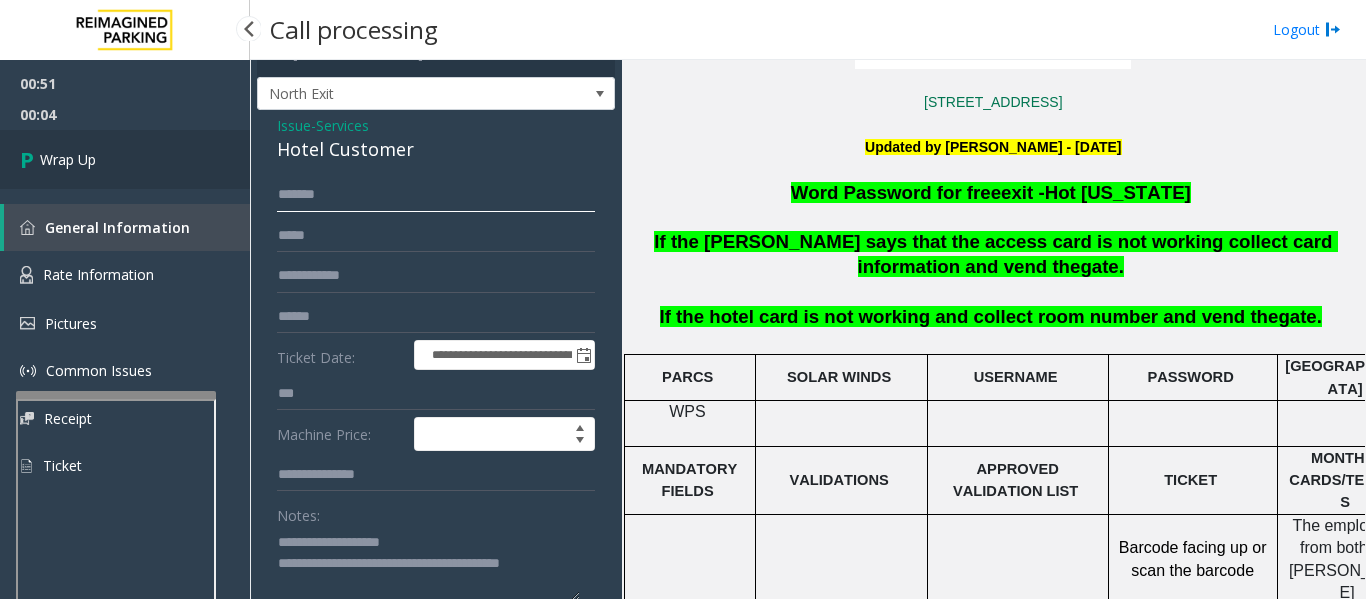 drag, startPoint x: 388, startPoint y: 200, endPoint x: 102, endPoint y: 171, distance: 287.46652 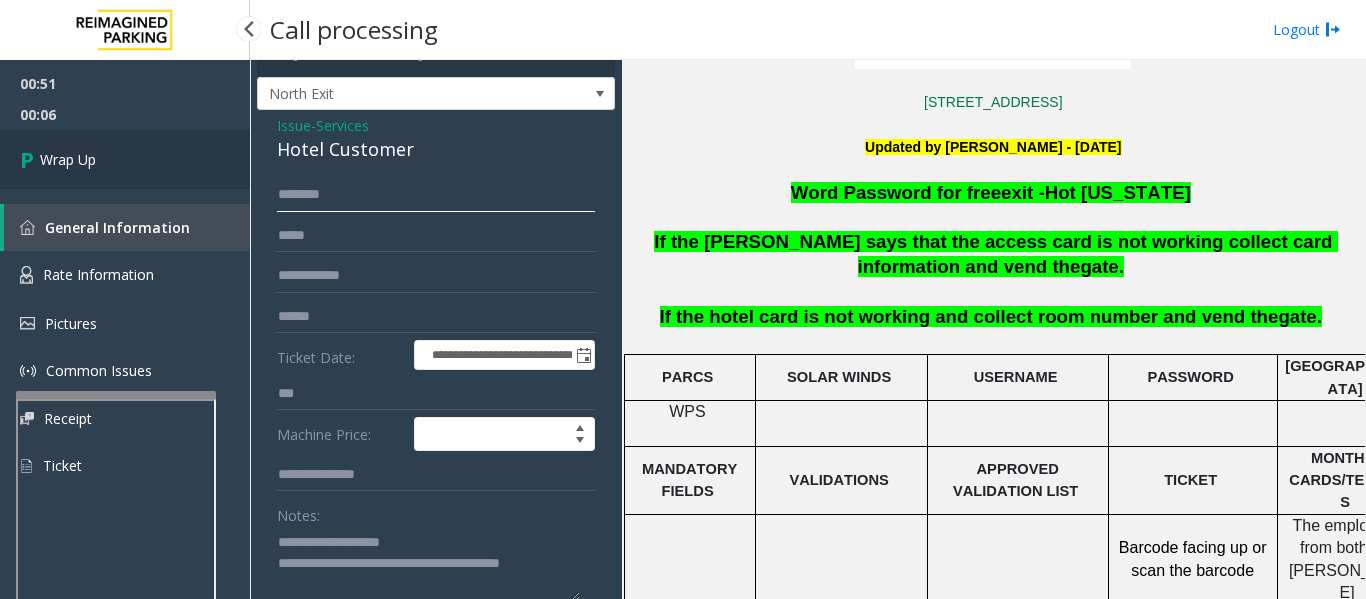 type 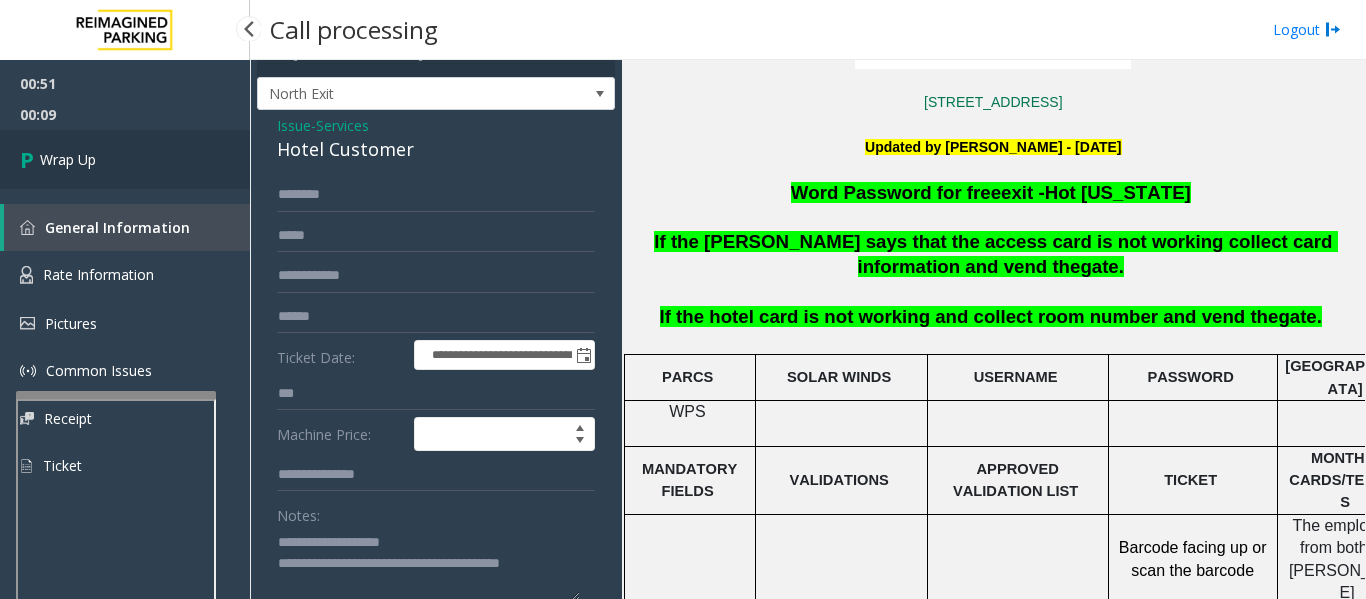 click on "Wrap Up" at bounding box center [68, 159] 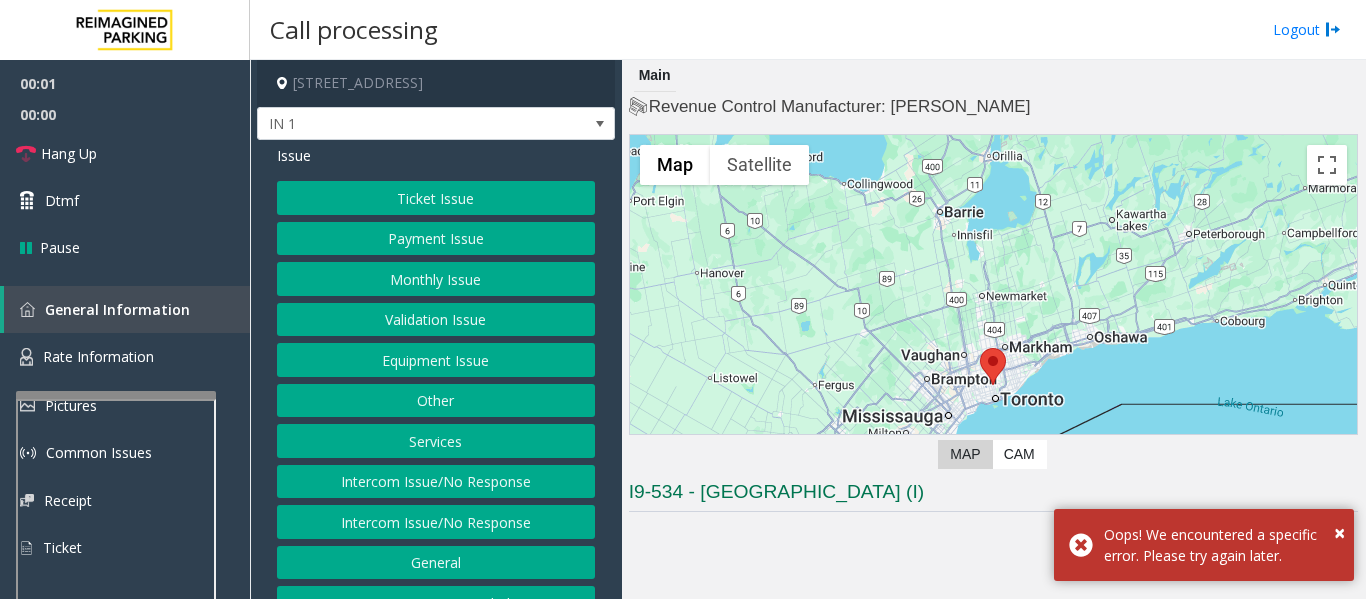 click on "Equipment Issue" 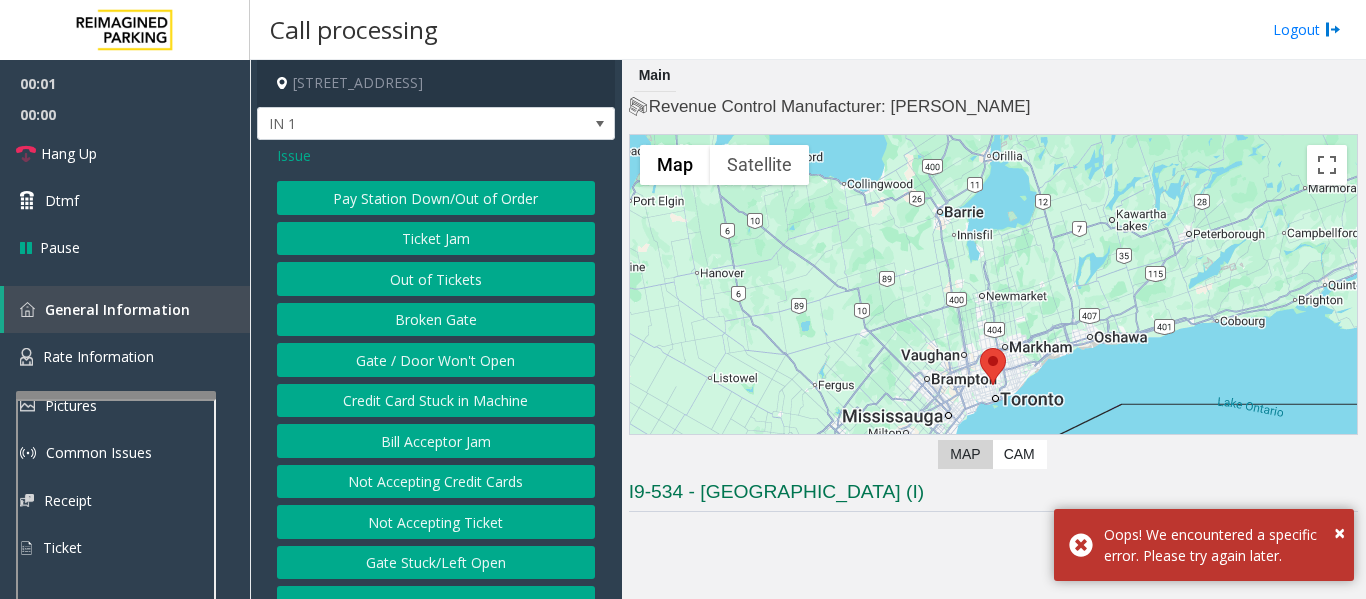 click on "Gate / Door Won't Open" 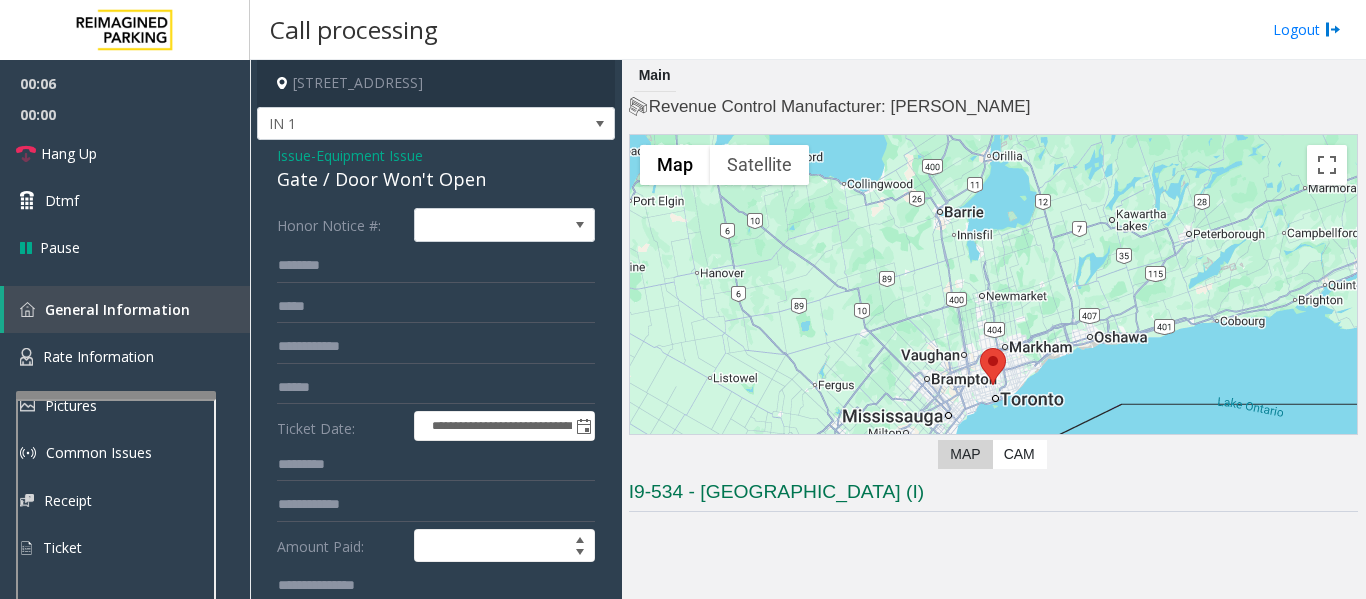 click on "Gate / Door Won't Open" 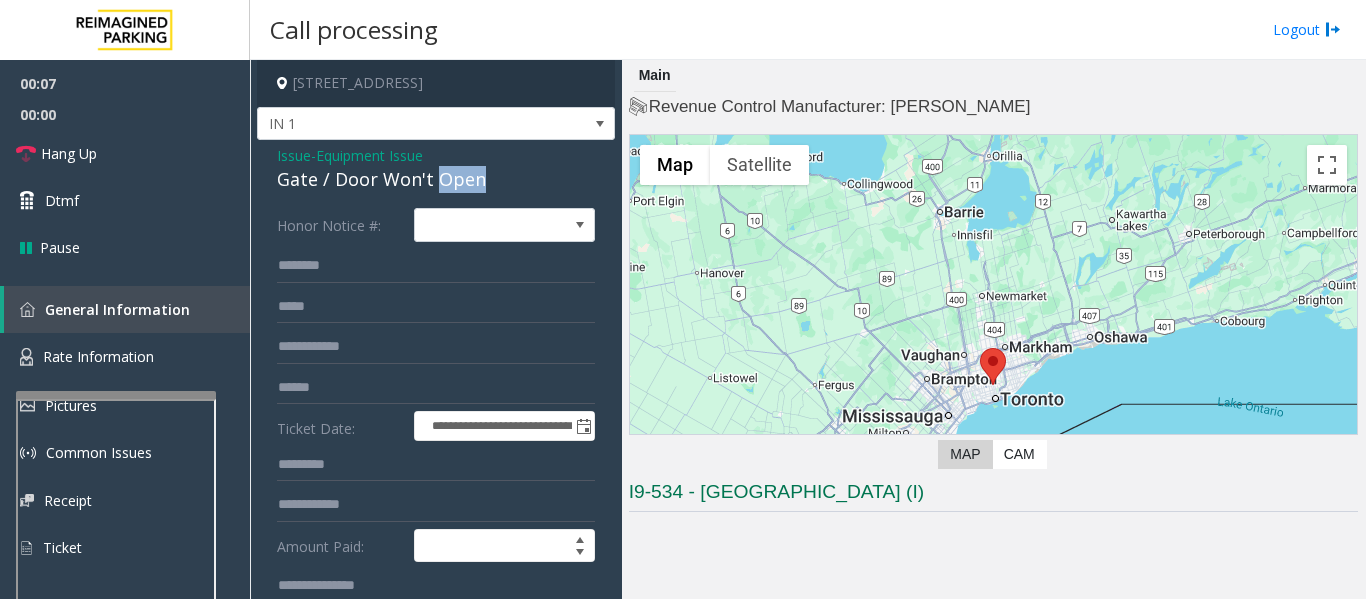 click on "Gate / Door Won't Open" 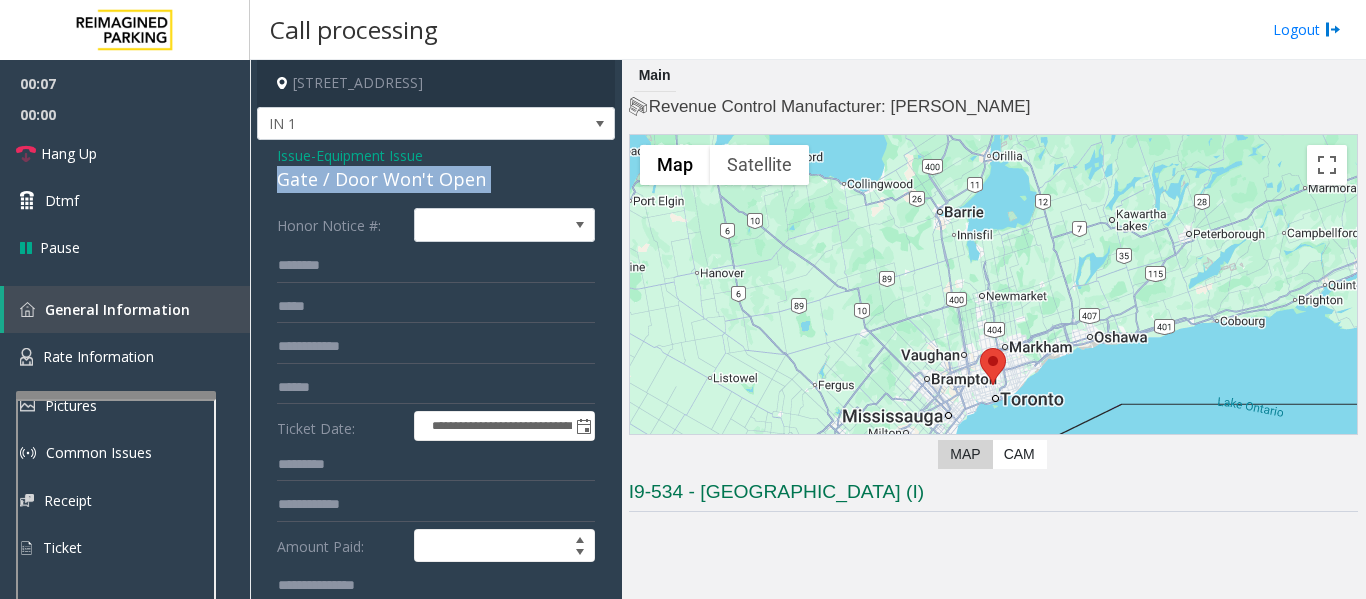click on "Gate / Door Won't Open" 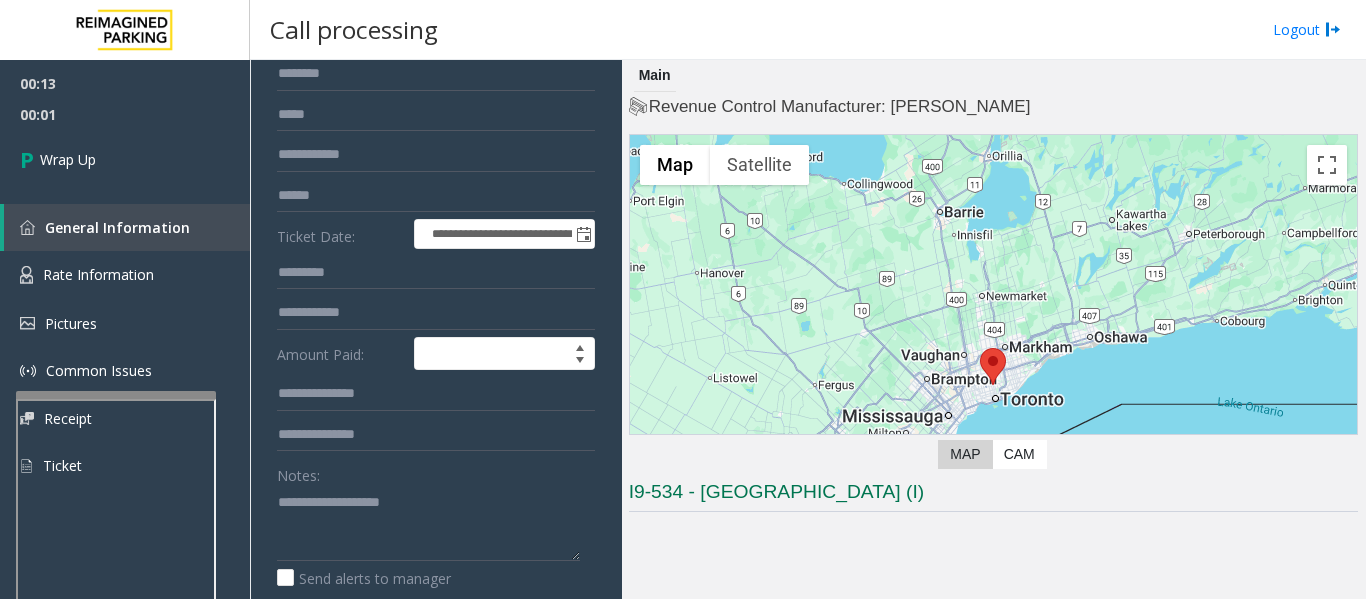 scroll, scrollTop: 227, scrollLeft: 0, axis: vertical 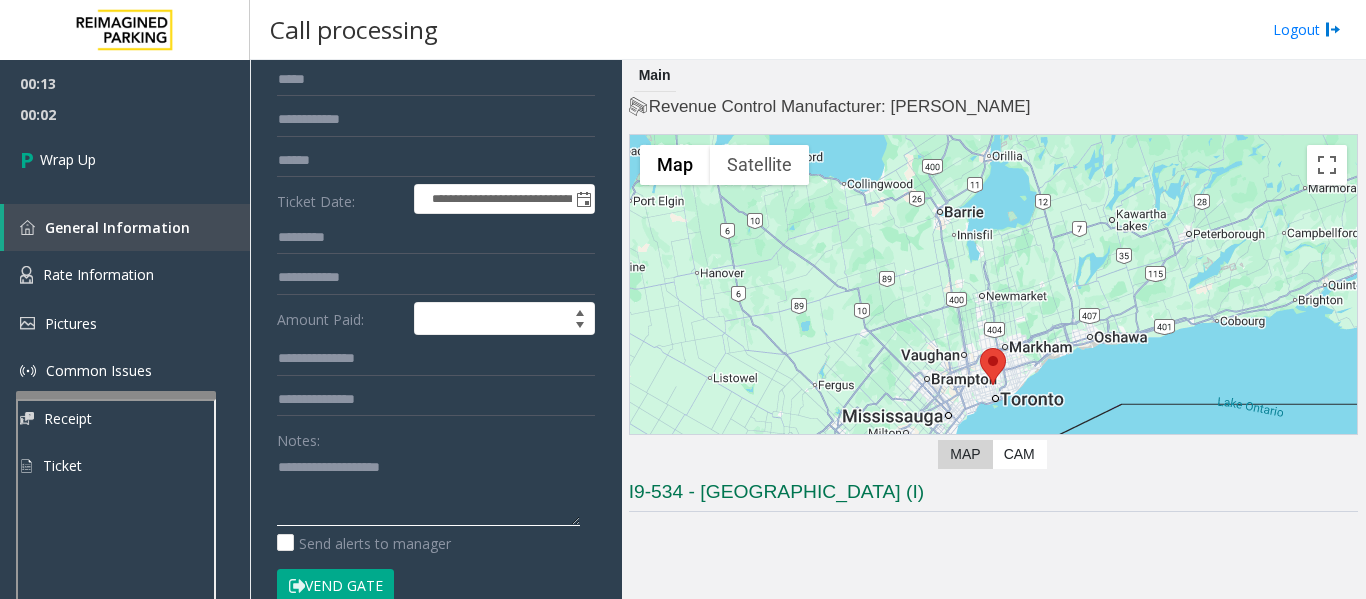 click 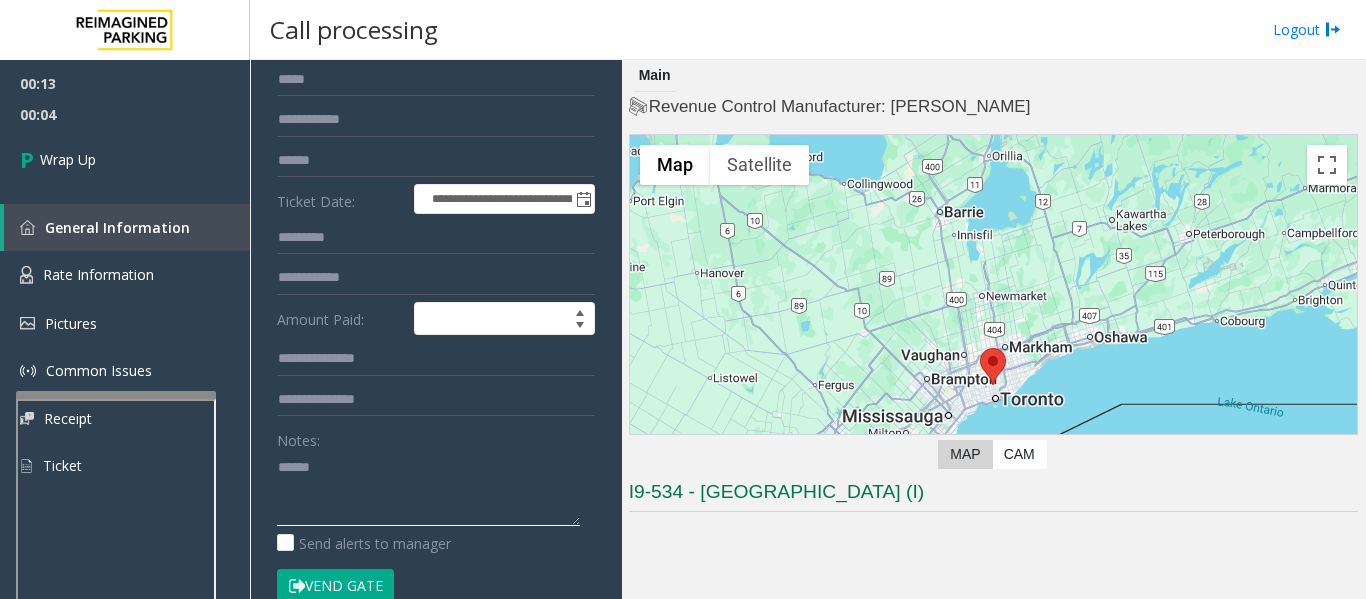 paste on "**********" 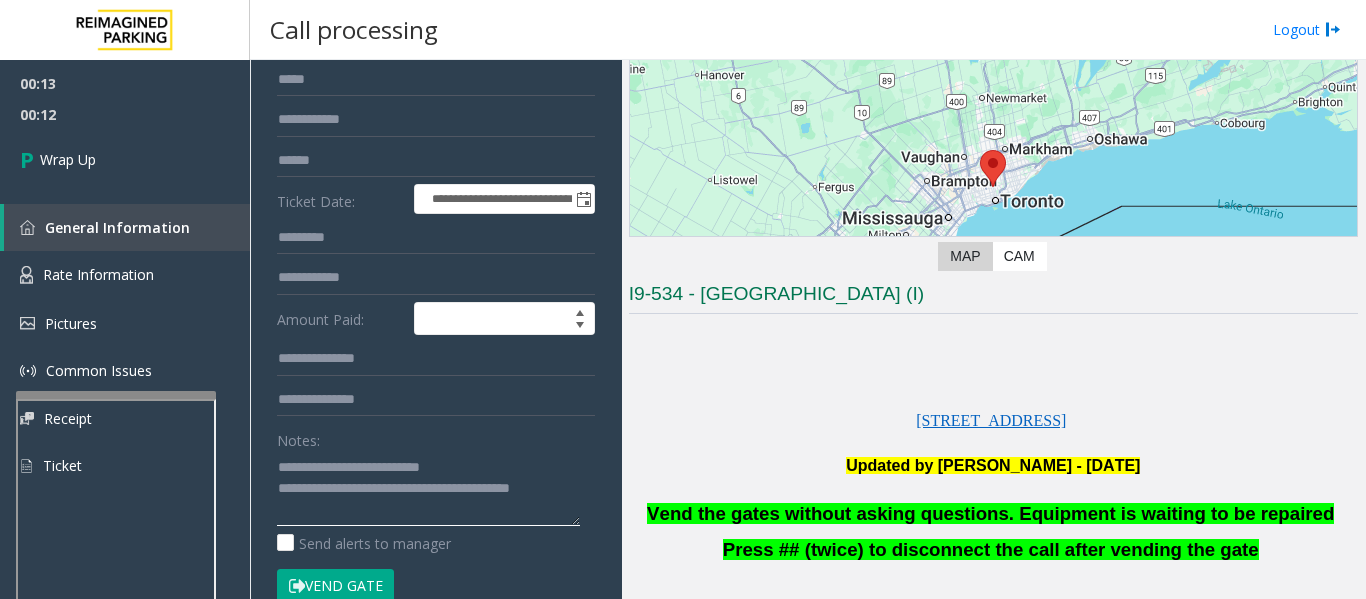 scroll, scrollTop: 200, scrollLeft: 0, axis: vertical 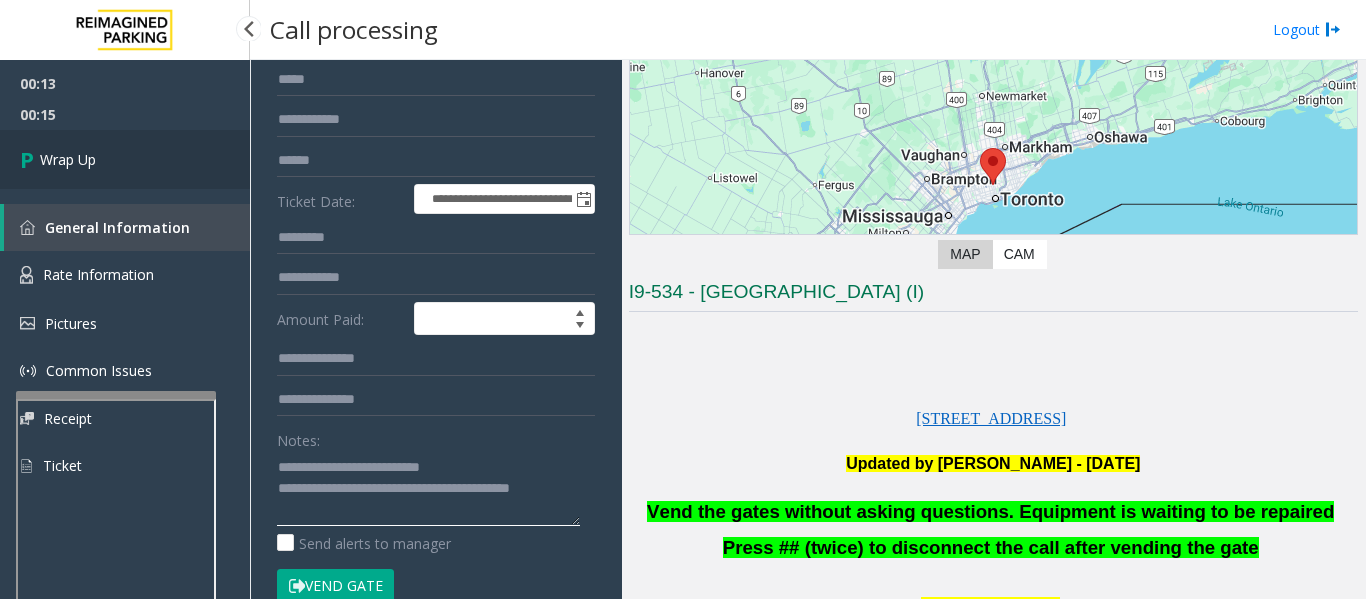 type on "**********" 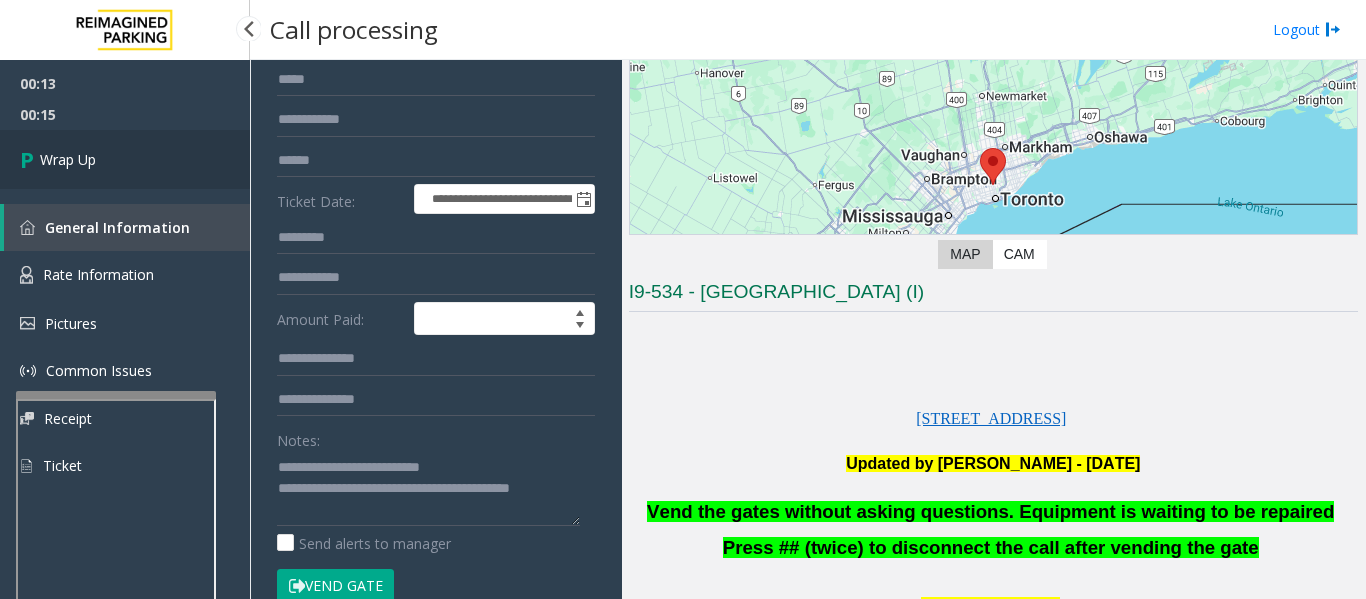 click on "Wrap Up" at bounding box center (125, 159) 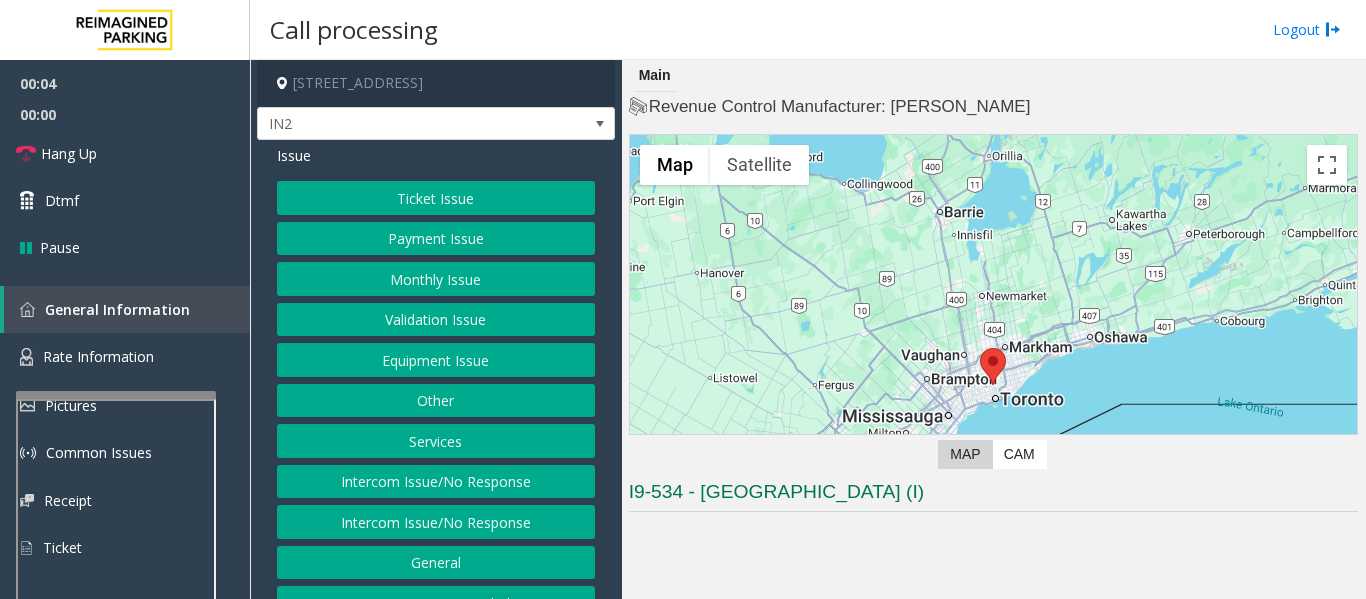 click on "Equipment Issue" 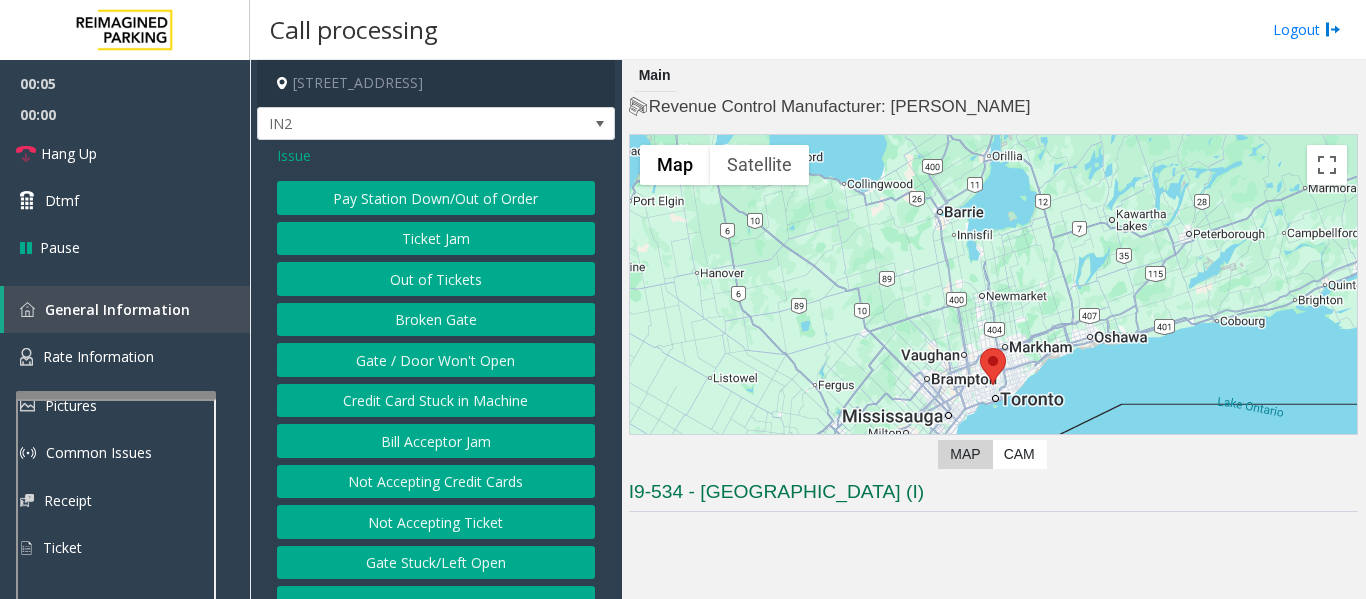 click on "Gate / Door Won't Open" 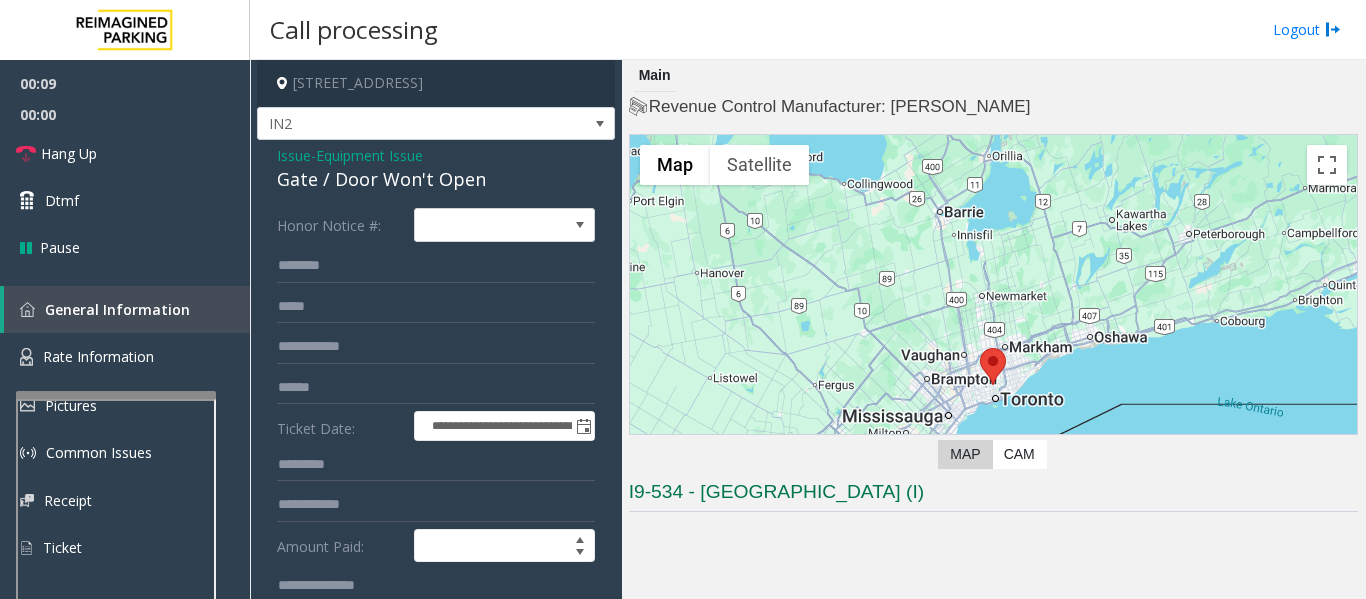 click on "Issue  -  Equipment Issue Gate / Door Won't Open" 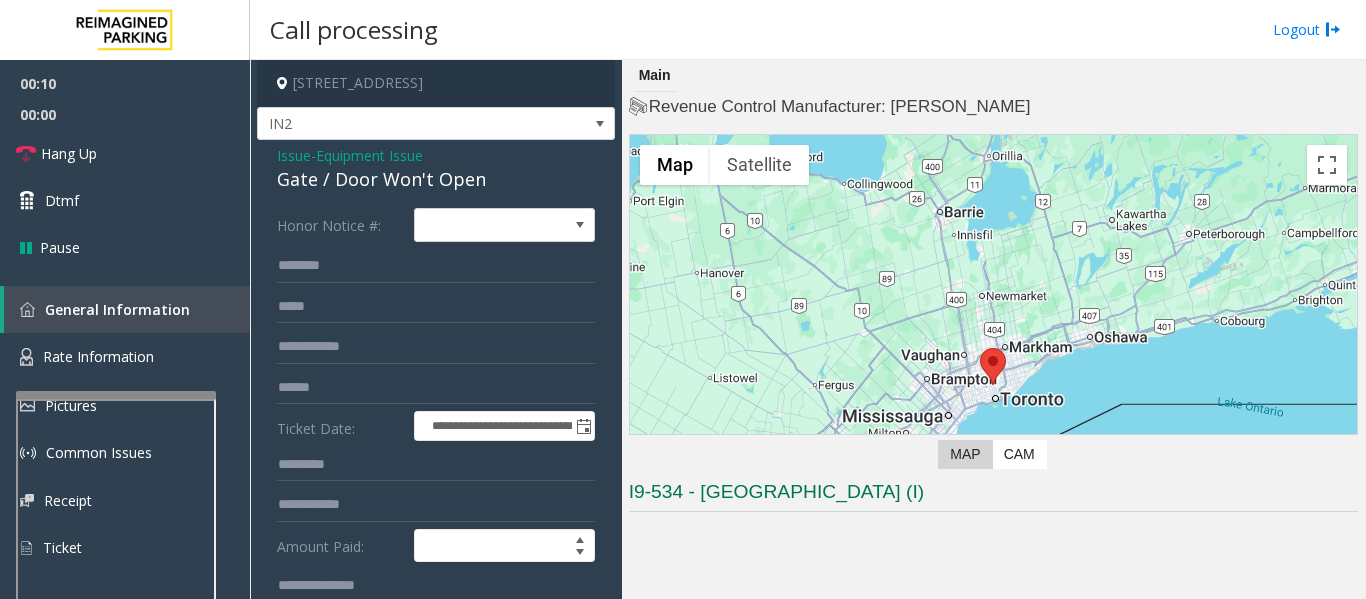 click on "Issue  -  Equipment Issue Gate / Door Won't Open" 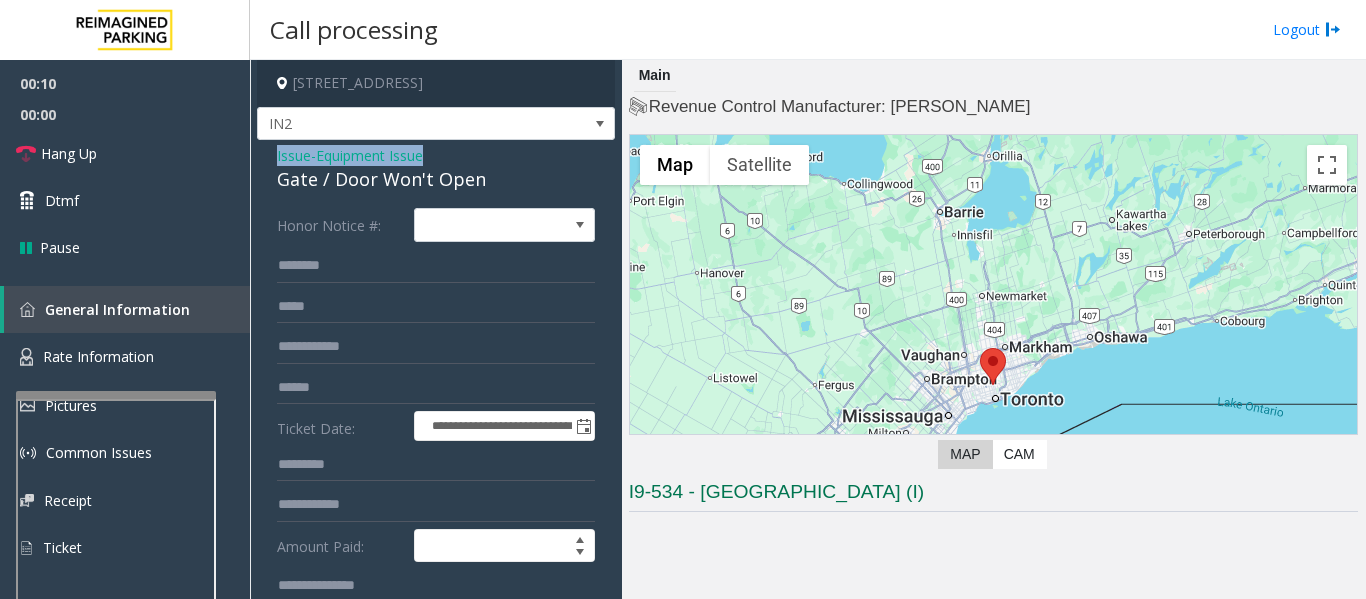 click on "Issue  -  Equipment Issue Gate / Door Won't Open" 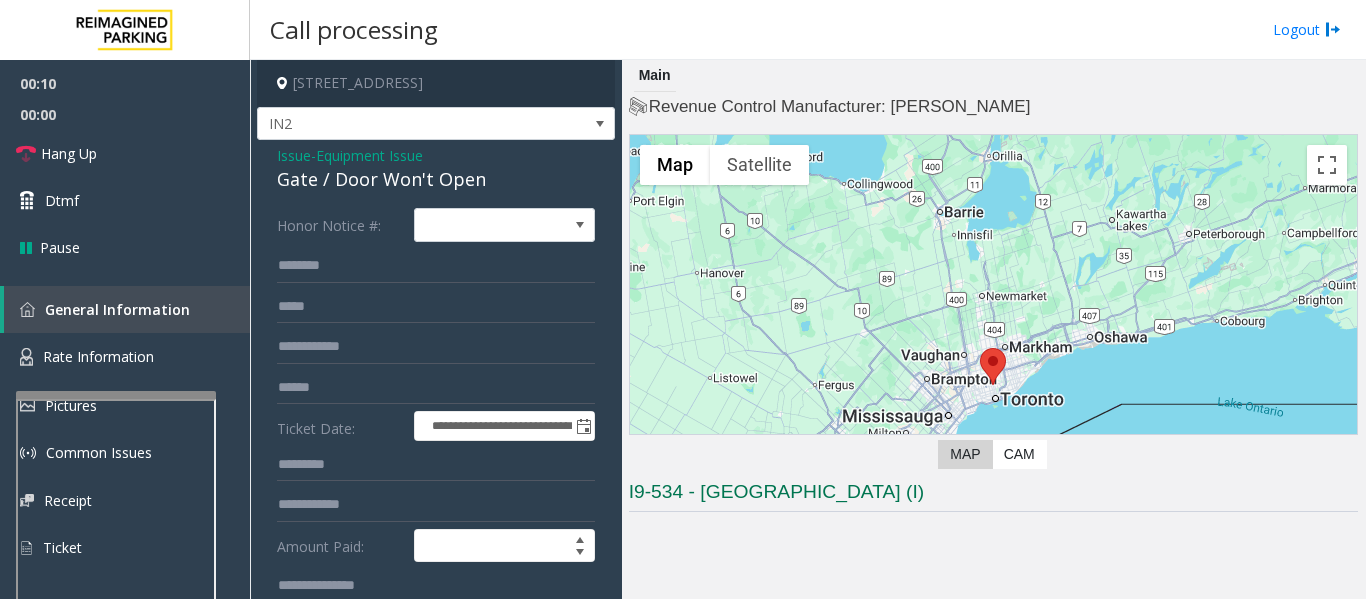 click on "Gate / Door Won't Open" 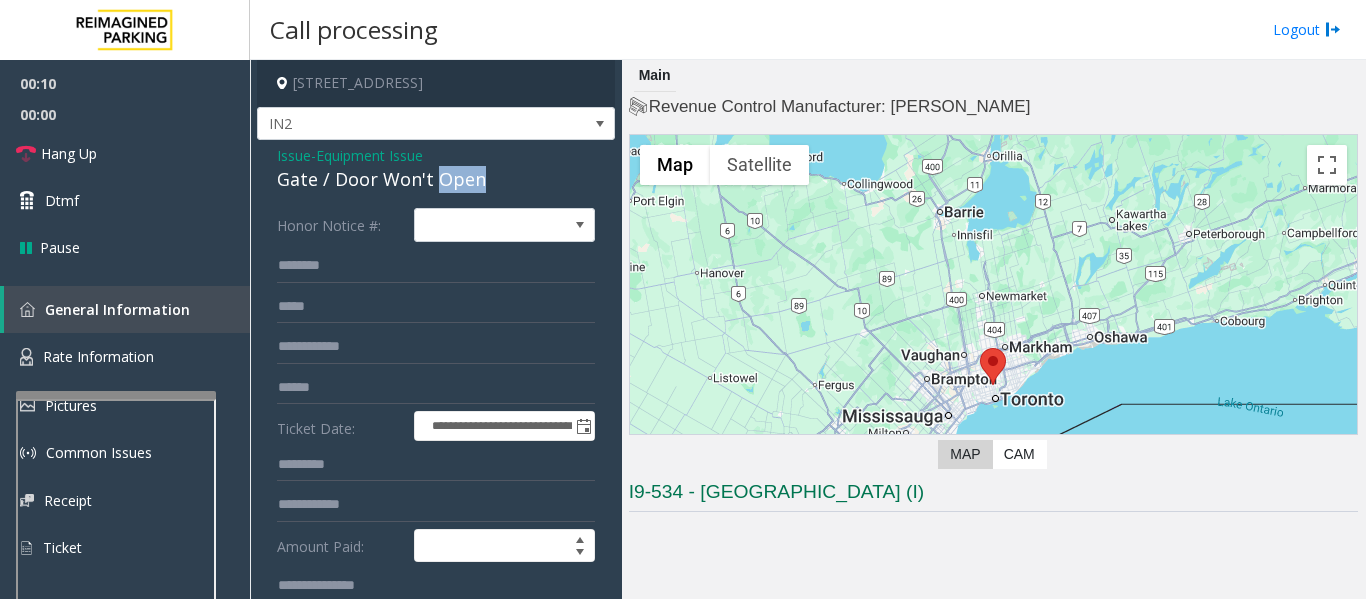 click on "Gate / Door Won't Open" 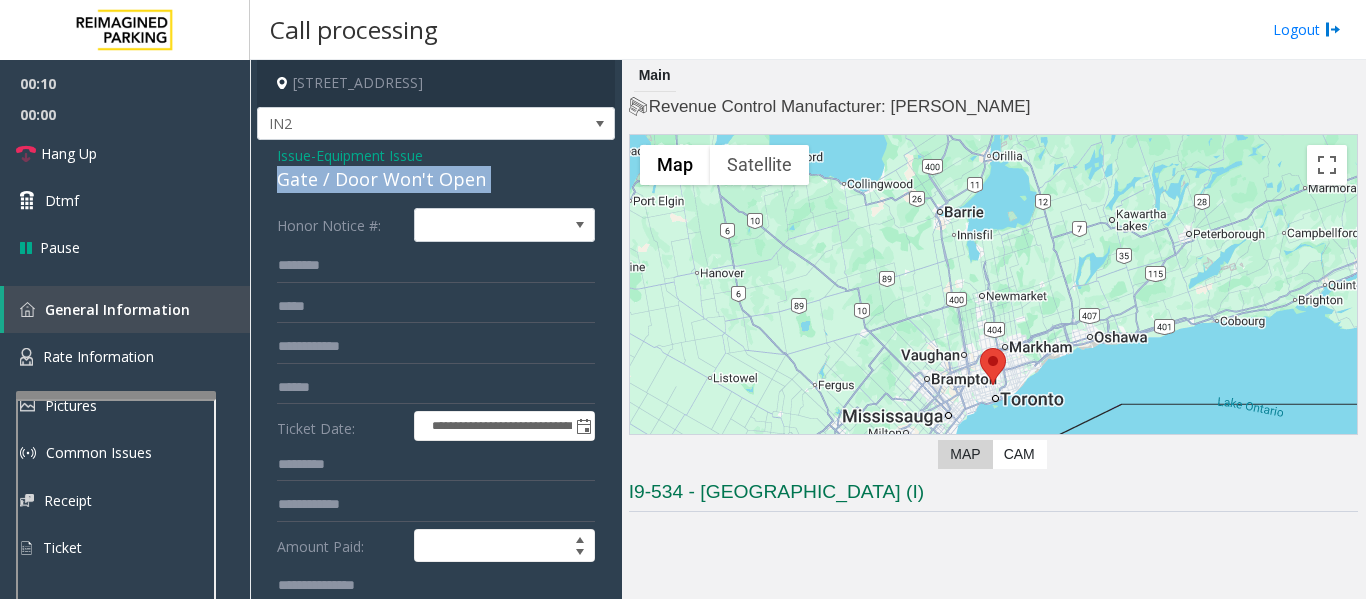 click on "Gate / Door Won't Open" 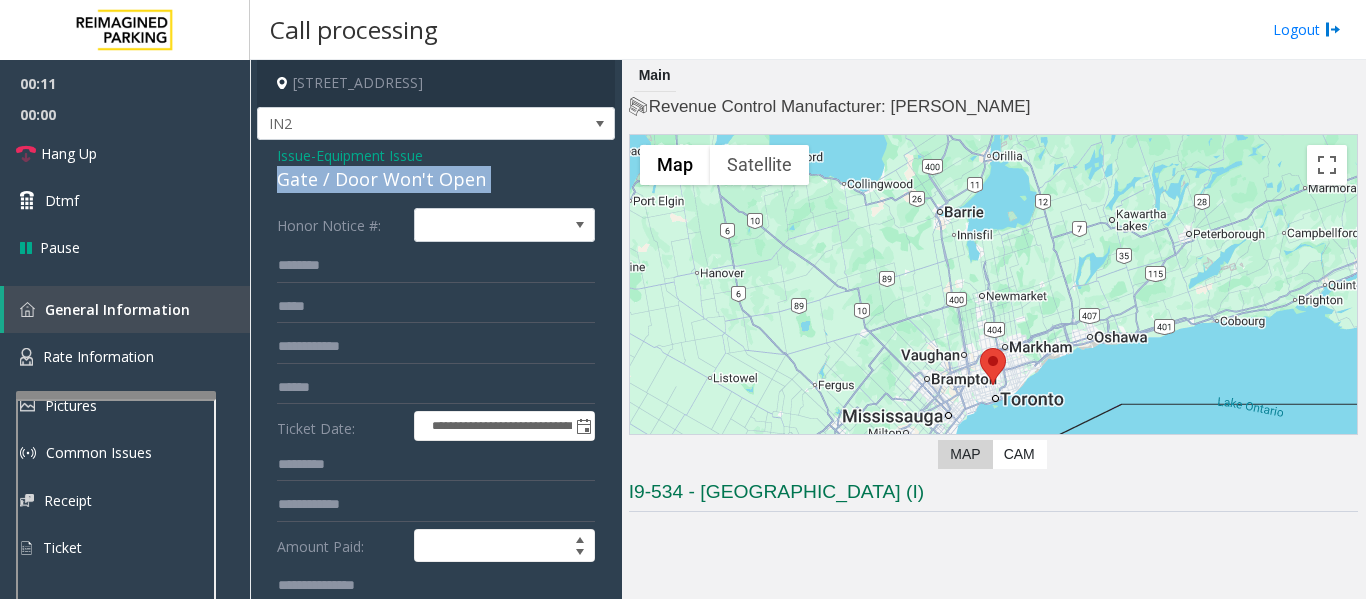 click on "Gate / Door Won't Open" 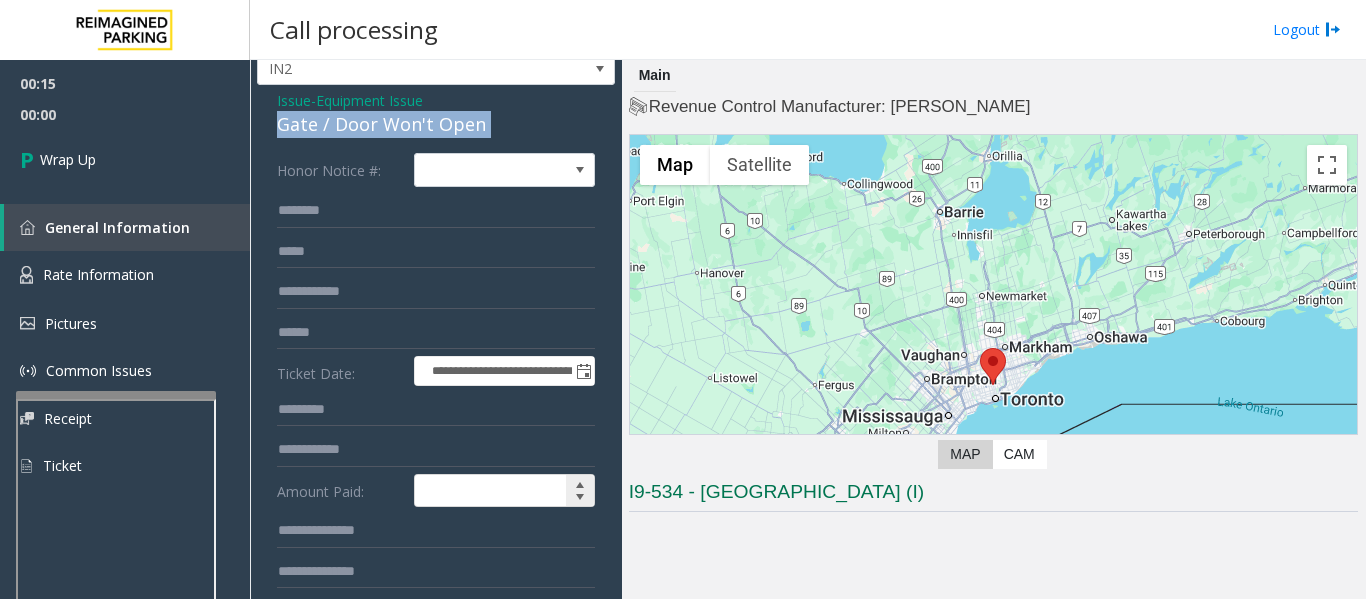 scroll, scrollTop: 200, scrollLeft: 0, axis: vertical 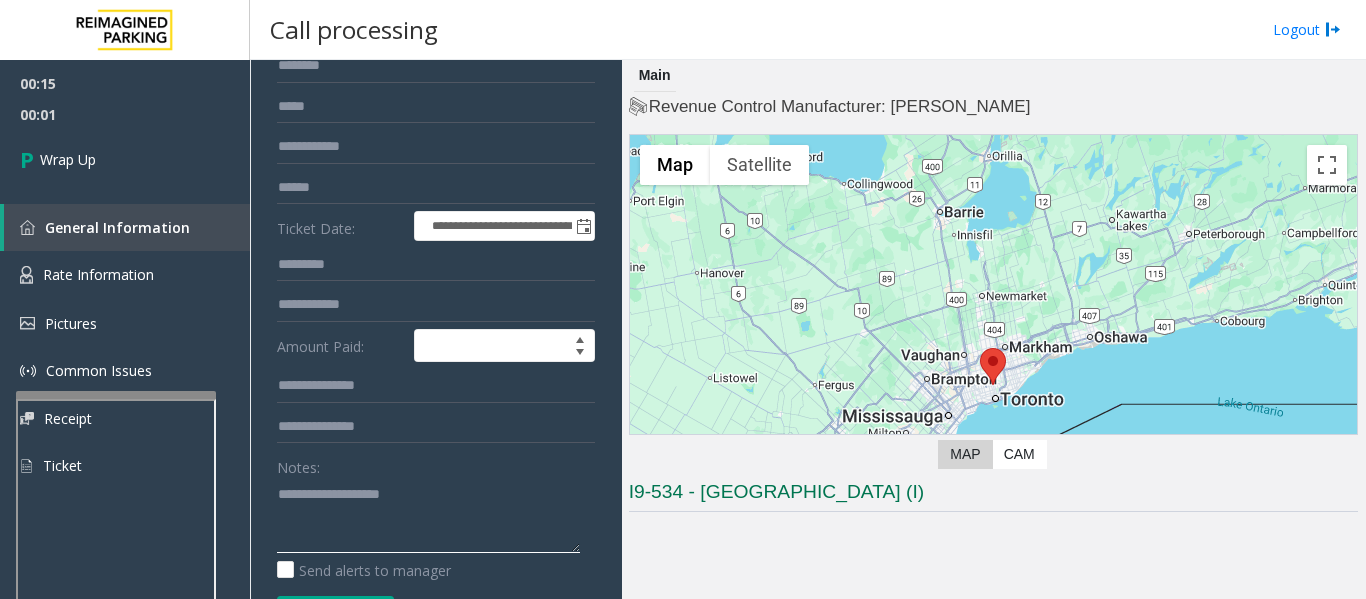 click 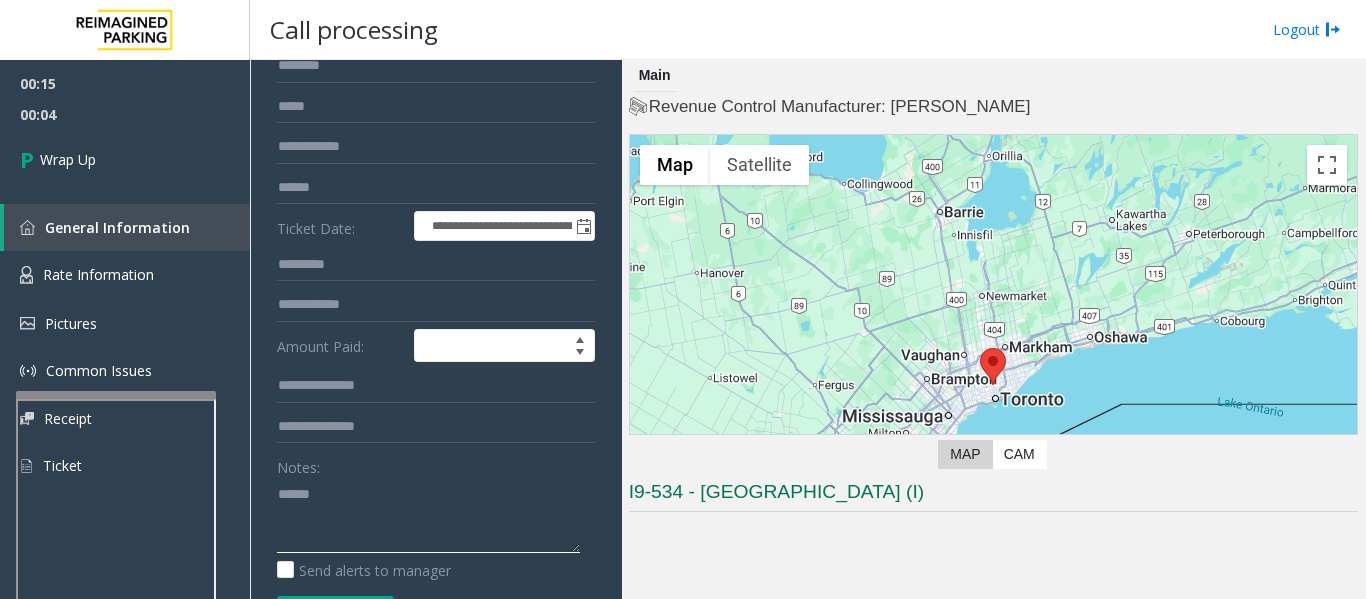 paste on "**********" 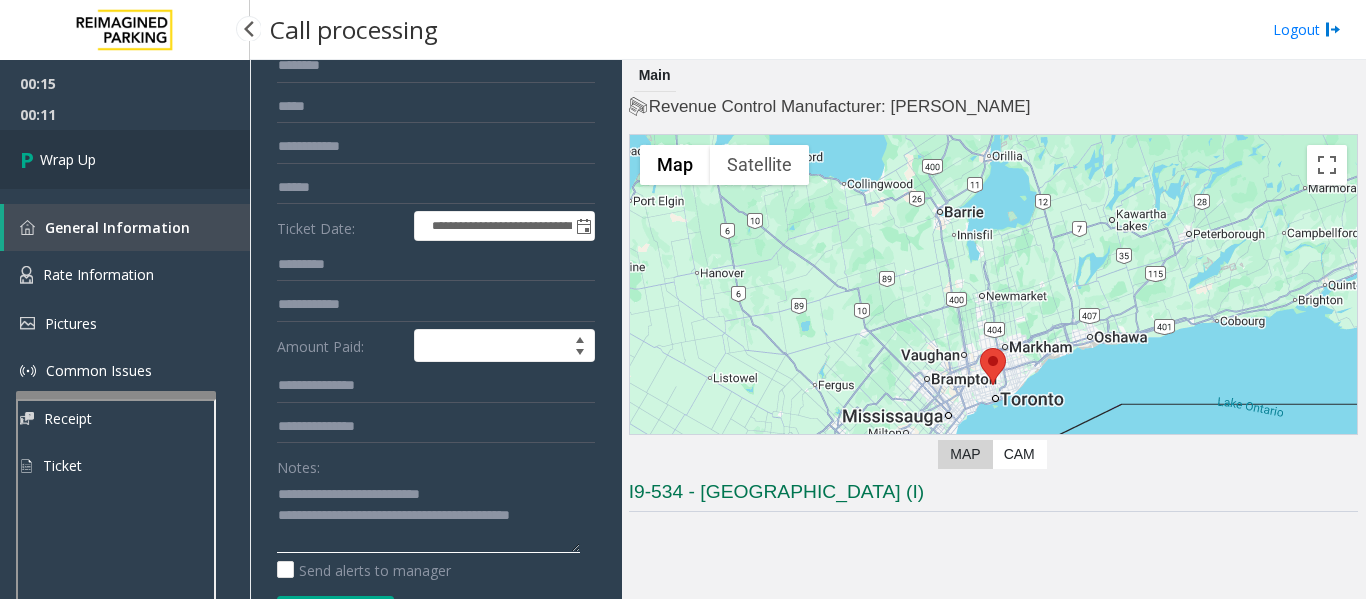 type on "**********" 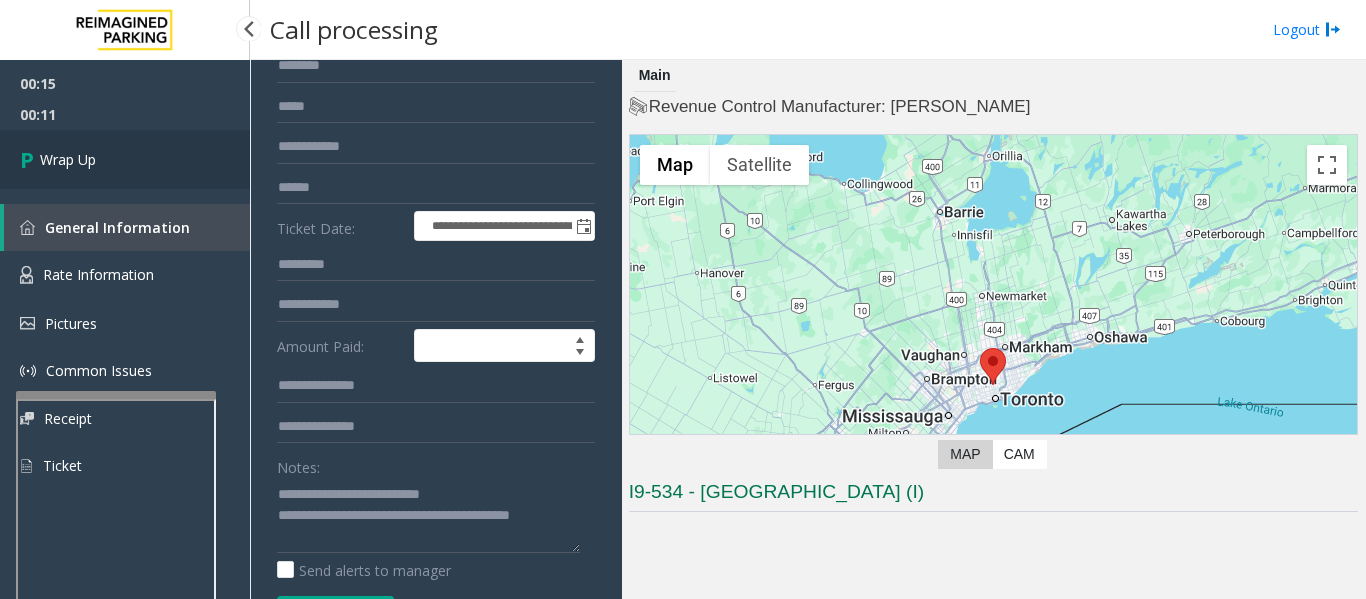 click on "Wrap Up" at bounding box center (125, 159) 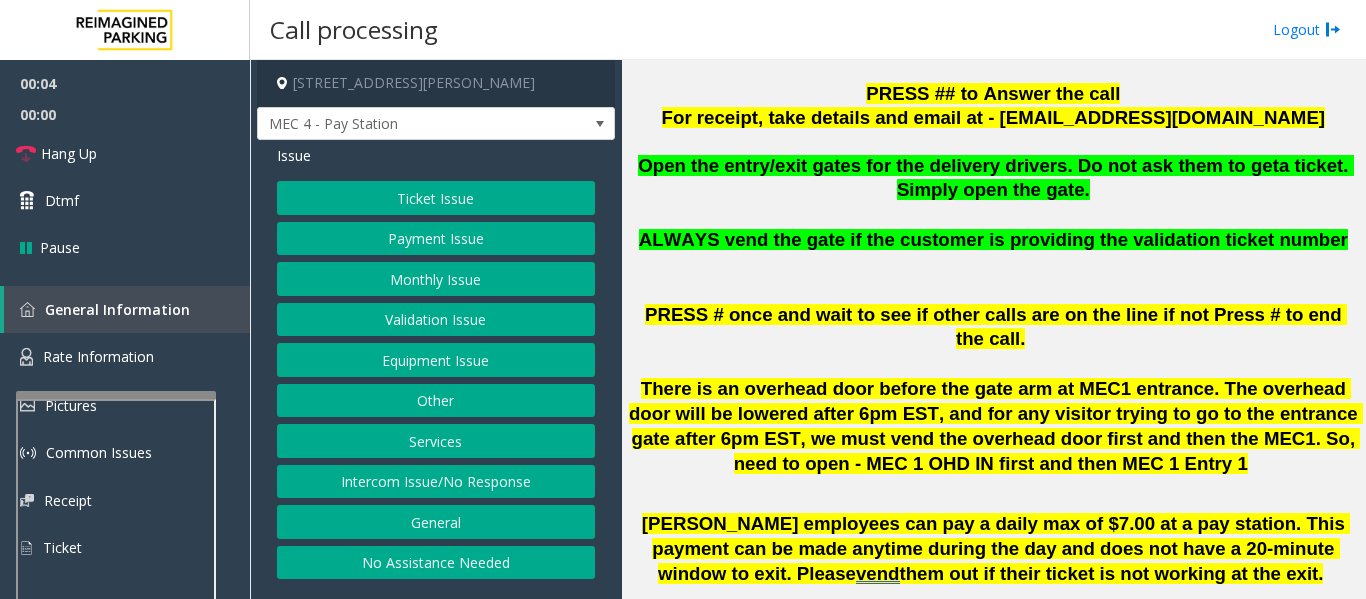 scroll, scrollTop: 636, scrollLeft: 0, axis: vertical 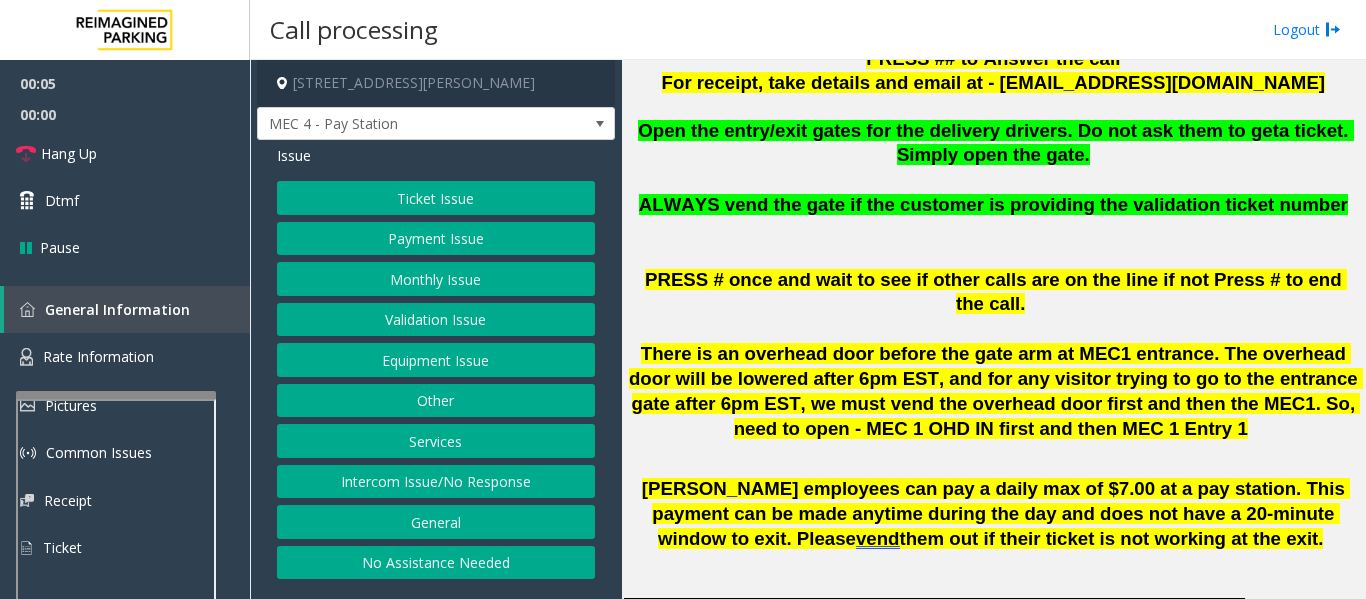 click on "Intercom Issue/No Response" 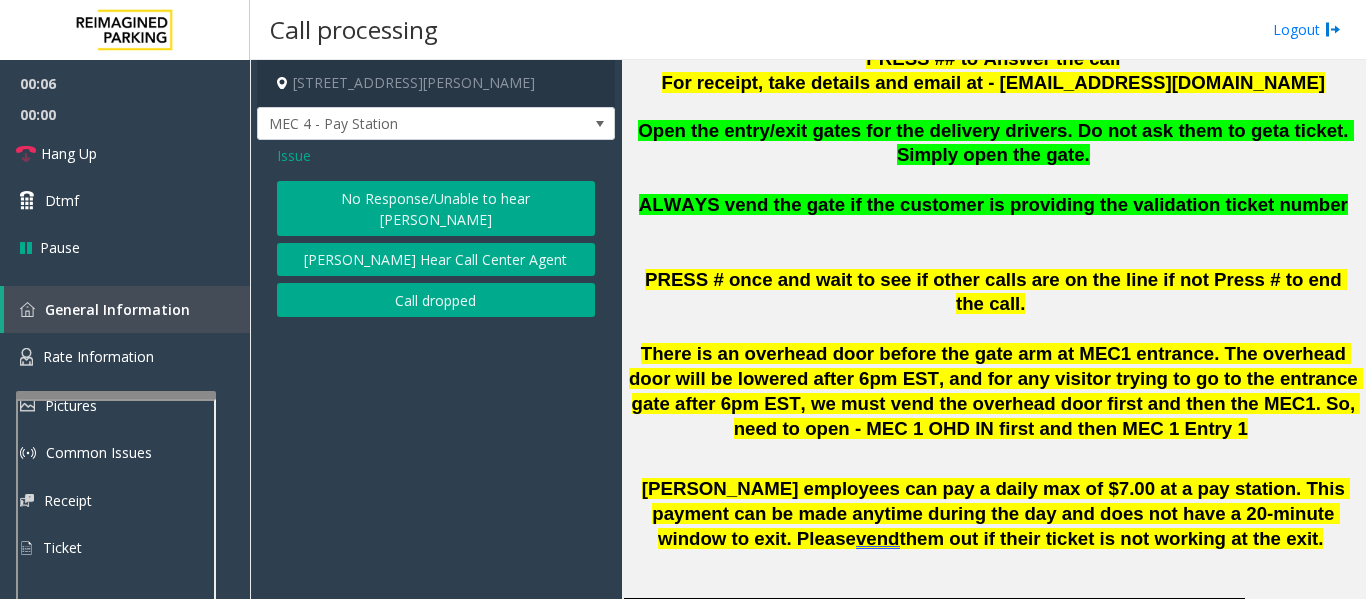 click on "No Response/Unable to hear [PERSON_NAME]" 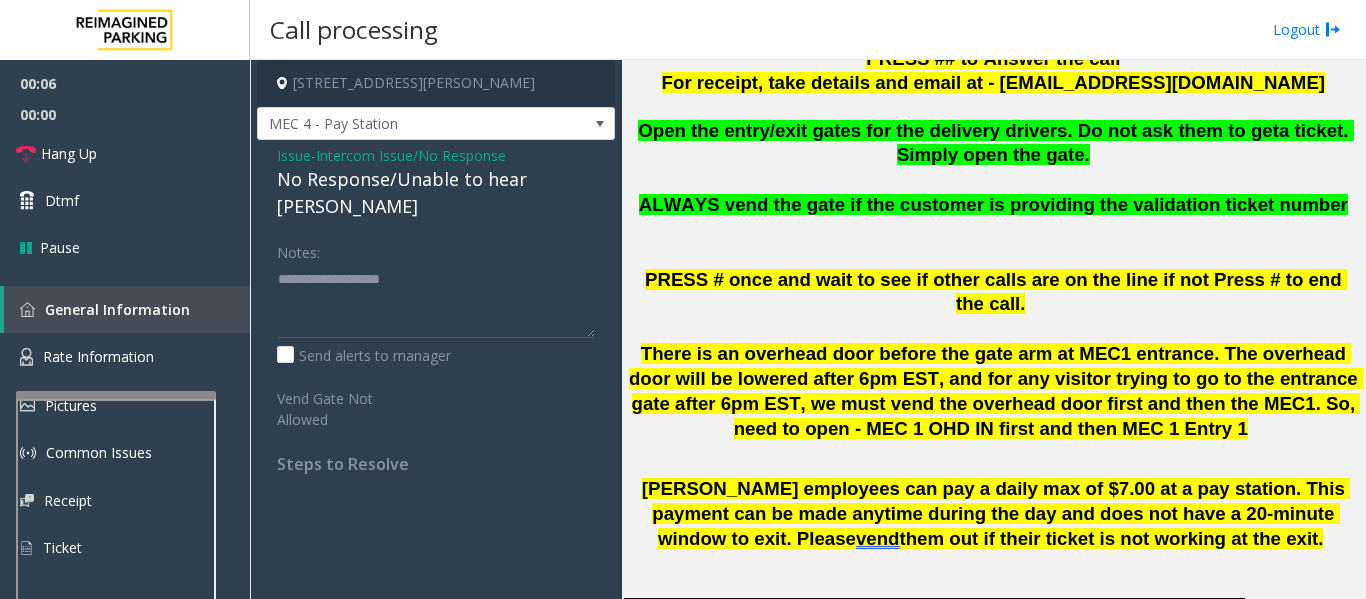 click on "No Response/Unable to hear [PERSON_NAME]" 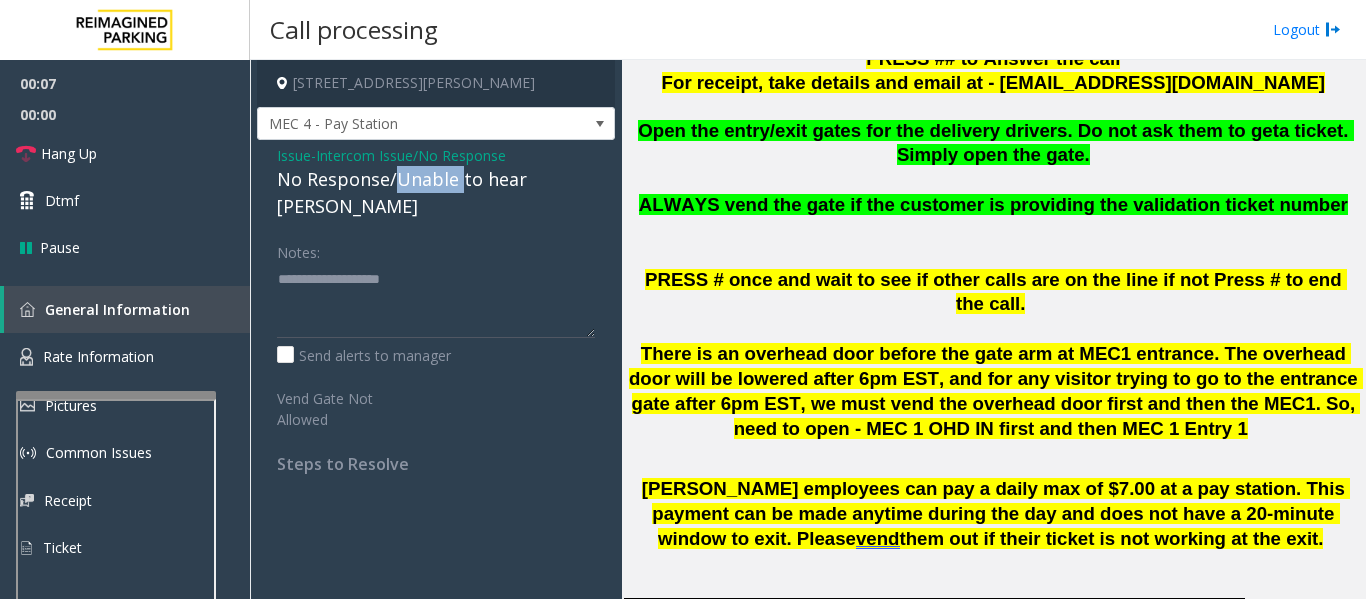 click on "No Response/Unable to hear [PERSON_NAME]" 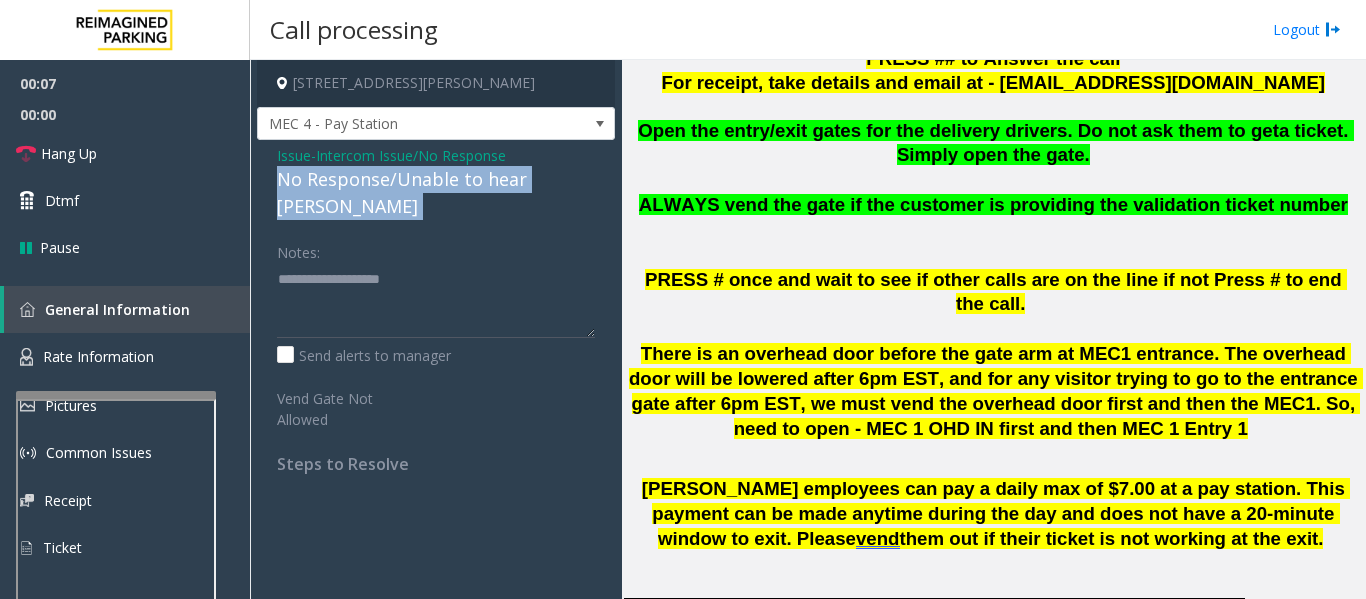 click on "No Response/Unable to hear [PERSON_NAME]" 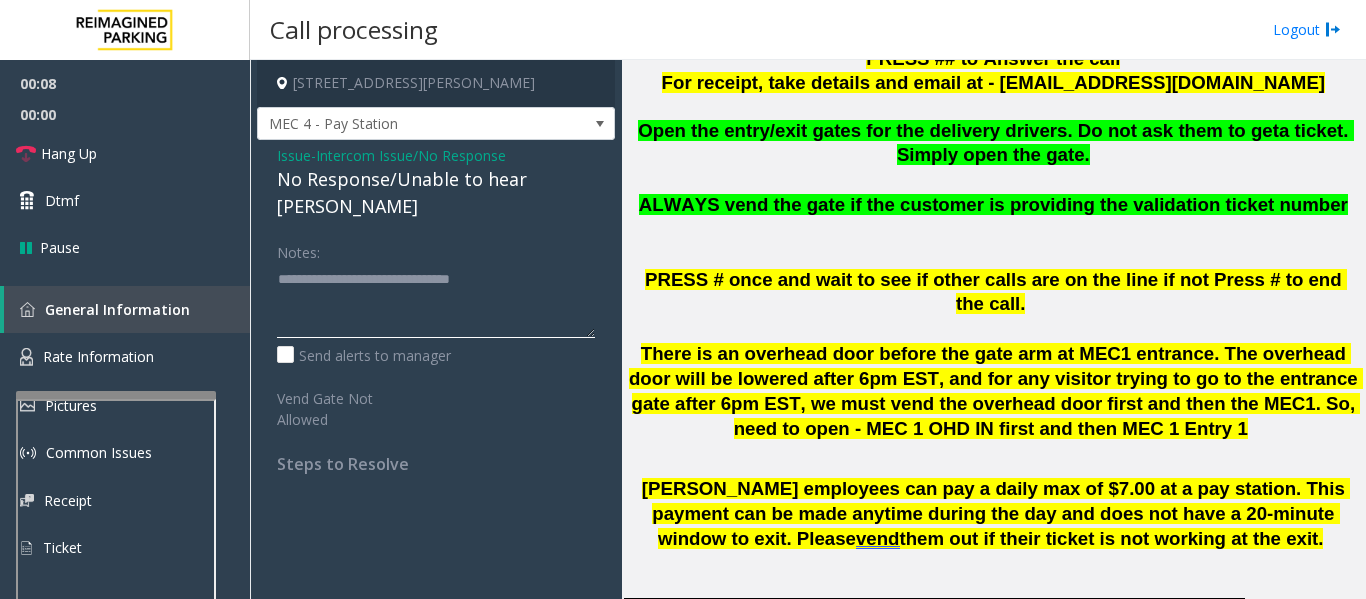 click 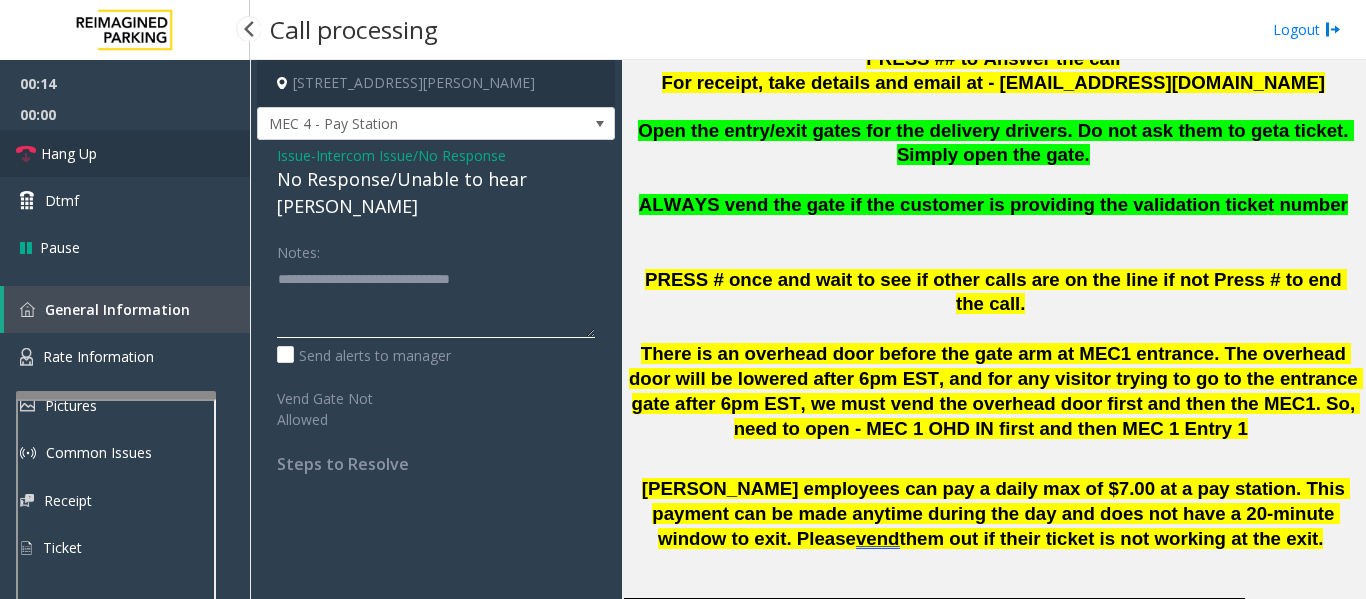 type on "**********" 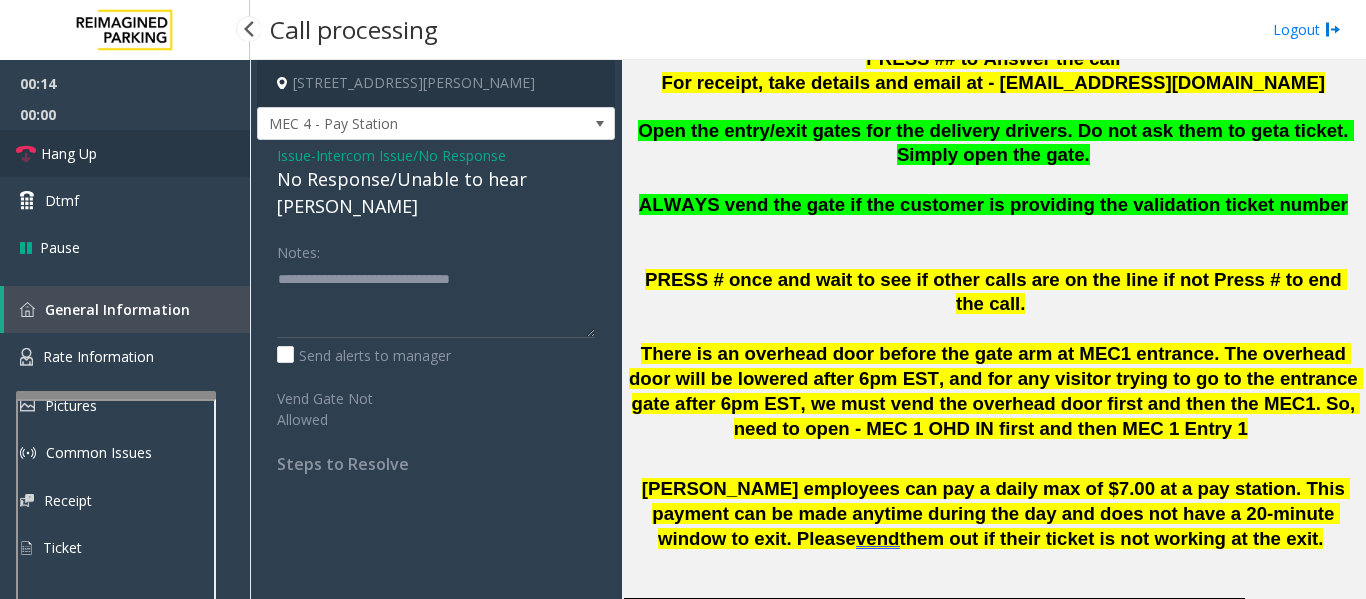 click on "Hang Up" at bounding box center [69, 153] 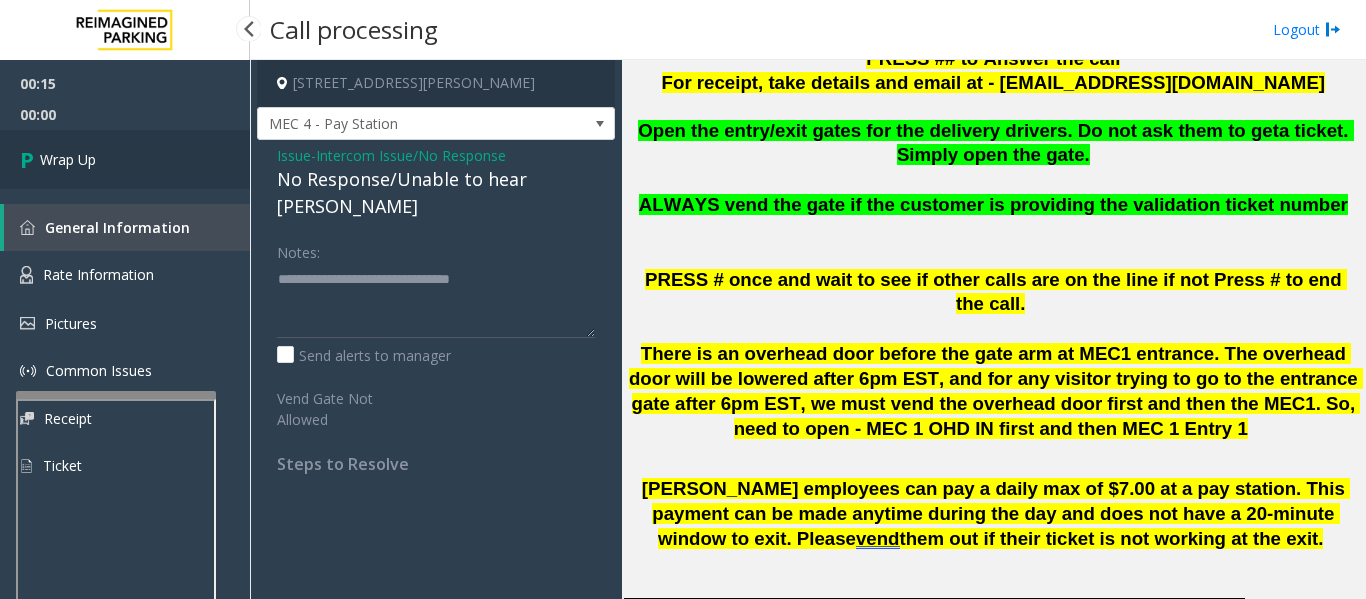 click on "Wrap Up" at bounding box center (125, 159) 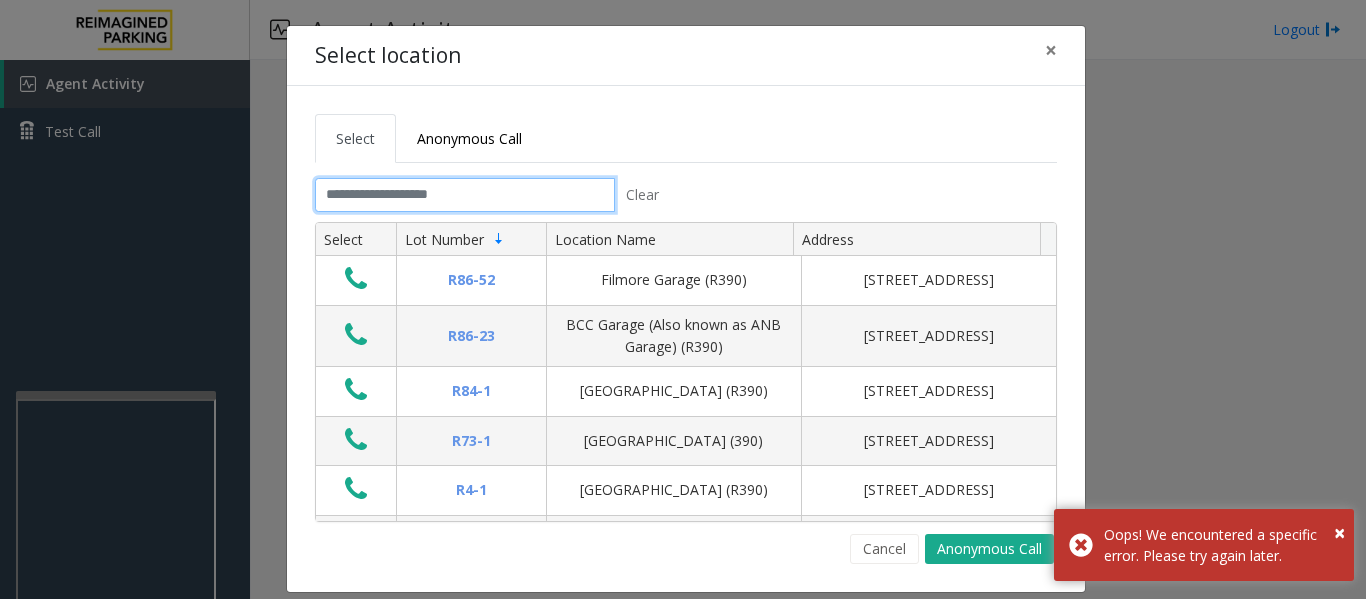 click 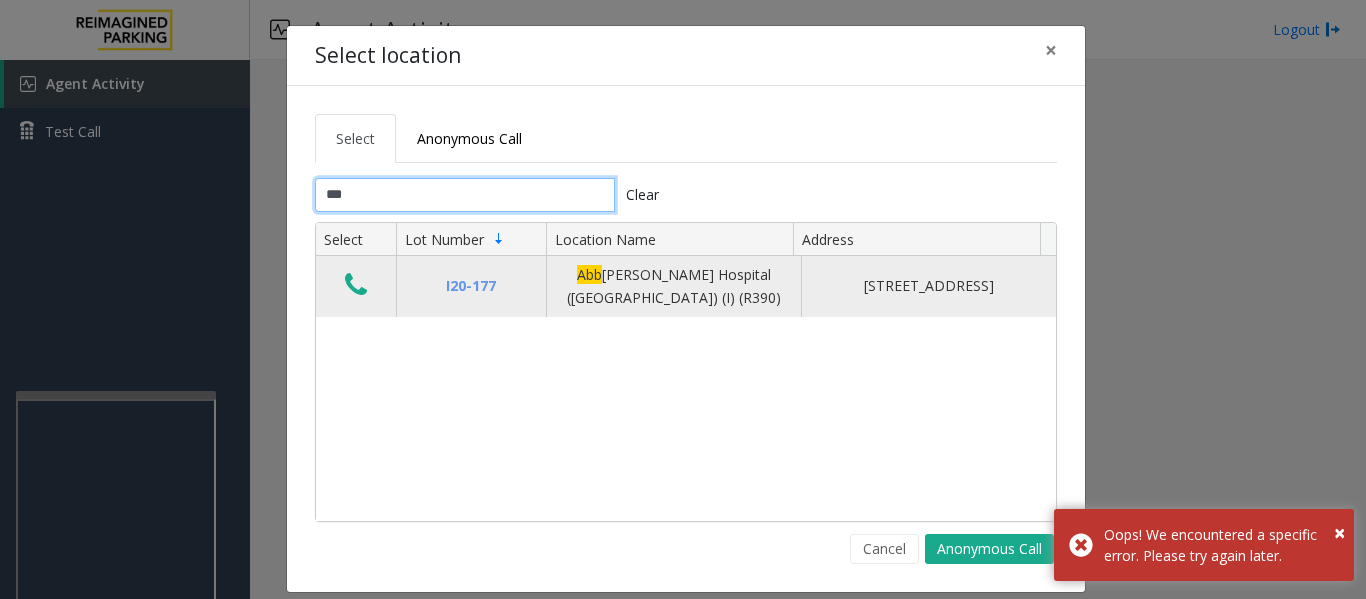type on "***" 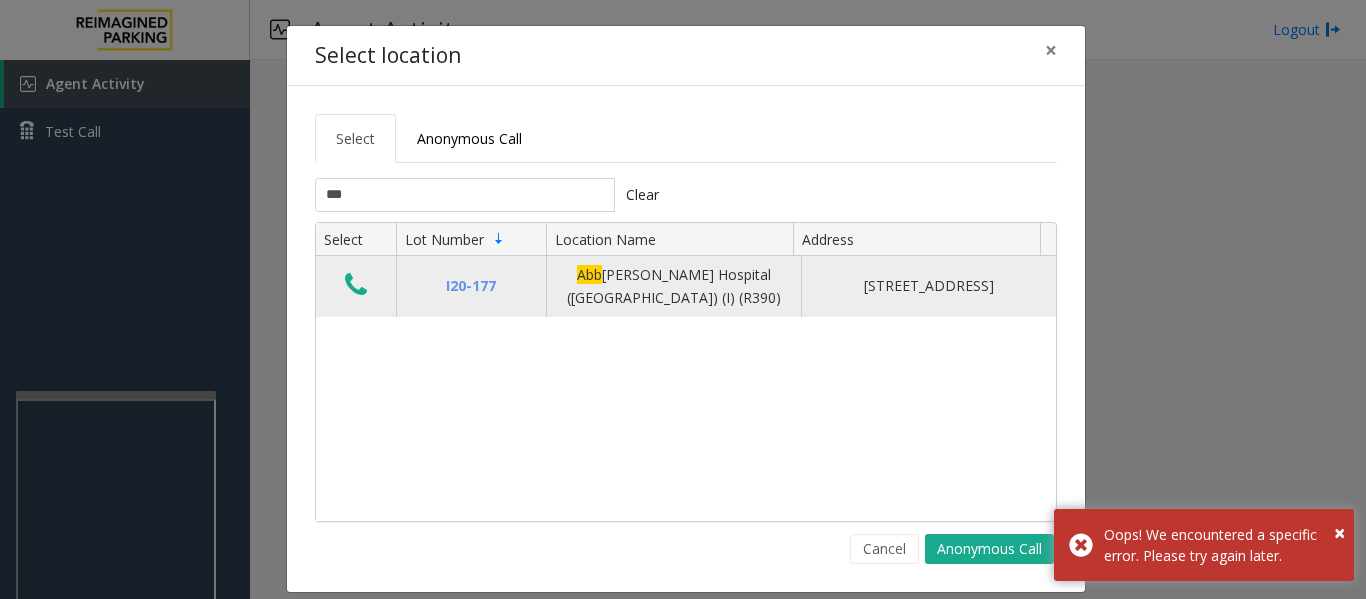 click 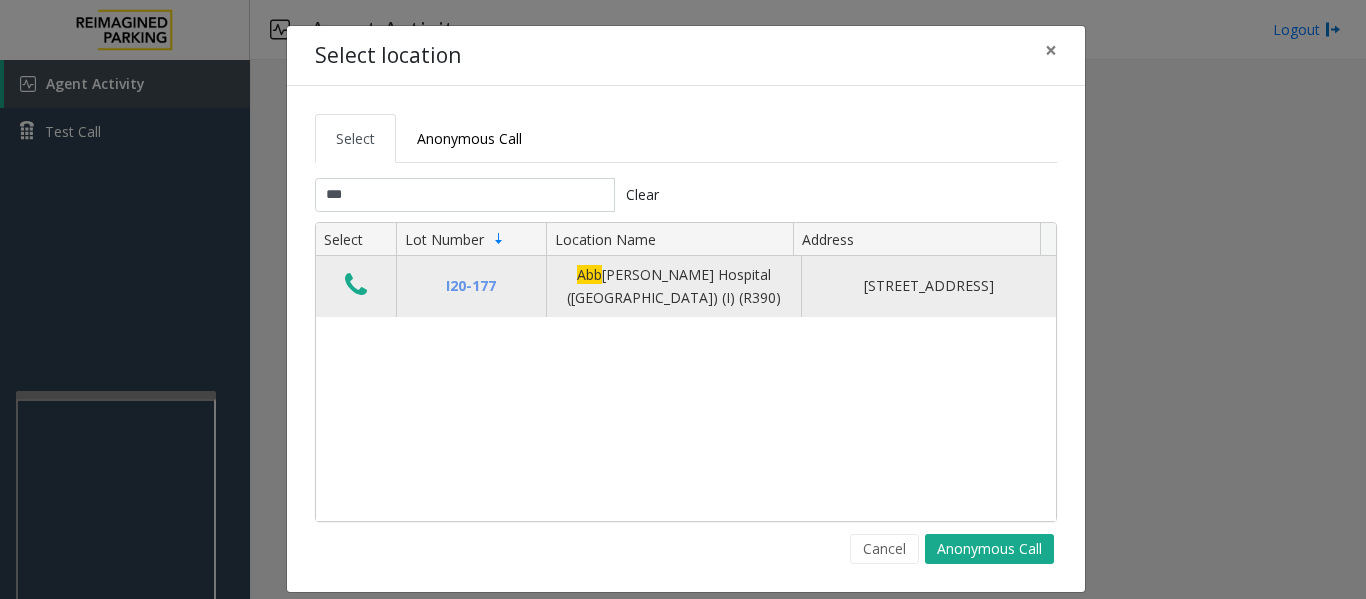 click 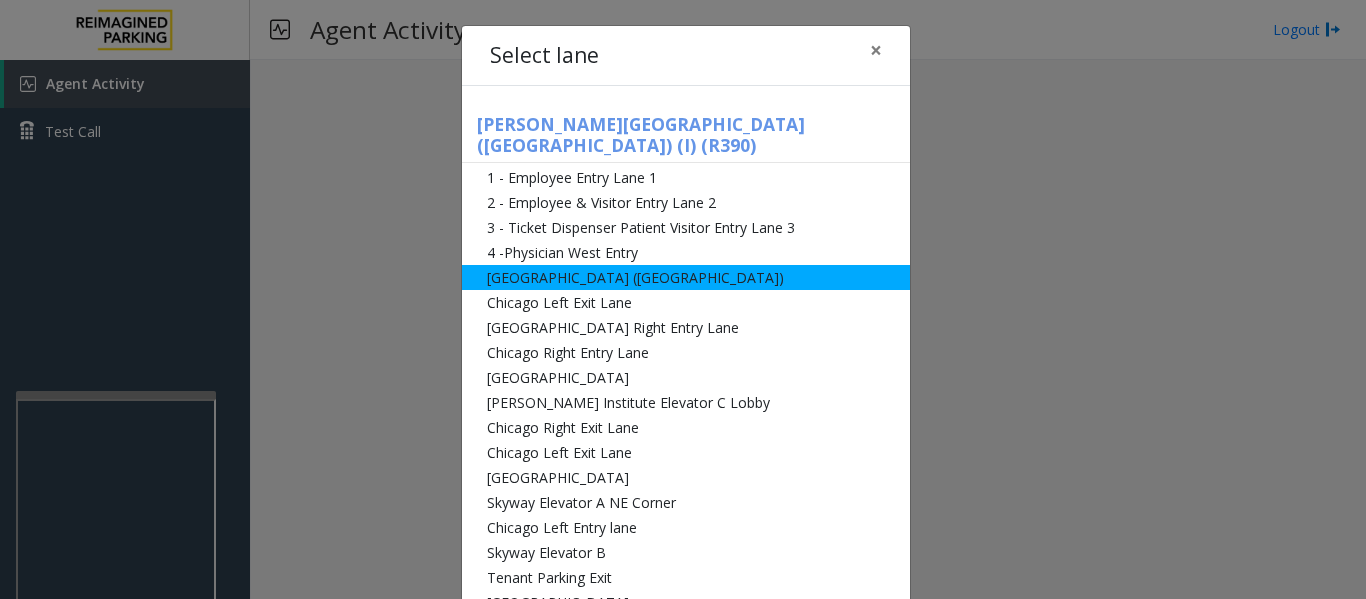 click on "[GEOGRAPHIC_DATA] ([GEOGRAPHIC_DATA])" 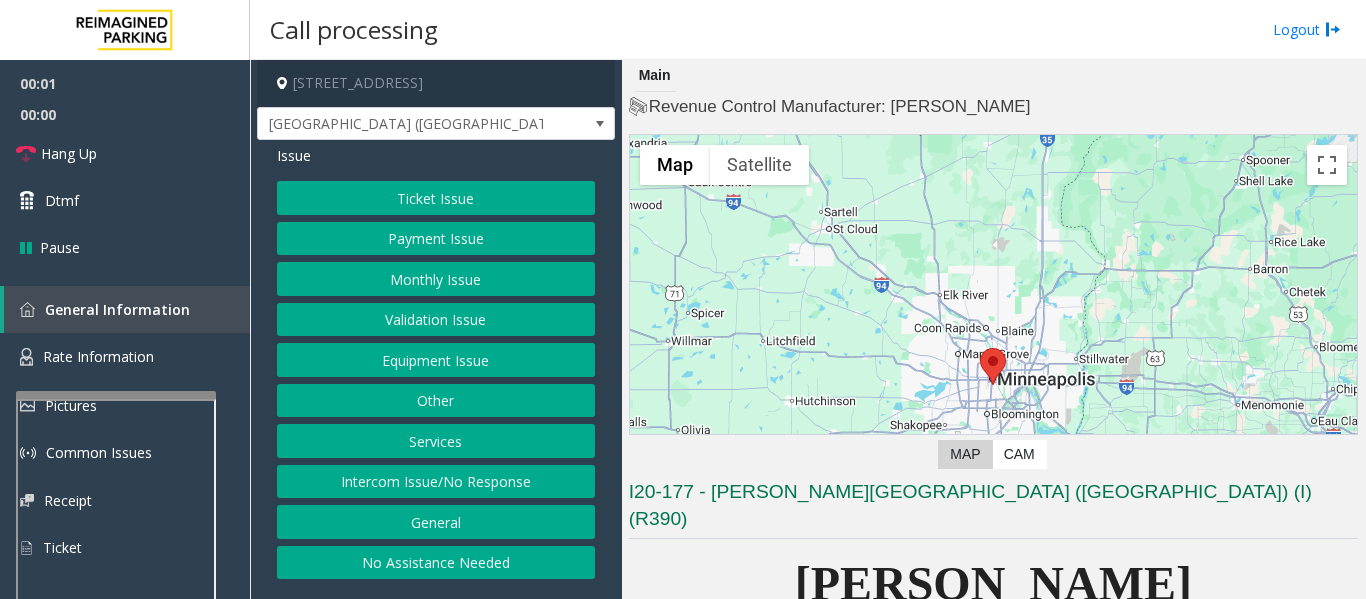 click on "Intercom Issue/No Response" 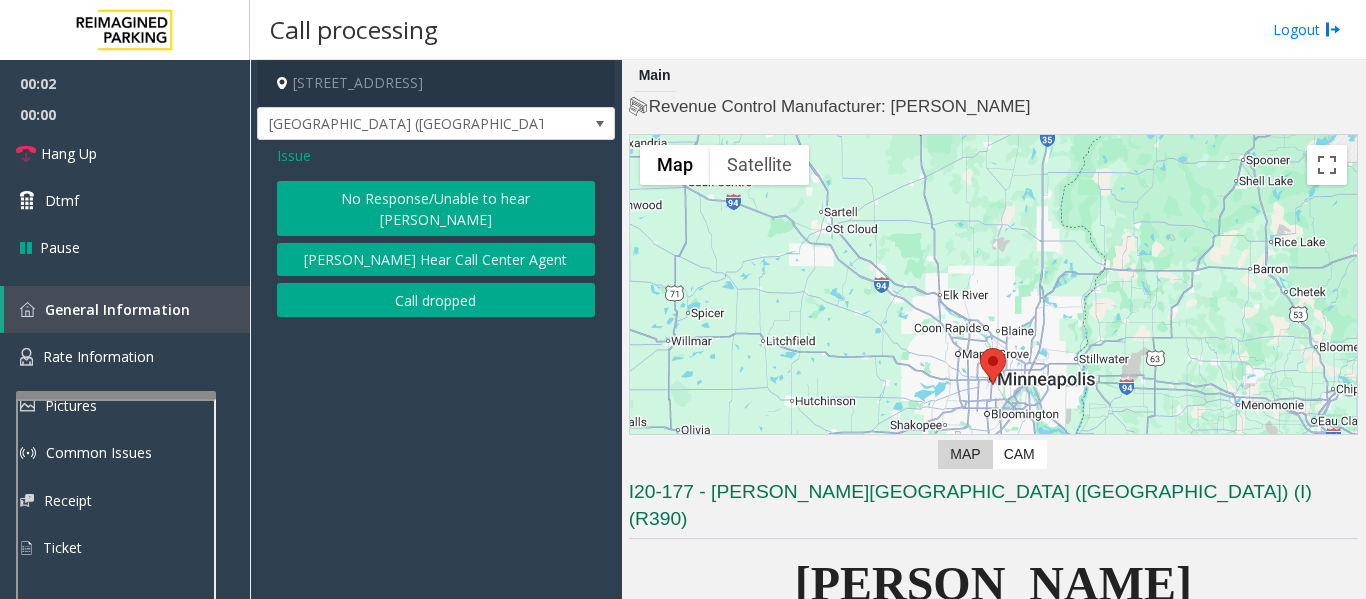 click on "No Response/Unable to hear [PERSON_NAME]" 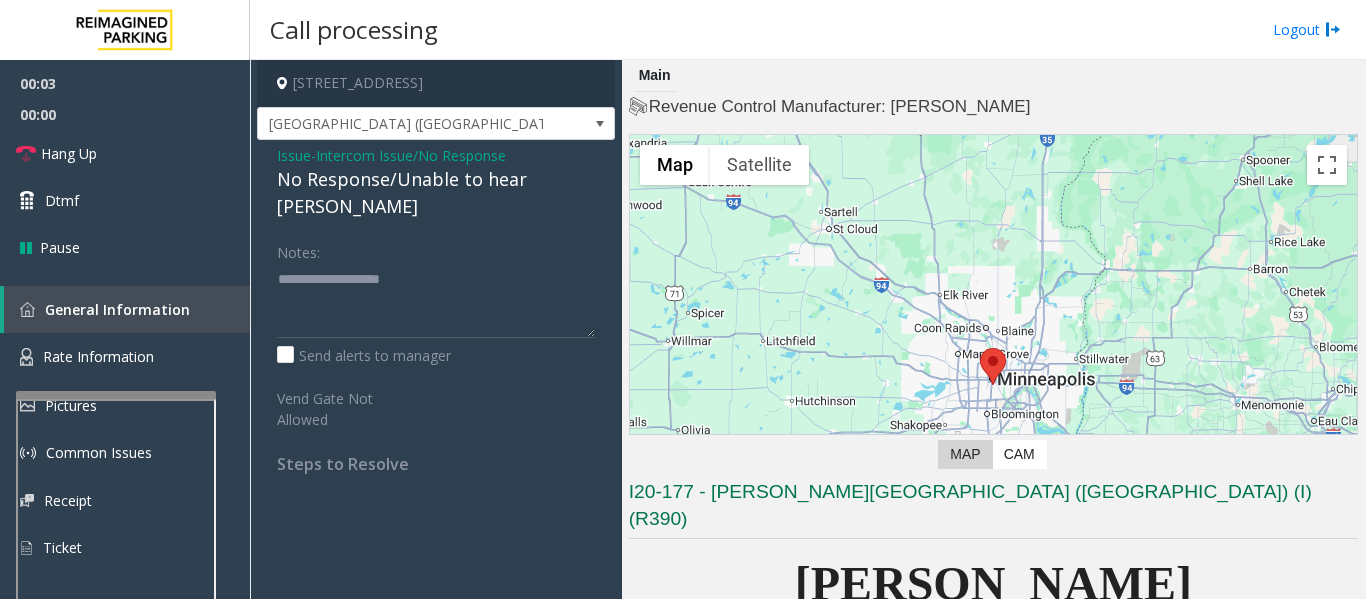 click on "No Response/Unable to hear [PERSON_NAME]" 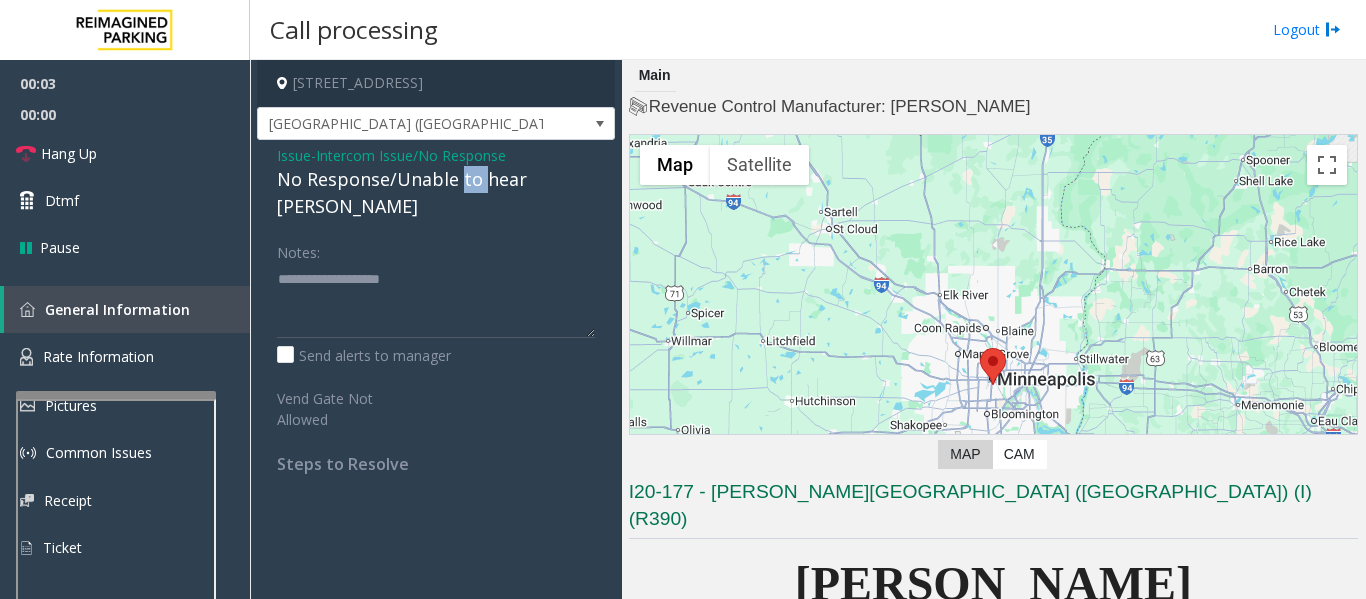 click on "No Response/Unable to hear [PERSON_NAME]" 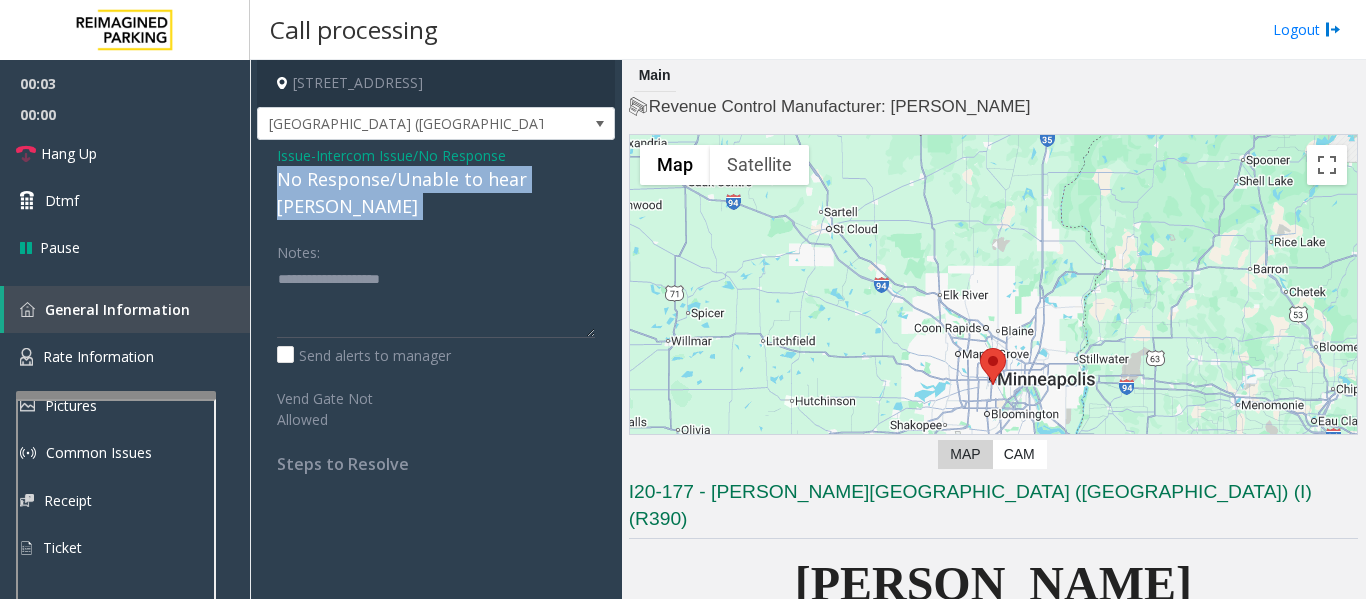 click on "No Response/Unable to hear [PERSON_NAME]" 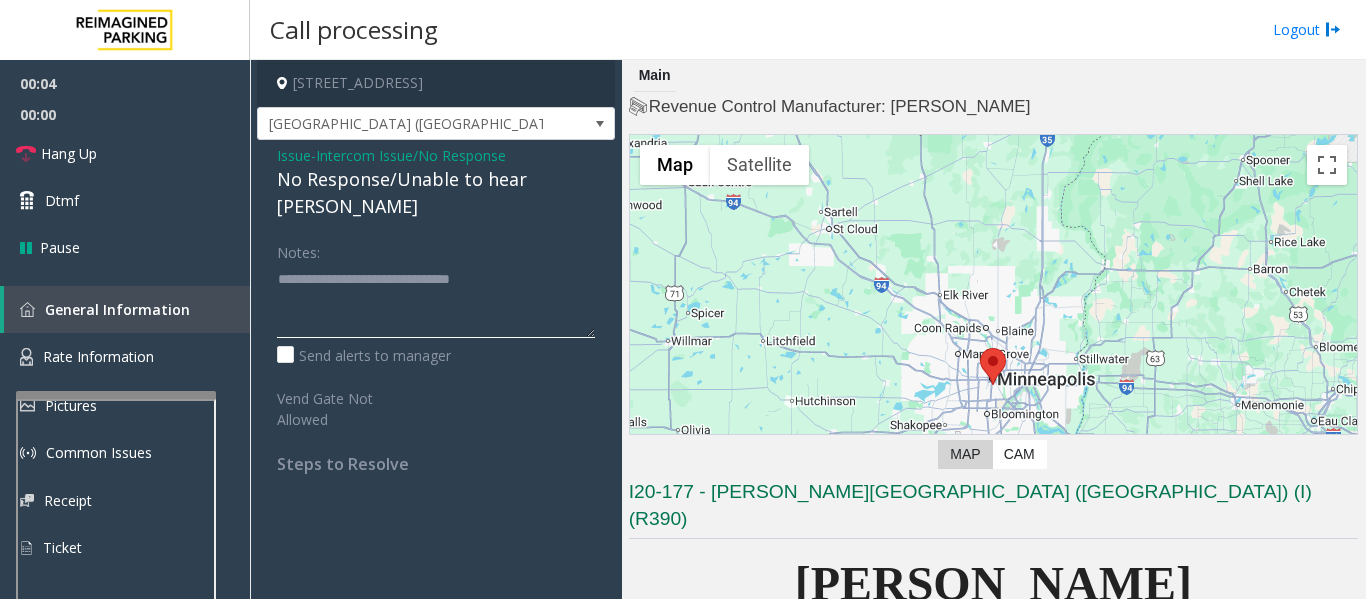 click 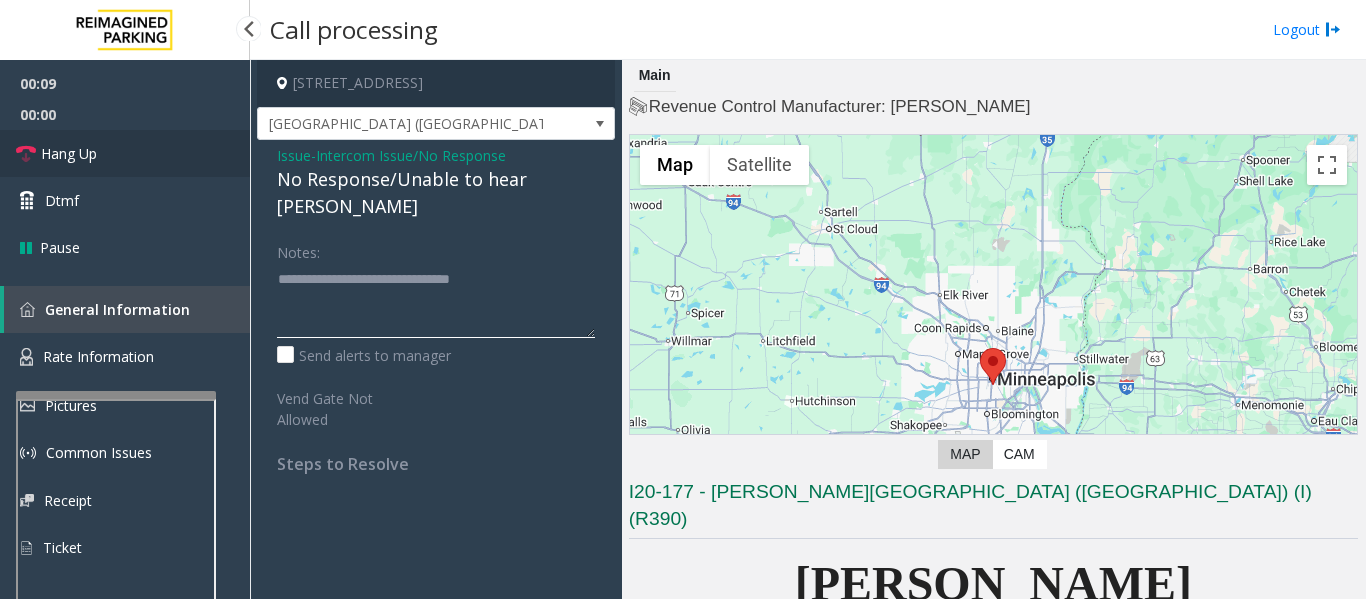 type on "**********" 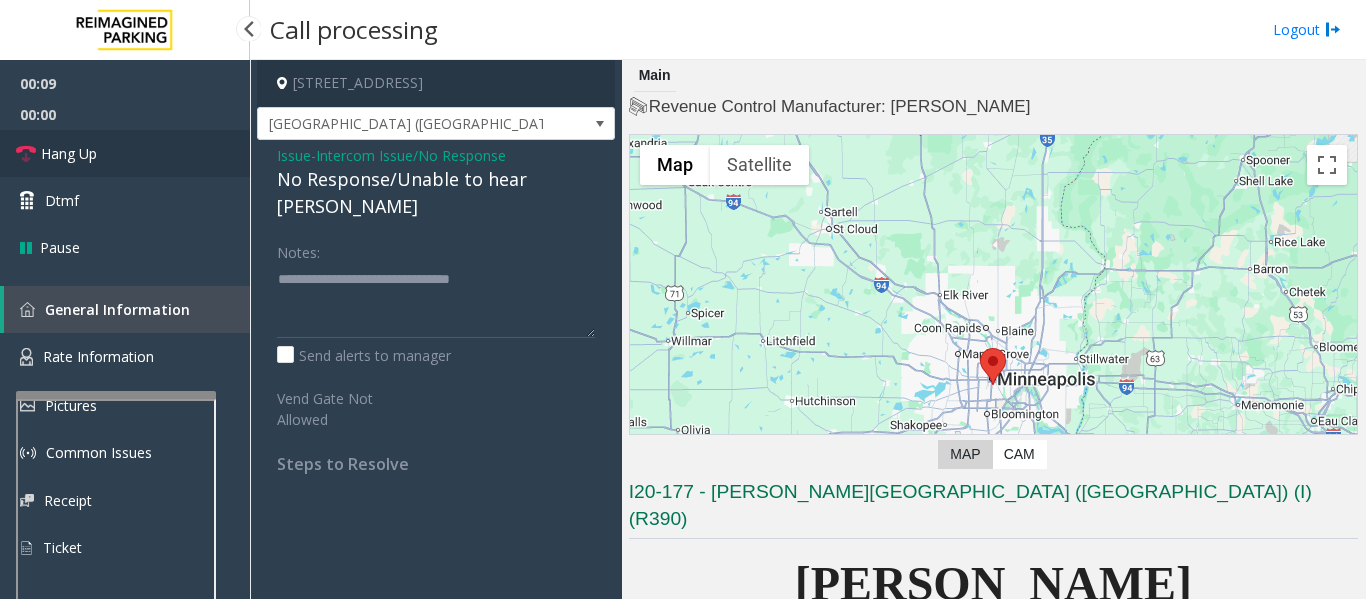 click on "Hang Up" at bounding box center (69, 153) 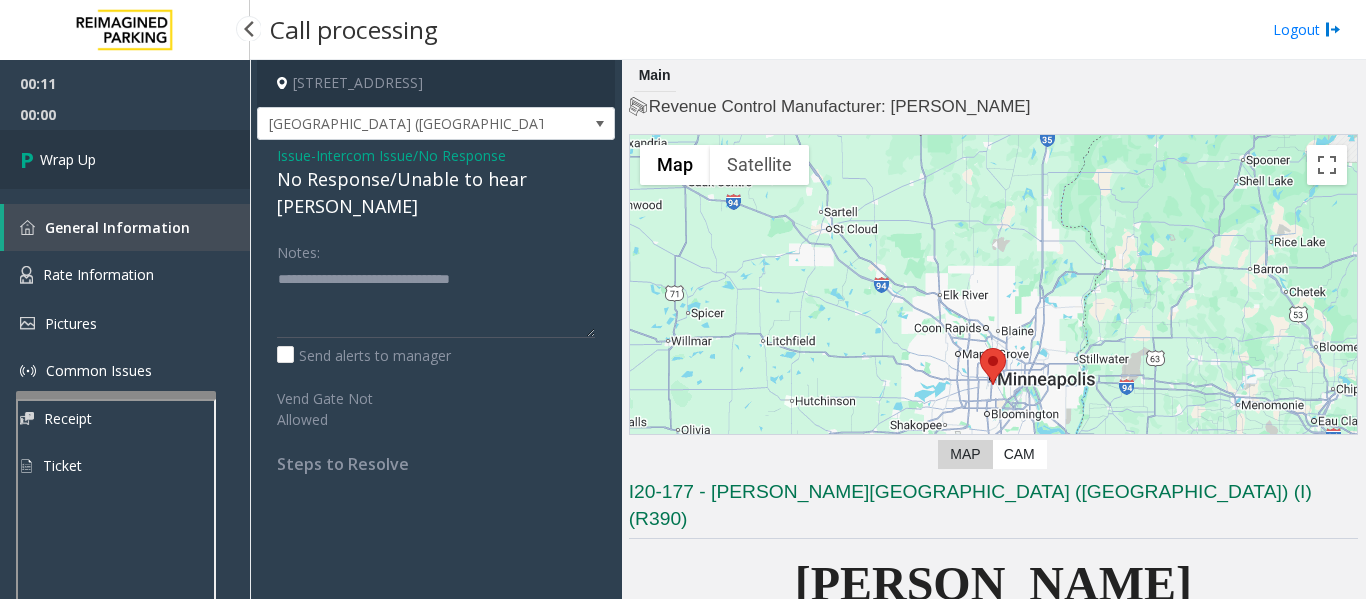 click on "Wrap Up" at bounding box center (125, 159) 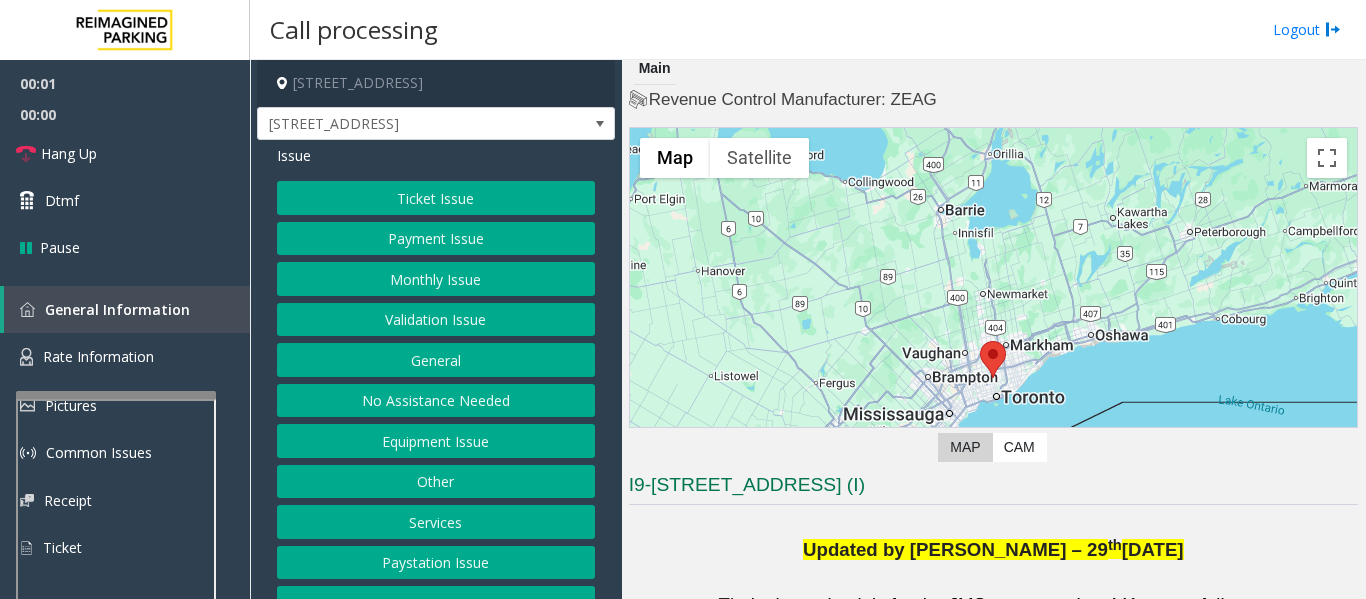 scroll, scrollTop: 0, scrollLeft: 0, axis: both 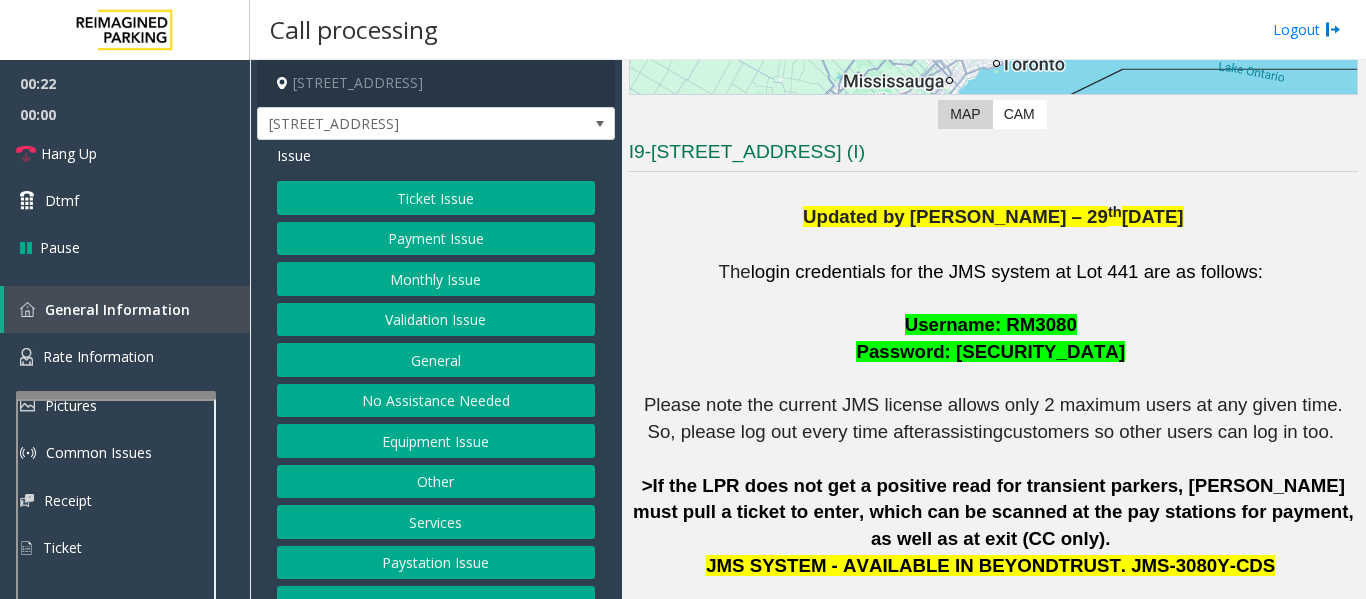 click on "Monthly Issue" 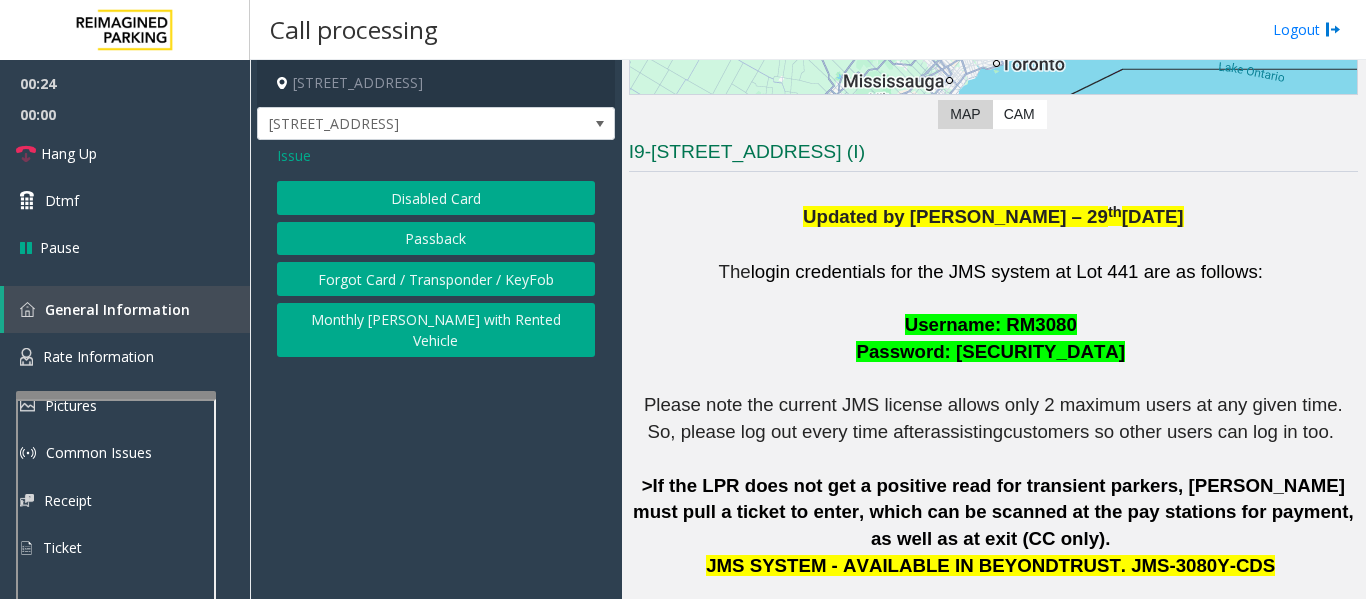 click on "Forgot Card / Transponder / KeyFob" 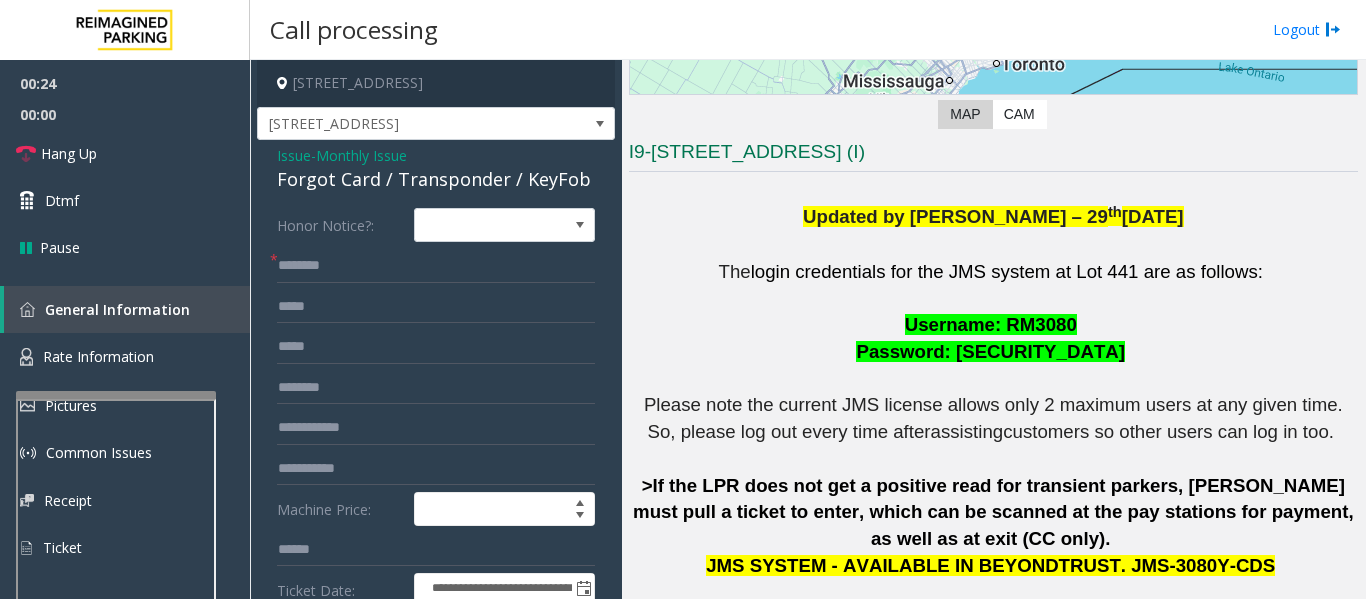 click on "Forgot Card / Transponder / KeyFob" 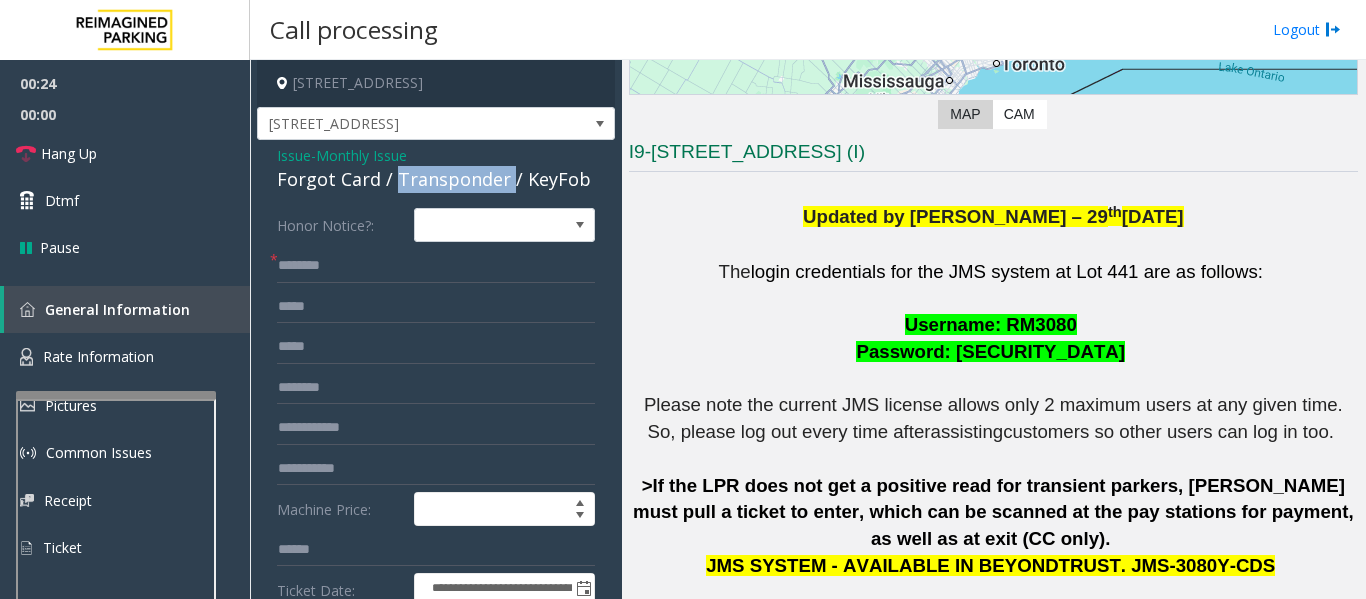 click on "Forgot Card / Transponder / KeyFob" 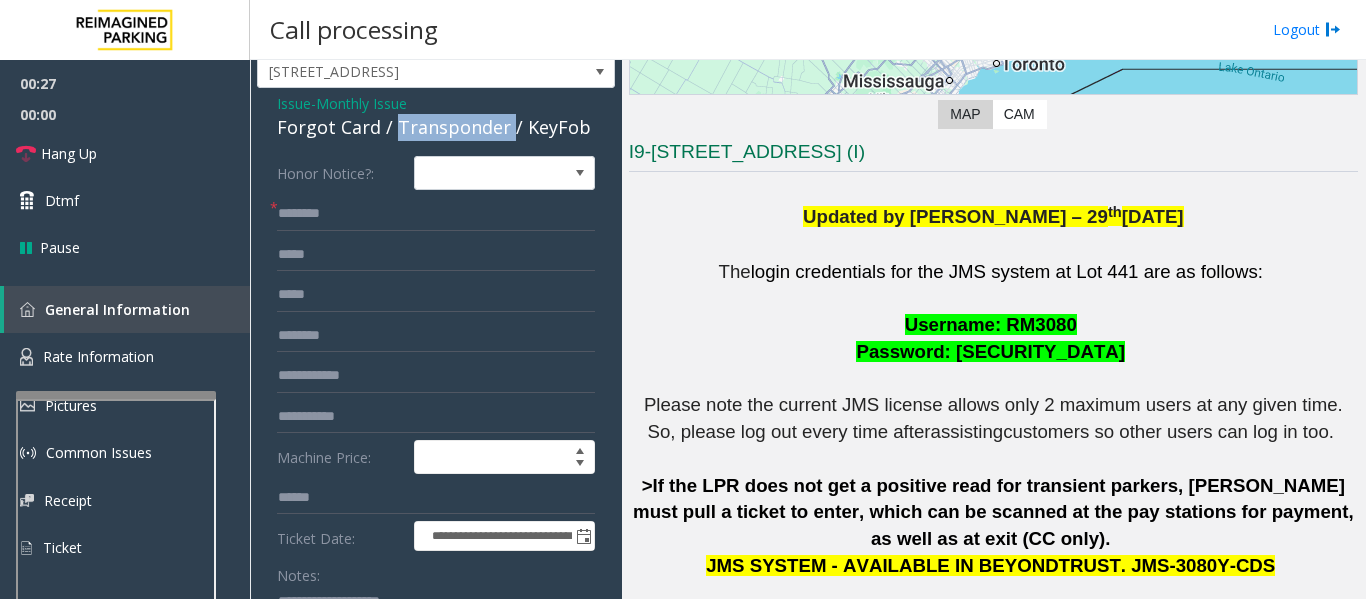 scroll, scrollTop: 100, scrollLeft: 0, axis: vertical 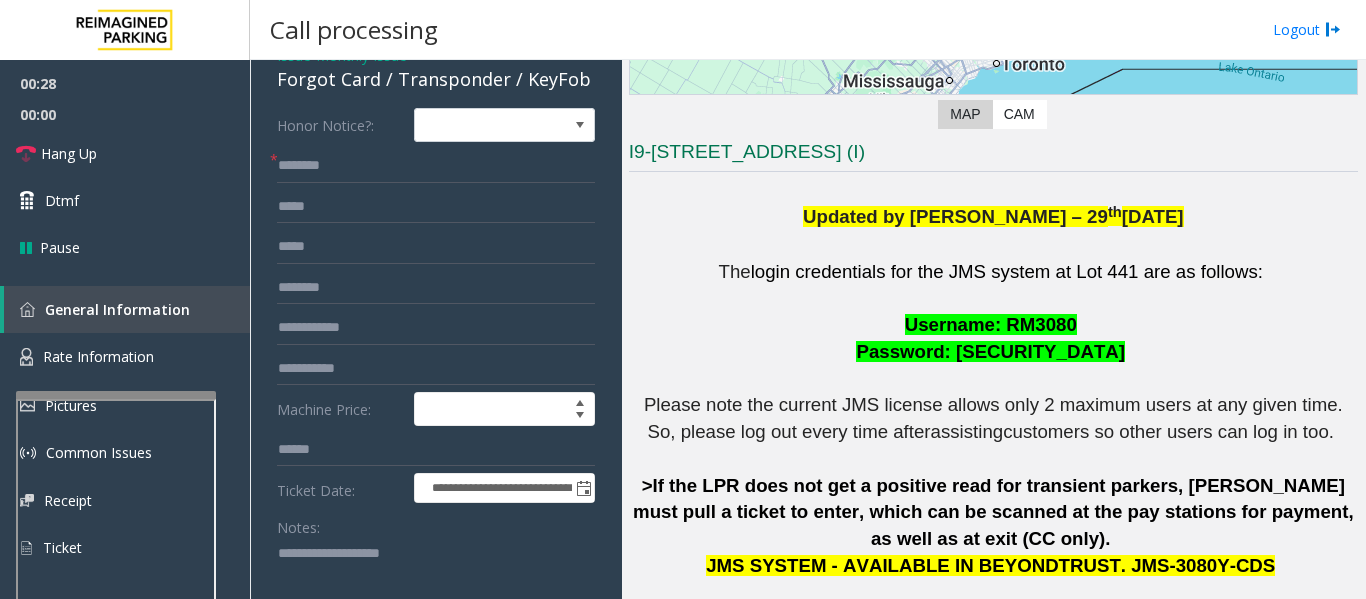 click 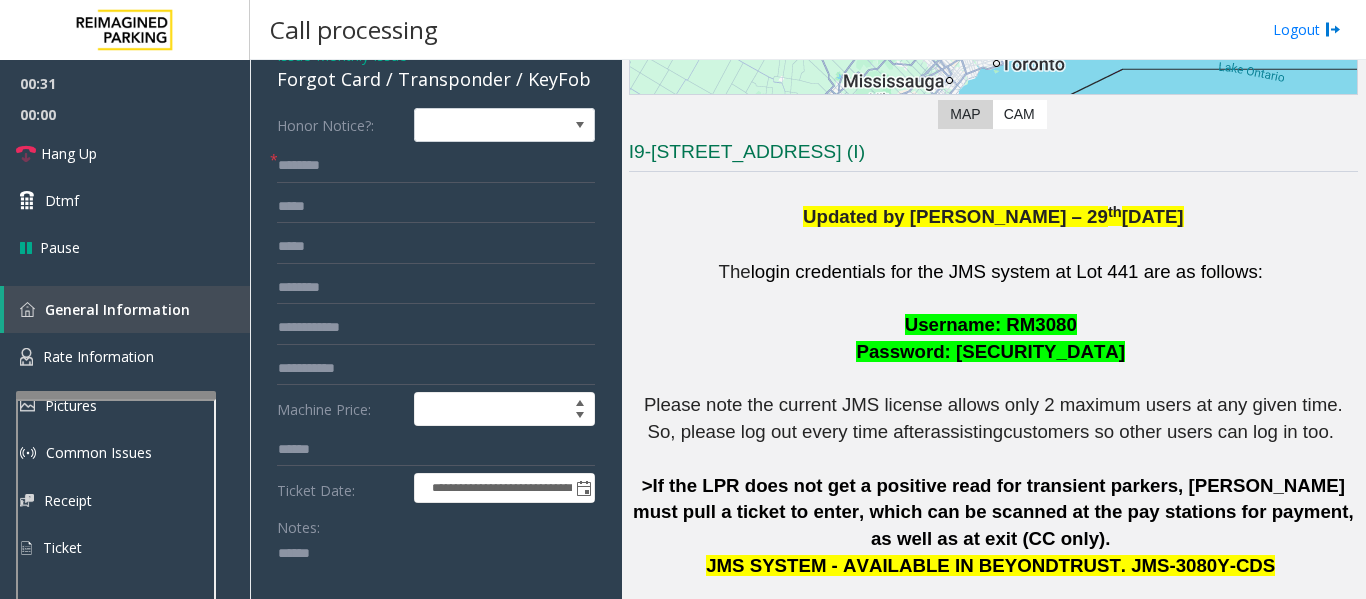 paste on "**********" 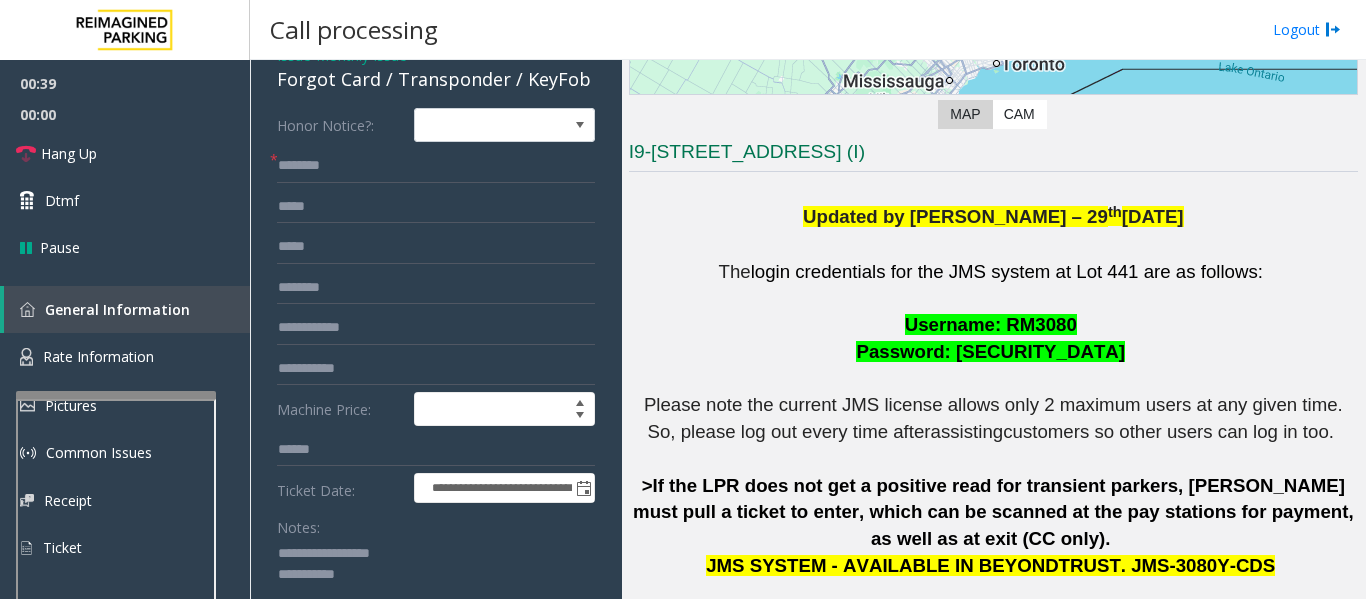 type on "**********" 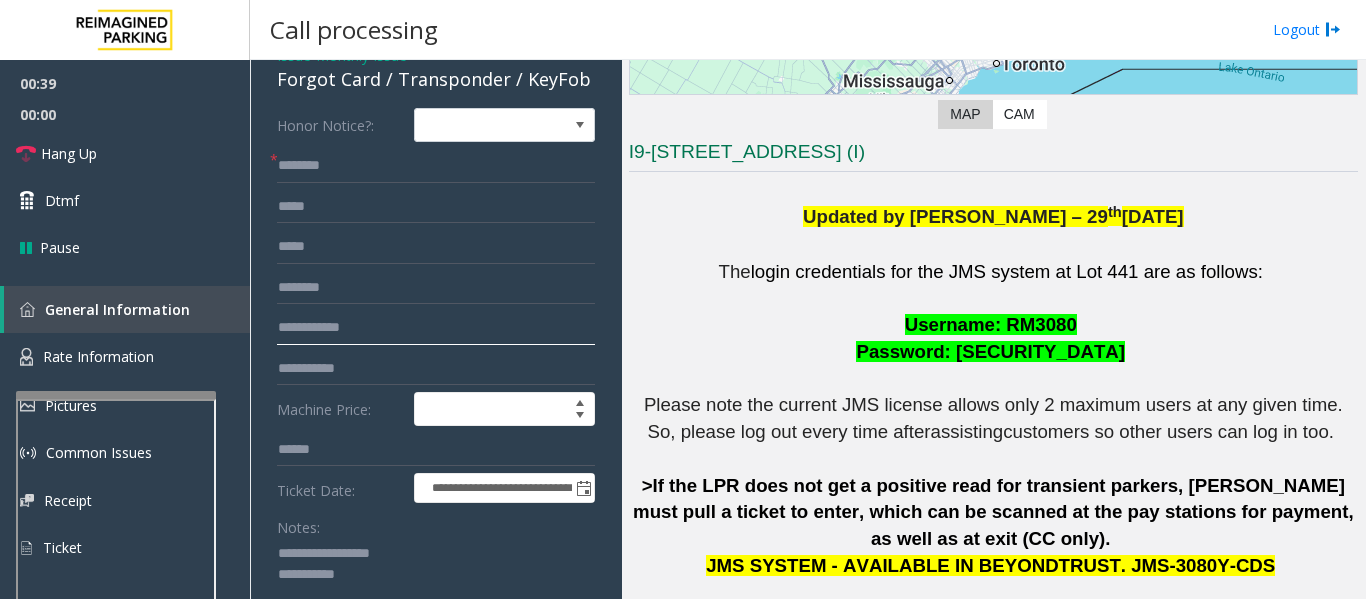 click 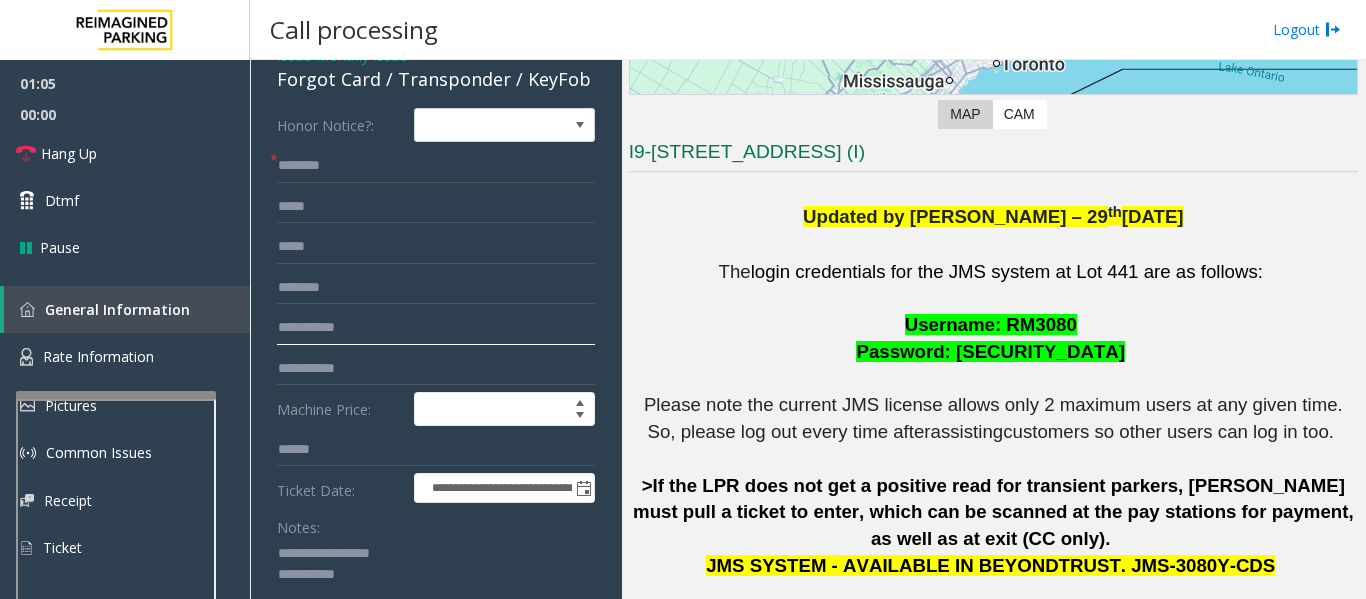 type on "**********" 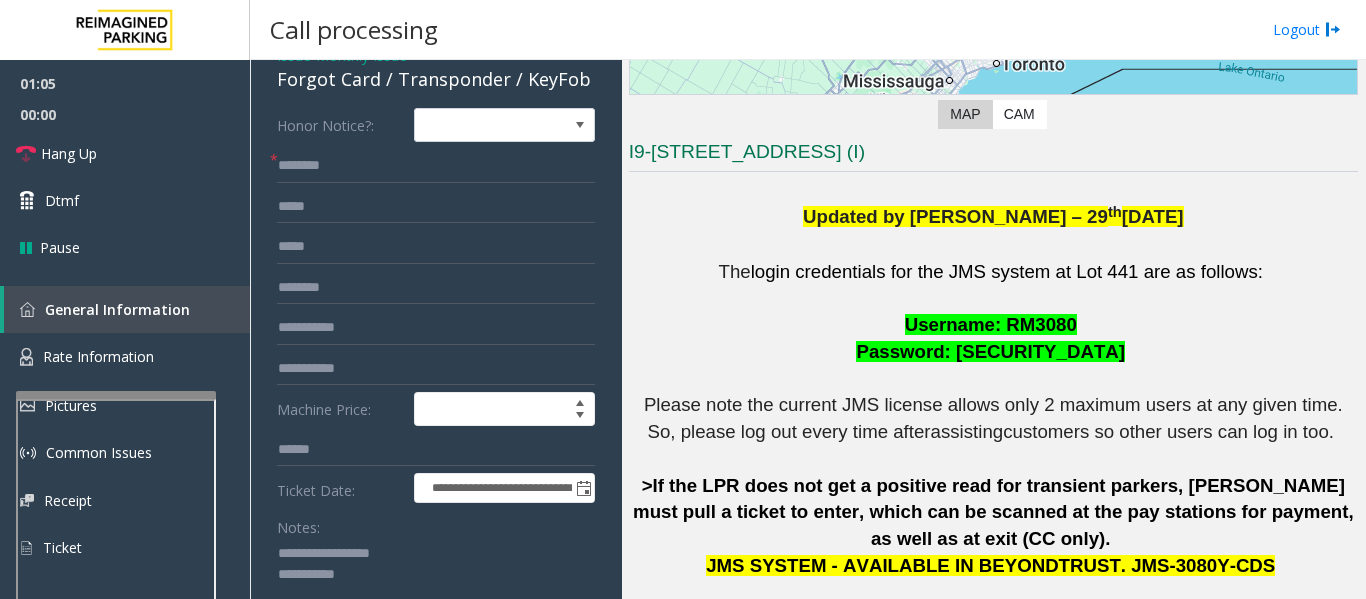 click on "**********" 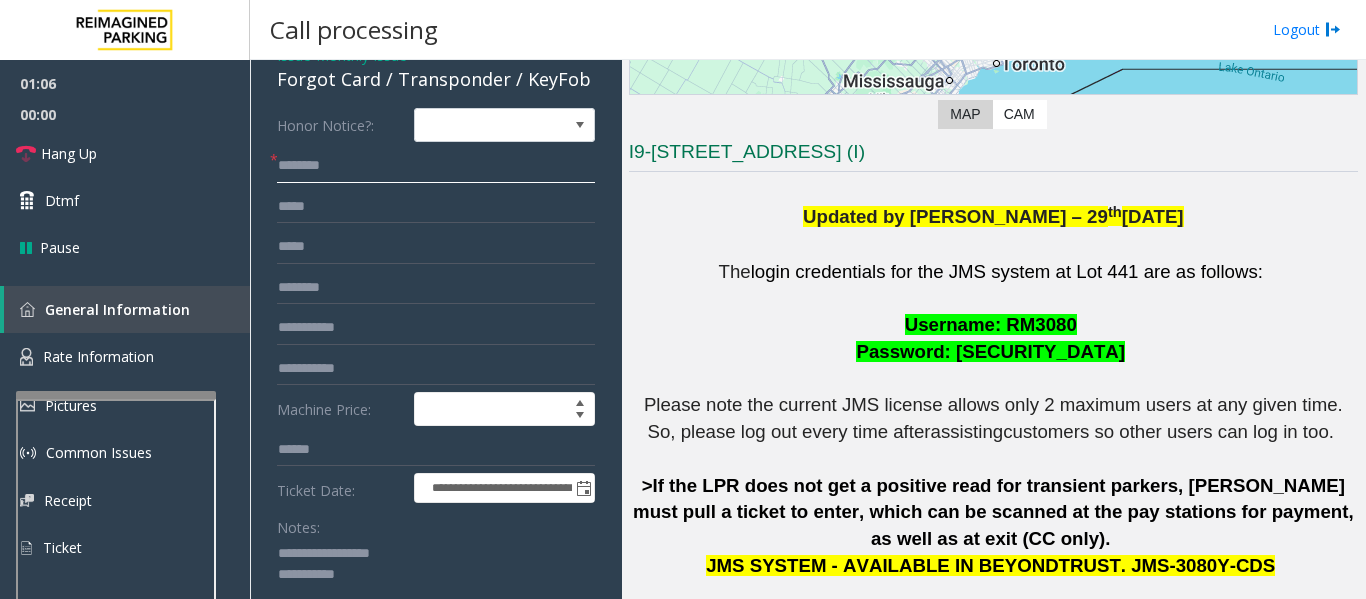click 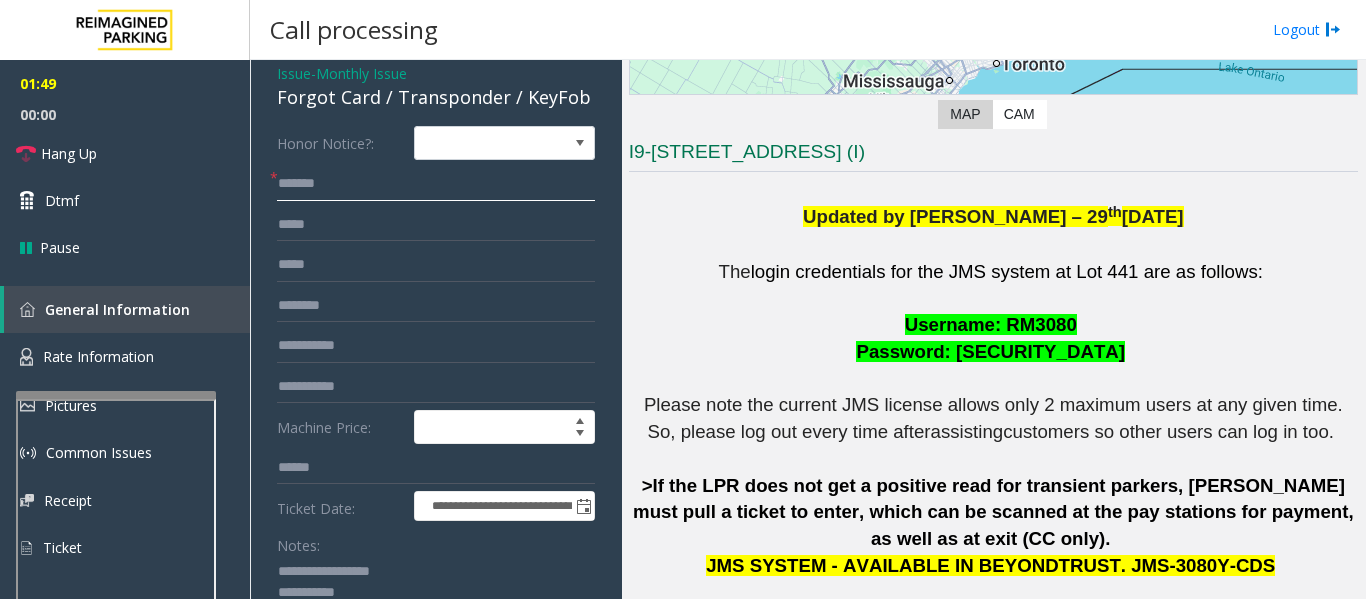 scroll, scrollTop: 100, scrollLeft: 0, axis: vertical 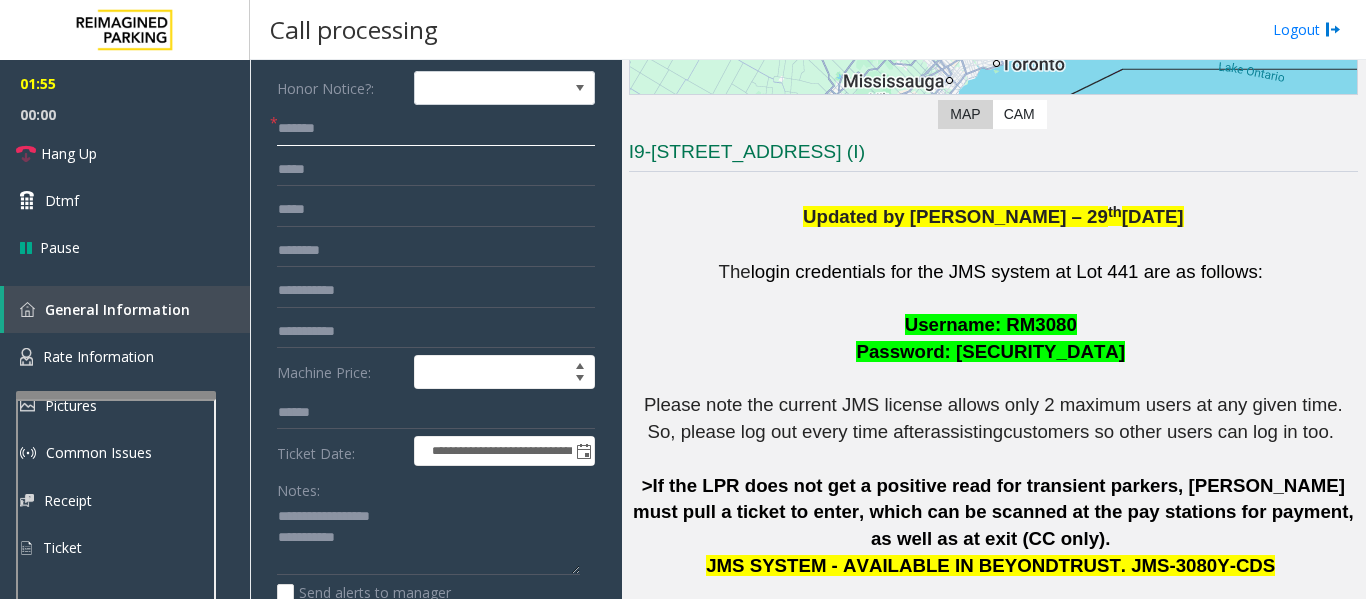 click on "******" 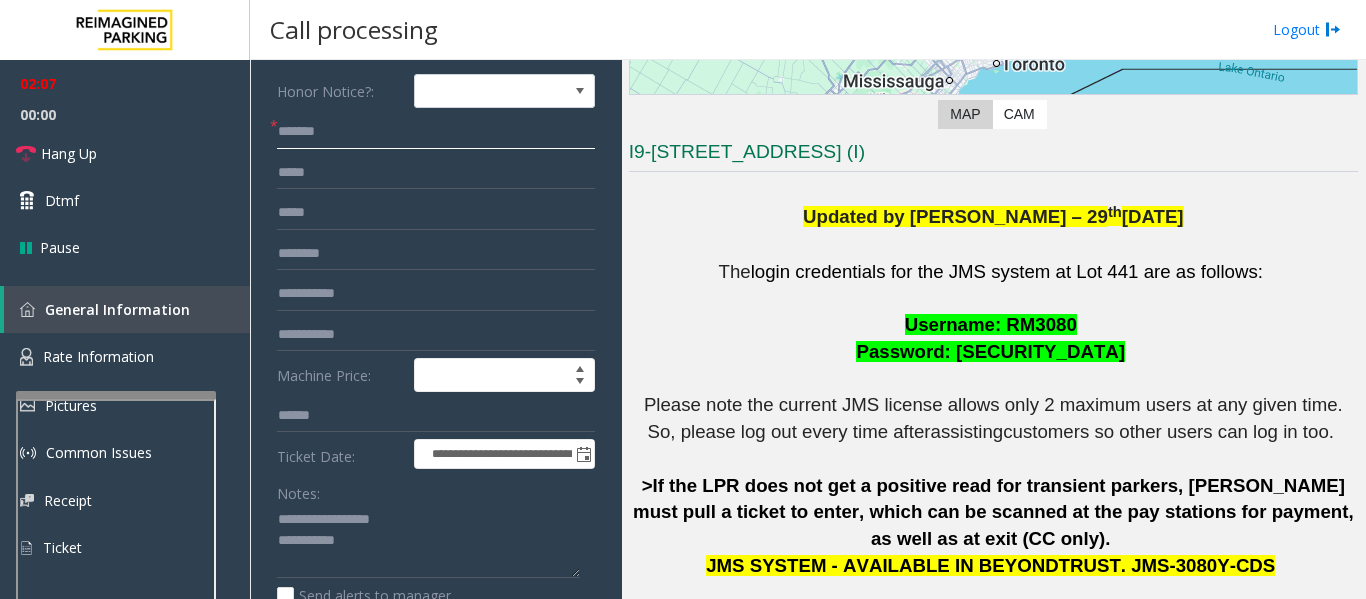 scroll, scrollTop: 137, scrollLeft: 0, axis: vertical 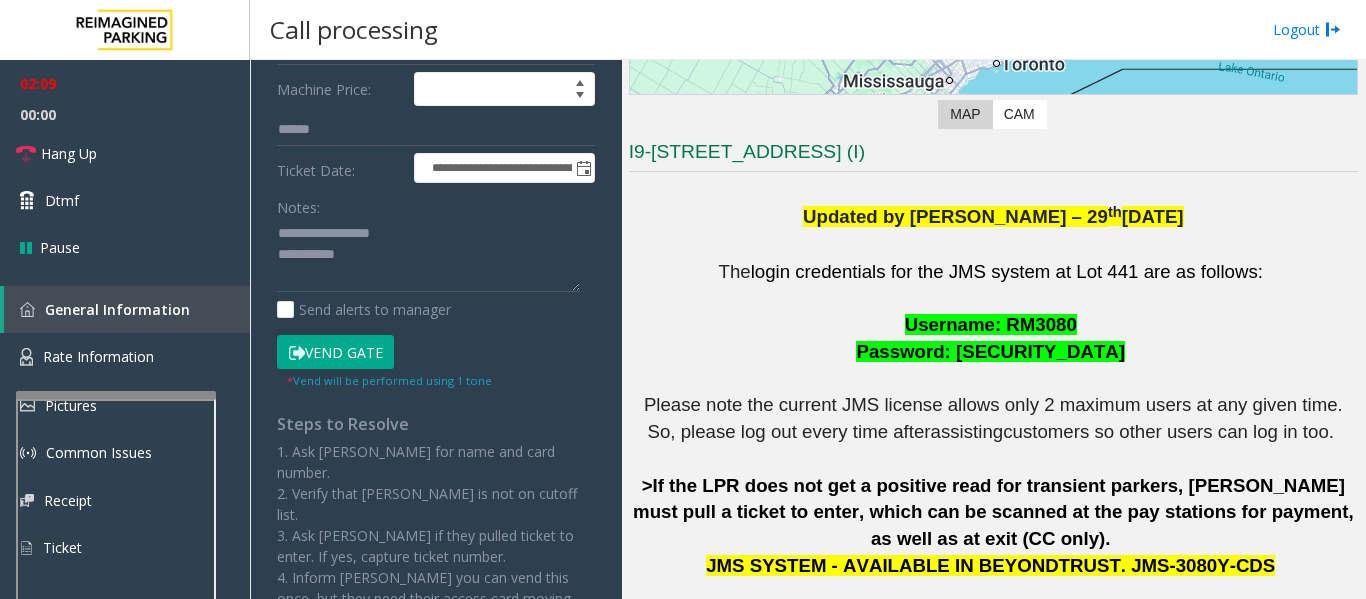 type on "******" 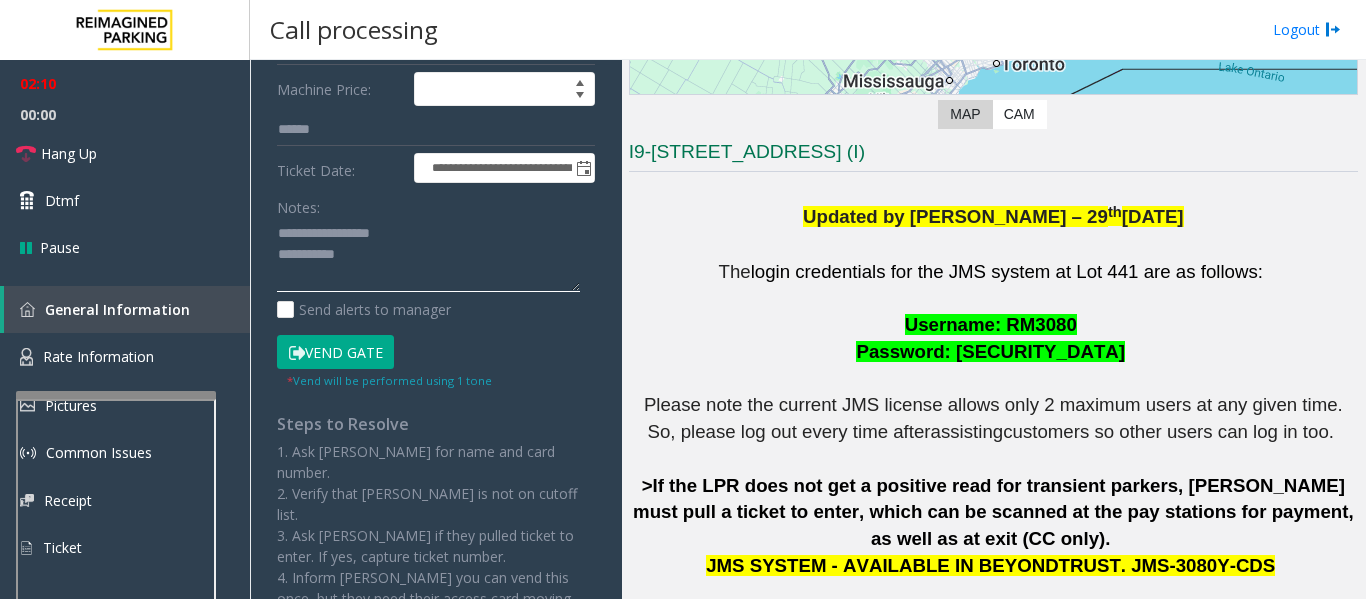 click 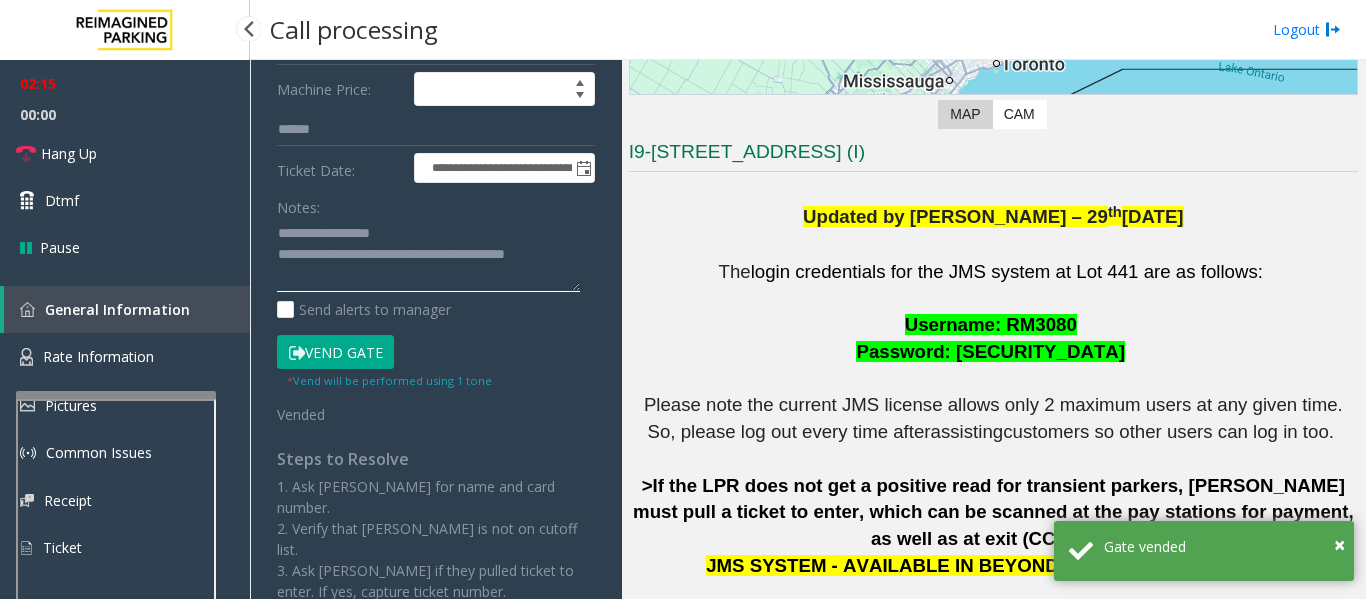 type on "**********" 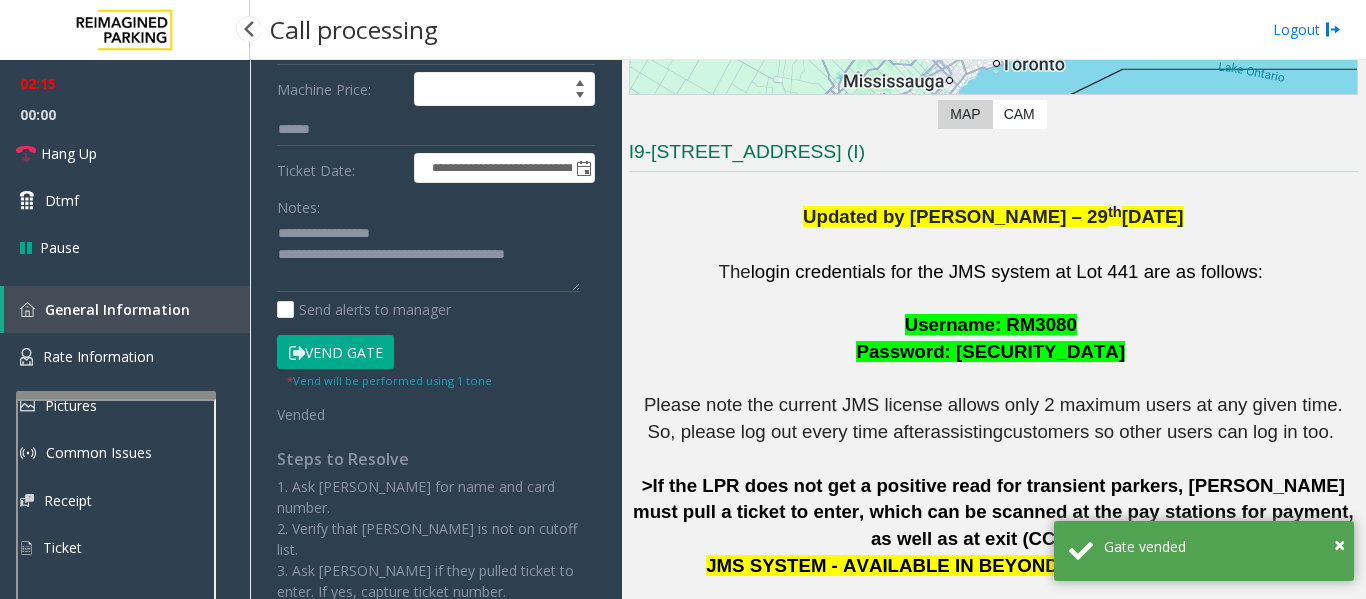click on "00:00" at bounding box center (125, 114) 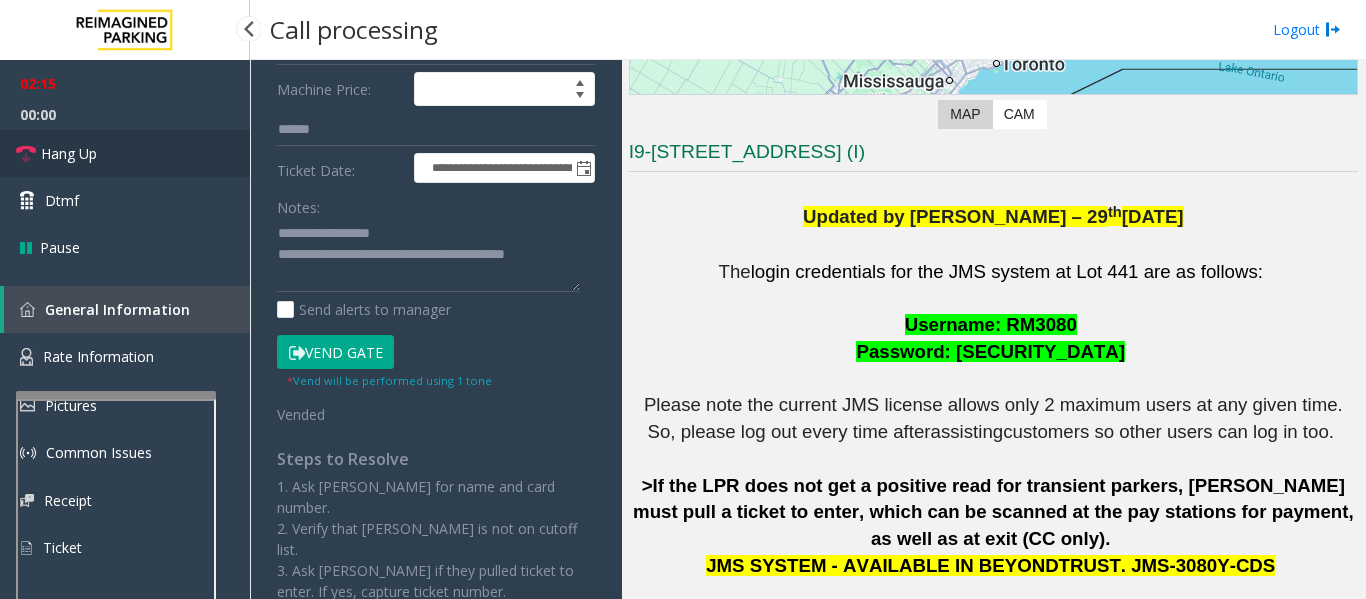 click on "Hang Up" at bounding box center [125, 153] 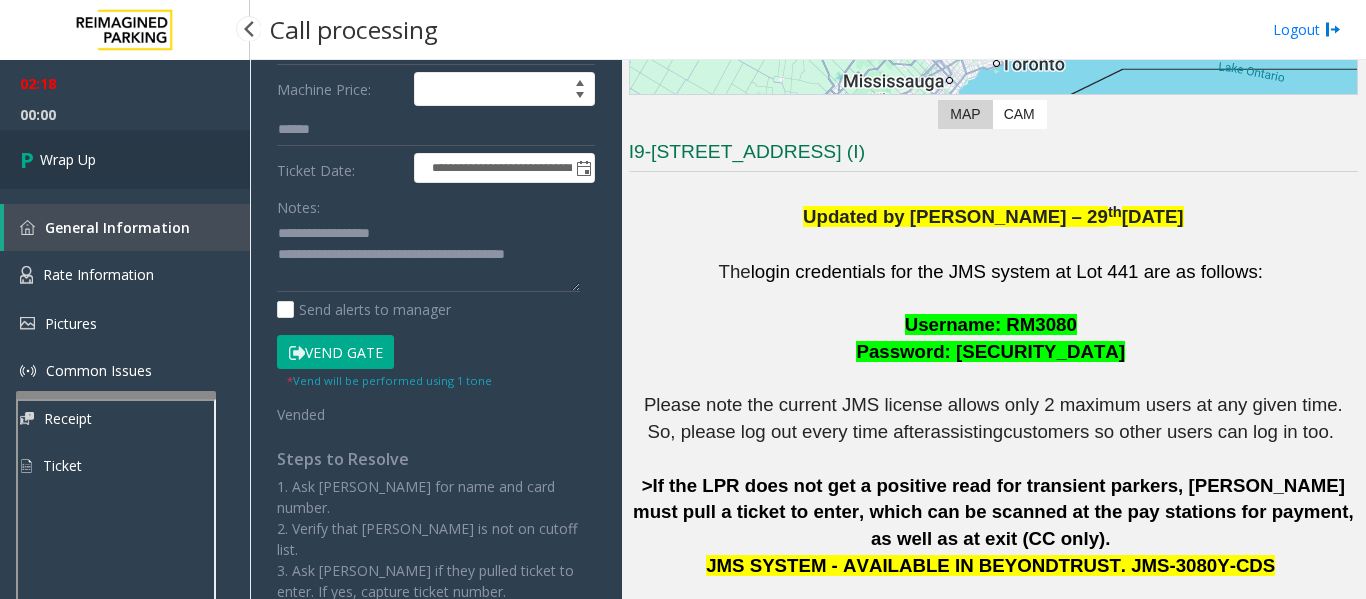 click on "Wrap Up" at bounding box center [125, 159] 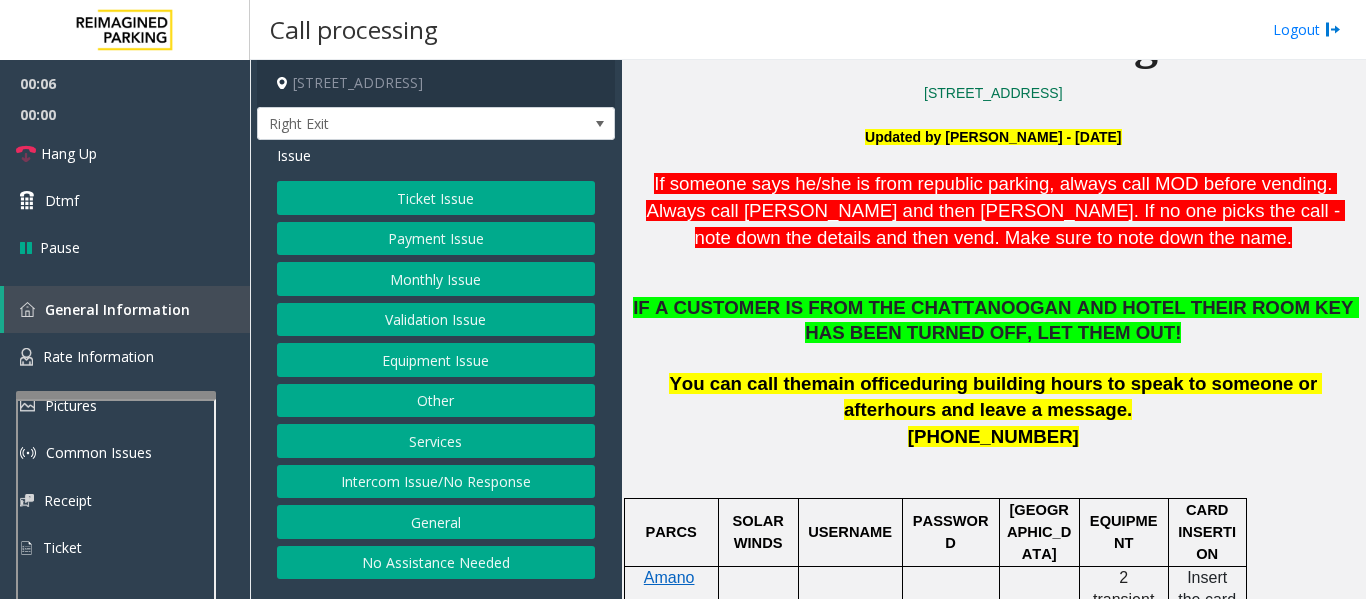 scroll, scrollTop: 599, scrollLeft: 0, axis: vertical 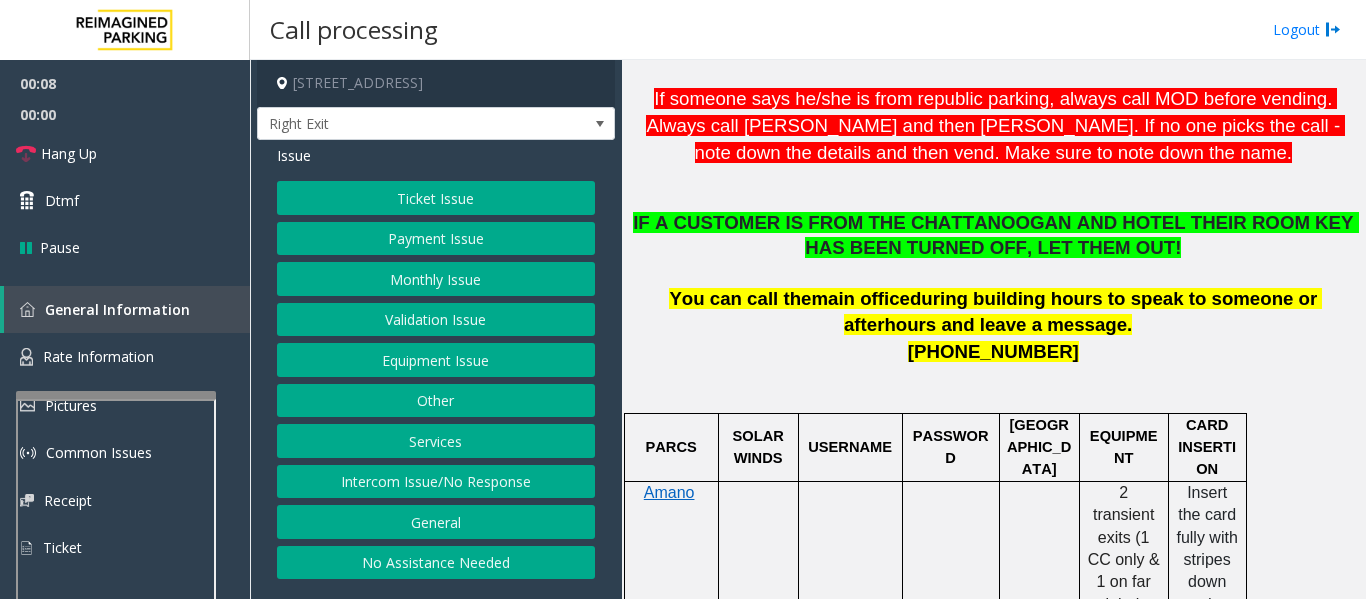 click on "Services" 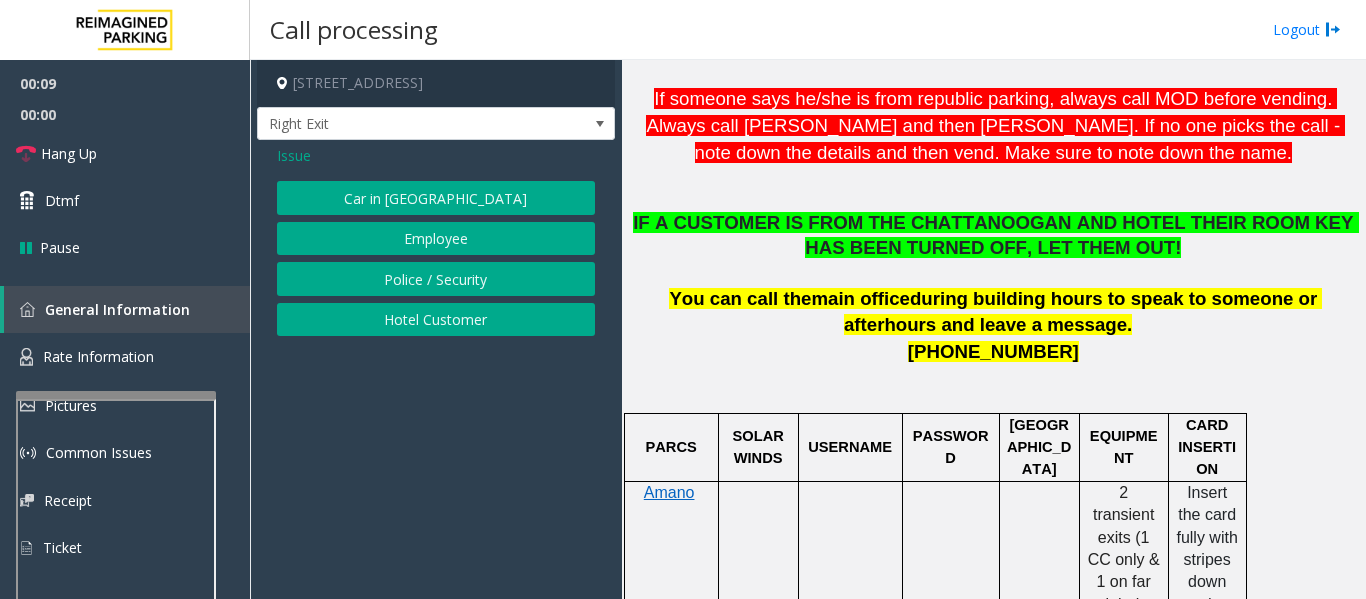 click on "Hotel Customer" 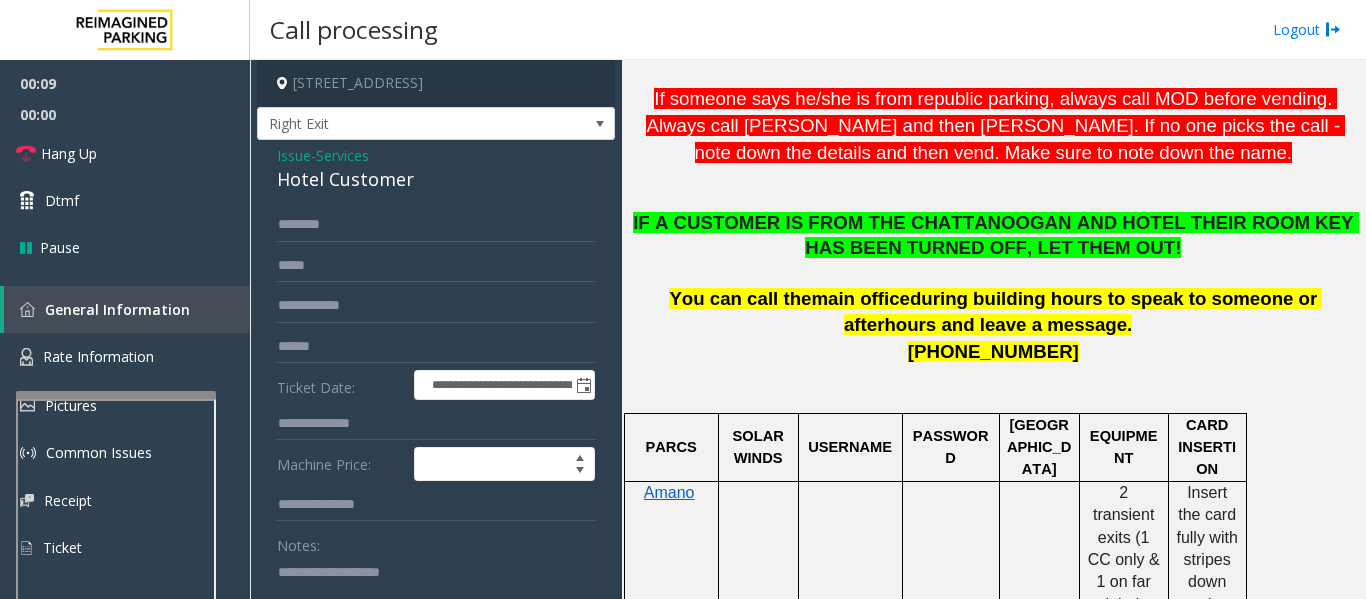 click on "Hotel Customer" 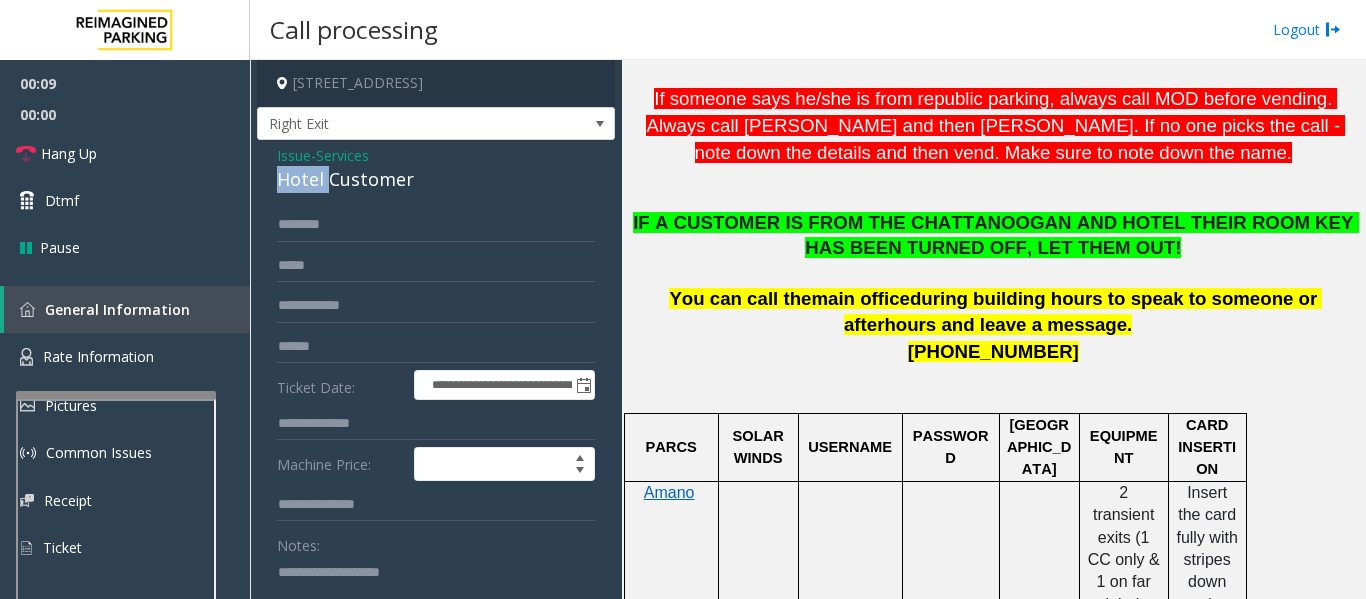 click on "Hotel Customer" 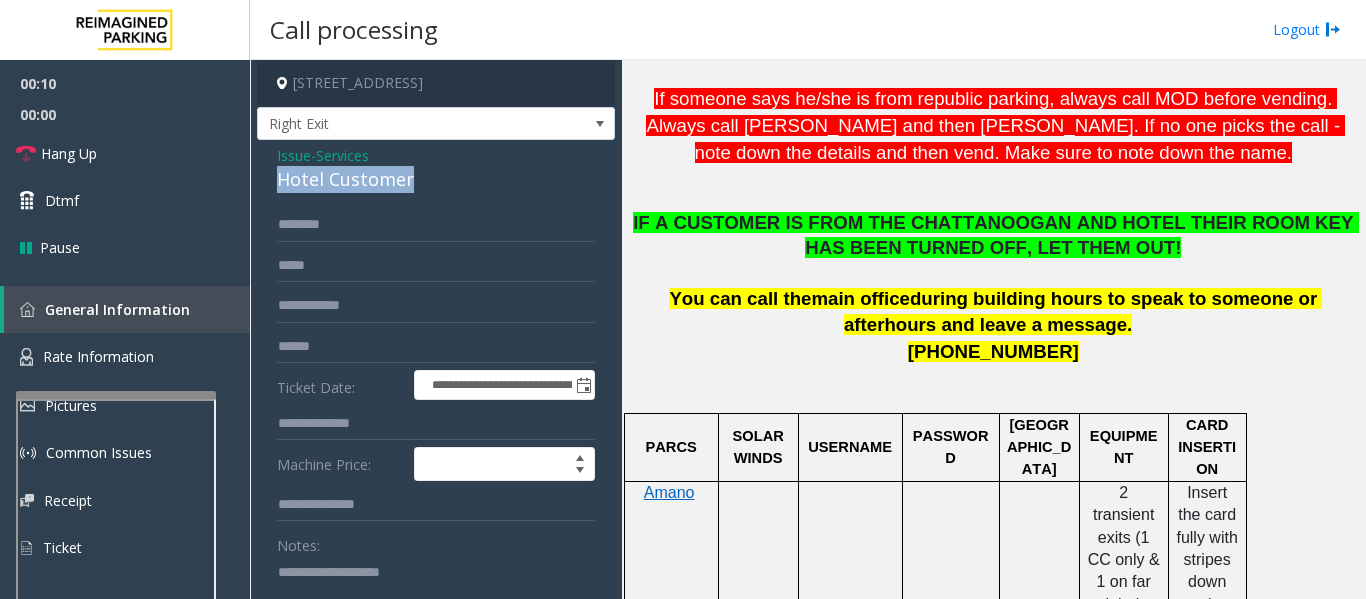 click on "Hotel Customer" 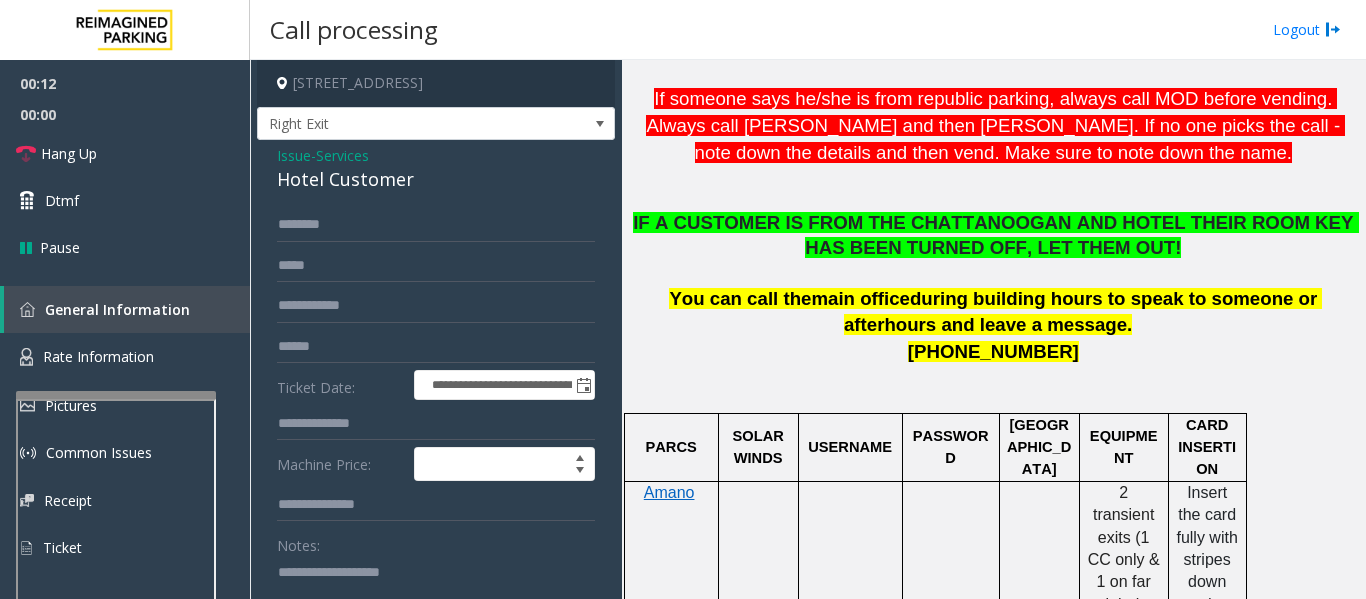 click 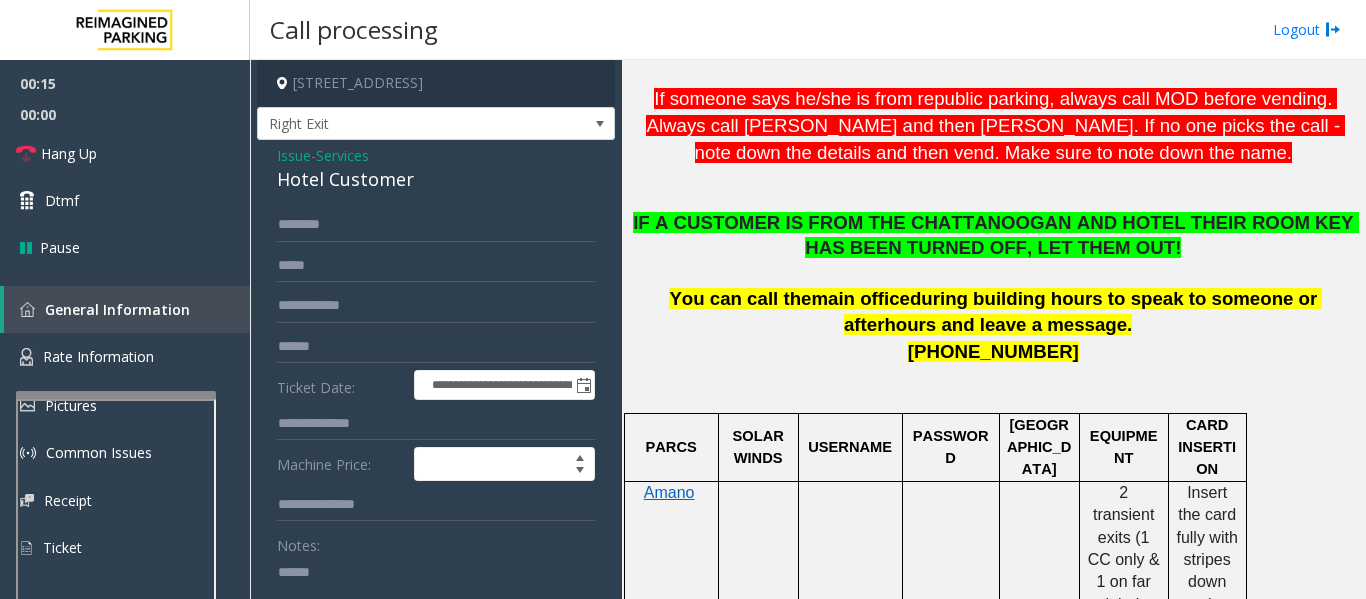 paste on "**********" 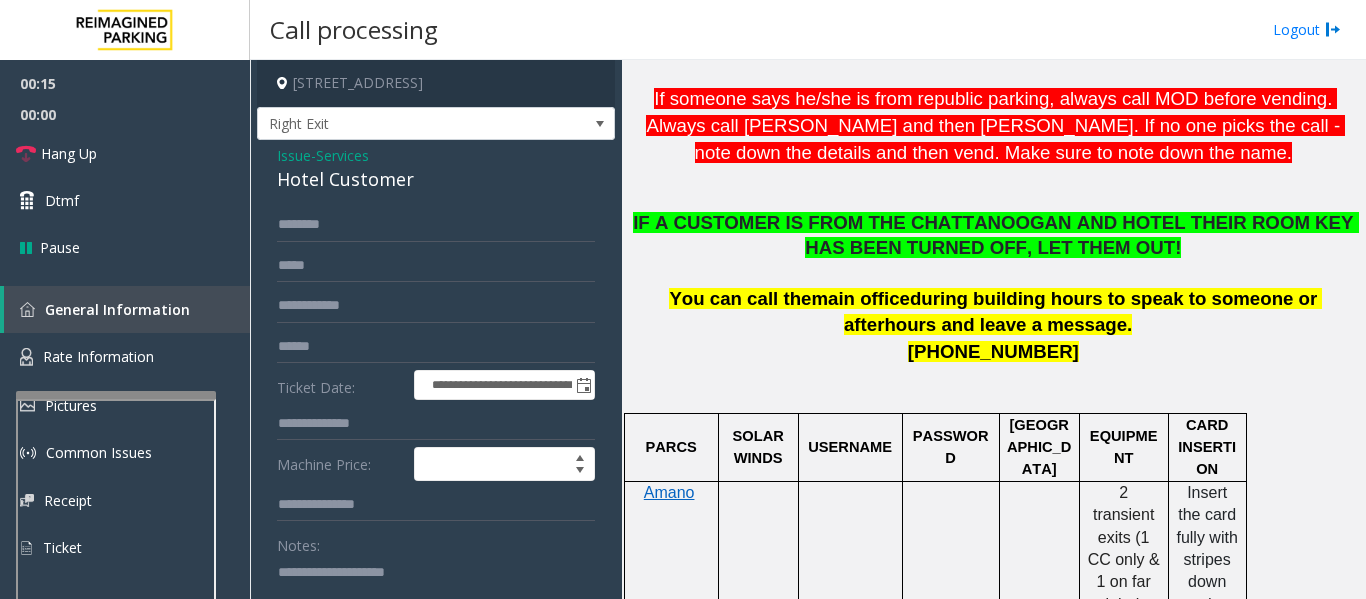 scroll, scrollTop: 4, scrollLeft: 0, axis: vertical 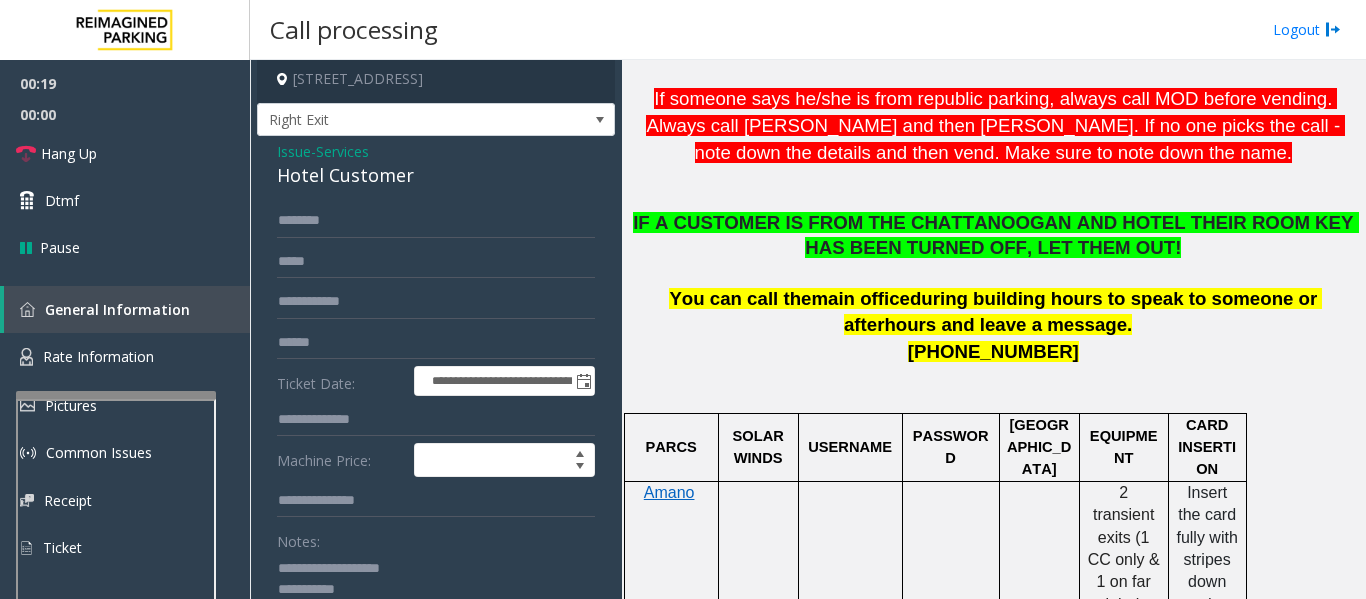 type on "**********" 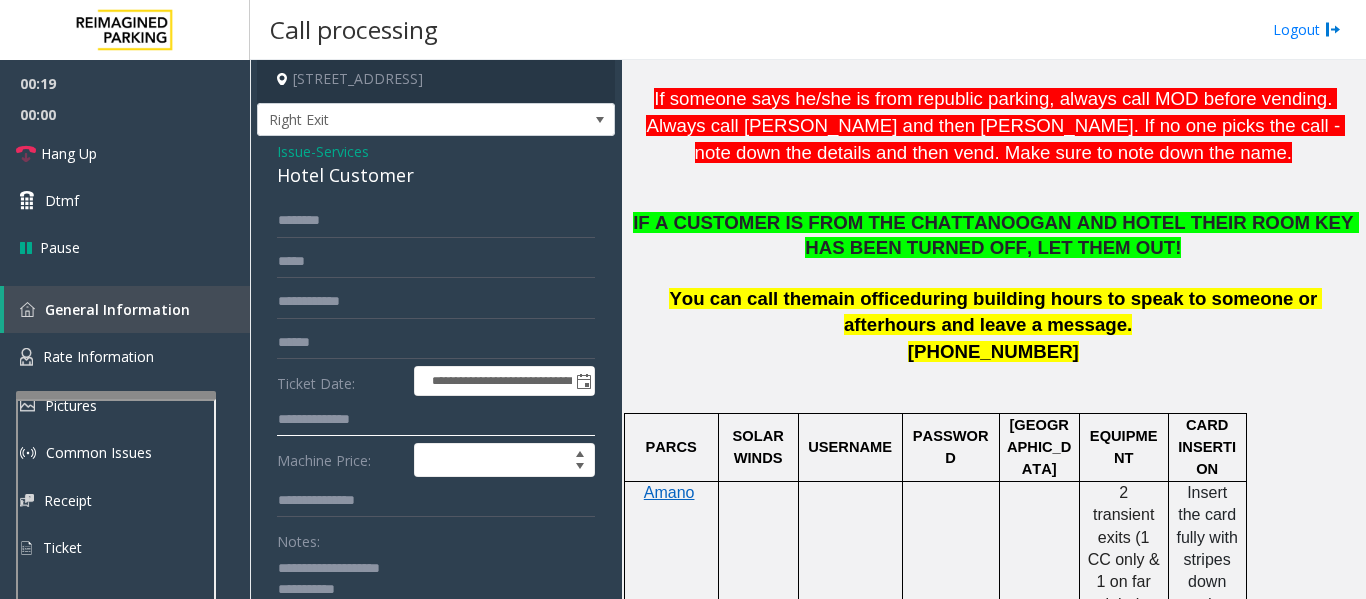 click 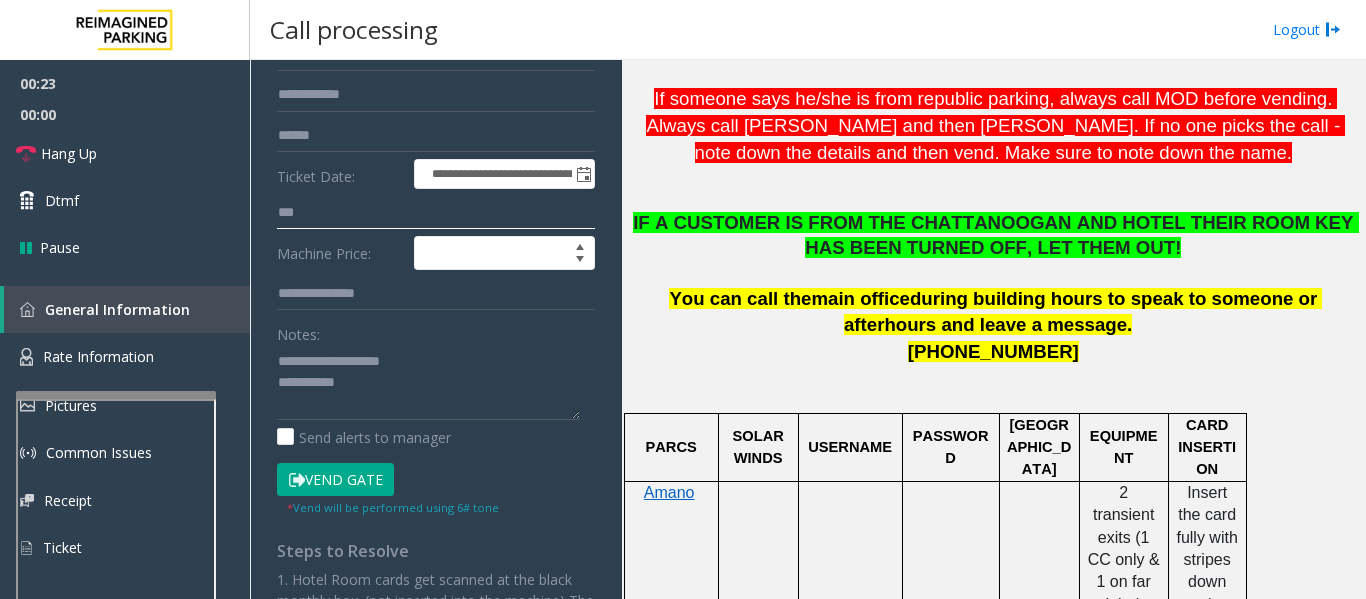 scroll, scrollTop: 230, scrollLeft: 0, axis: vertical 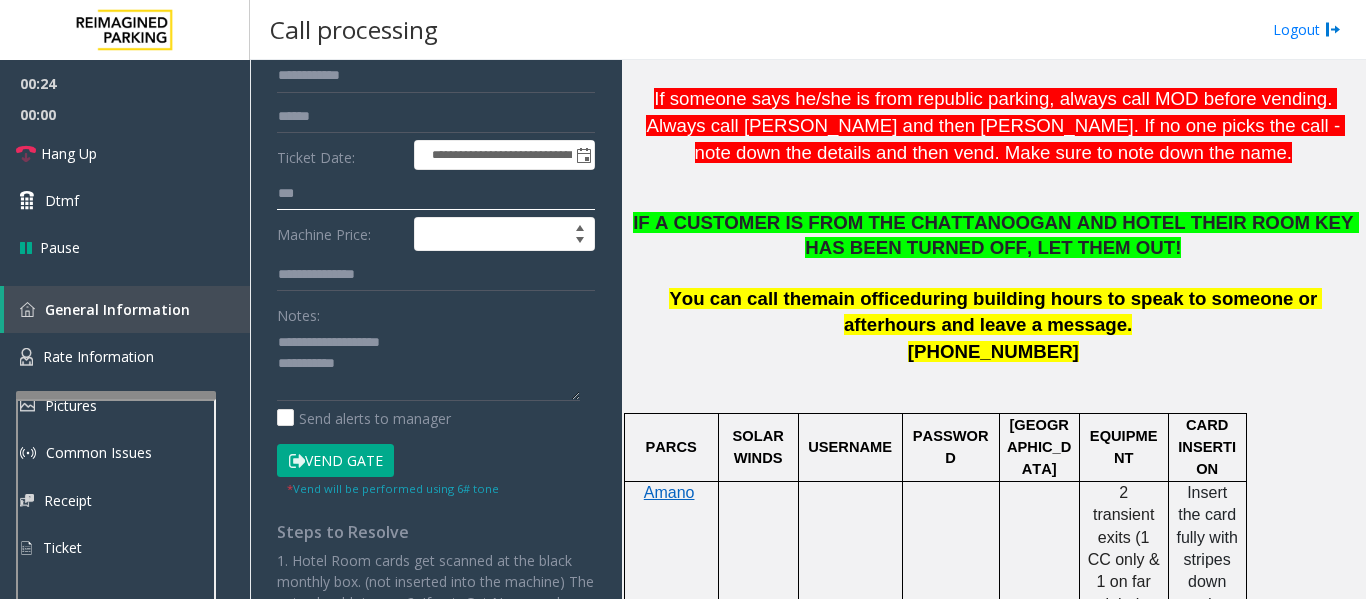 type on "***" 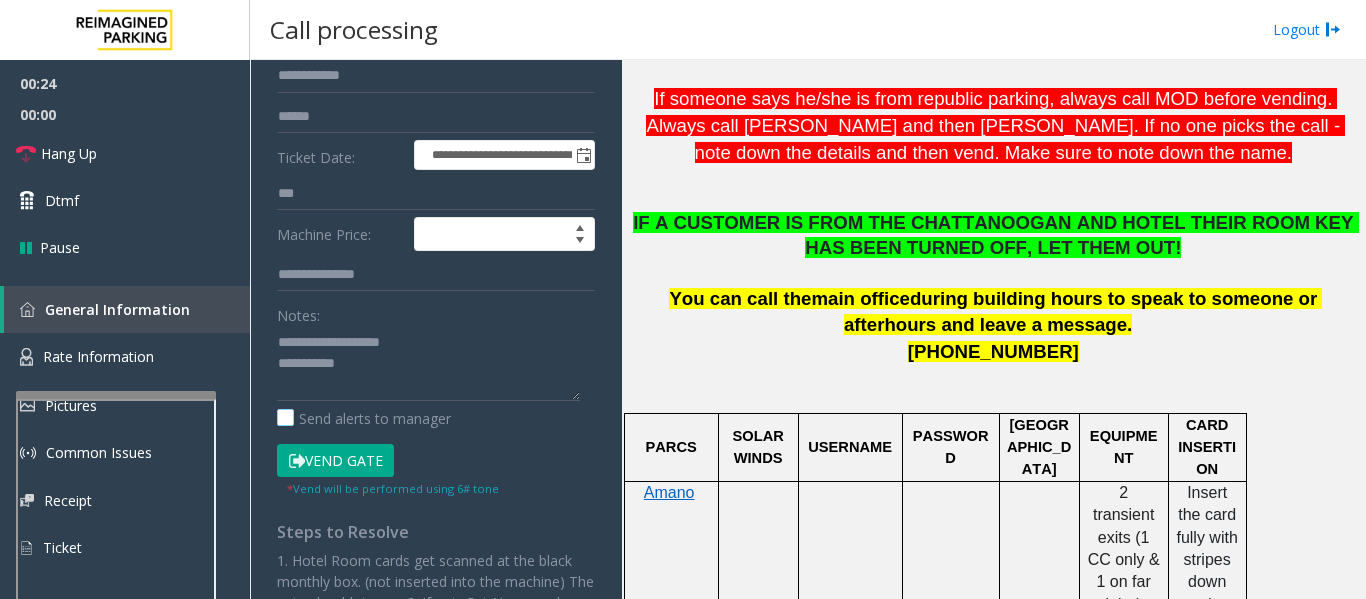 drag, startPoint x: 352, startPoint y: 460, endPoint x: 397, endPoint y: 413, distance: 65.06919 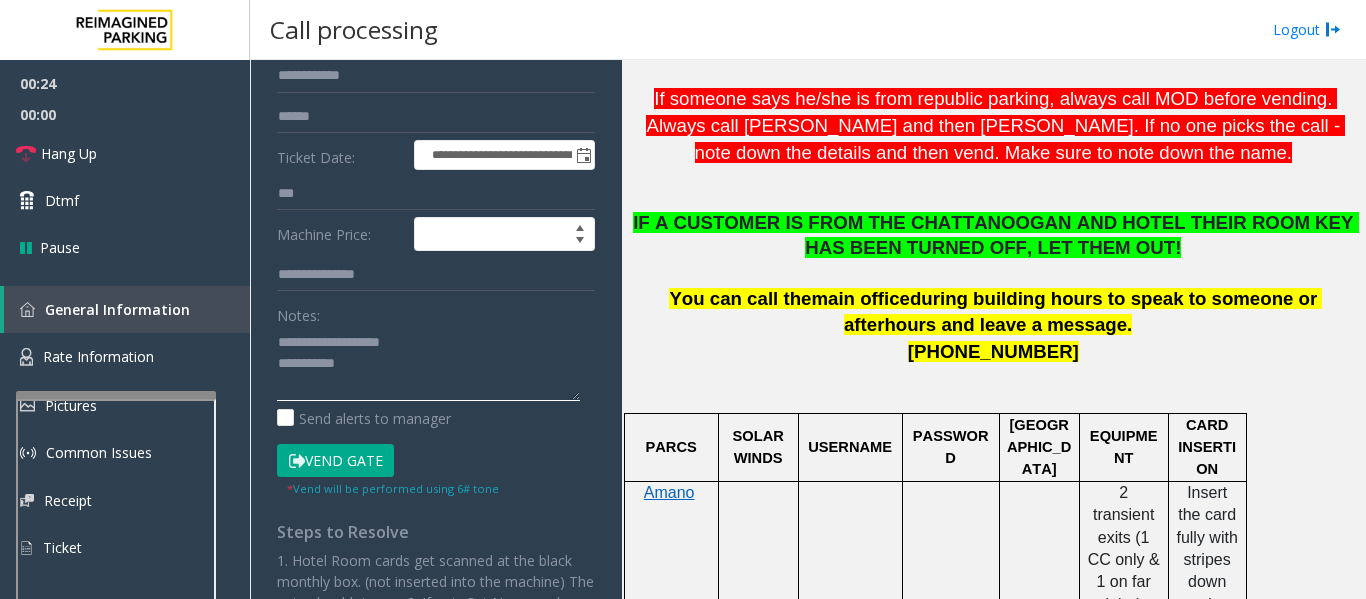 click 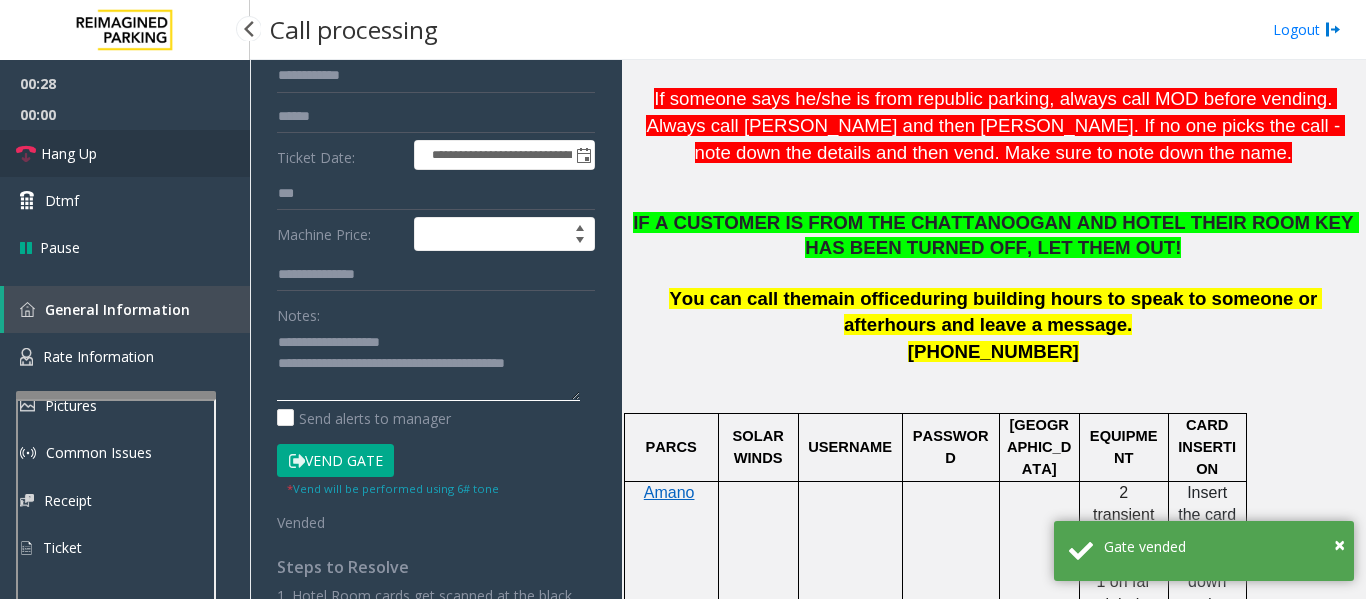 type on "**********" 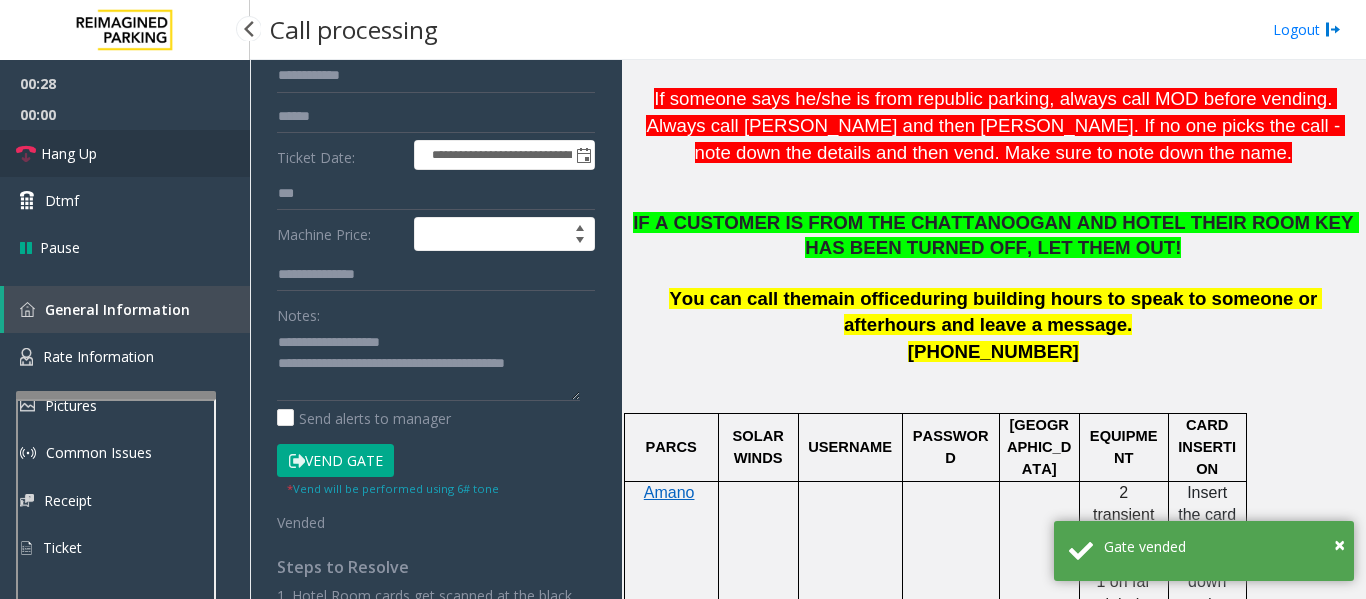 click on "Hang Up" at bounding box center (125, 153) 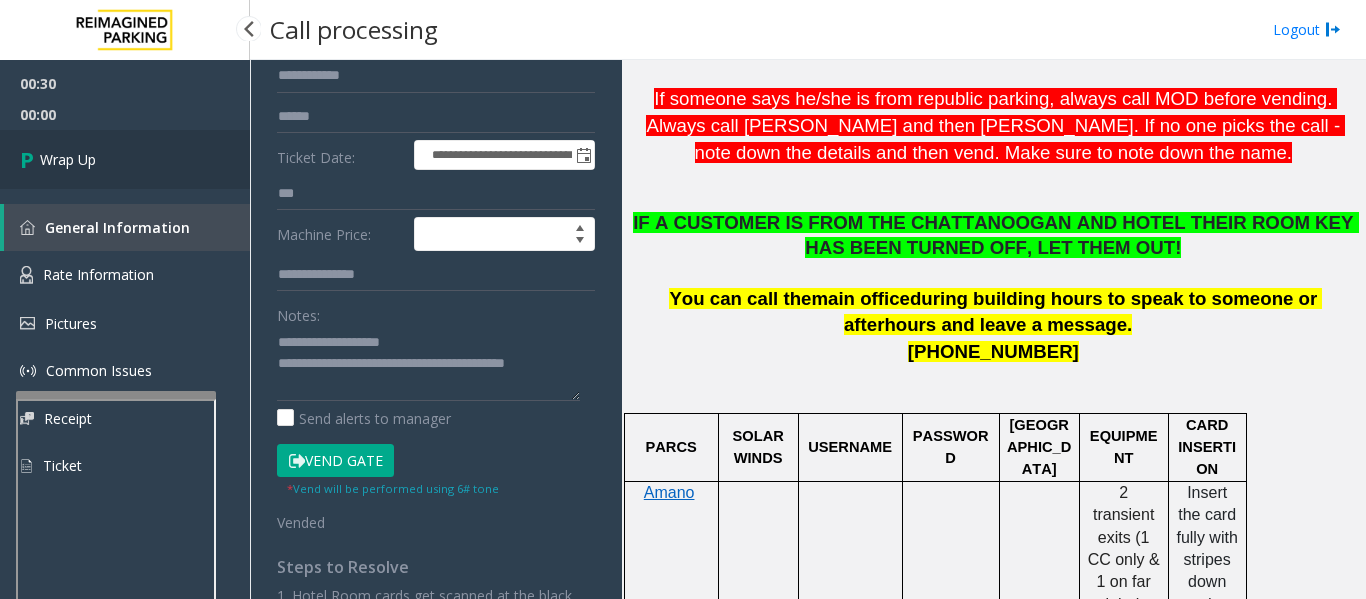 click on "Wrap Up" at bounding box center [125, 159] 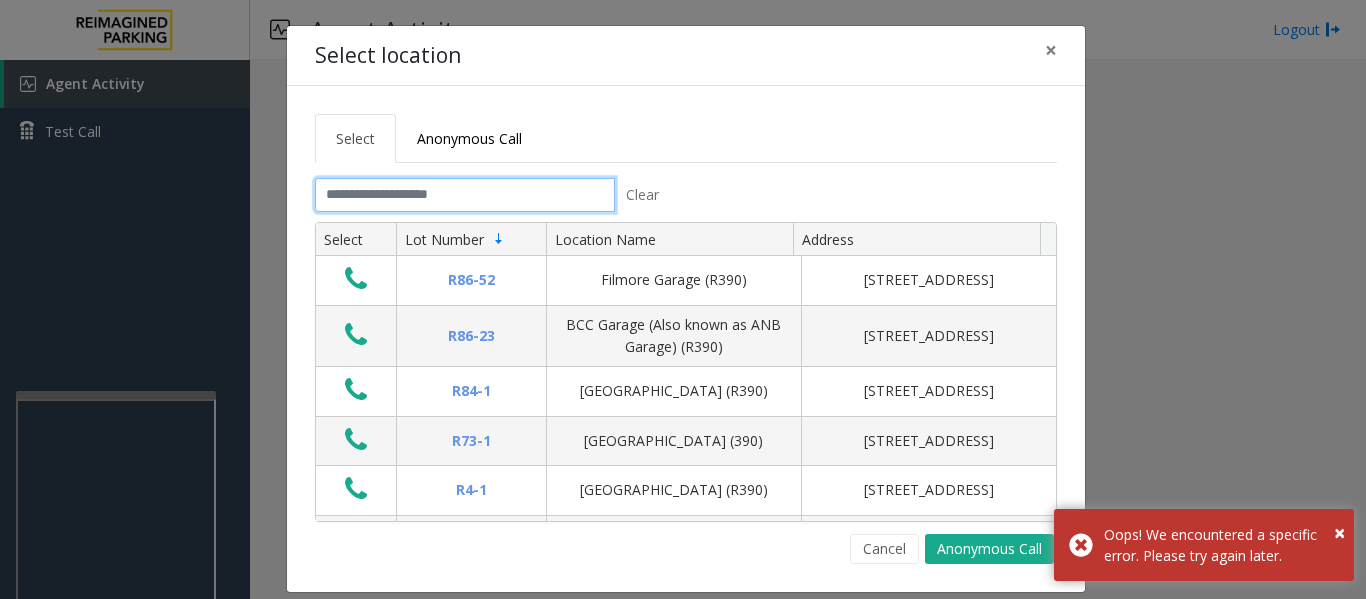click 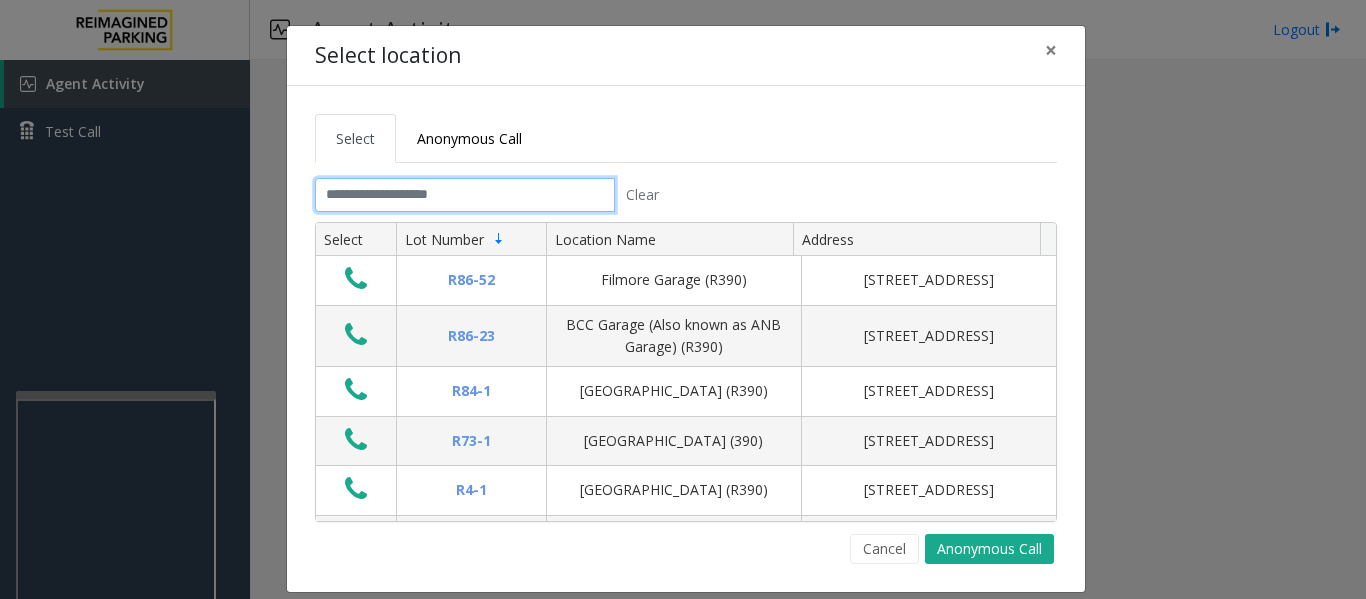 click 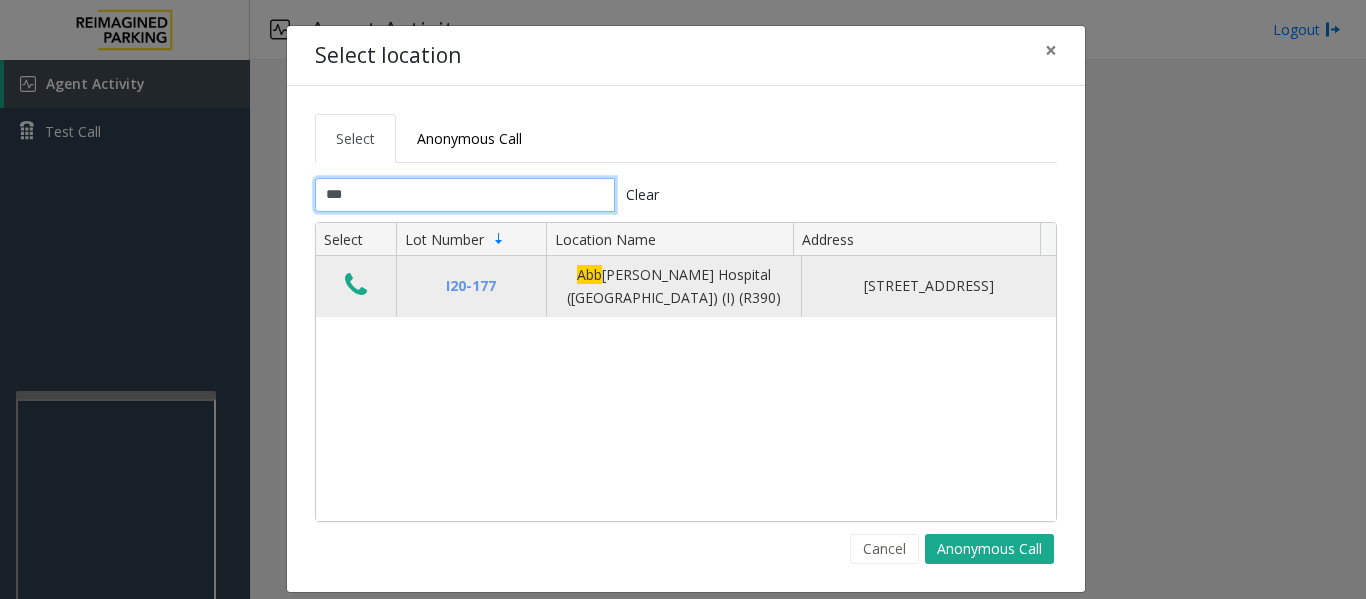 type on "***" 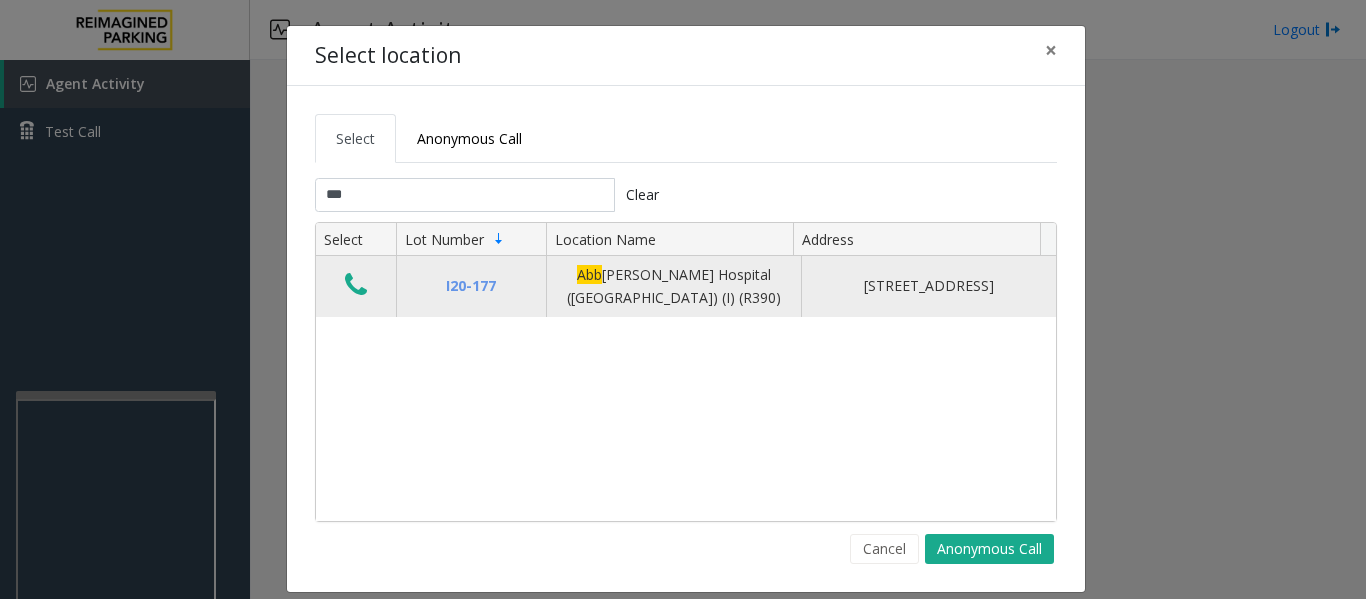 click 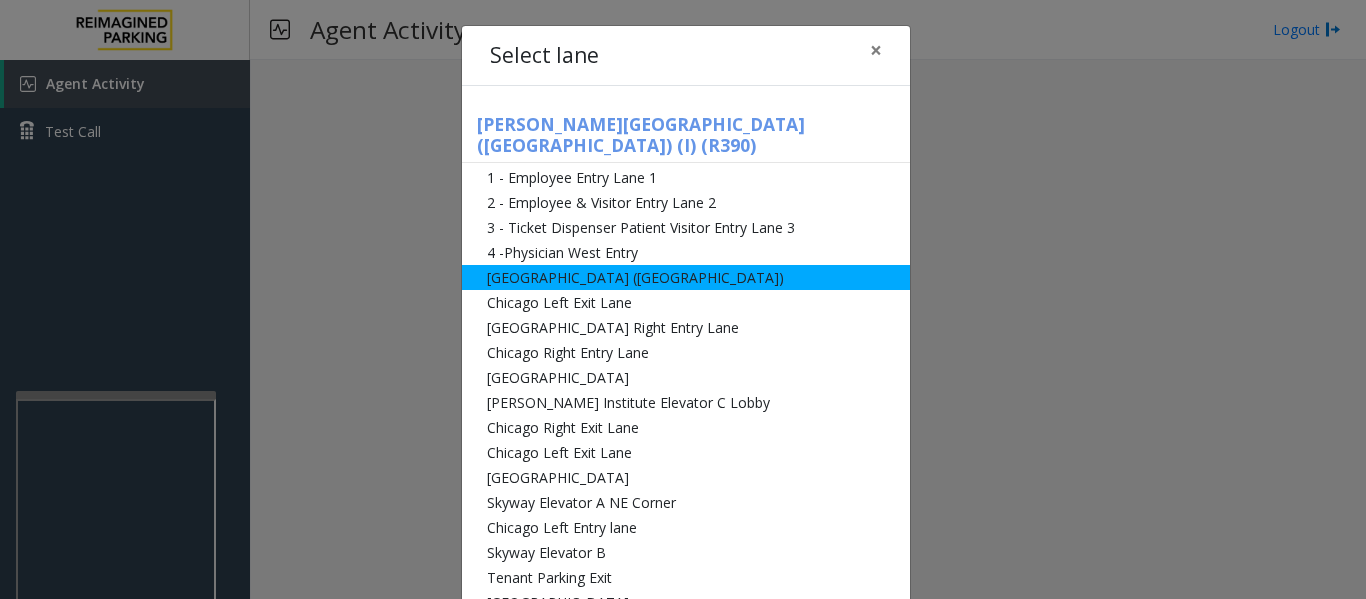 click on "[GEOGRAPHIC_DATA] ([GEOGRAPHIC_DATA])" 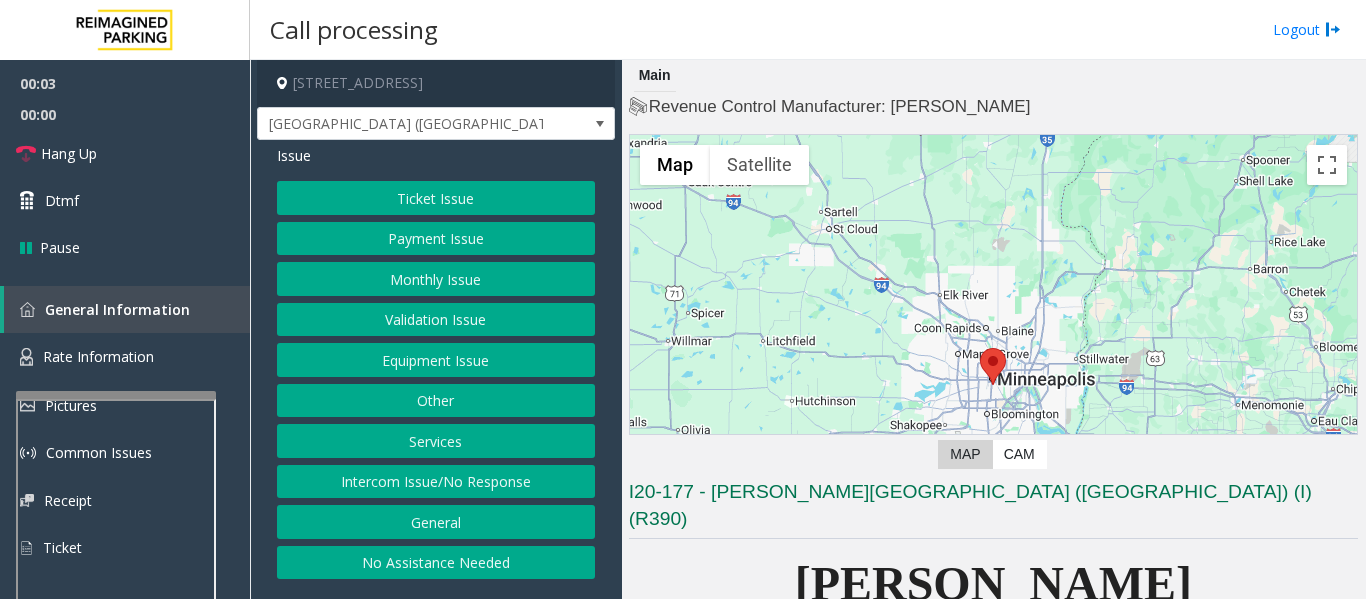 click on "Intercom Issue/No Response" 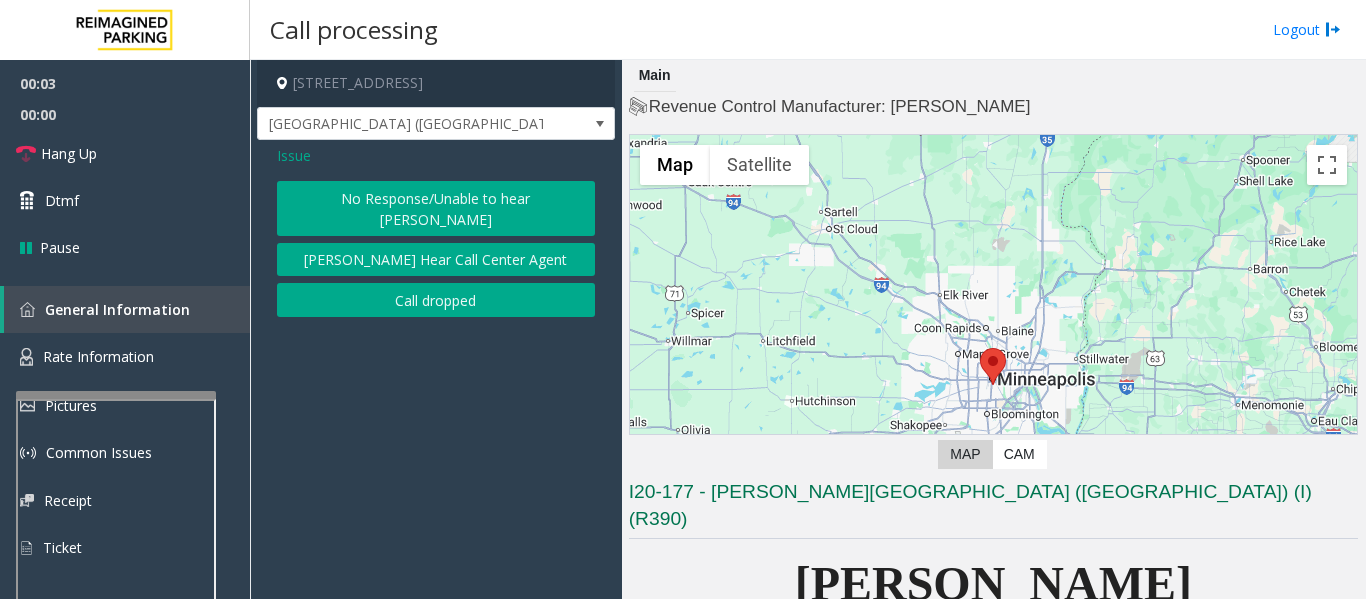 click on "No Response/Unable to hear [PERSON_NAME]" 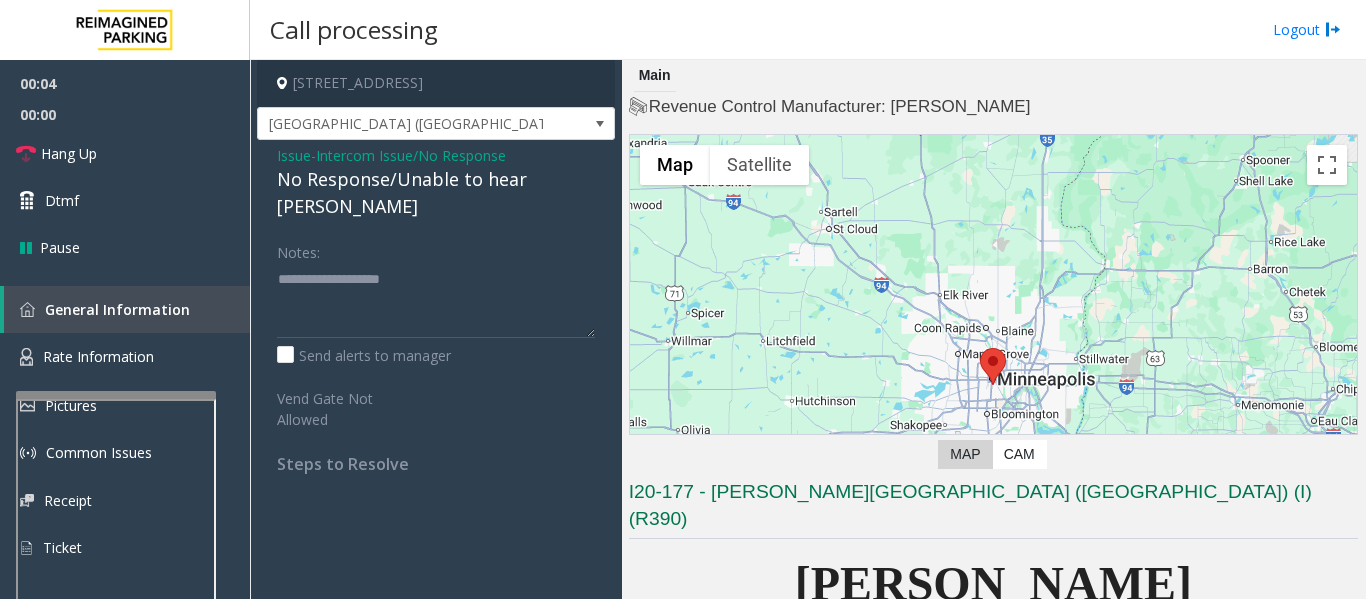click on "No Response/Unable to hear [PERSON_NAME]" 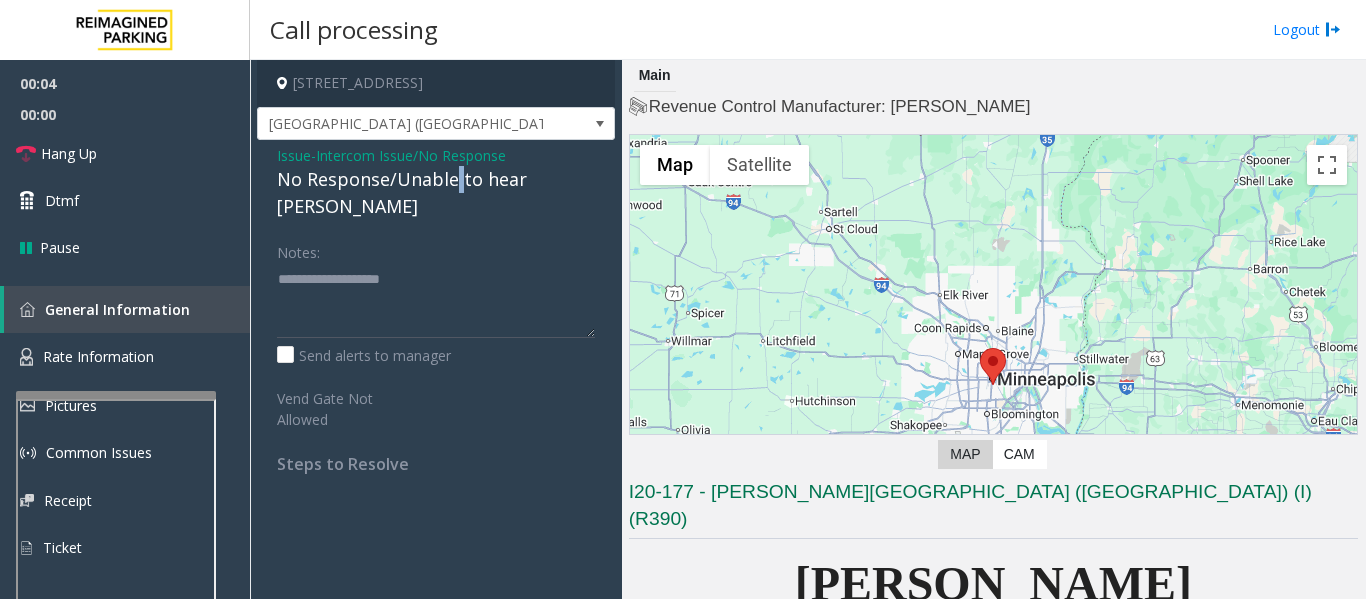 click on "No Response/Unable to hear [PERSON_NAME]" 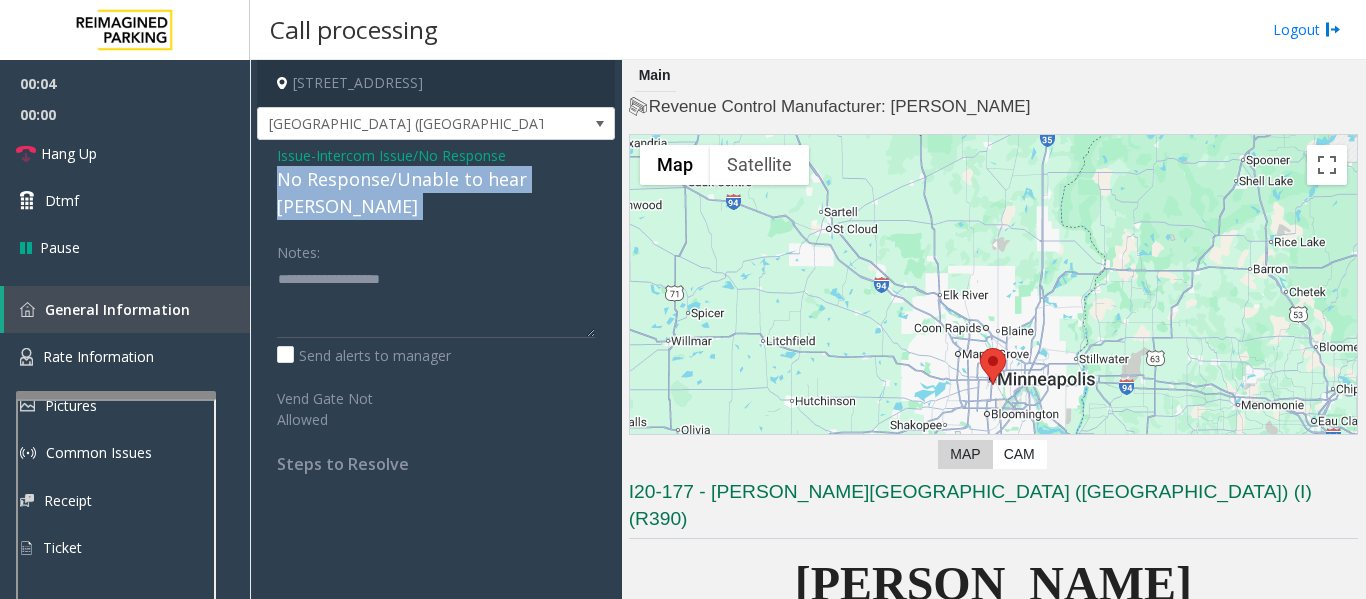 click on "No Response/Unable to hear [PERSON_NAME]" 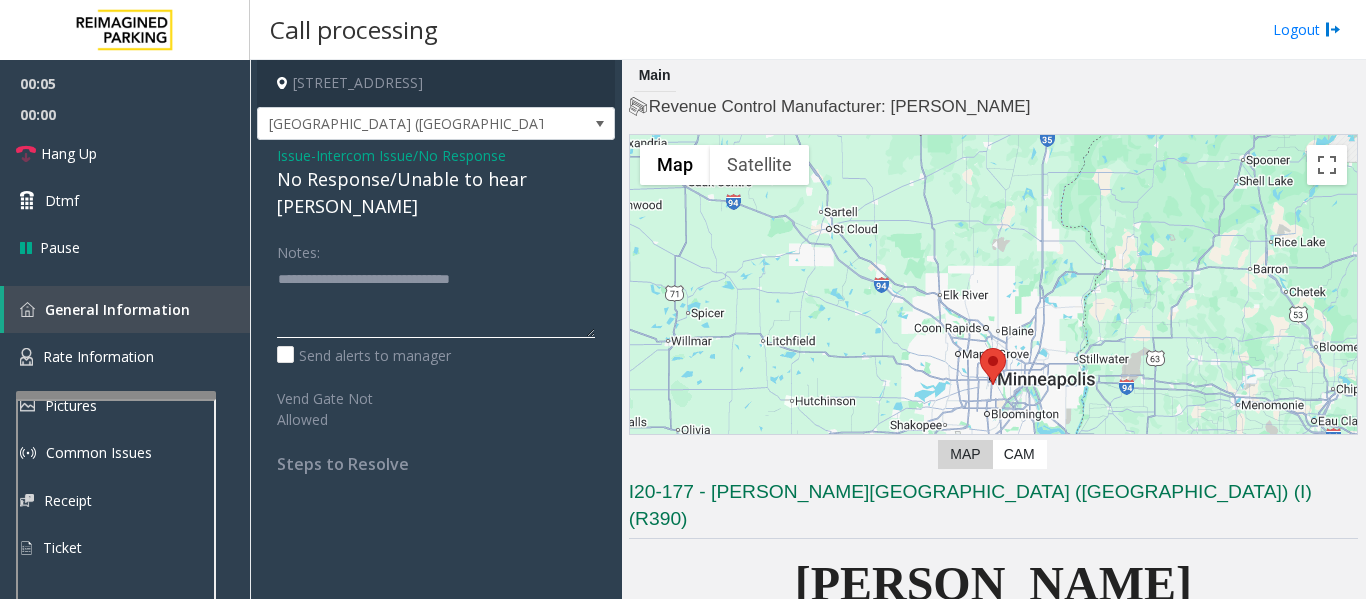 click 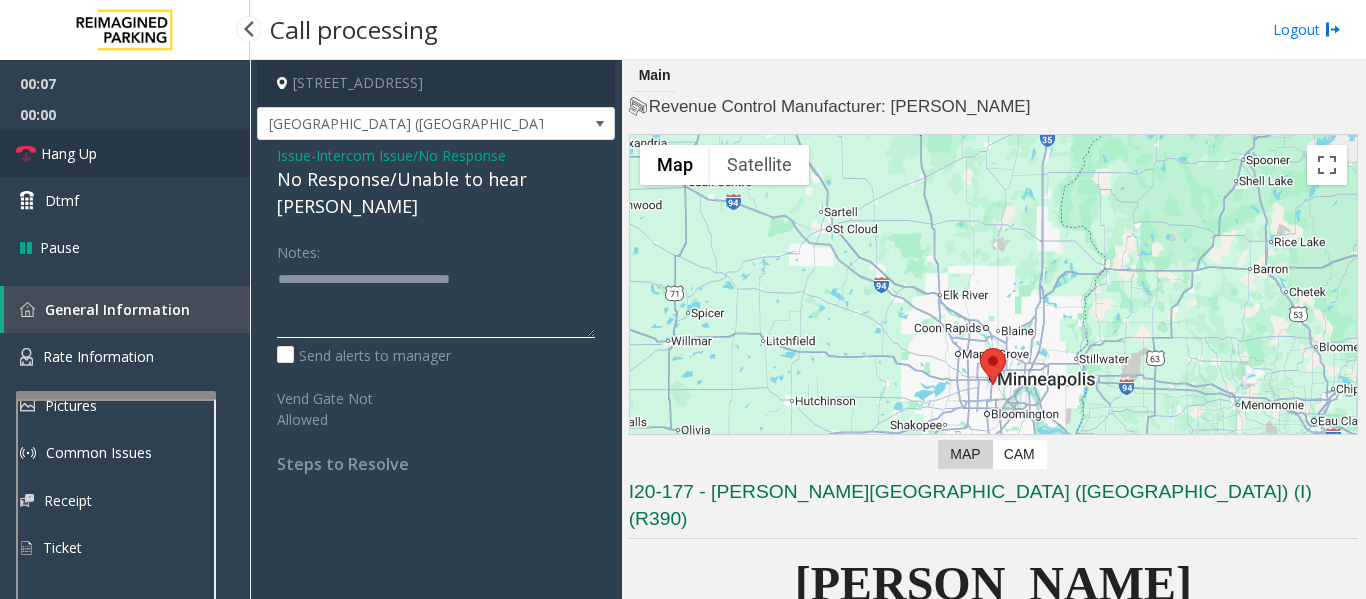 type on "**********" 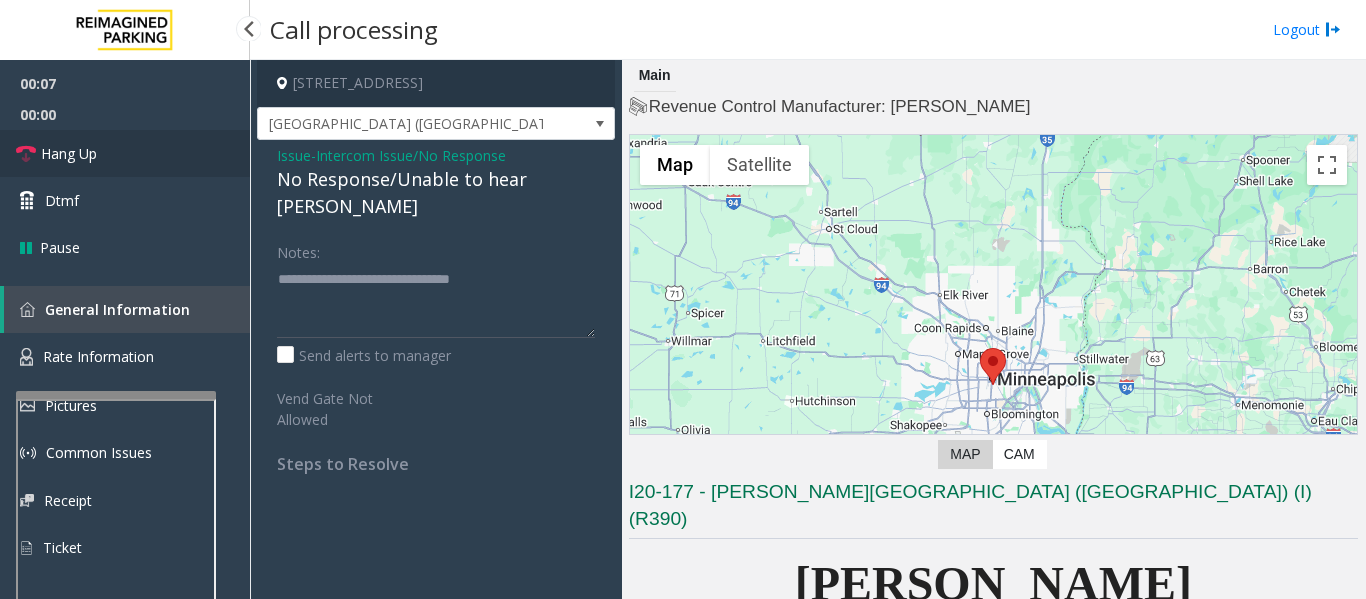 click on "Hang Up" at bounding box center [69, 153] 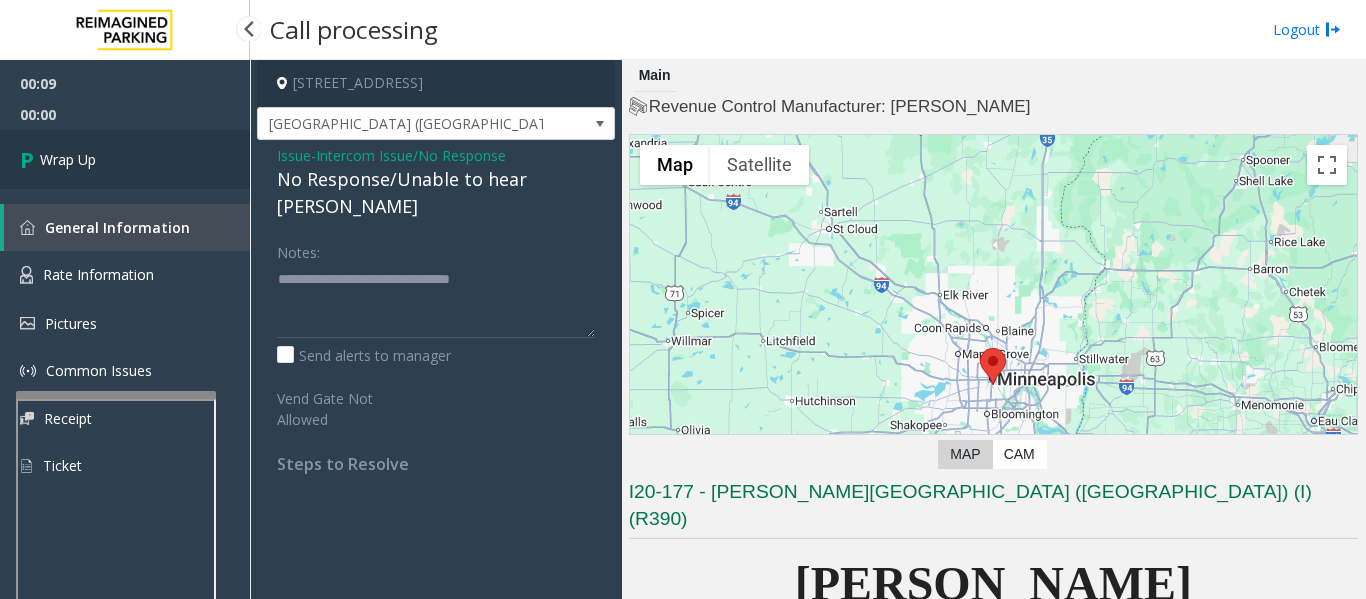 click on "Wrap Up" at bounding box center (68, 159) 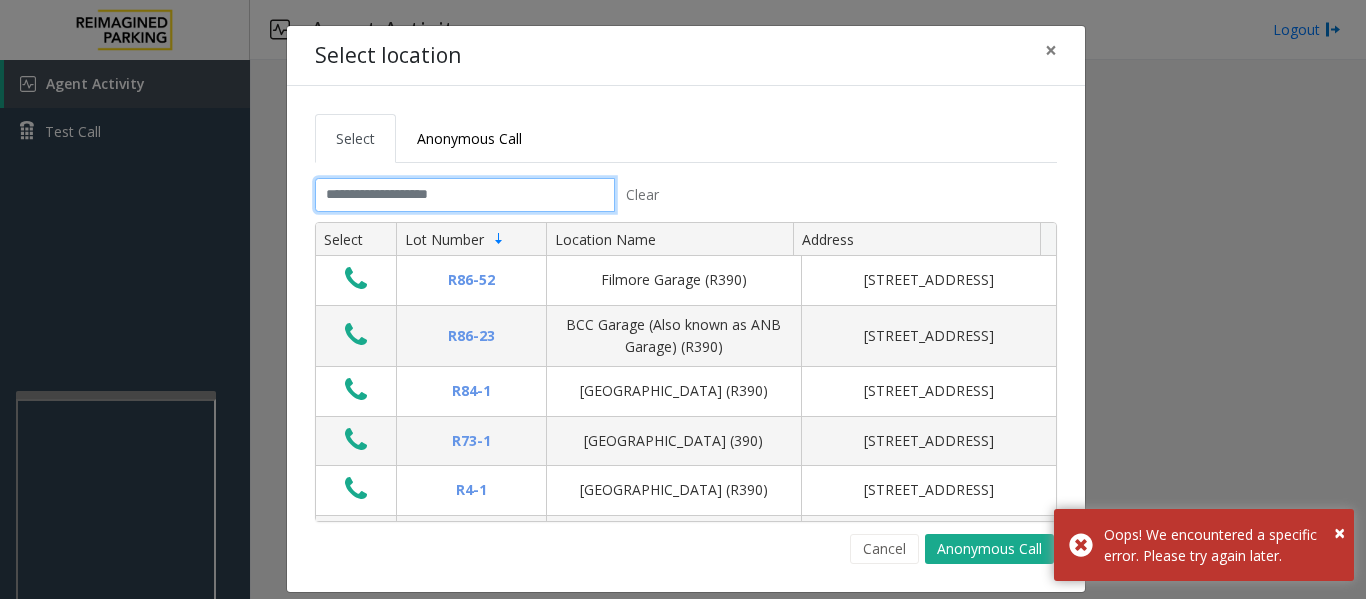 click 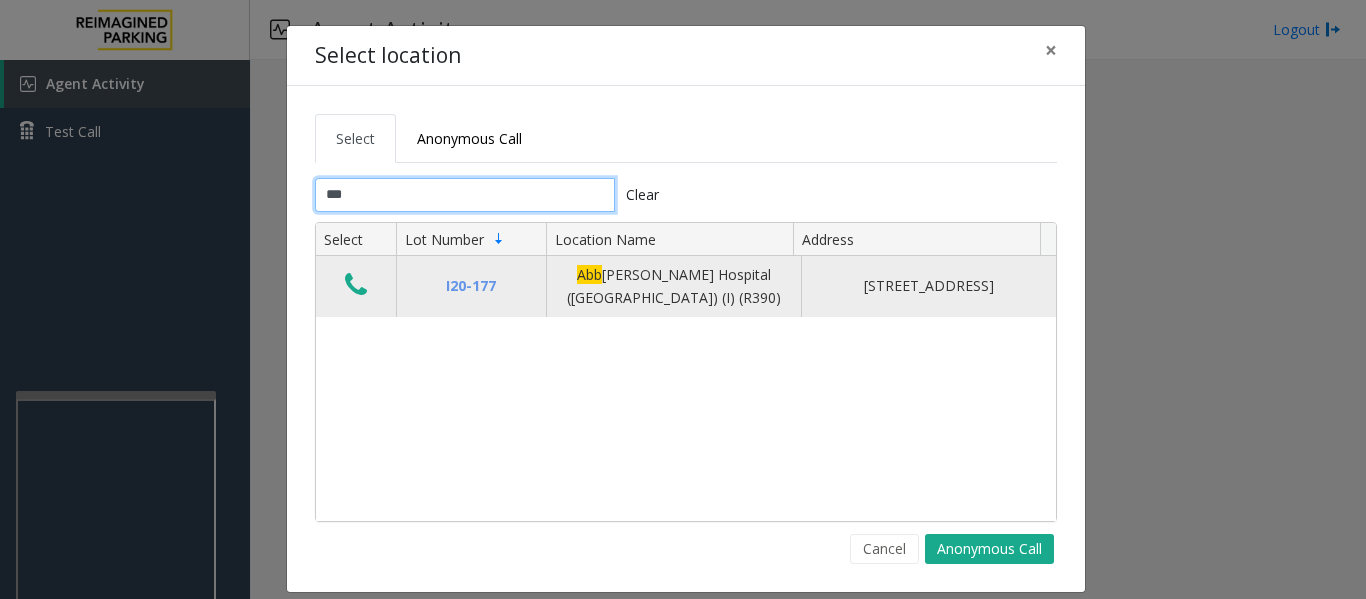 type on "***" 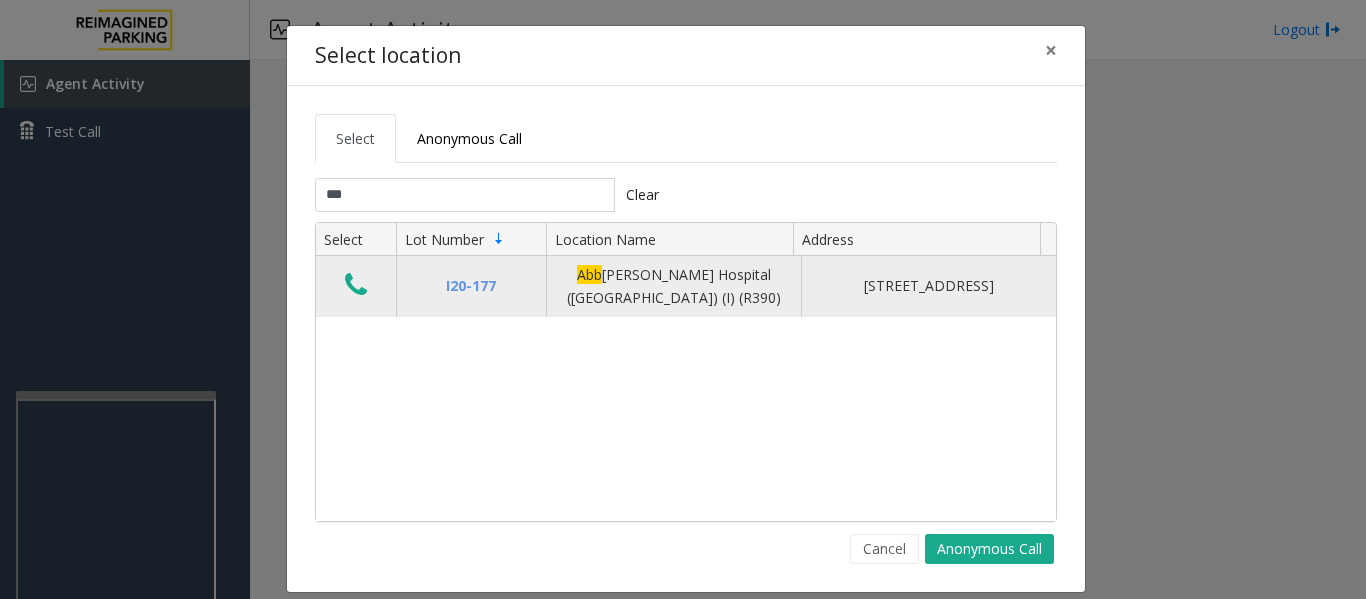 click 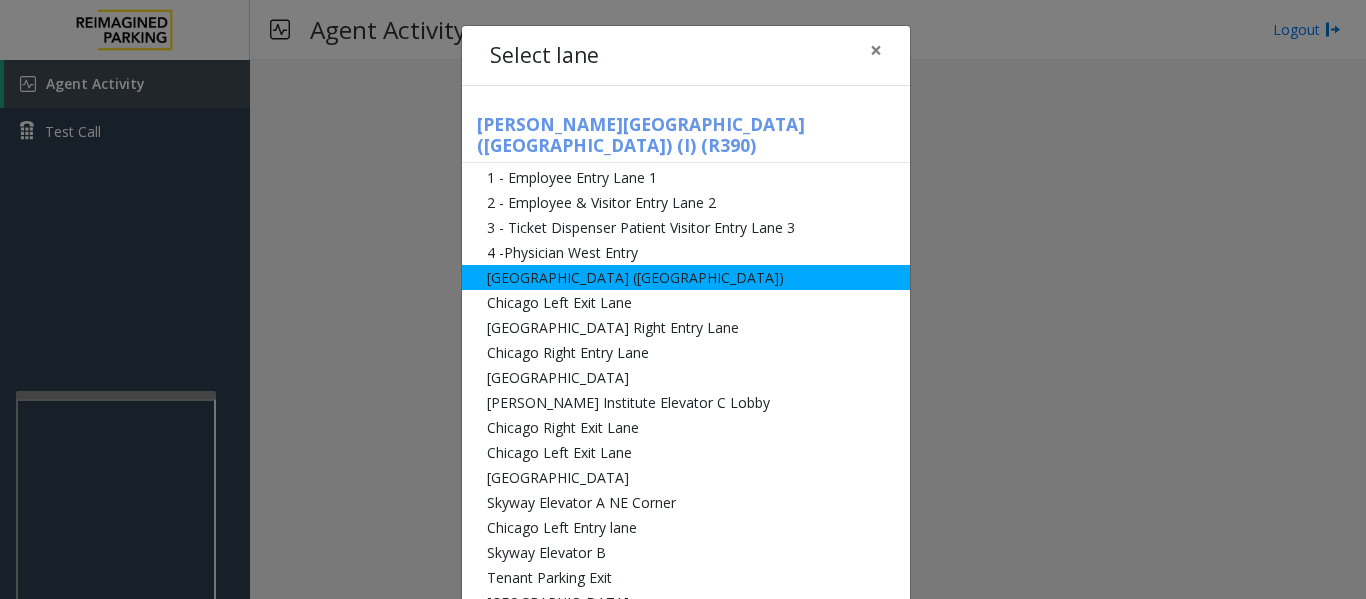 click on "[GEOGRAPHIC_DATA] ([GEOGRAPHIC_DATA])" 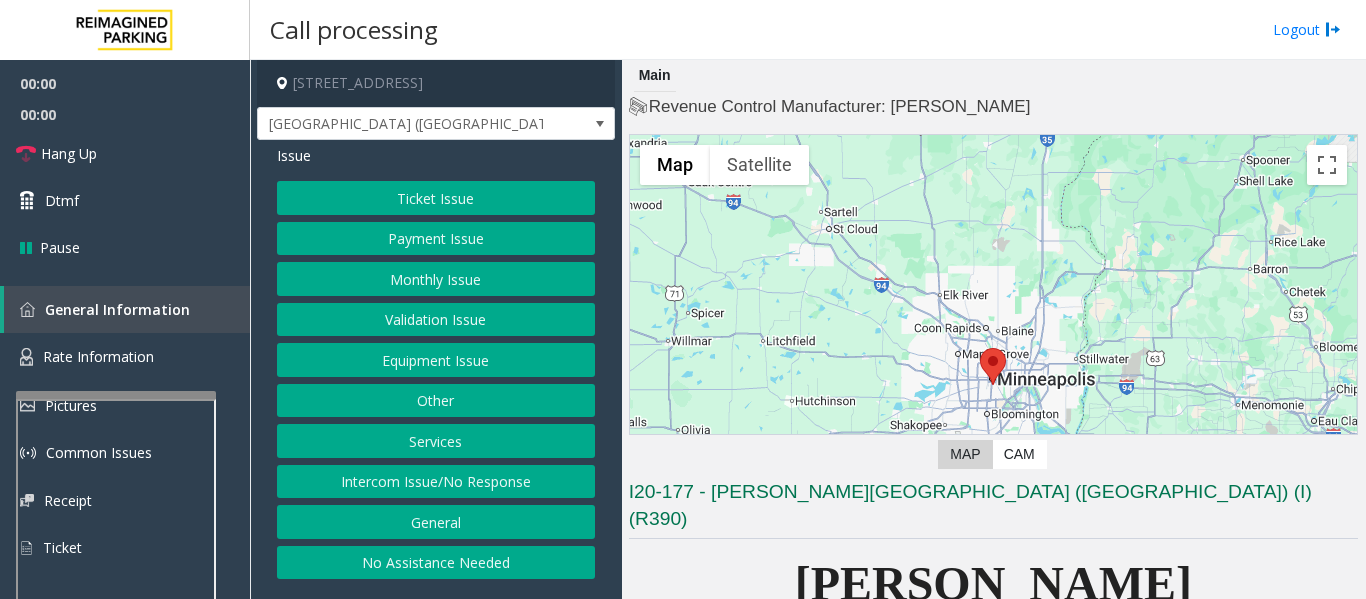 click on "Intercom Issue/No Response" 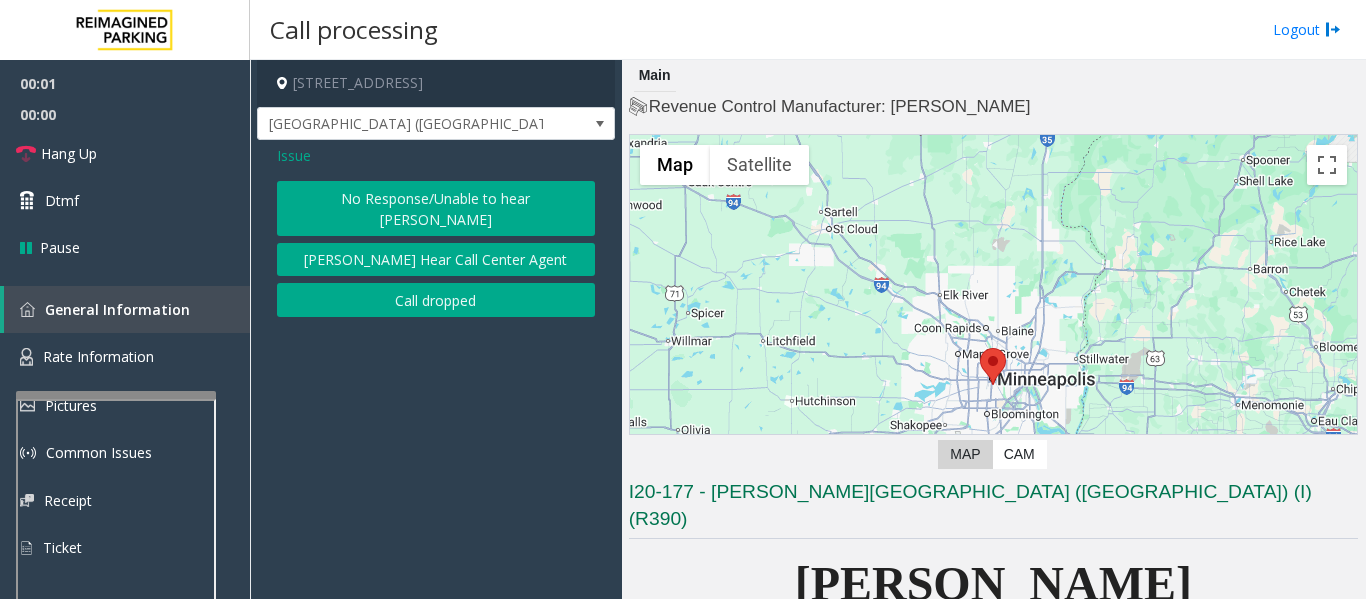 click on "No Response/Unable to hear [PERSON_NAME]" 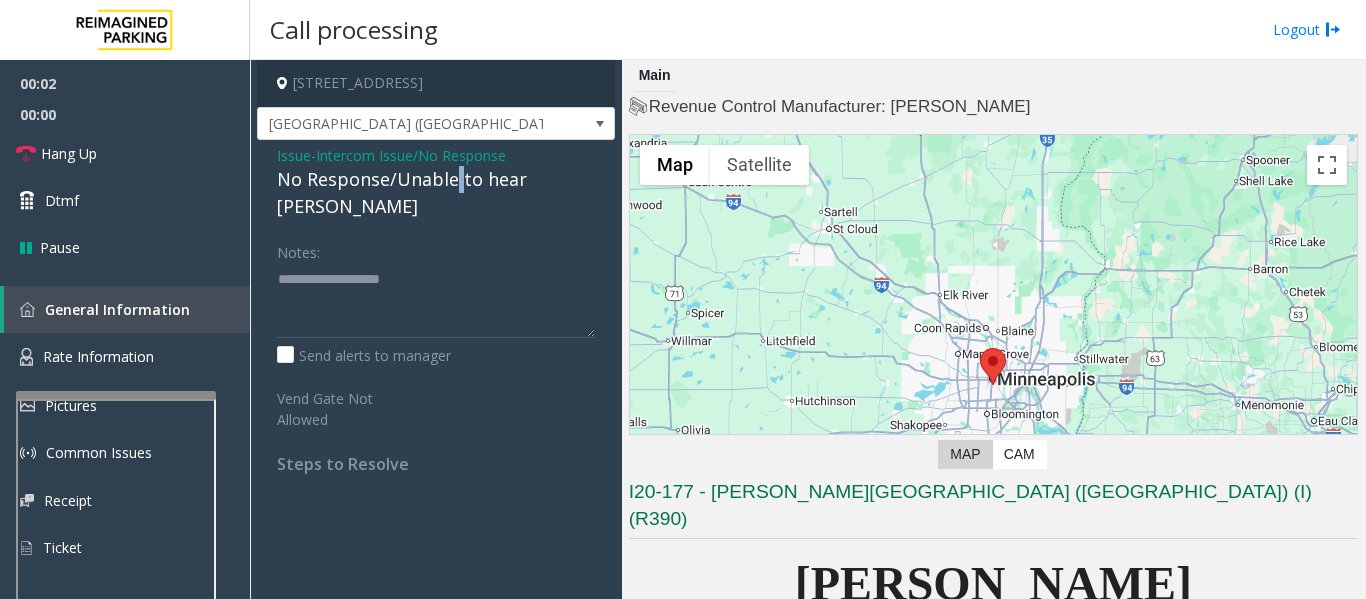 click on "No Response/Unable to hear [PERSON_NAME]" 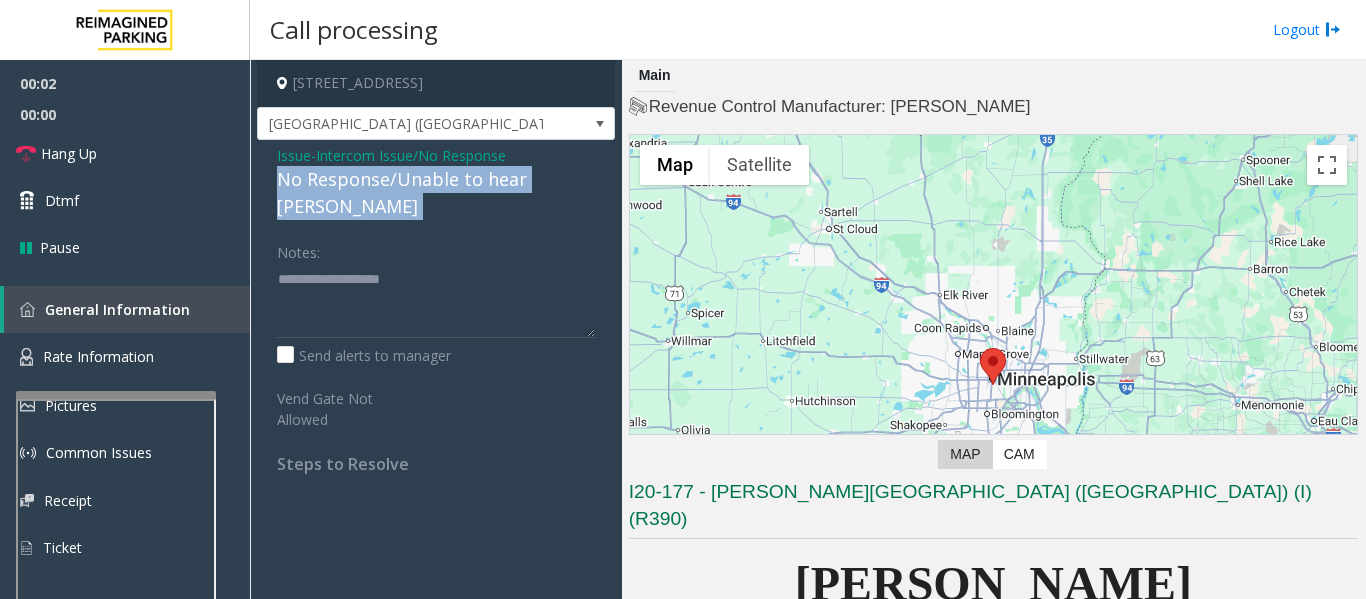 click on "No Response/Unable to hear [PERSON_NAME]" 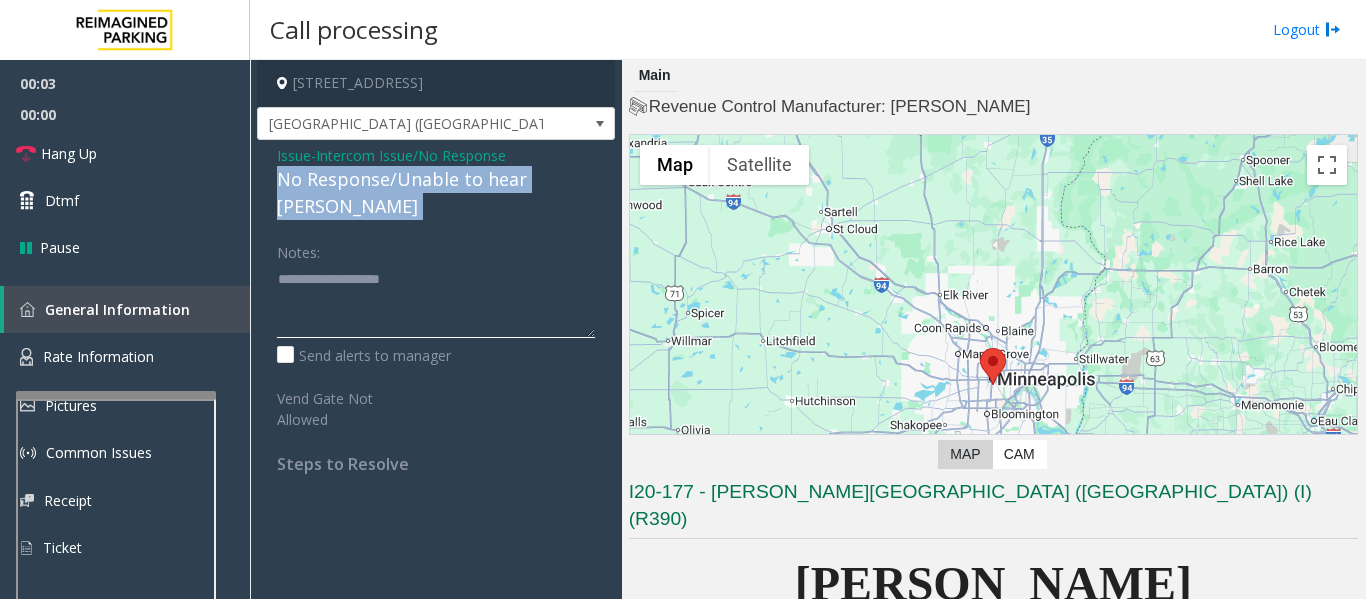 type on "**********" 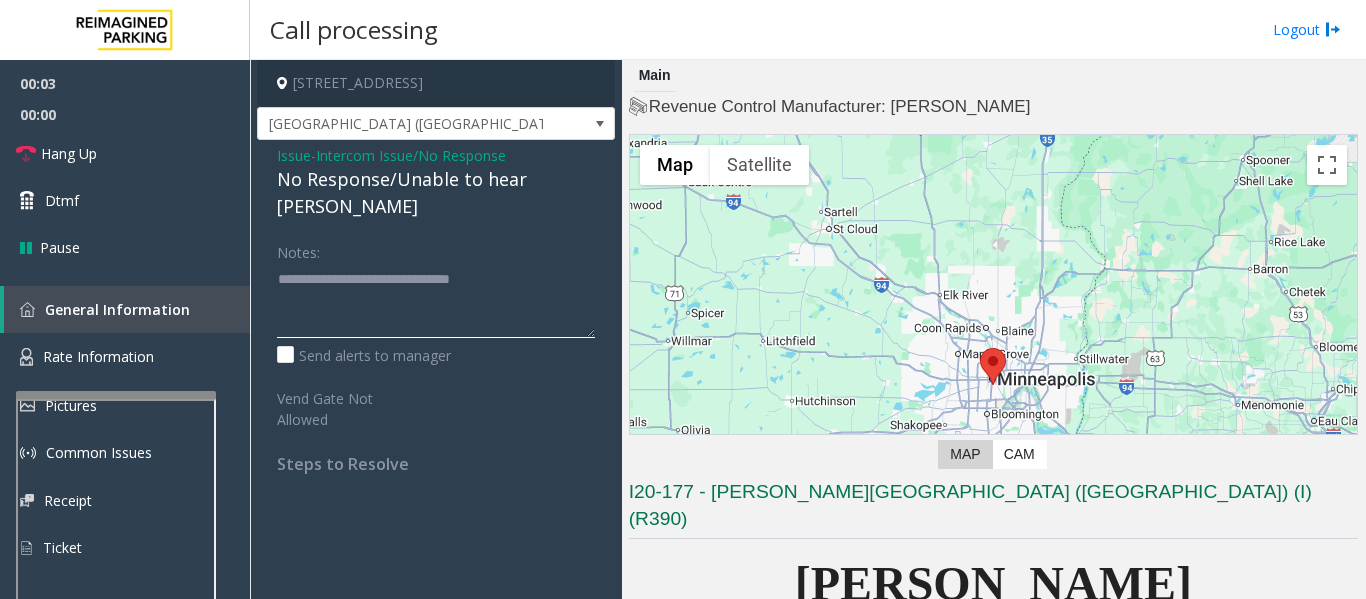 click 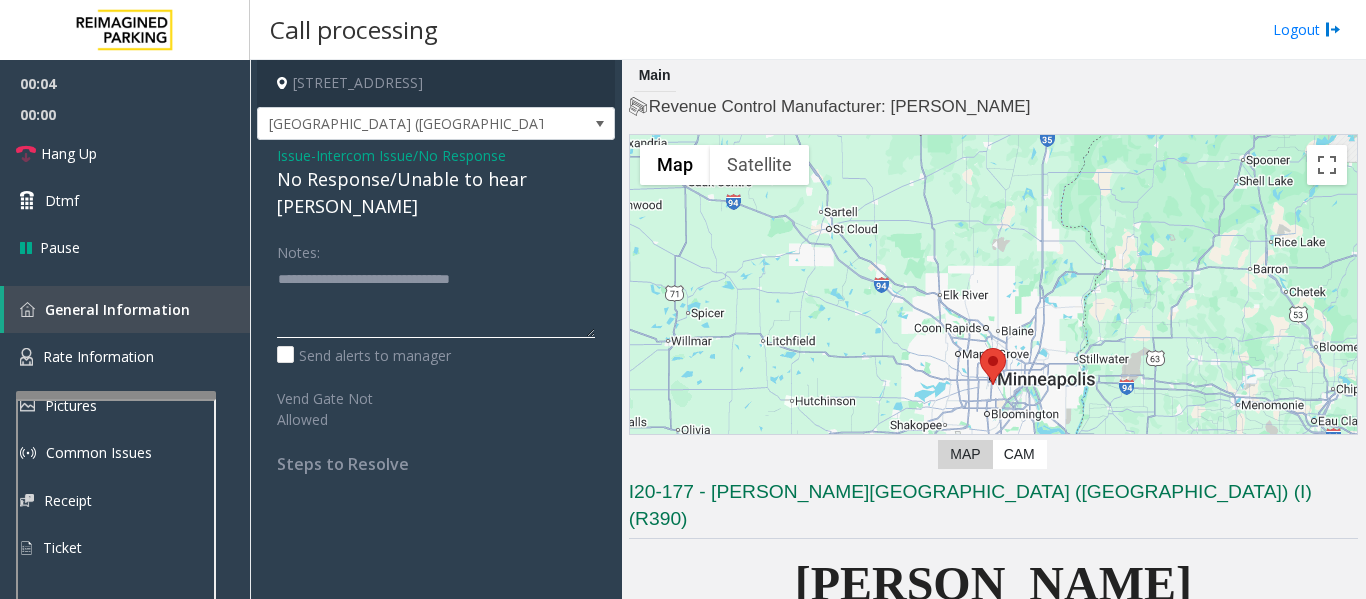click 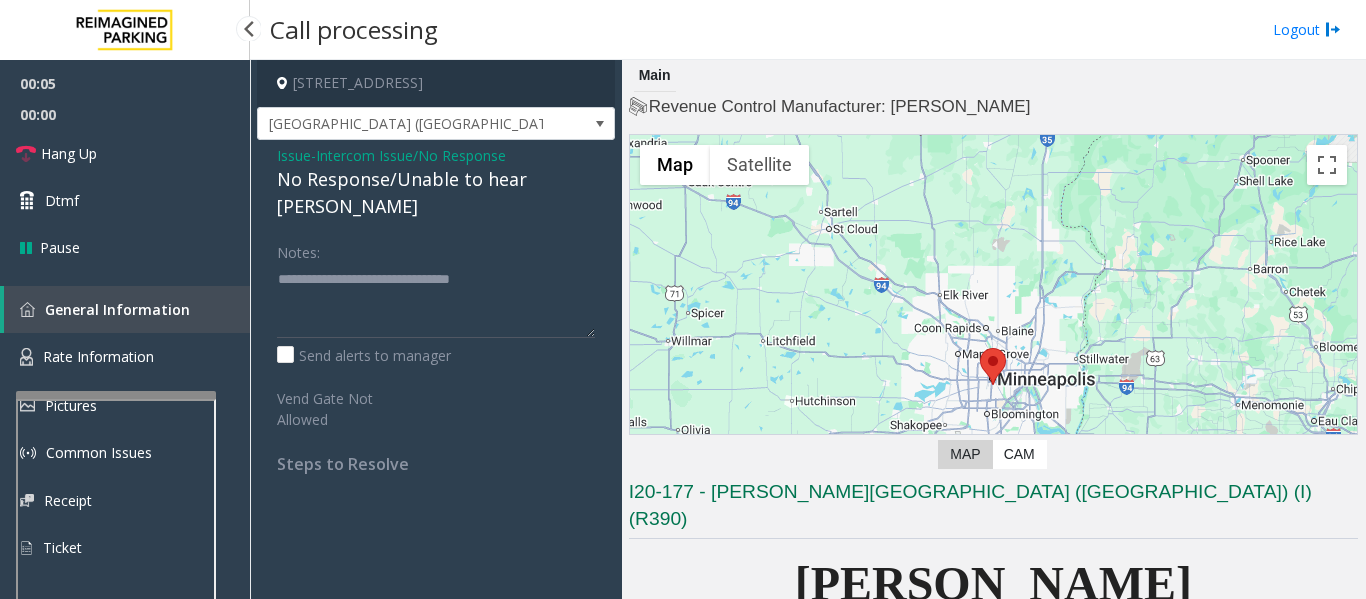 scroll, scrollTop: 0, scrollLeft: 0, axis: both 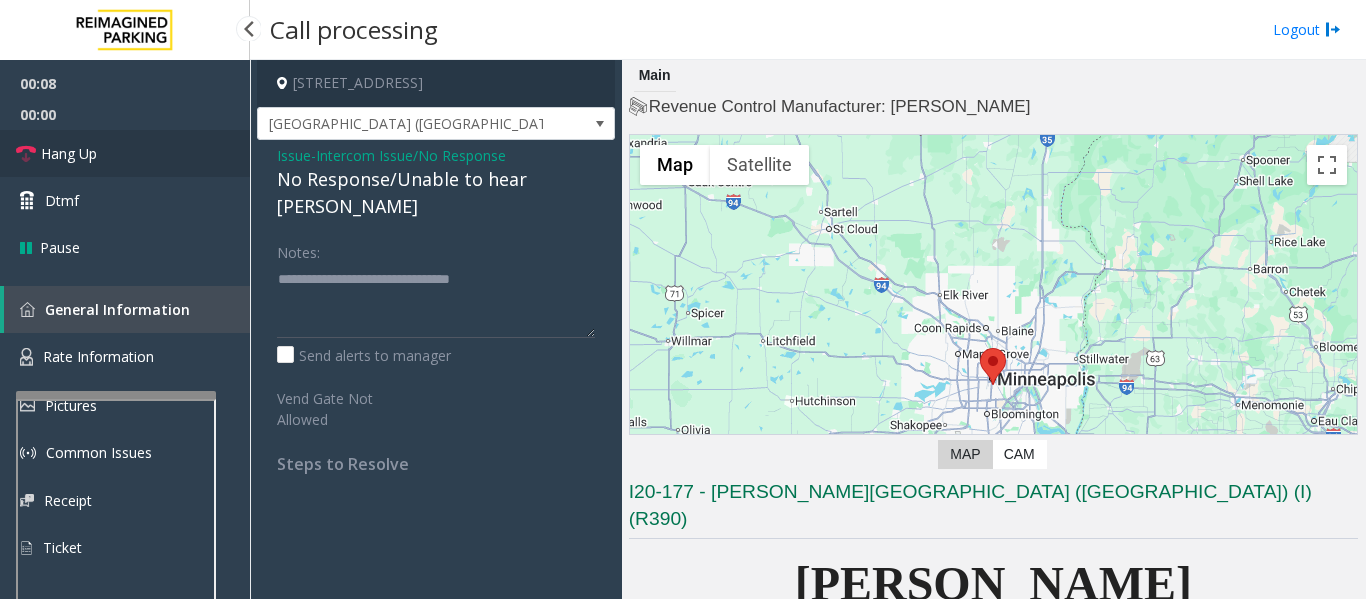 type on "**********" 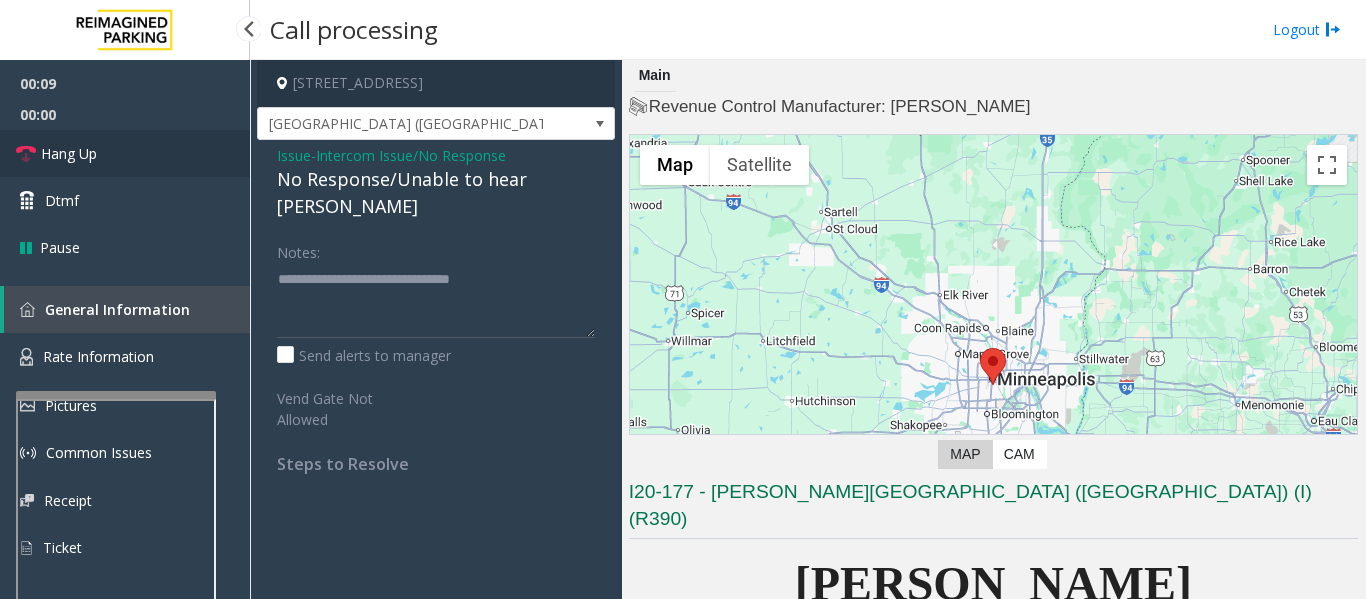 click on "Hang Up" at bounding box center (69, 153) 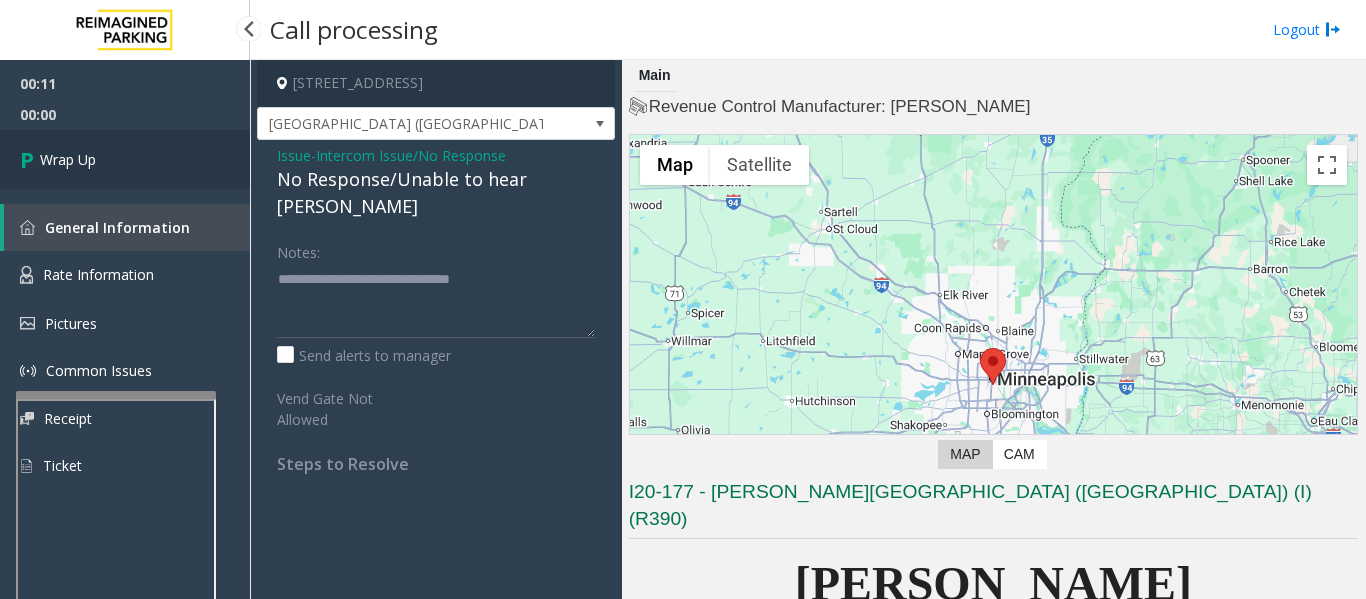 click on "Wrap Up" at bounding box center [68, 159] 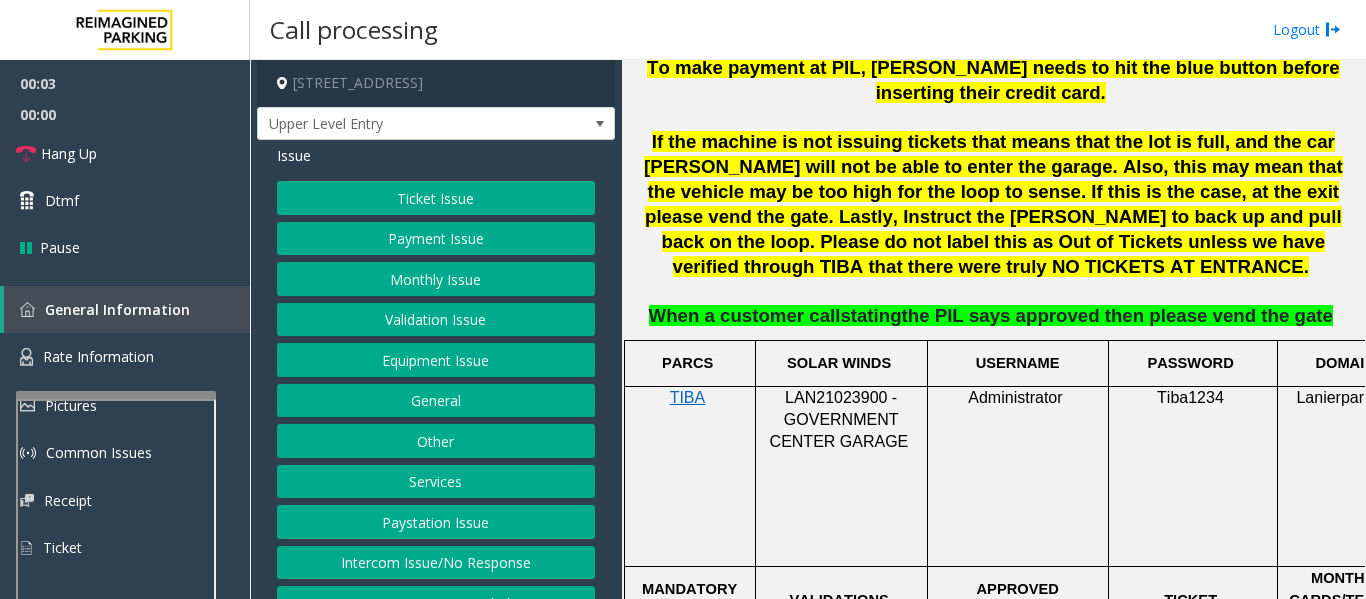 scroll, scrollTop: 1213, scrollLeft: 0, axis: vertical 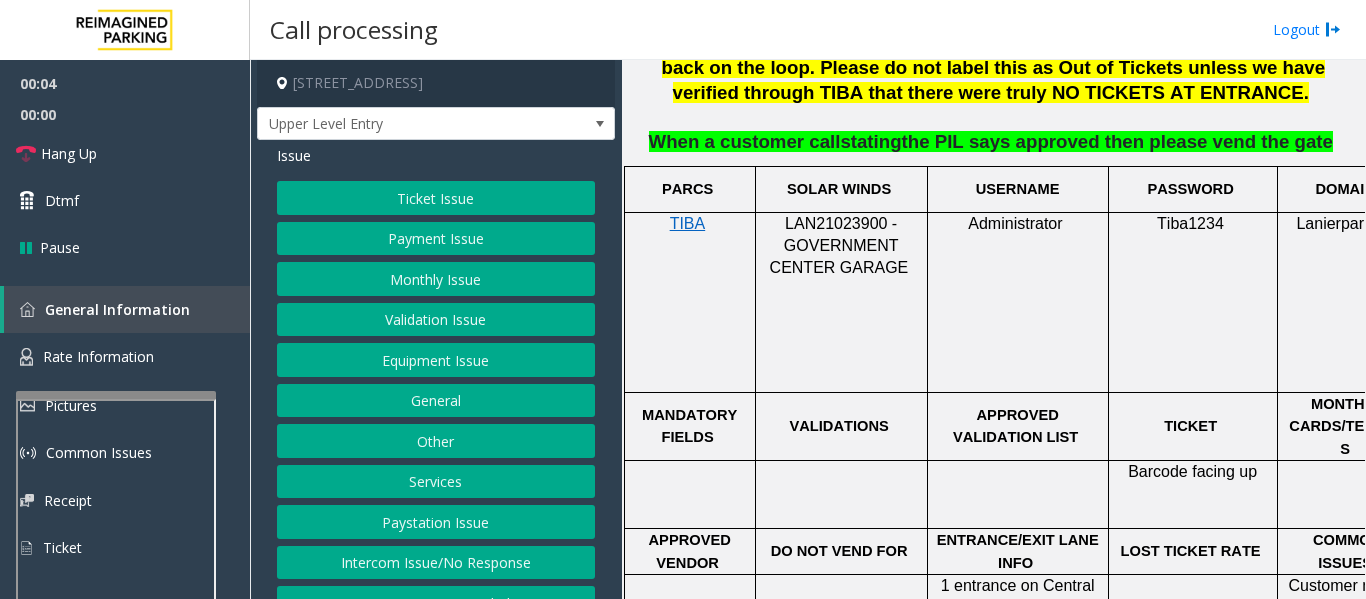 click on "LAN21023900 - GOVERNMENT CENTER GARAGE" 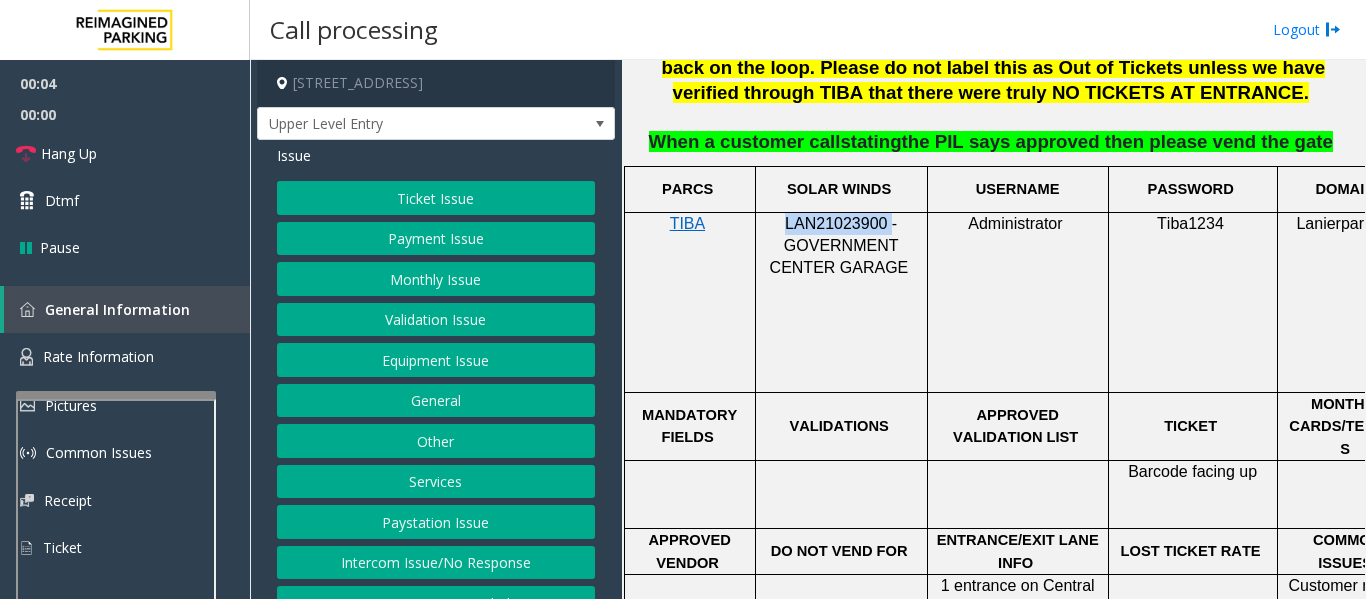 click on "LAN21023900 - GOVERNMENT CENTER GARAGE" 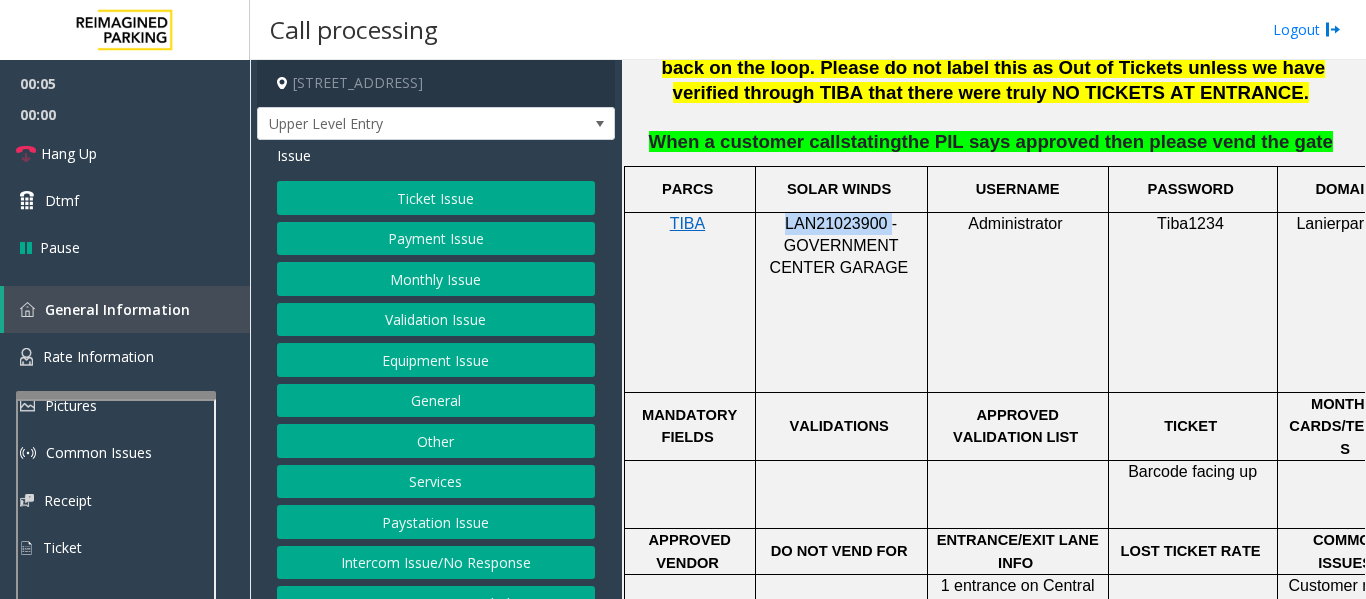 copy on "LAN21023900" 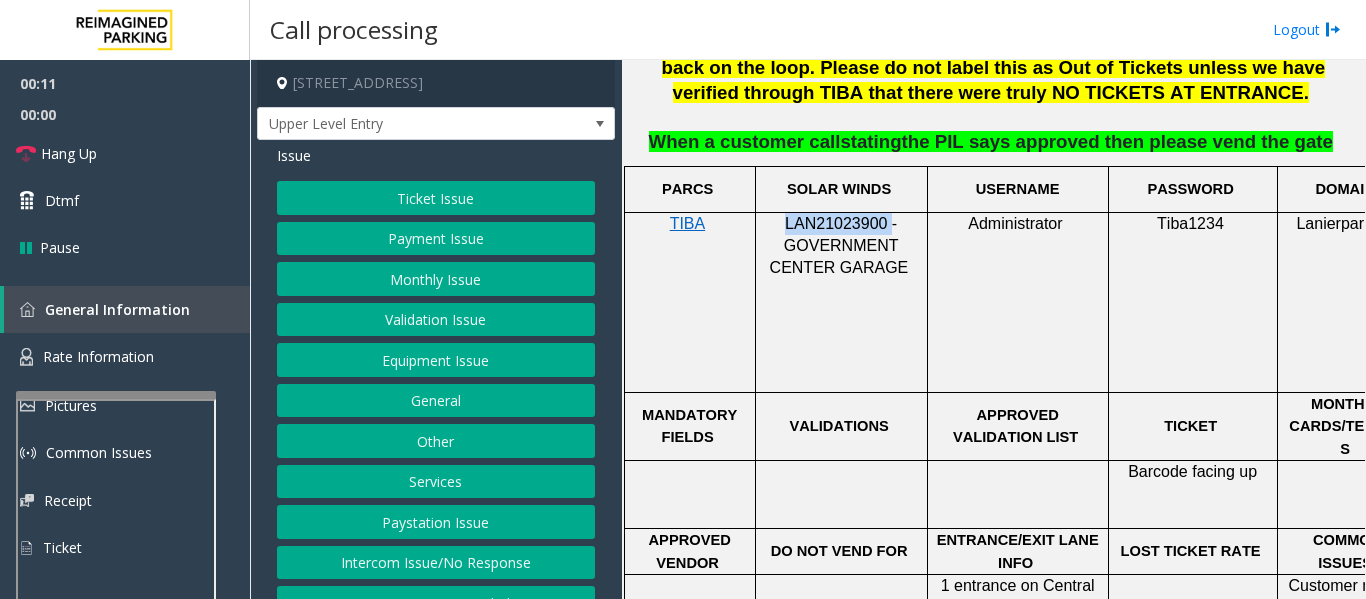 drag, startPoint x: 493, startPoint y: 555, endPoint x: 494, endPoint y: 538, distance: 17.029387 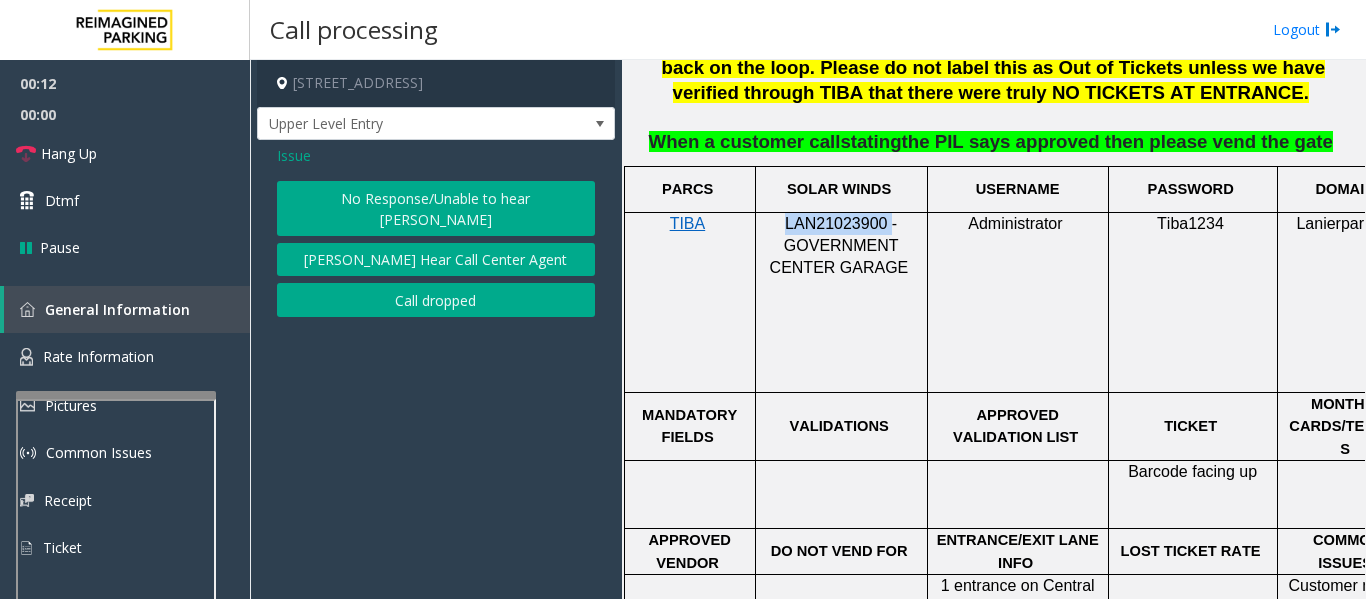 click on "No Response/Unable to hear [PERSON_NAME]" 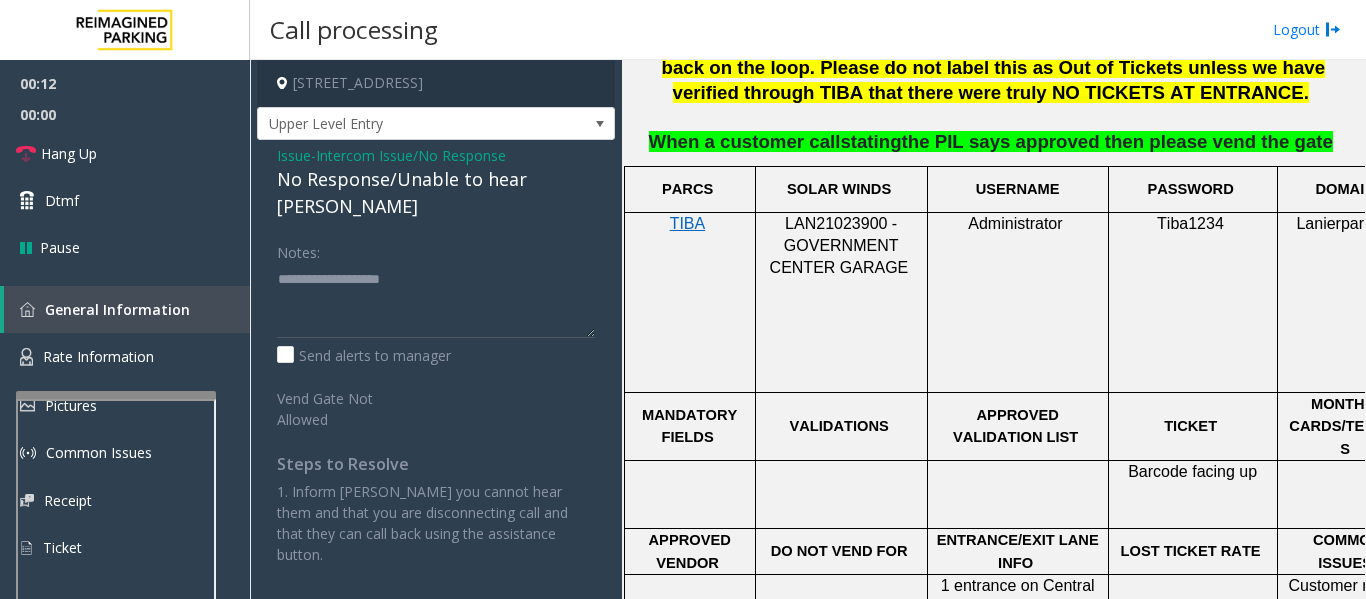 click on "No Response/Unable to hear [PERSON_NAME]" 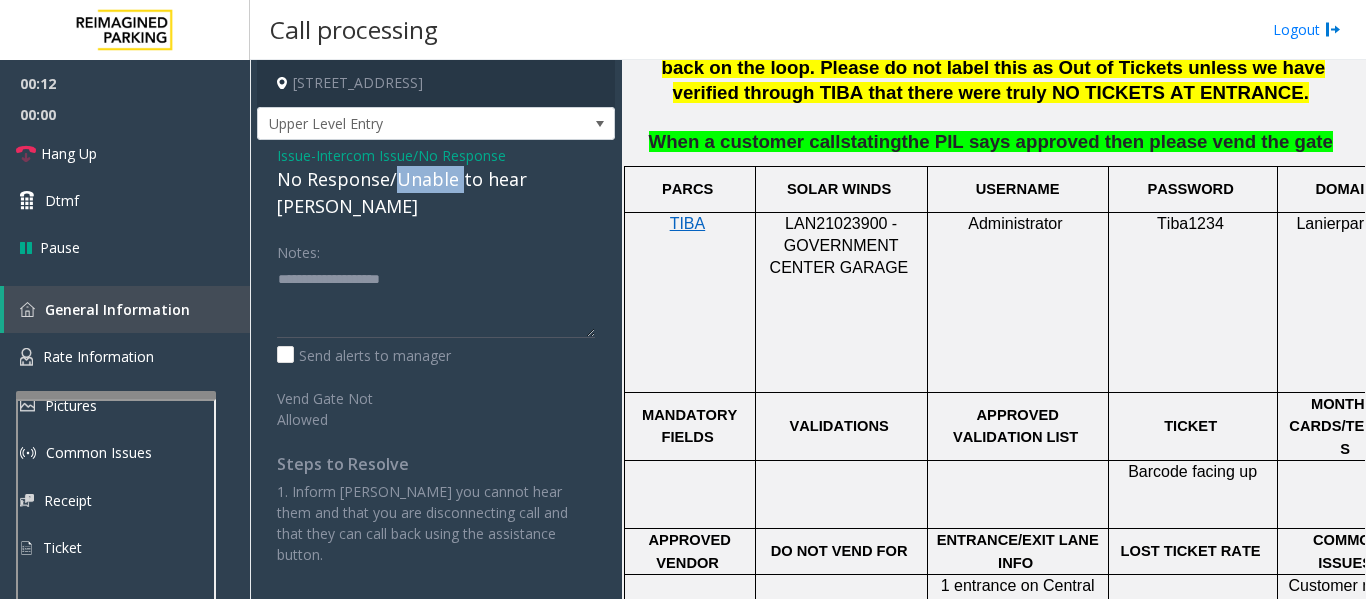 click on "No Response/Unable to hear [PERSON_NAME]" 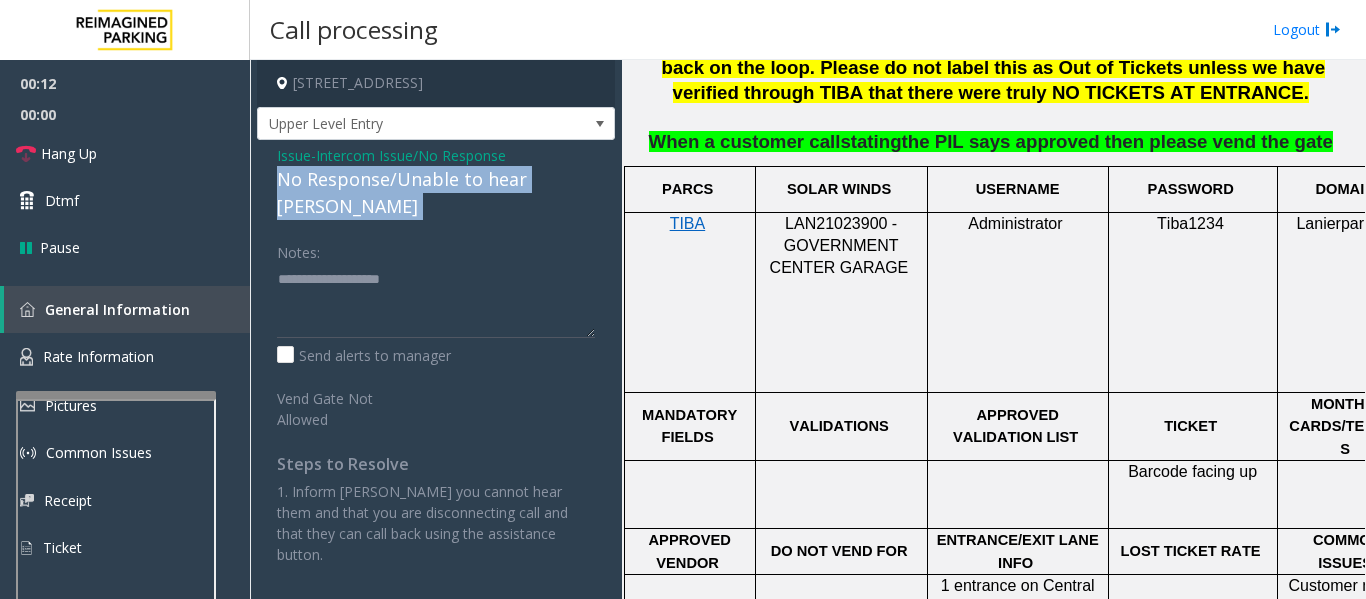 click on "No Response/Unable to hear [PERSON_NAME]" 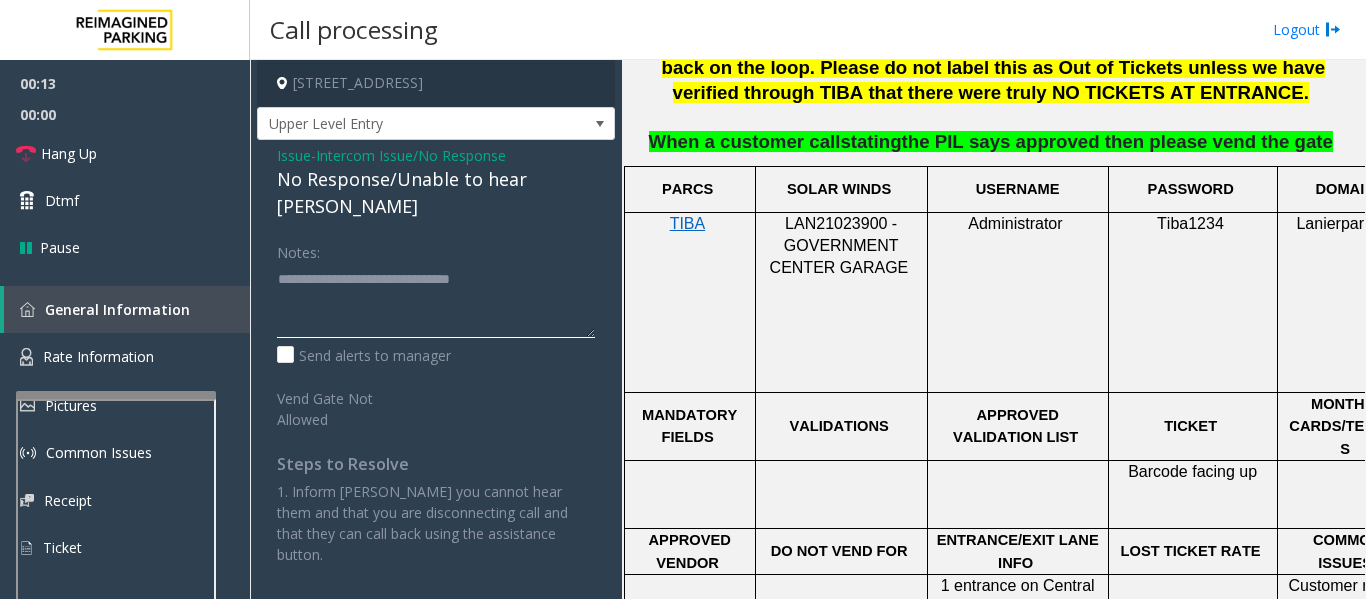 click 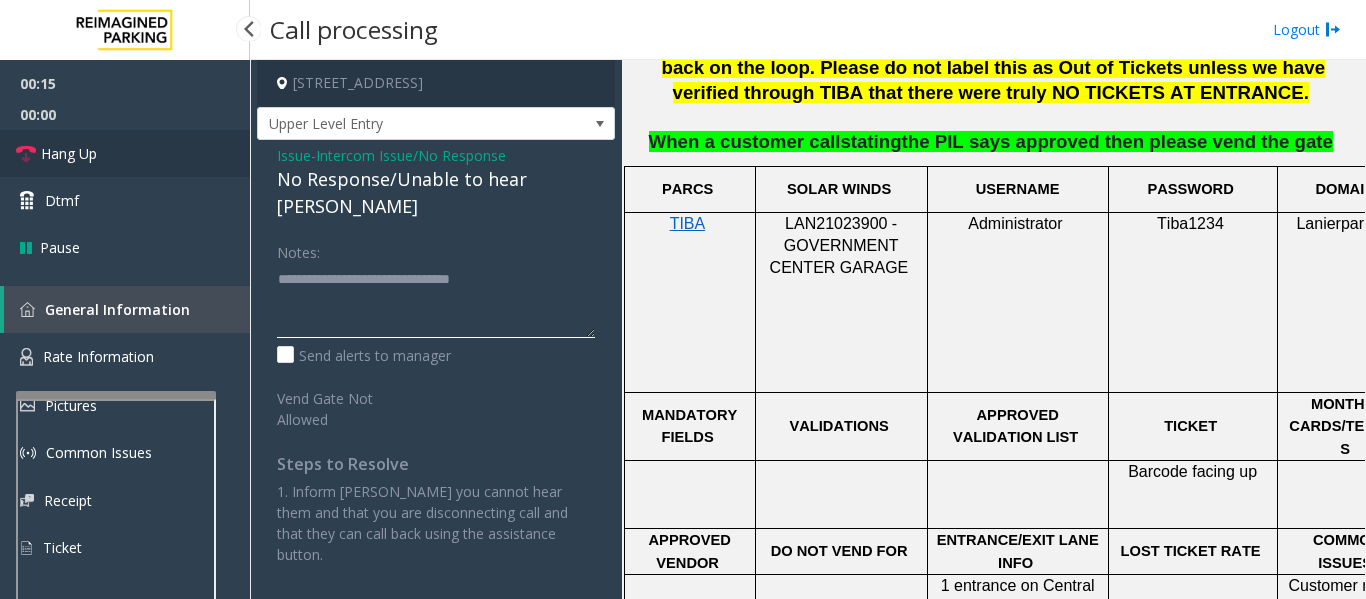 type on "**********" 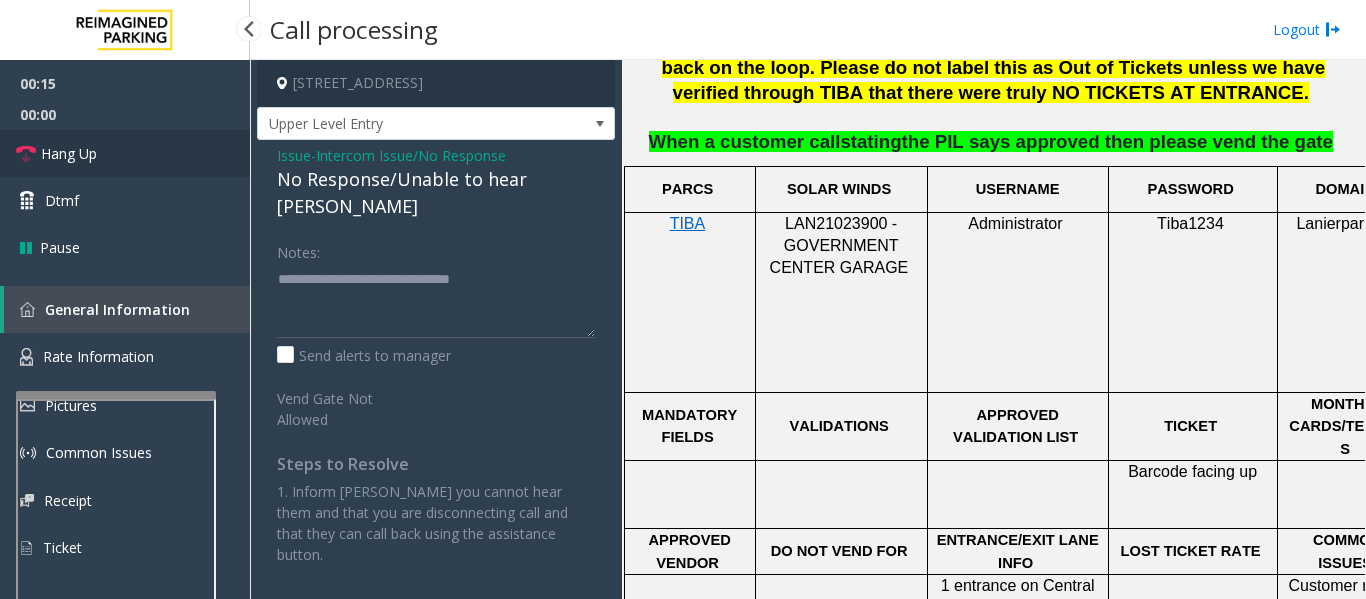 click on "Hang Up" at bounding box center (125, 153) 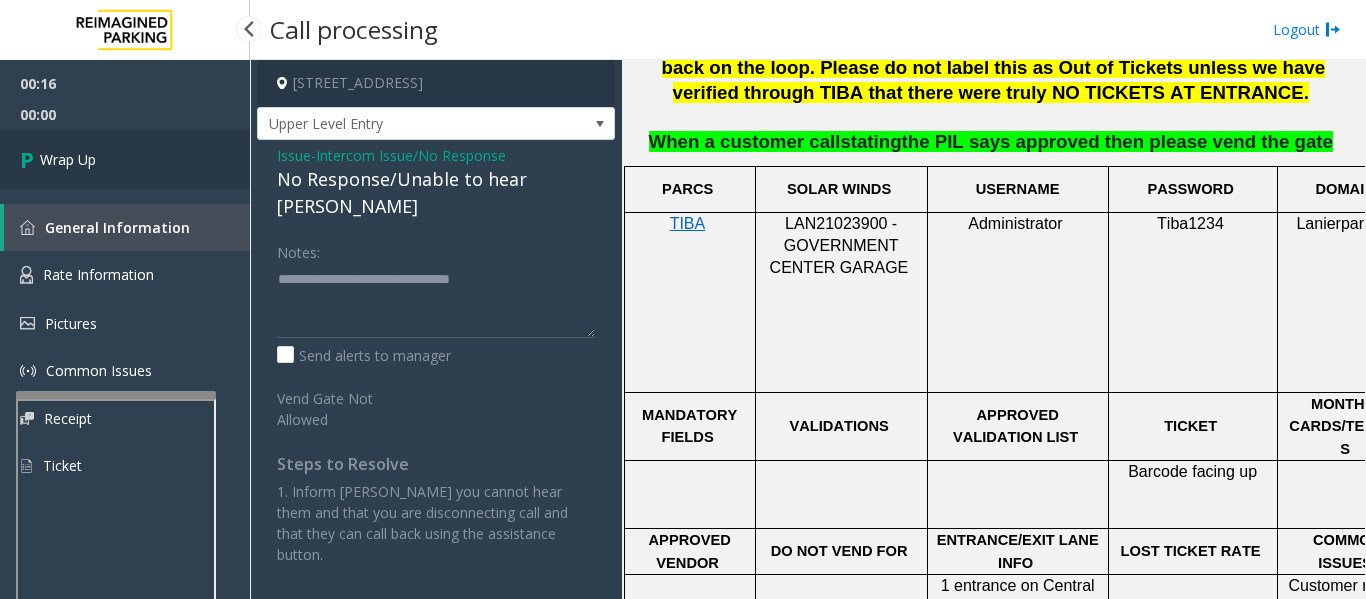click at bounding box center (30, 159) 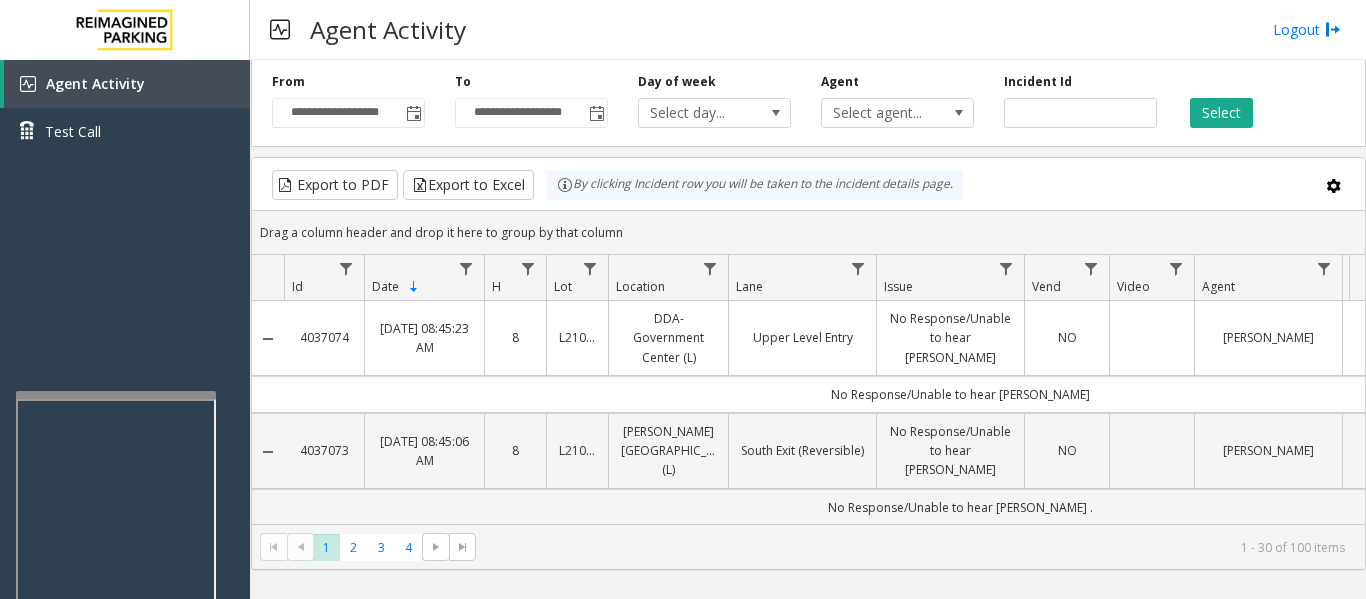 type 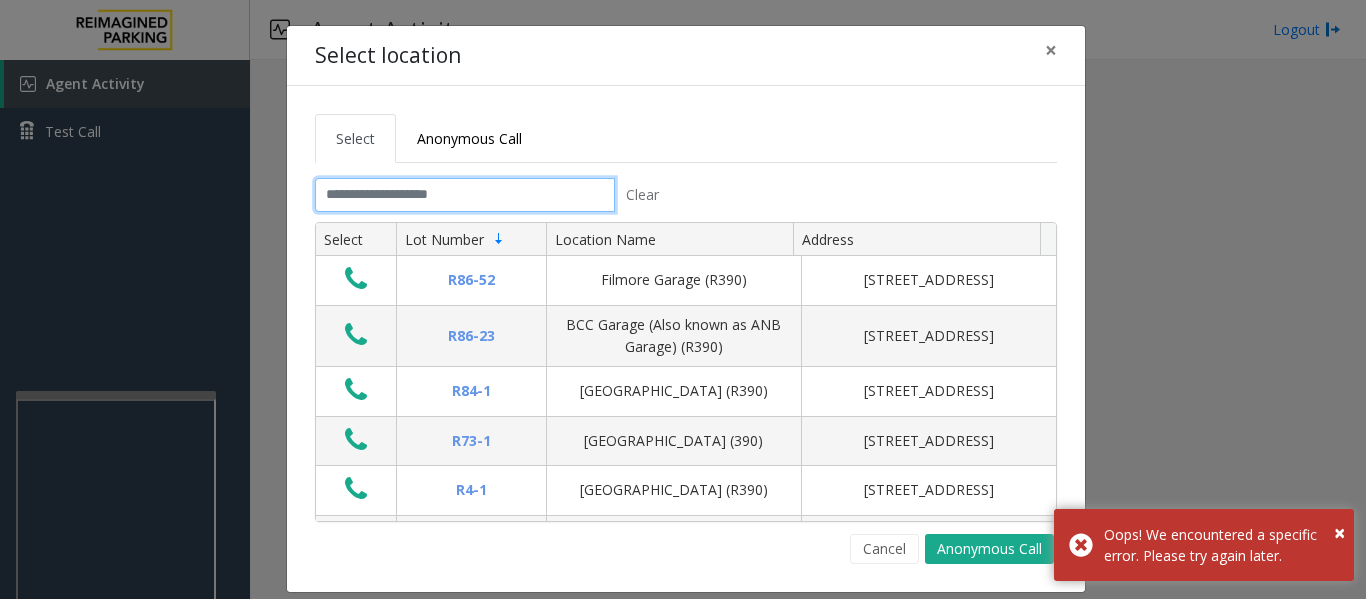 click 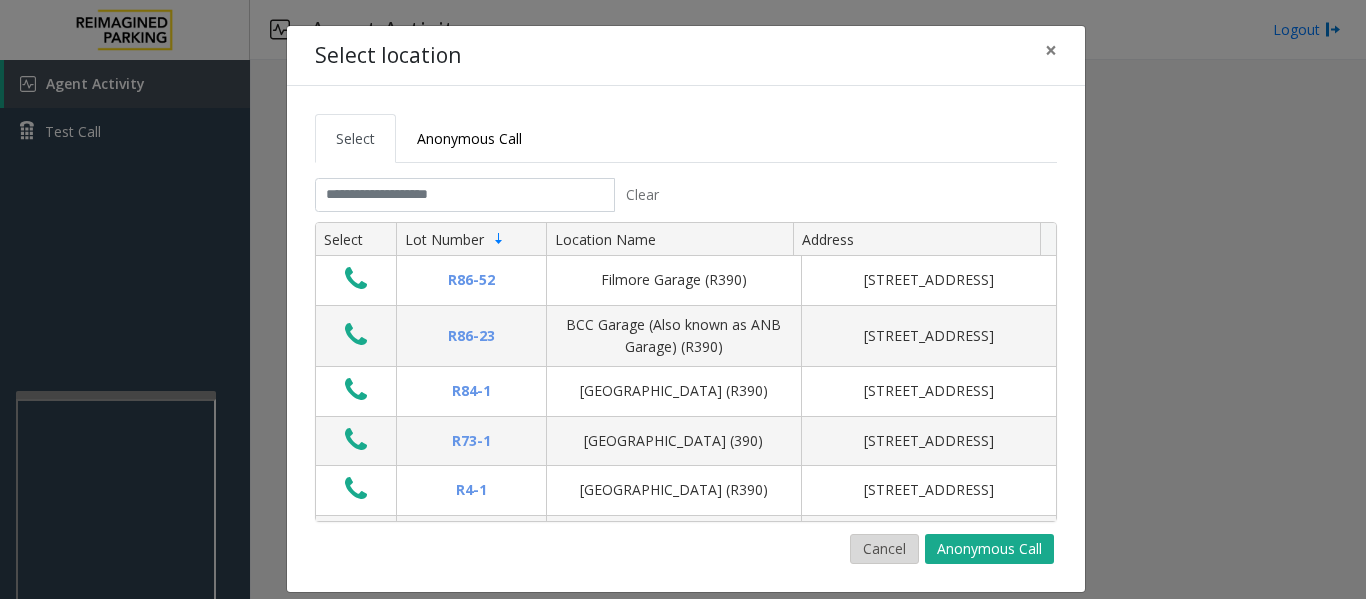 click on "Cancel" 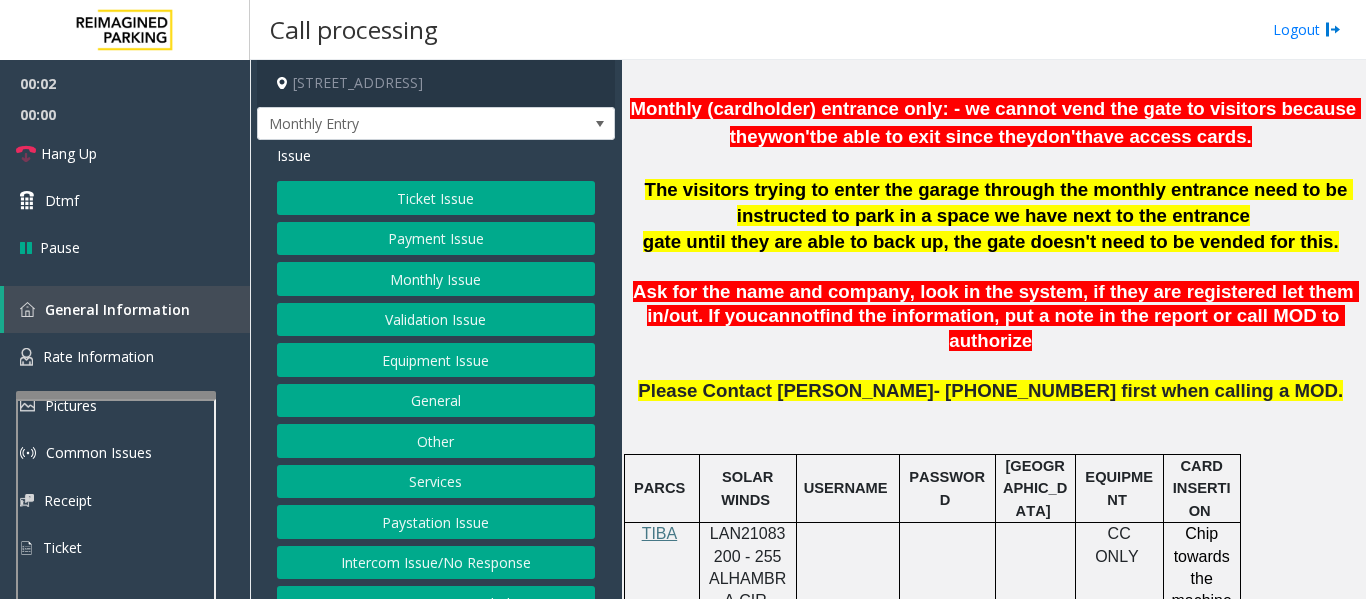 scroll, scrollTop: 708, scrollLeft: 0, axis: vertical 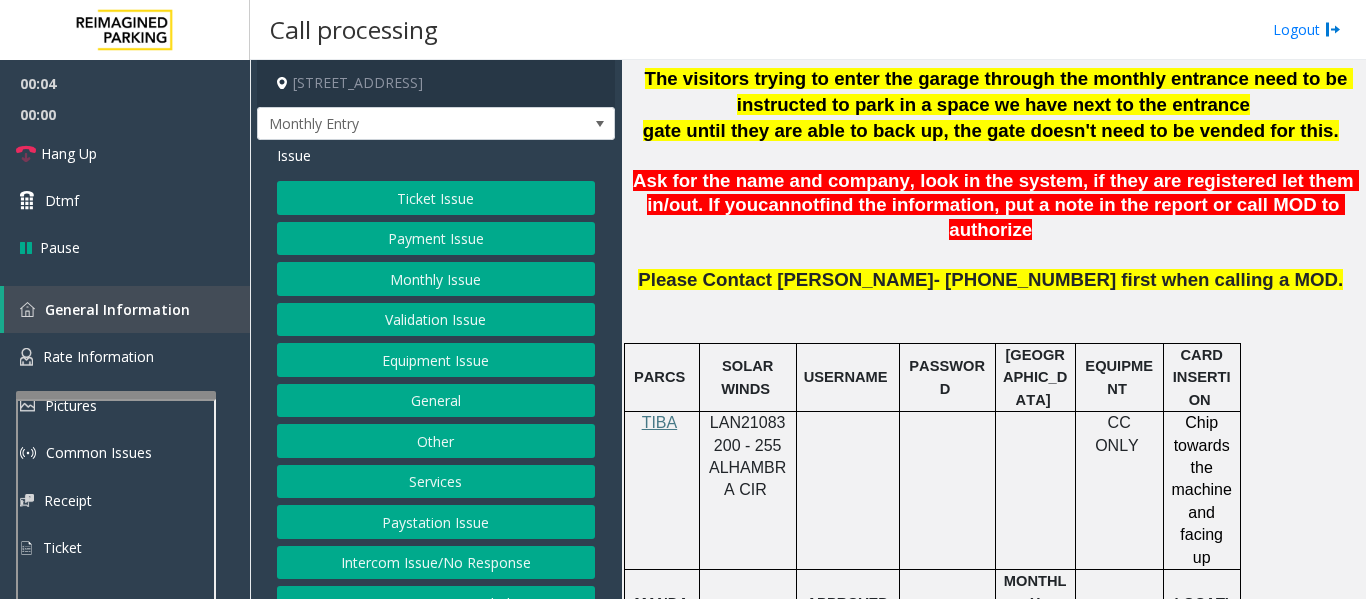 click on "LAN21083200 - 255 ALHAMBRA CIR" 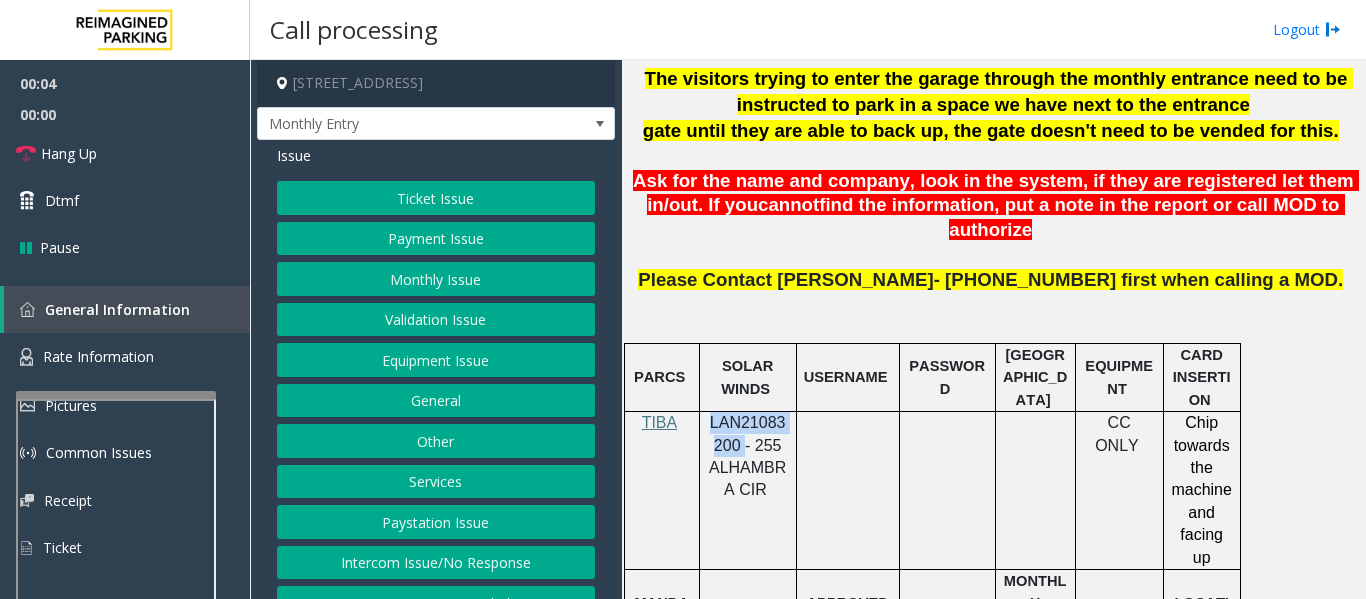 click on "LAN21083200 - 255 ALHAMBRA CIR" 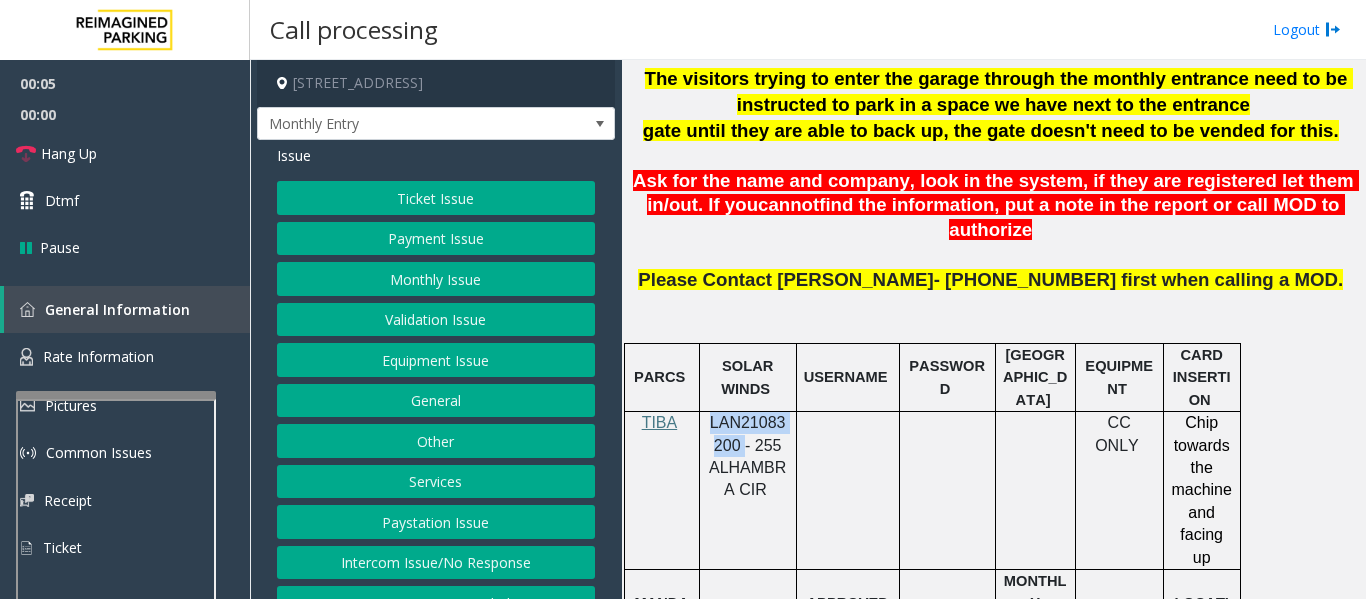 copy on "LAN21083200" 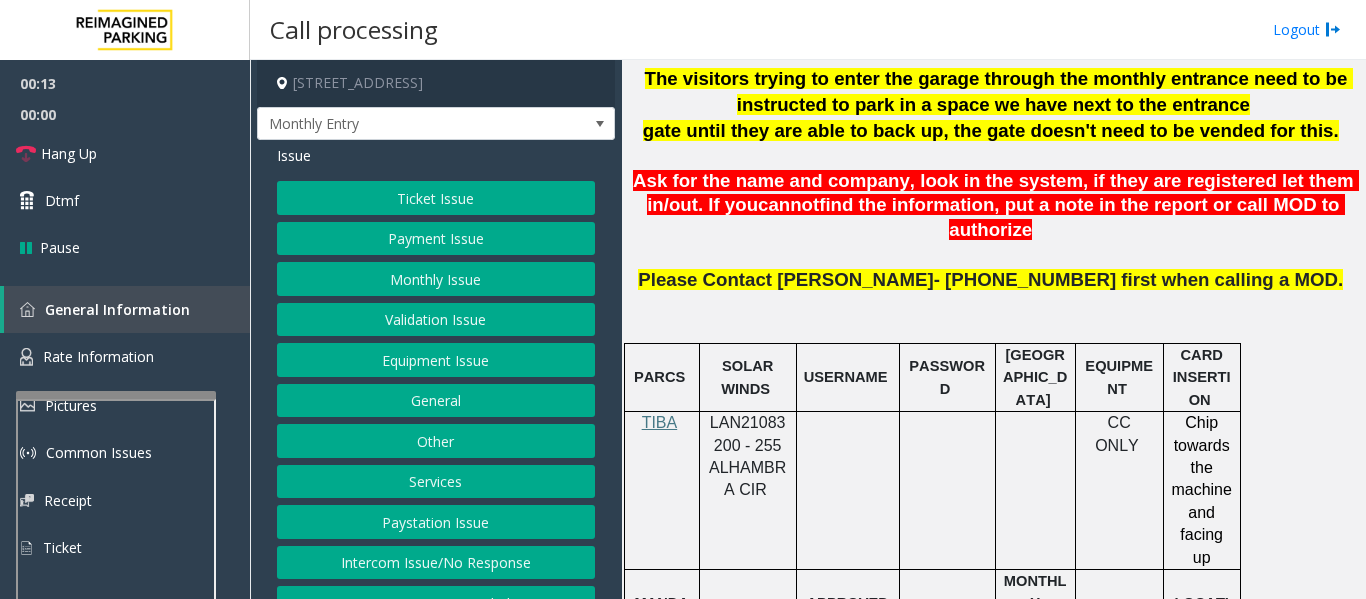 click on "Ticket Issue   Payment Issue   Monthly Issue   Validation Issue   Equipment Issue   General   Other   Services   Paystation Issue   Intercom Issue/No Response   No Assistance Needed" 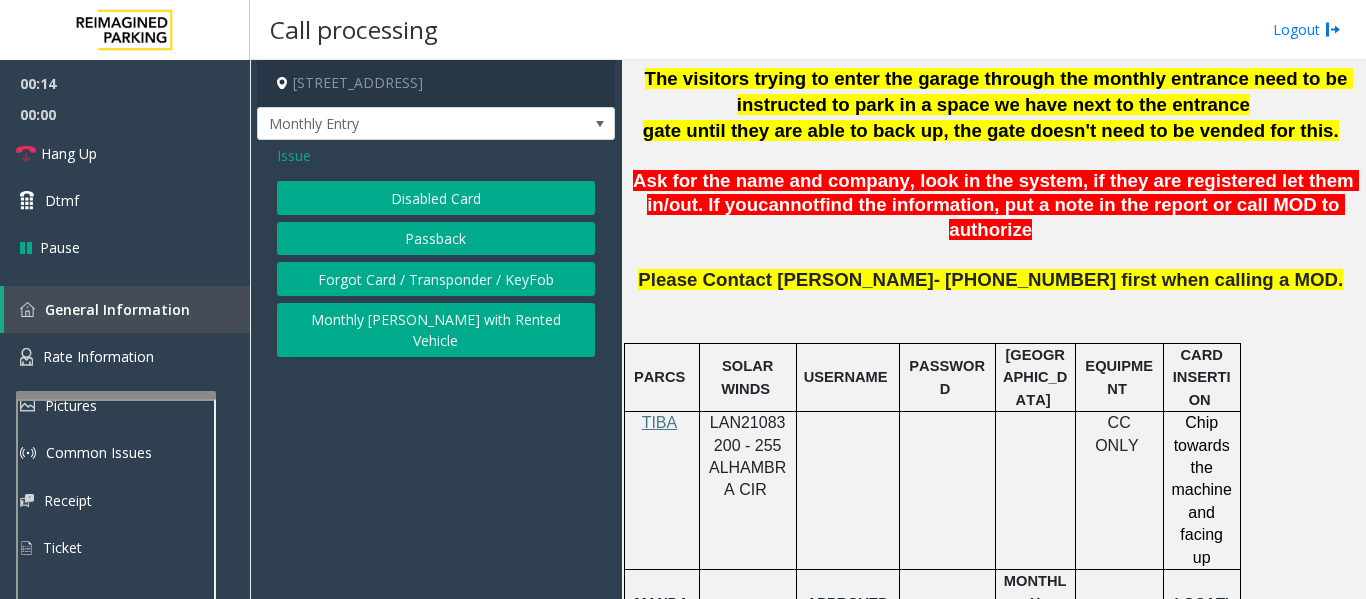click on "Passback" 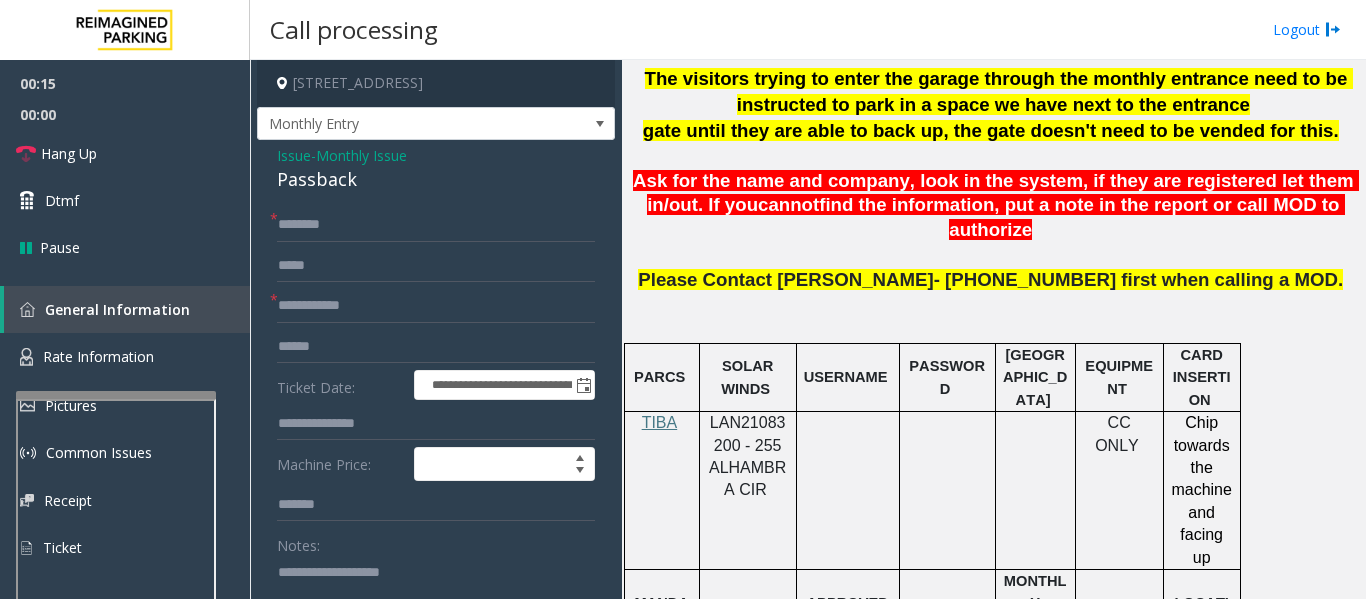 click on "Passback" 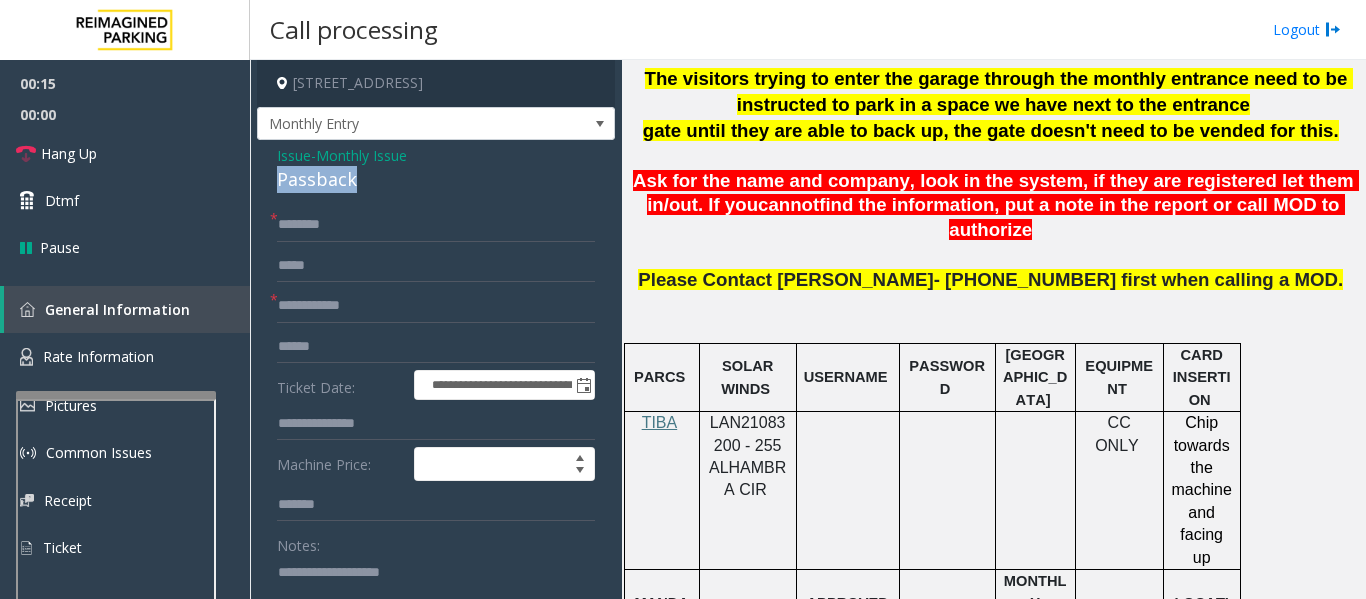 click on "Passback" 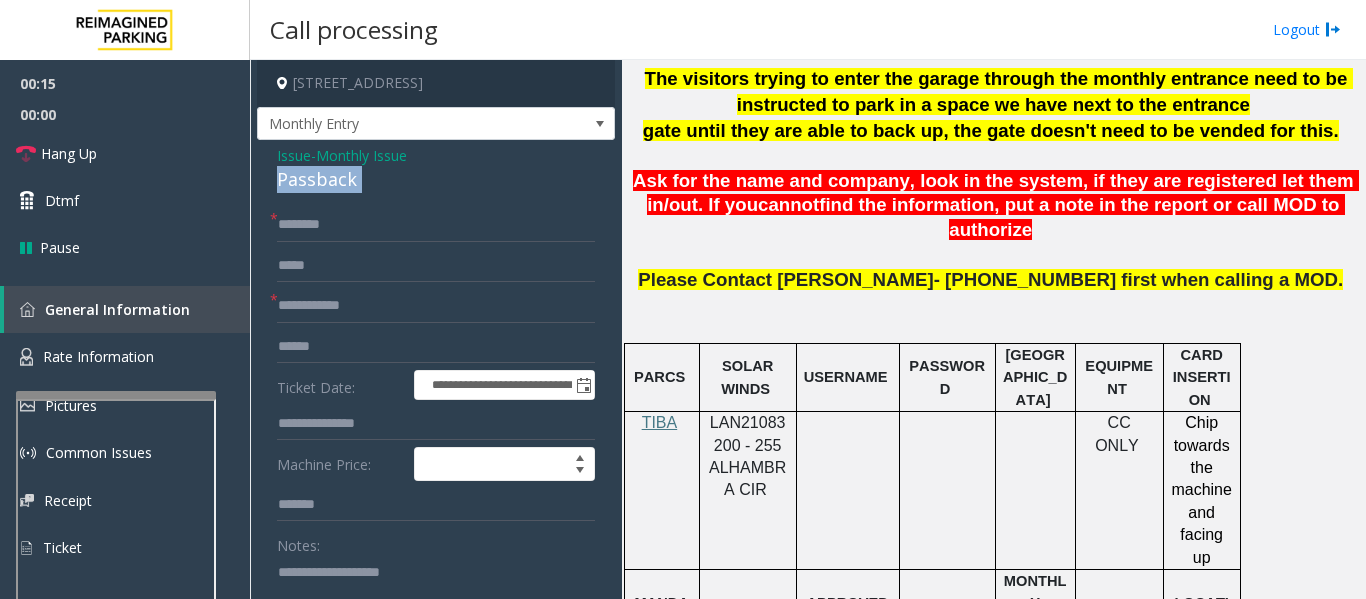 click on "Passback" 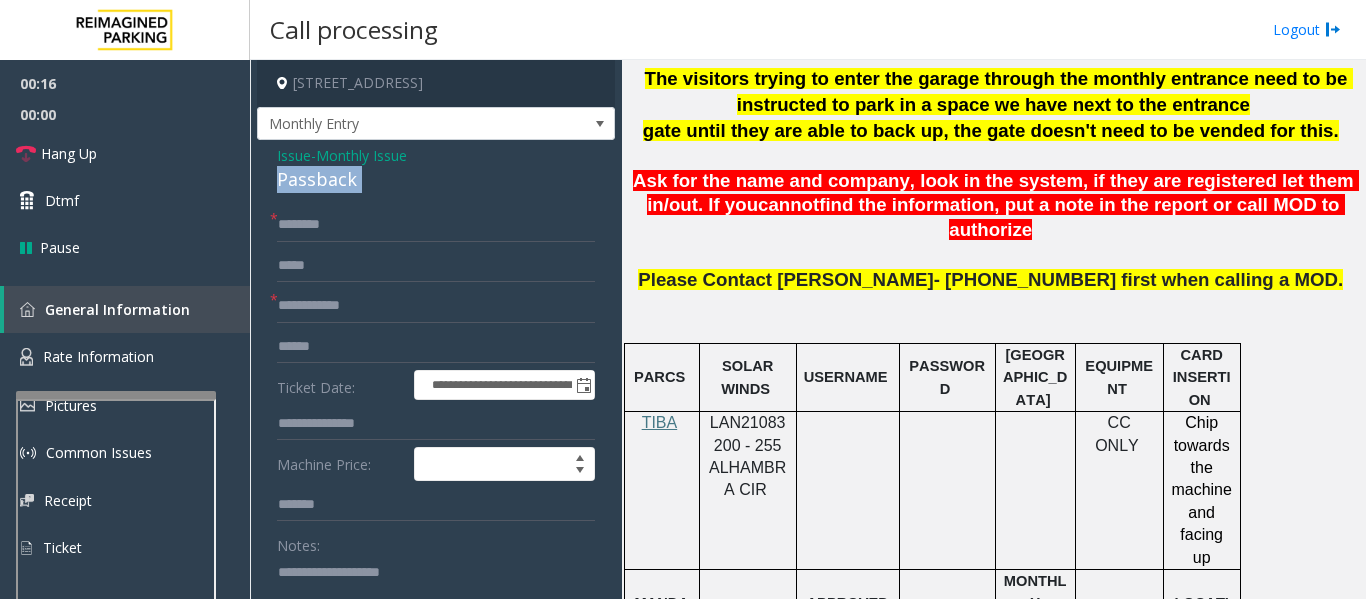 copy on "Passback" 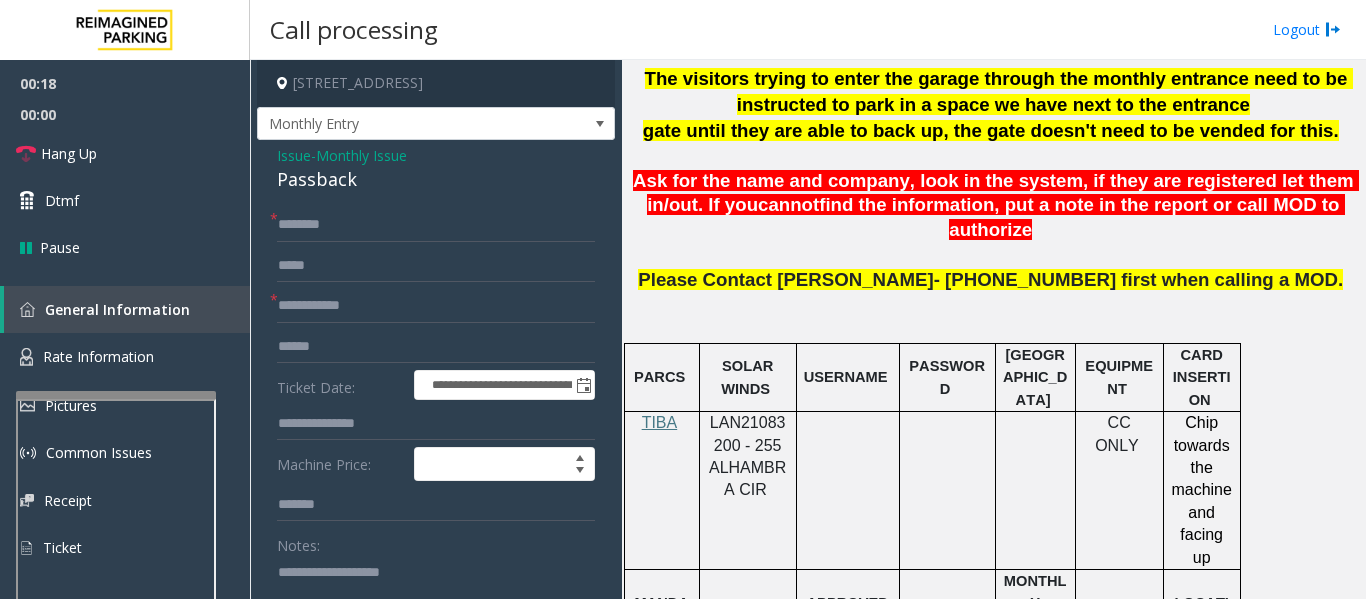 click 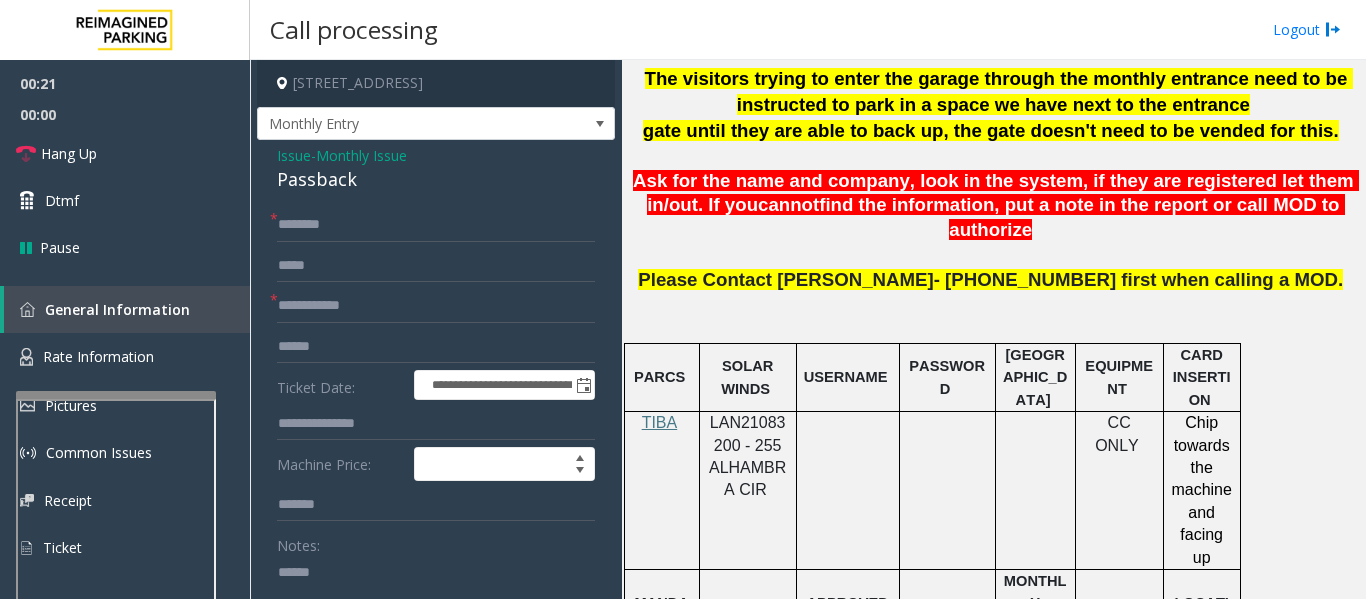 paste on "********" 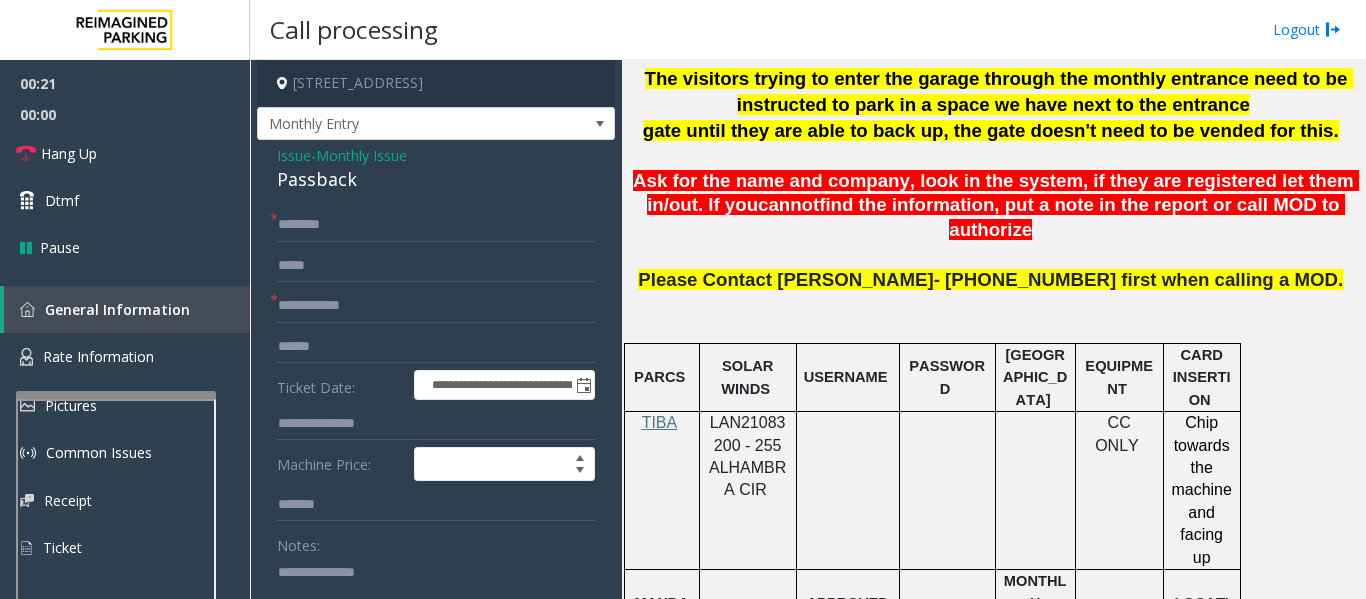 scroll, scrollTop: 4, scrollLeft: 0, axis: vertical 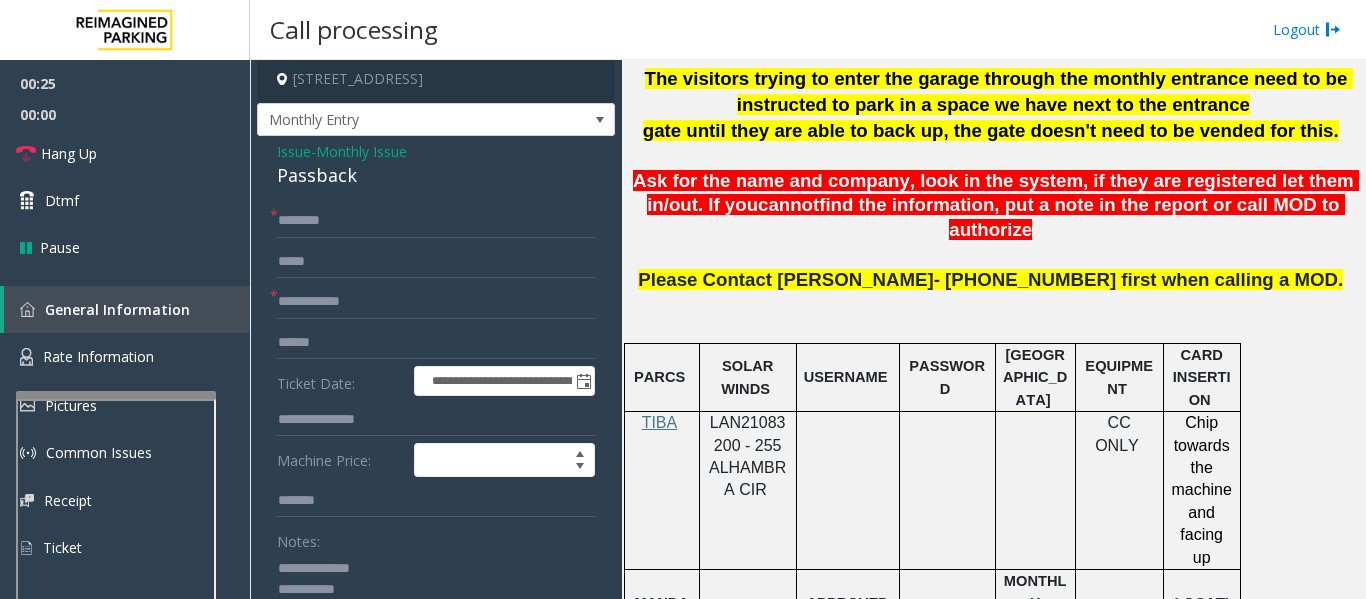 type on "**********" 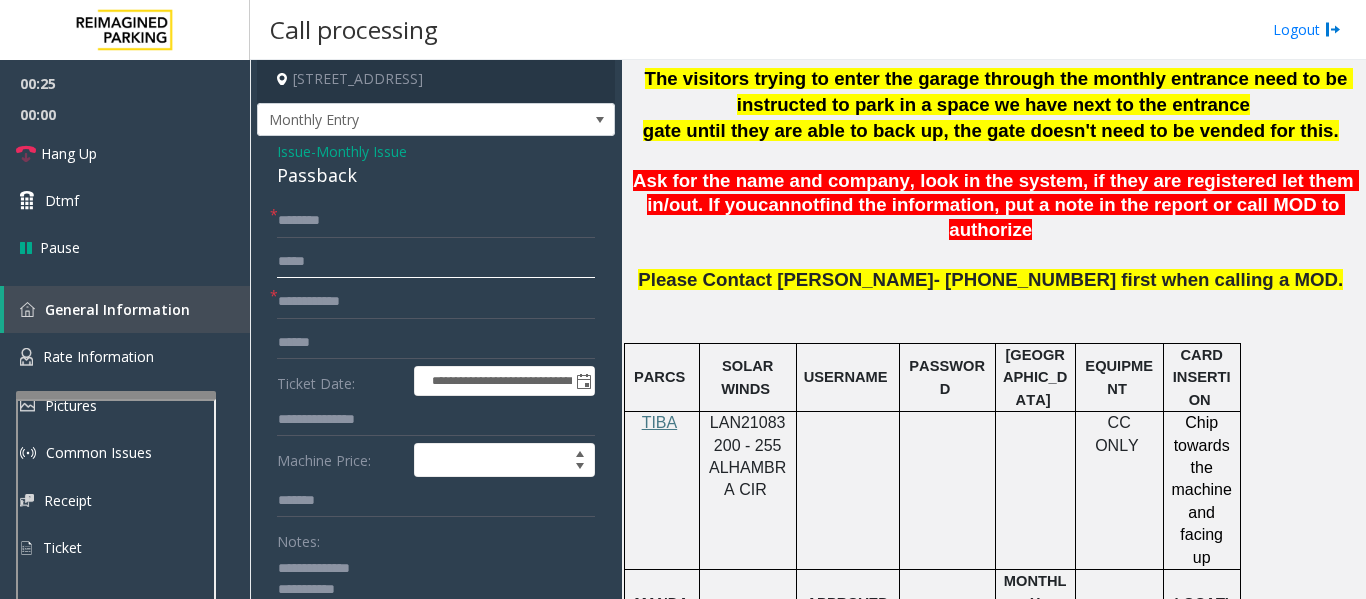 click 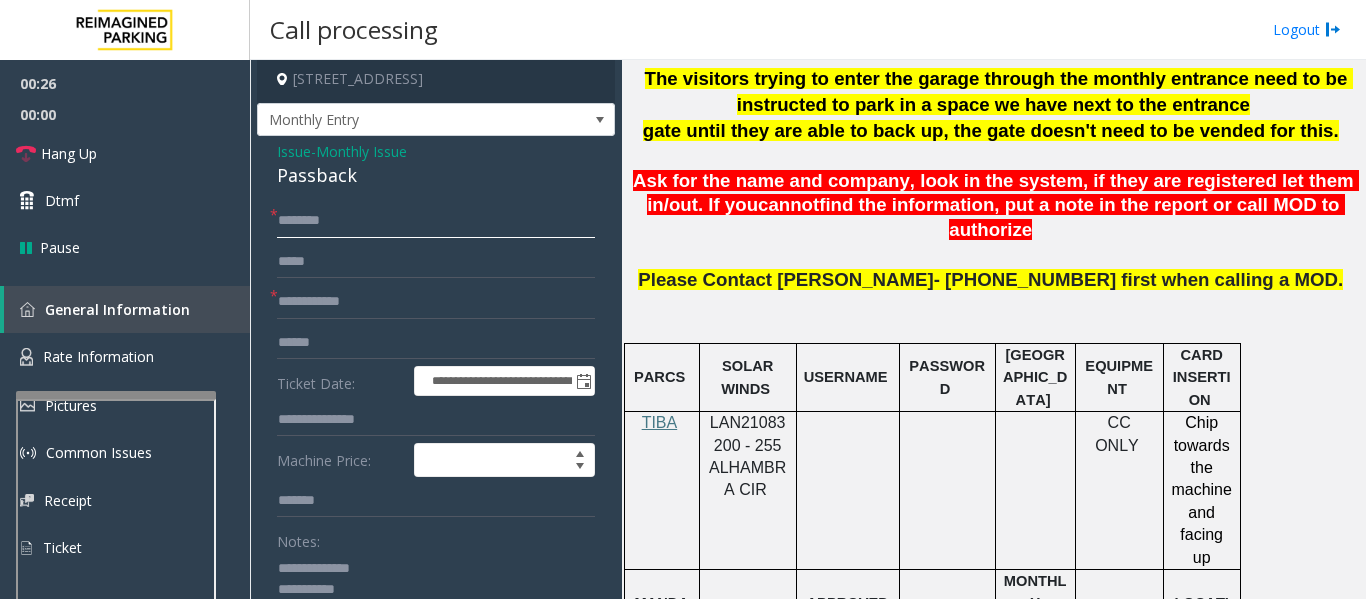click 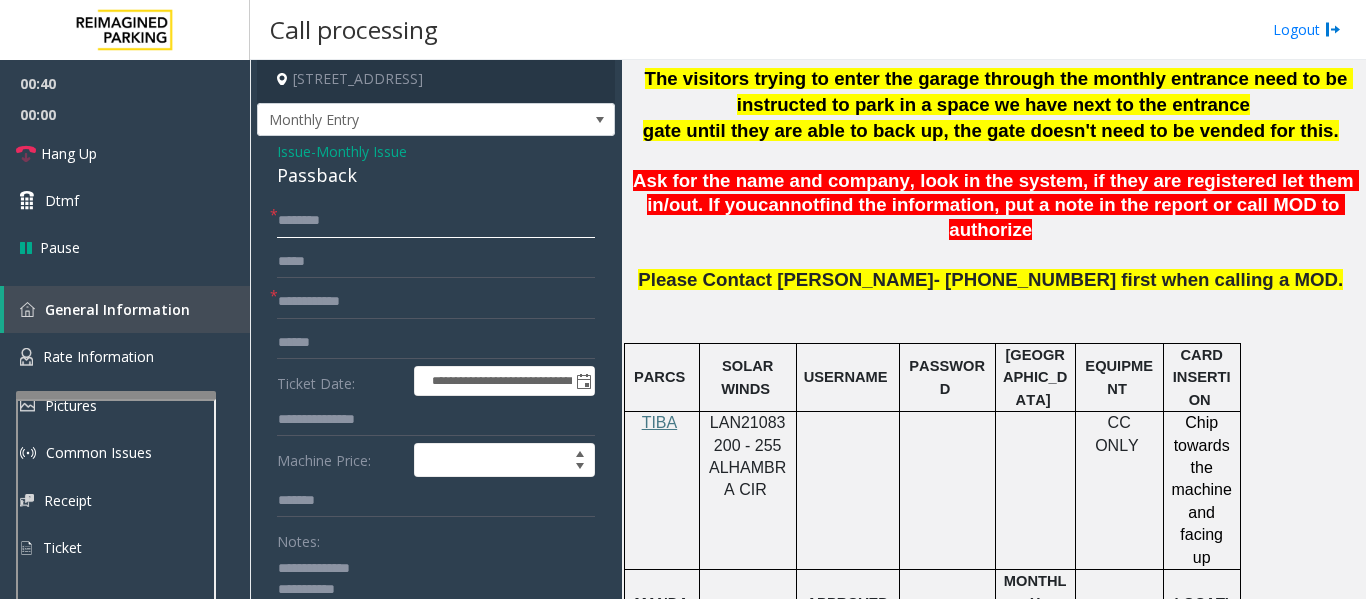 click 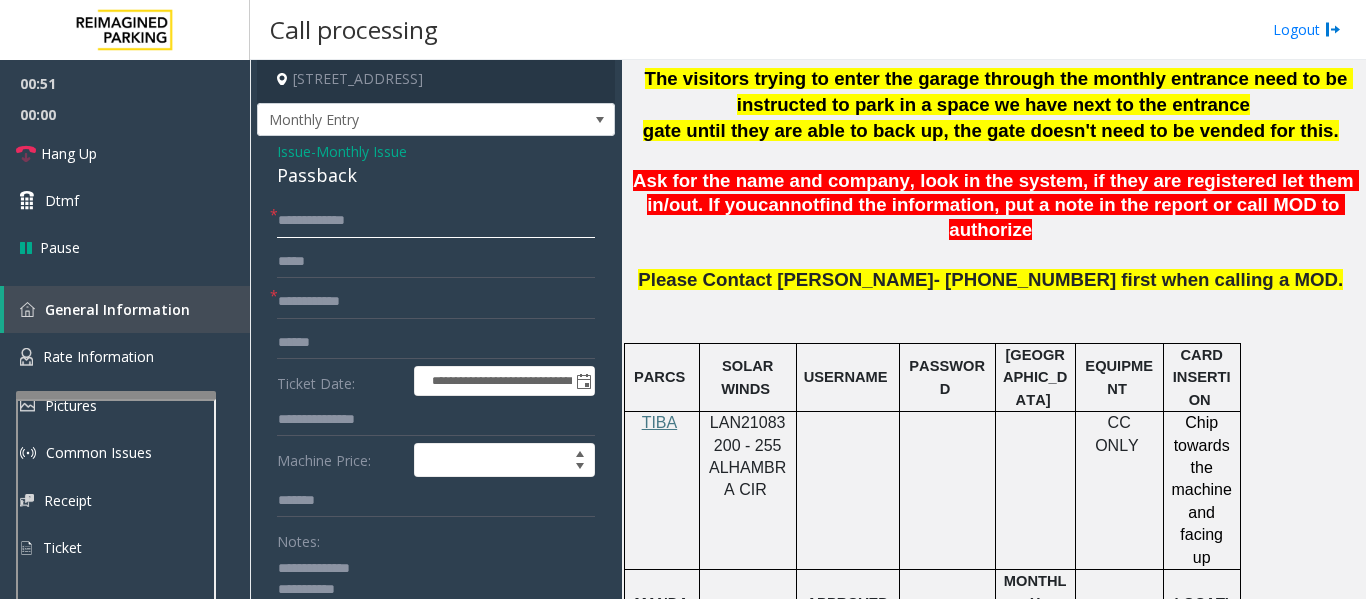 type on "**********" 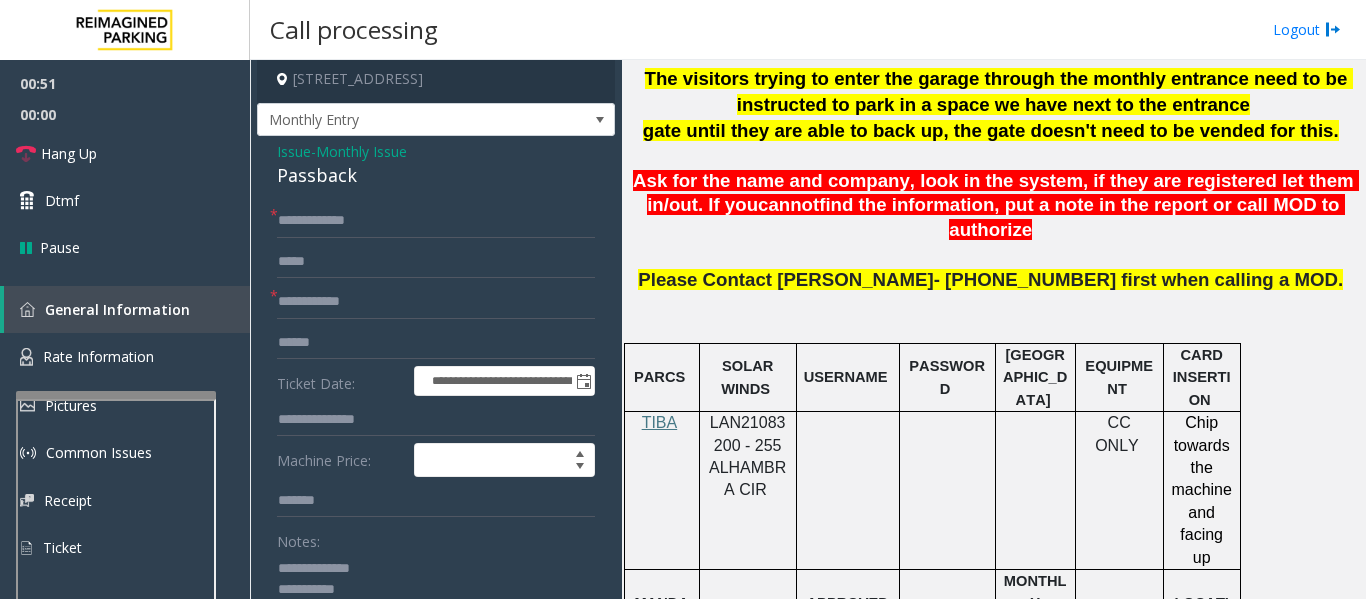 click on "**********" 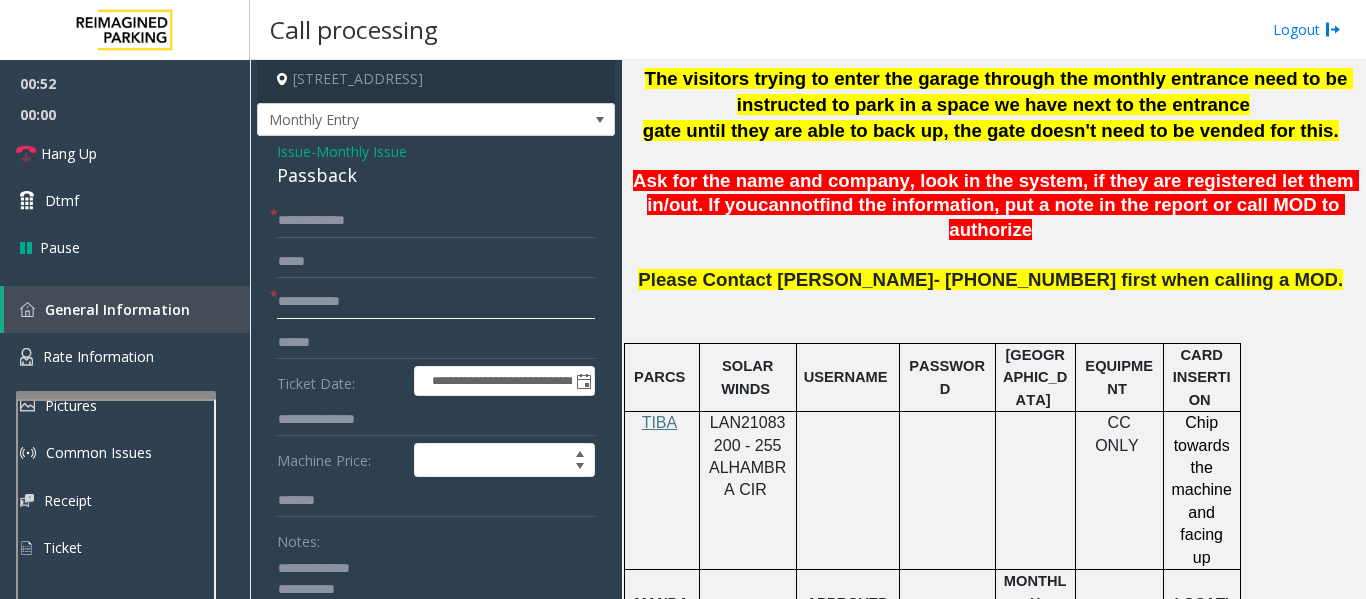 click 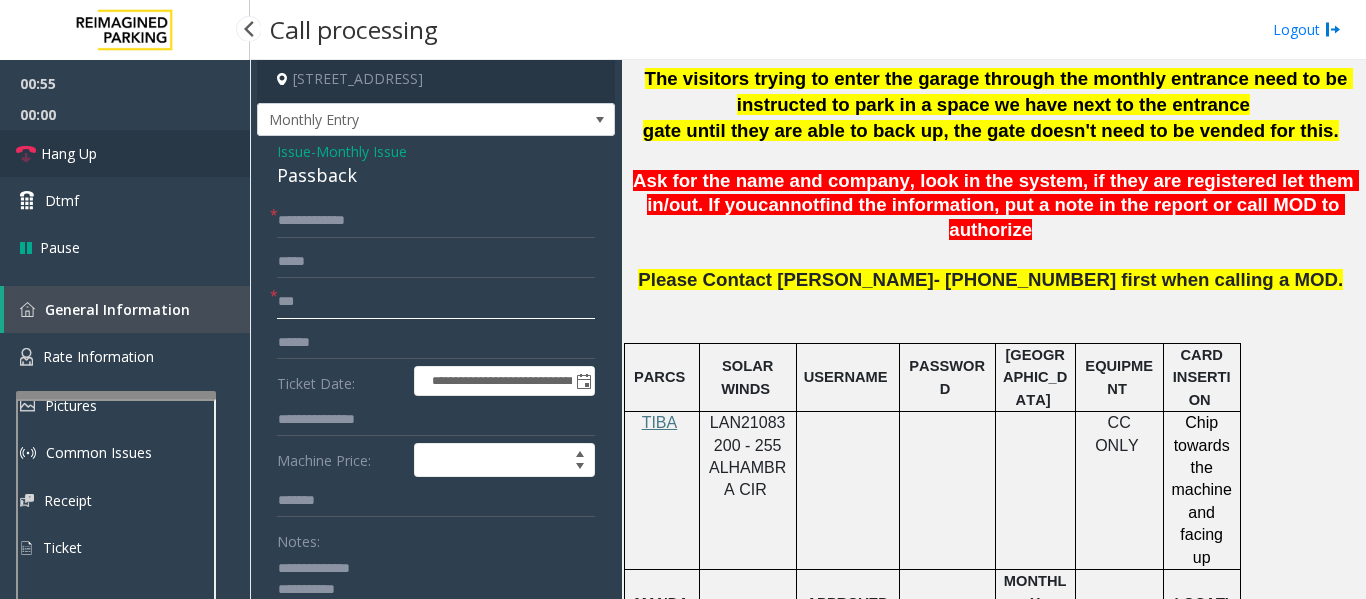 type on "***" 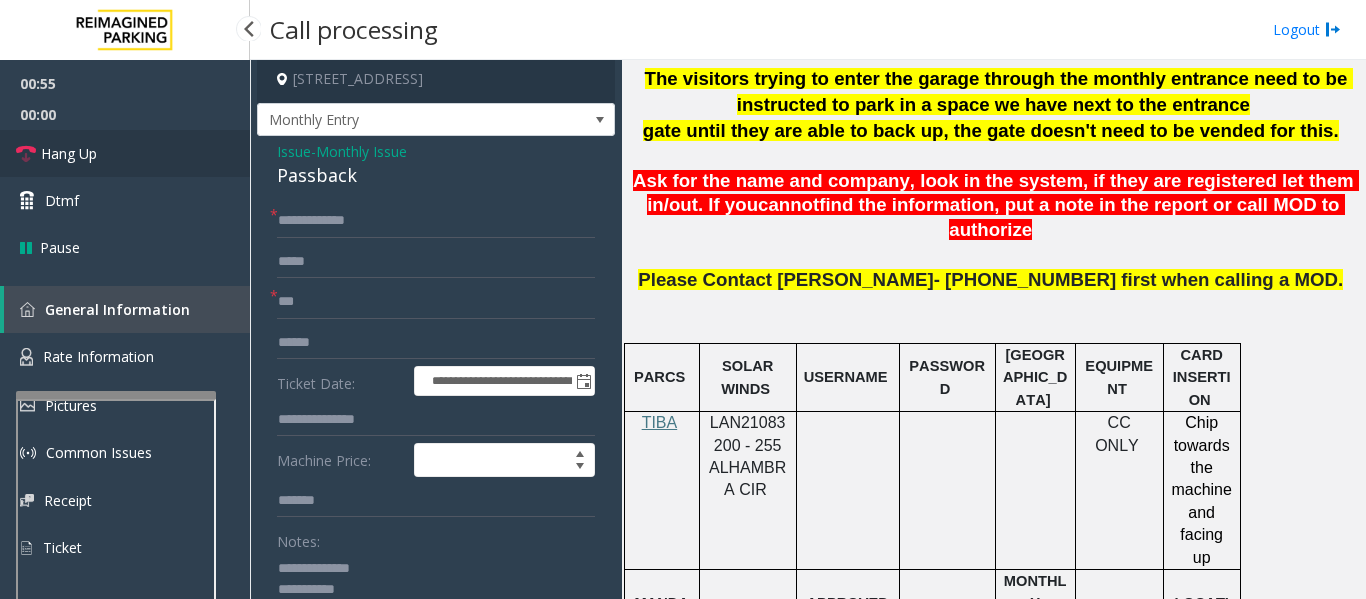 click on "Hang Up" at bounding box center (125, 153) 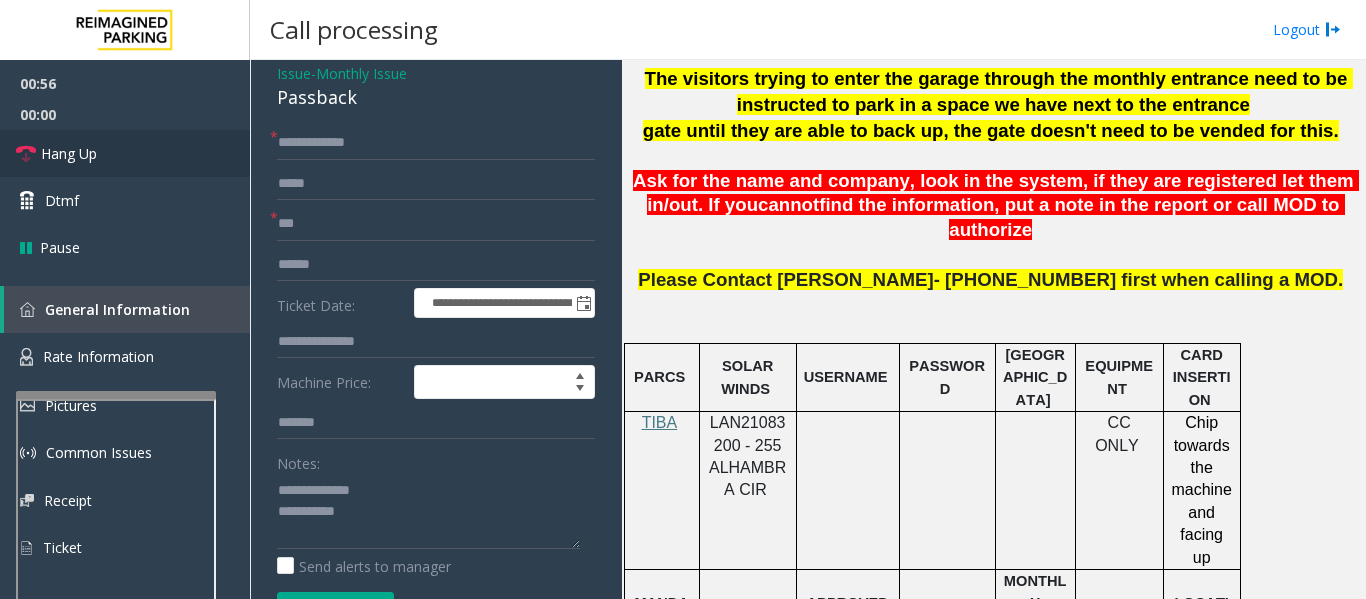 scroll, scrollTop: 104, scrollLeft: 0, axis: vertical 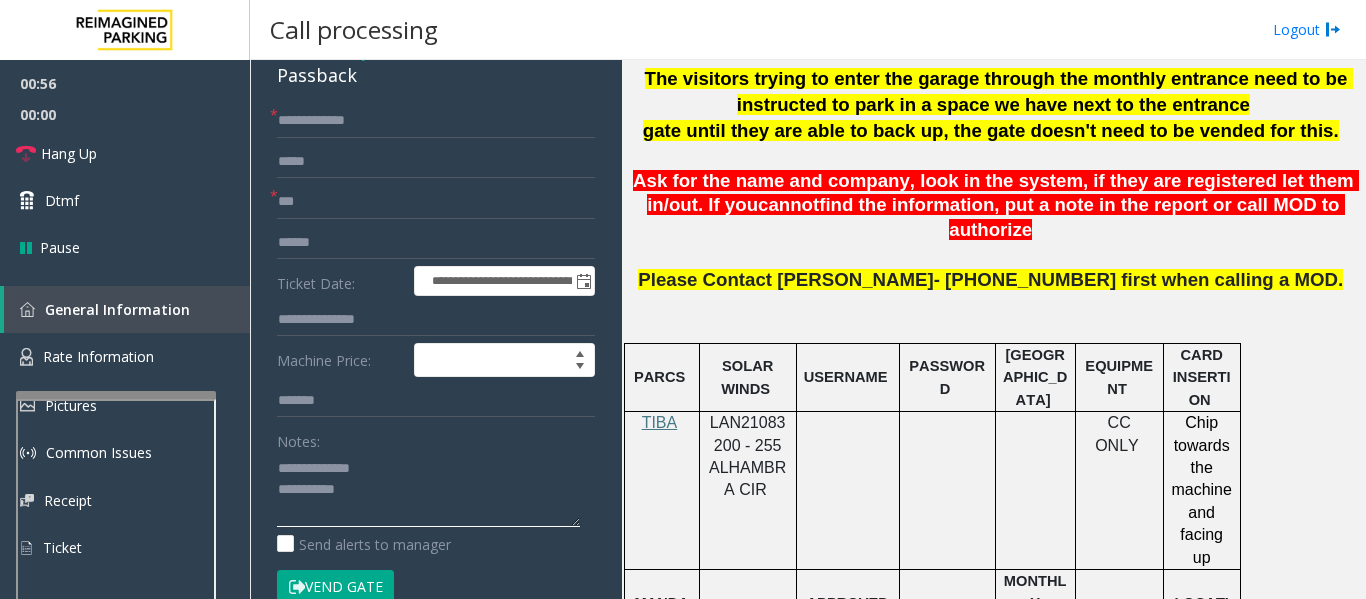 click 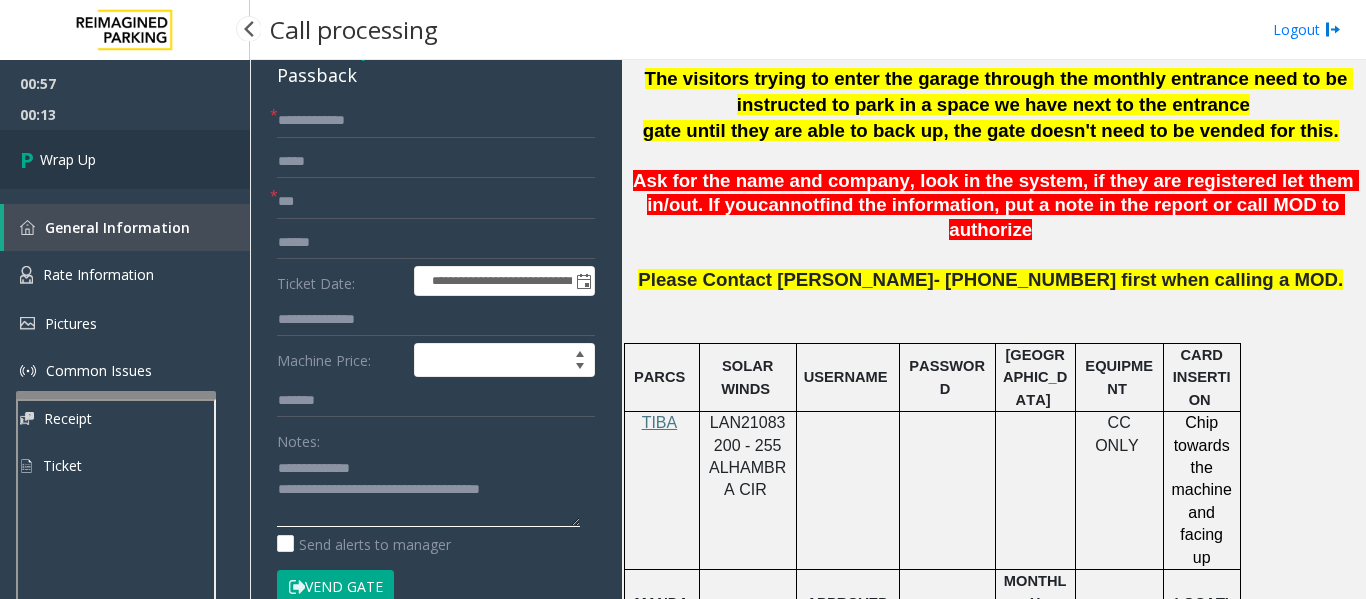 type on "**********" 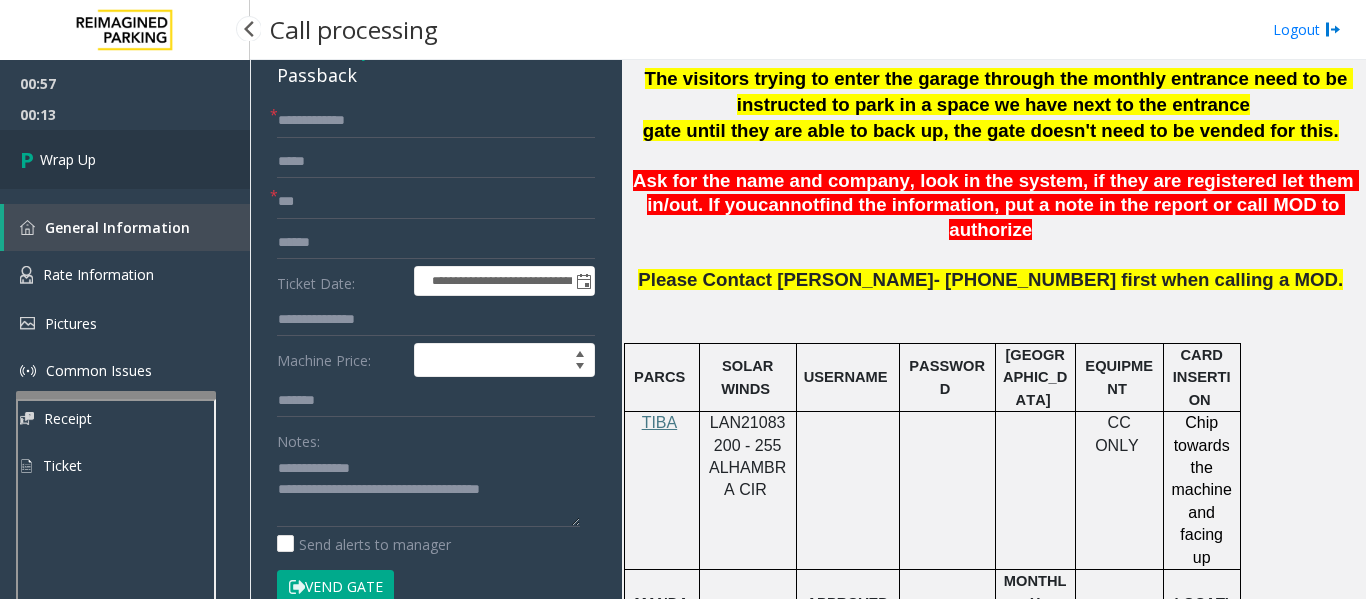 click on "Wrap Up" at bounding box center (68, 159) 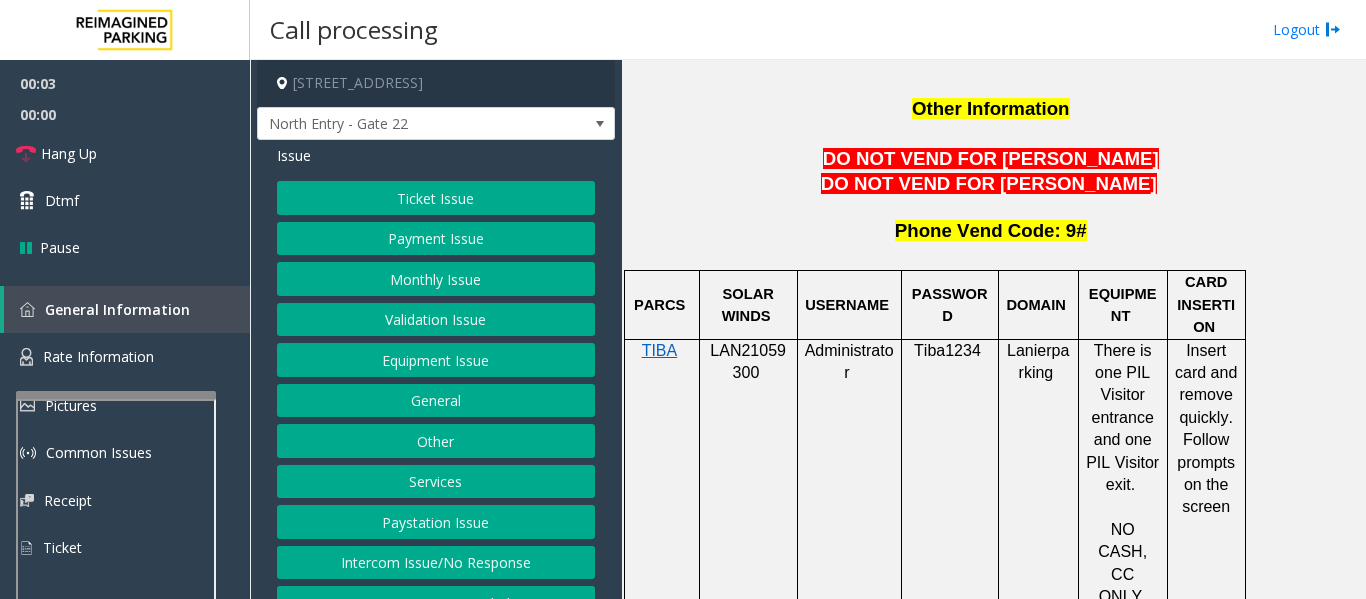 scroll, scrollTop: 1754, scrollLeft: 0, axis: vertical 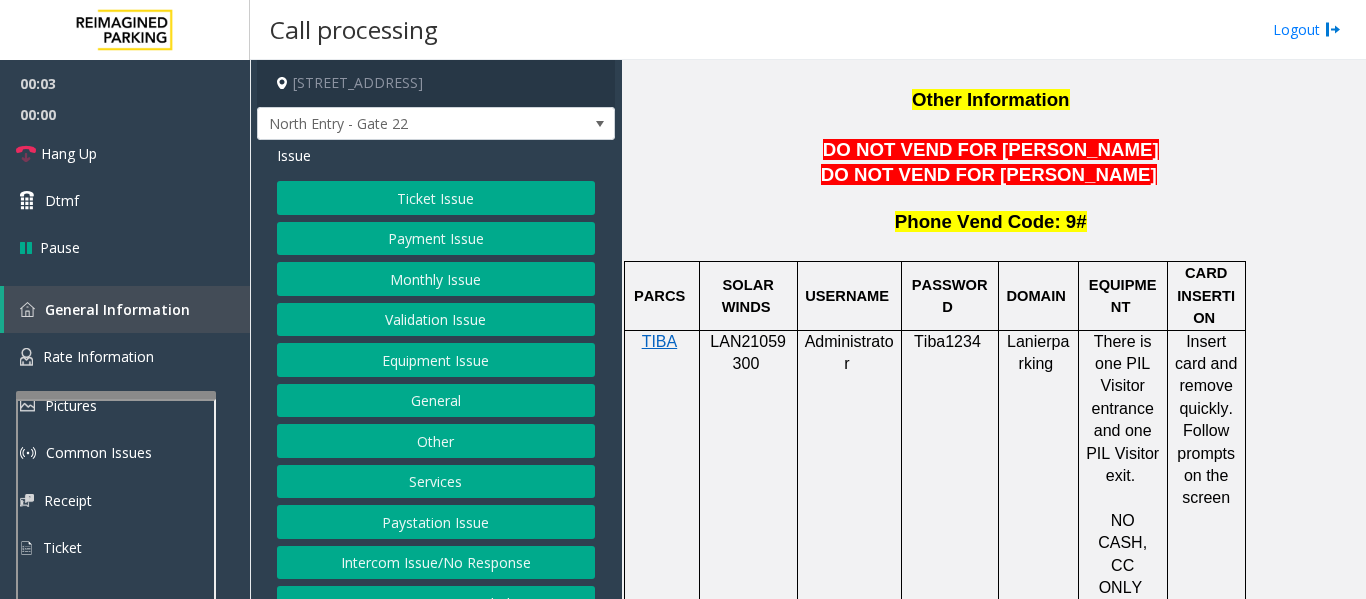 click on "LAN21059300" 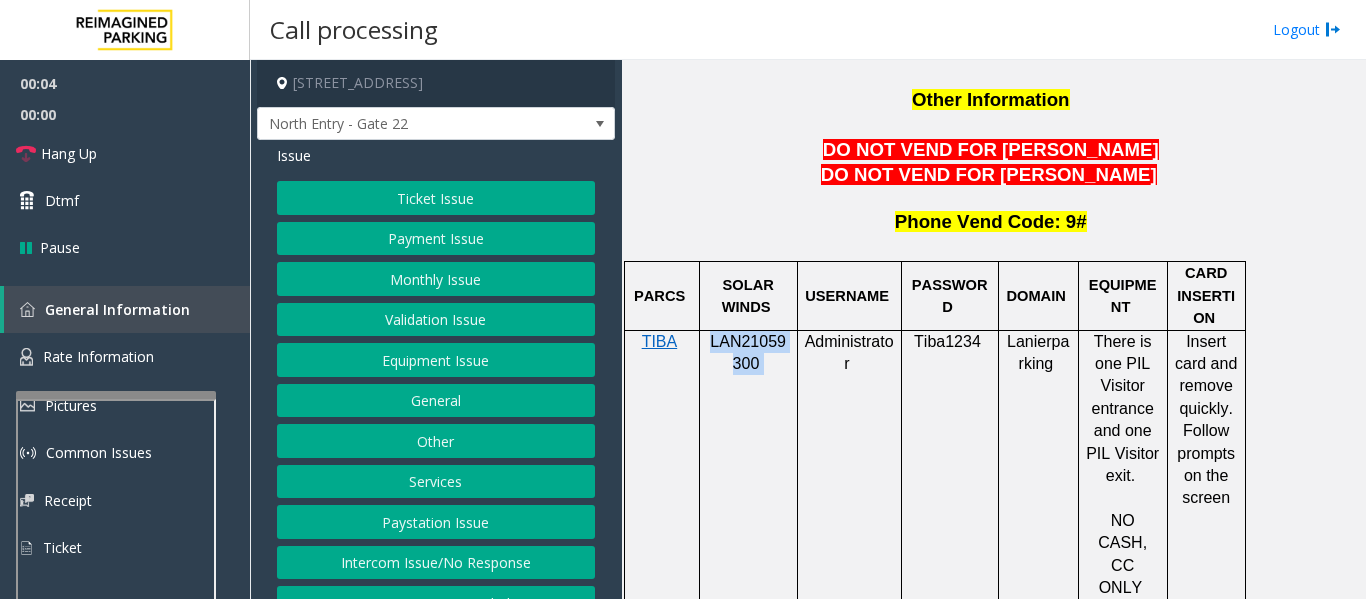 click on "LAN21059300" 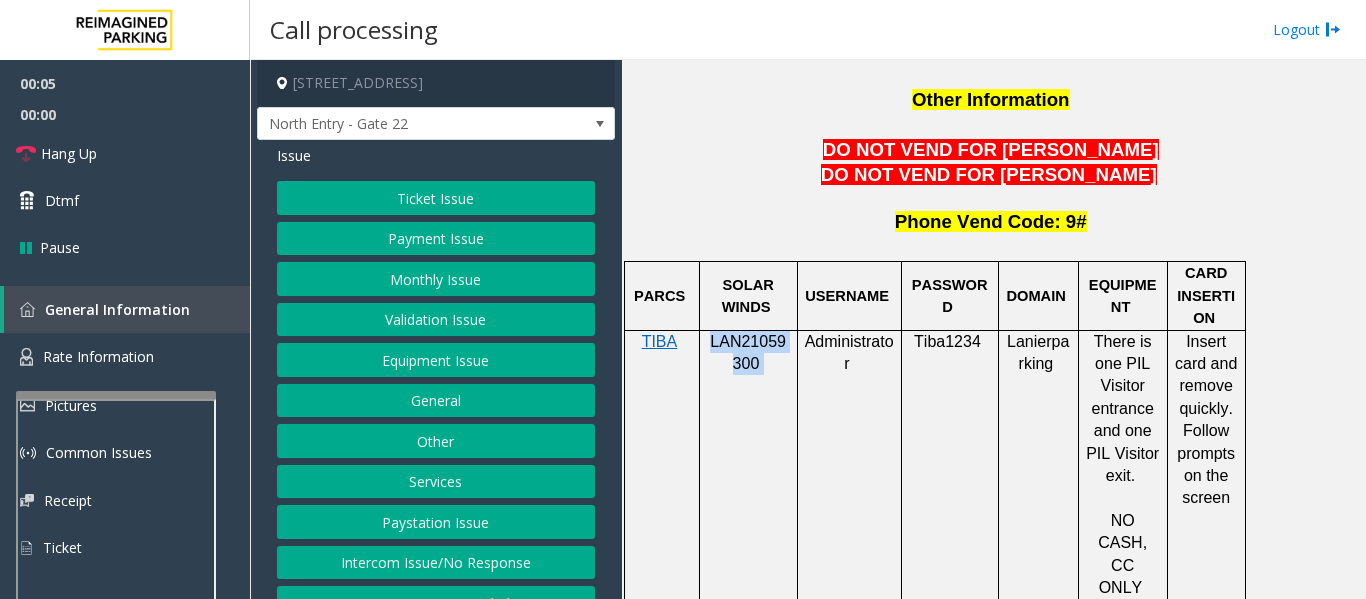 copy on "LAN21059300" 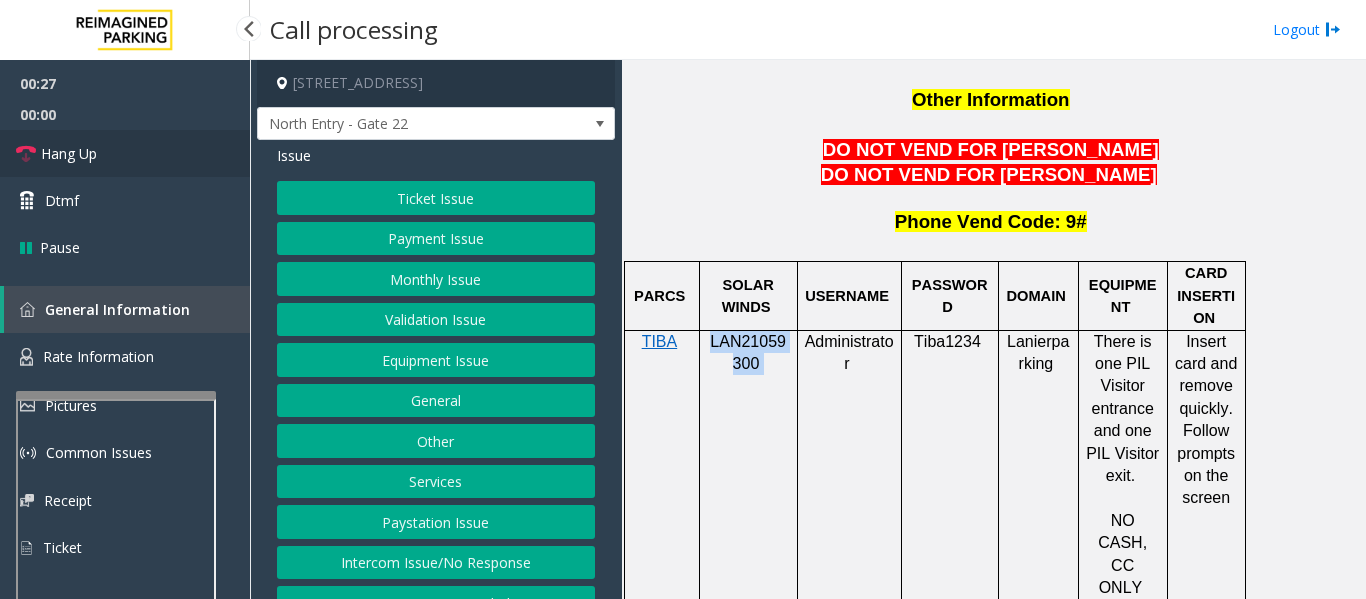 click on "Hang Up" at bounding box center (69, 153) 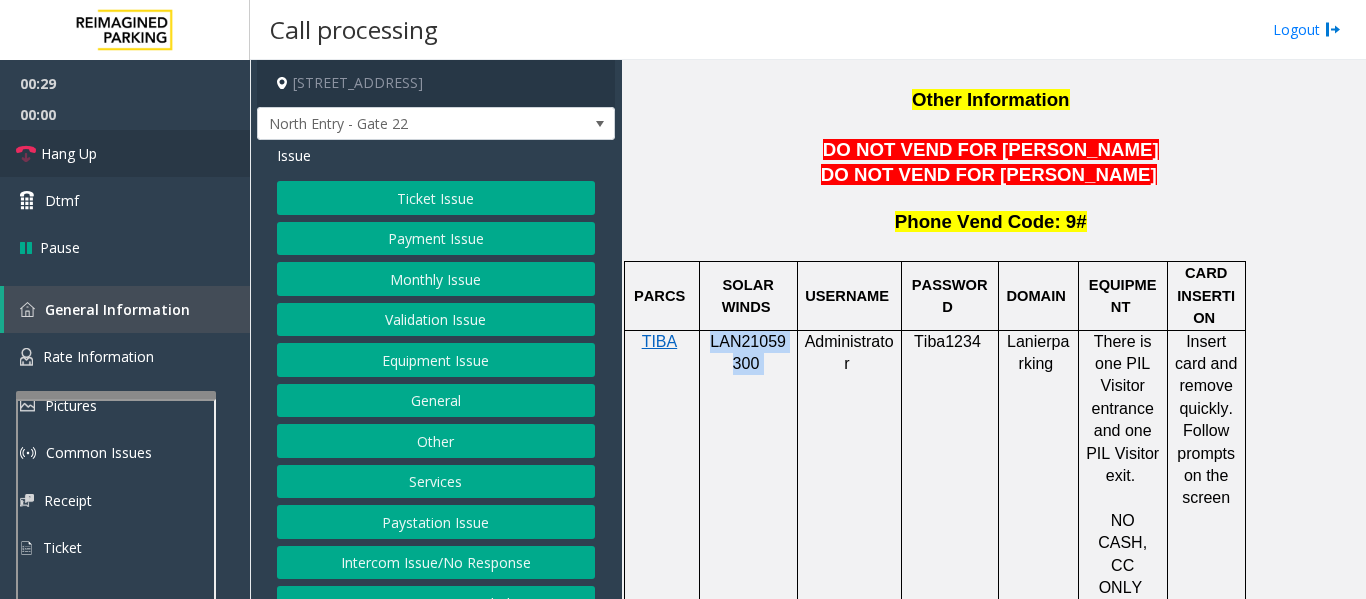 scroll, scrollTop: 31, scrollLeft: 0, axis: vertical 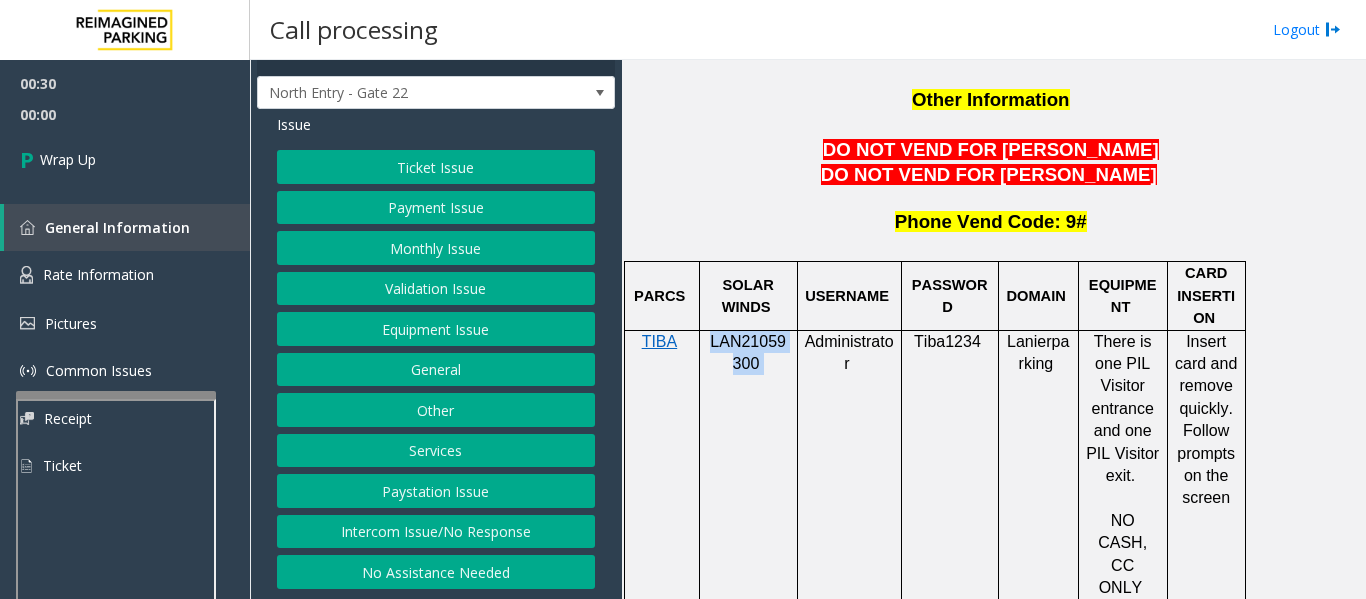 click on "No Assistance Needed" 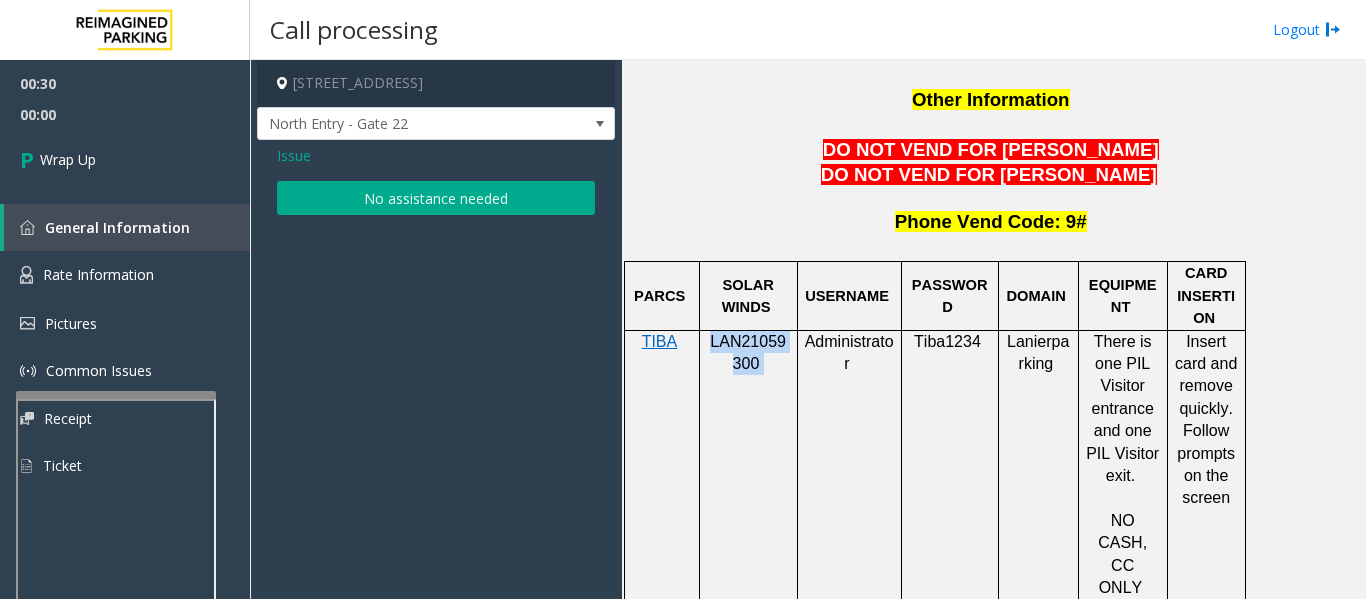 click on "No assistance needed" 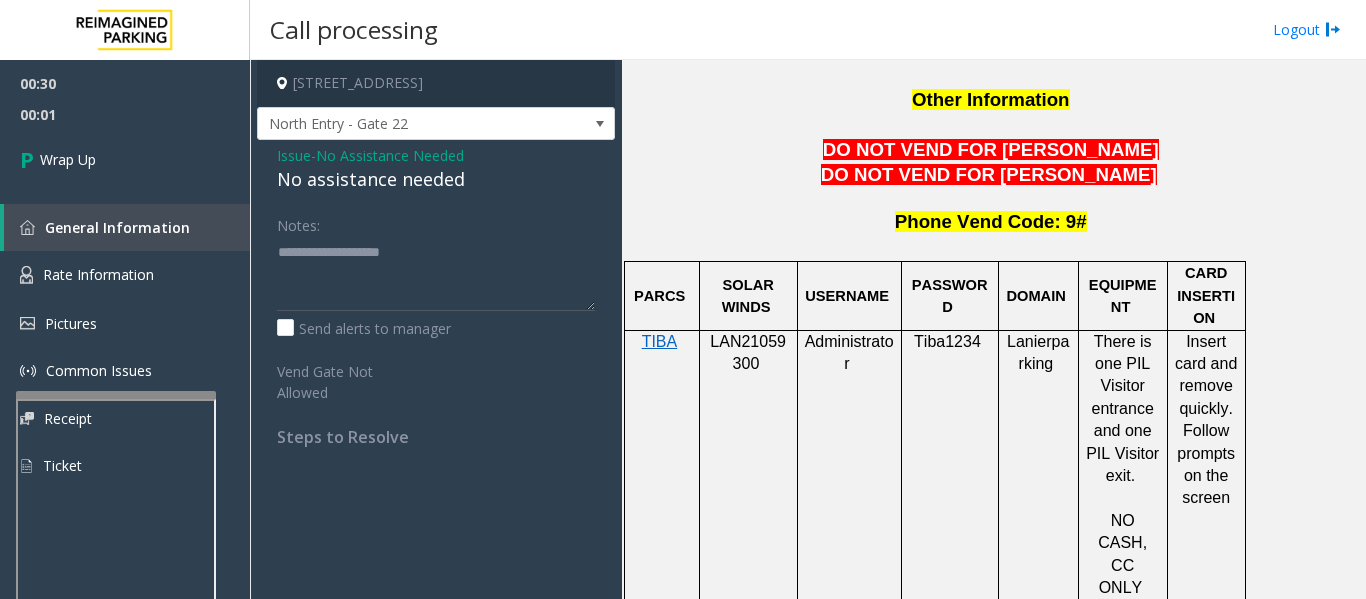 click on "No assistance needed" 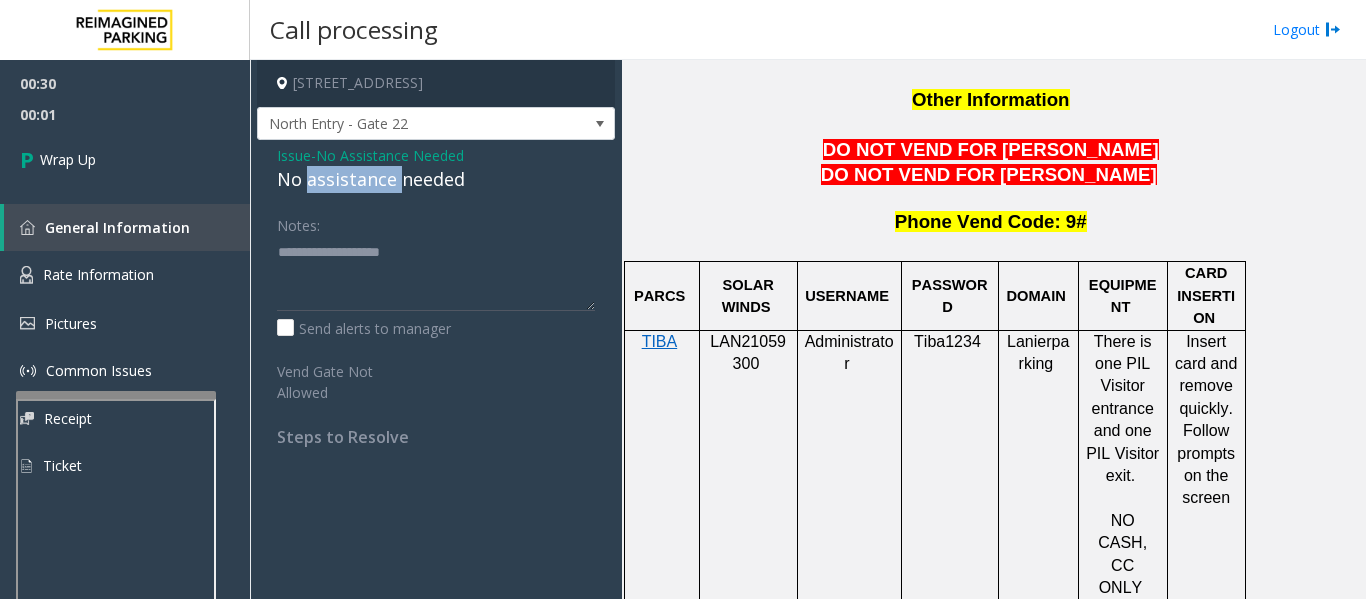 click on "No assistance needed" 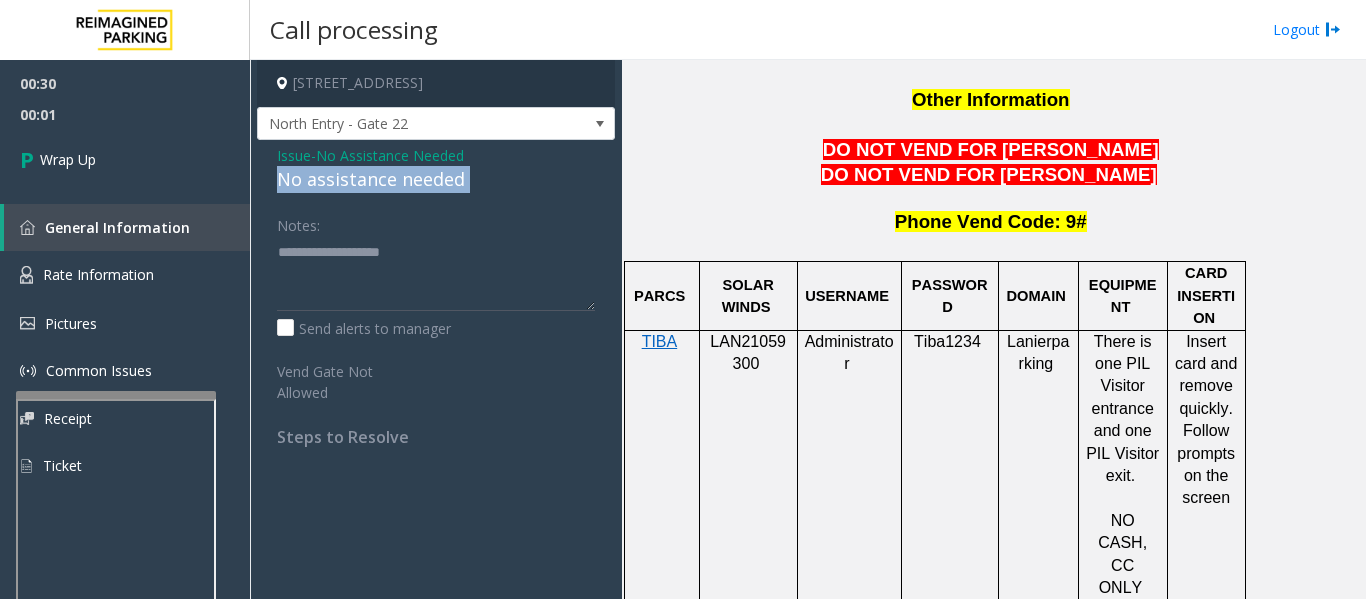 click on "No assistance needed" 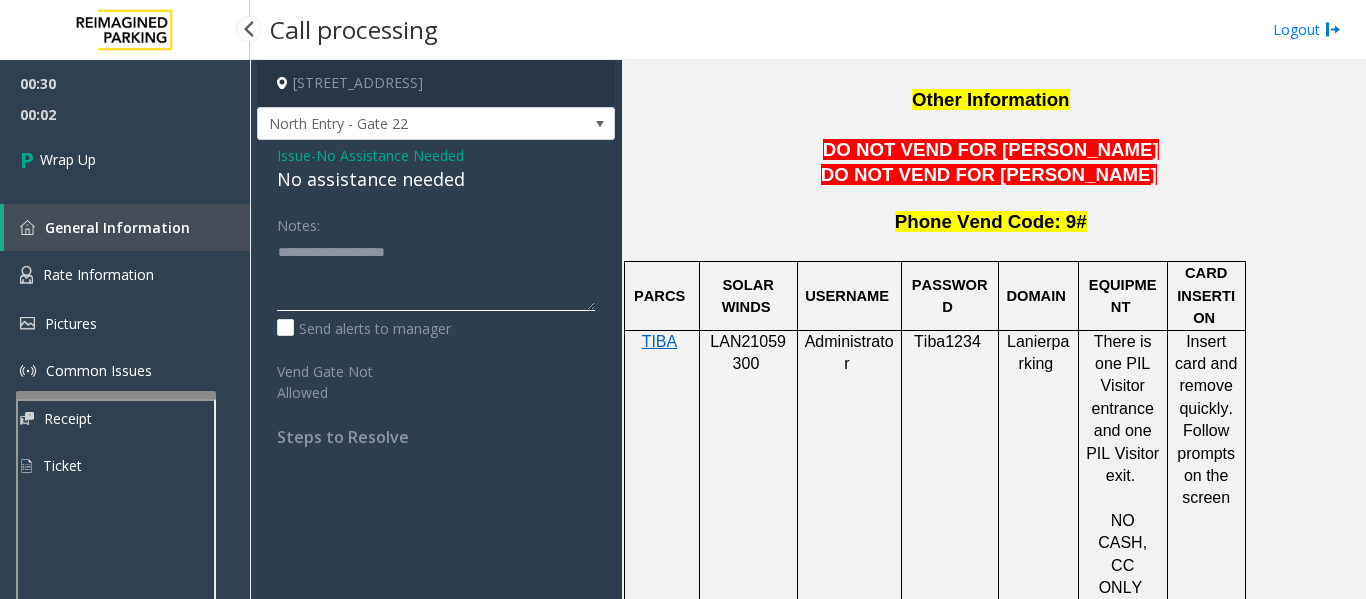 type on "**********" 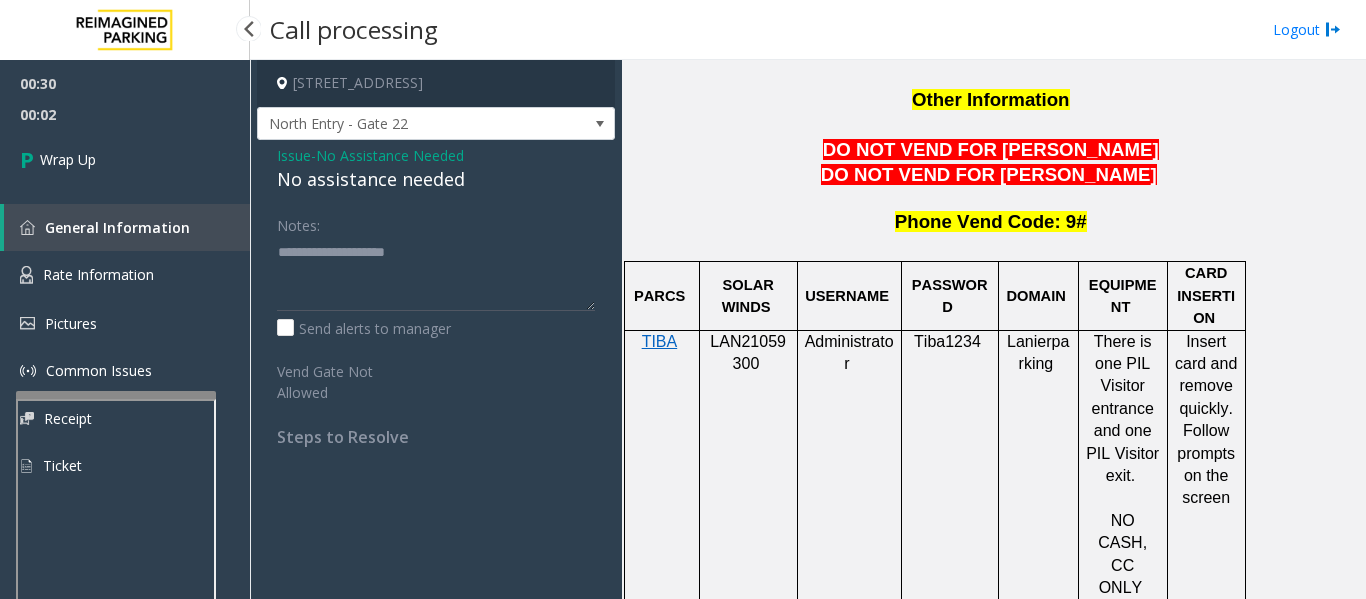 click on "00:30   00:02  Wrap Up General Information Rate Information Pictures Common Issues Receipt Ticket" at bounding box center [125, 283] 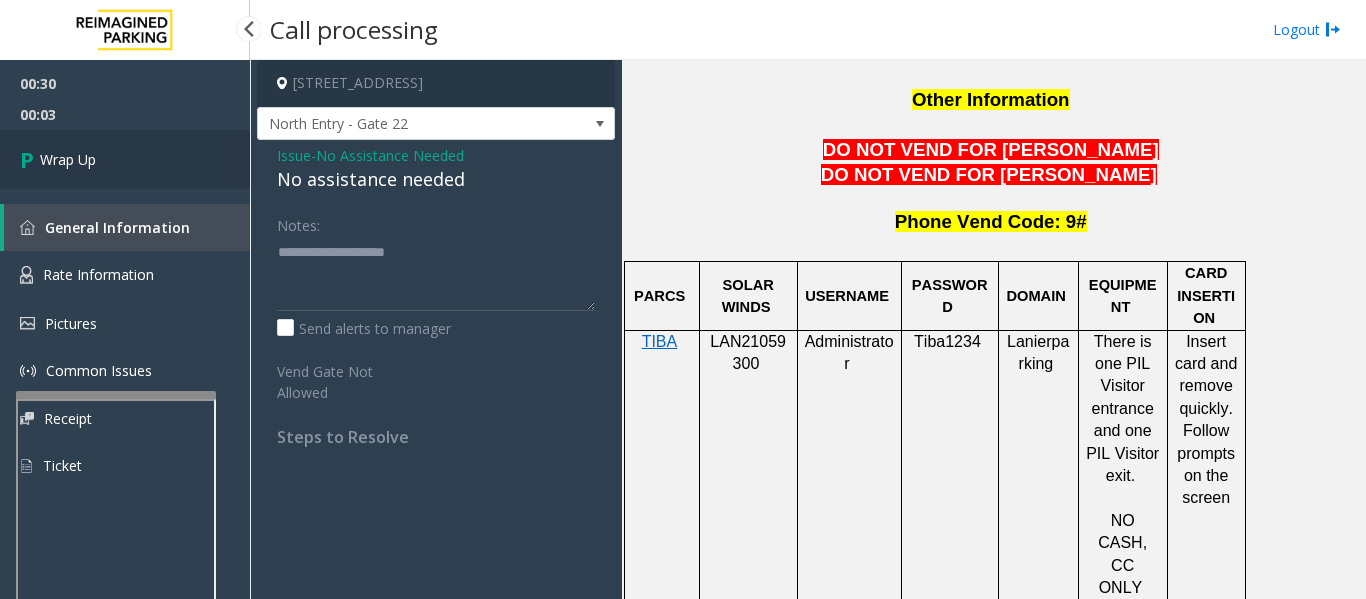 click on "Wrap Up" at bounding box center (125, 159) 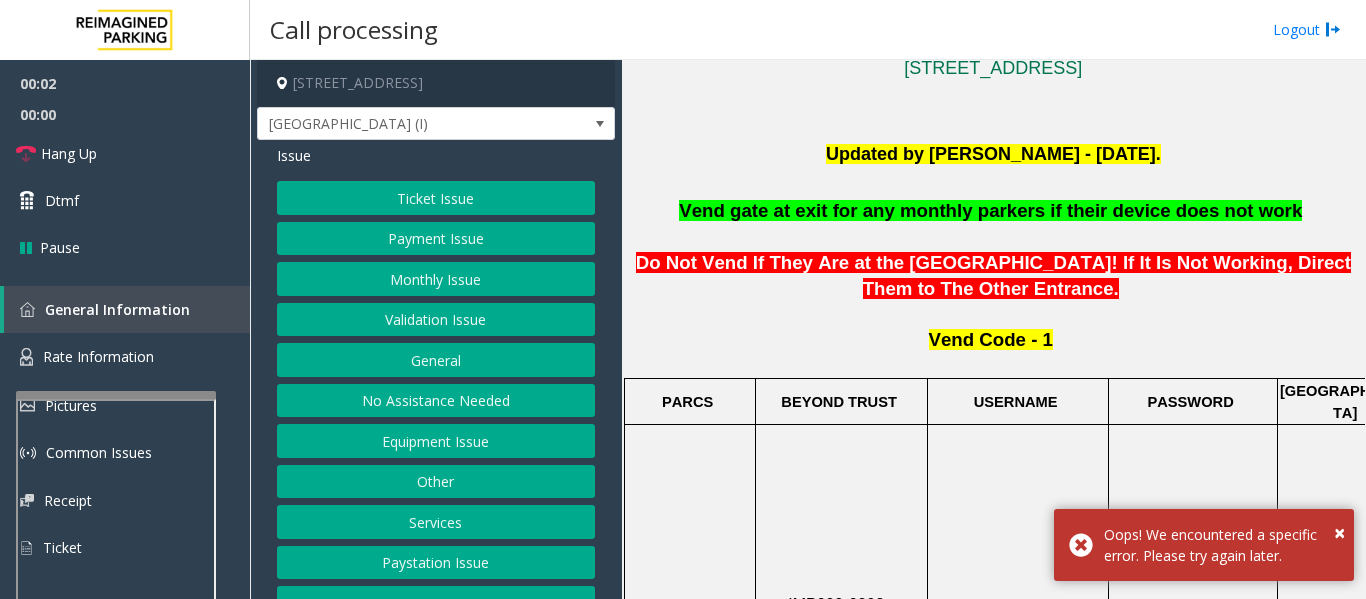 scroll, scrollTop: 616, scrollLeft: 0, axis: vertical 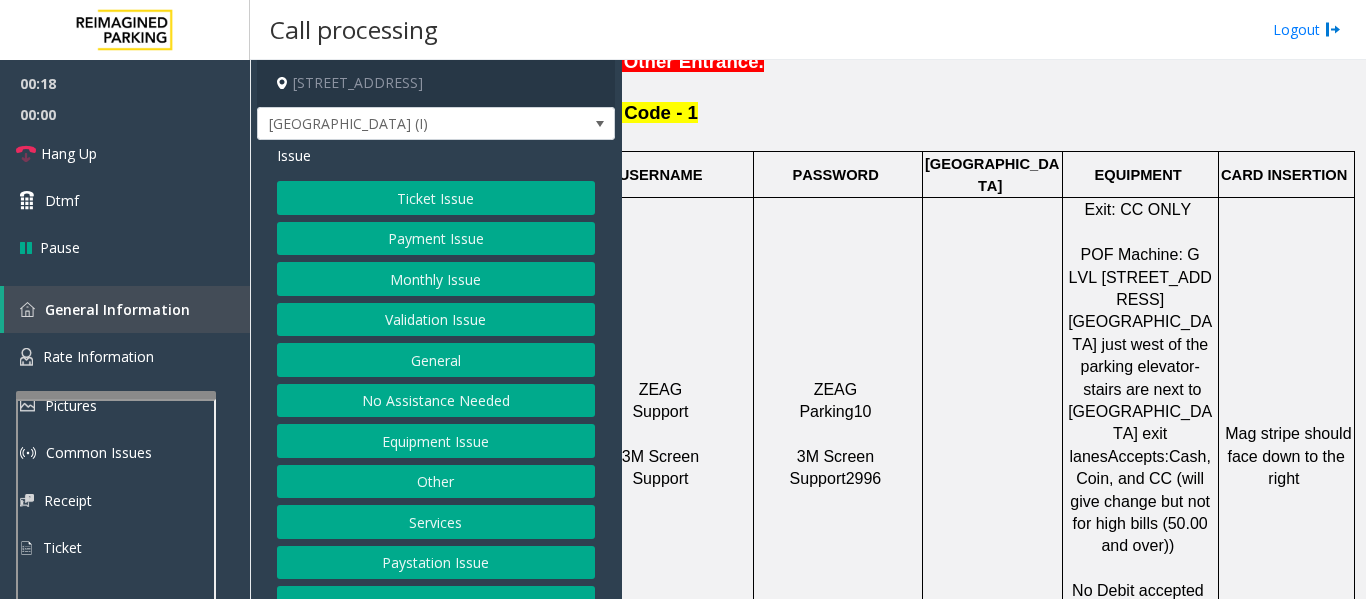 click on "Payment Issue" 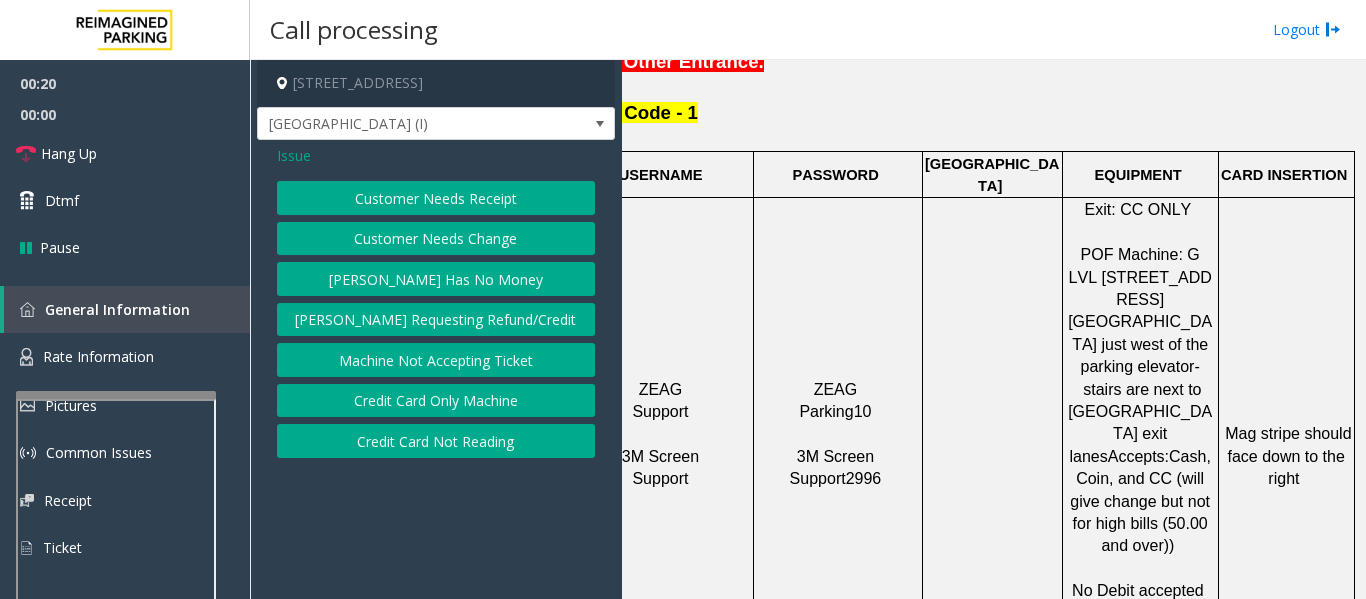 click on "Credit Card Not Reading" 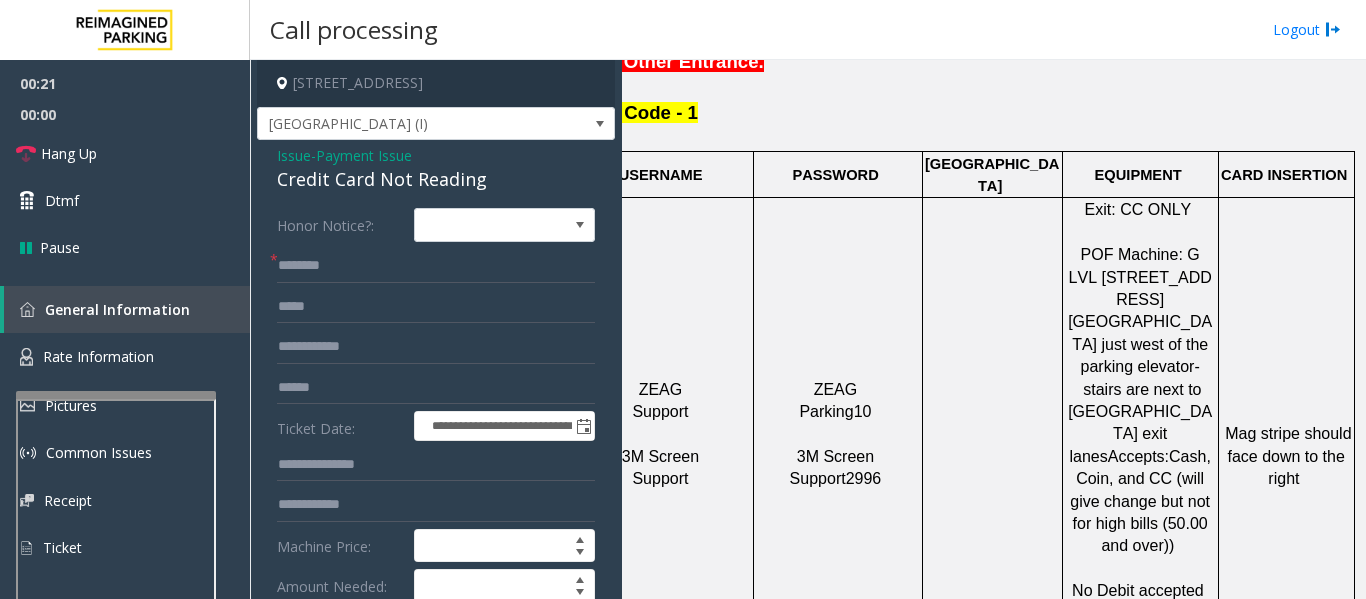 click on "Credit Card Not Reading" 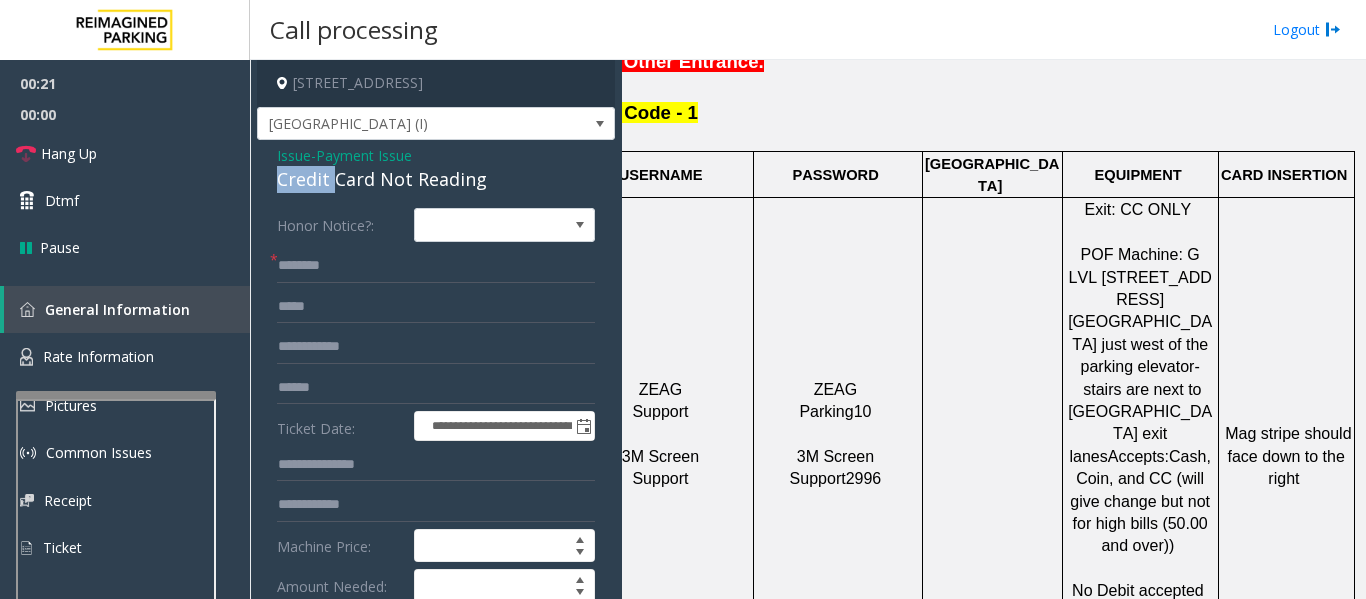 click on "Credit Card Not Reading" 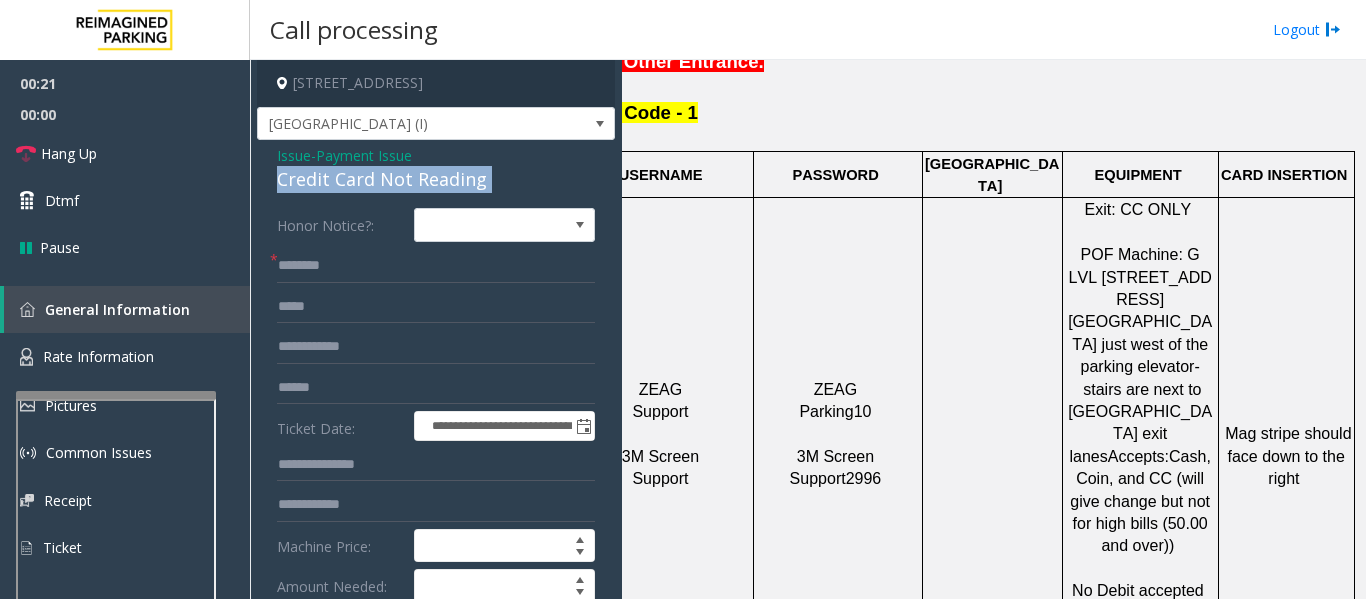 click on "Credit Card Not Reading" 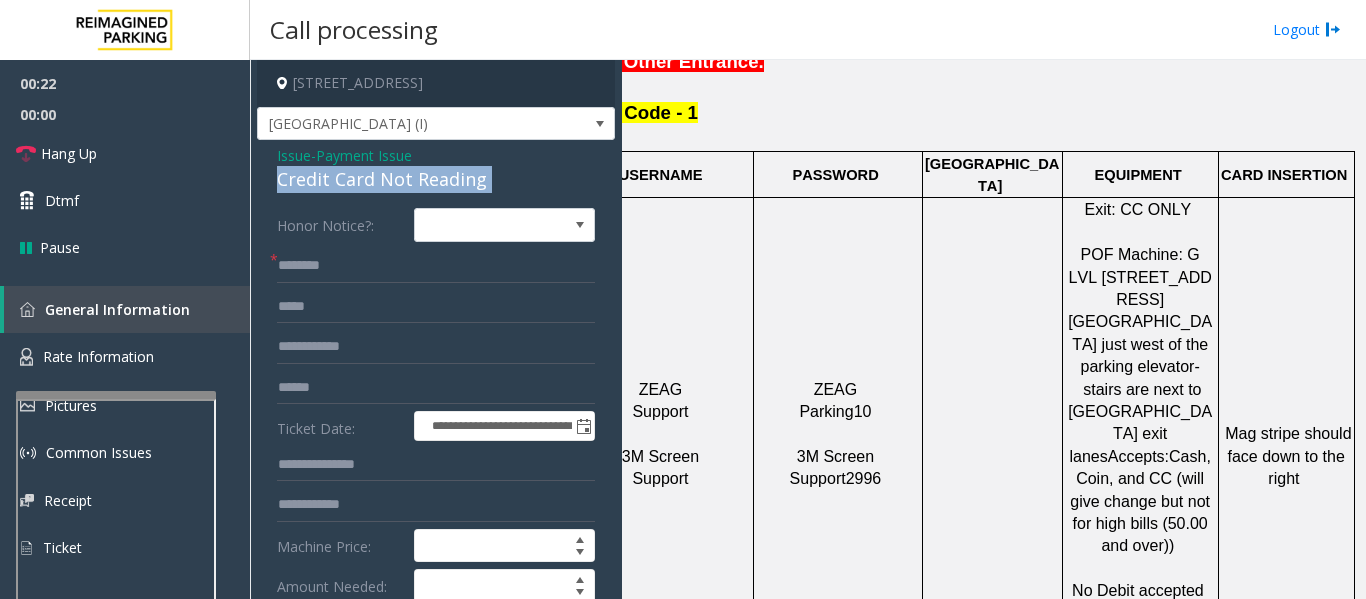 copy on "Credit Card Not Reading" 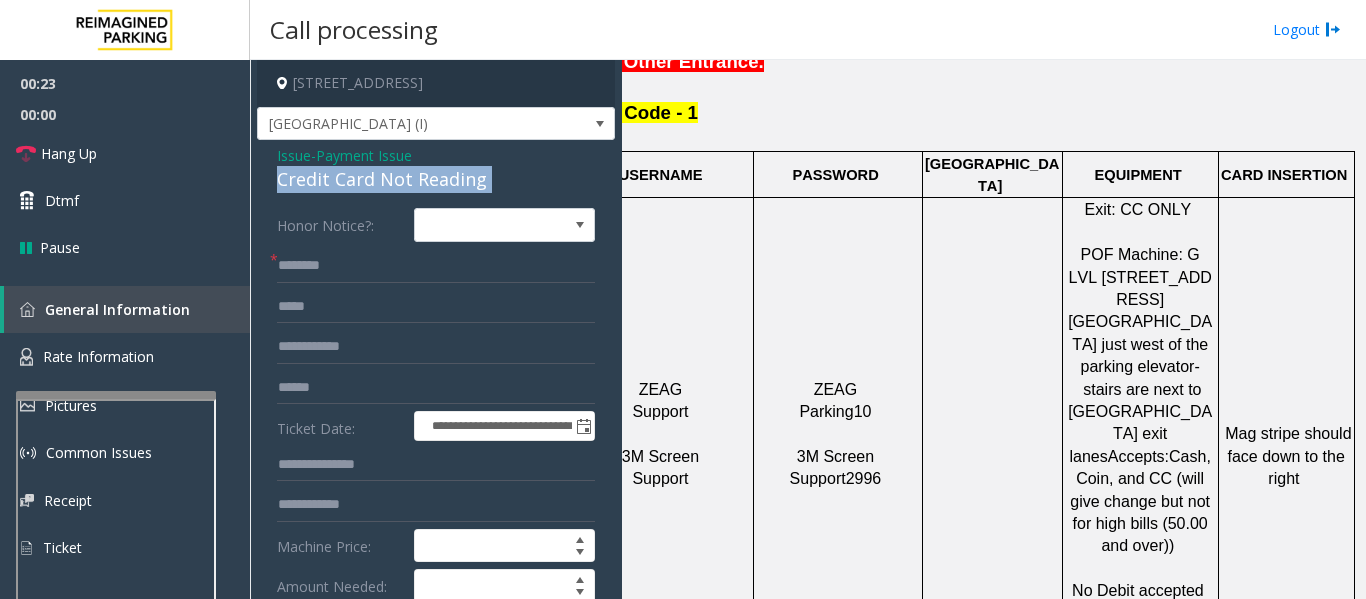 scroll, scrollTop: 100, scrollLeft: 0, axis: vertical 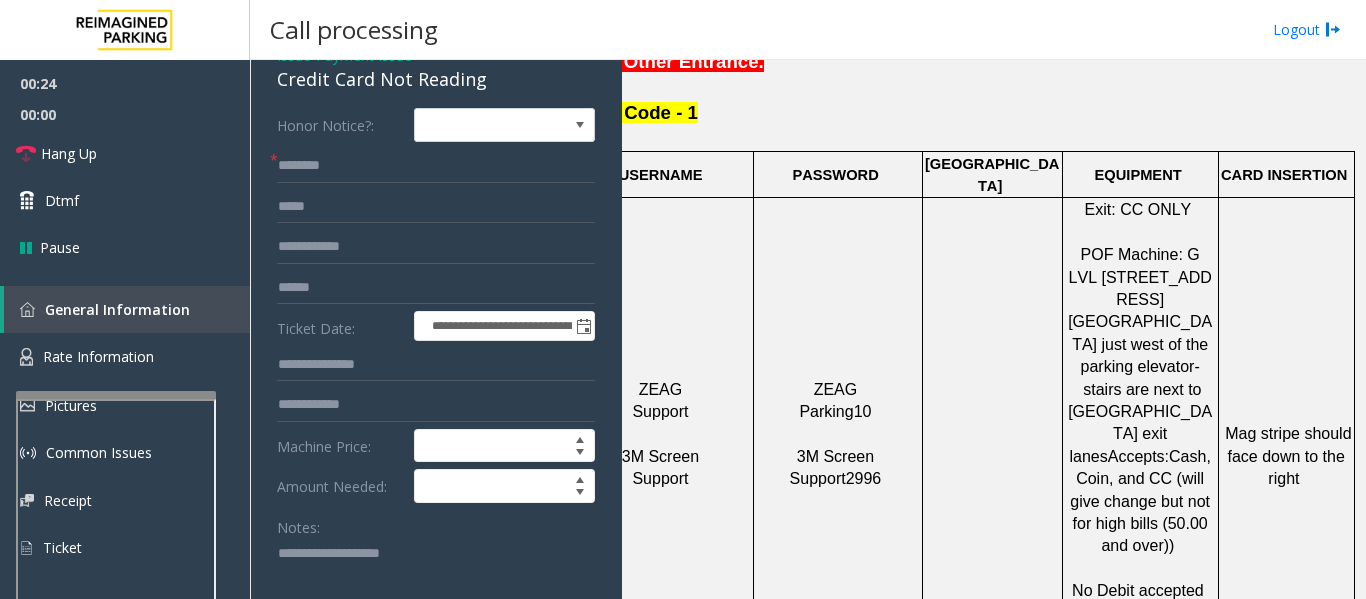 click 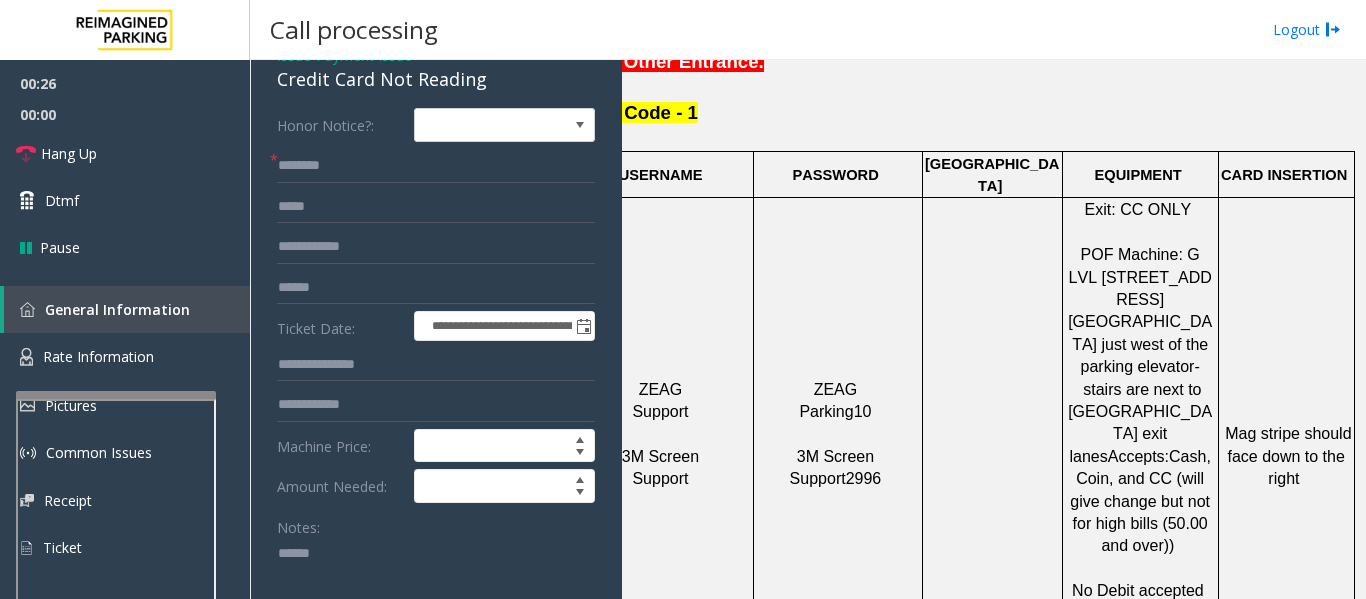 paste on "**********" 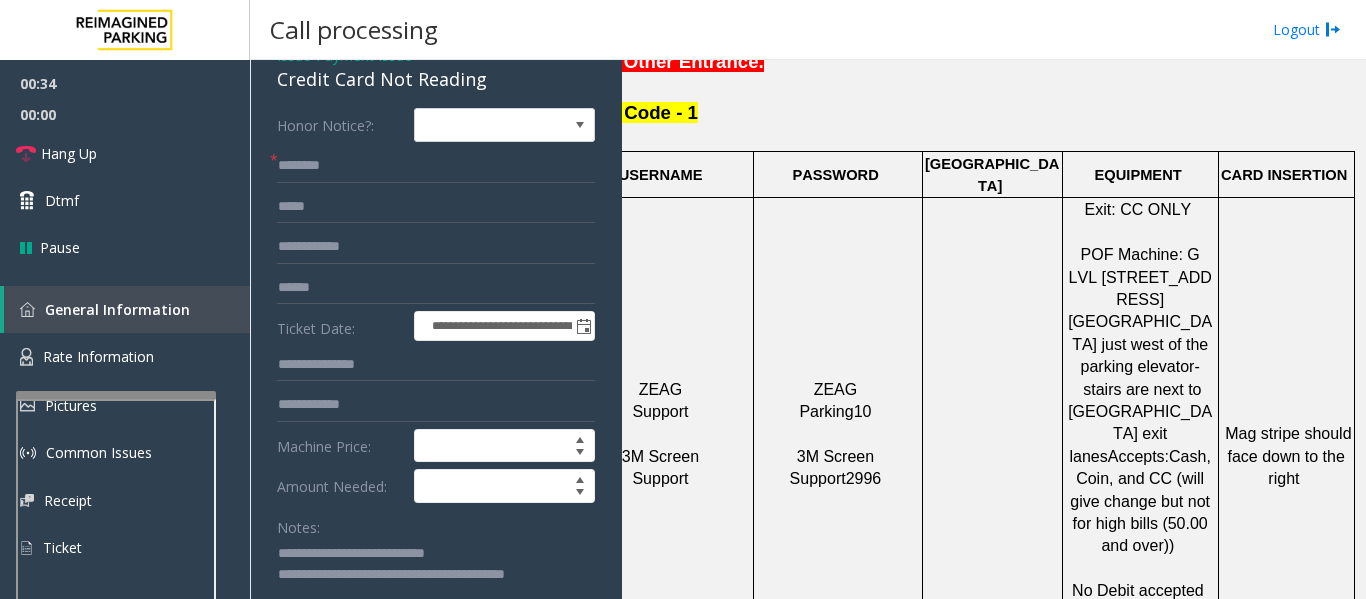 scroll, scrollTop: 120, scrollLeft: 0, axis: vertical 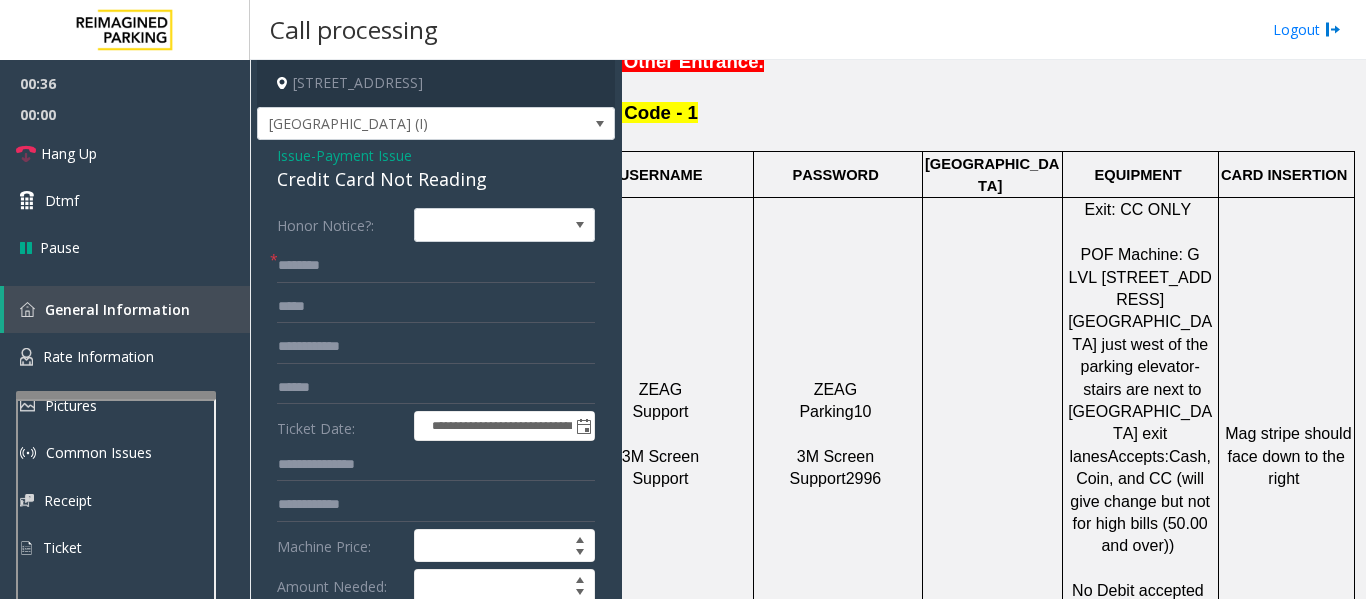 type on "**********" 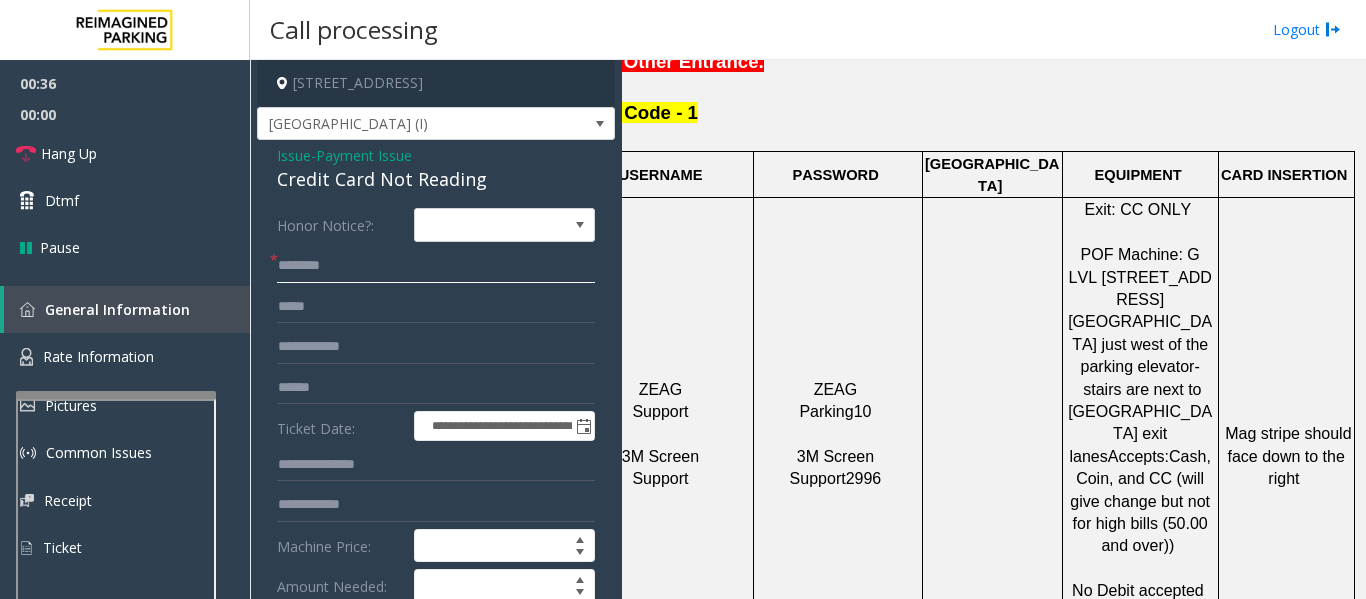 click 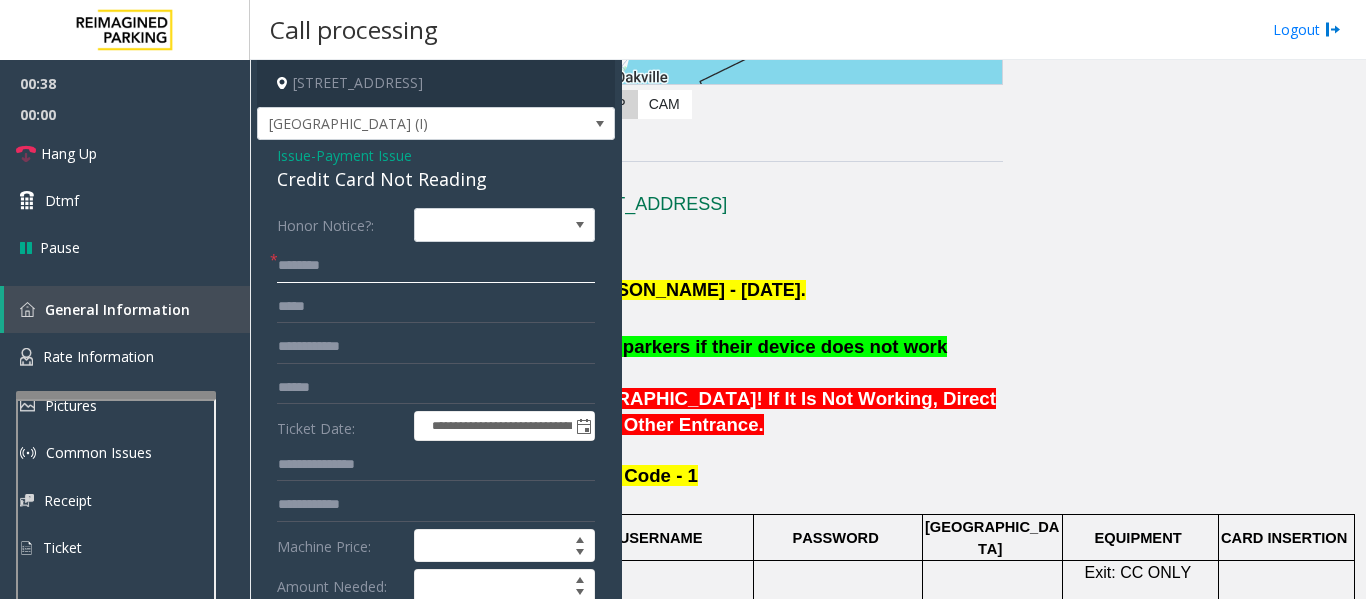 scroll, scrollTop: 110, scrollLeft: 369, axis: both 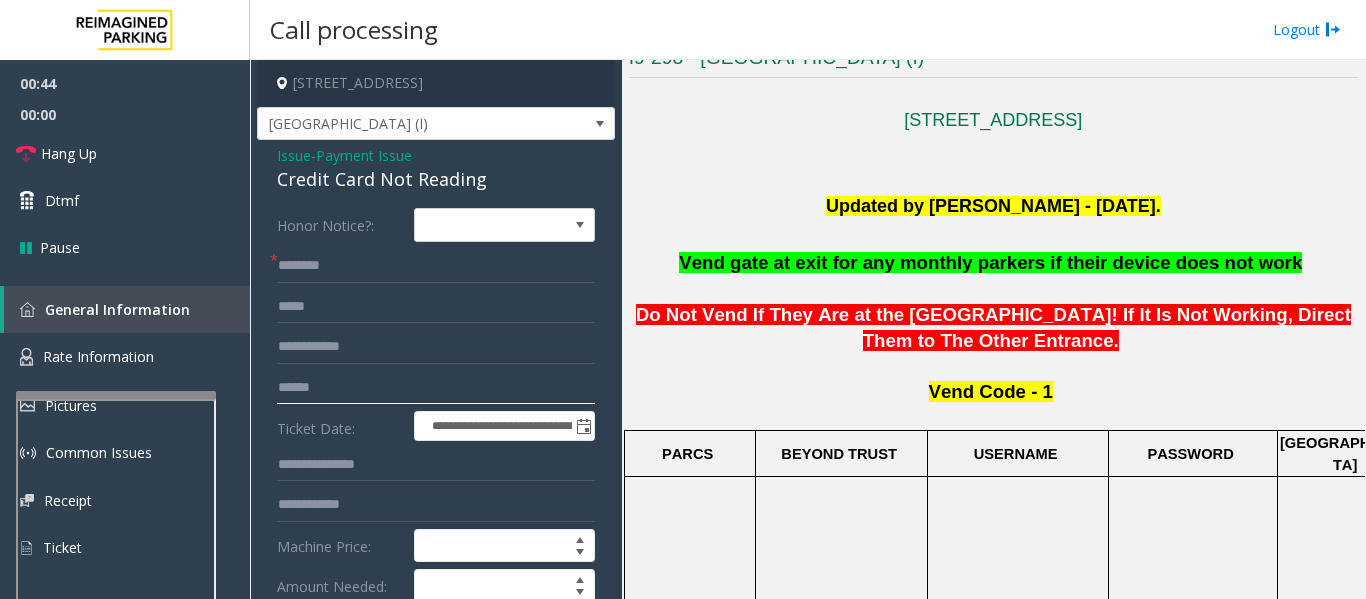 click 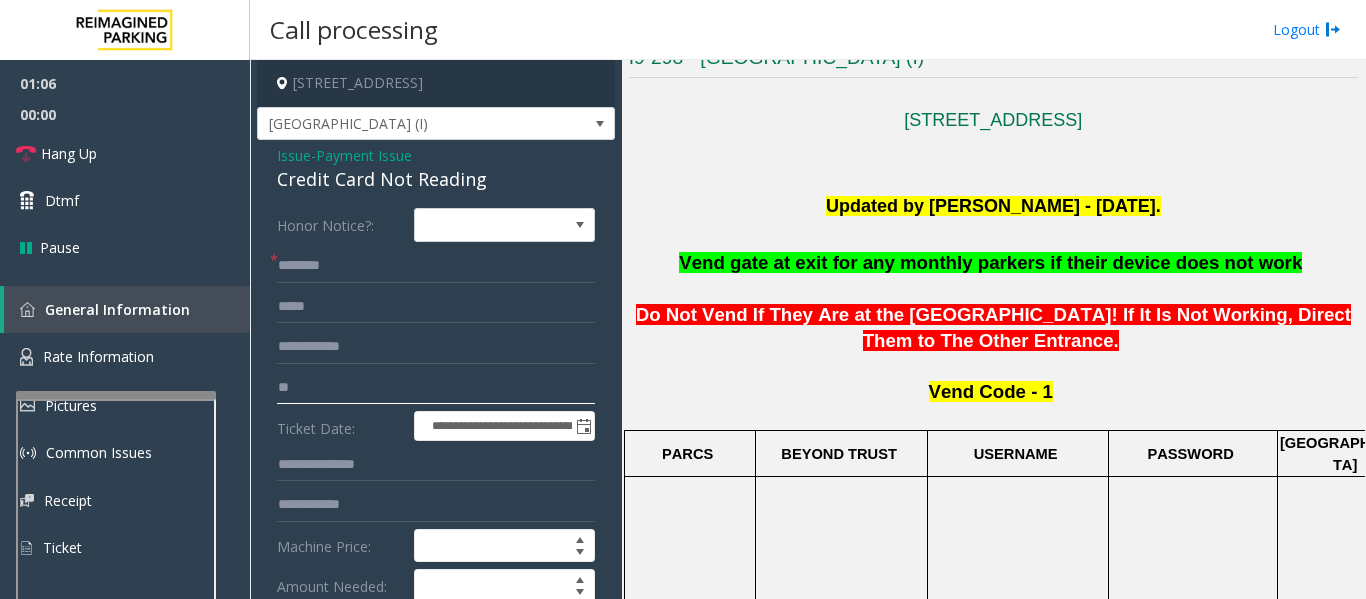 type on "*" 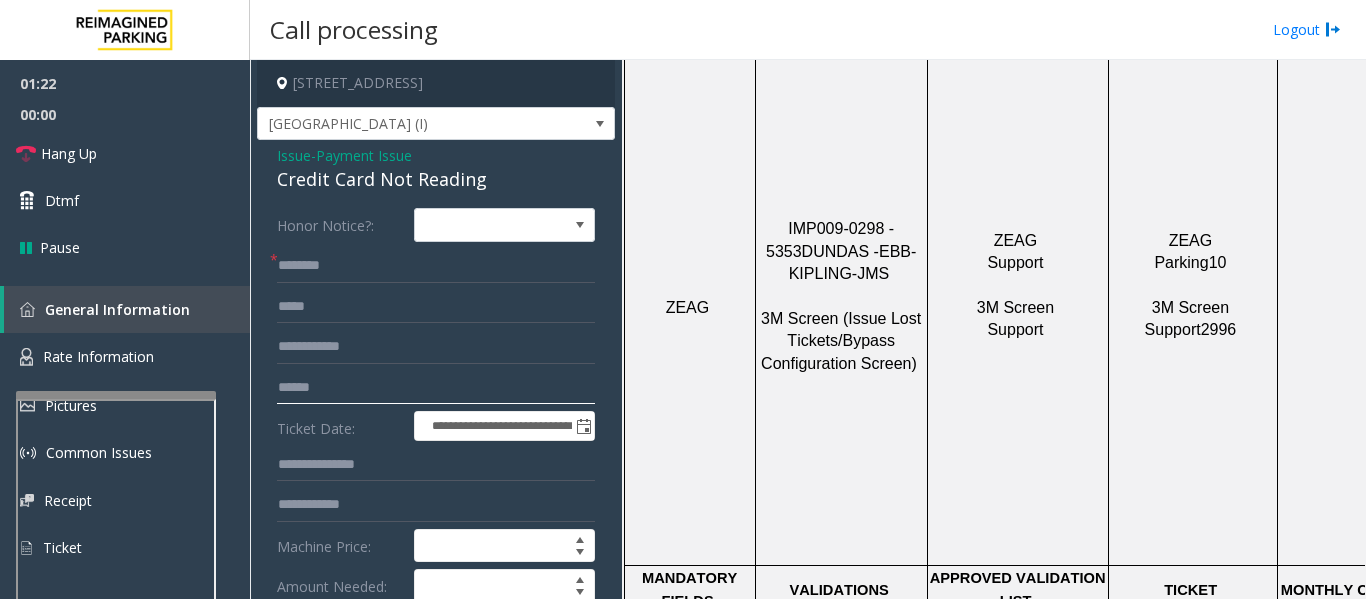 scroll, scrollTop: 1056, scrollLeft: 0, axis: vertical 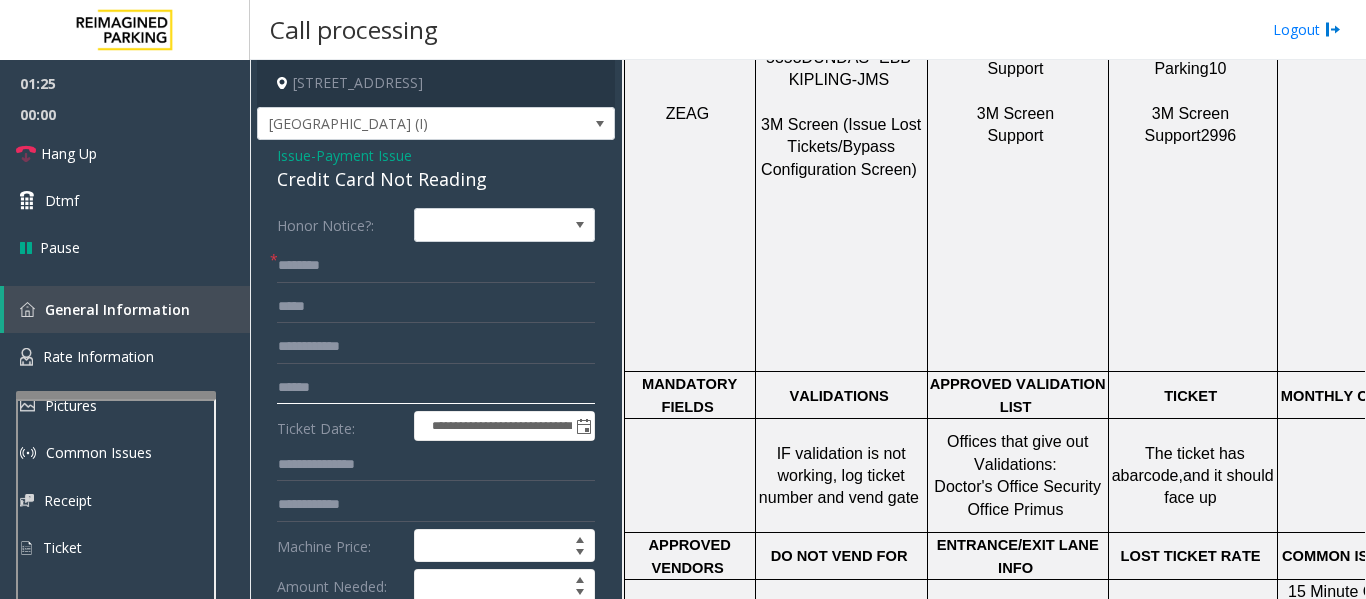 click 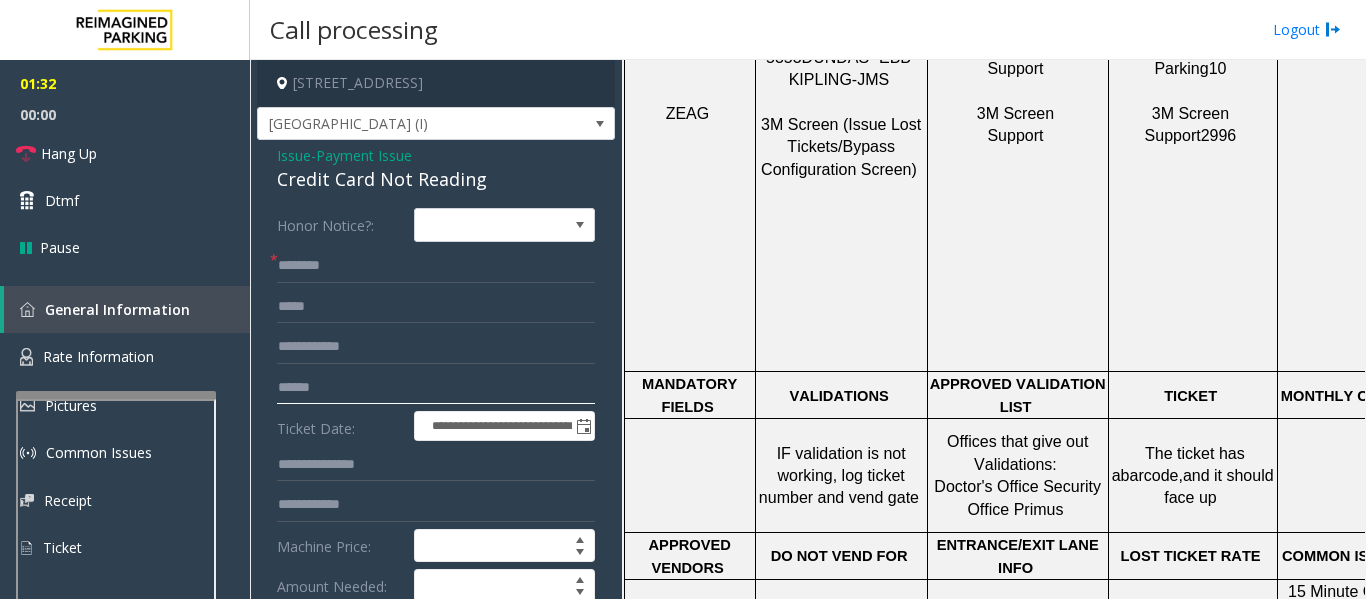 type on "******" 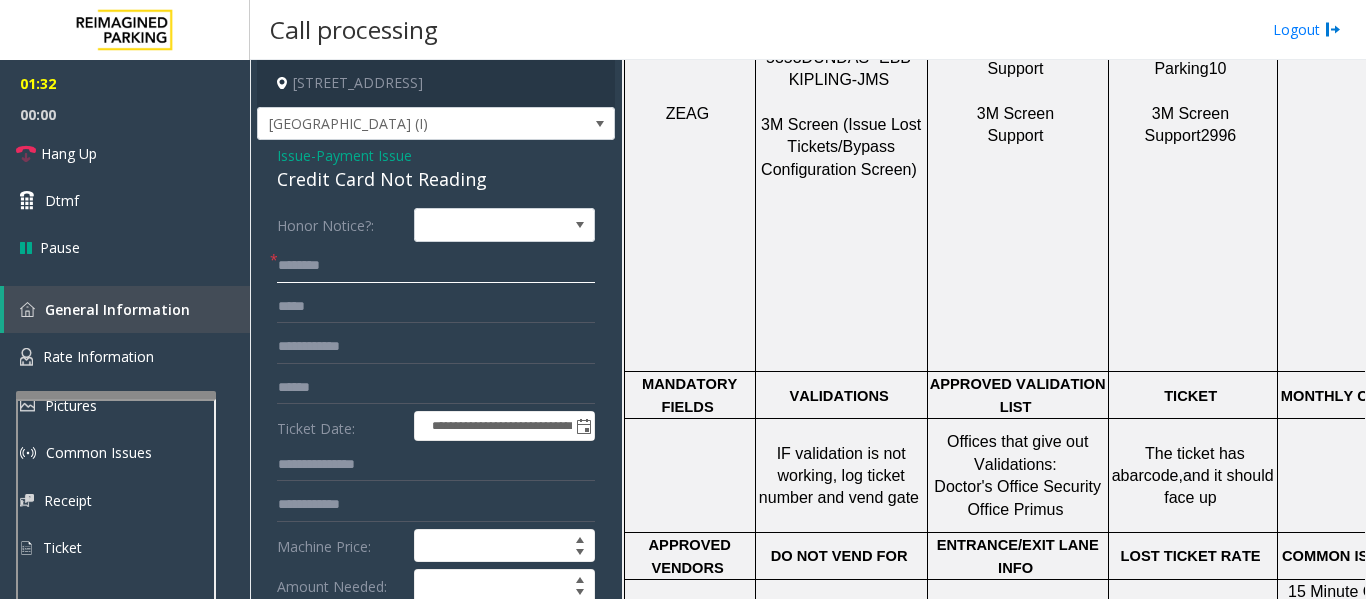 click 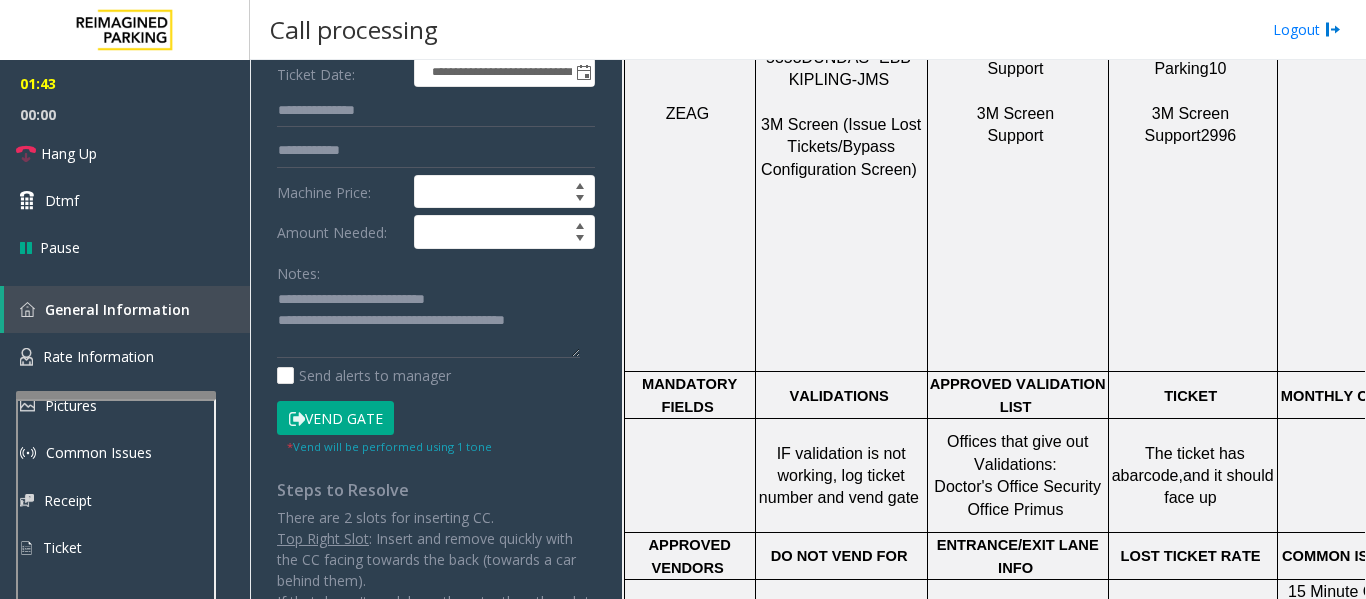 scroll, scrollTop: 358, scrollLeft: 0, axis: vertical 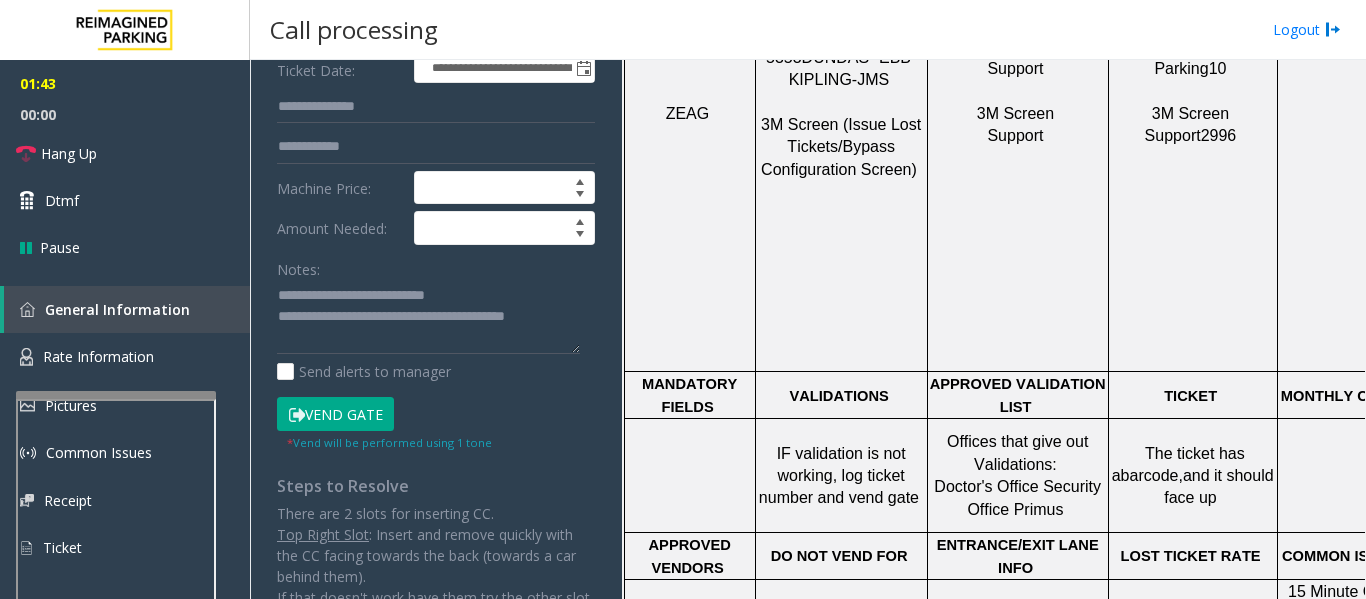 type on "******" 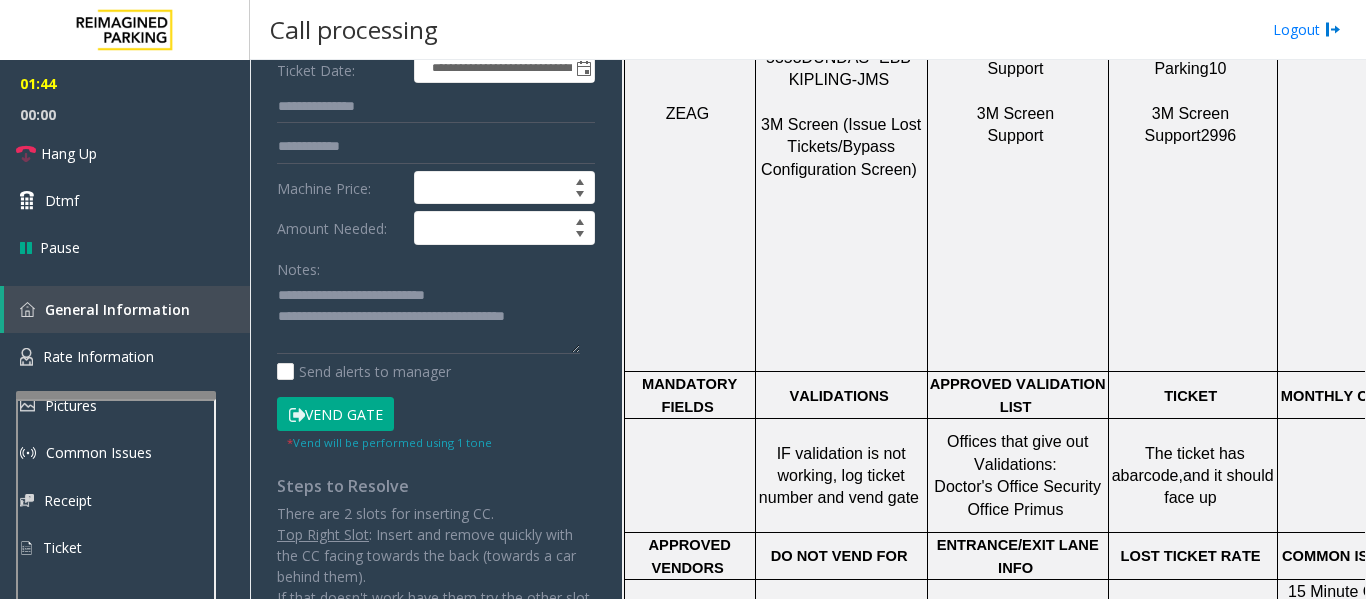 click on "Vend Gate" 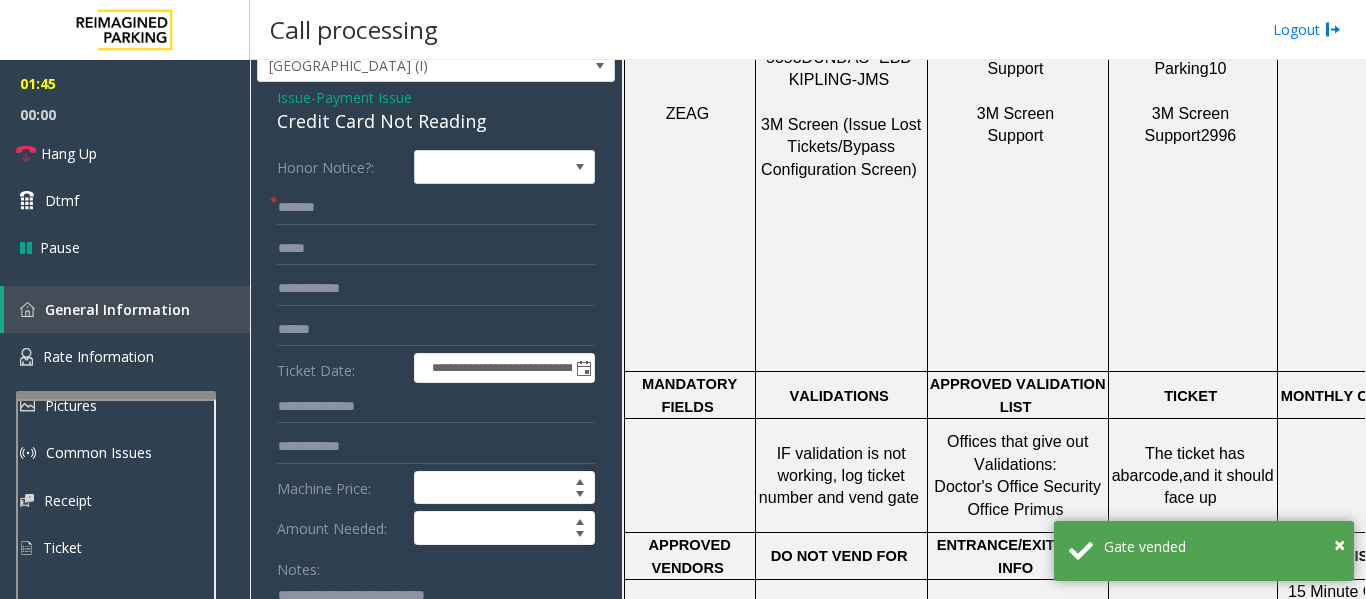 scroll, scrollTop: 0, scrollLeft: 0, axis: both 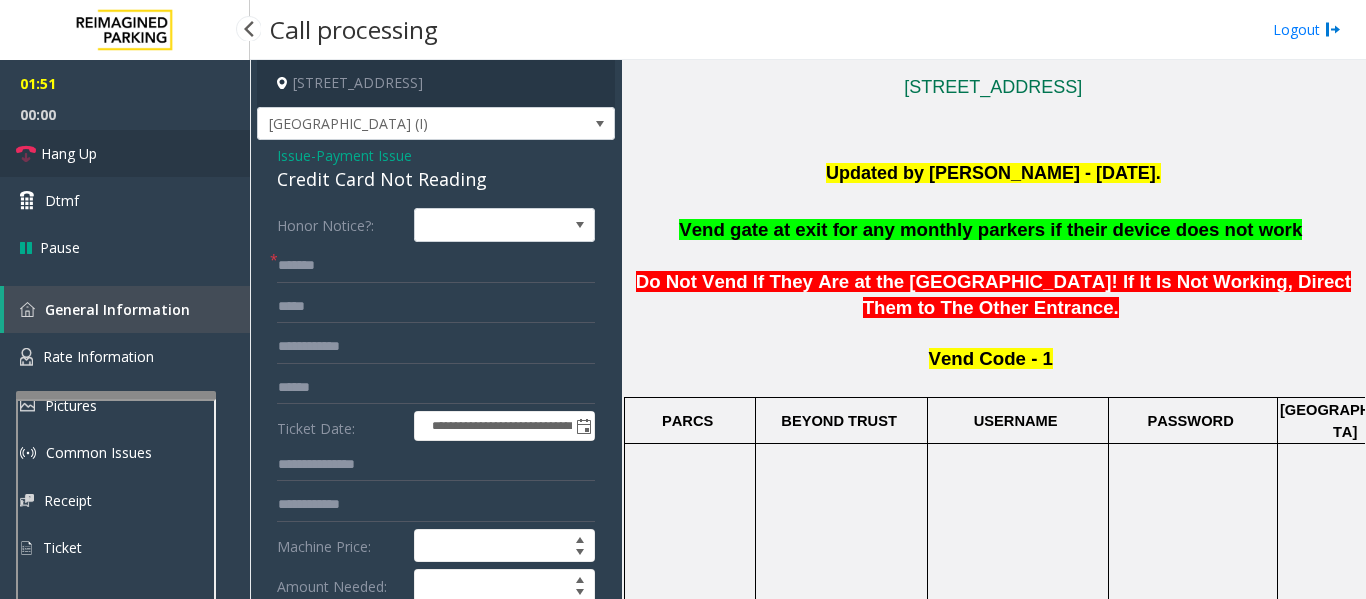 click on "Hang Up" at bounding box center (125, 153) 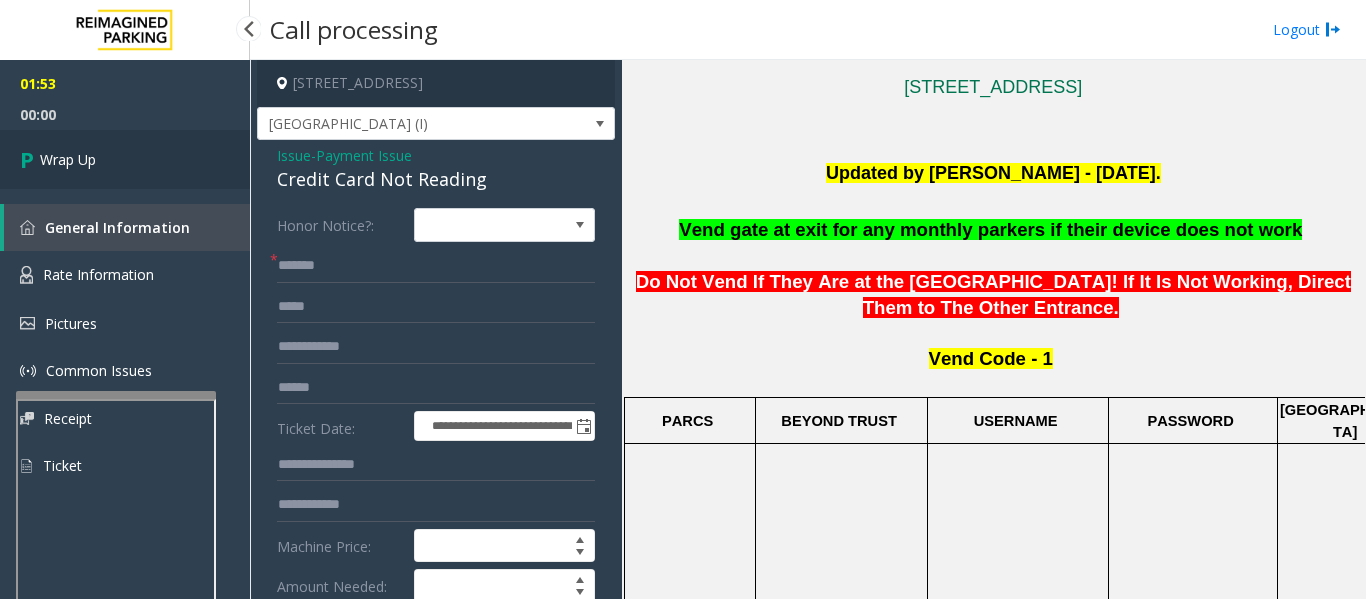 click on "Wrap Up" at bounding box center [68, 159] 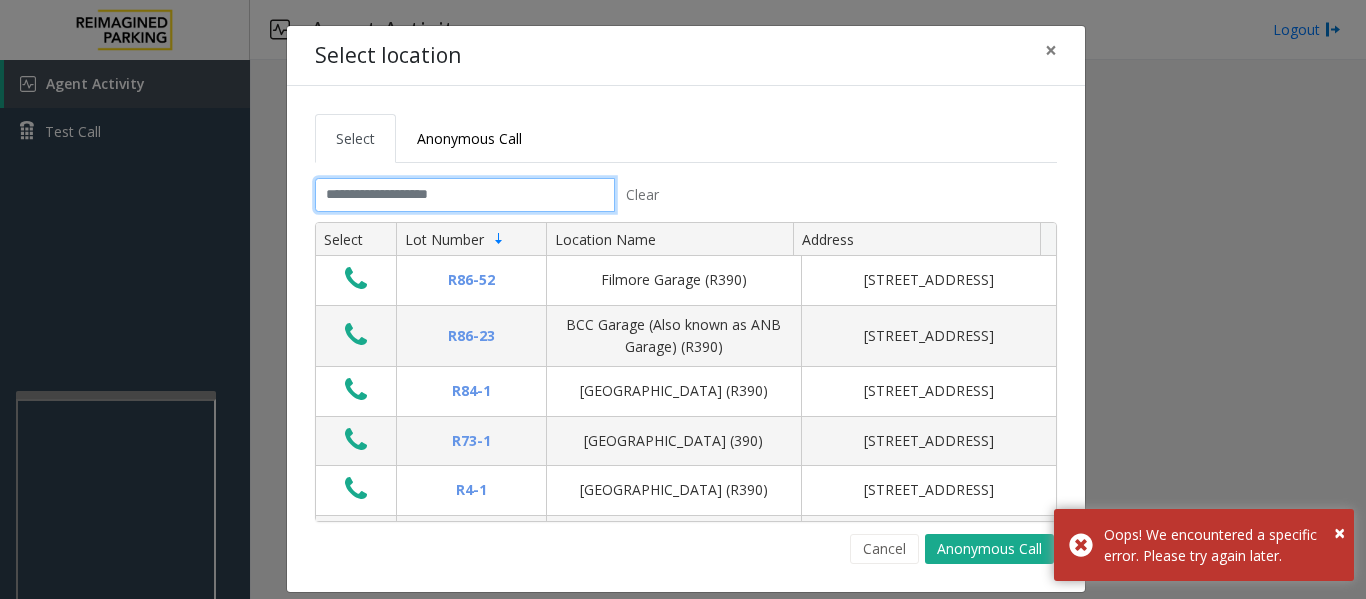 click 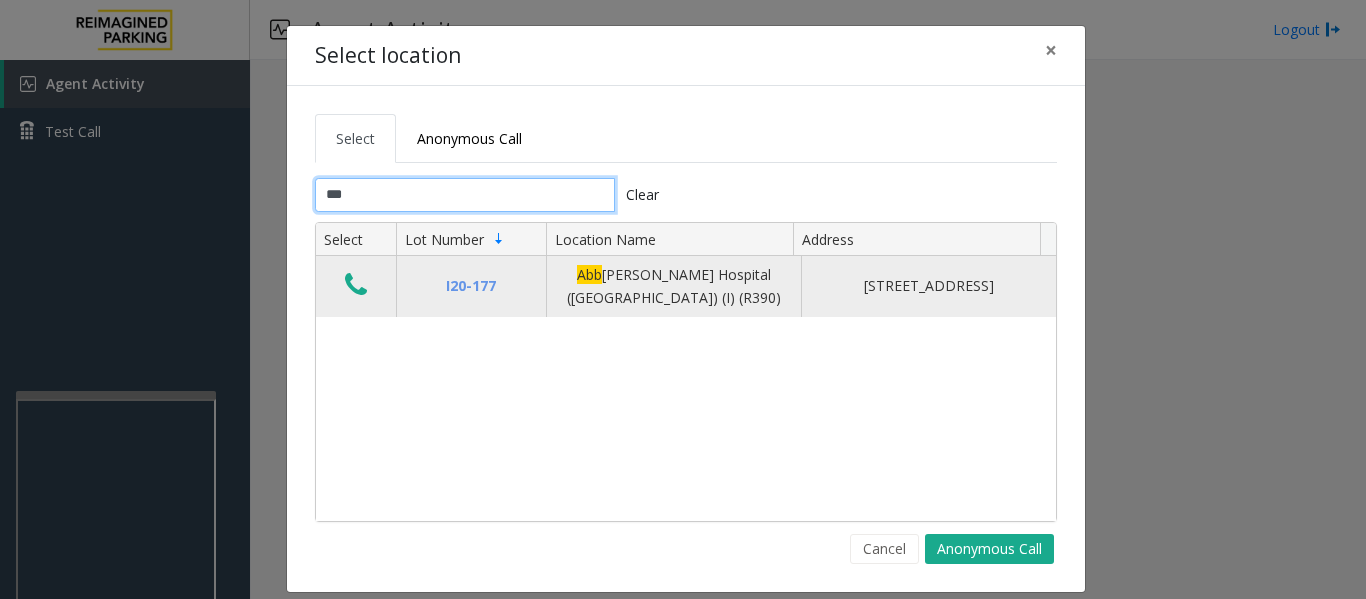 type on "***" 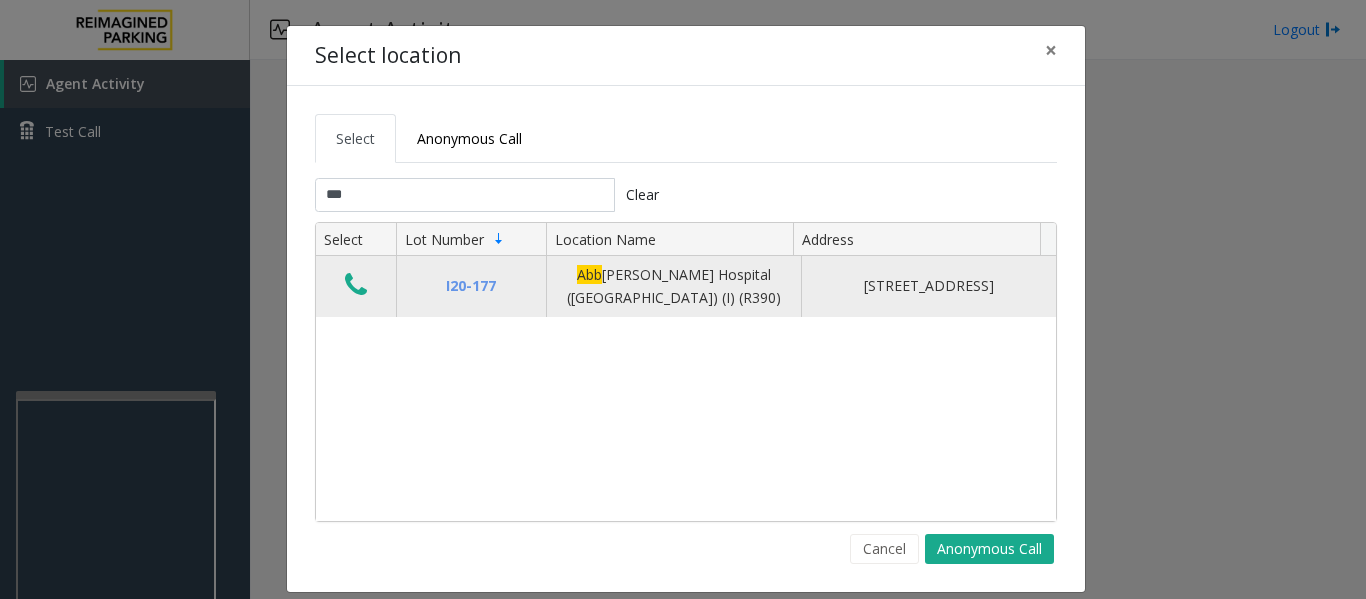 click 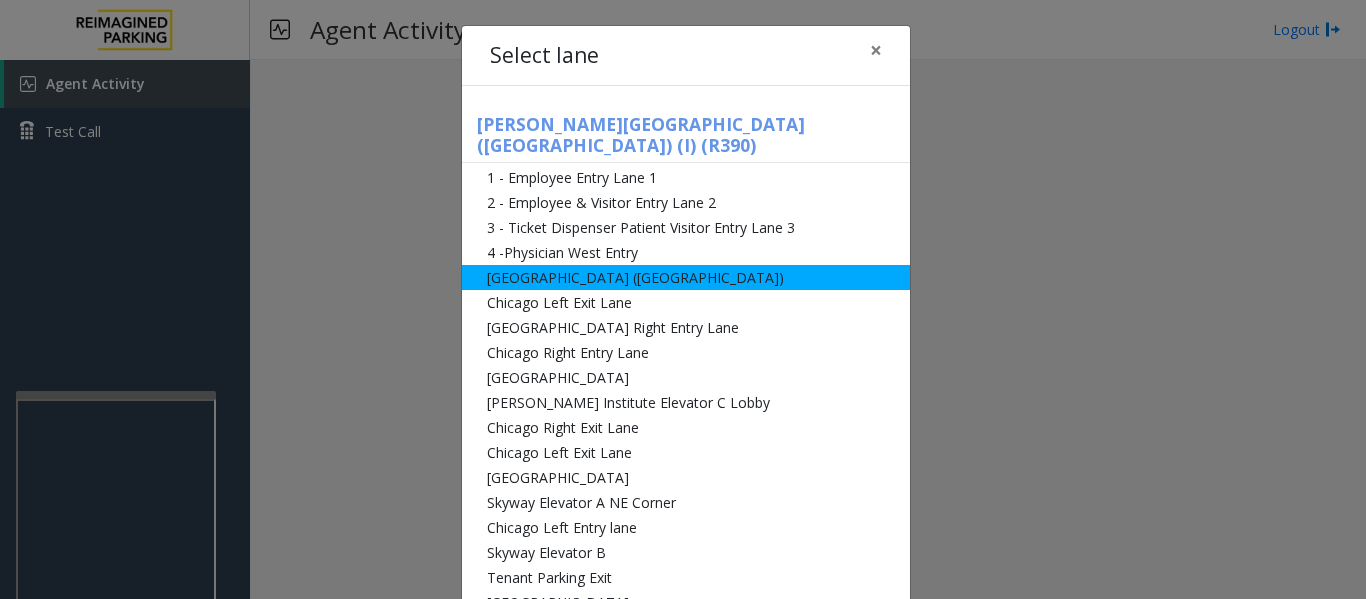 click on "[GEOGRAPHIC_DATA] ([GEOGRAPHIC_DATA])" 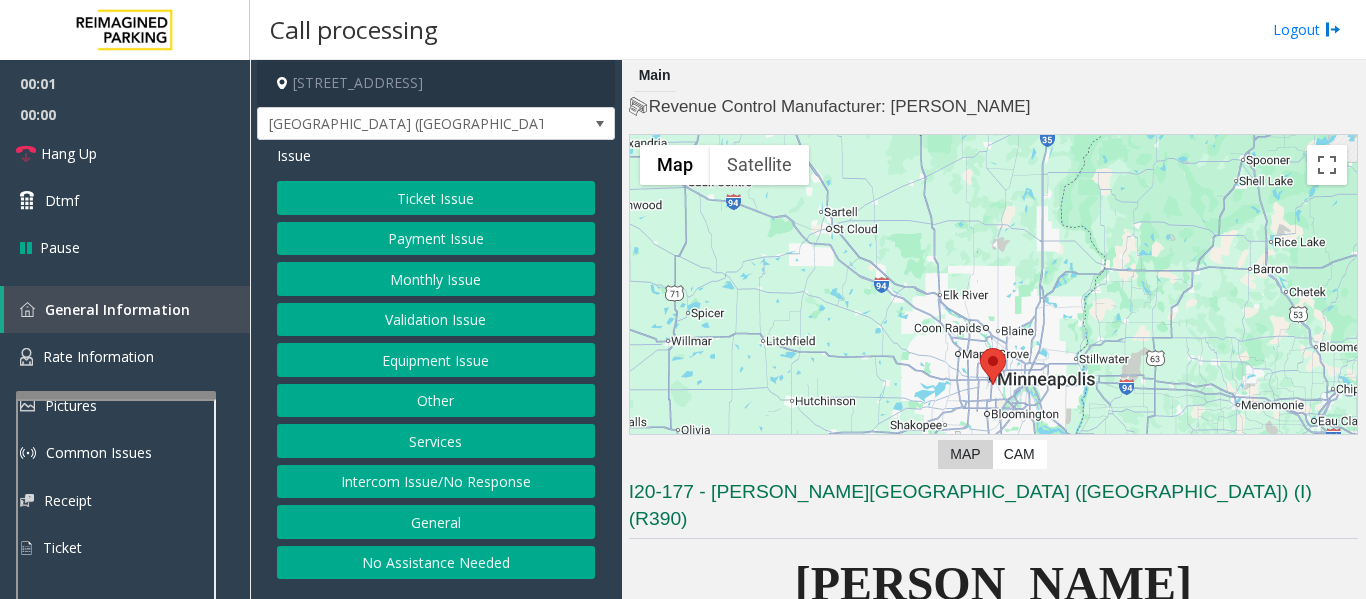 click on "Monthly Issue" 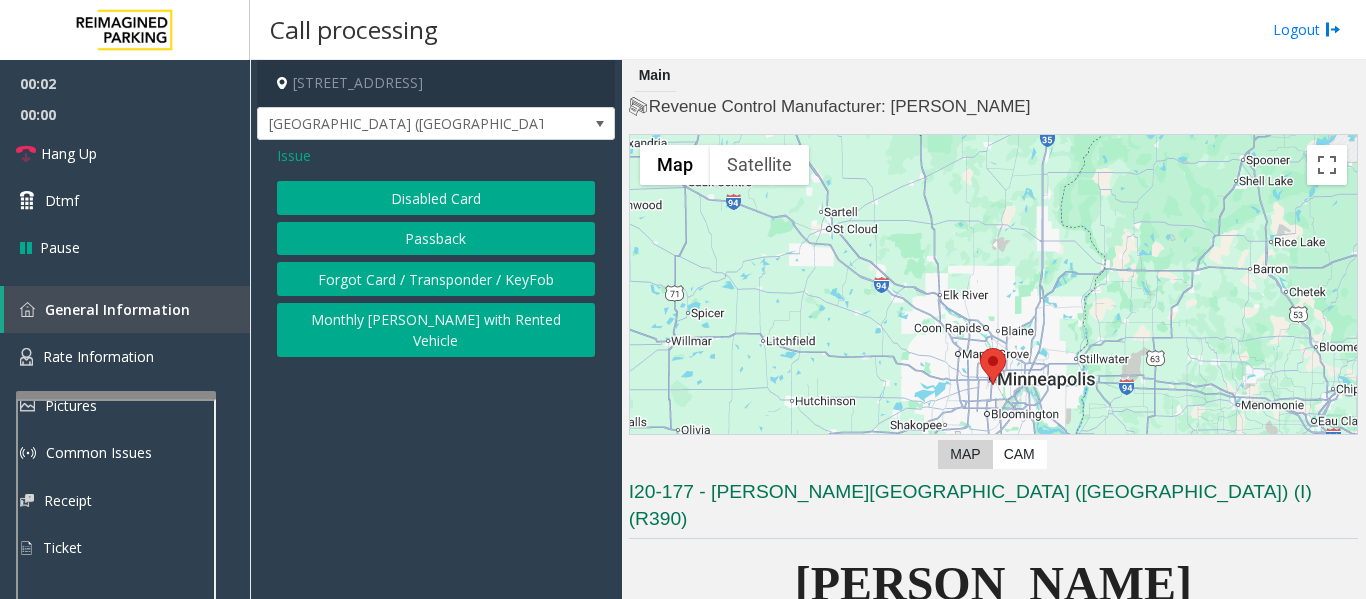 click on "Disabled Card" 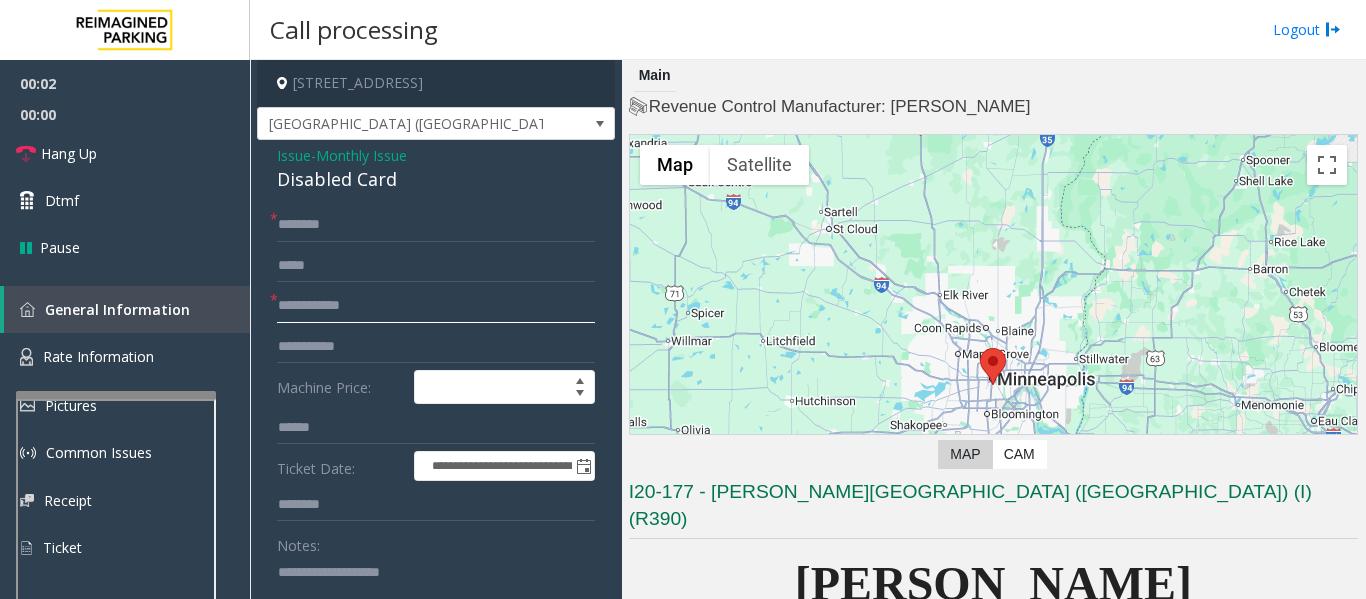 click 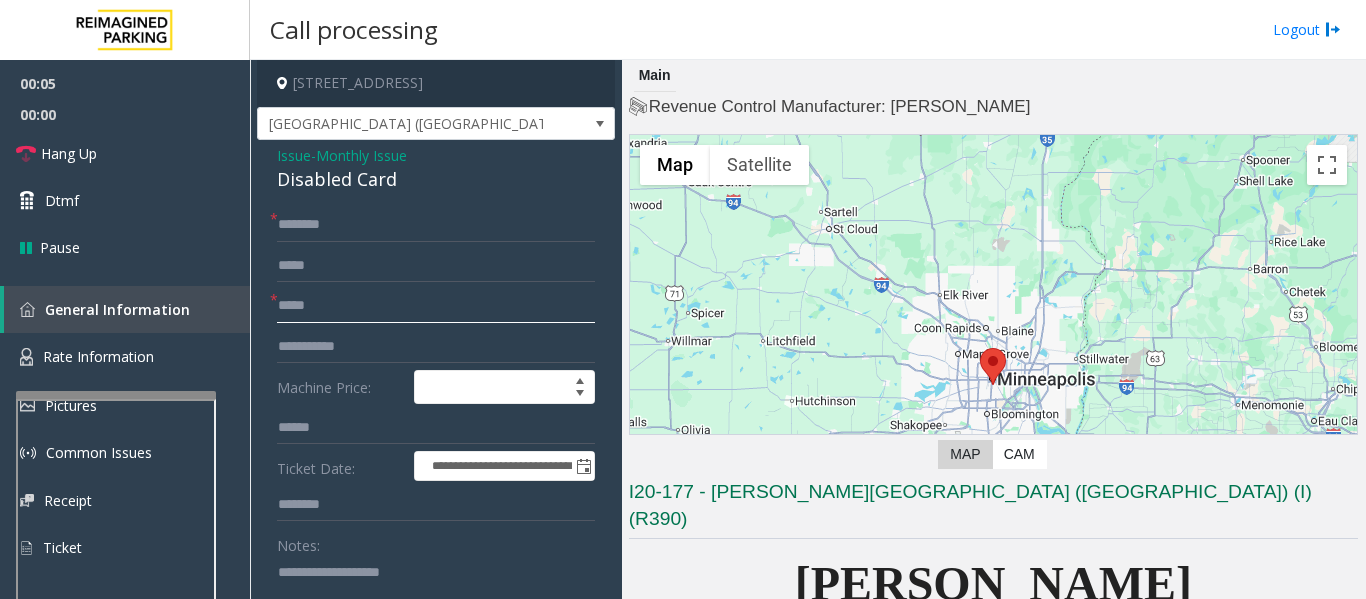 type on "*****" 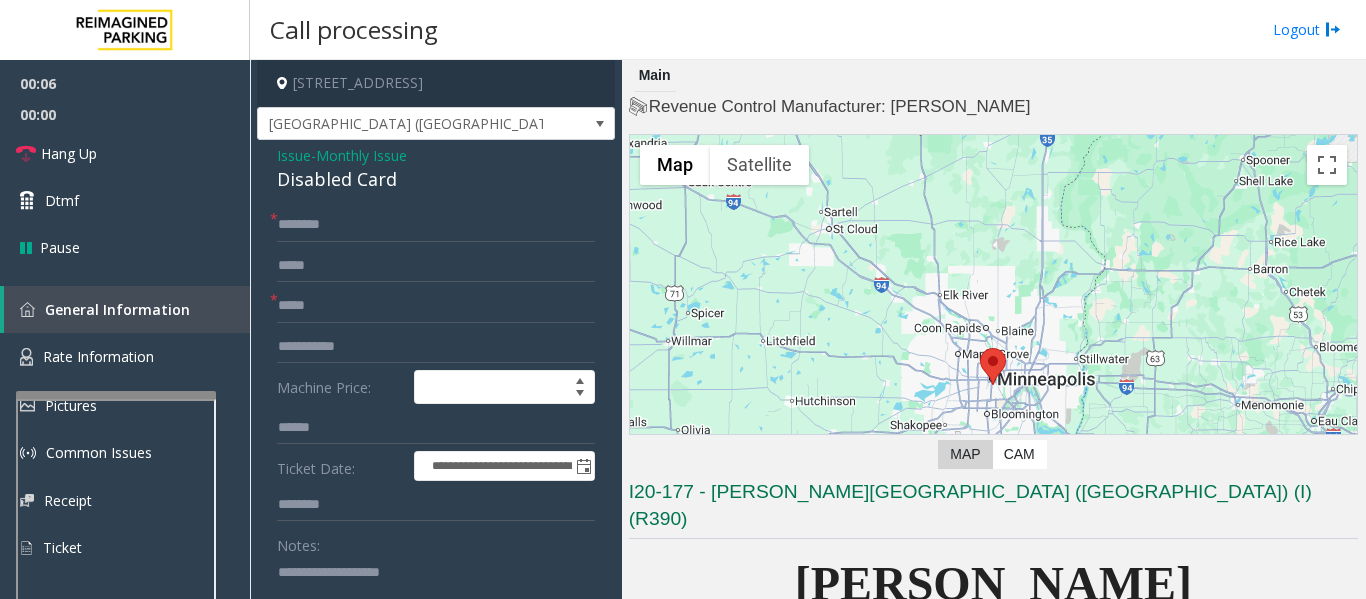 click on "Disabled Card" 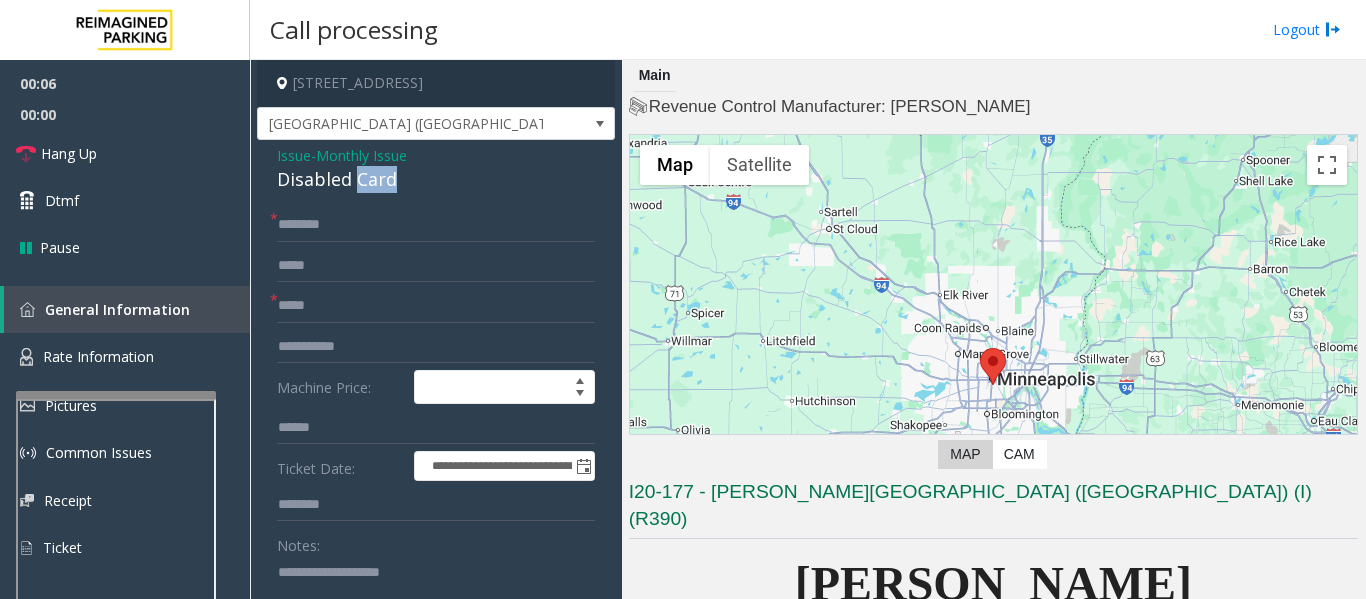 click on "Disabled Card" 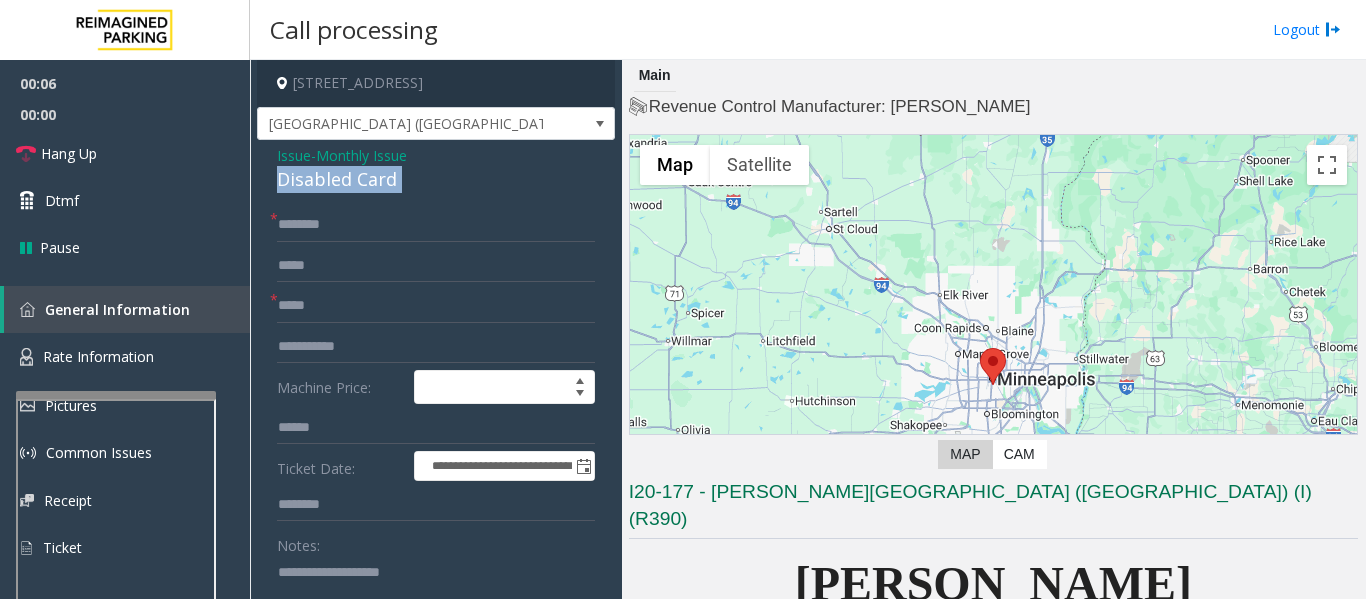 click on "Disabled Card" 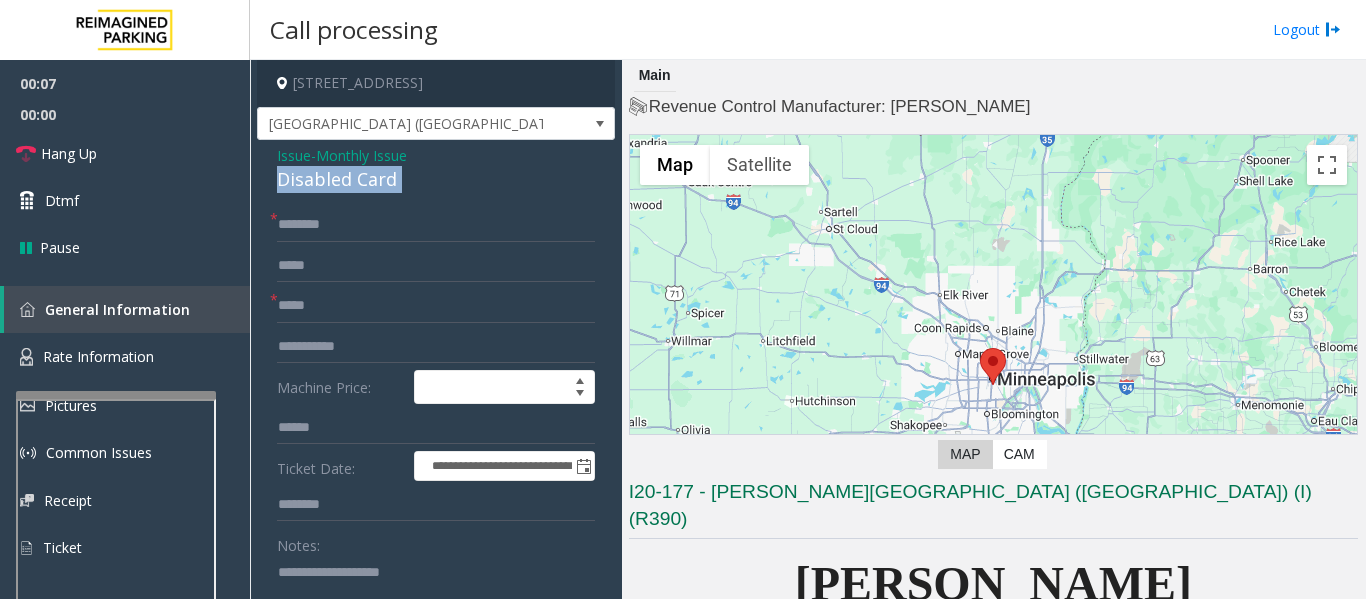 copy on "Disabled Card" 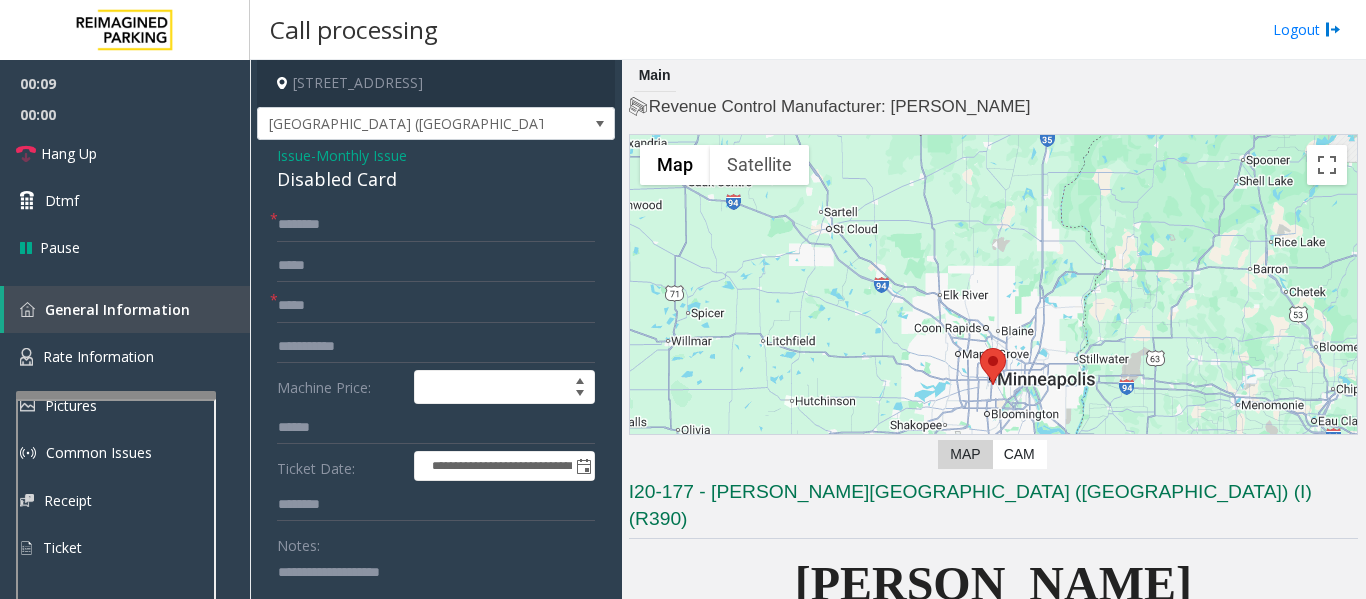 click 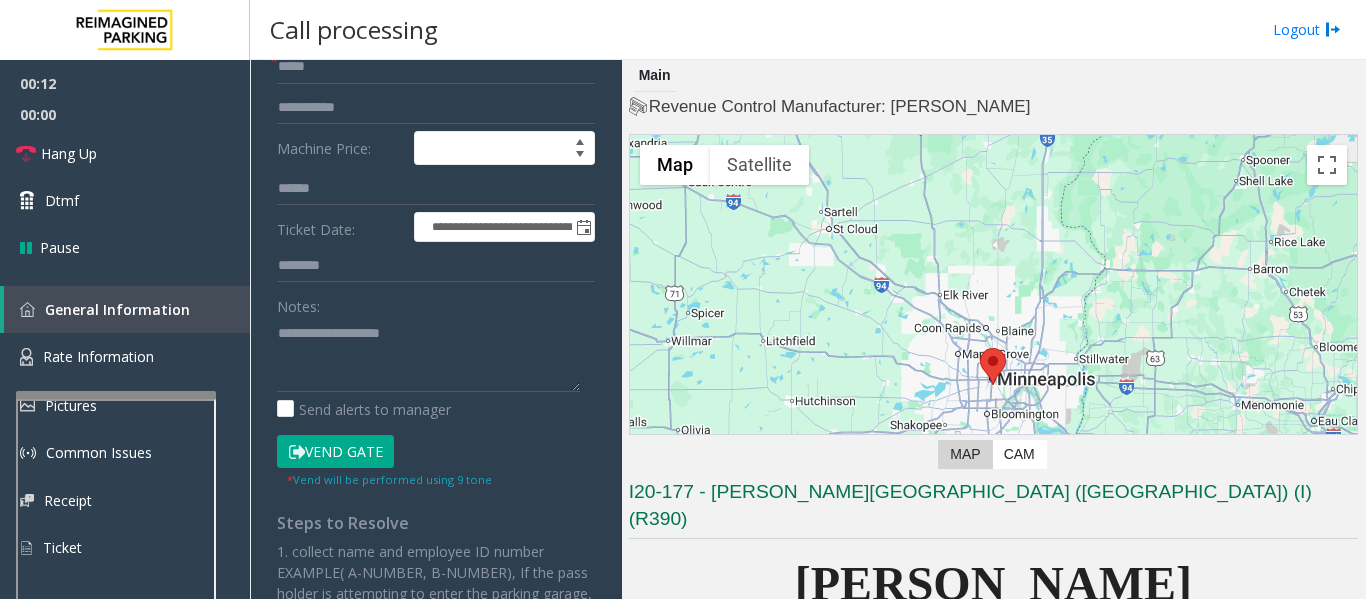 click on "Vend Gate" 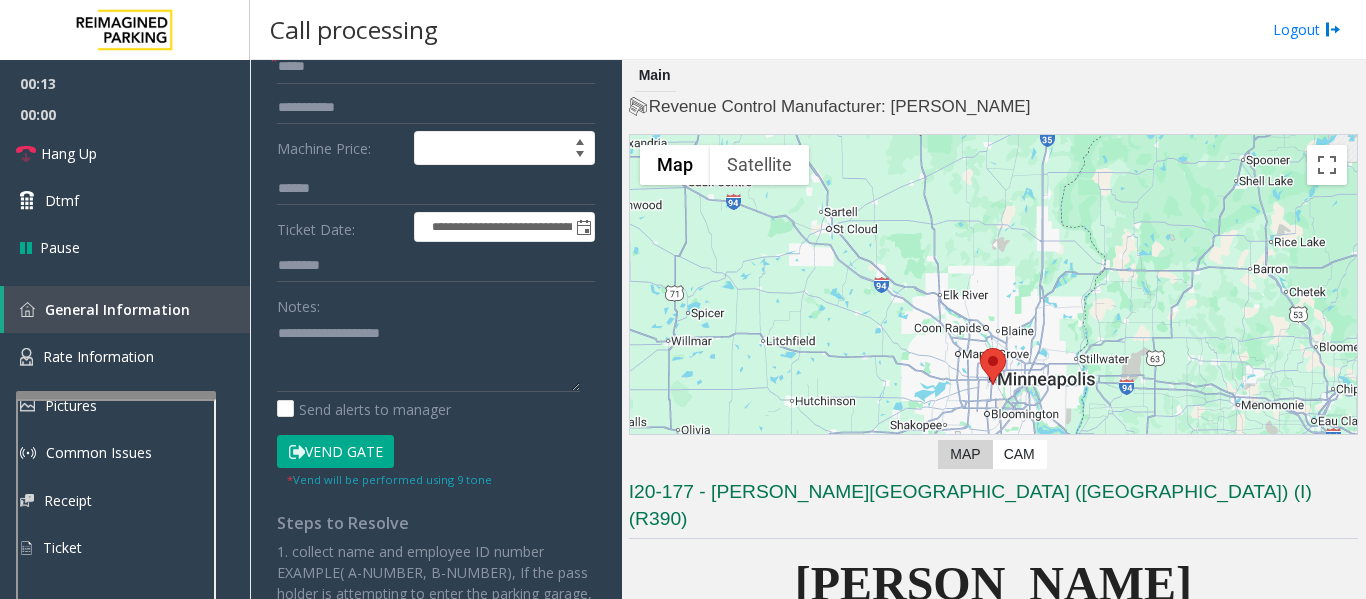 scroll, scrollTop: 148, scrollLeft: 0, axis: vertical 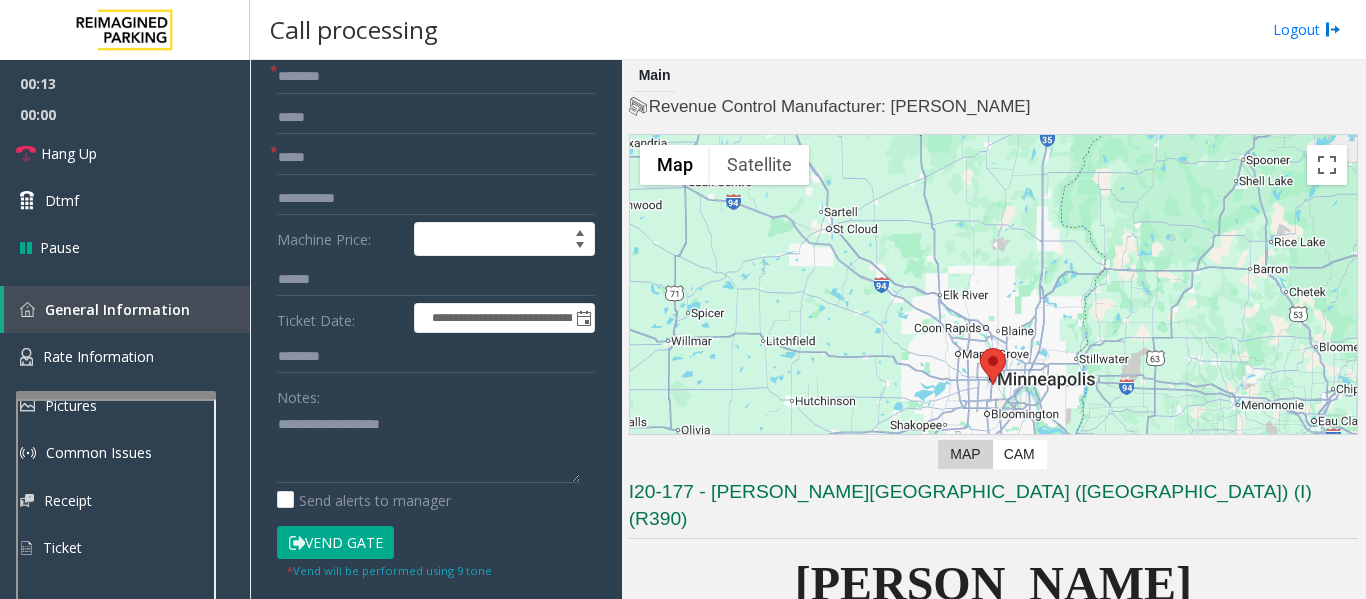 click on "Notes:" 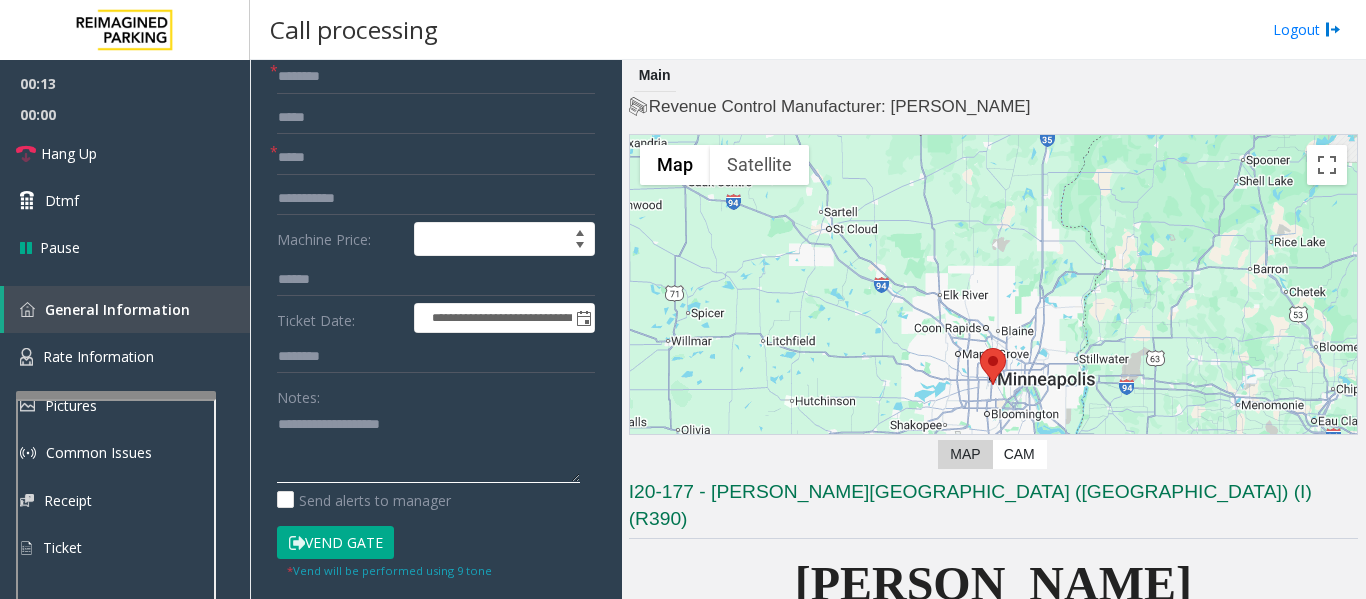click 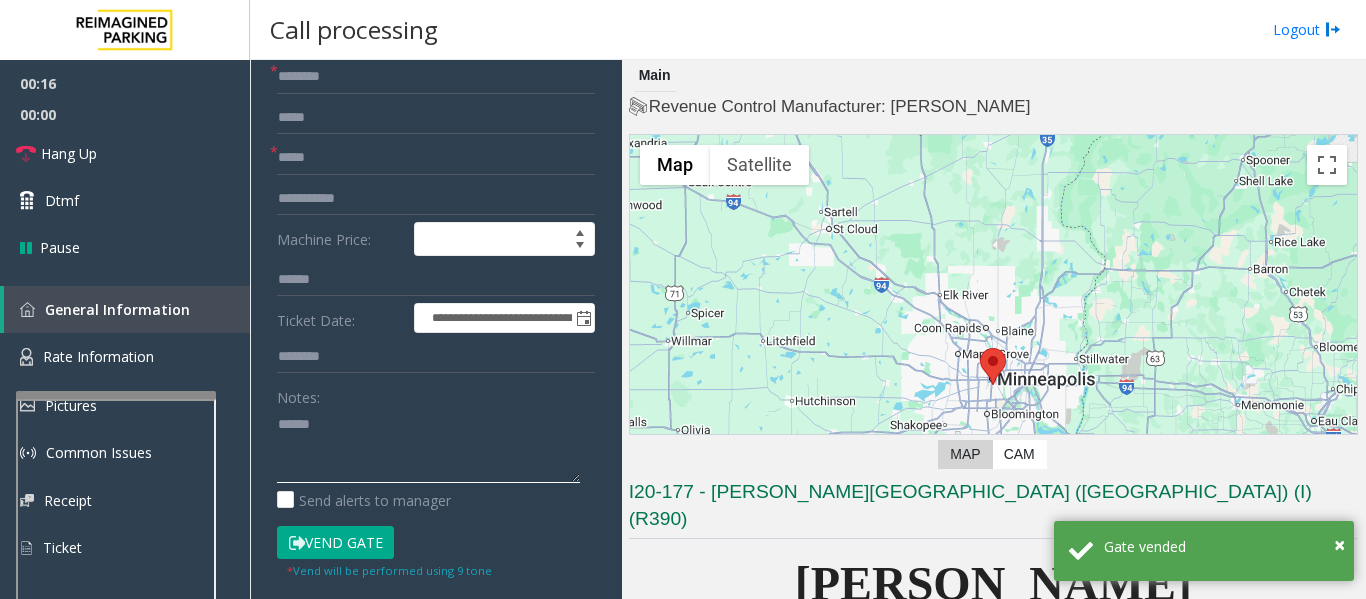 paste on "**********" 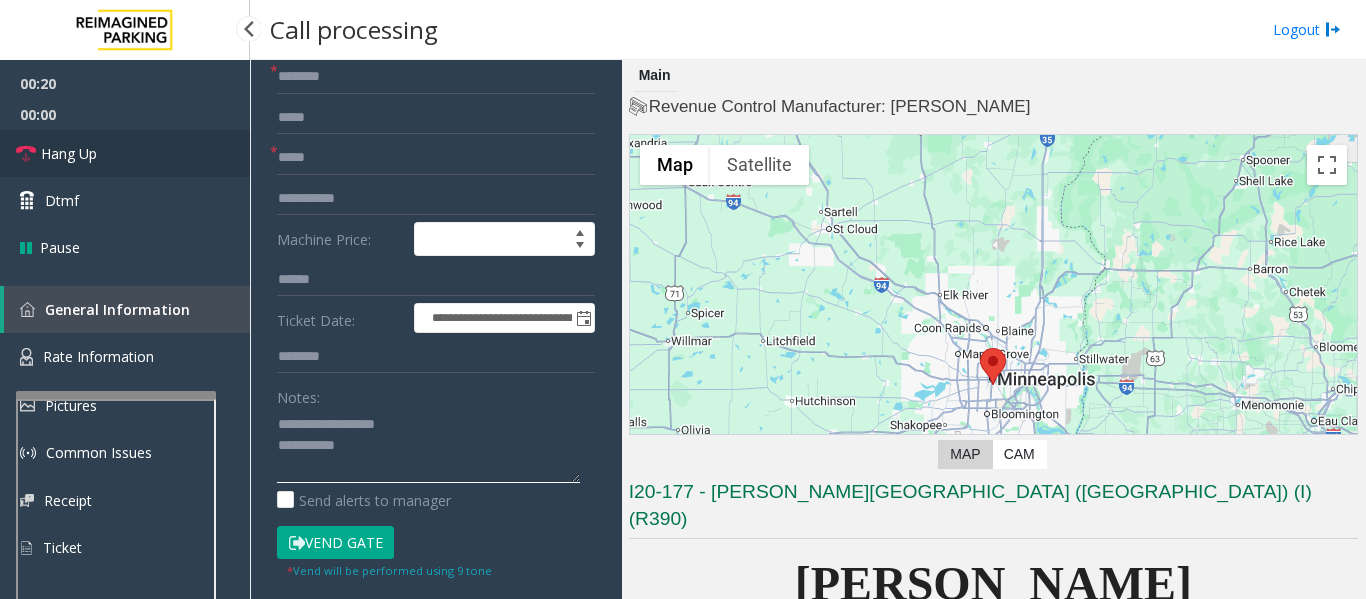 type on "**********" 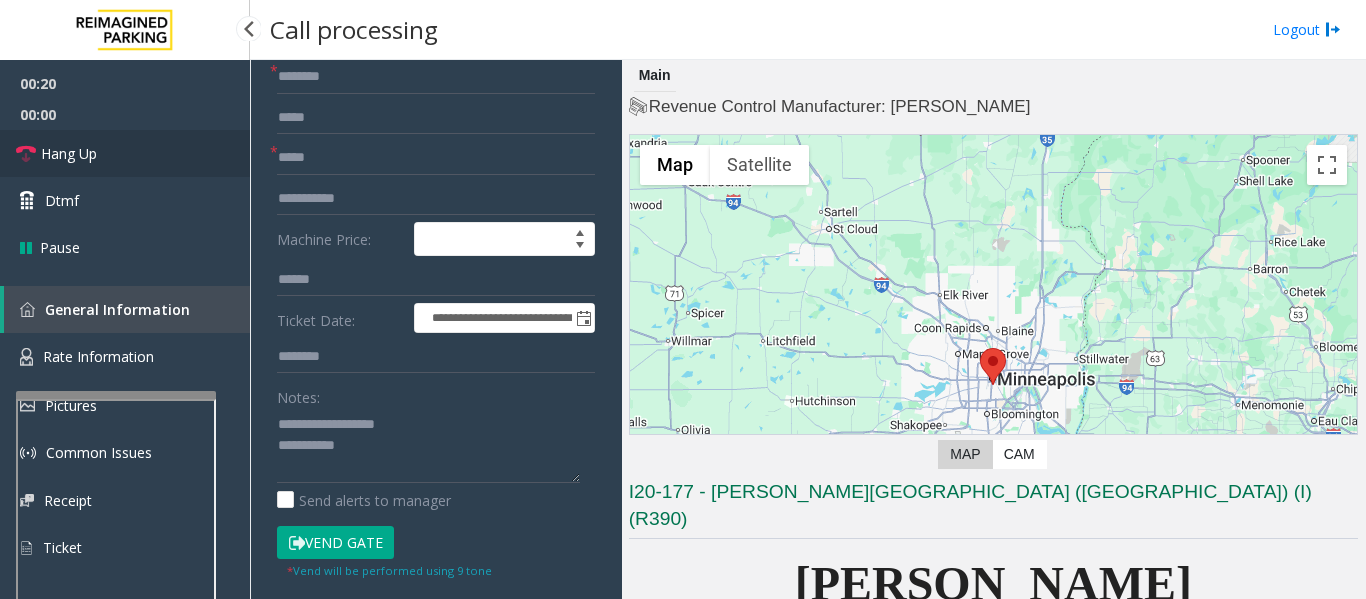click on "Hang Up" at bounding box center [125, 153] 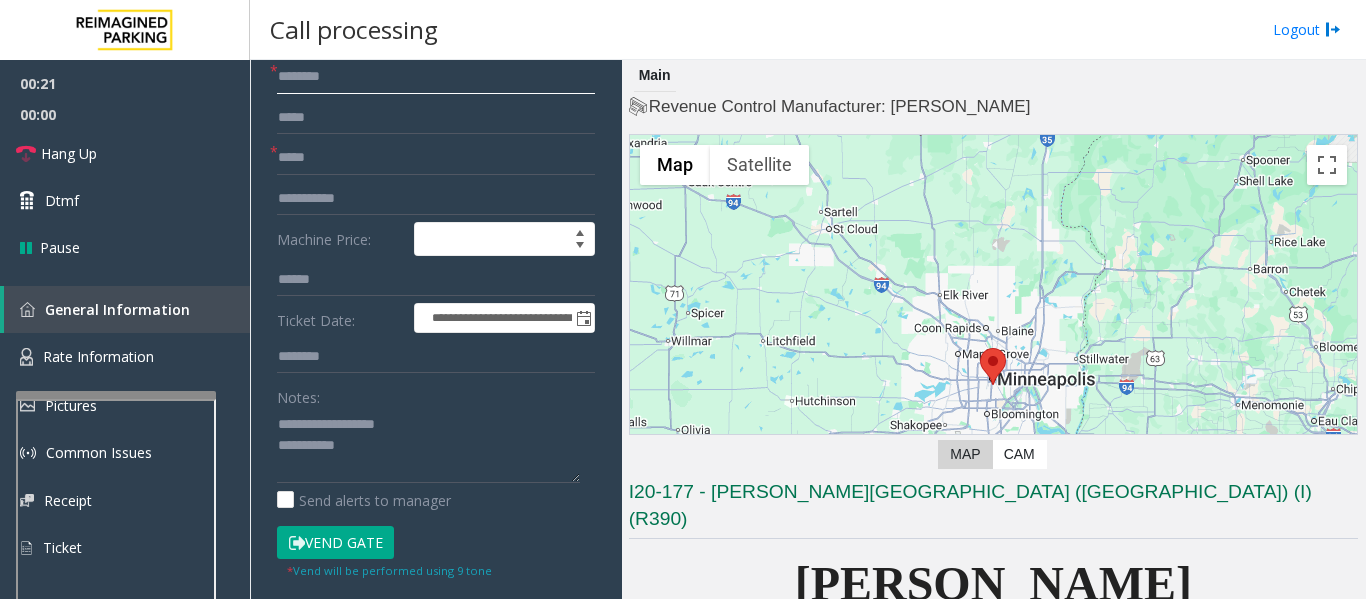click 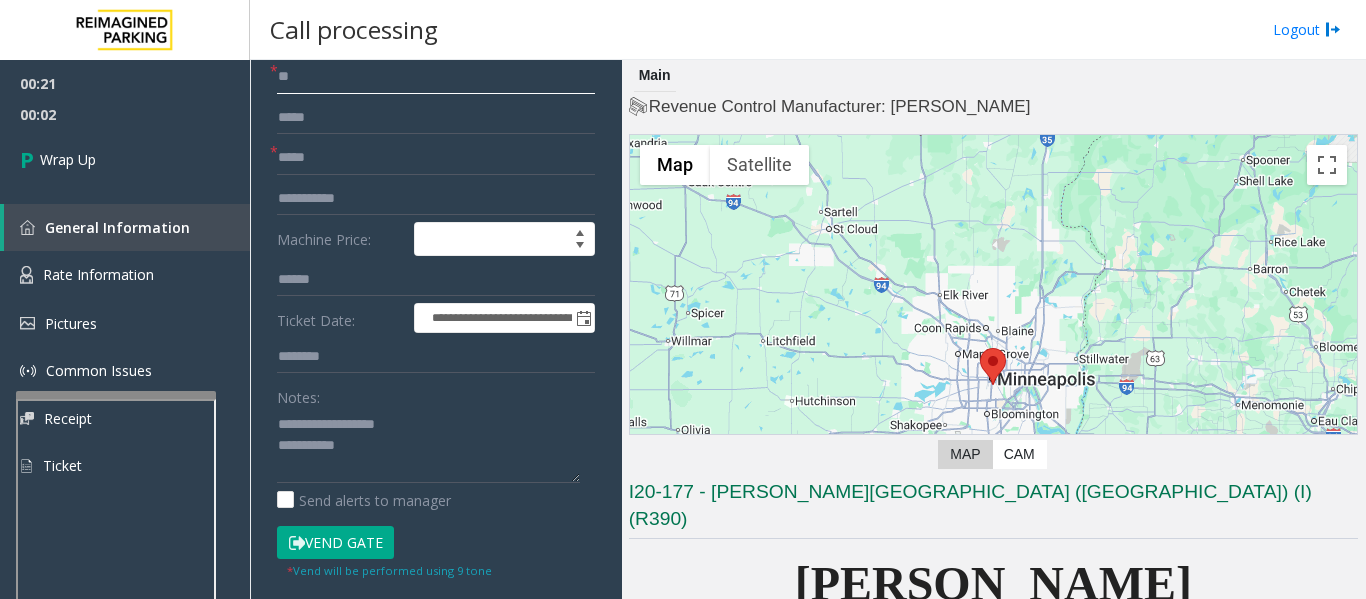 type on "**" 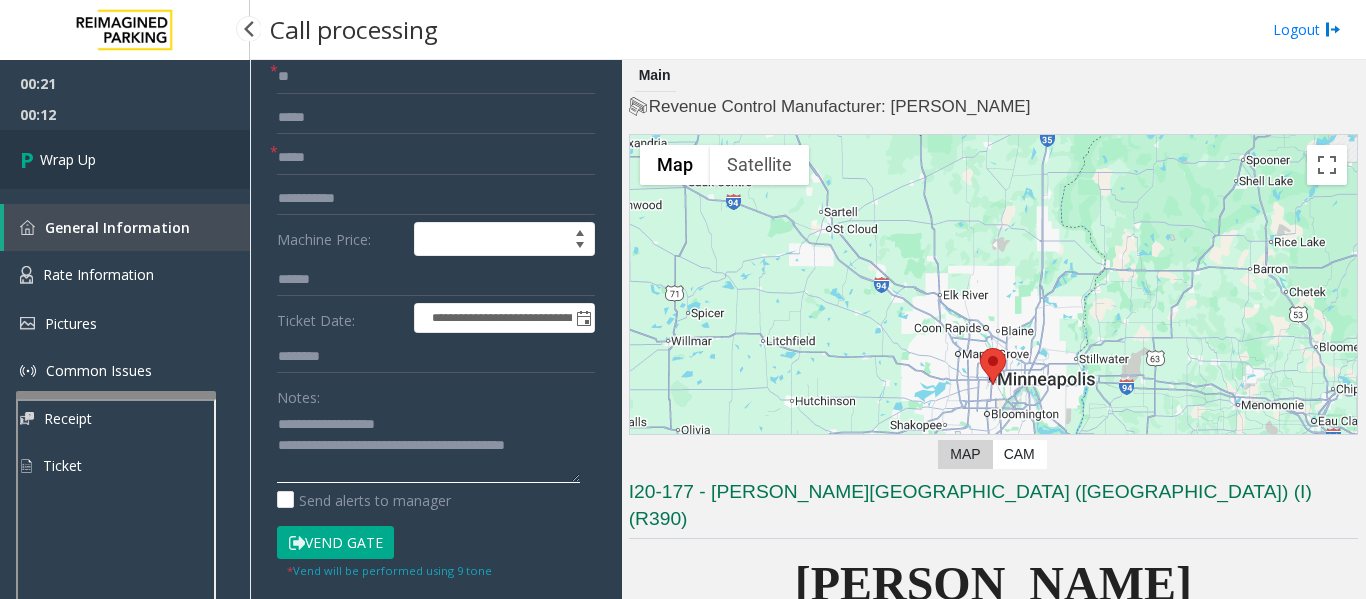 type on "**********" 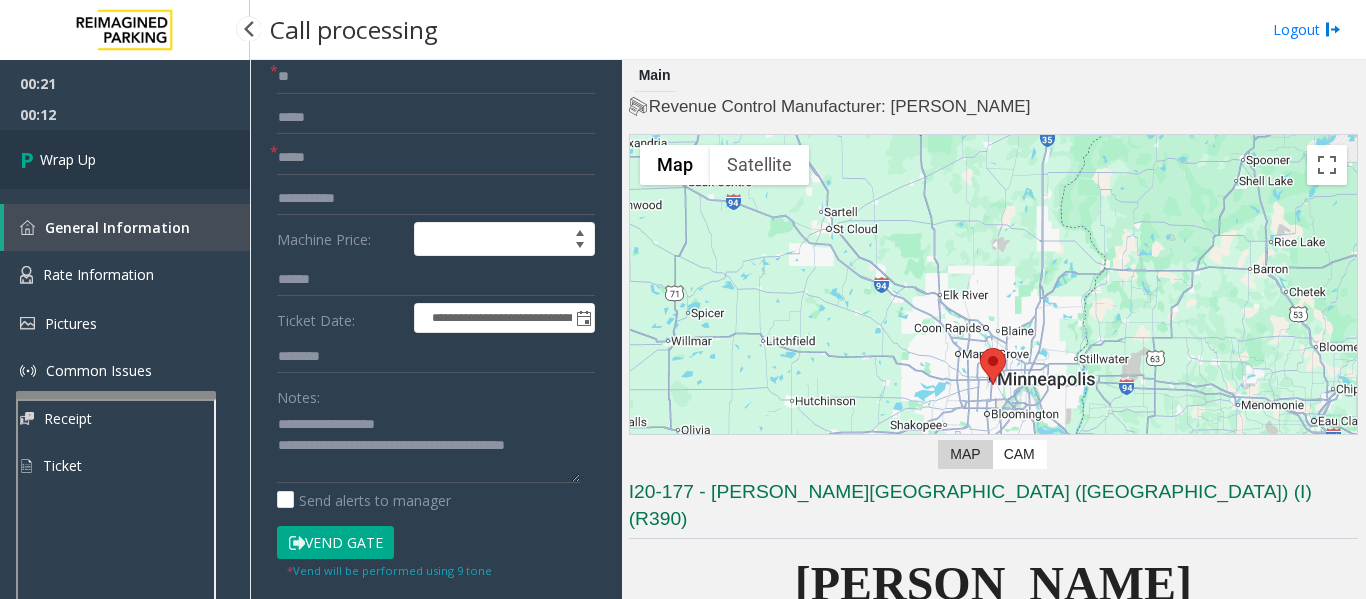 click at bounding box center (30, 159) 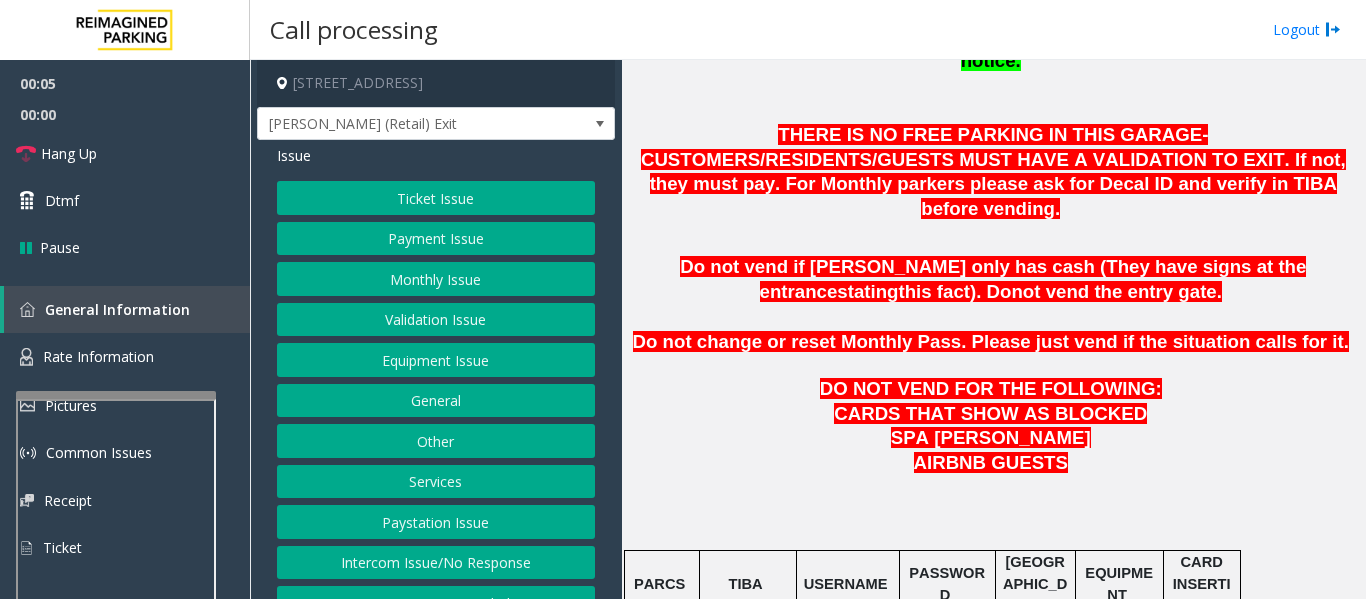 scroll, scrollTop: 912, scrollLeft: 0, axis: vertical 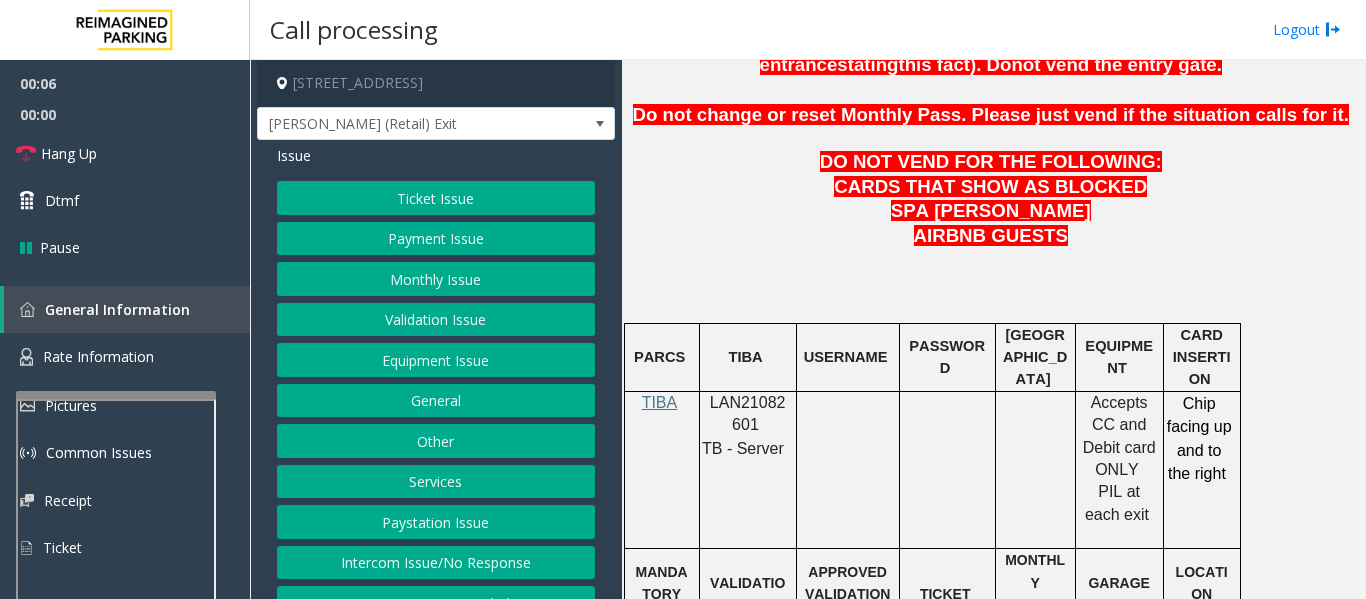 click on "LAN21082601" 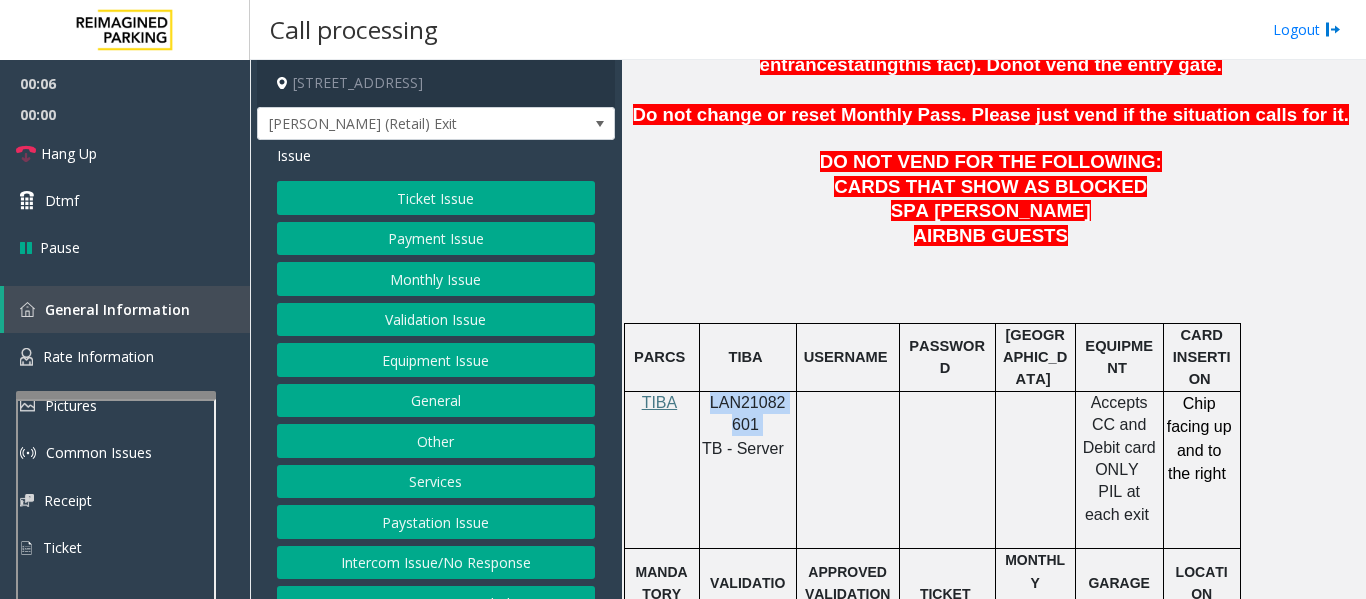 click on "LAN21082601" 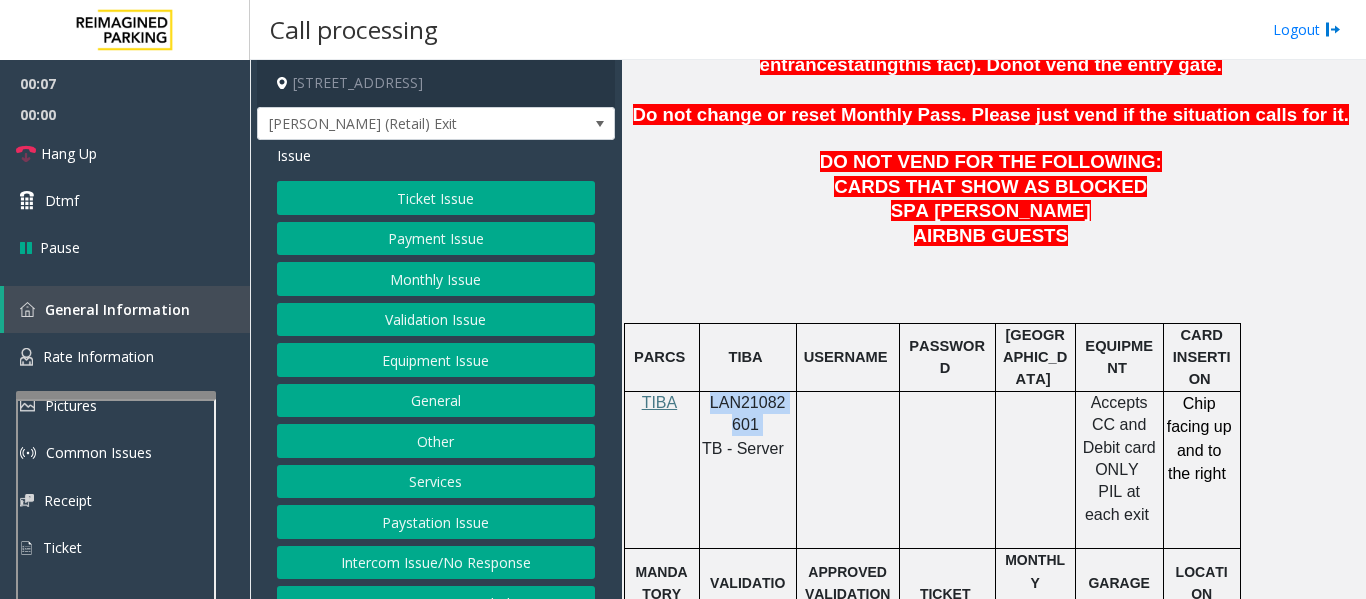 copy on "LAN21082601" 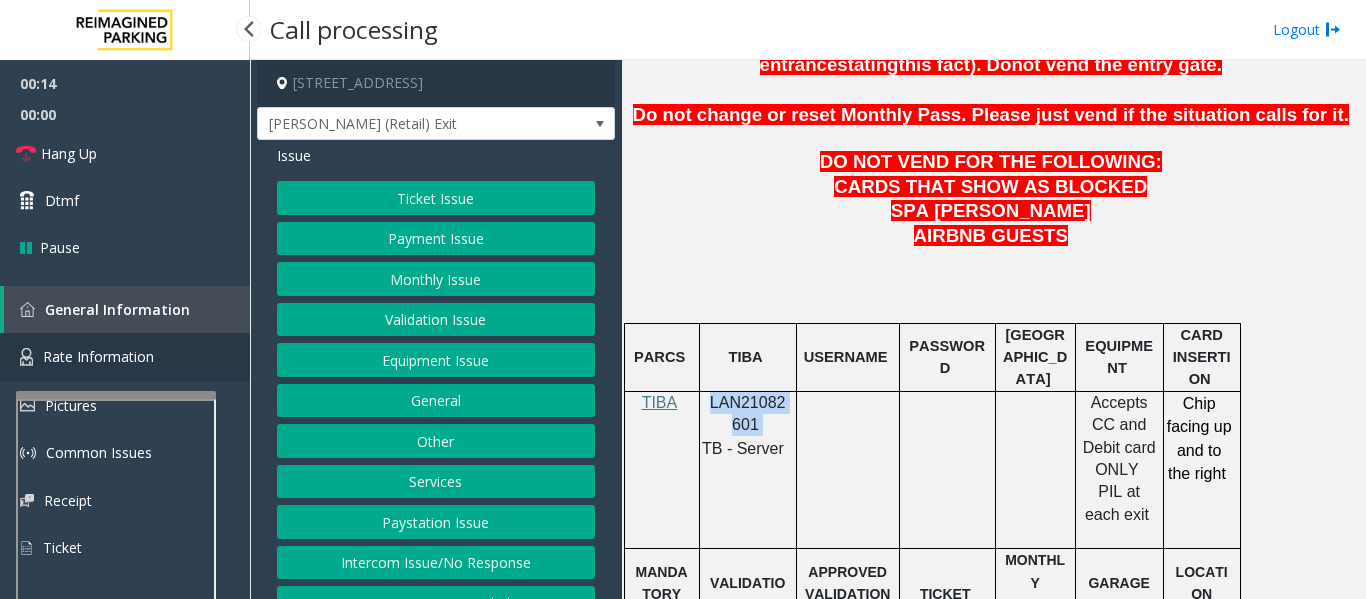 click on "Rate Information" at bounding box center [98, 356] 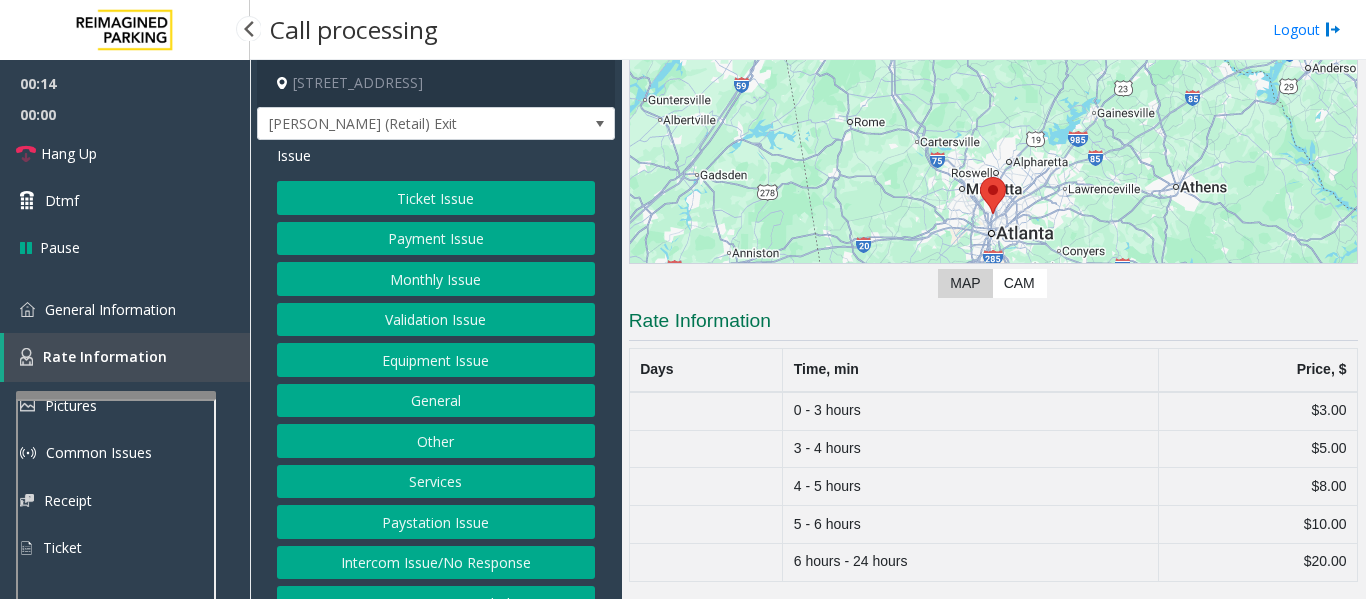 scroll, scrollTop: 171, scrollLeft: 0, axis: vertical 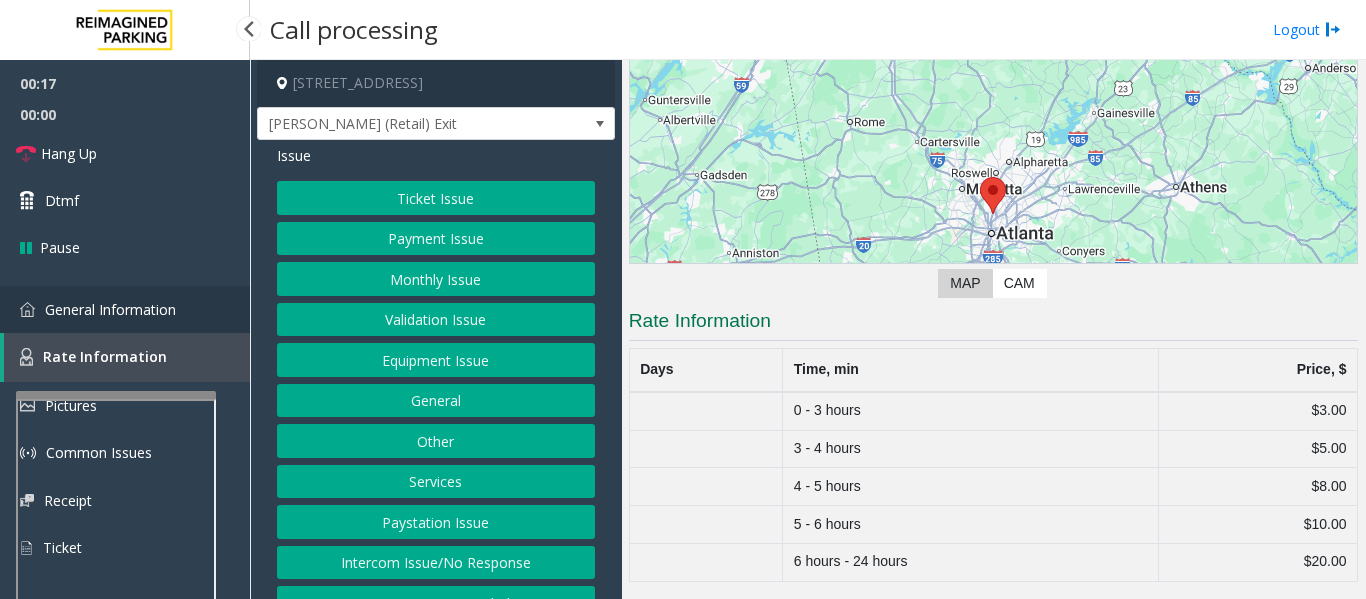 click on "General Information" at bounding box center [110, 309] 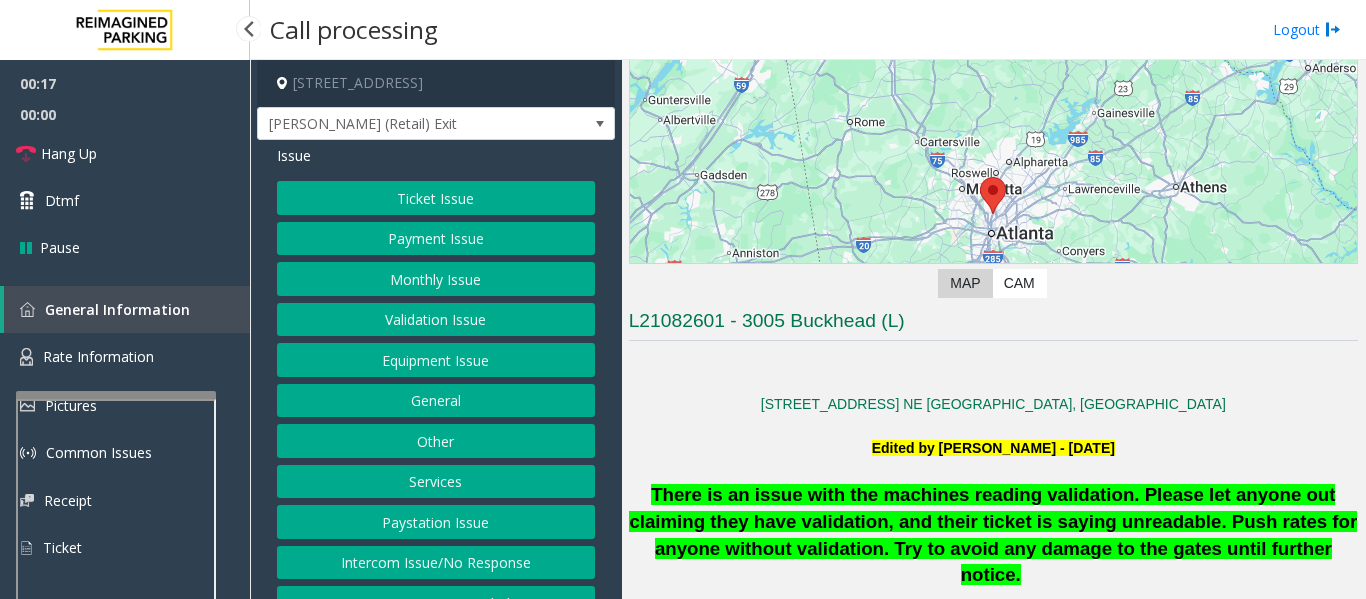 scroll, scrollTop: 912, scrollLeft: 0, axis: vertical 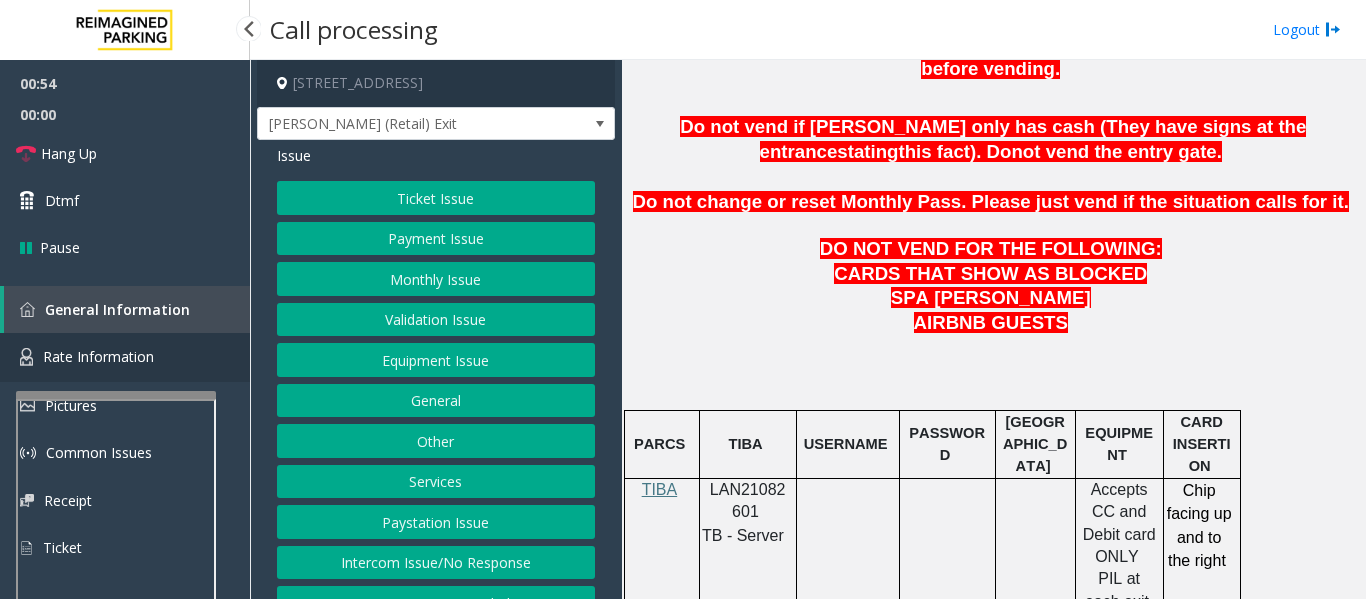click on "Rate Information" at bounding box center (125, 357) 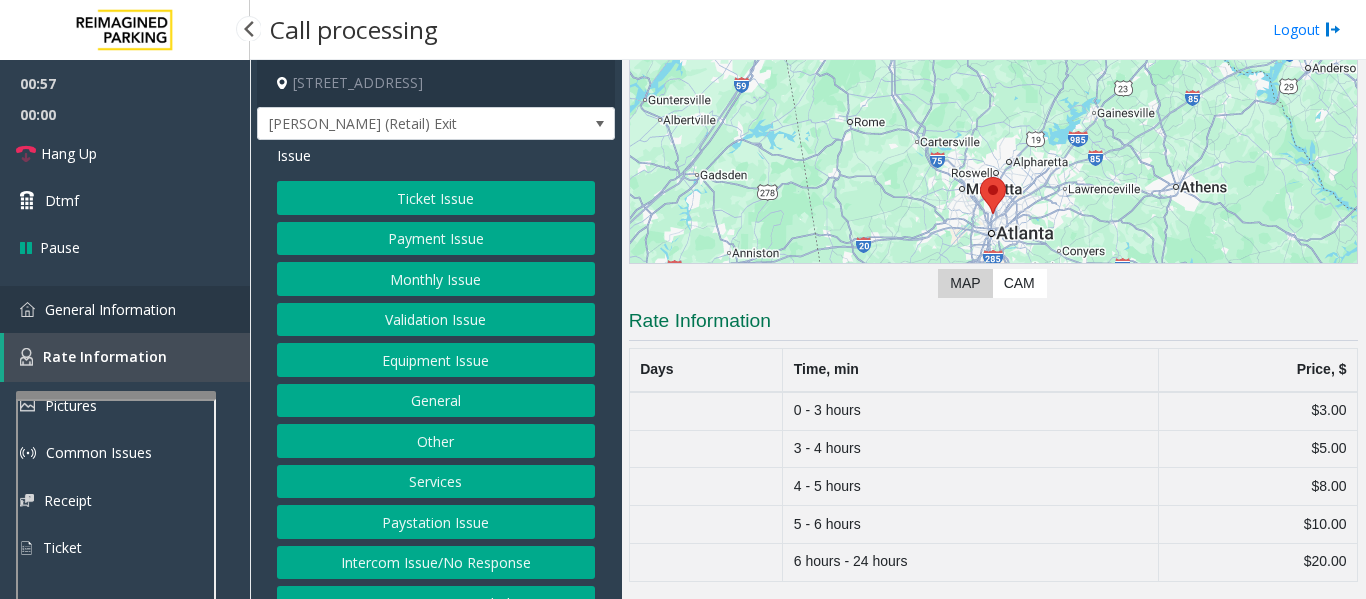 click on "General Information" at bounding box center (125, 309) 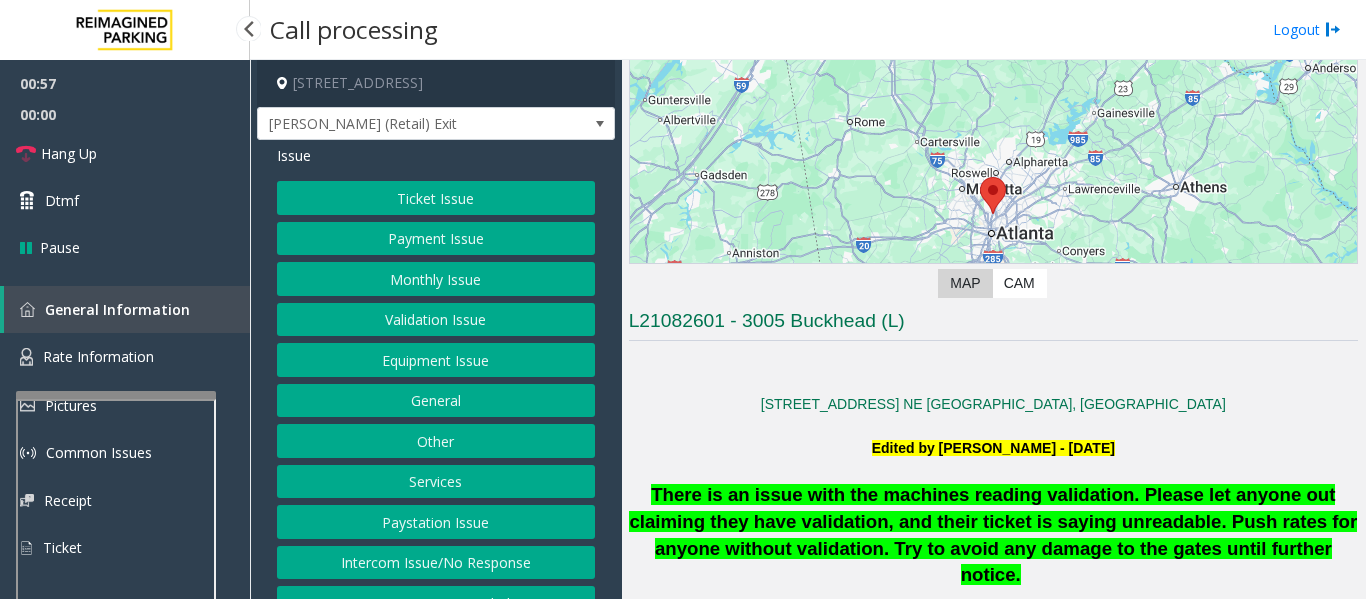 scroll, scrollTop: 825, scrollLeft: 0, axis: vertical 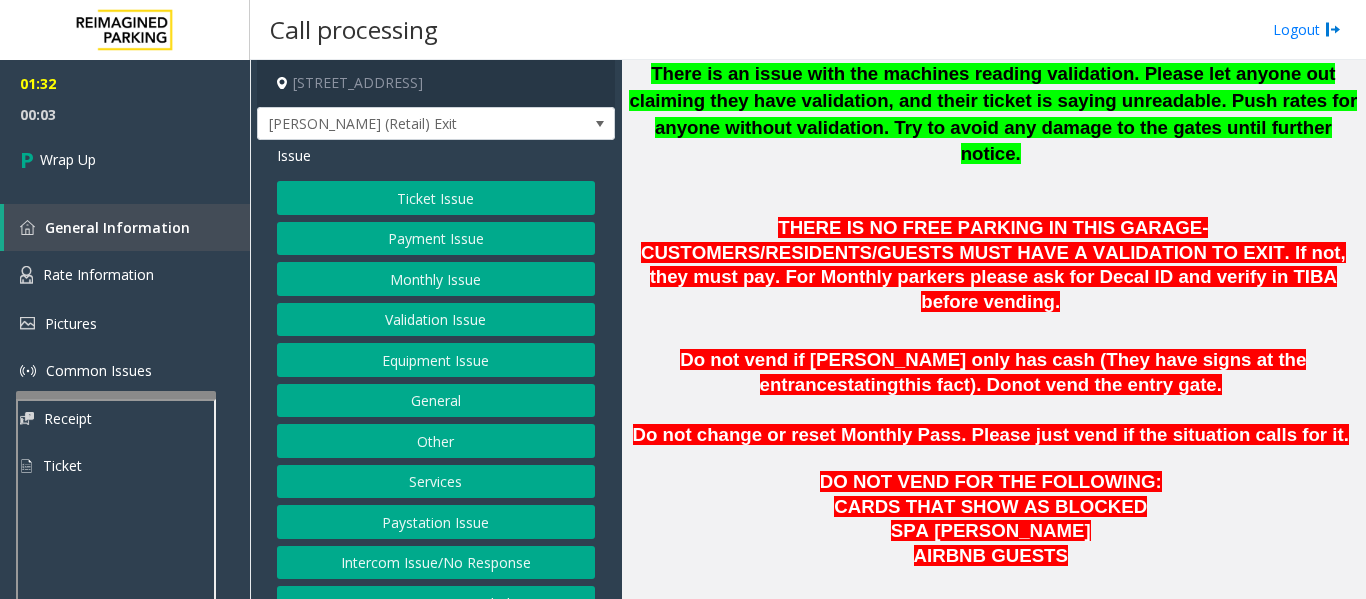 click on "Equipment Issue" 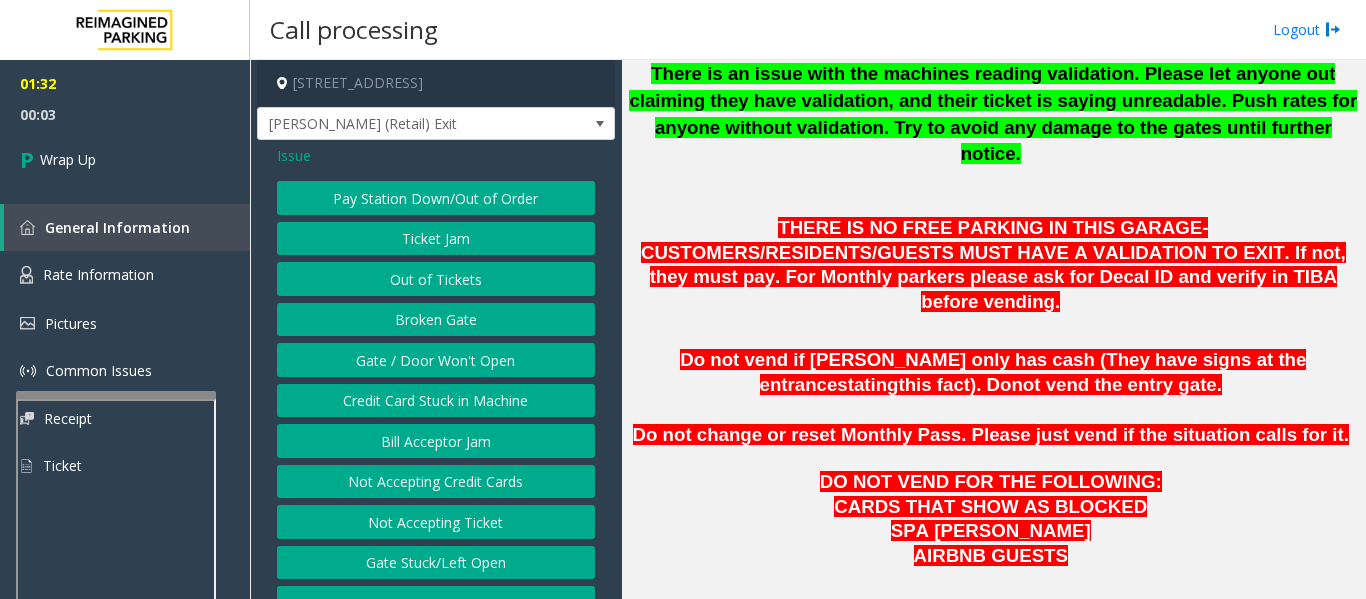 click on "Gate / Door Won't Open" 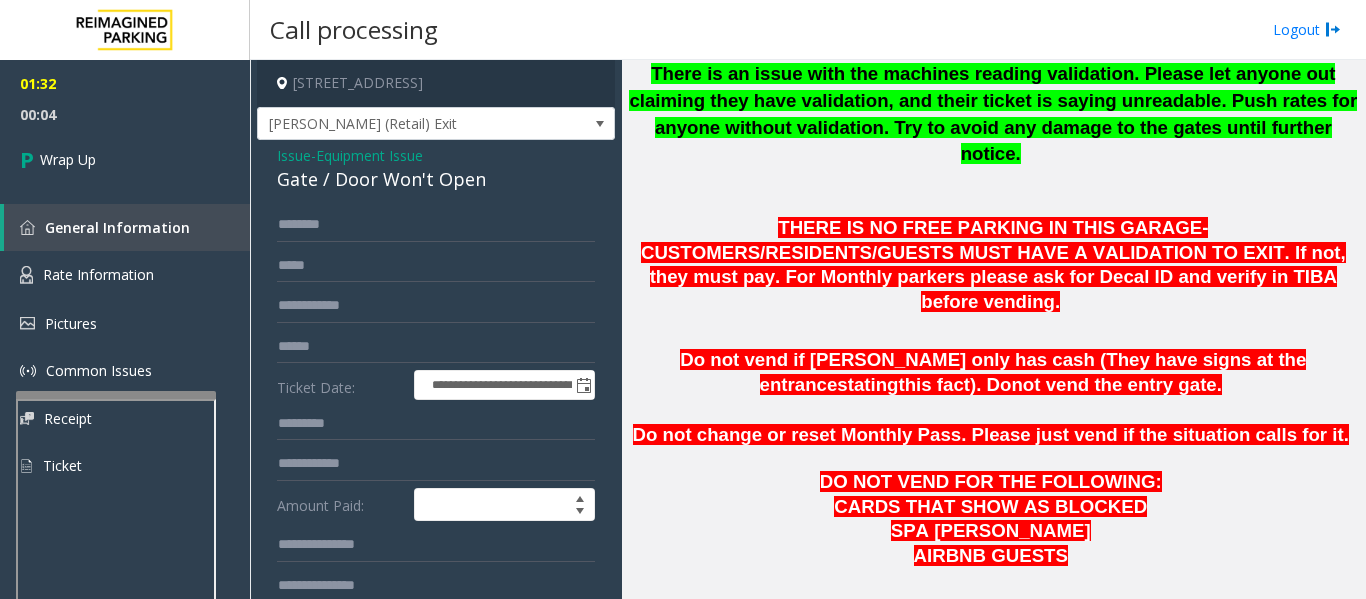 click on "Gate / Door Won't Open" 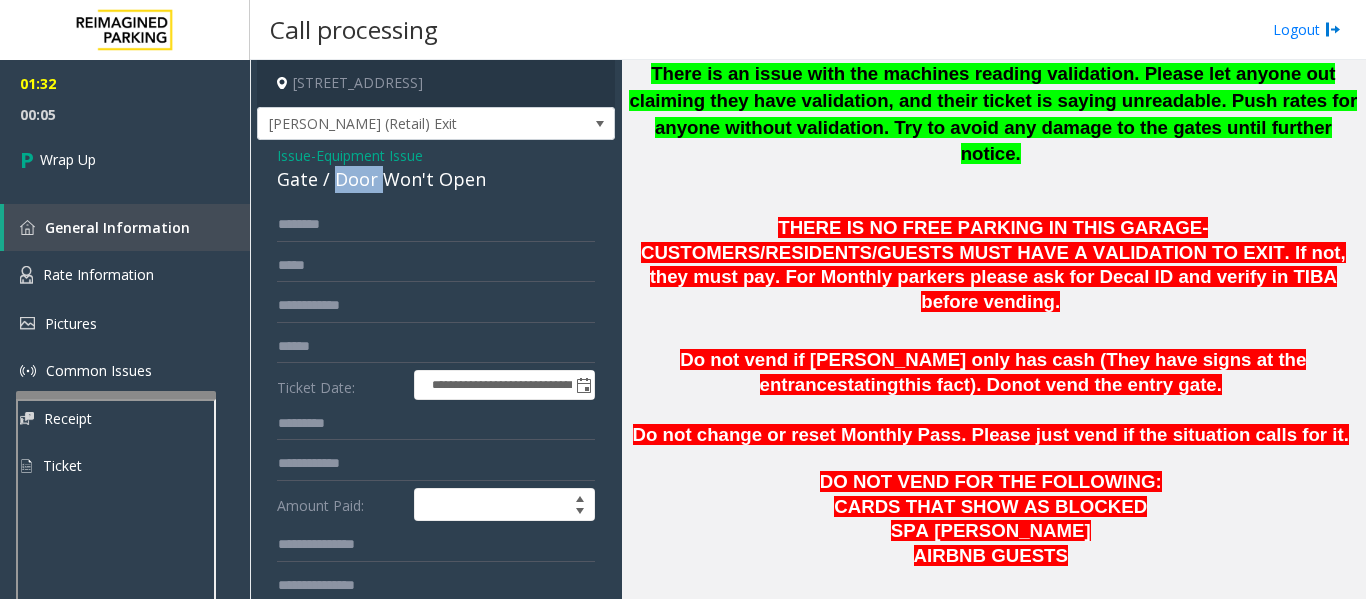 click on "Gate / Door Won't Open" 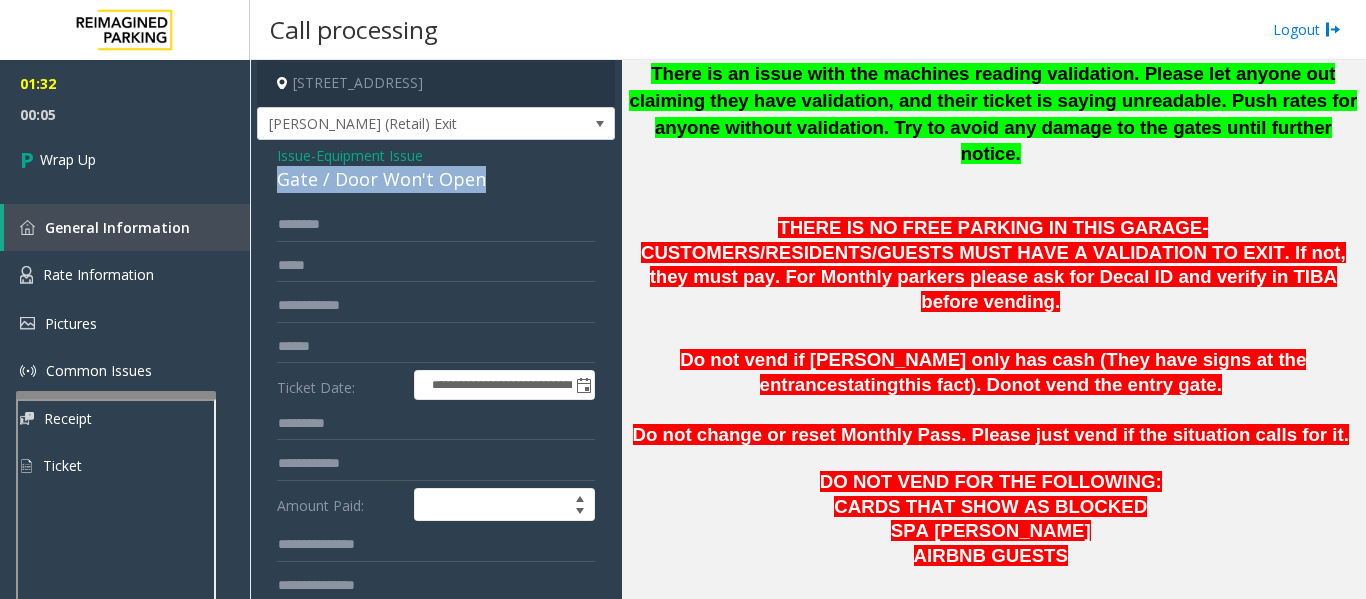 click on "Gate / Door Won't Open" 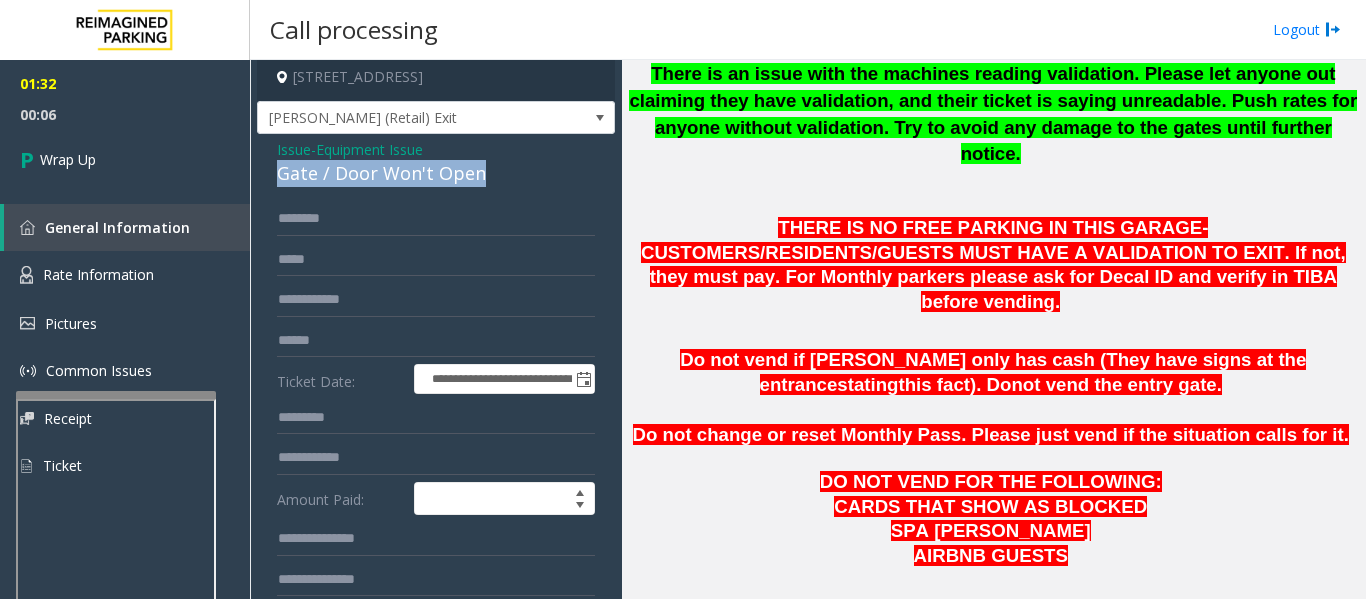 scroll, scrollTop: 0, scrollLeft: 0, axis: both 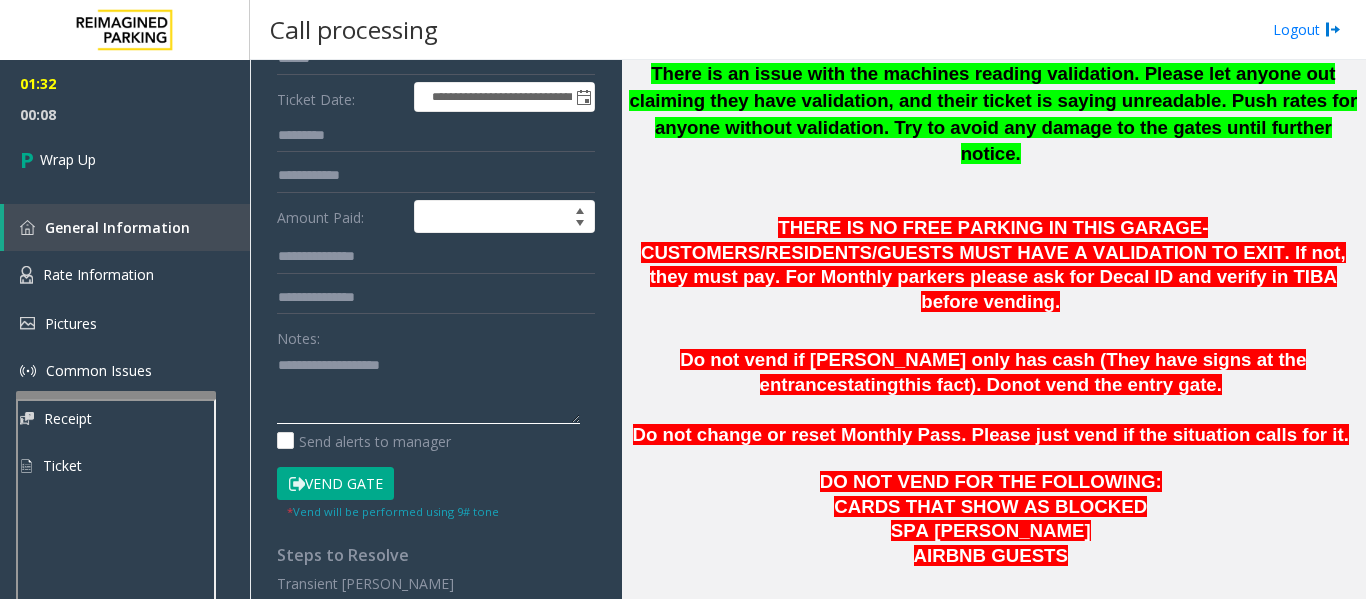 click 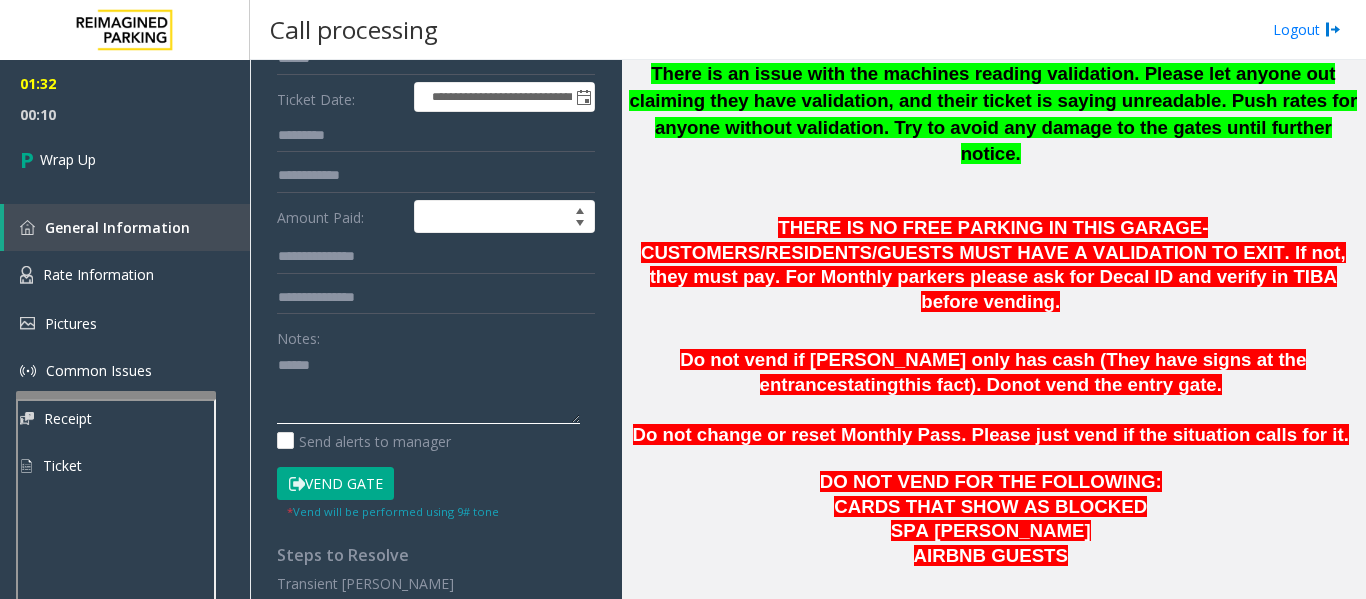 paste on "**********" 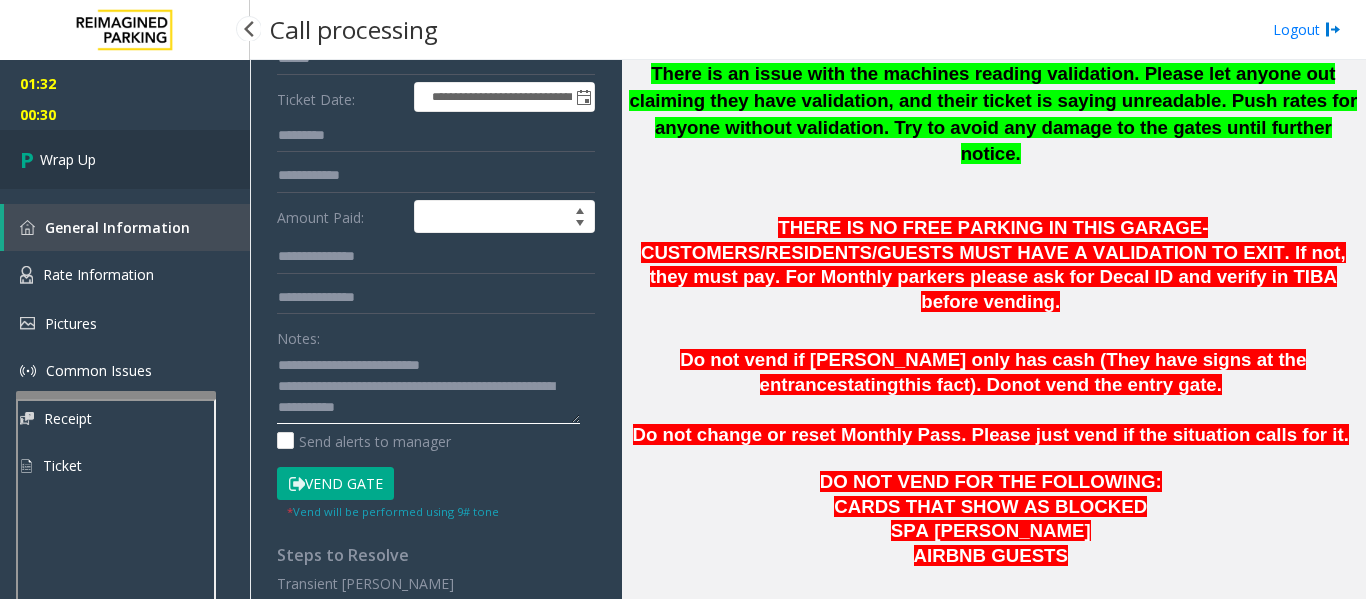 type on "**********" 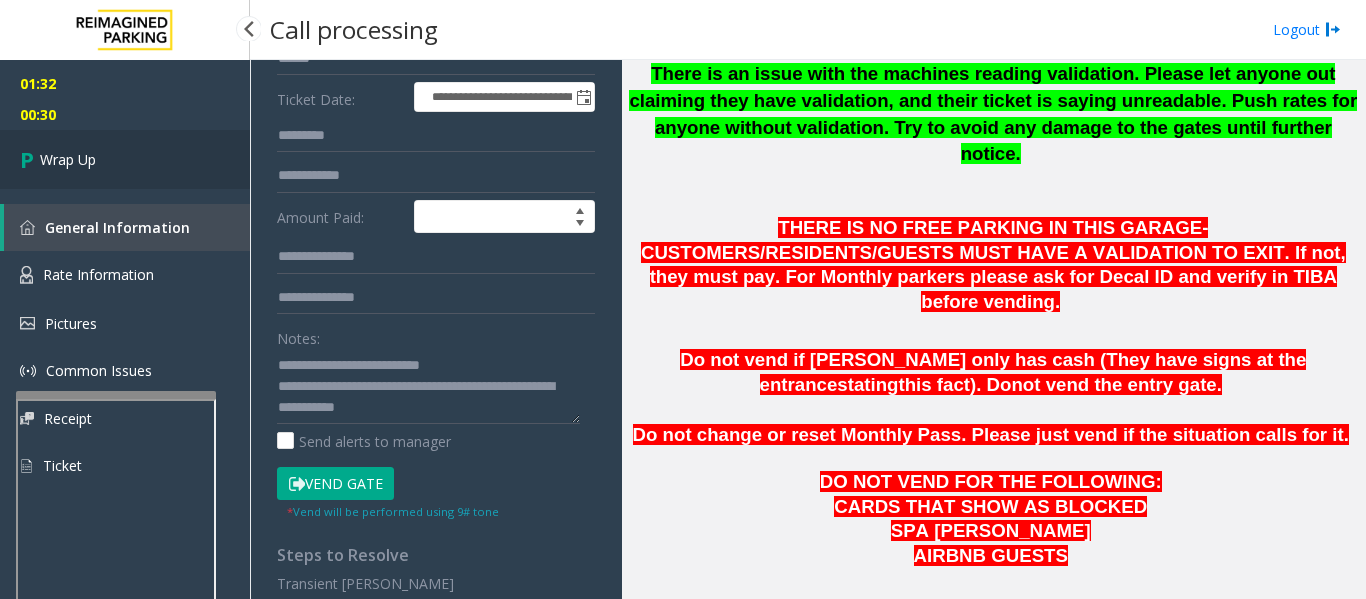 click on "Wrap Up" at bounding box center [125, 159] 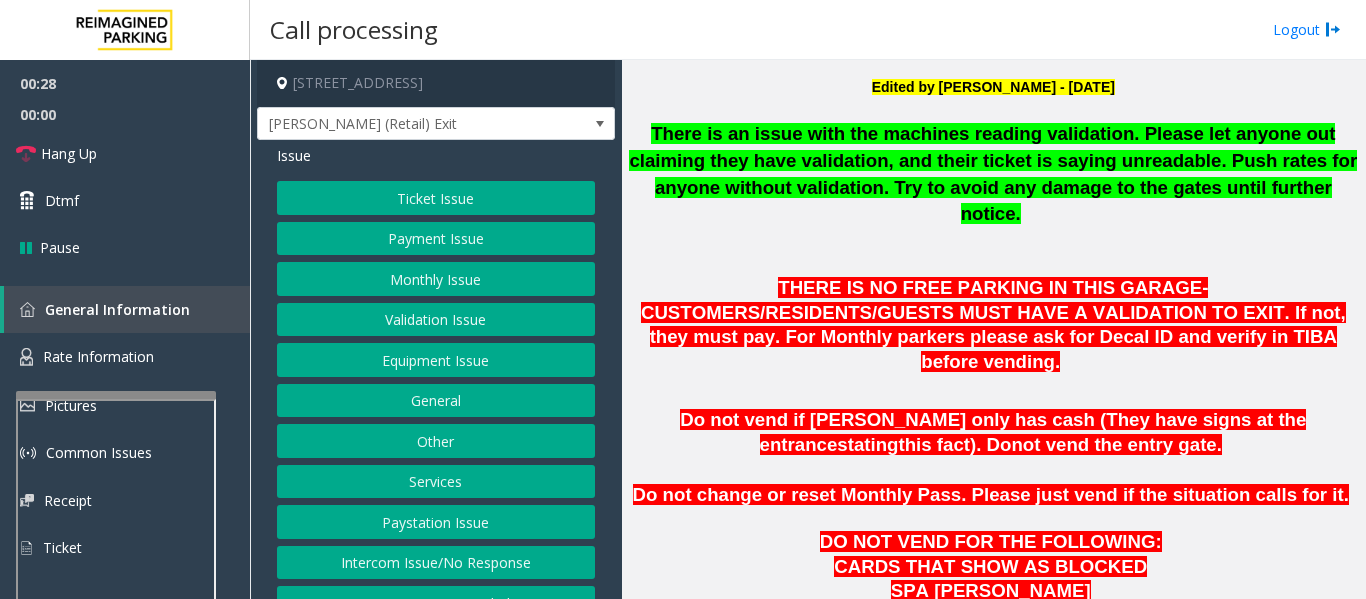 scroll, scrollTop: 572, scrollLeft: 0, axis: vertical 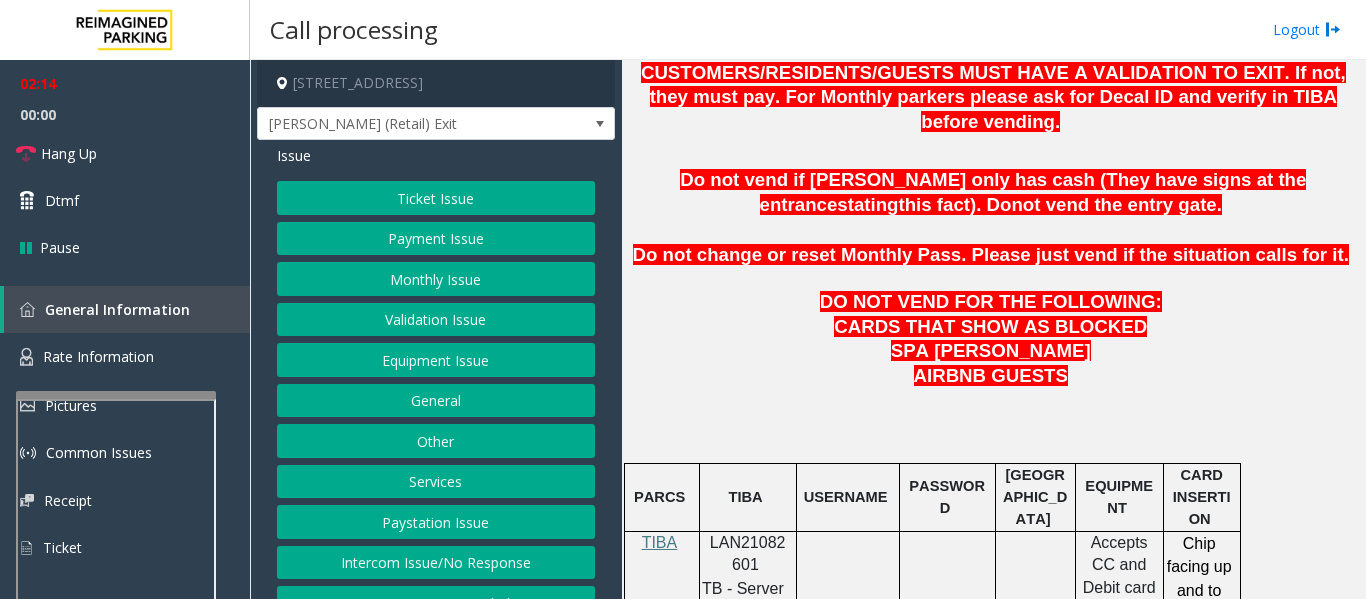 click on "Payment Issue" 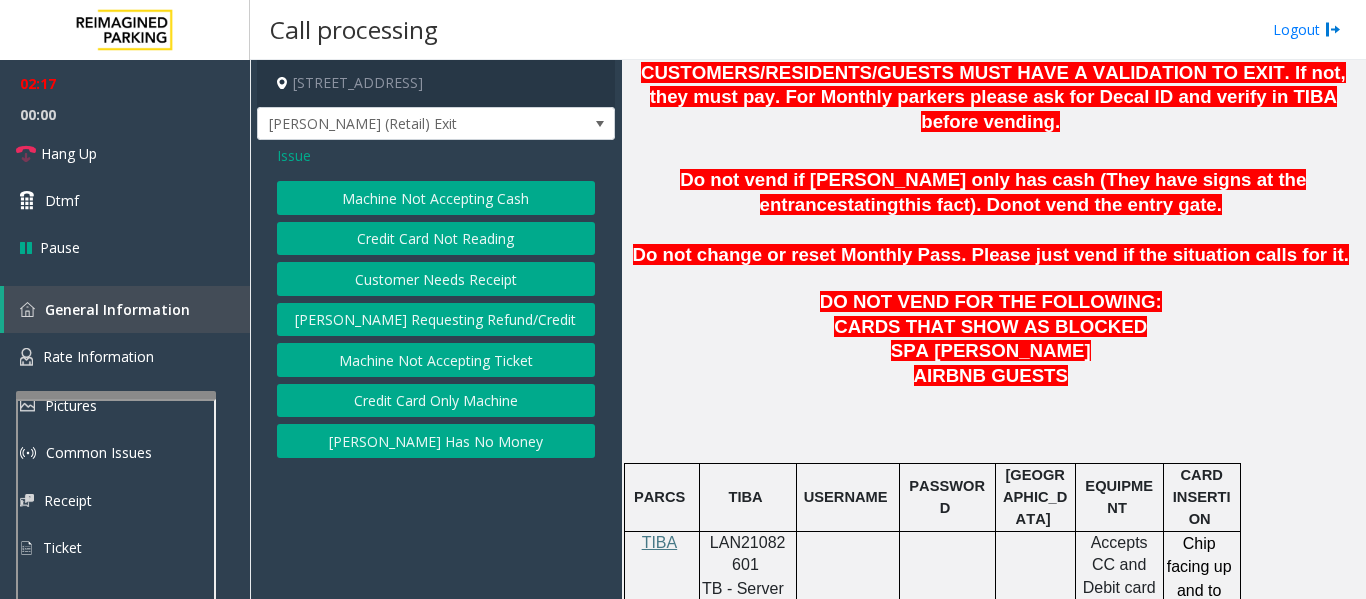 click on "Credit Card Only Machine" 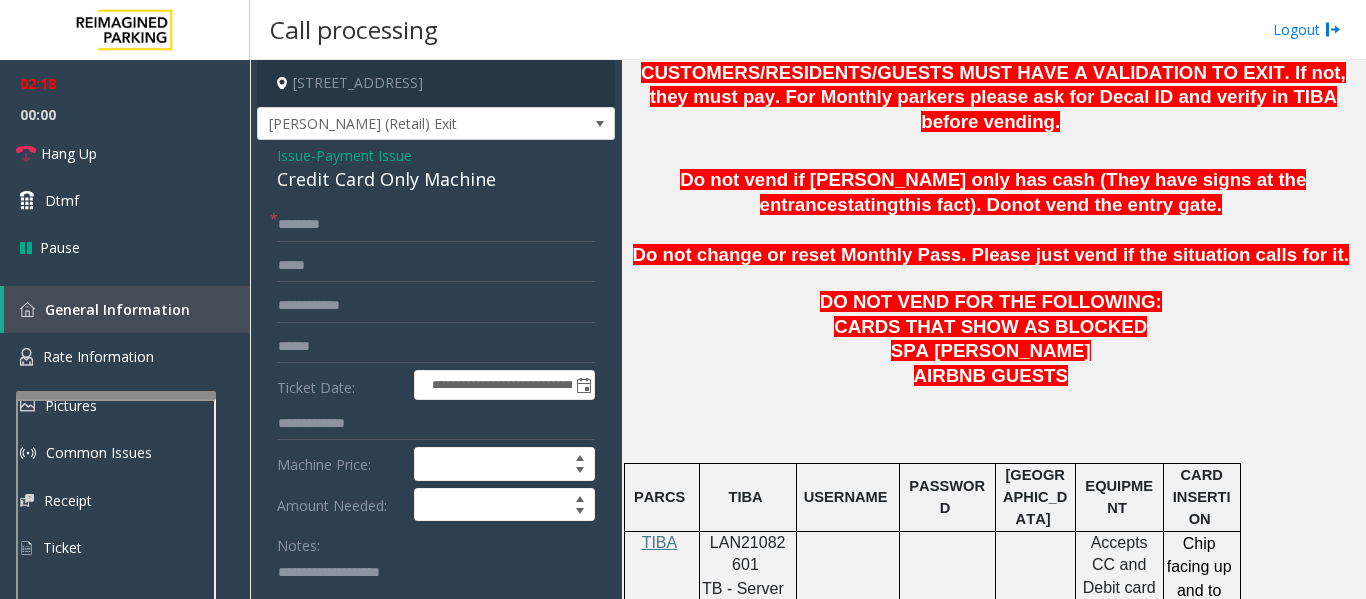 click on "Credit Card Only Machine" 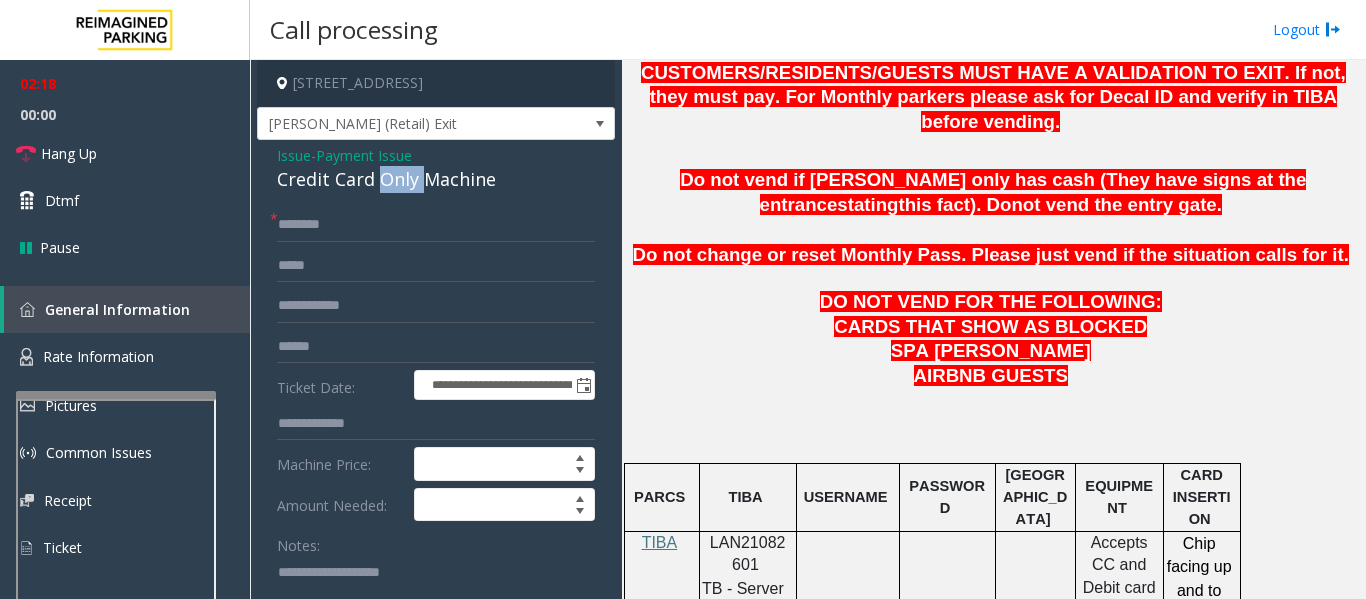 click on "Credit Card Only Machine" 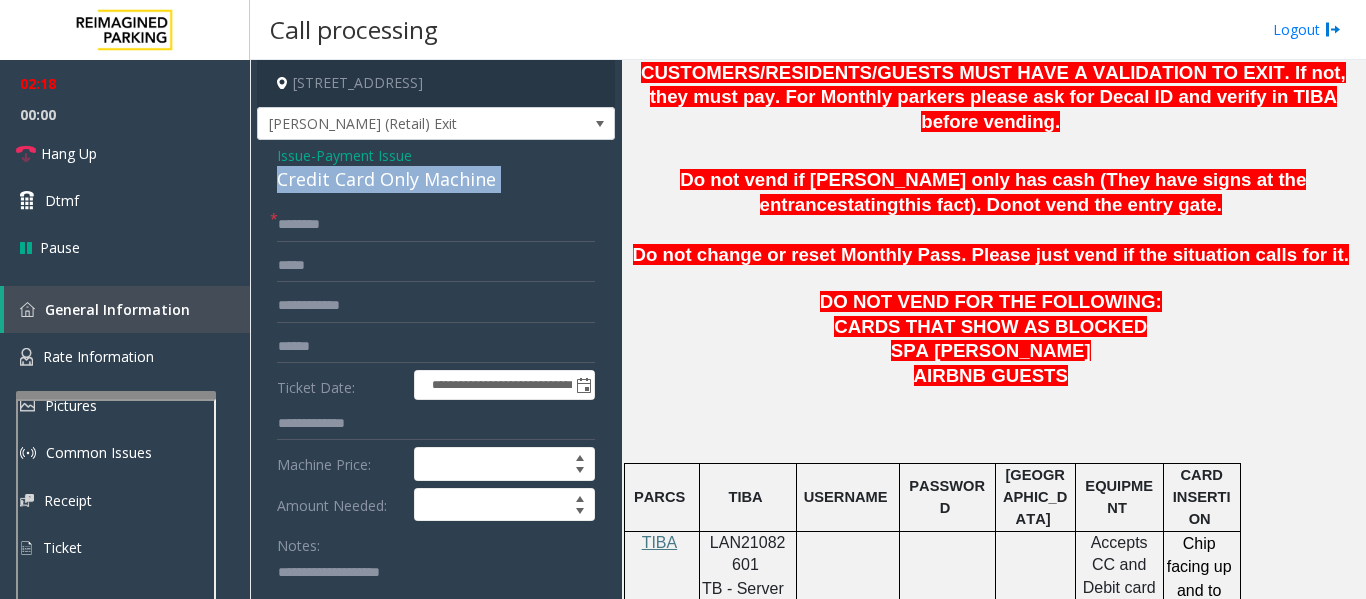 click on "Credit Card Only Machine" 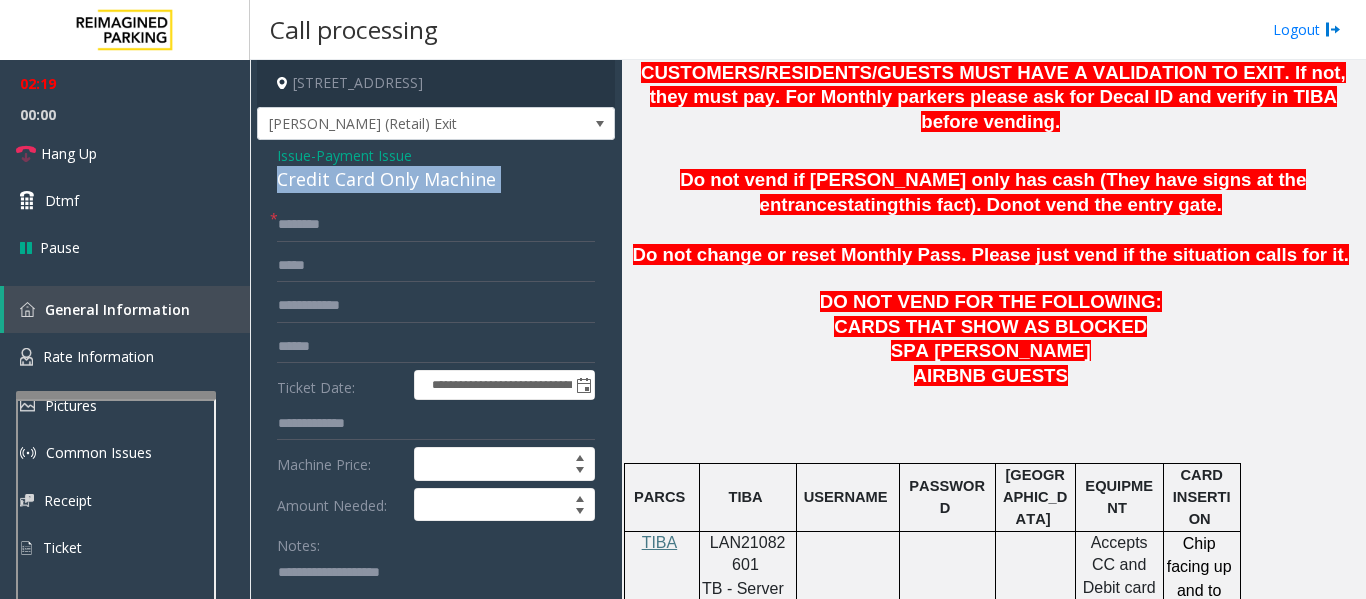 copy on "Credit Card Only Machine" 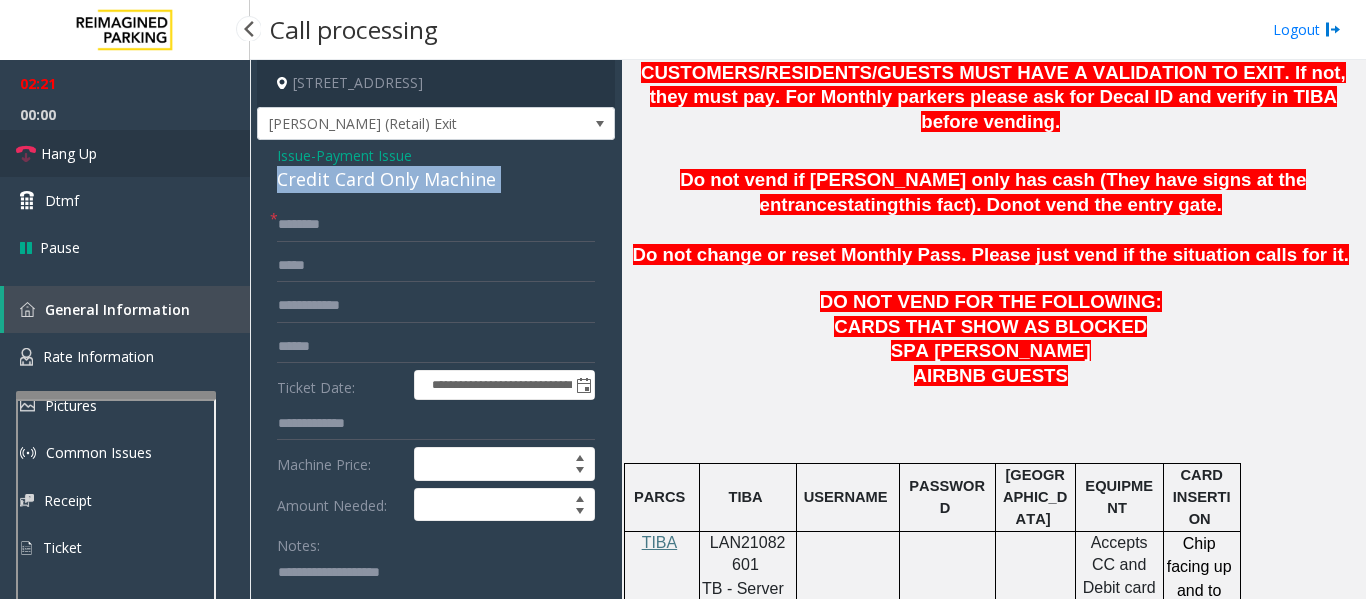 click on "Hang Up" at bounding box center [69, 153] 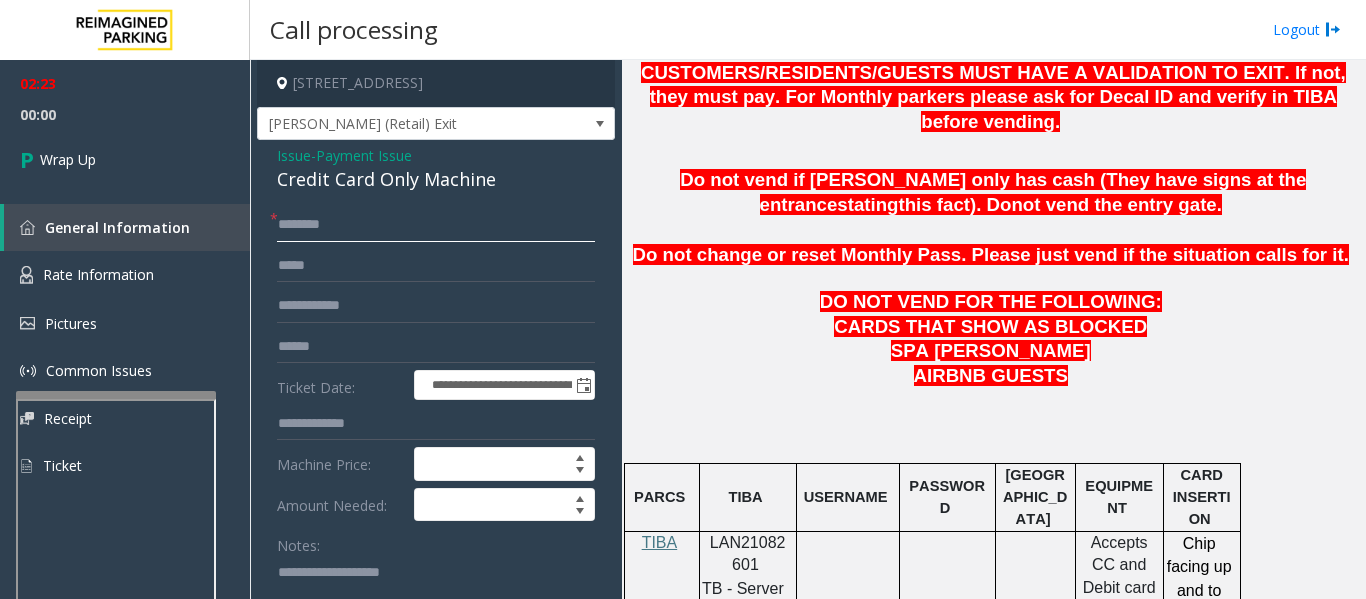 click 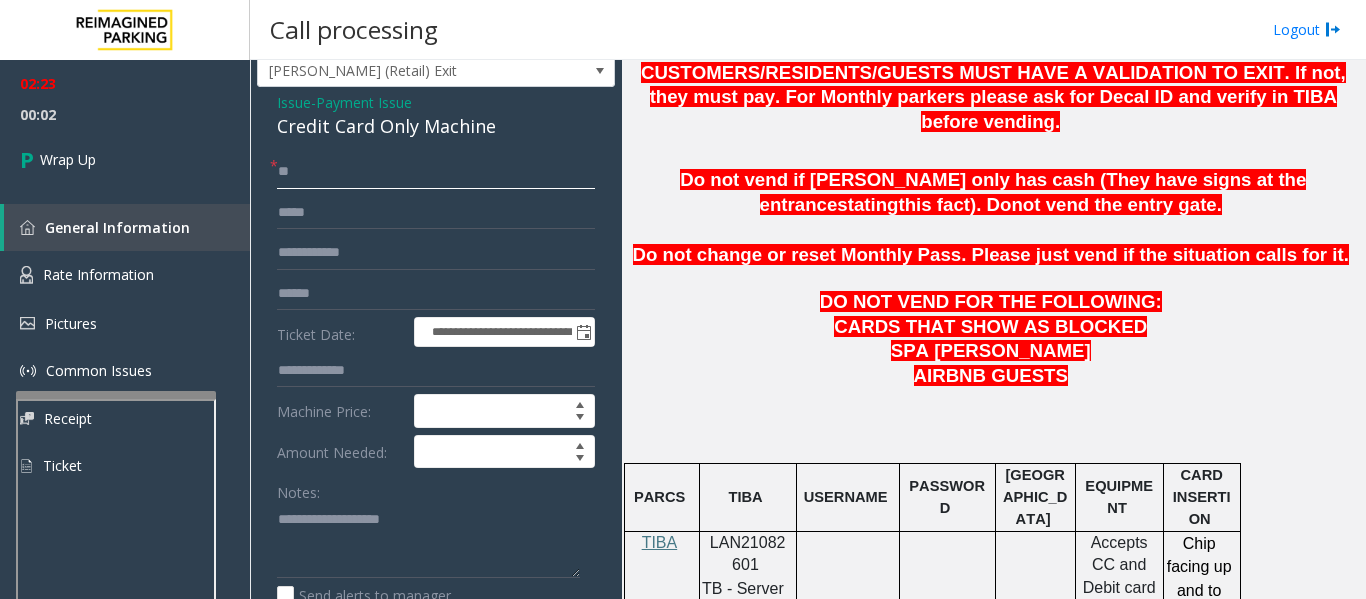 scroll, scrollTop: 100, scrollLeft: 0, axis: vertical 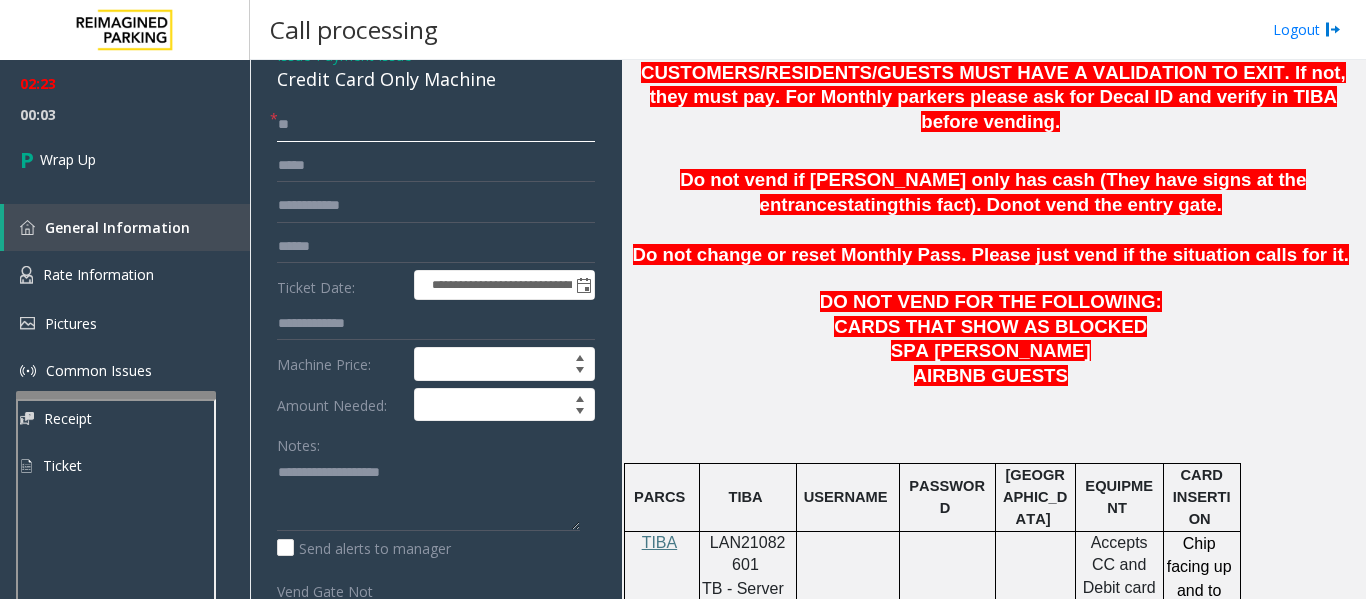 type on "**" 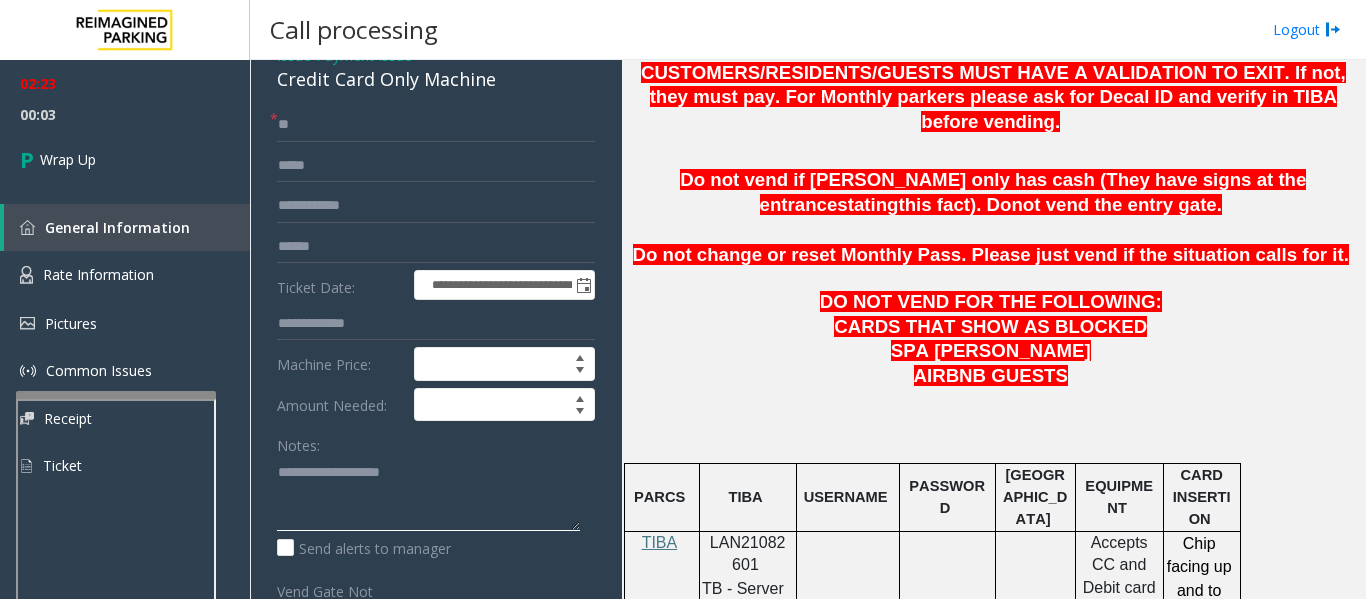 click 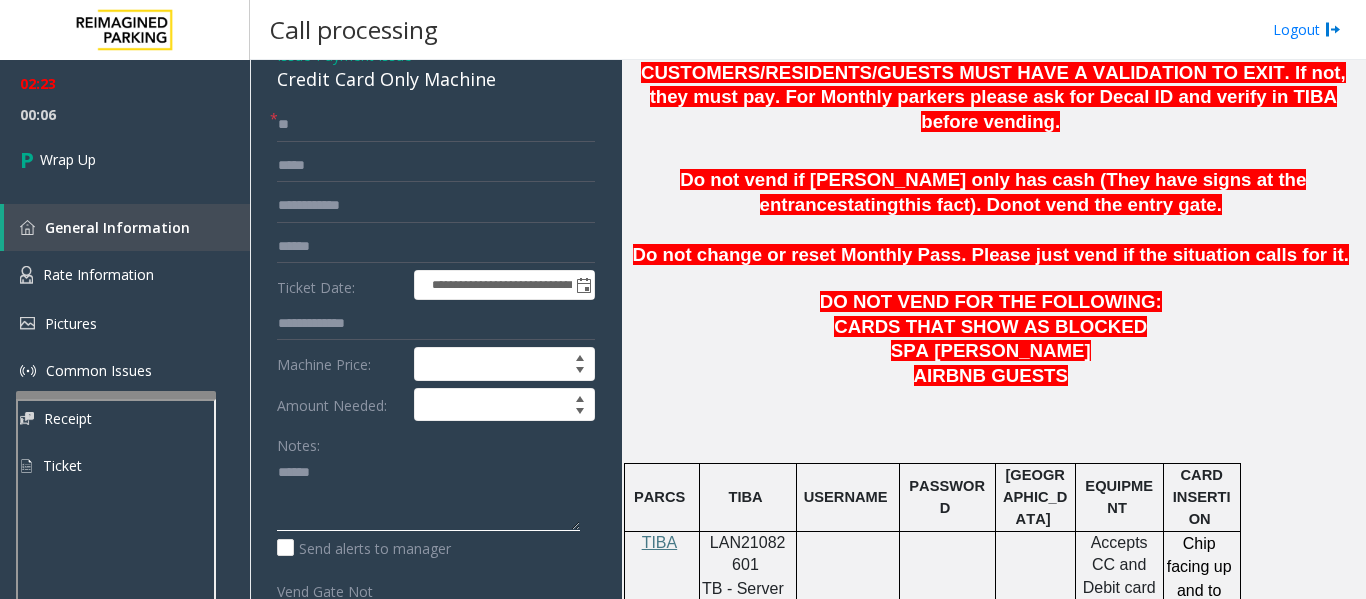 paste on "**********" 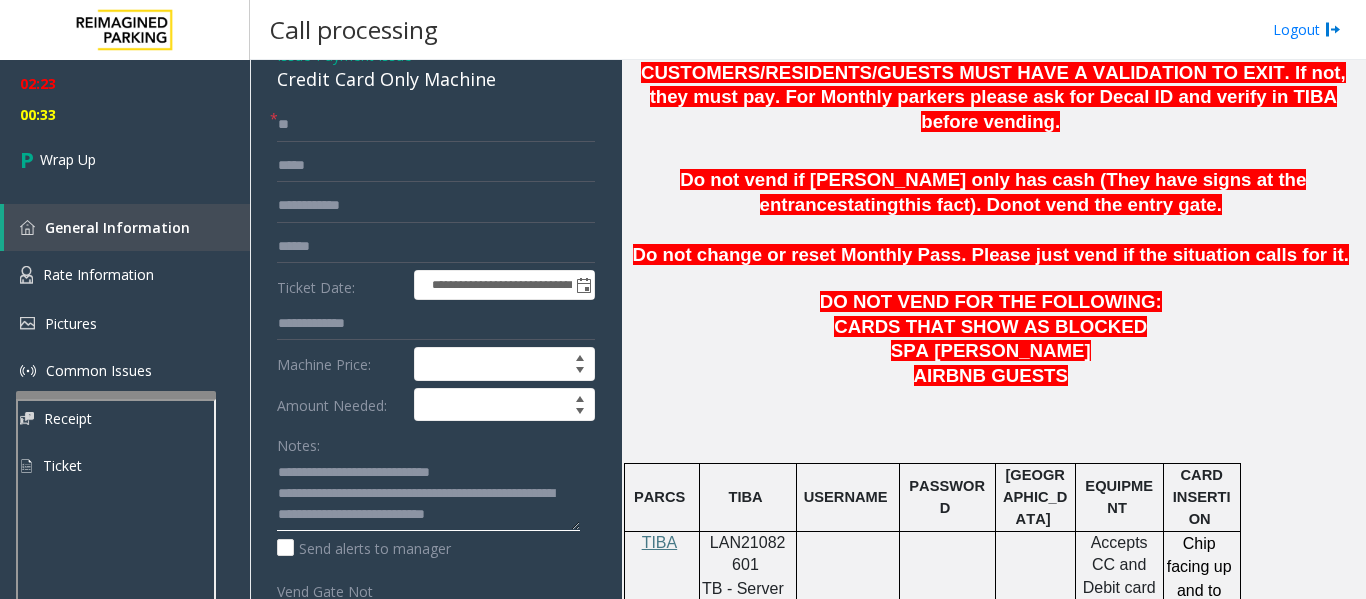 scroll, scrollTop: 15, scrollLeft: 0, axis: vertical 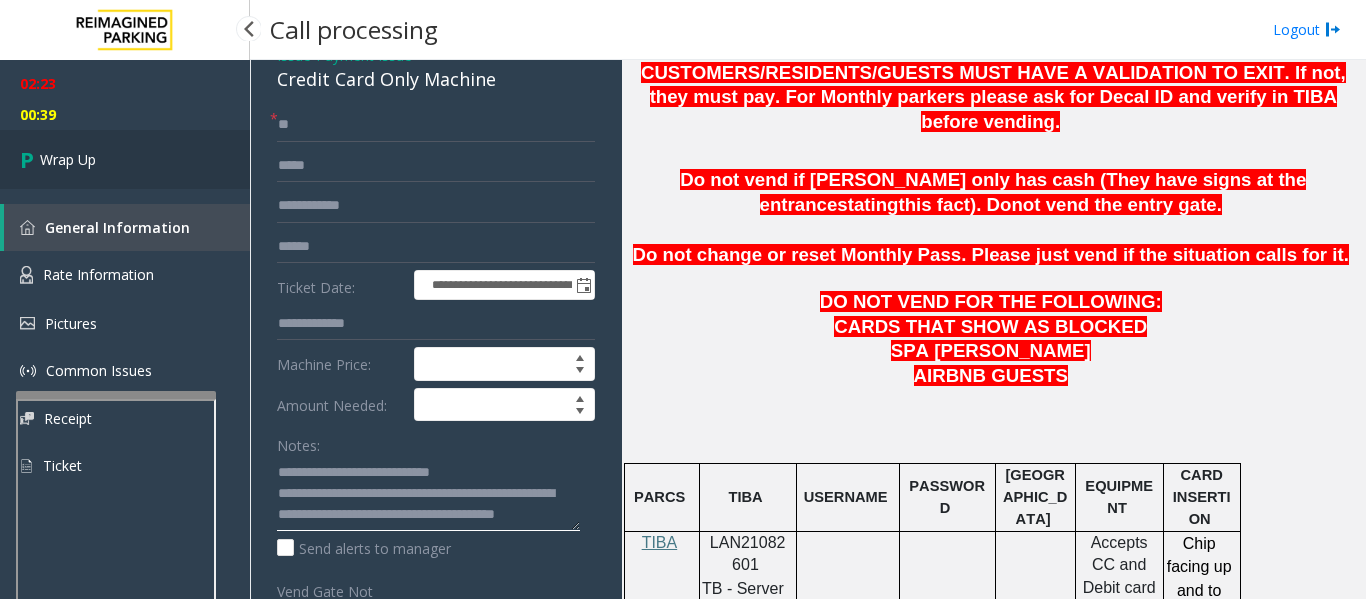 type on "**********" 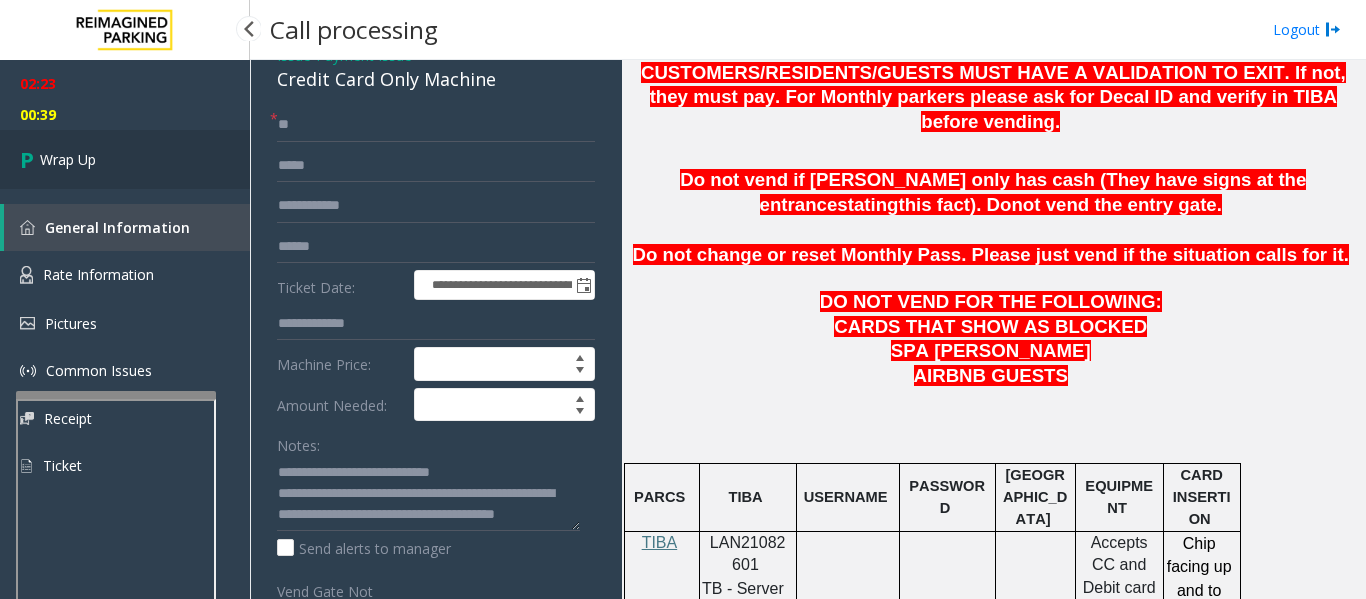 click on "Wrap Up" at bounding box center [125, 159] 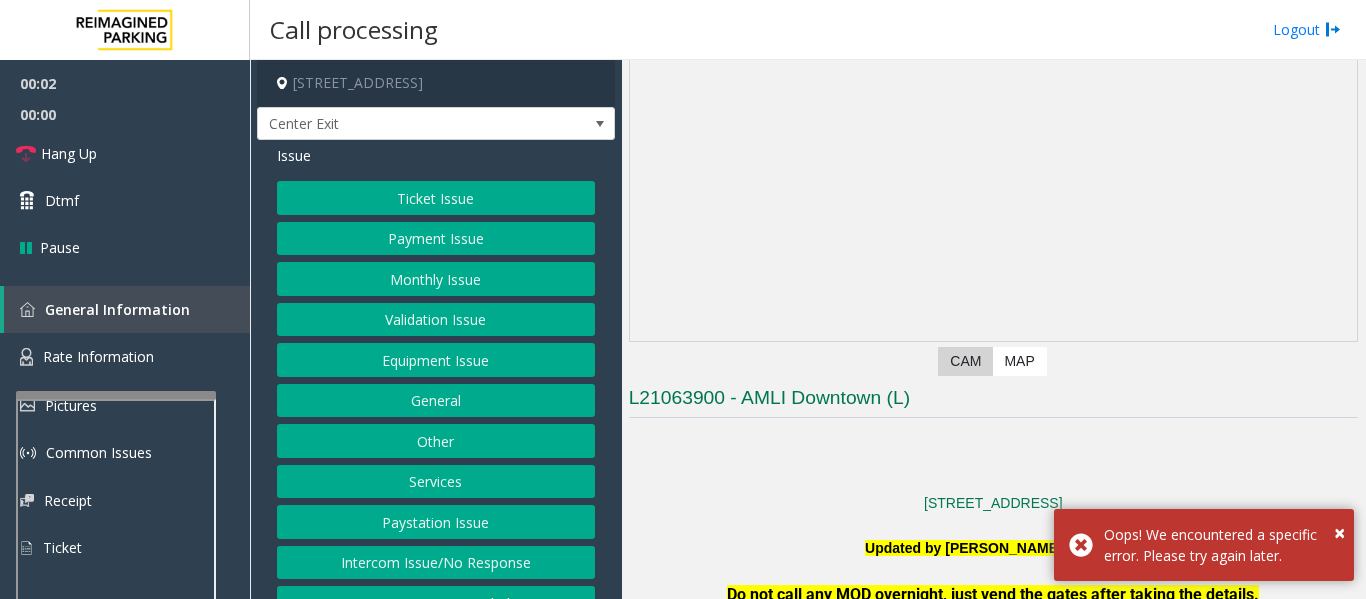 scroll, scrollTop: 100, scrollLeft: 0, axis: vertical 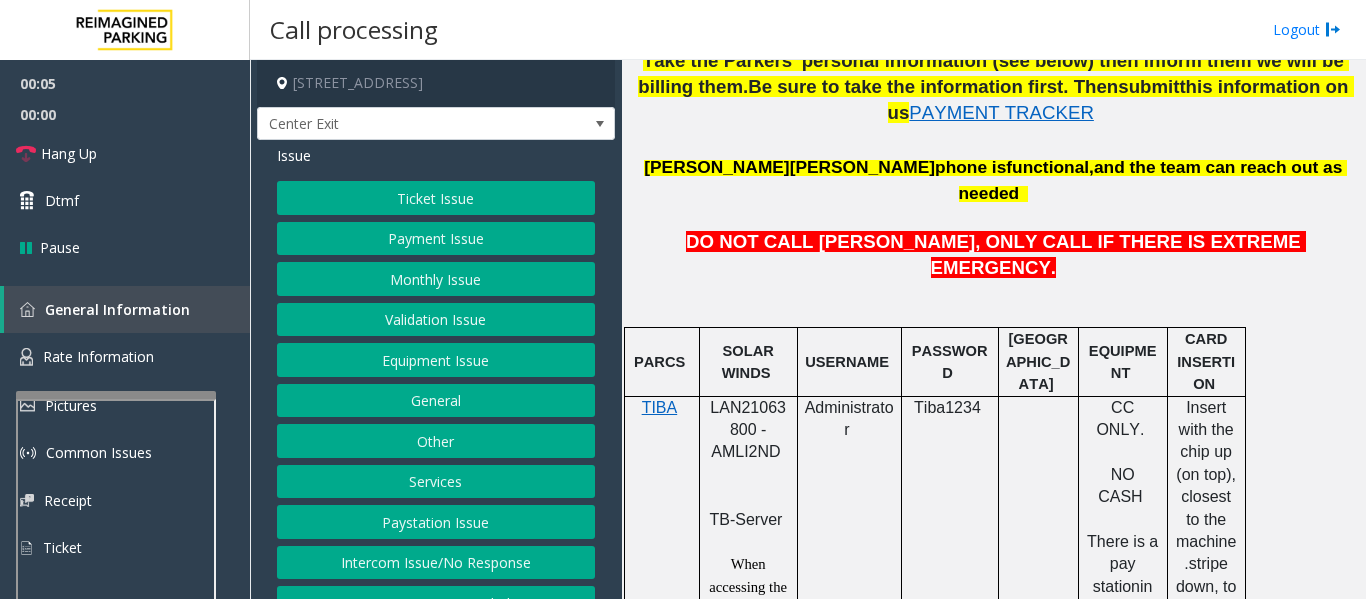 click on "LAN21063800 - AMLI2ND" 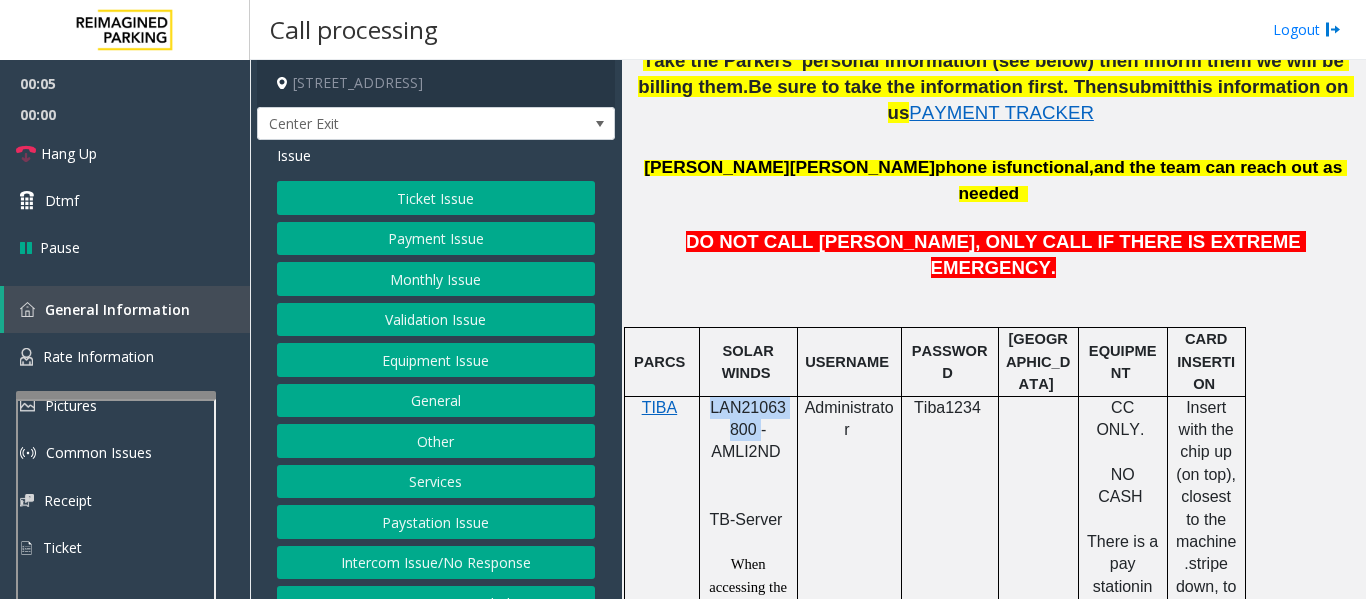 click on "LAN21063800 - AMLI2ND" 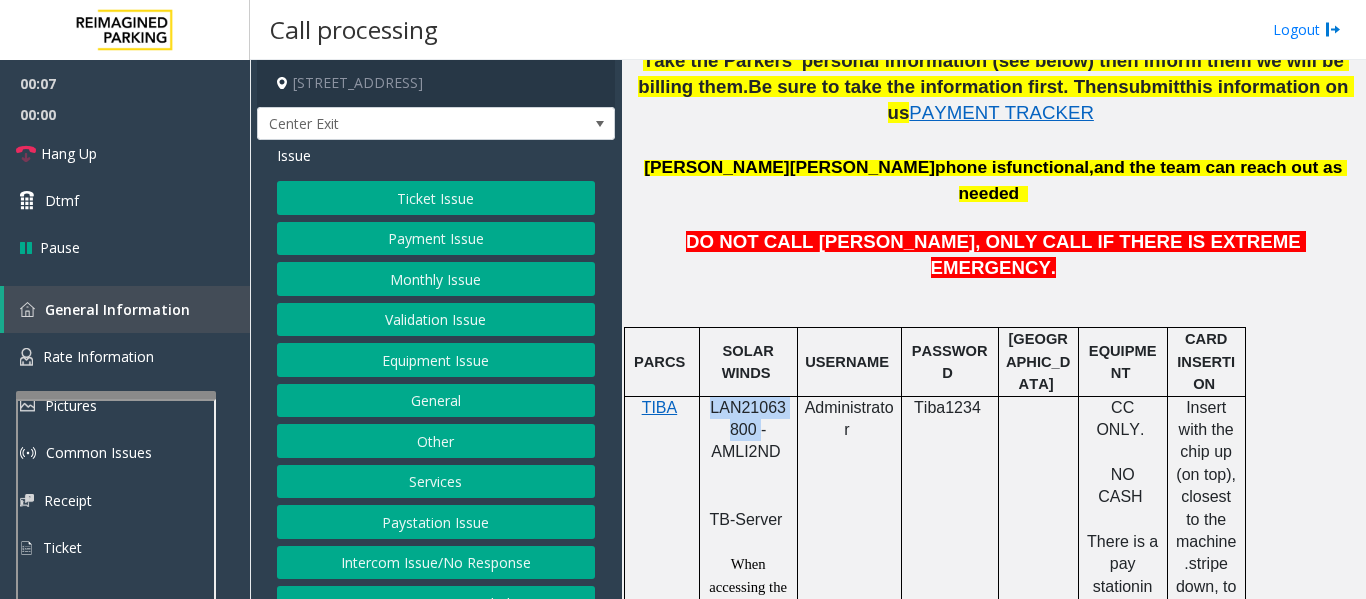 copy on "LAN21063800" 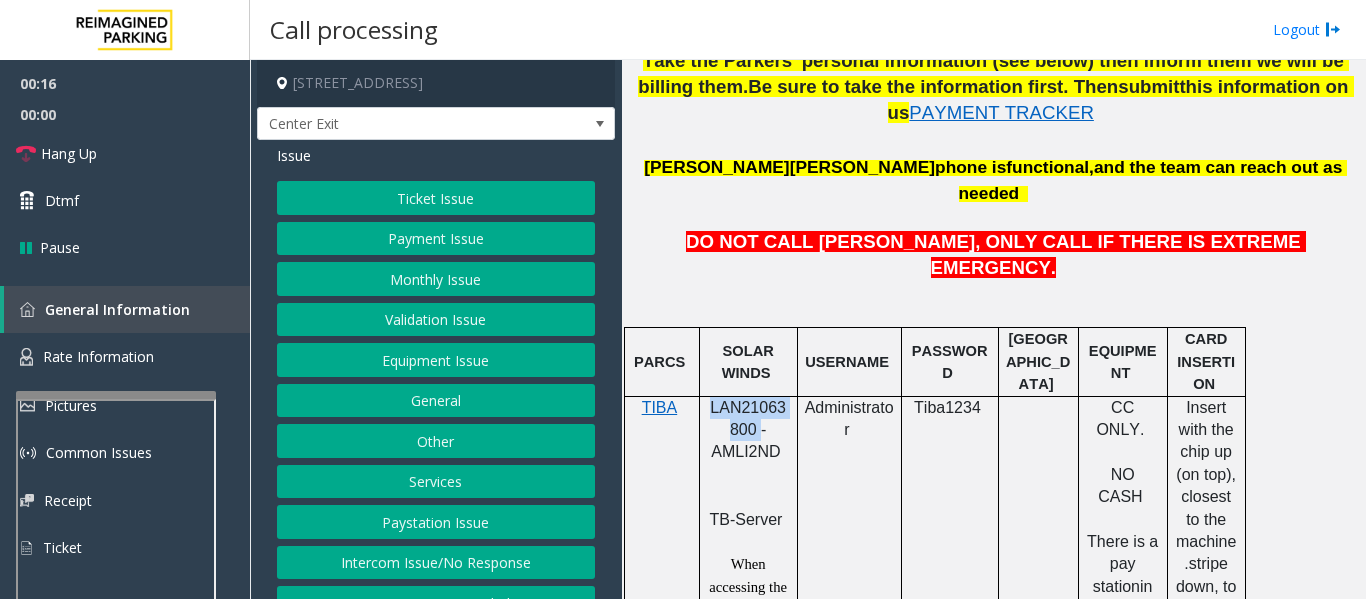 click on "Monthly Issue" 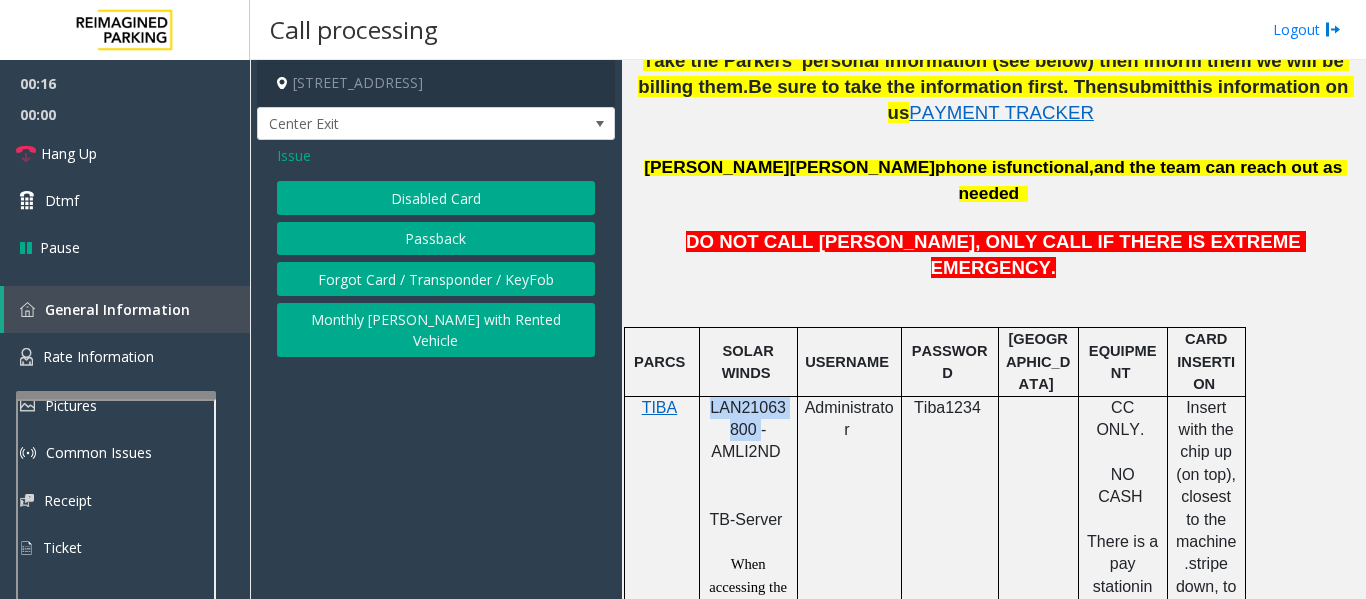click on "Forgot Card / Transponder / KeyFob" 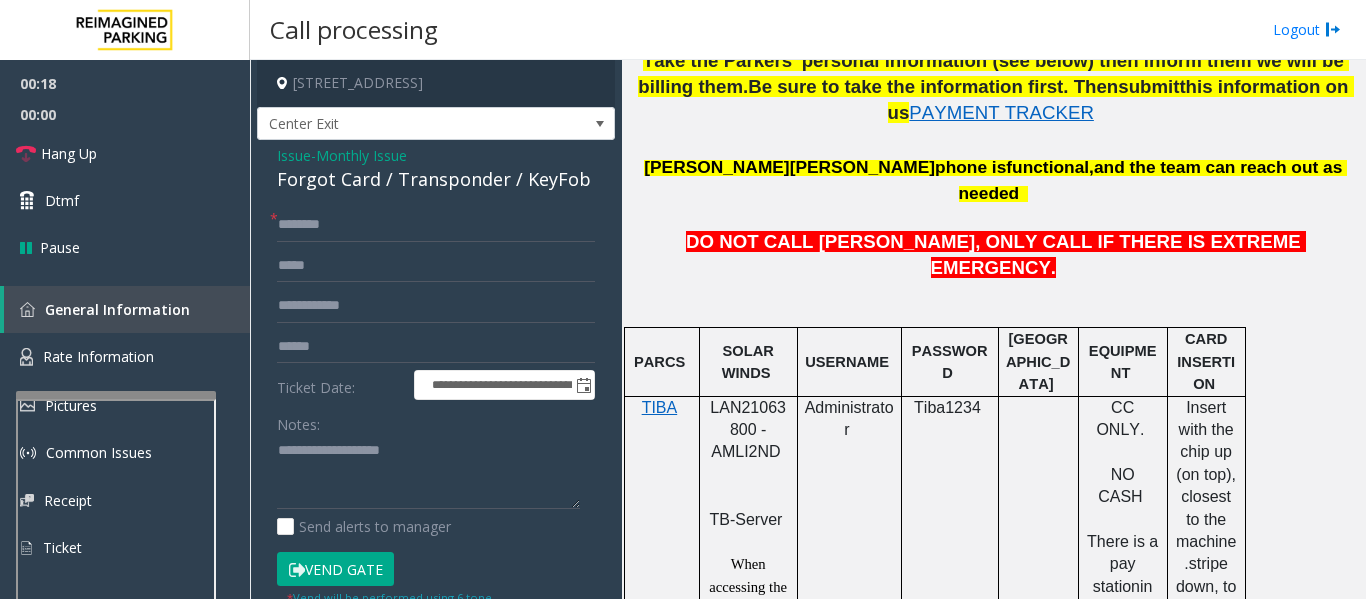 click on "Forgot Card / Transponder / KeyFob" 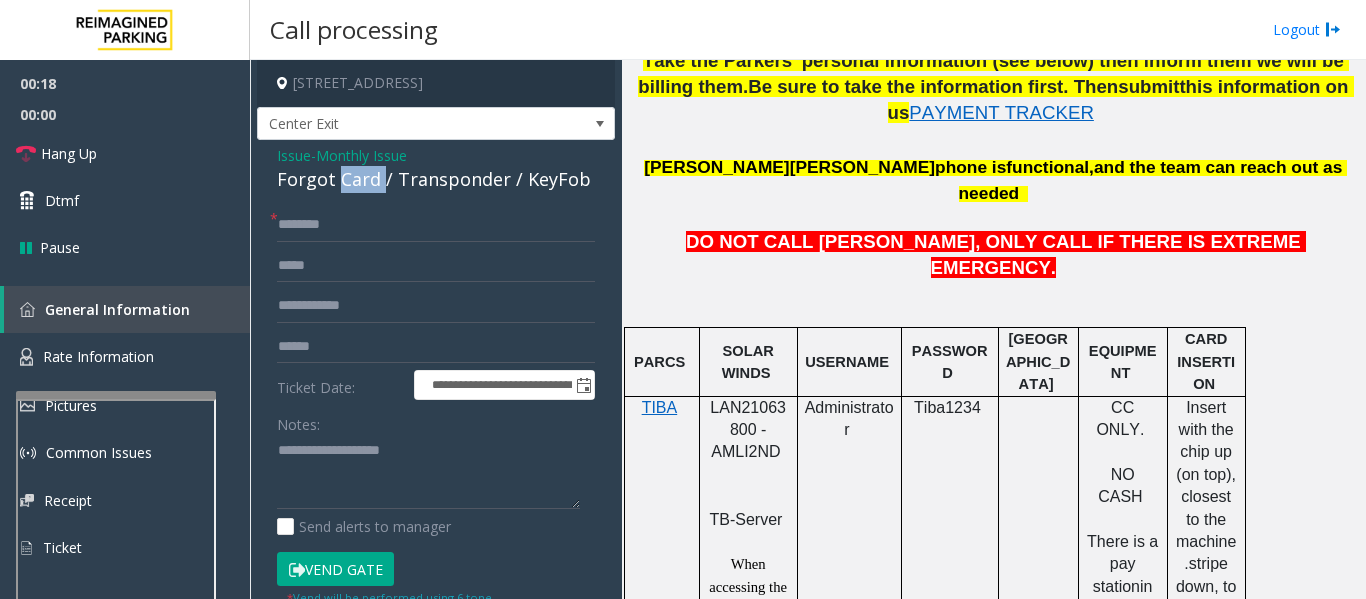 click on "Forgot Card / Transponder / KeyFob" 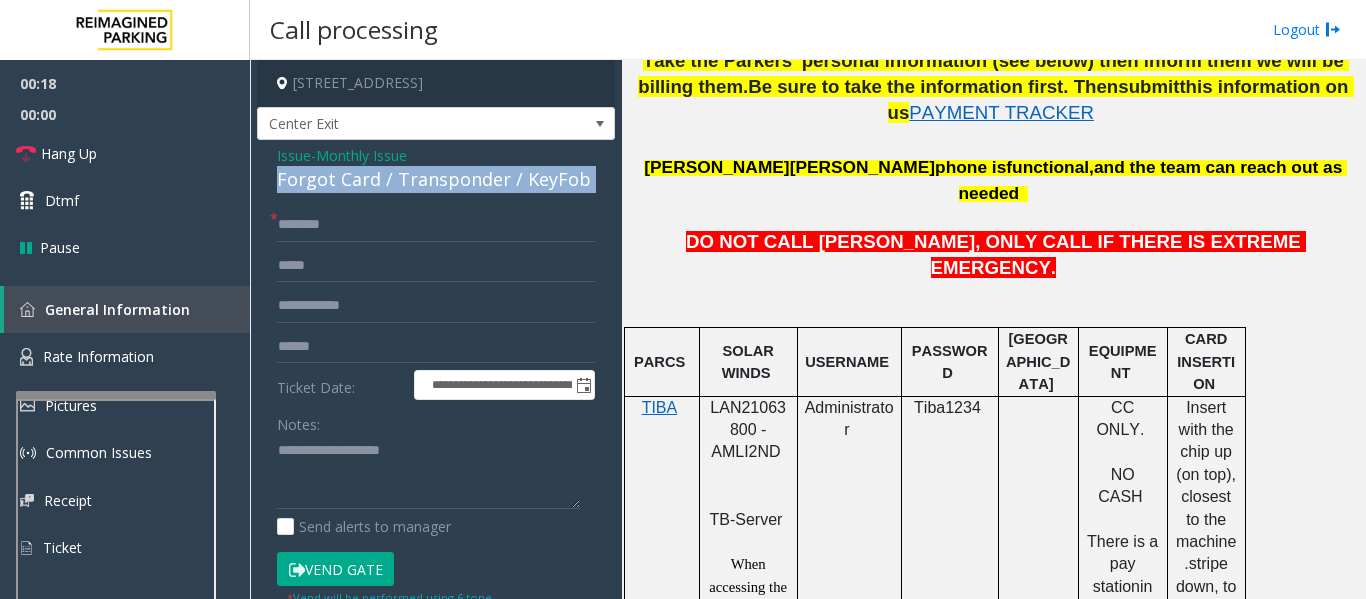 click on "Forgot Card / Transponder / KeyFob" 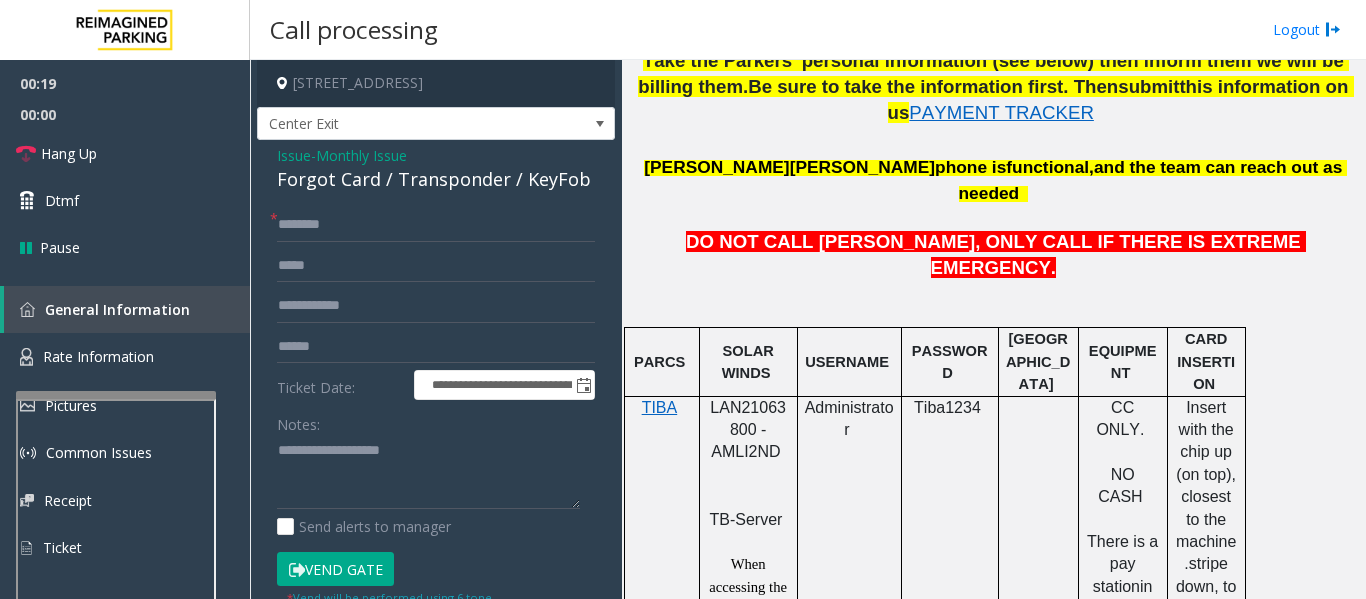 click on "Issue" 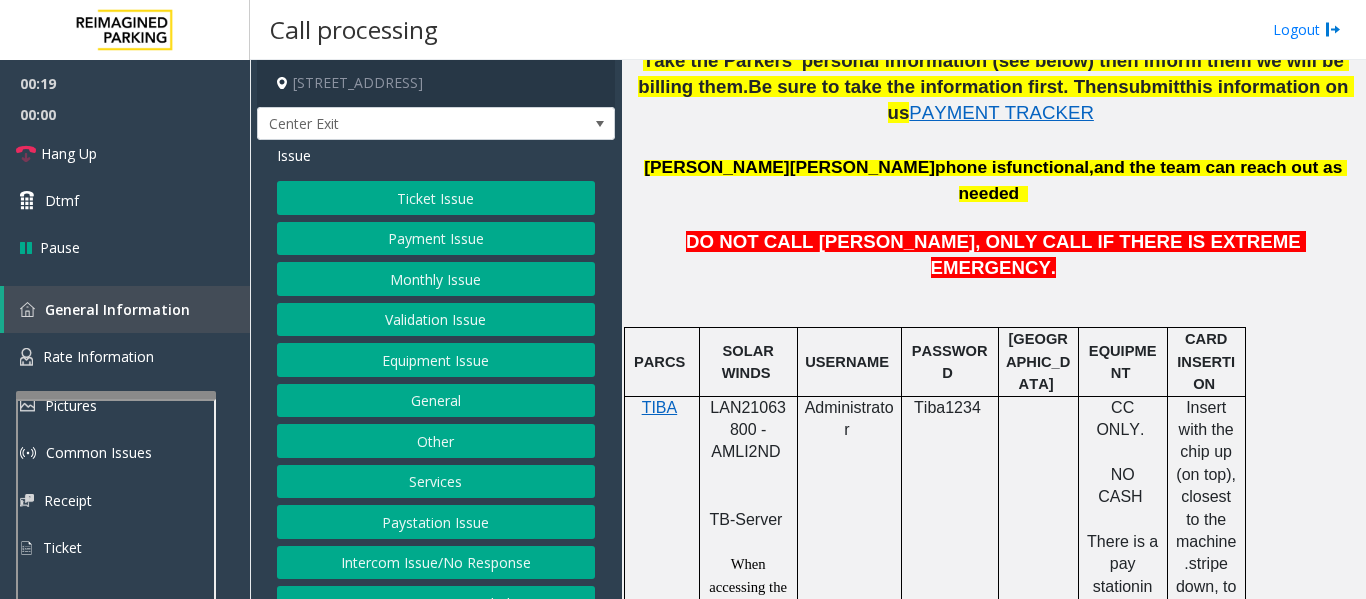 click on "Monthly Issue" 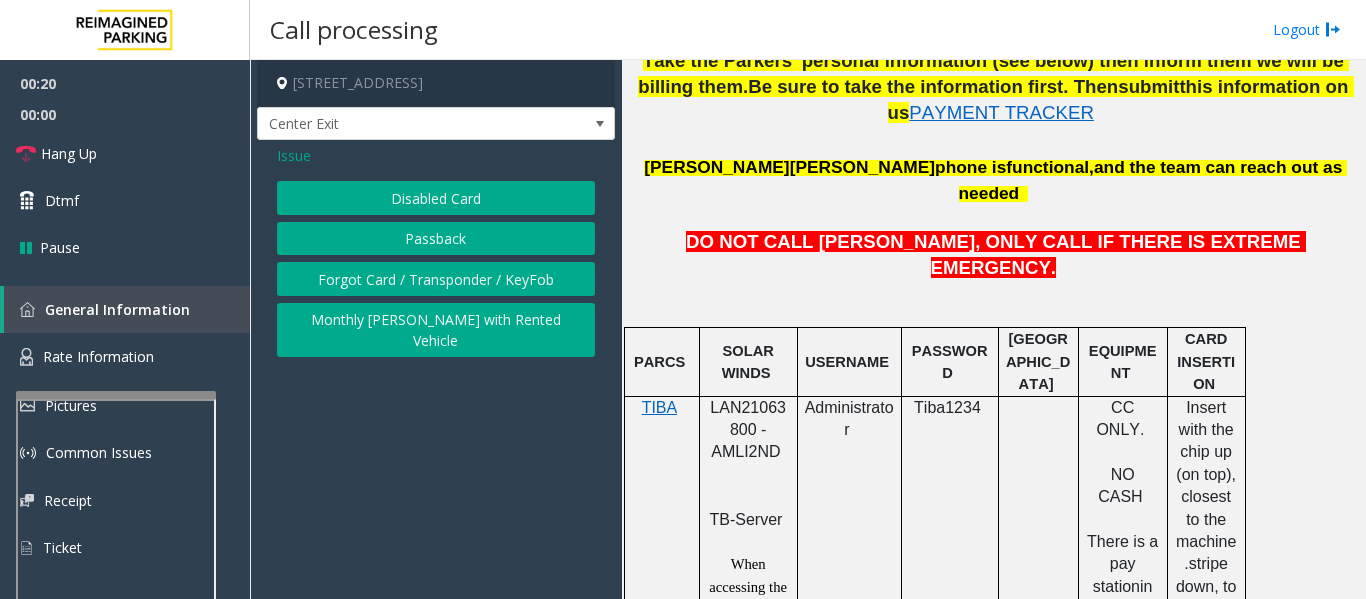 click on "Passback" 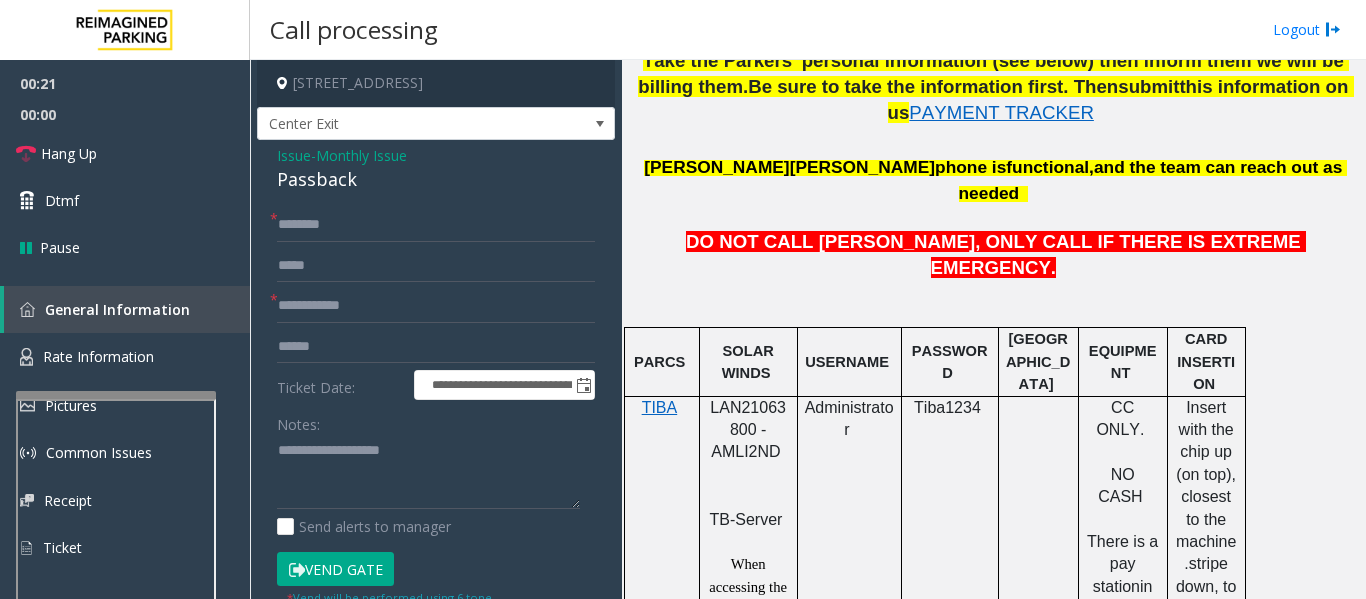 click on "Passback" 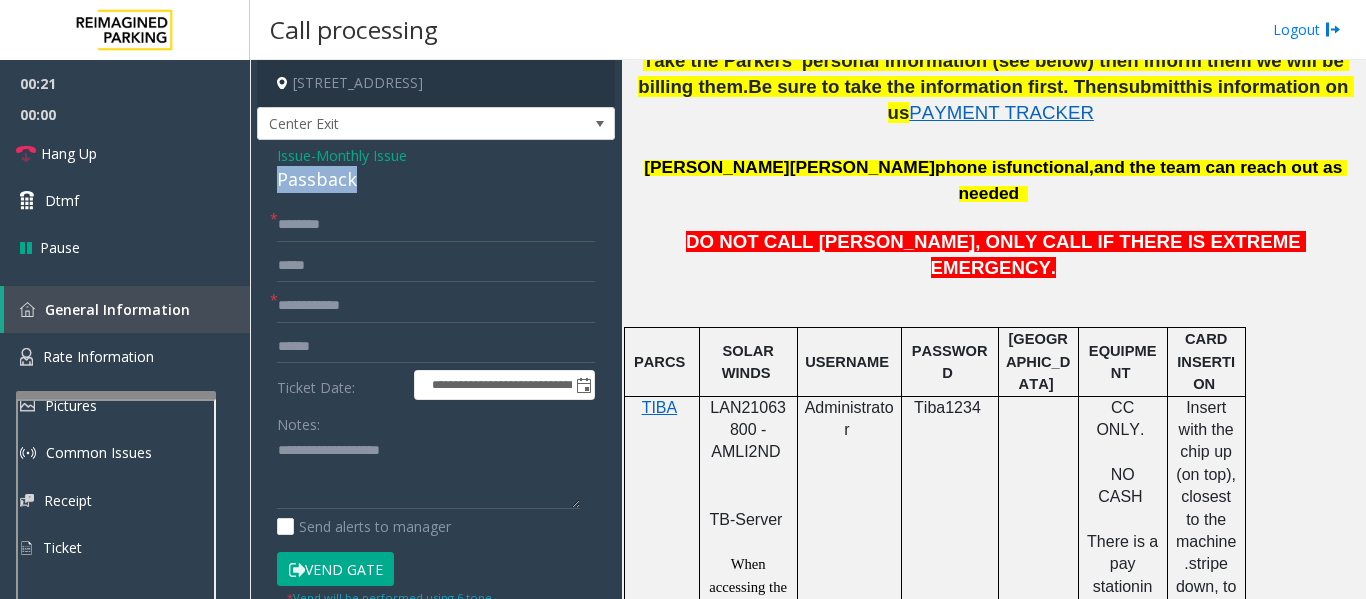 click on "Passback" 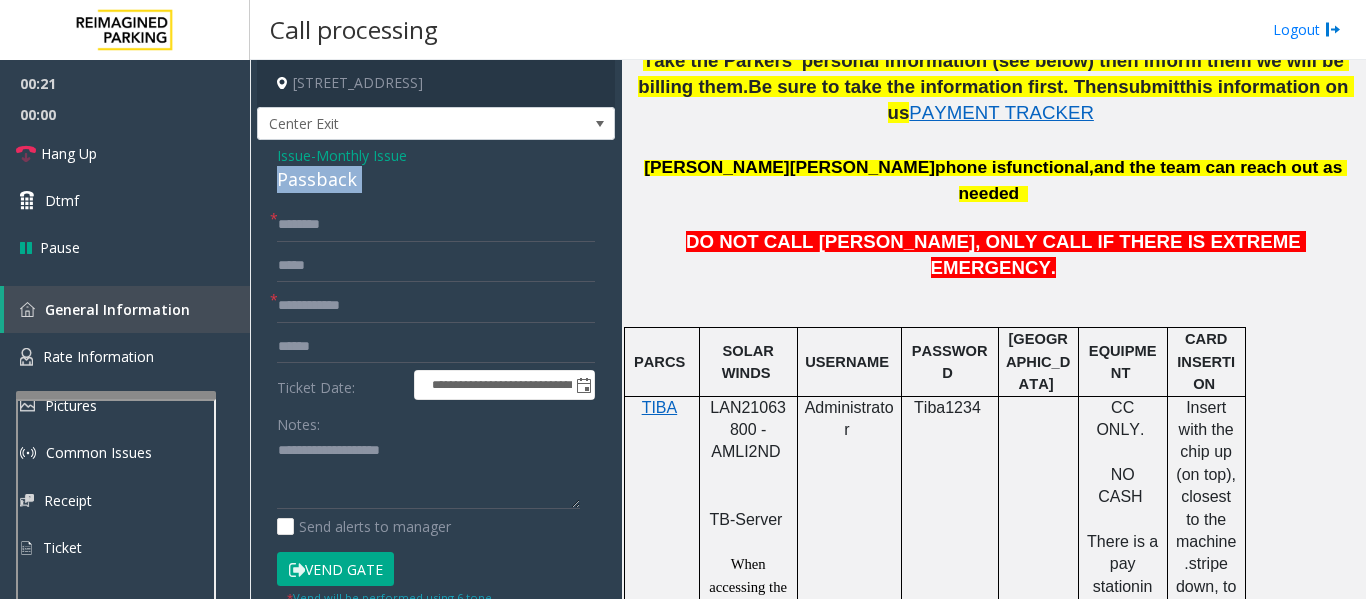 click on "Passback" 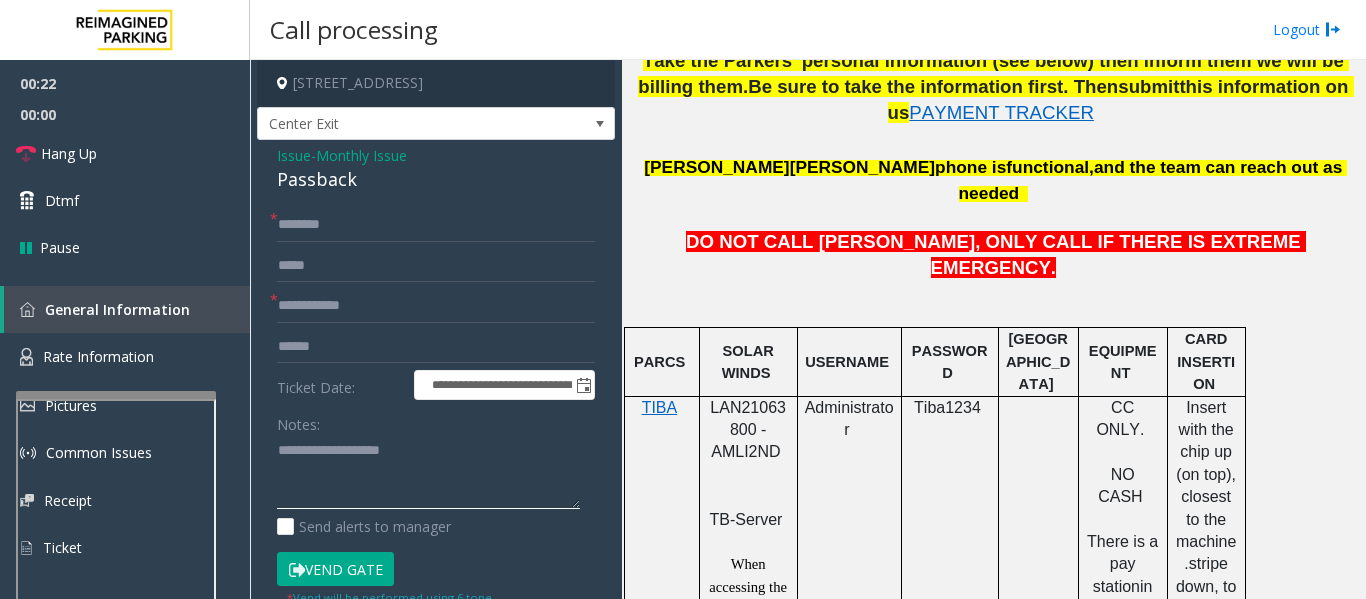 click 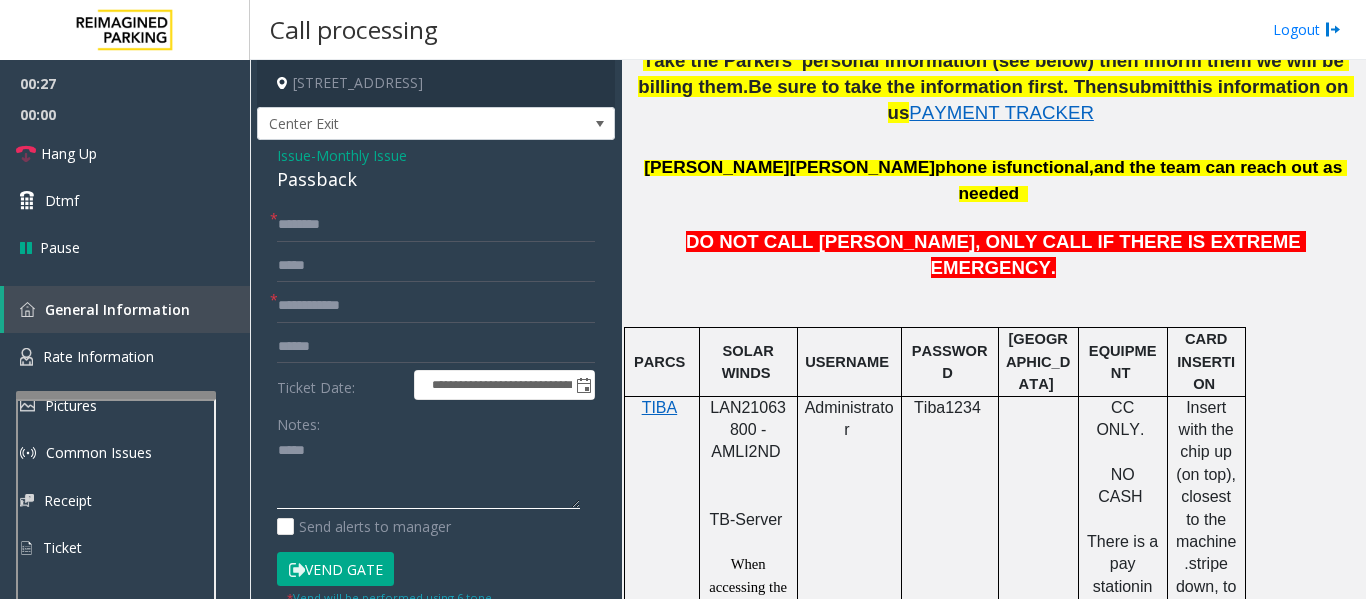paste on "********" 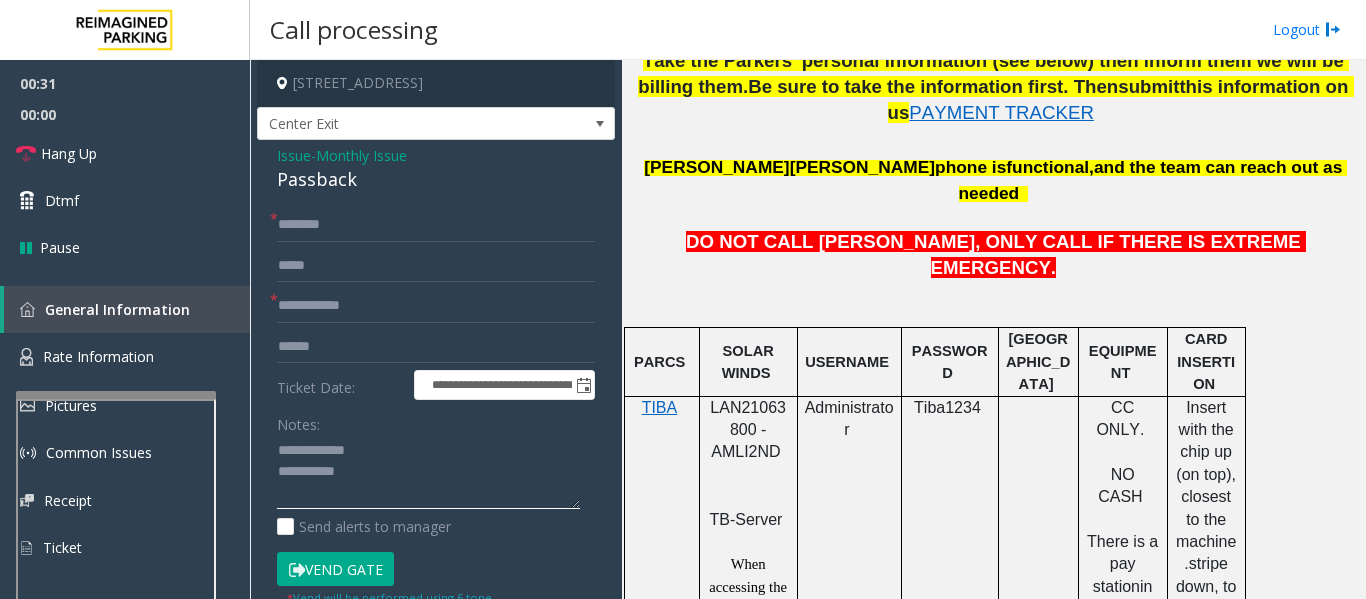 type on "**********" 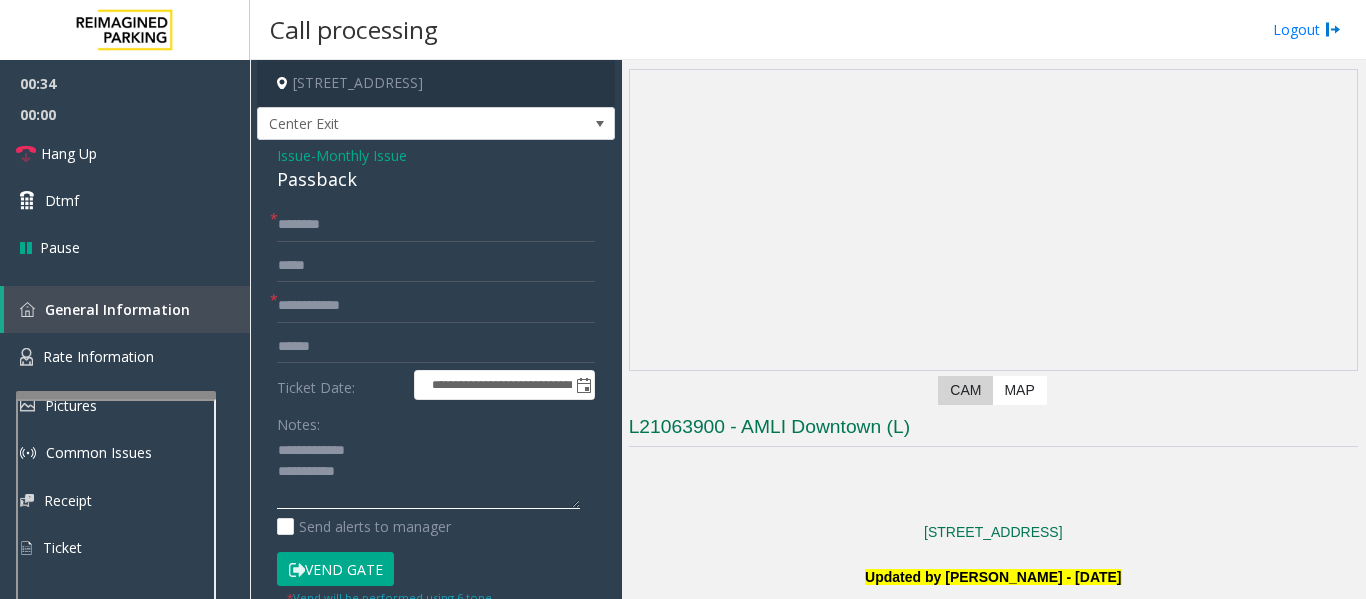 scroll, scrollTop: 198, scrollLeft: 0, axis: vertical 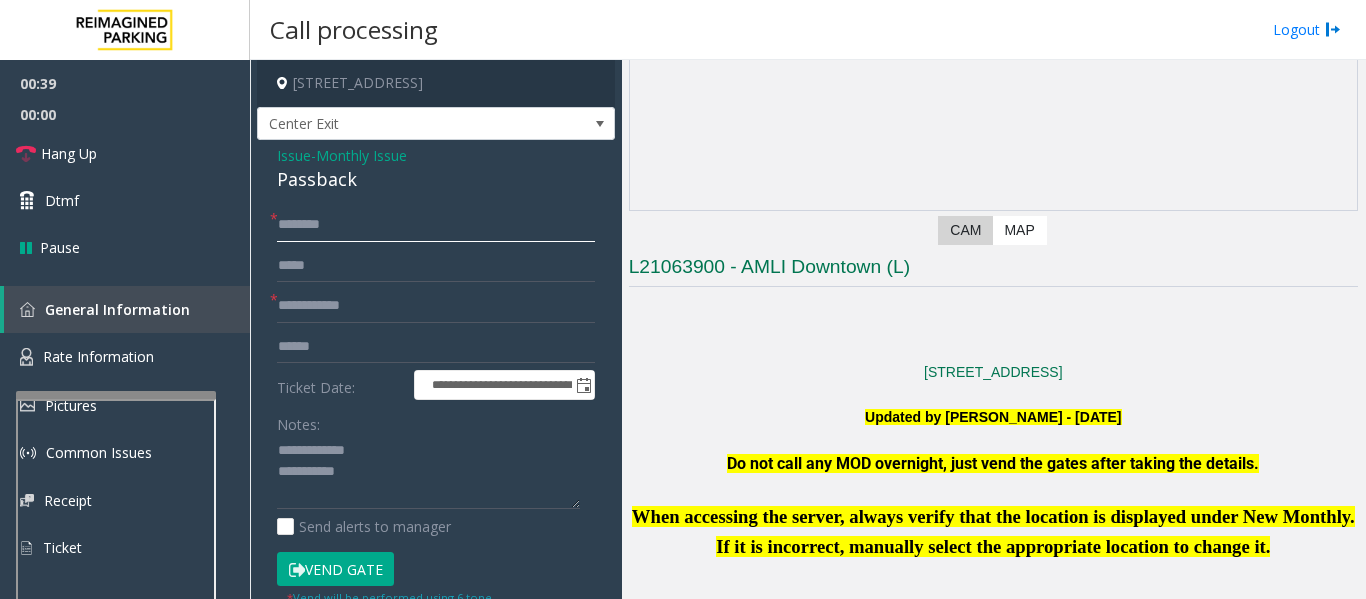 click 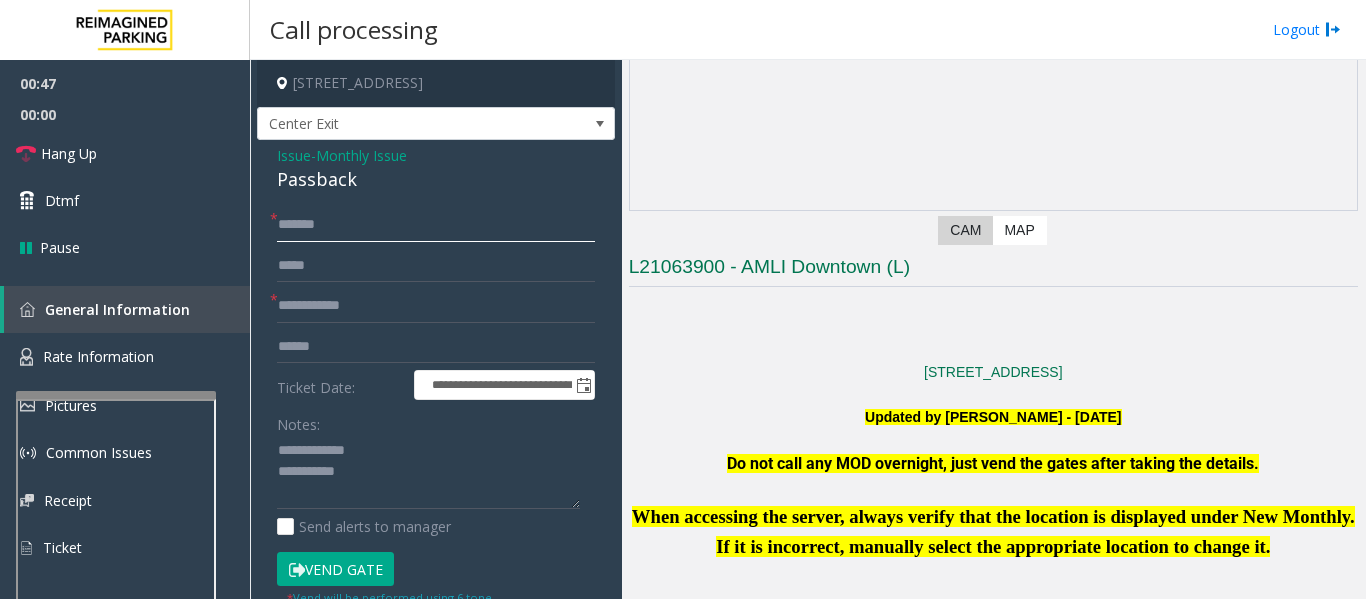 type on "******" 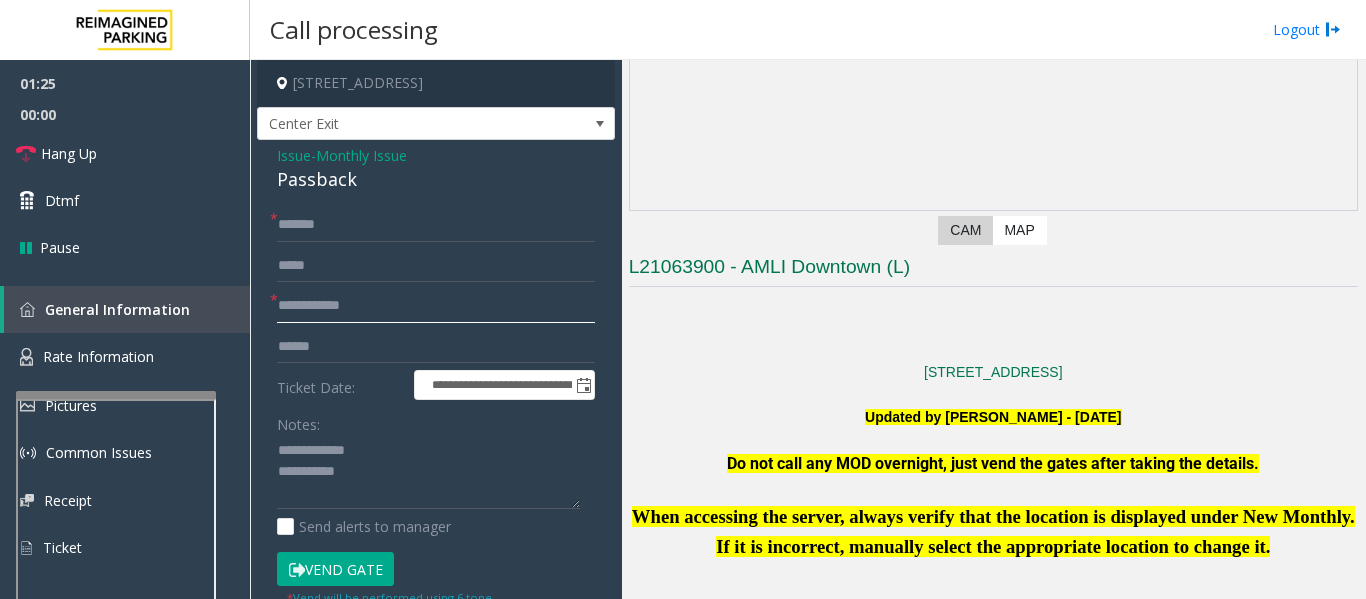 click 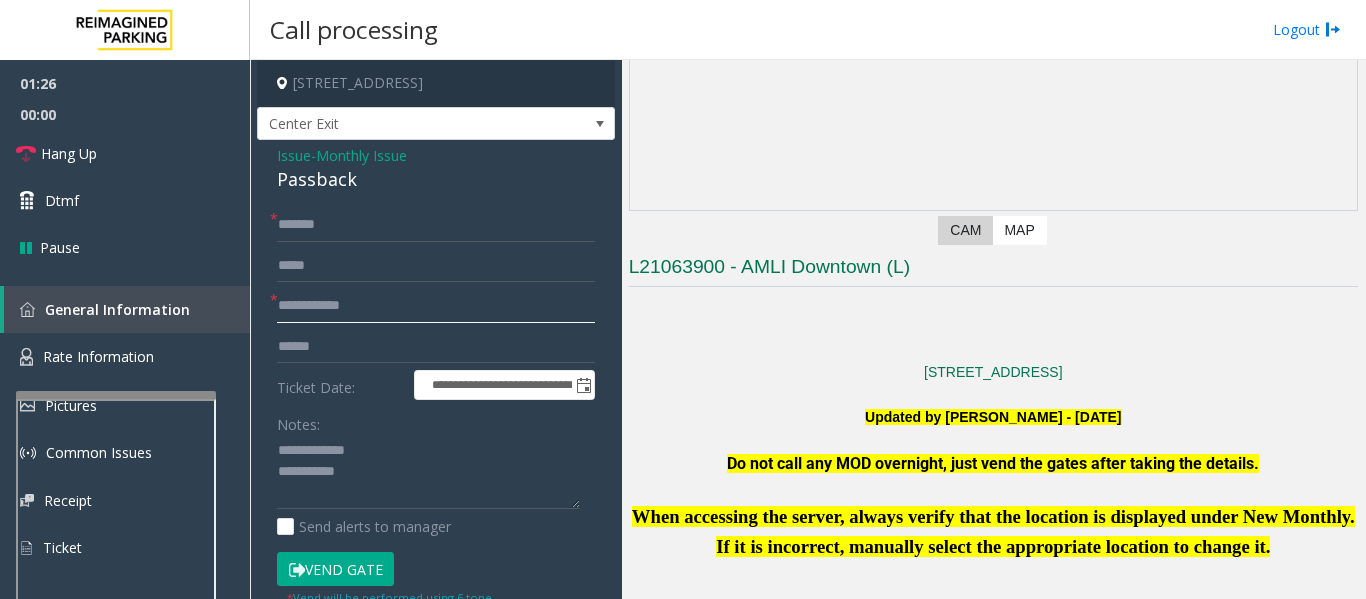 paste on "****" 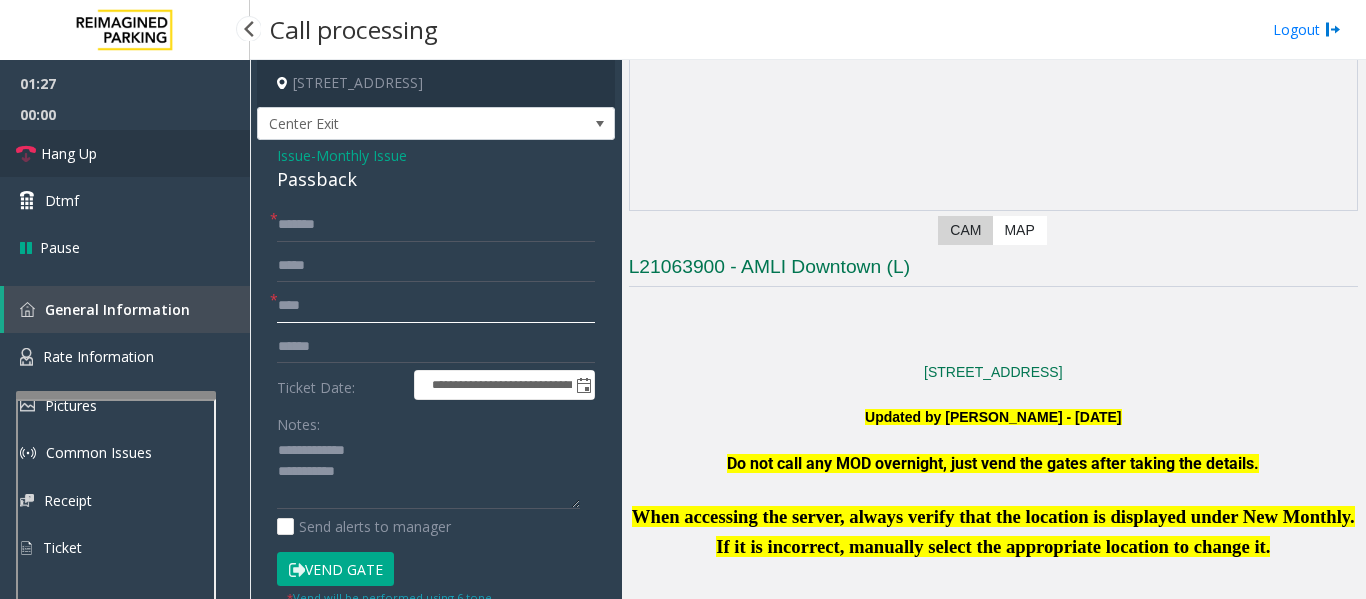 type on "****" 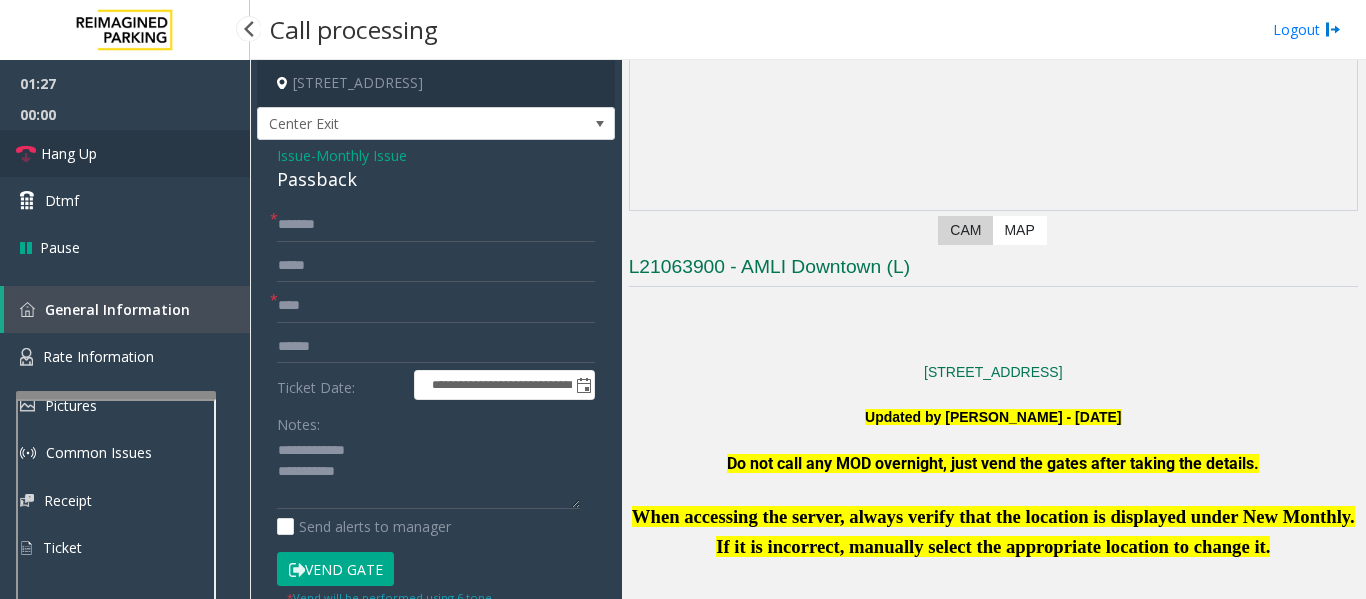 click on "Hang Up" at bounding box center (125, 153) 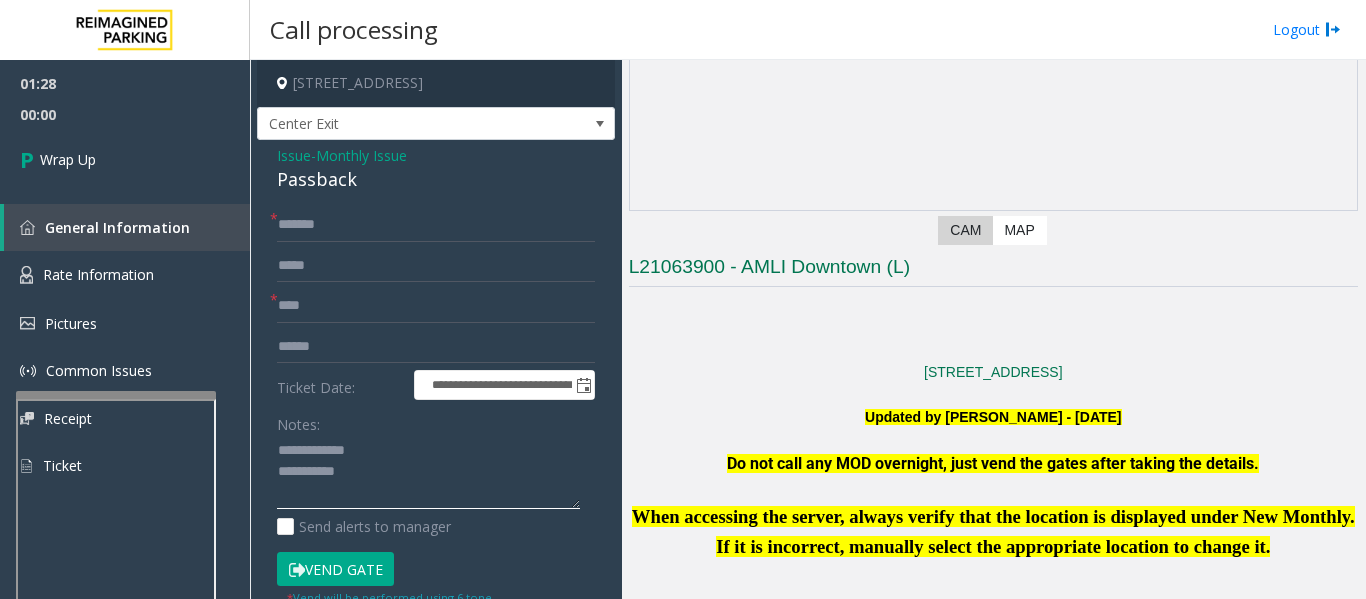 click 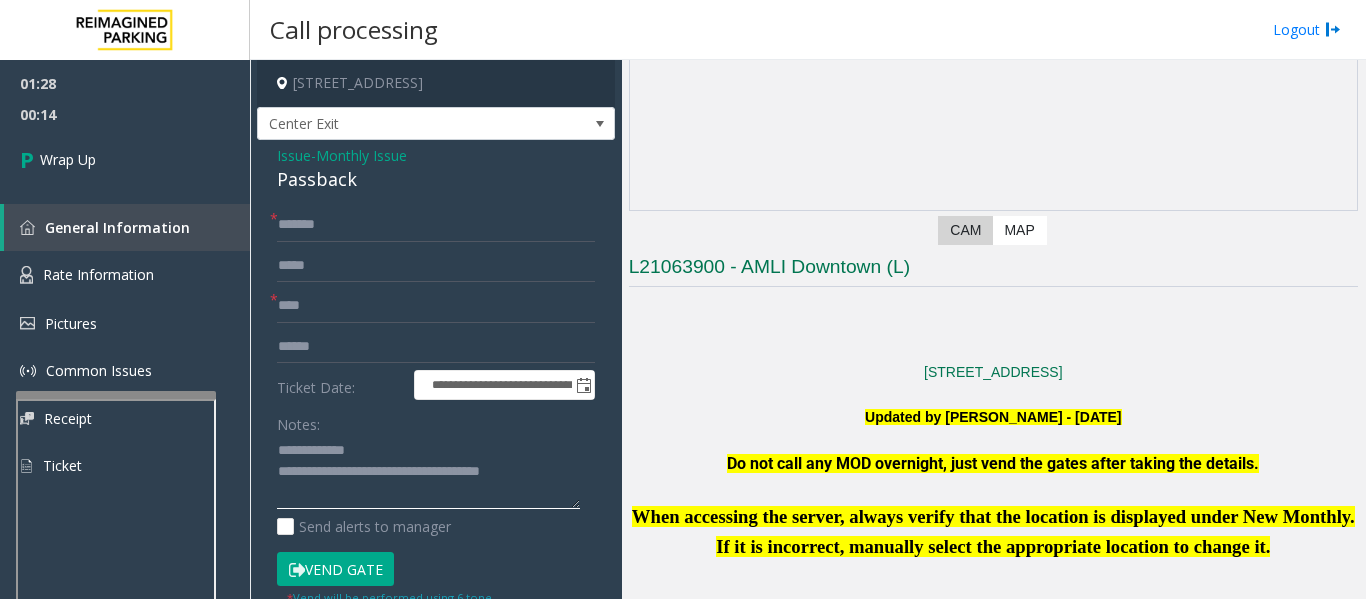 click 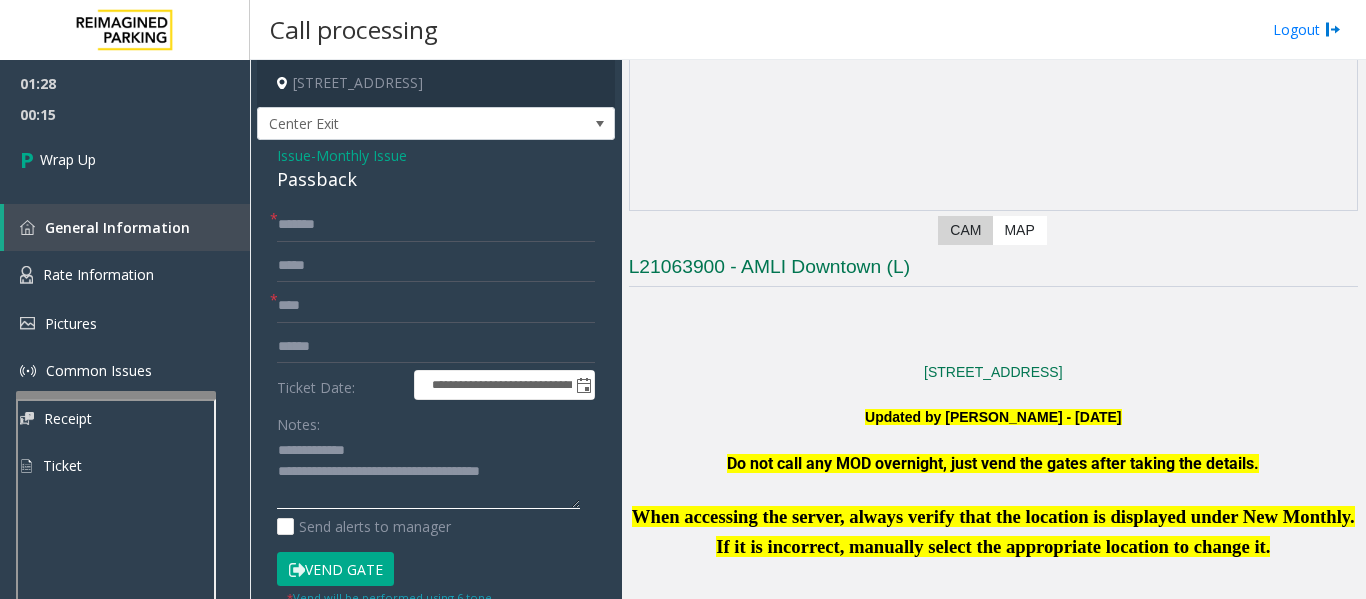 click 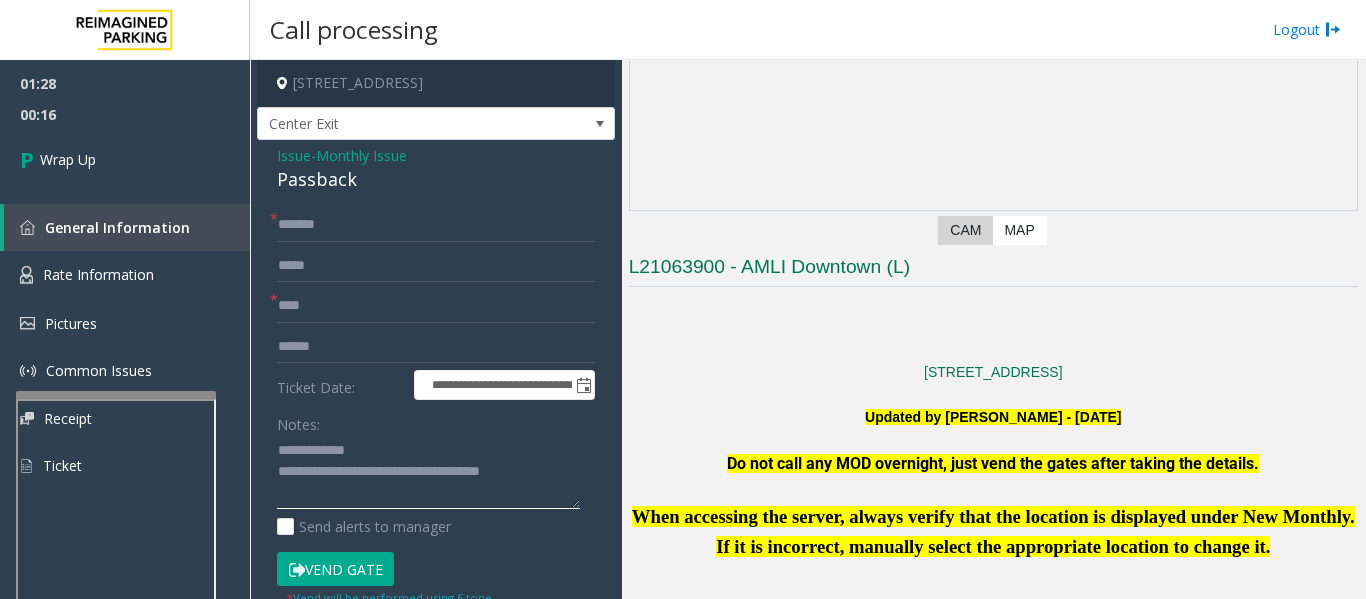 click 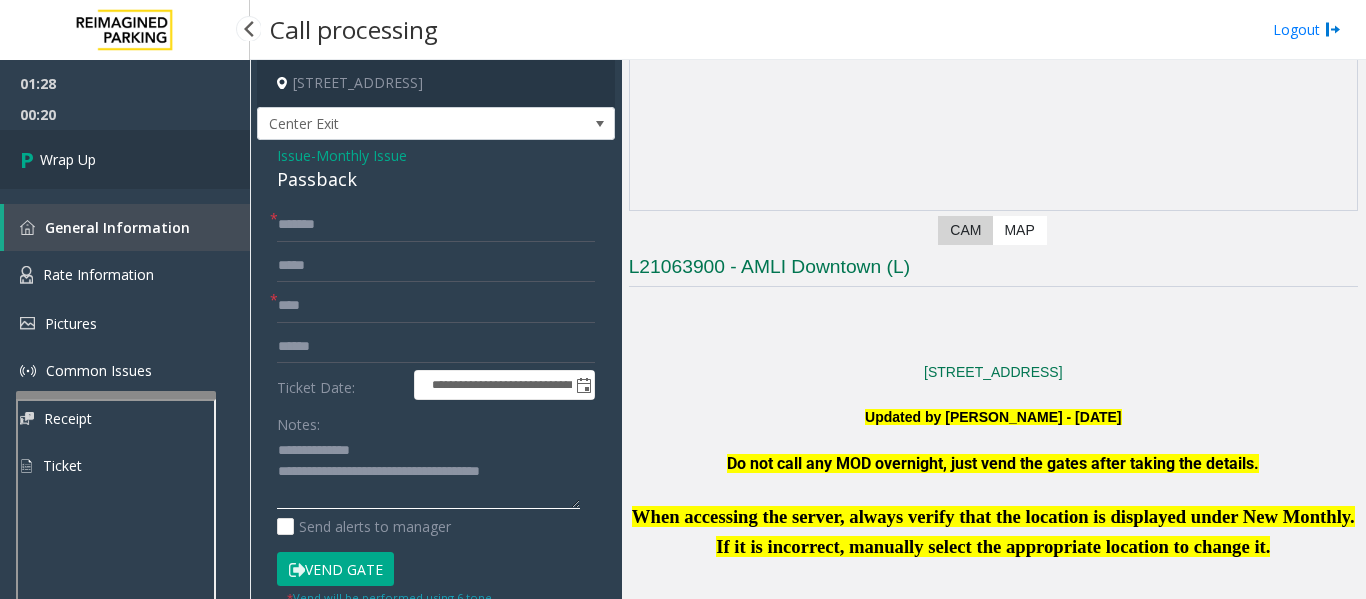 type on "**********" 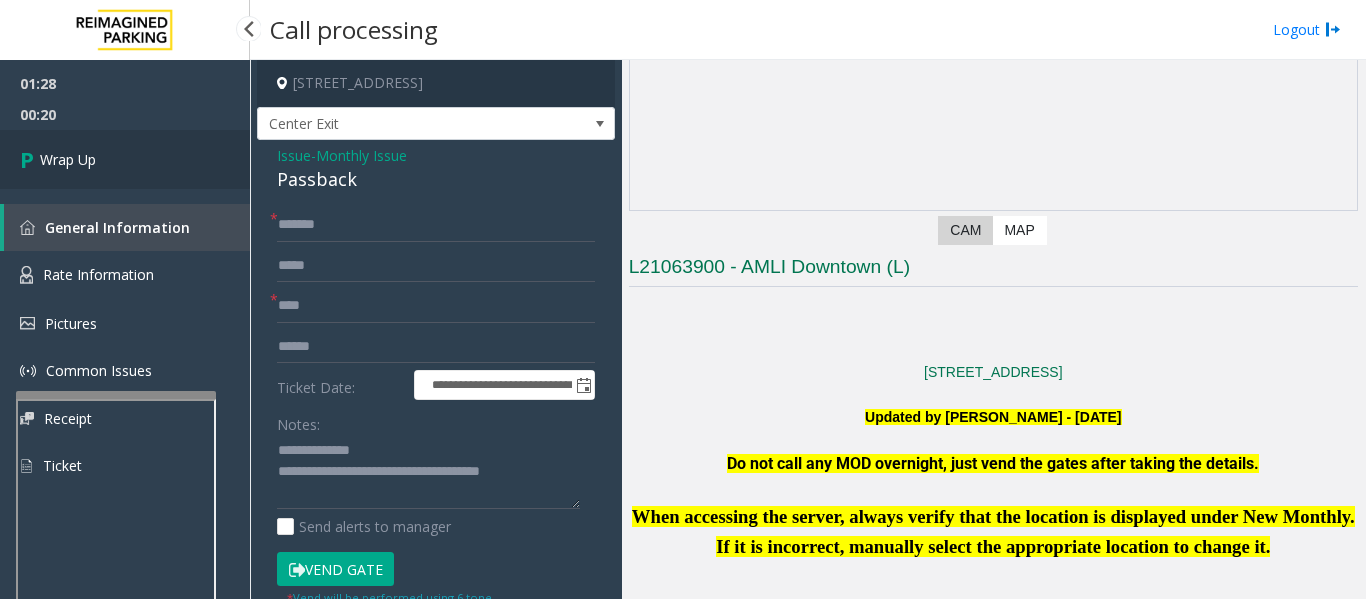 click on "Wrap Up" at bounding box center (125, 159) 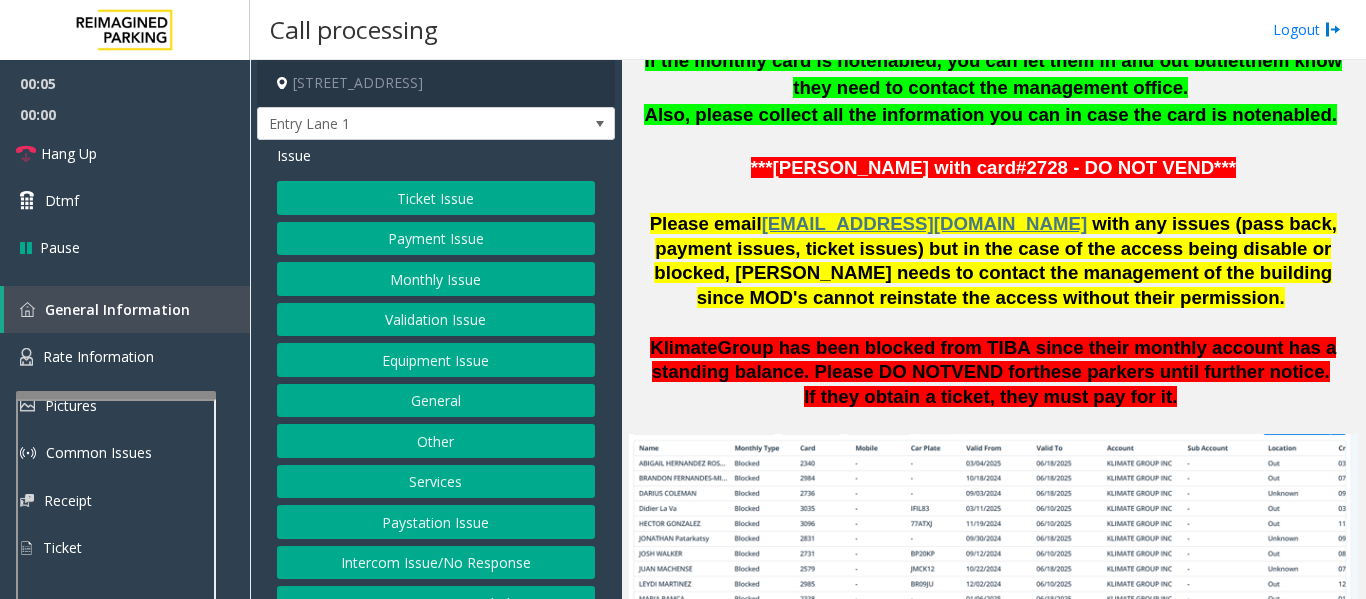 scroll, scrollTop: 1419, scrollLeft: 0, axis: vertical 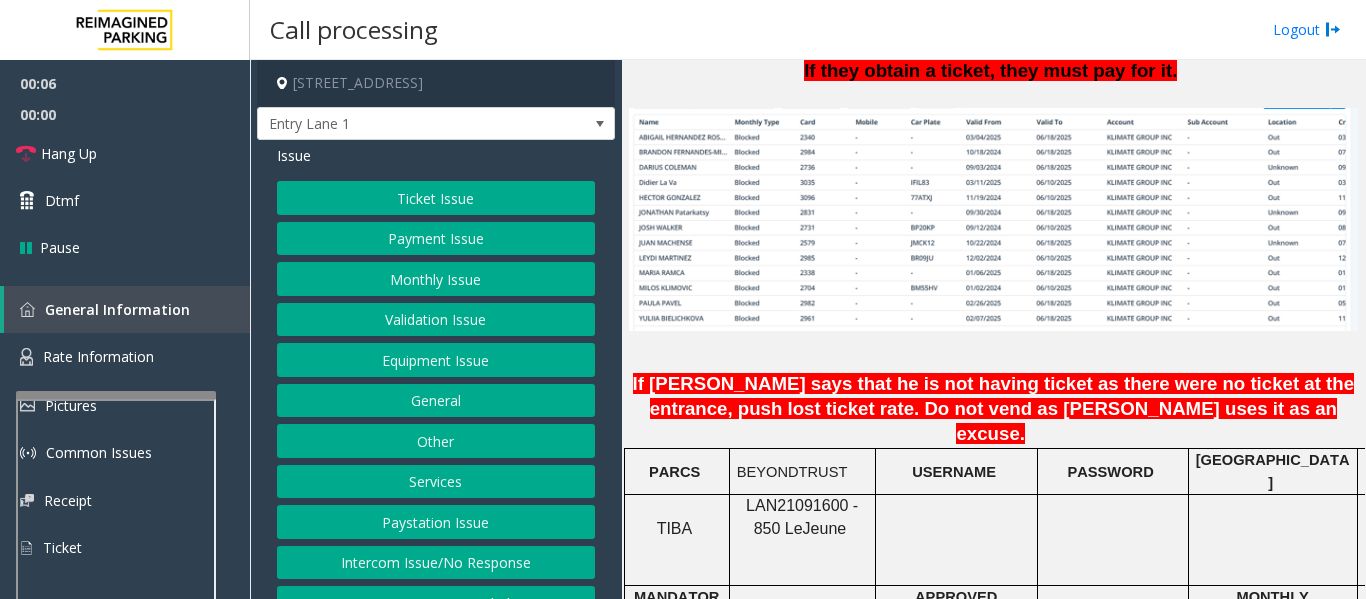 click on "LAN21091600 - 850 Le" 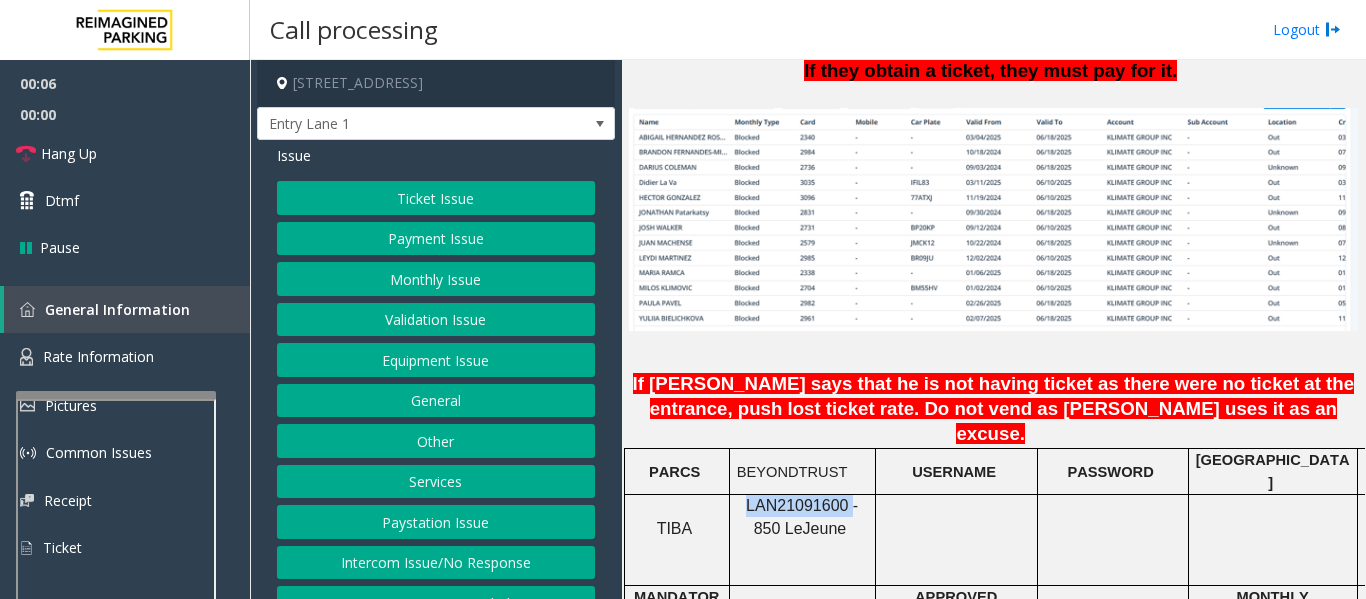click on "LAN21091600 - 850 Le" 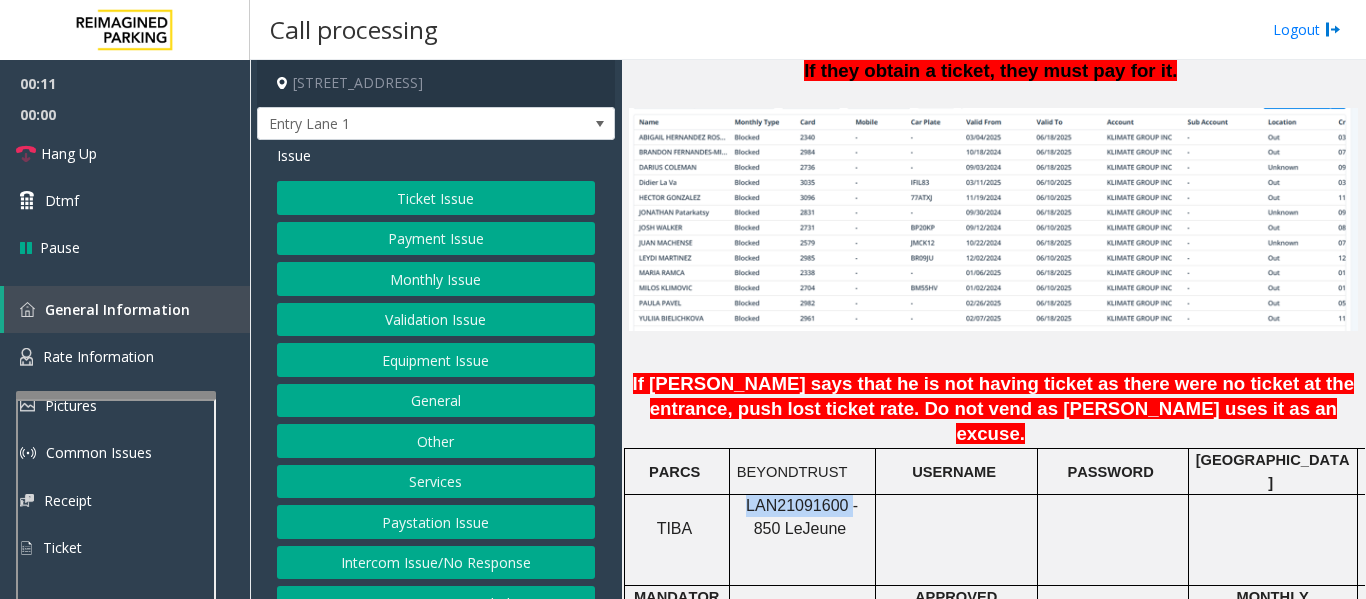 drag, startPoint x: 483, startPoint y: 557, endPoint x: 480, endPoint y: 535, distance: 22.203604 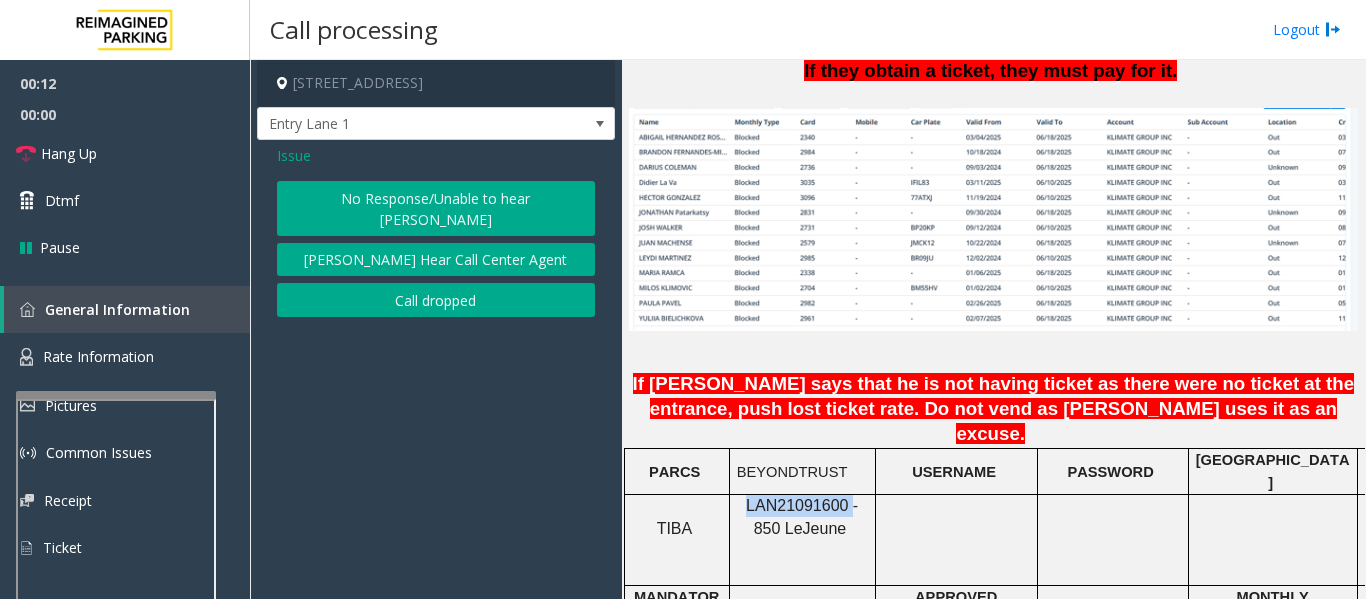 click on "No Response/Unable to hear [PERSON_NAME]" 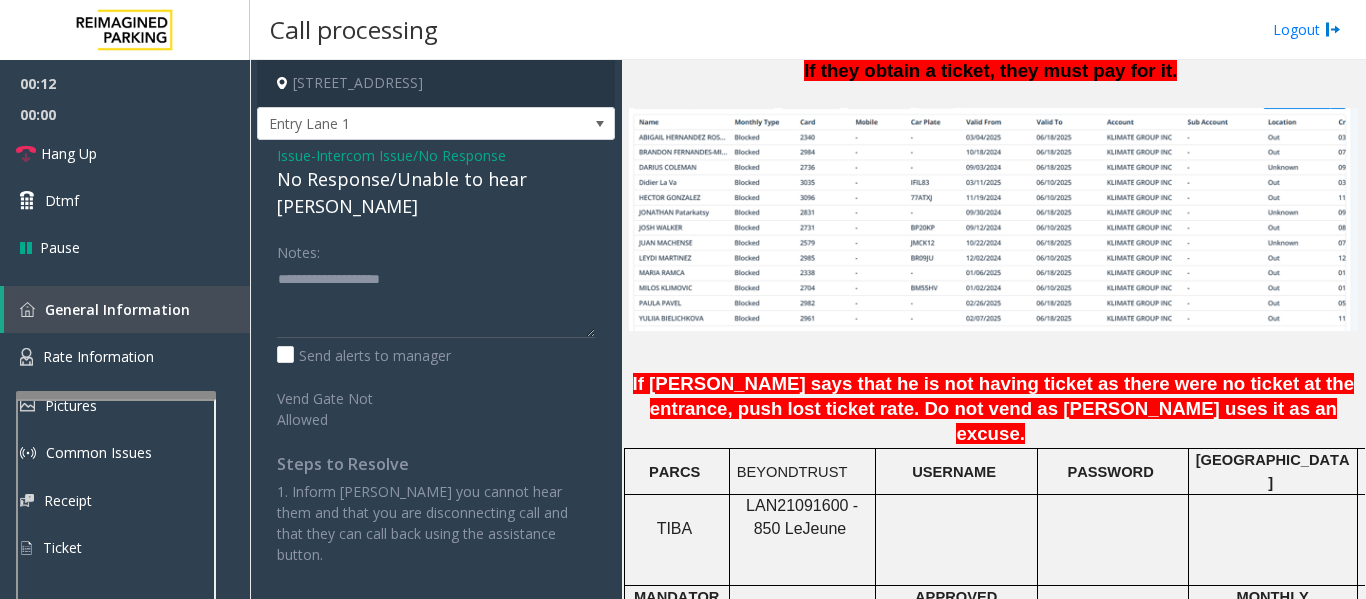click on "No Response/Unable to hear [PERSON_NAME]" 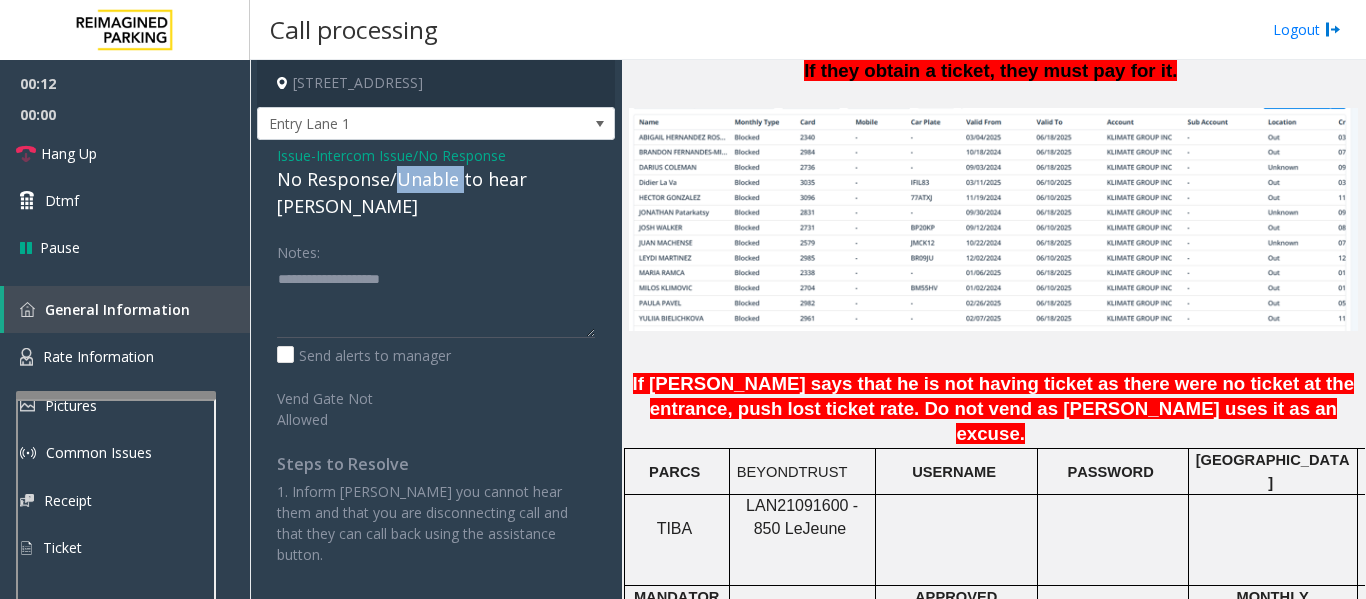 click on "No Response/Unable to hear [PERSON_NAME]" 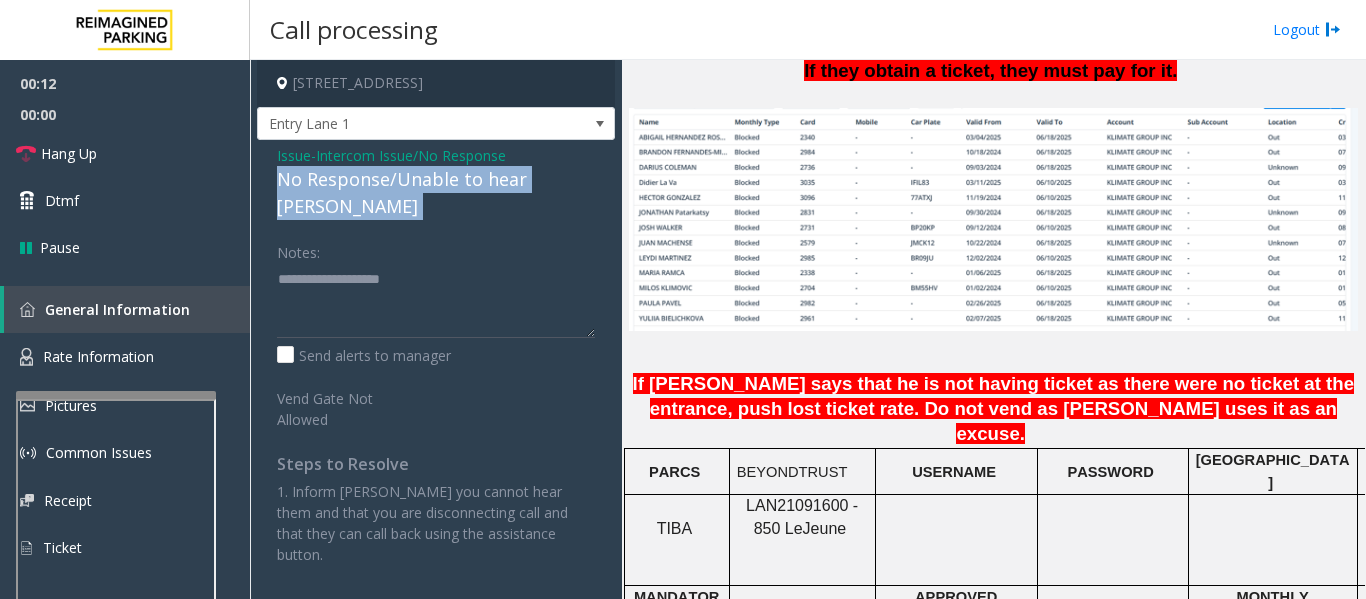 click on "No Response/Unable to hear [PERSON_NAME]" 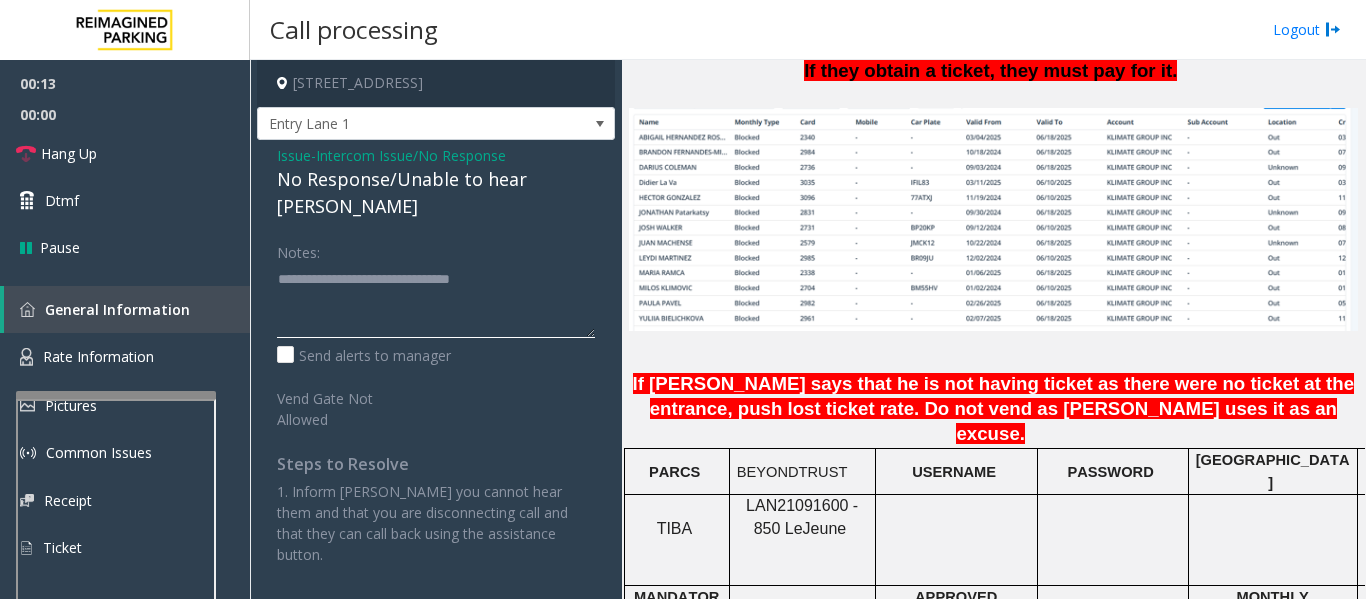 click 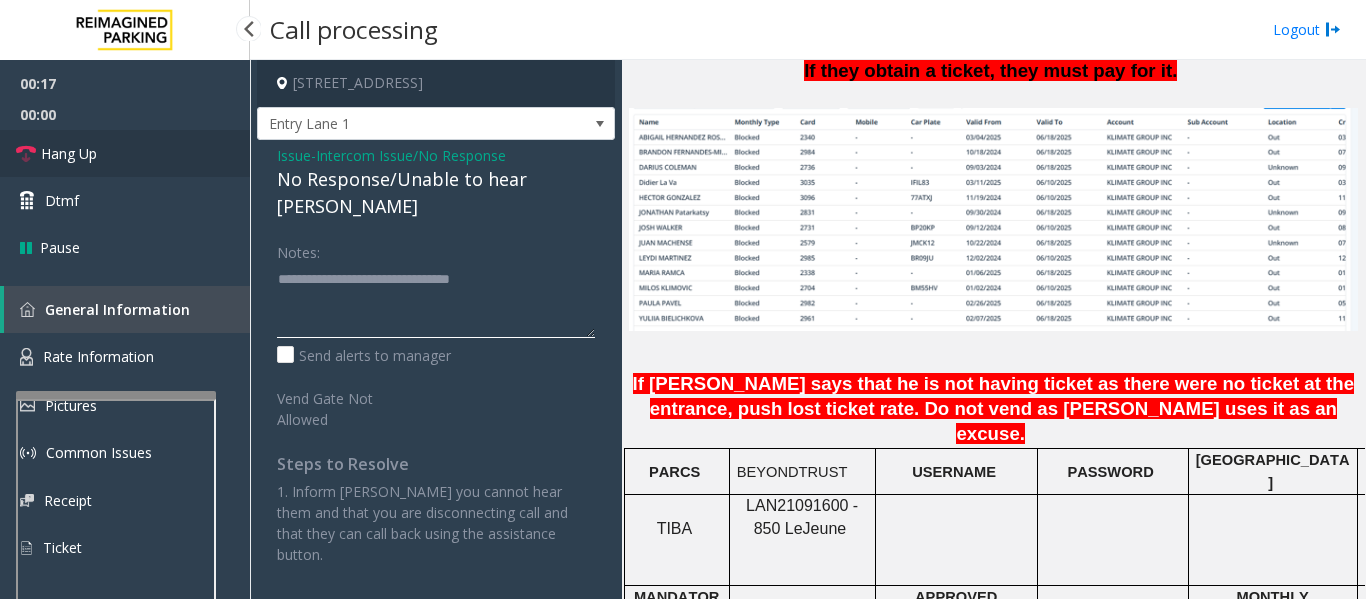 type on "**********" 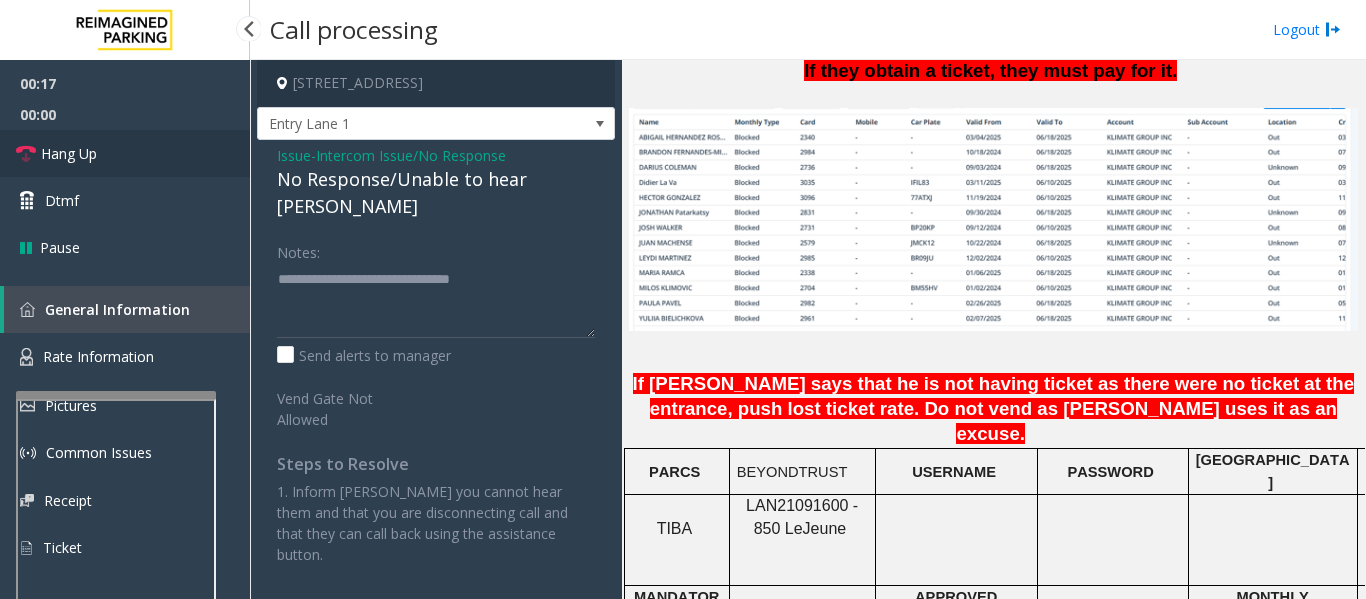 click at bounding box center (26, 154) 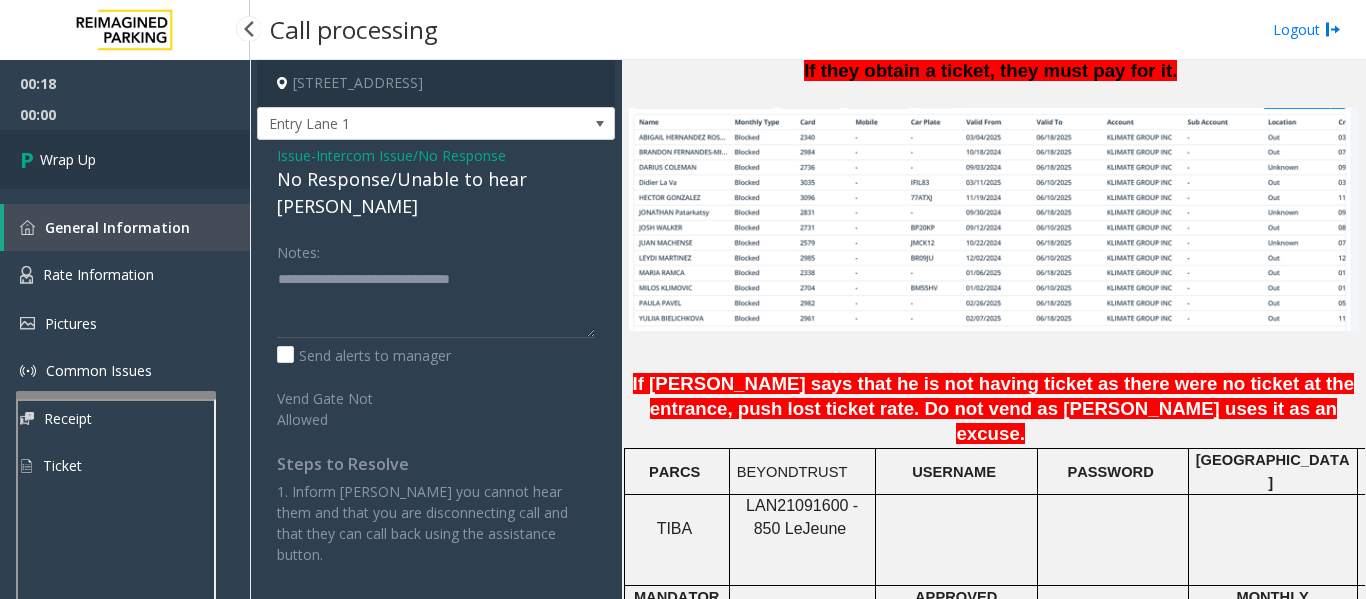 click at bounding box center (30, 159) 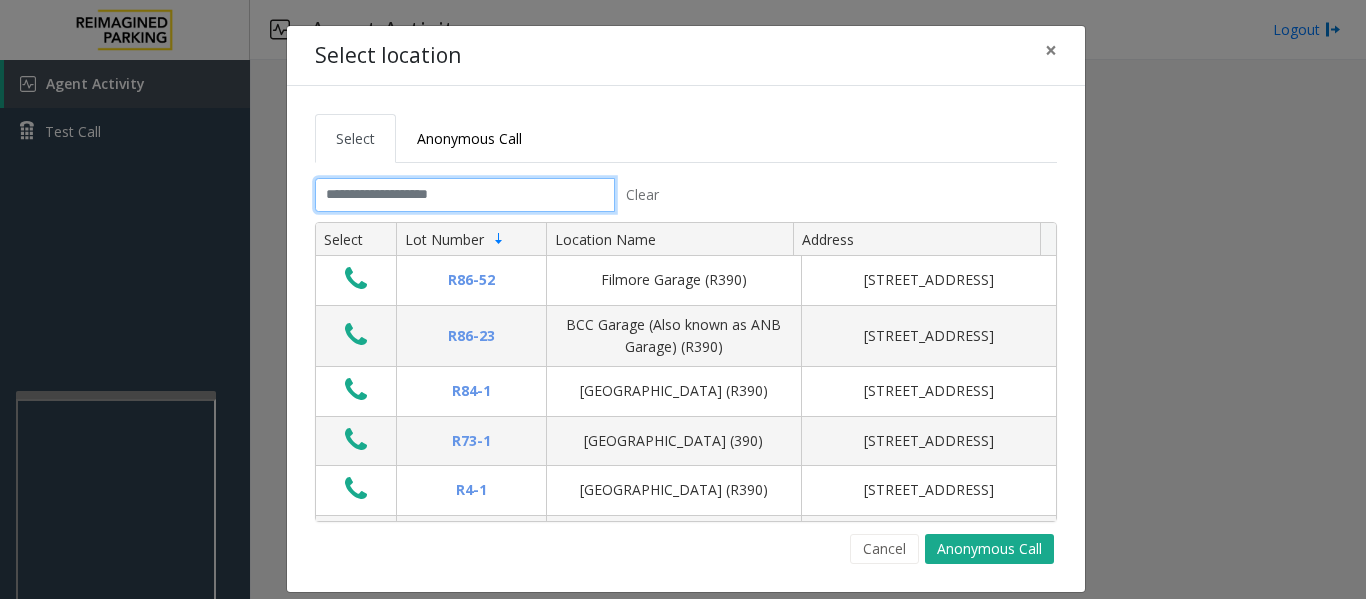click 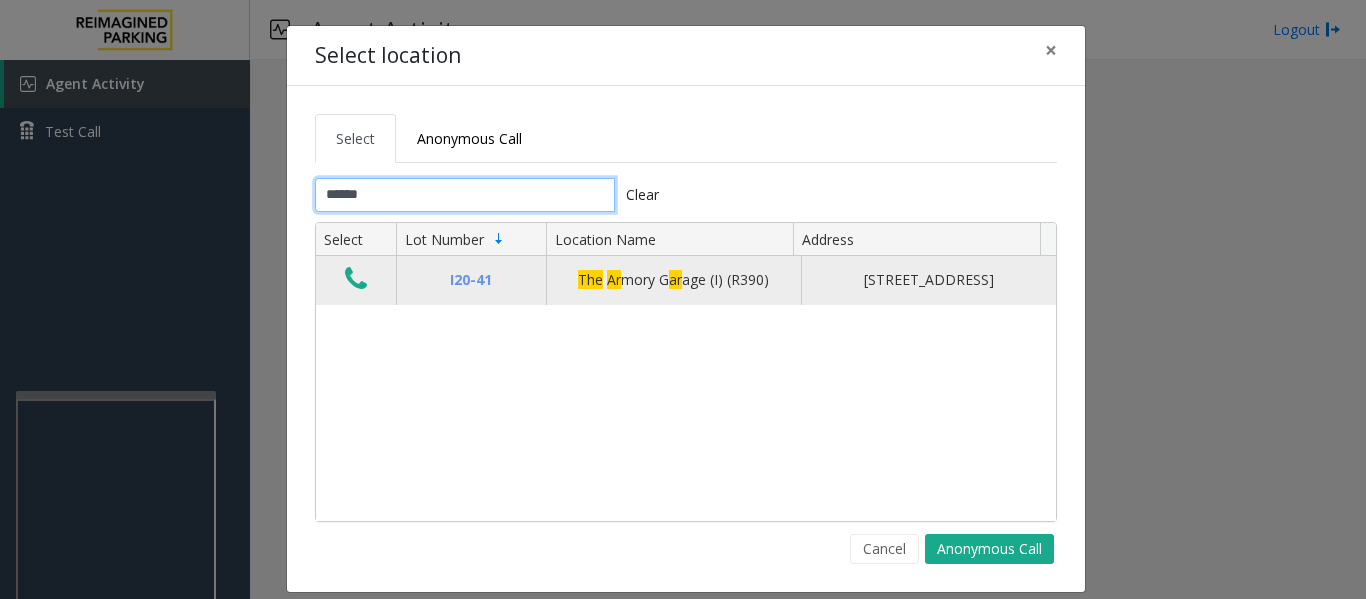 type on "******" 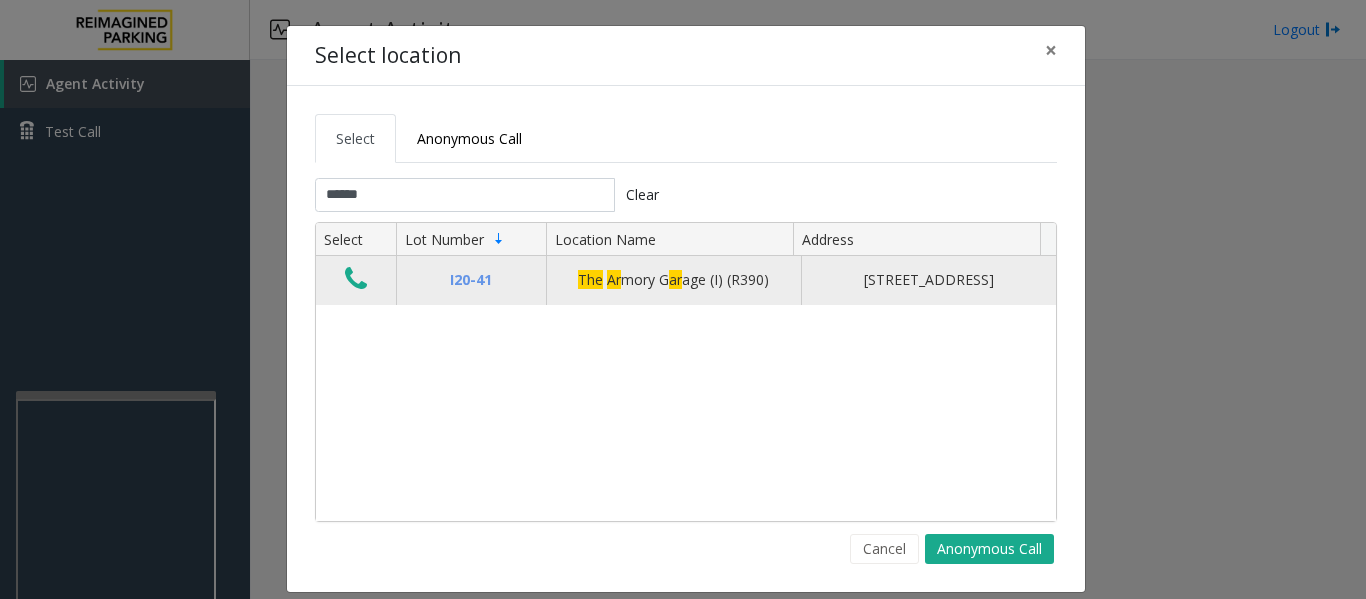 click 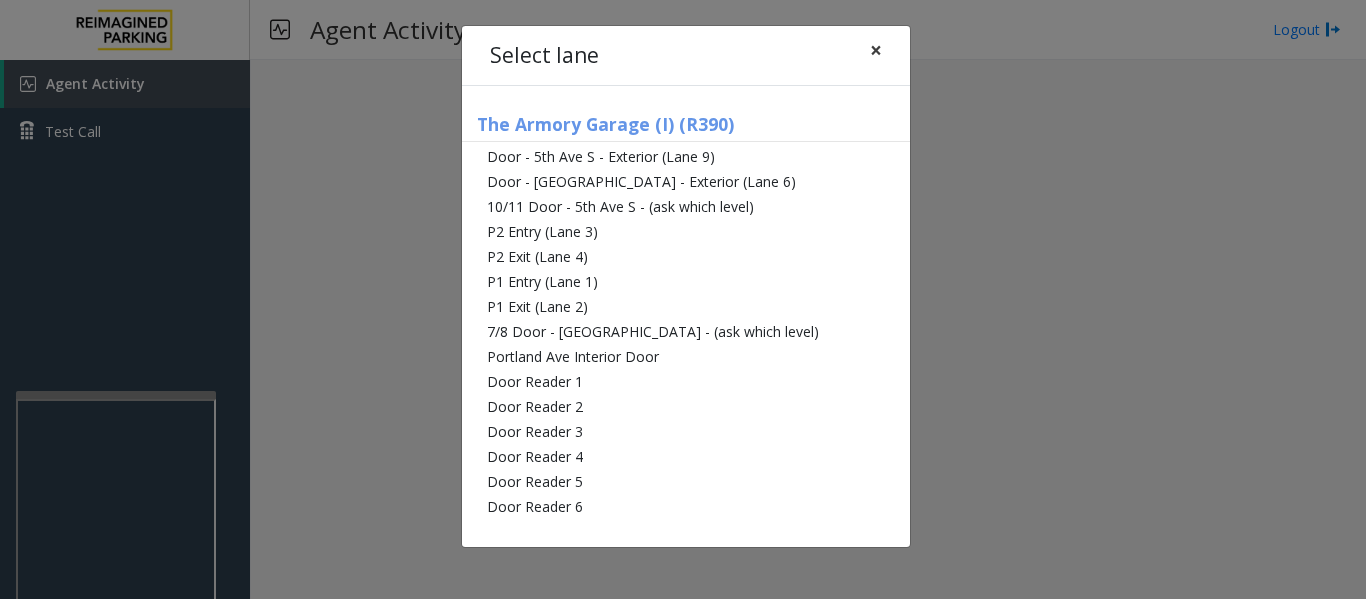 click on "×" 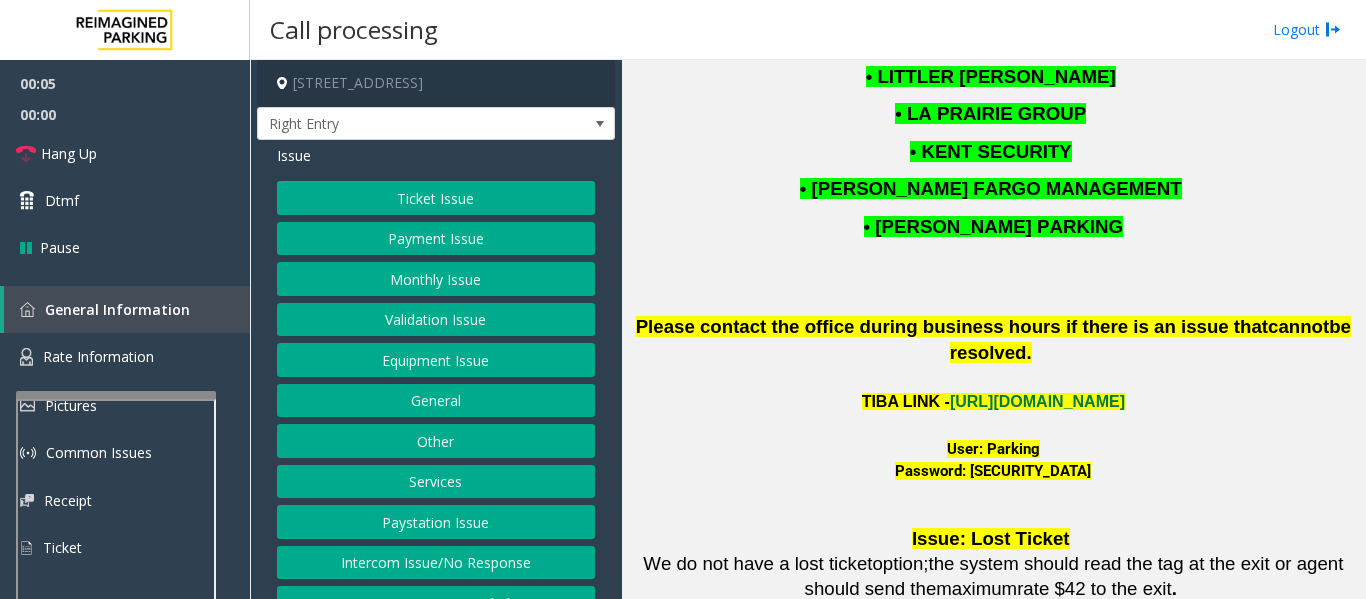 scroll, scrollTop: 2656, scrollLeft: 0, axis: vertical 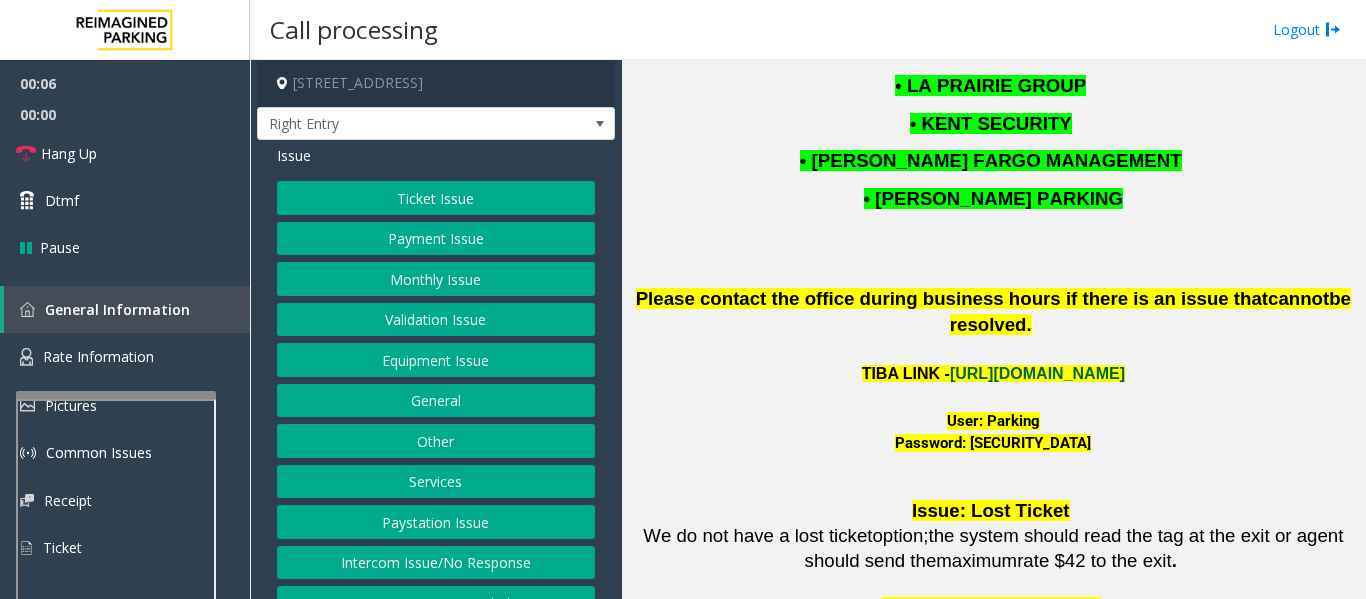 click on "https://wellsfargoctr-web.sp.tibaparking.net/" 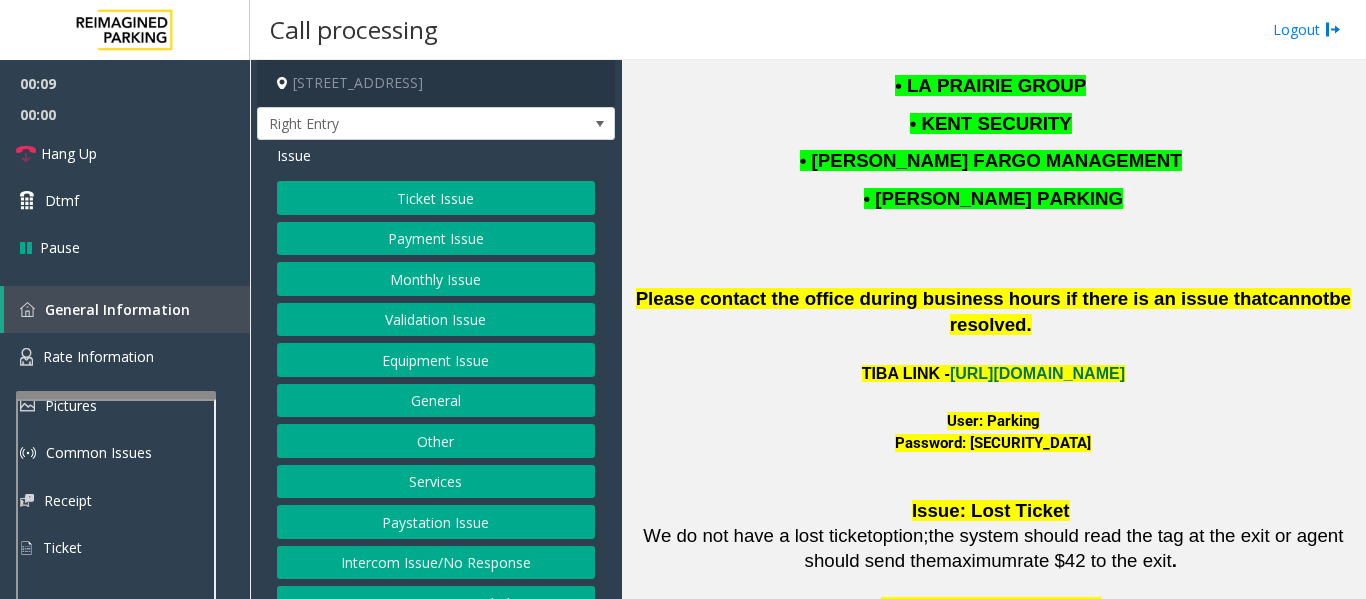 click 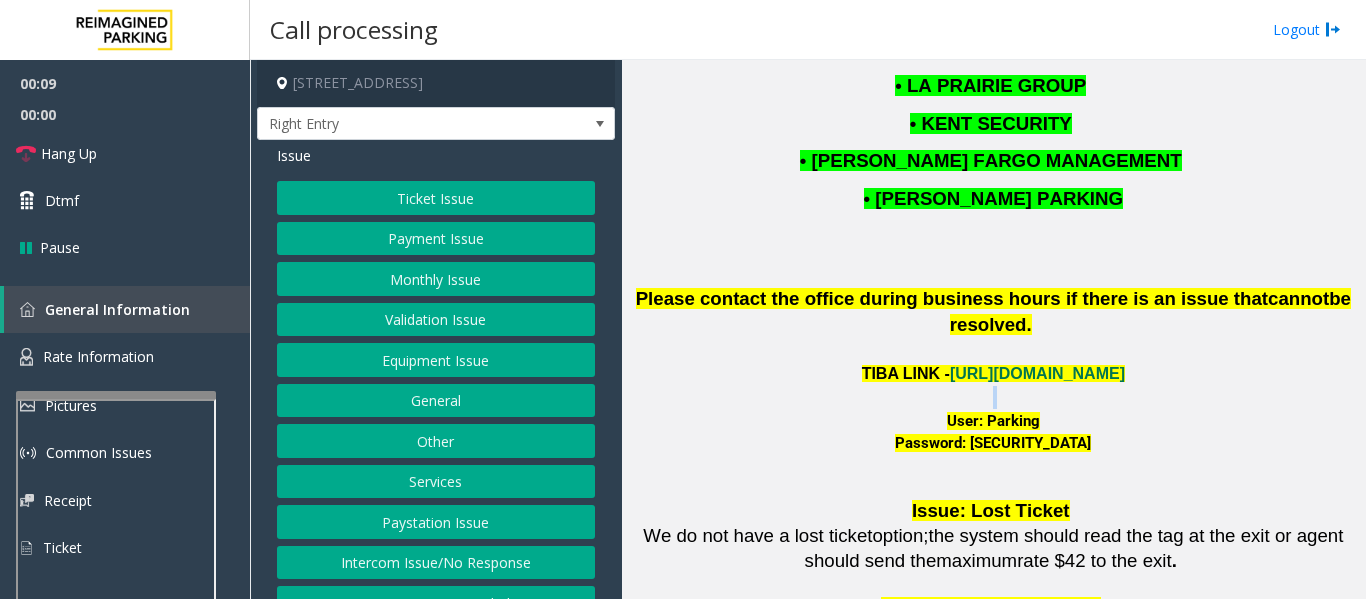 click 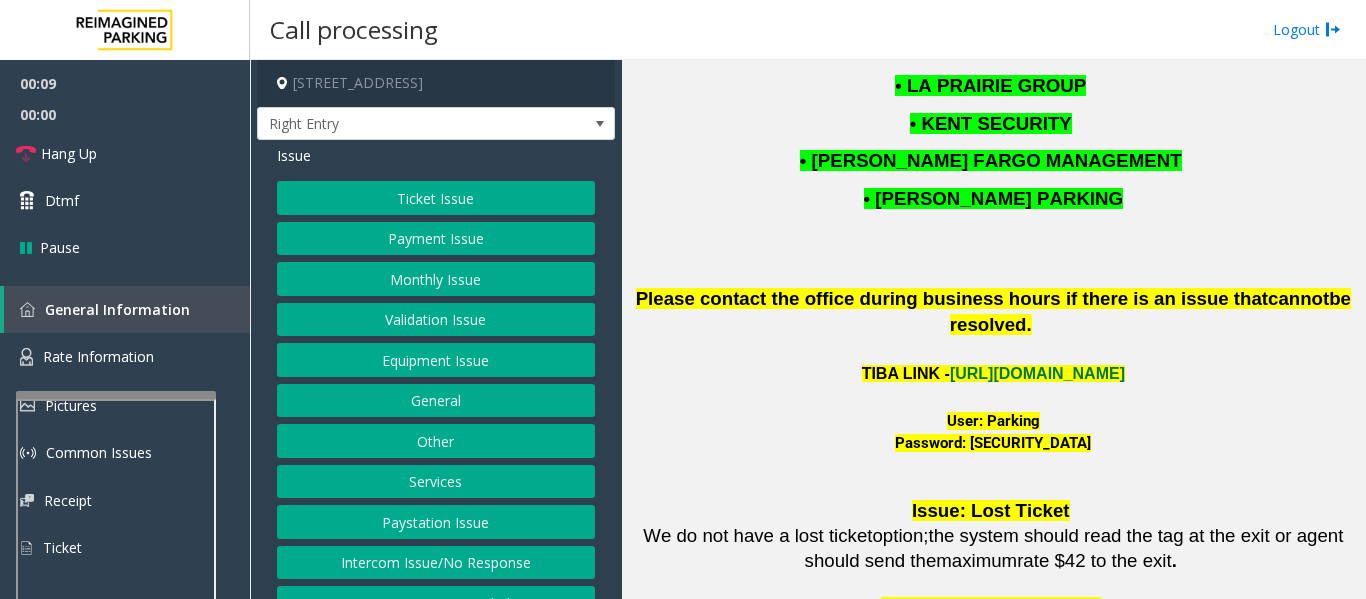click on "User: Parking" 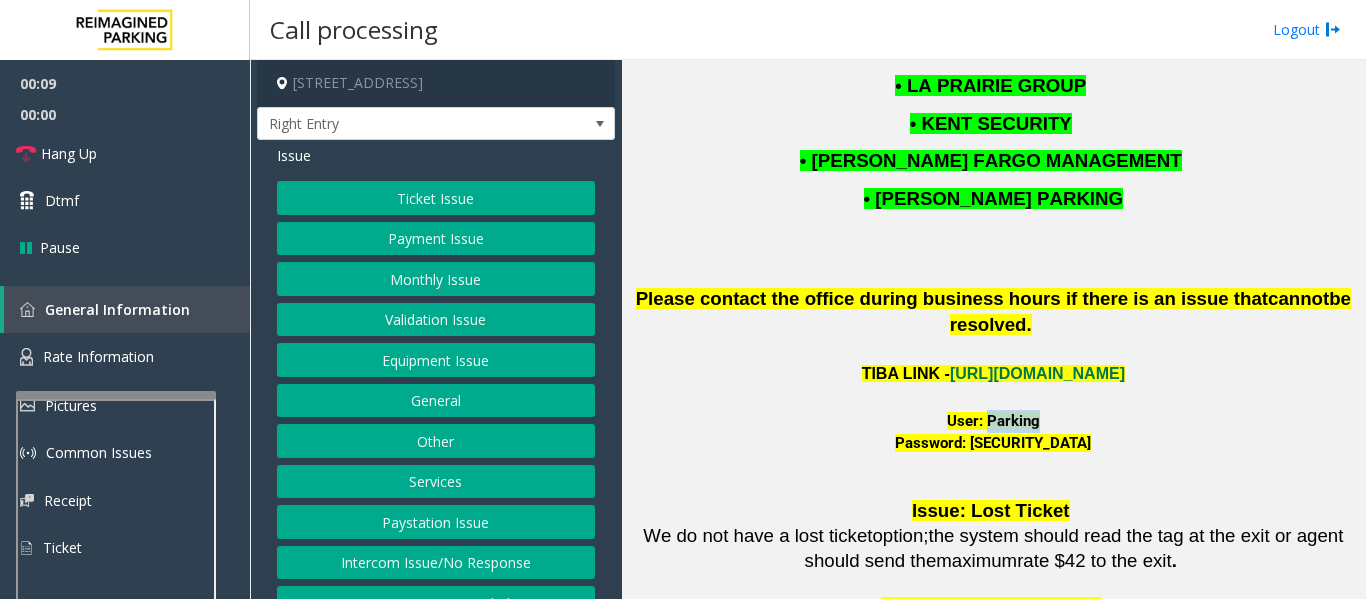 click on "User: Parking" 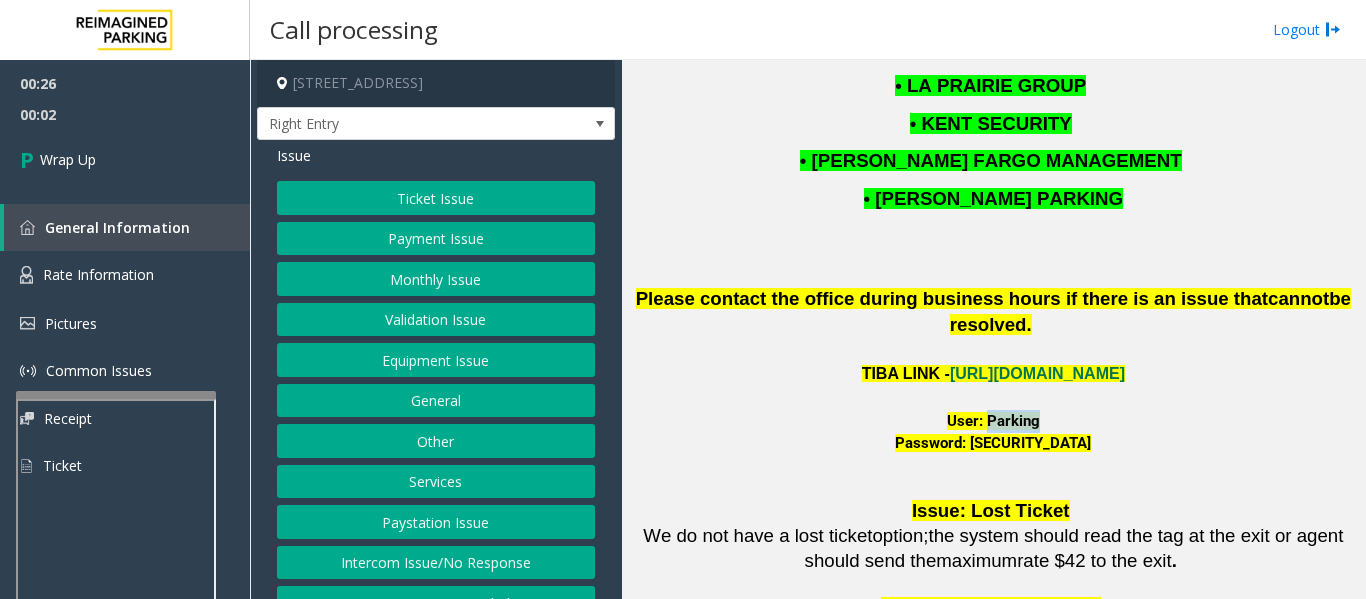 click on "Intercom Issue/No Response" 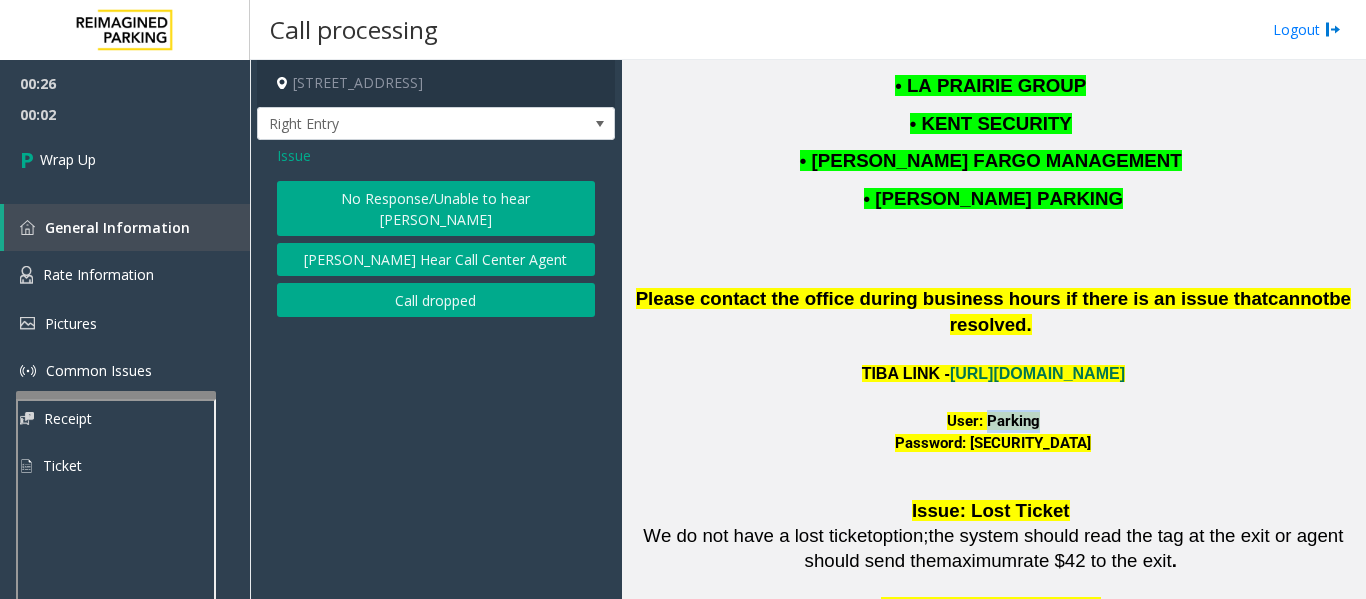 click on "Call dropped" 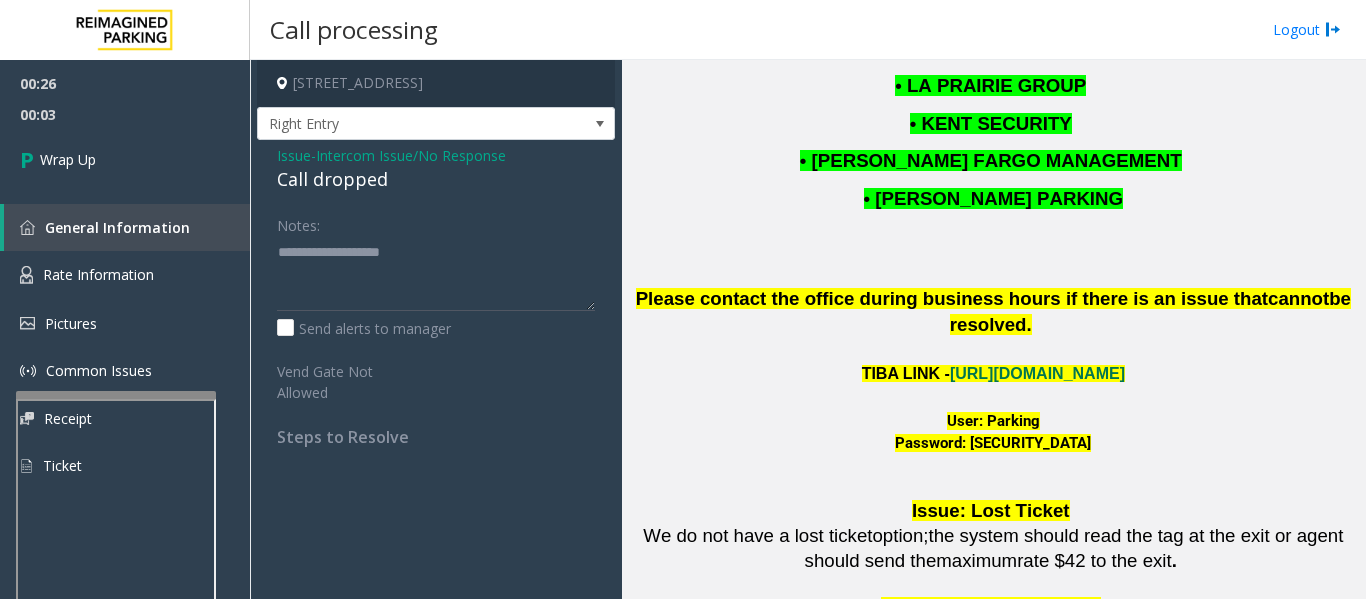 click on "Call dropped" 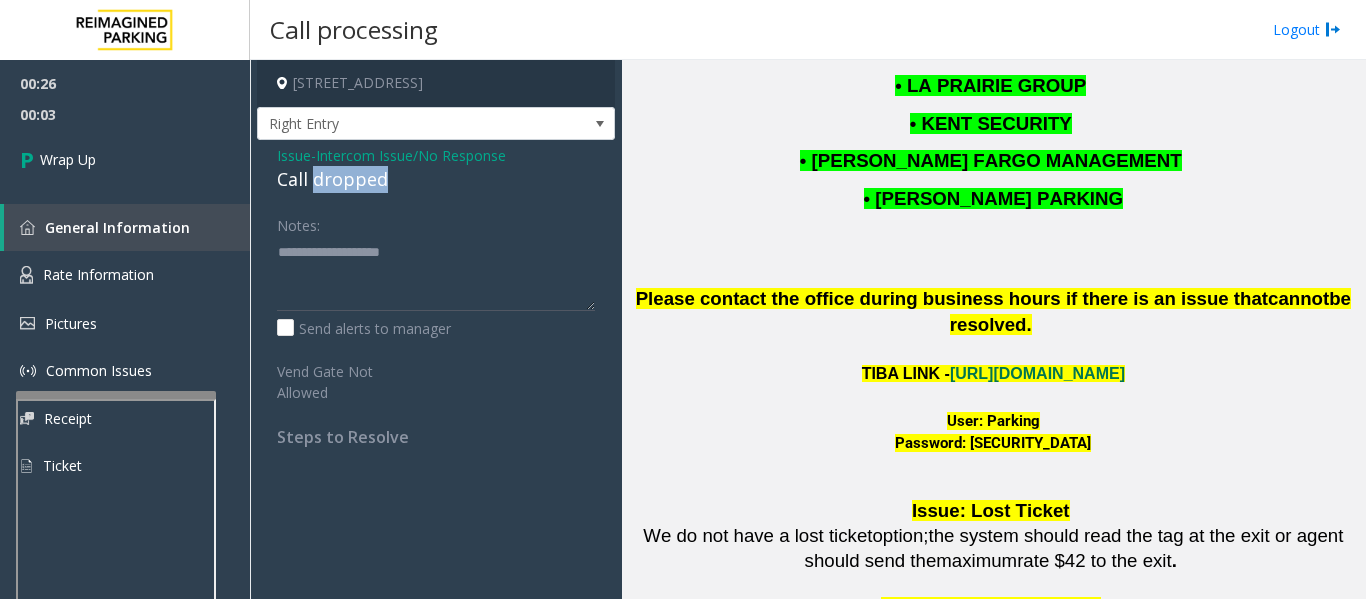 click on "Call dropped" 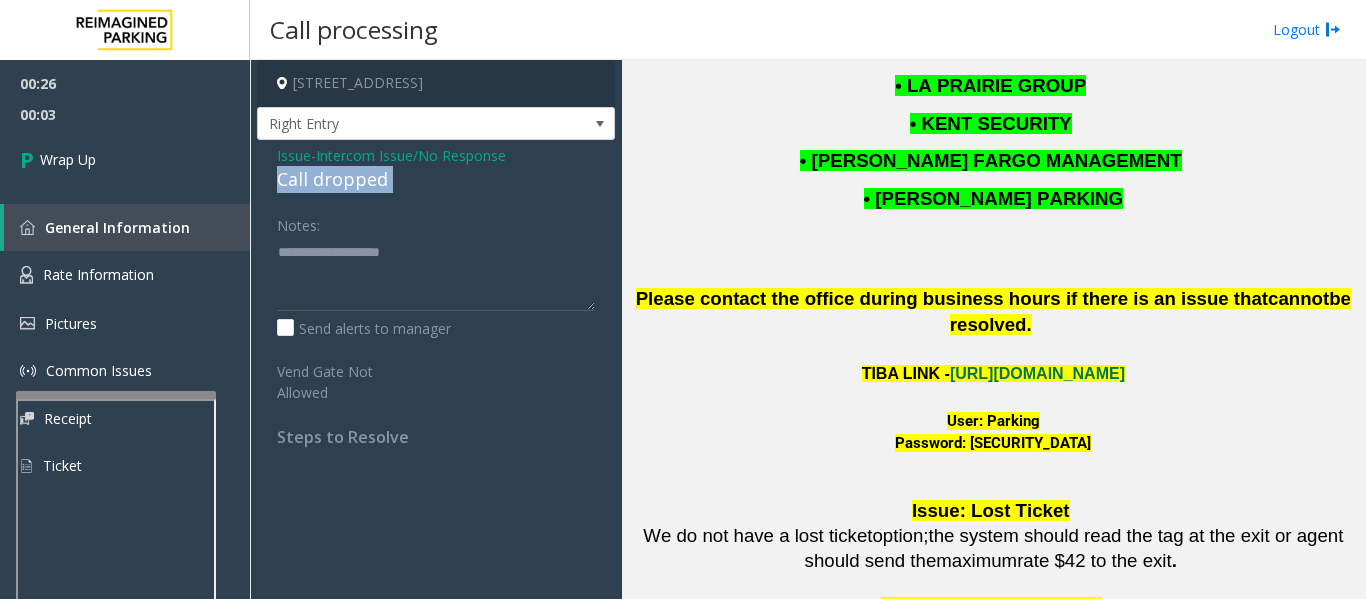 drag, startPoint x: 330, startPoint y: 169, endPoint x: 300, endPoint y: 175, distance: 30.594116 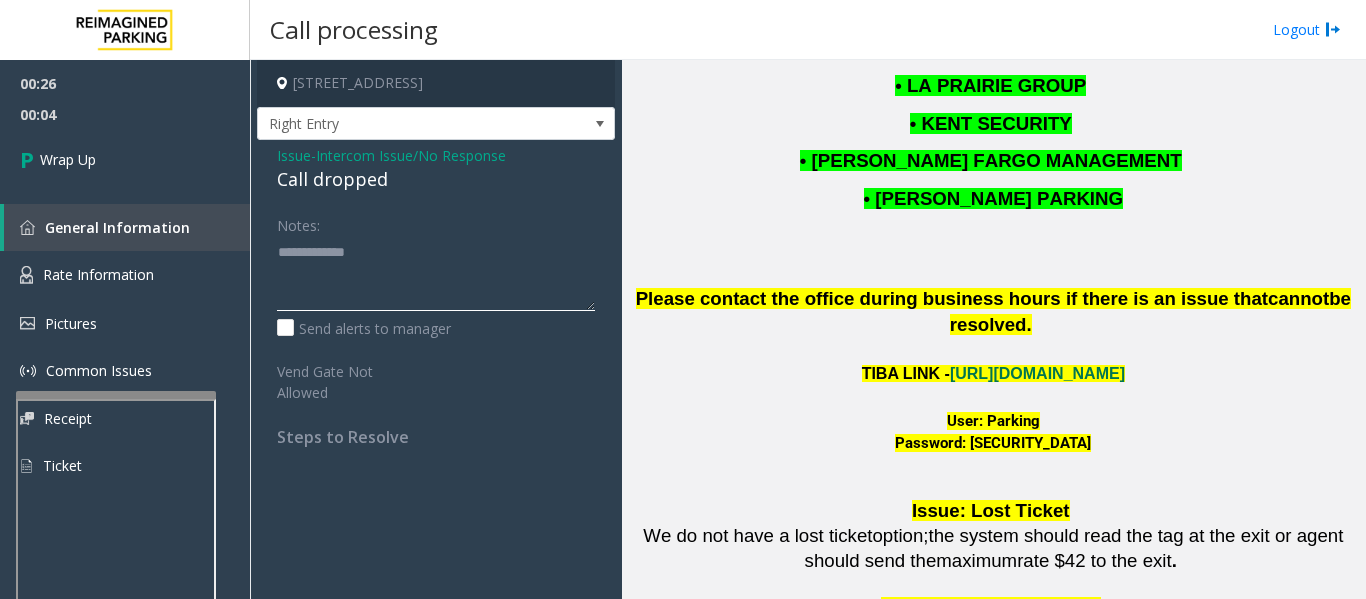 type on "**********" 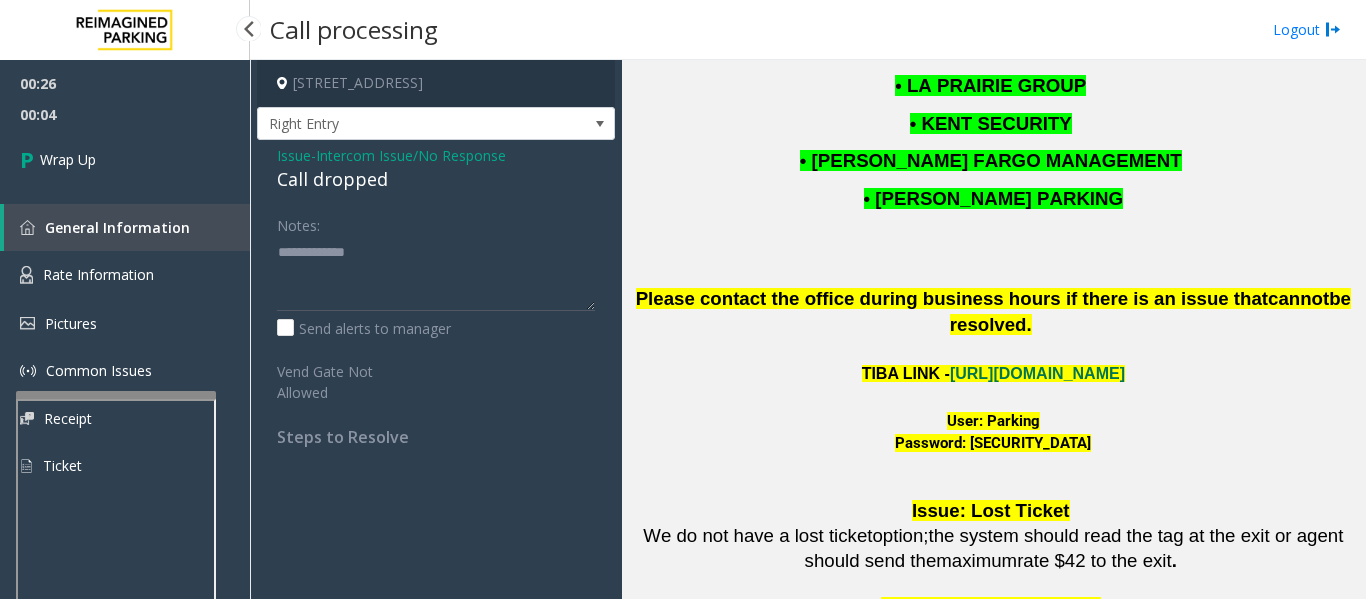 click on "00:26   00:04  Wrap Up General Information Rate Information Pictures Common Issues Receipt Ticket" at bounding box center (125, 283) 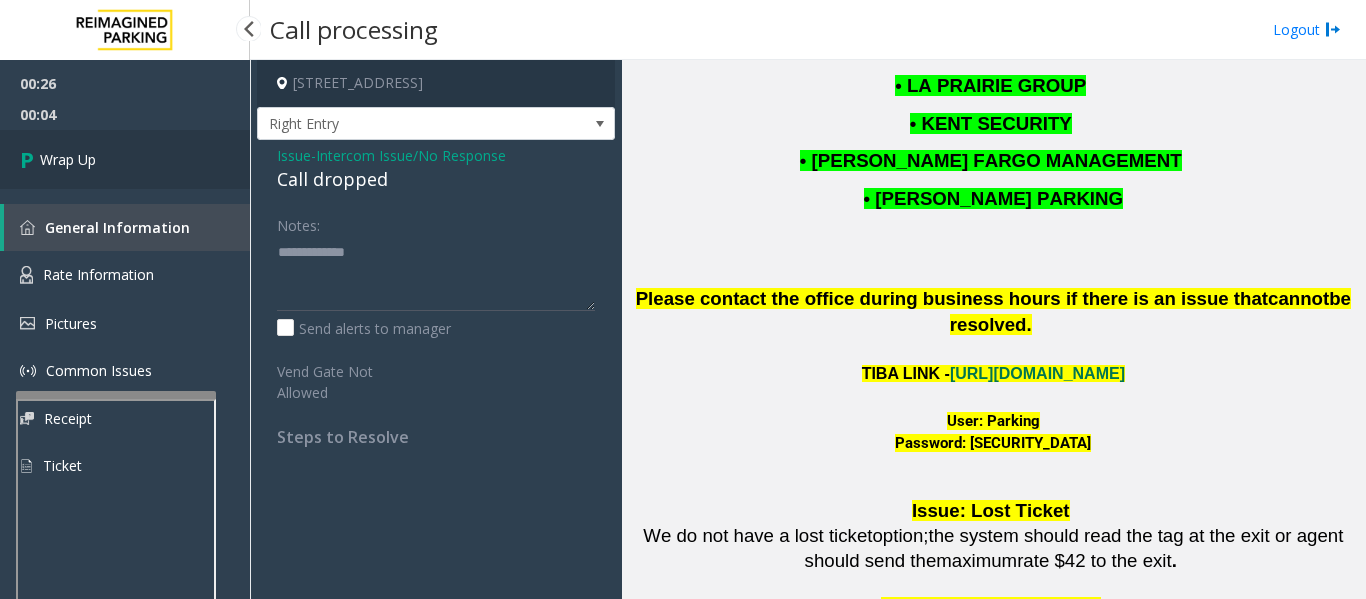 click on "Wrap Up" at bounding box center (125, 159) 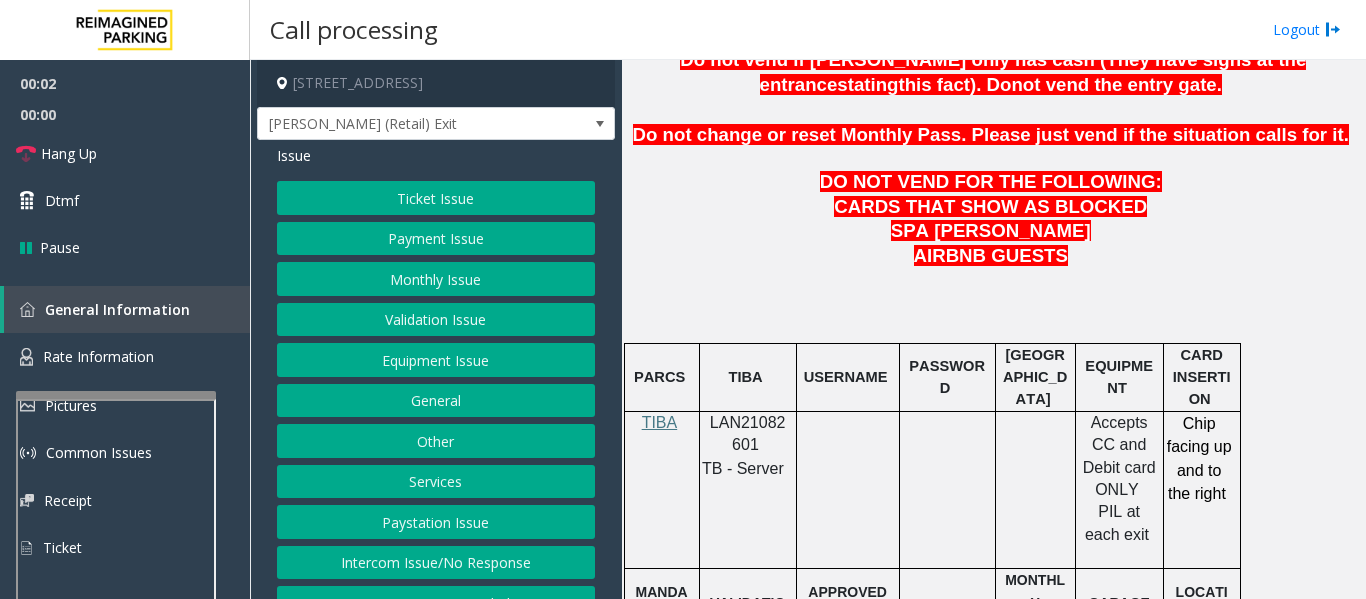 scroll, scrollTop: 1098, scrollLeft: 0, axis: vertical 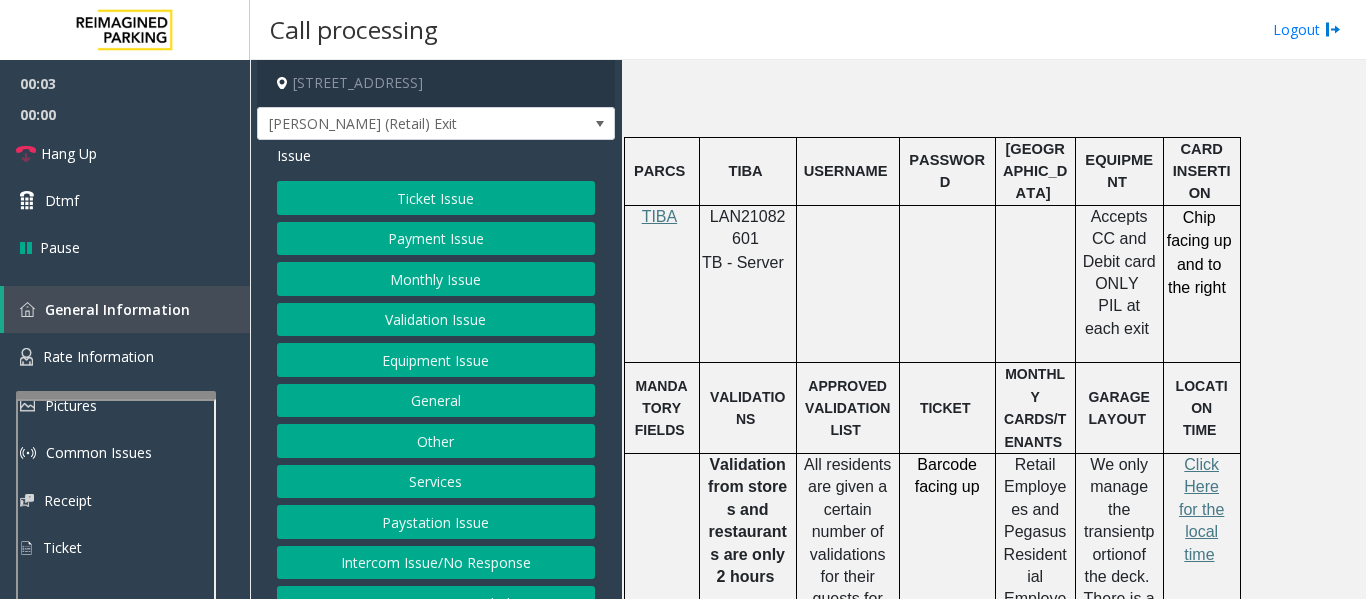 click on "LAN21082601" 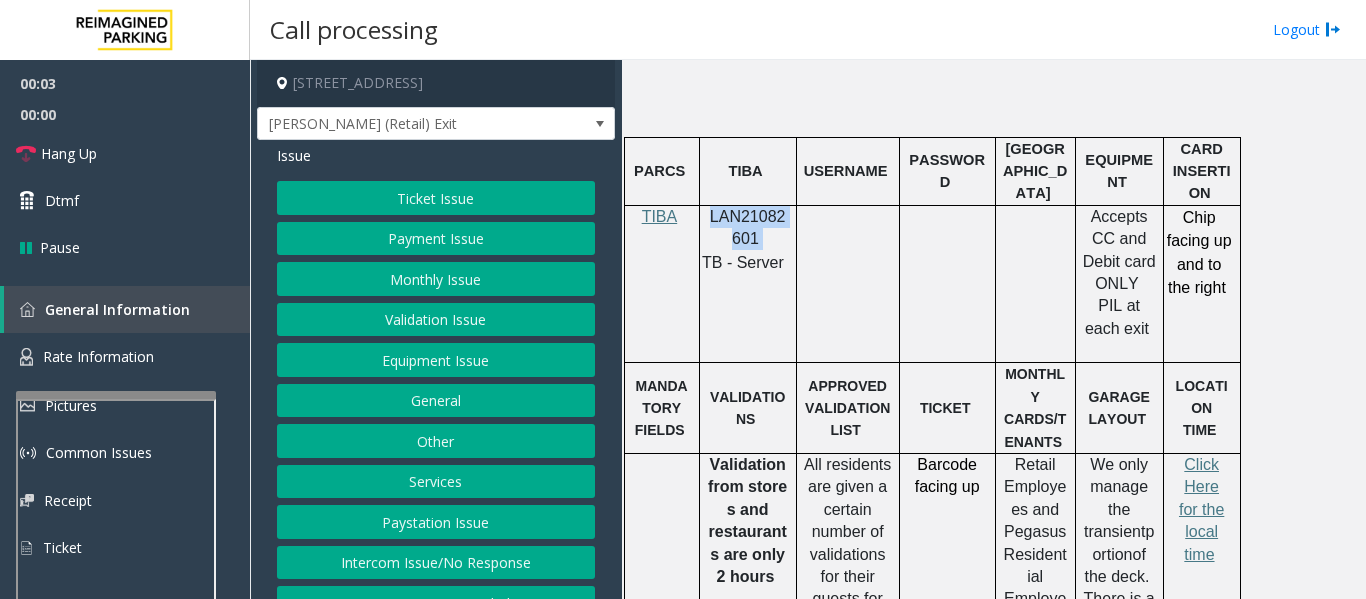 click on "LAN21082601" 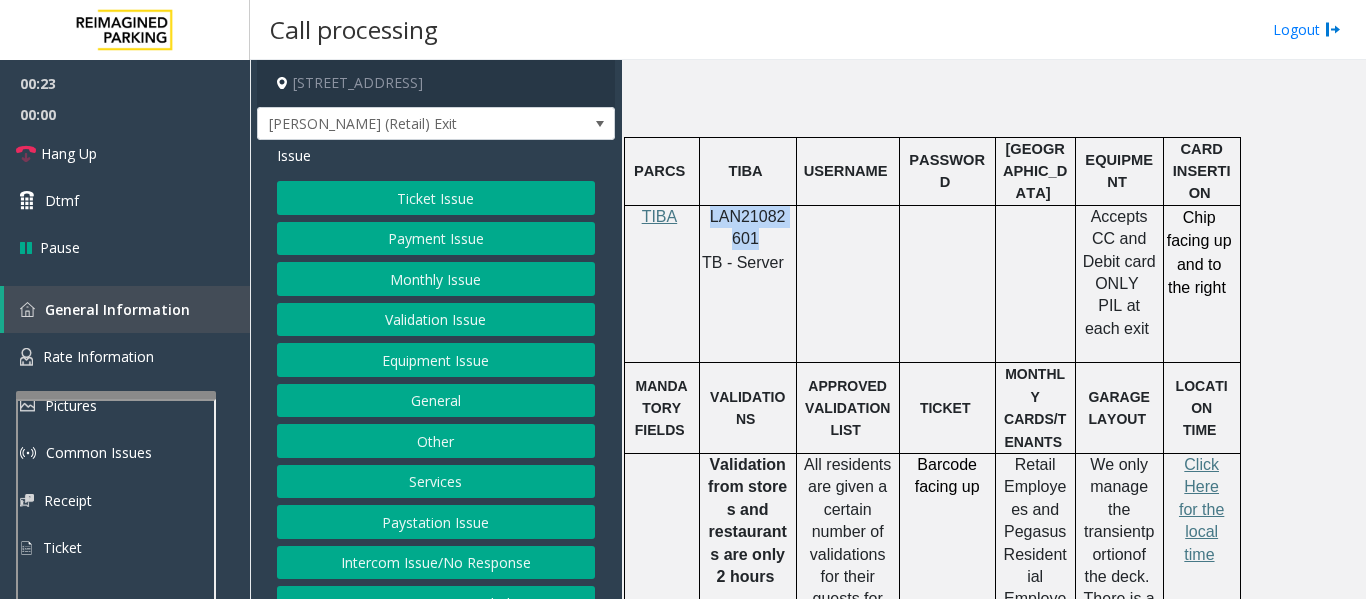 click on "Payment Issue" 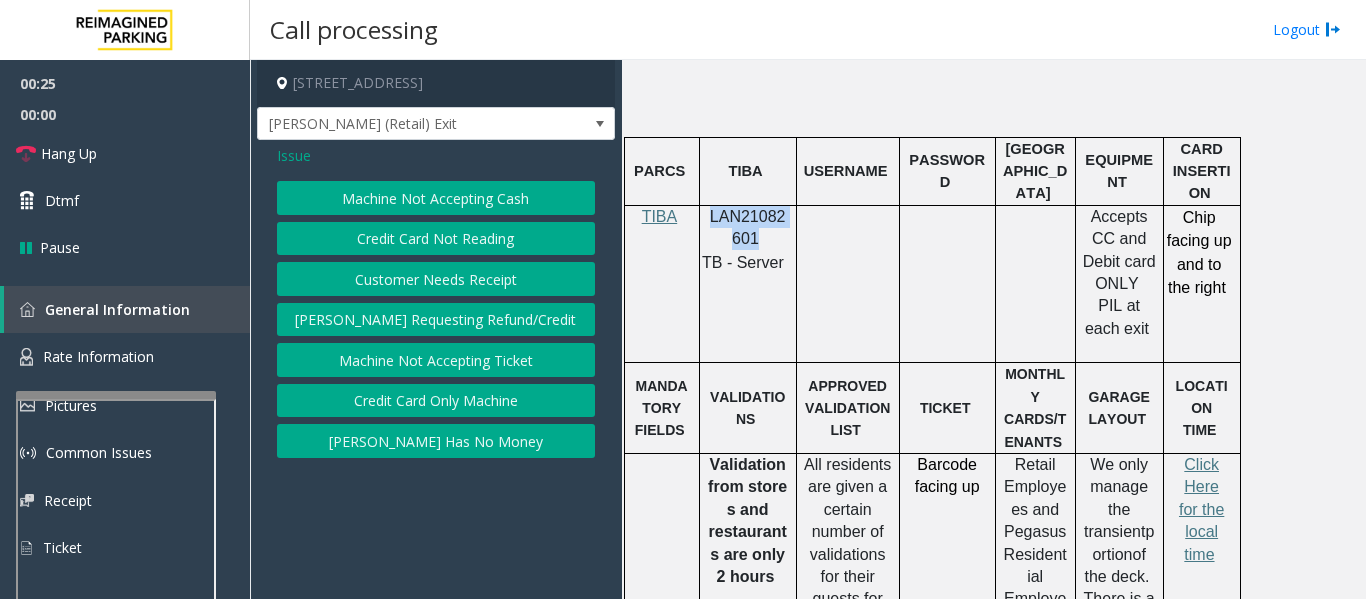 click on "Credit Card Not Reading" 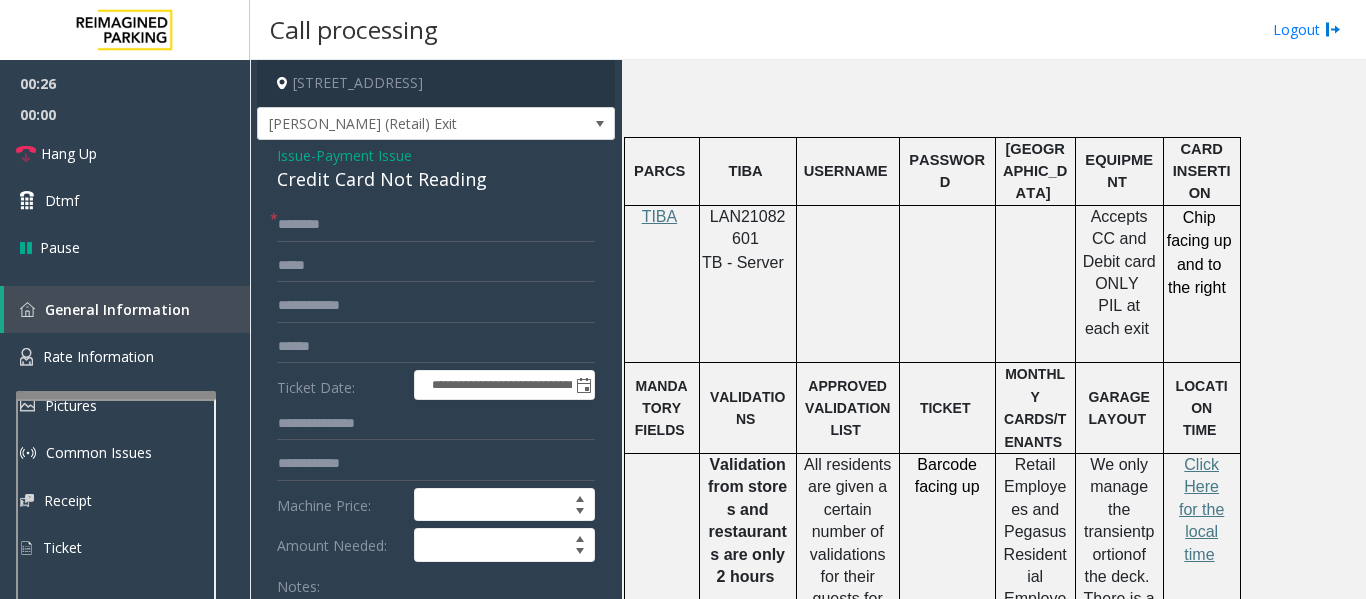 click on "Credit Card Not Reading" 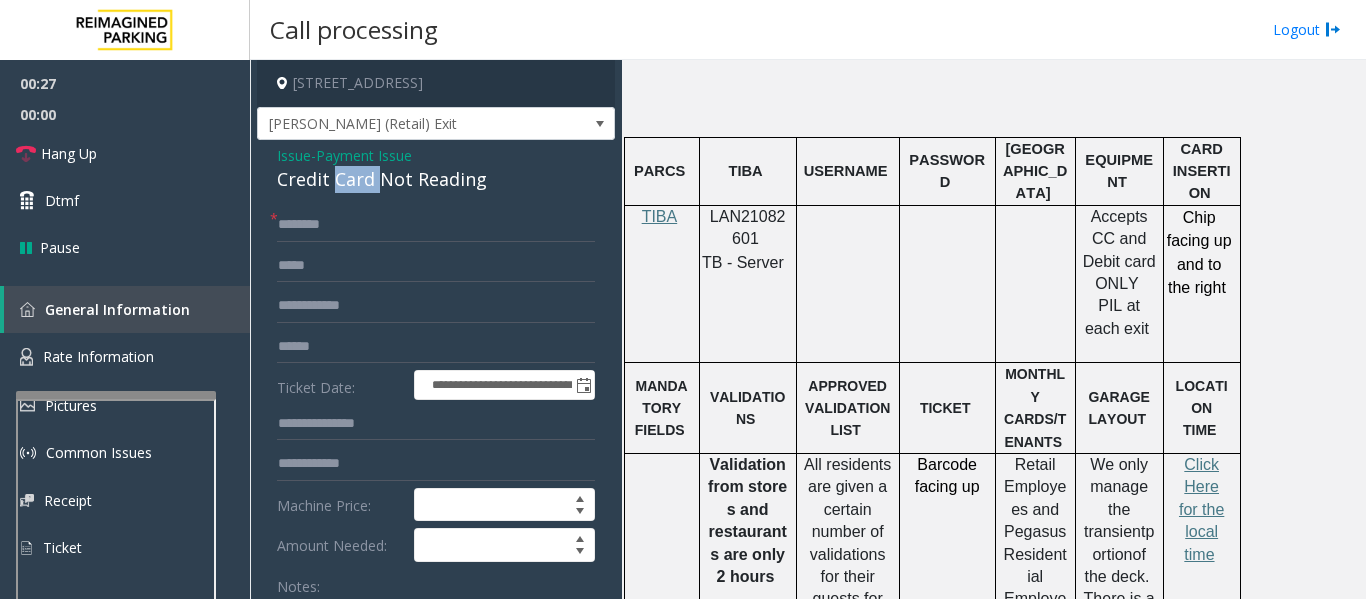 click on "Credit Card Not Reading" 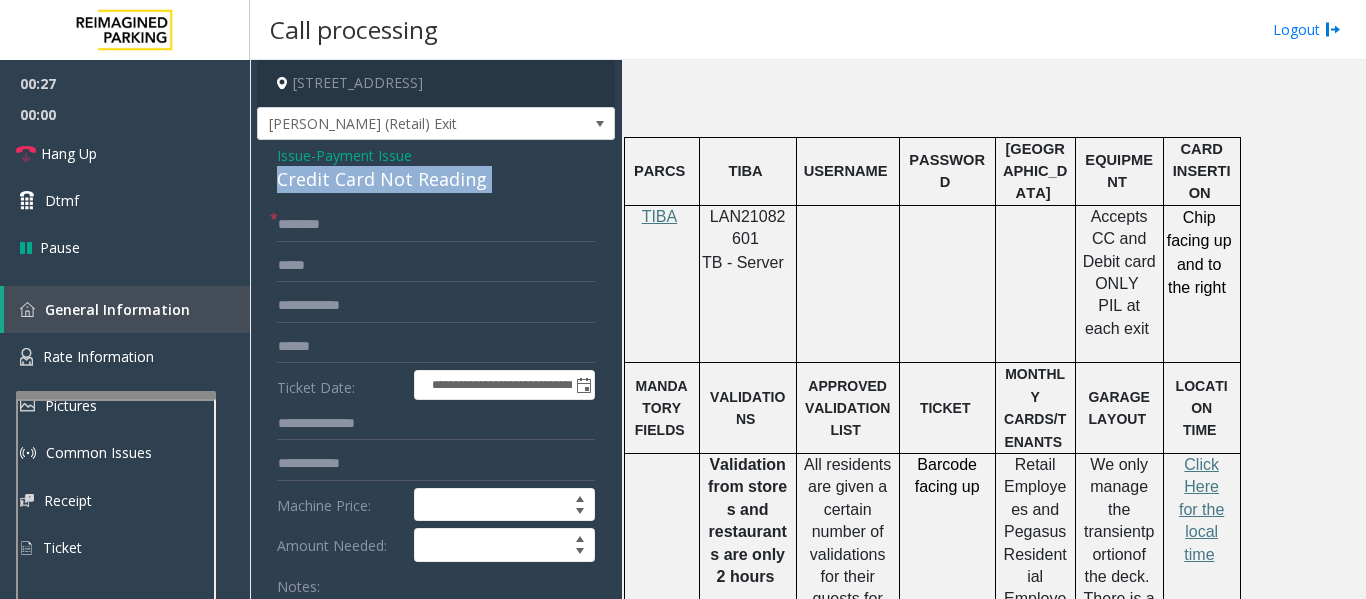click on "Credit Card Not Reading" 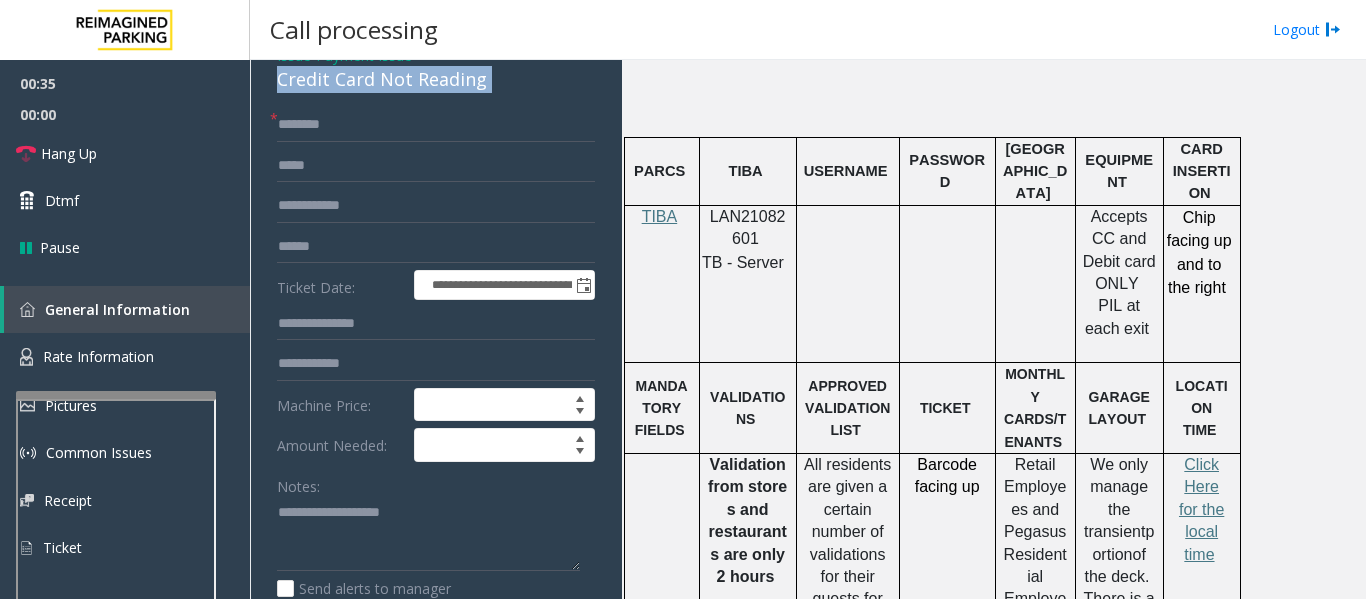scroll, scrollTop: 114, scrollLeft: 0, axis: vertical 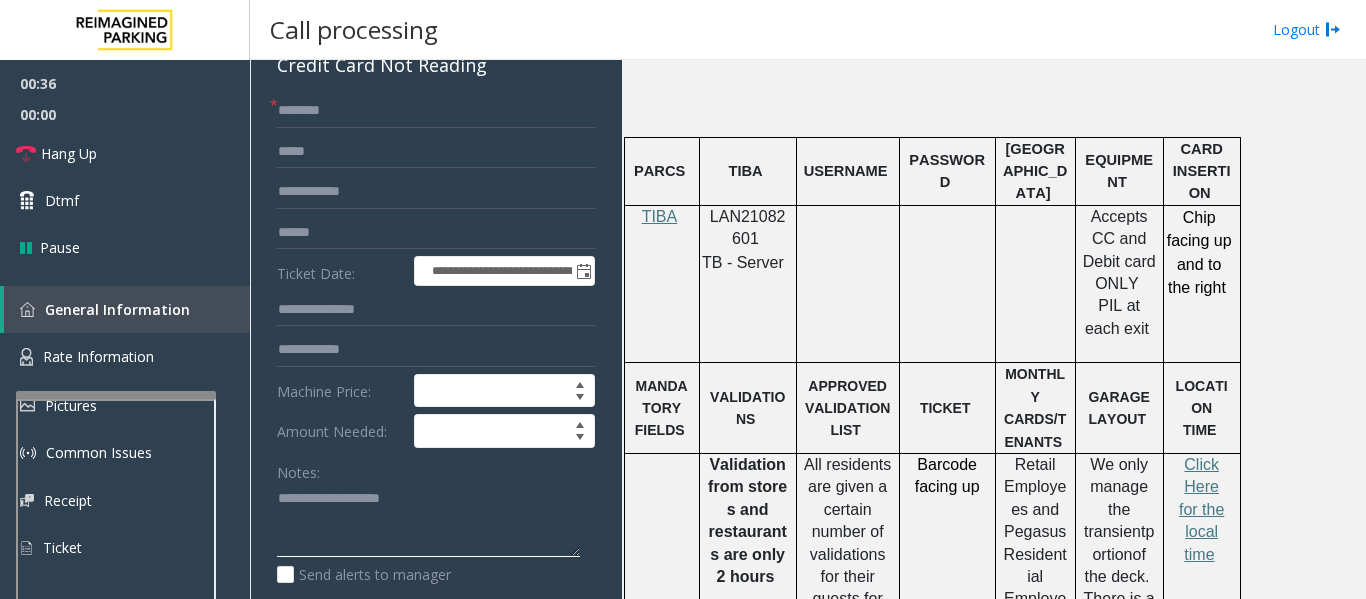 click 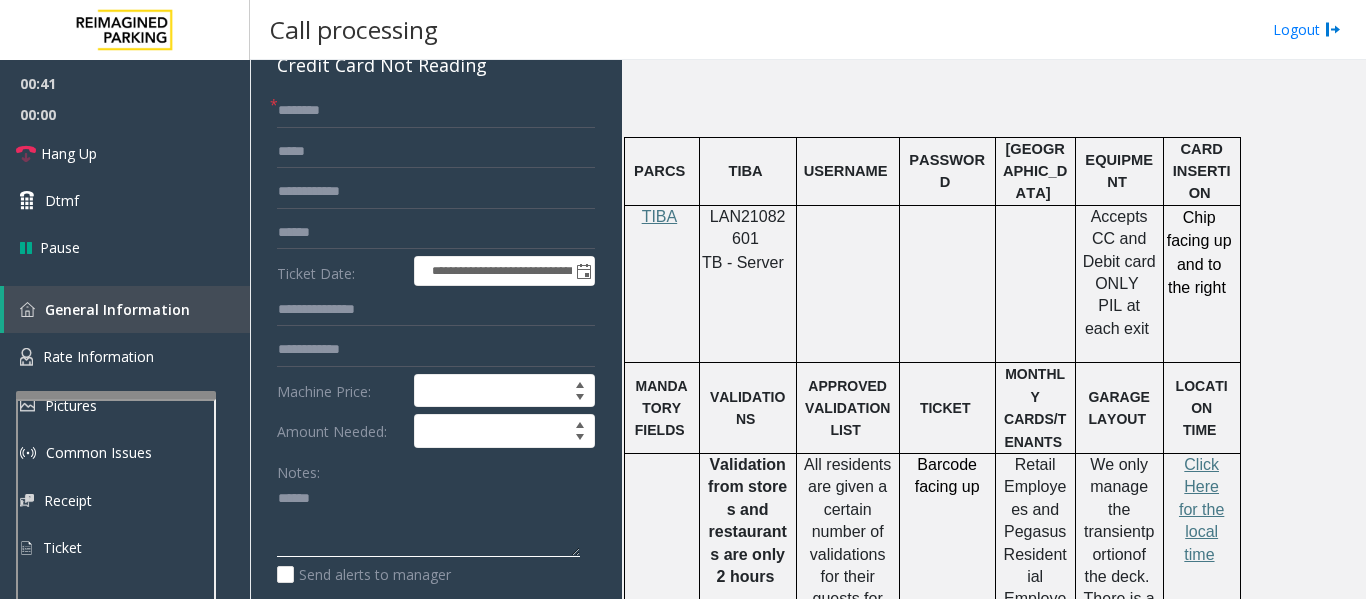 paste on "**********" 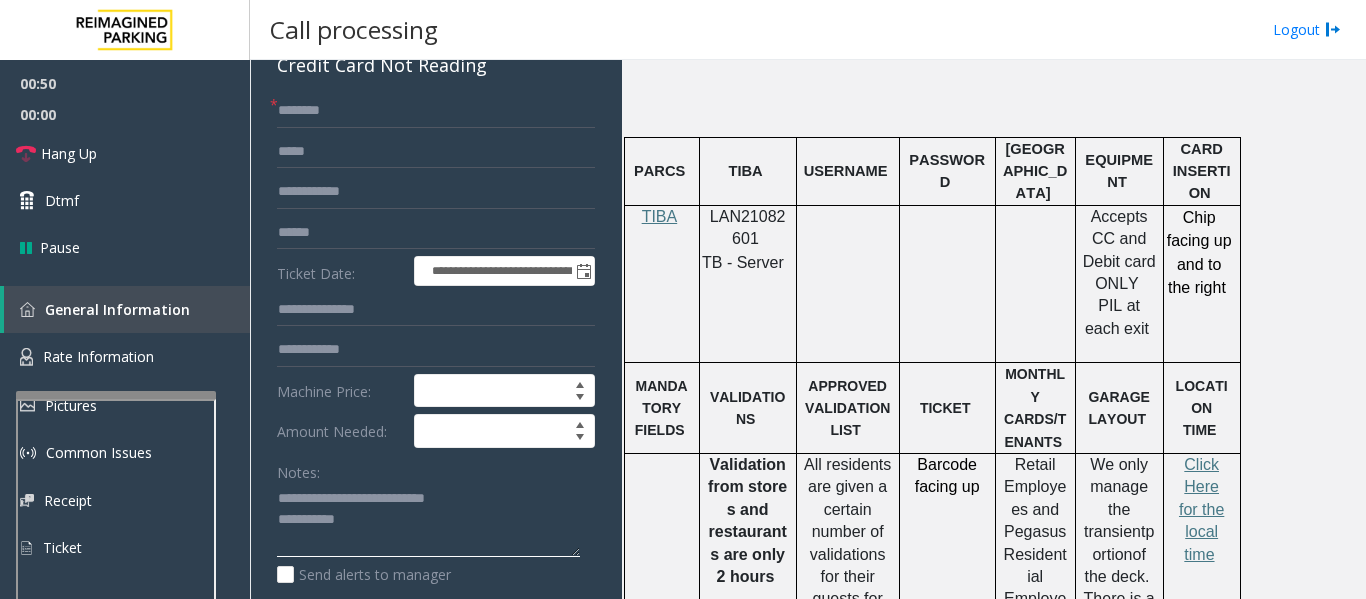 click 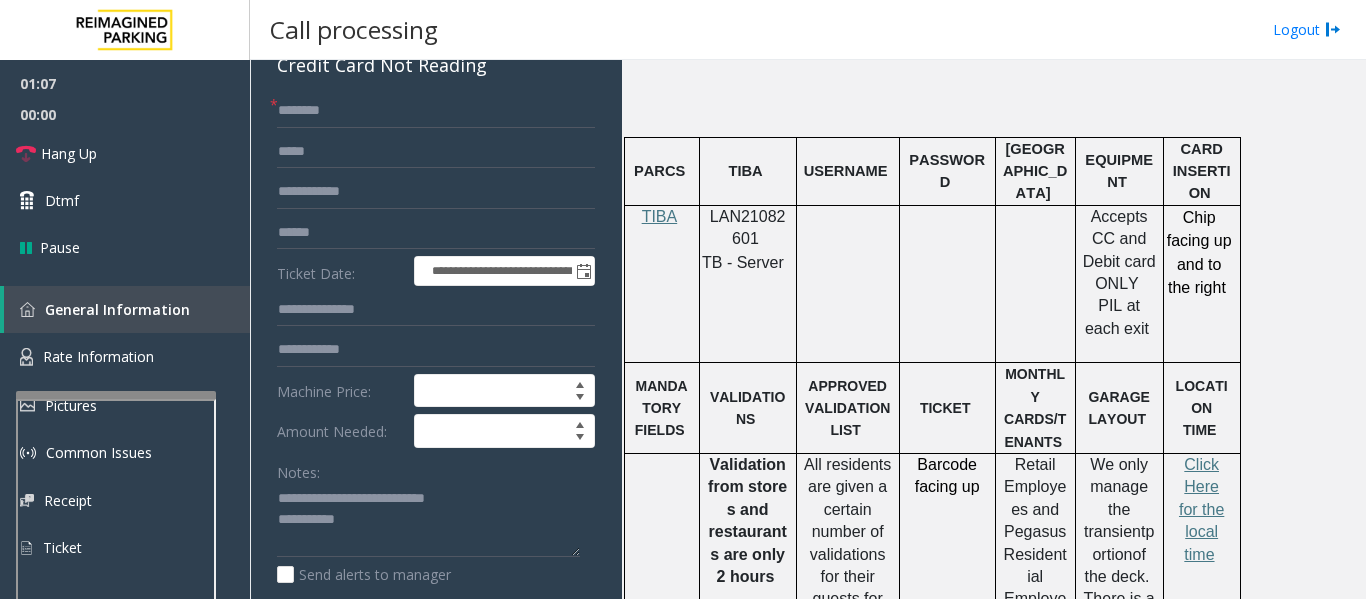 scroll, scrollTop: 118, scrollLeft: 0, axis: vertical 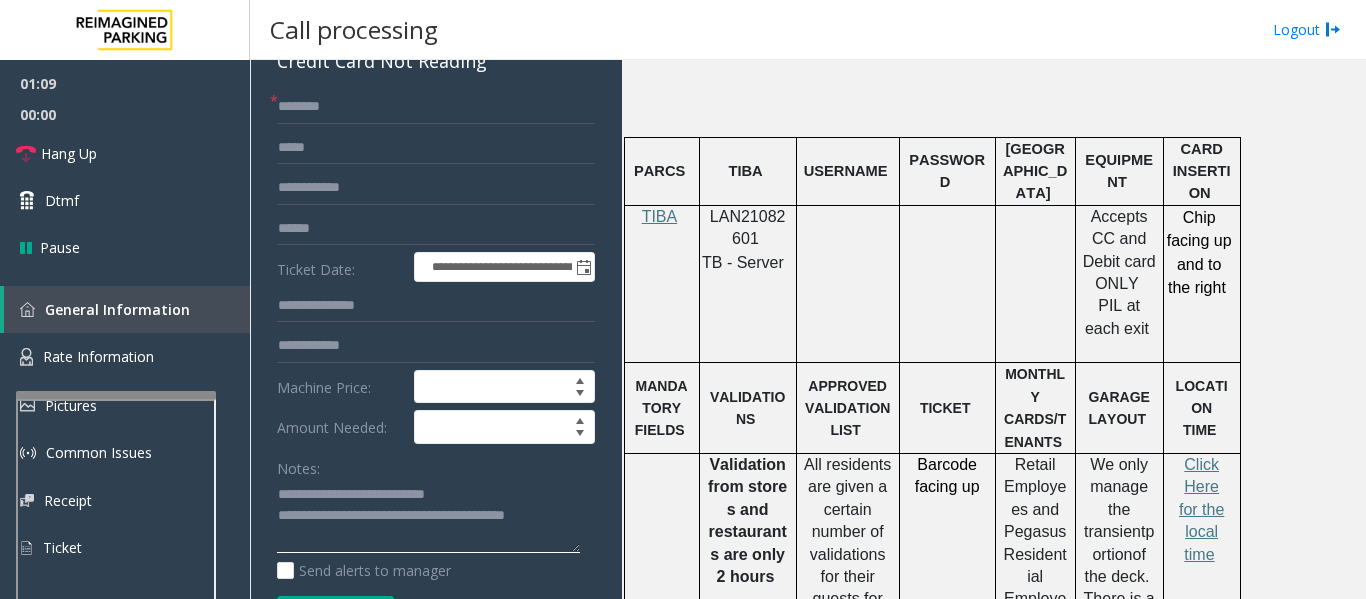 type on "**********" 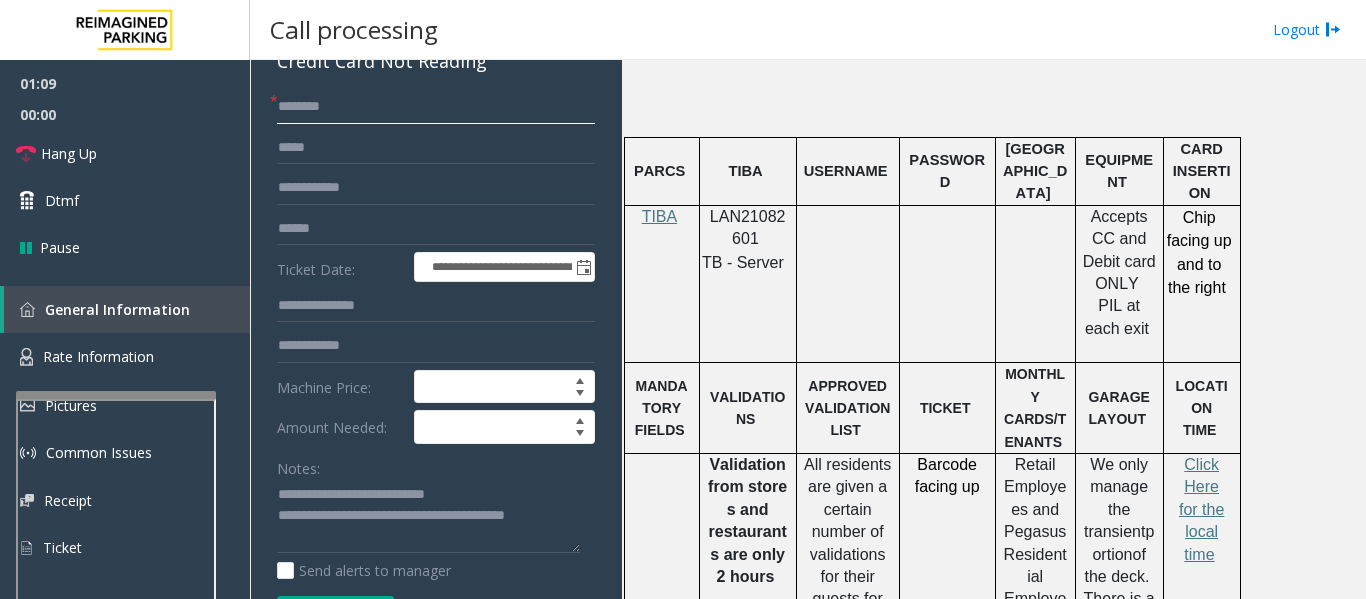 click 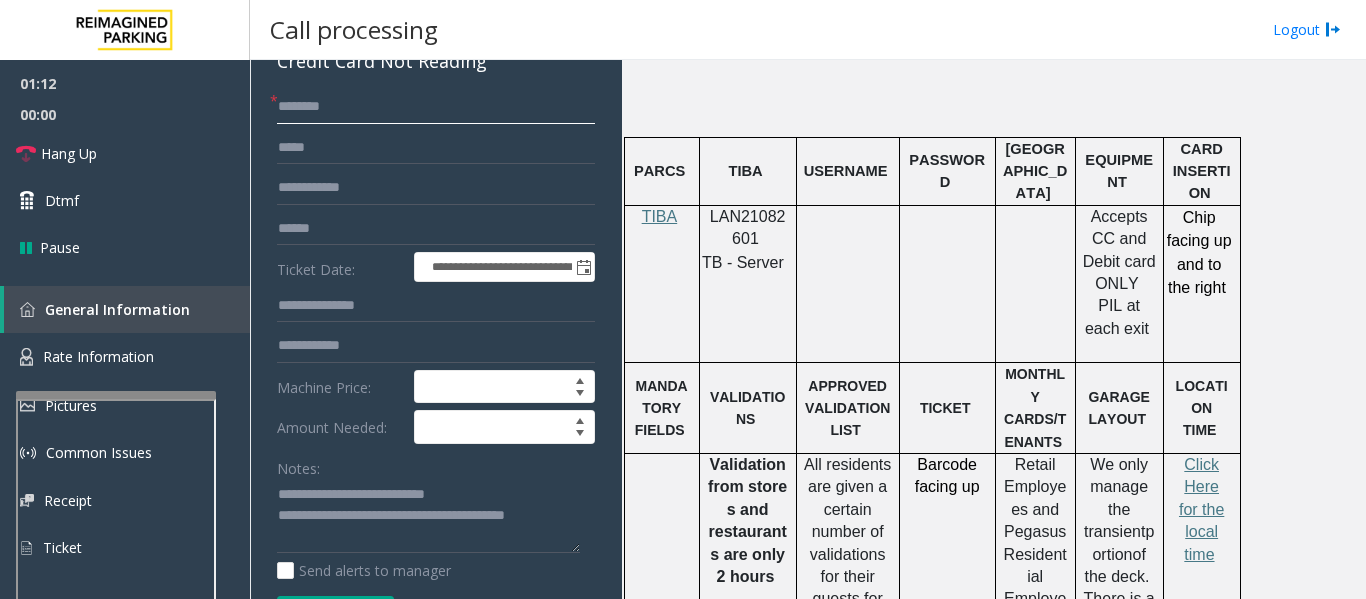 click 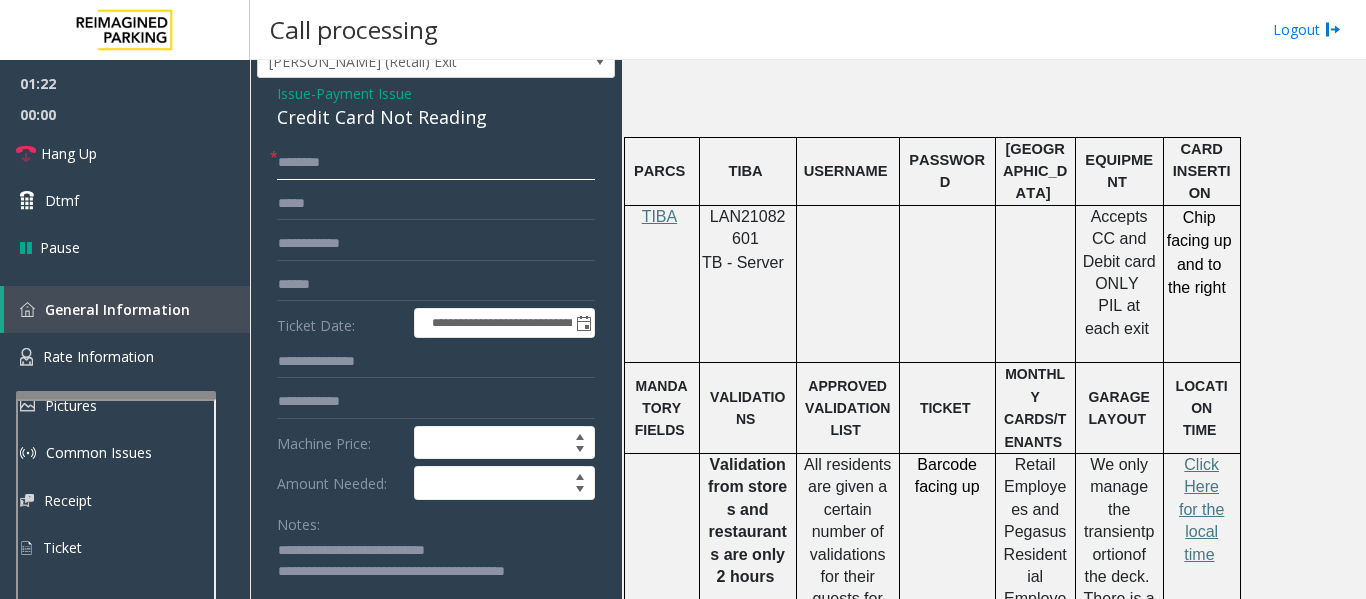 scroll, scrollTop: 0, scrollLeft: 0, axis: both 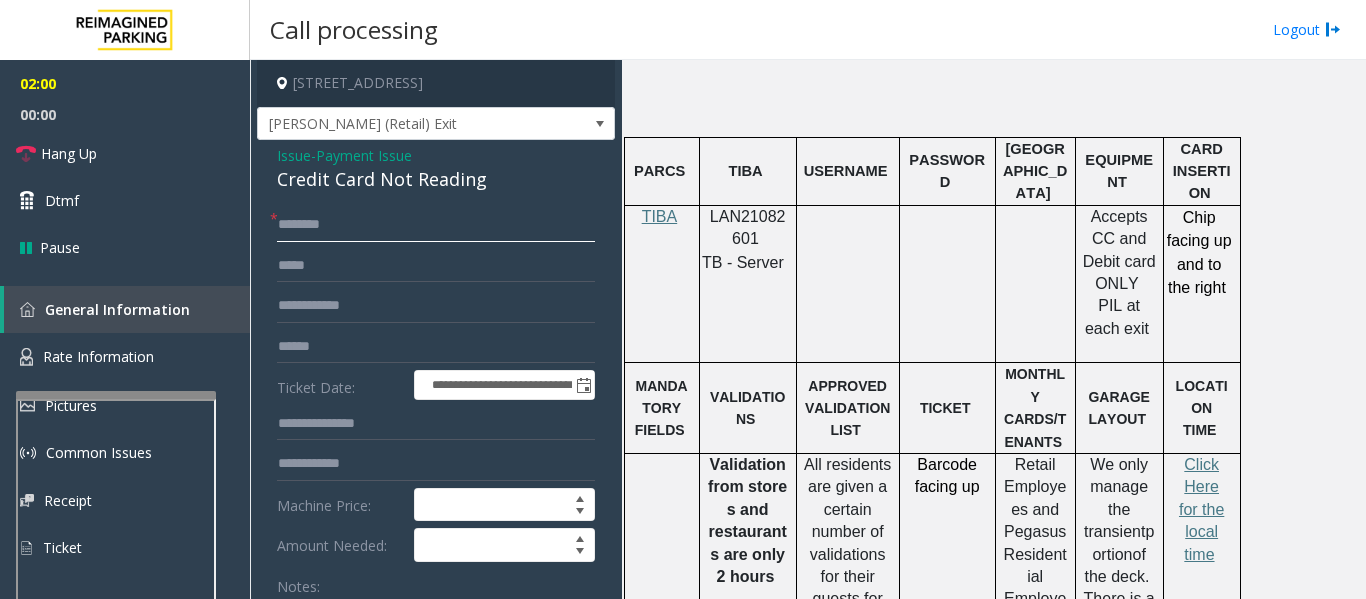 click 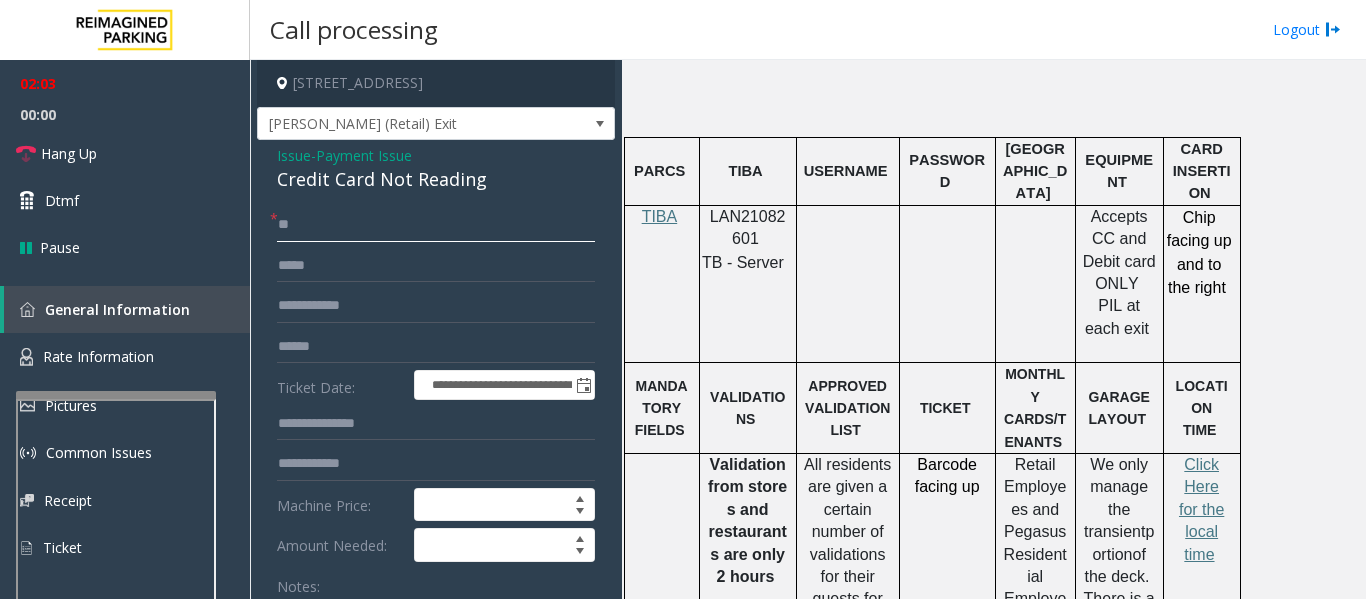 type on "**" 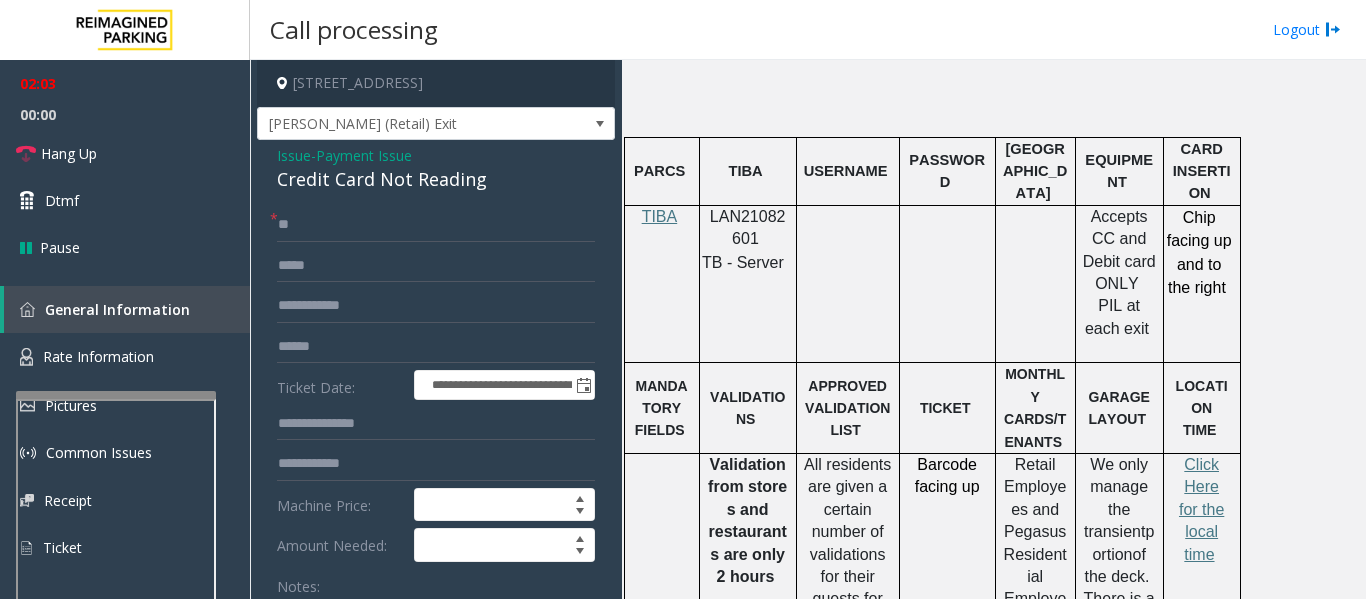 click on "**********" 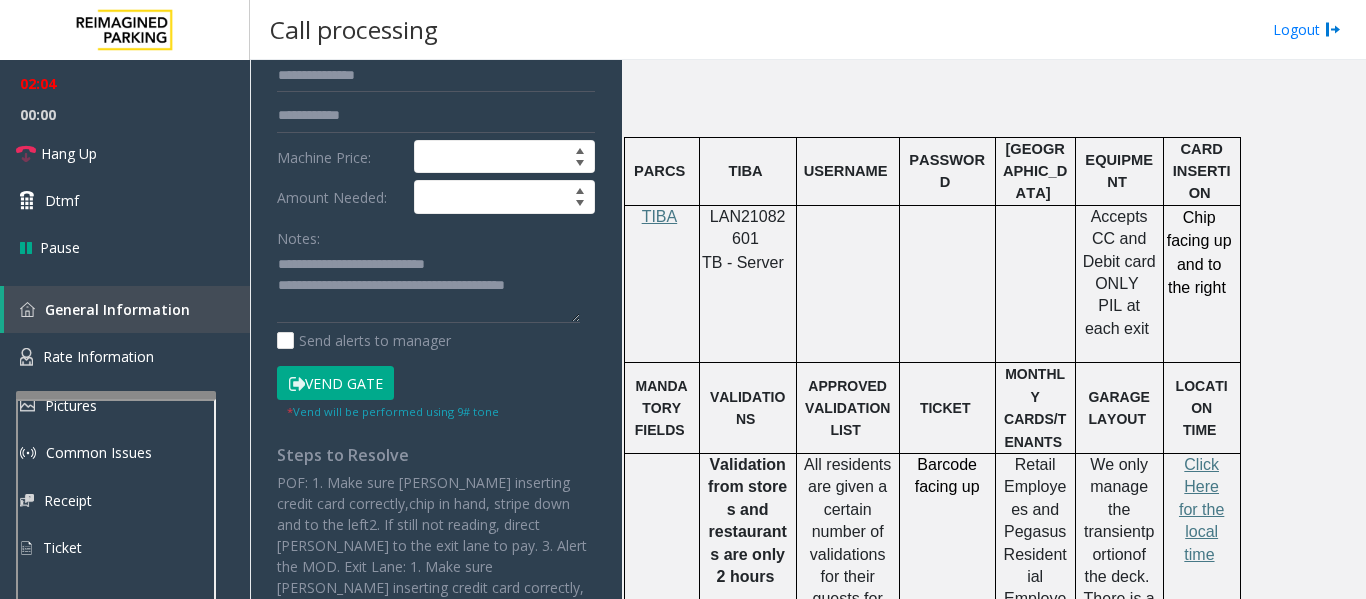 scroll, scrollTop: 370, scrollLeft: 0, axis: vertical 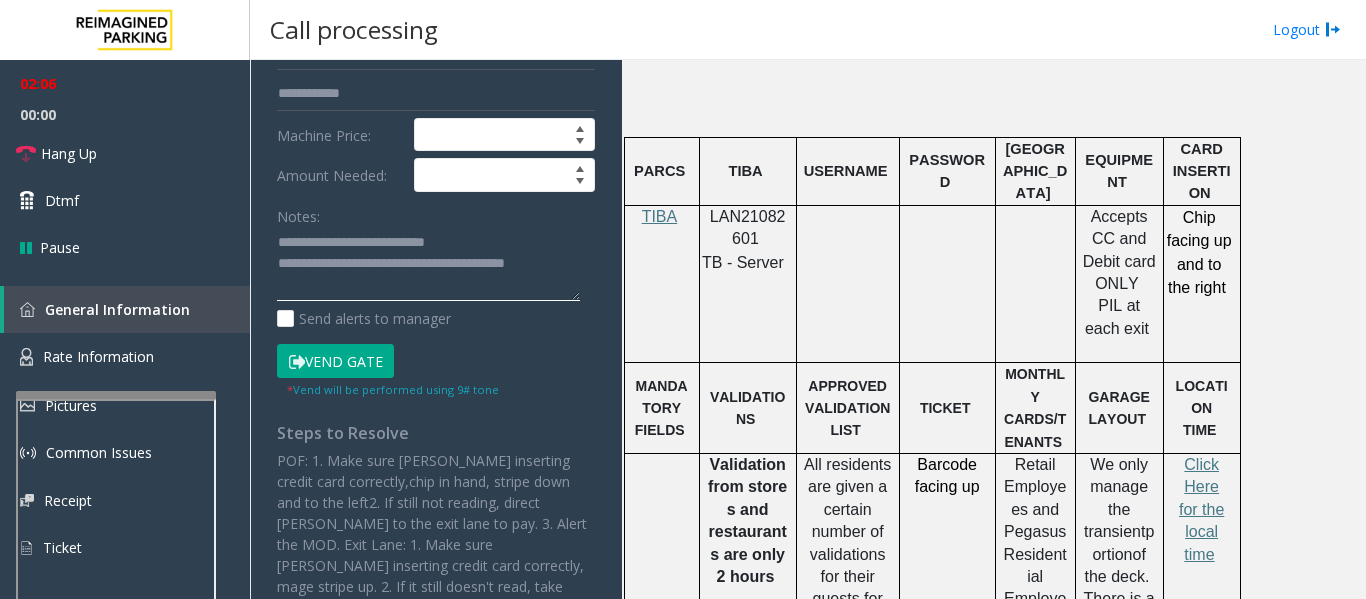 drag, startPoint x: 348, startPoint y: 274, endPoint x: 737, endPoint y: 292, distance: 389.41623 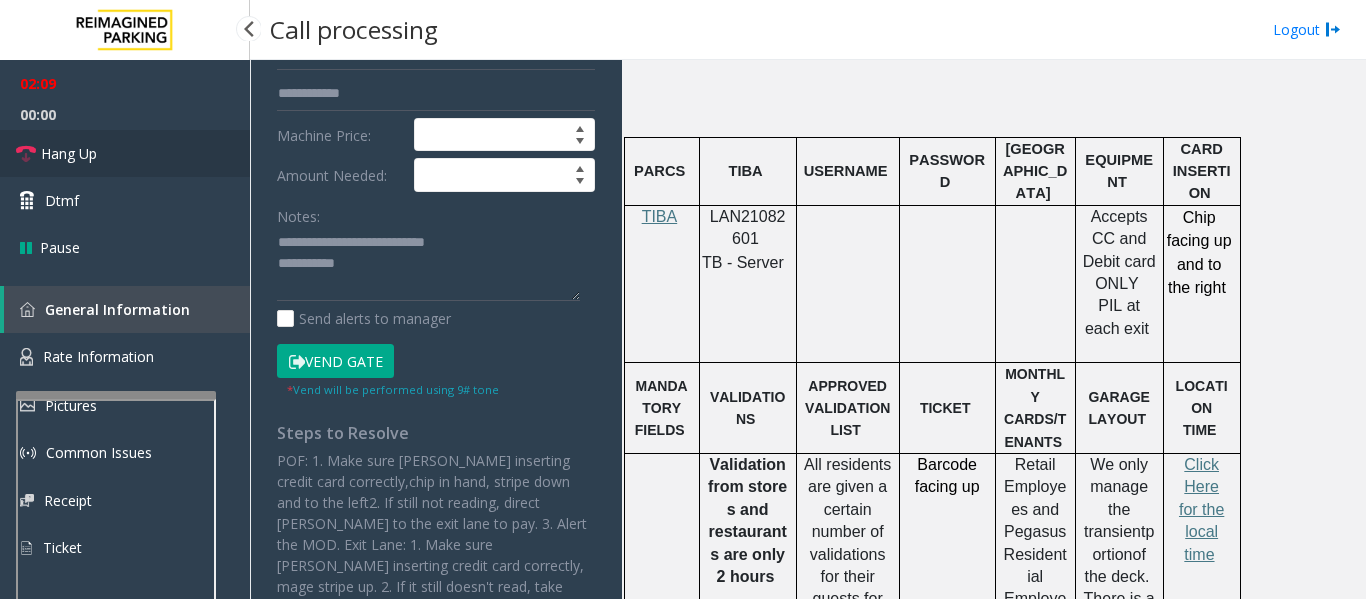click on "Hang Up" at bounding box center [125, 153] 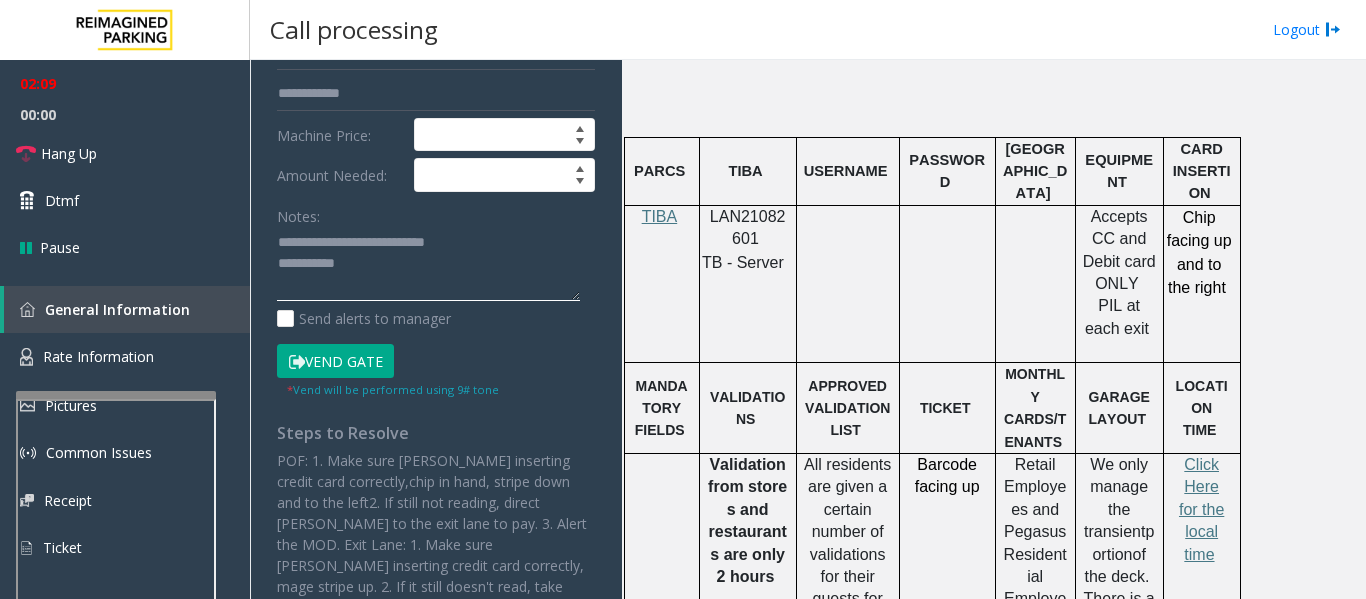 click 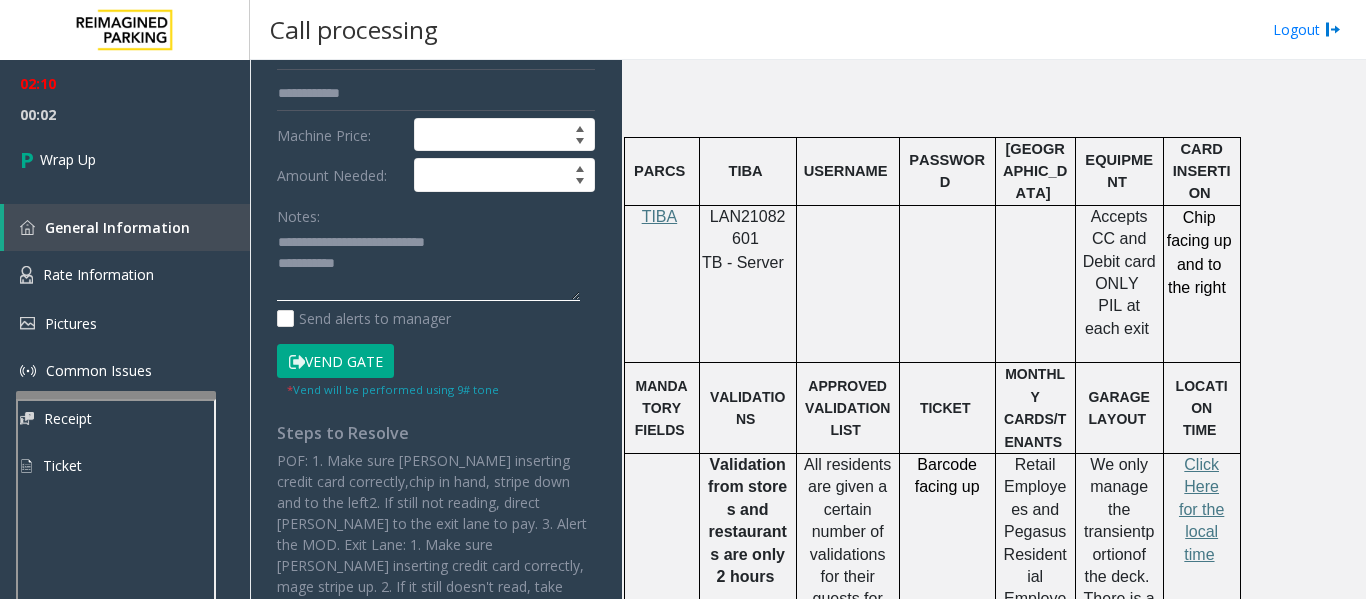 click 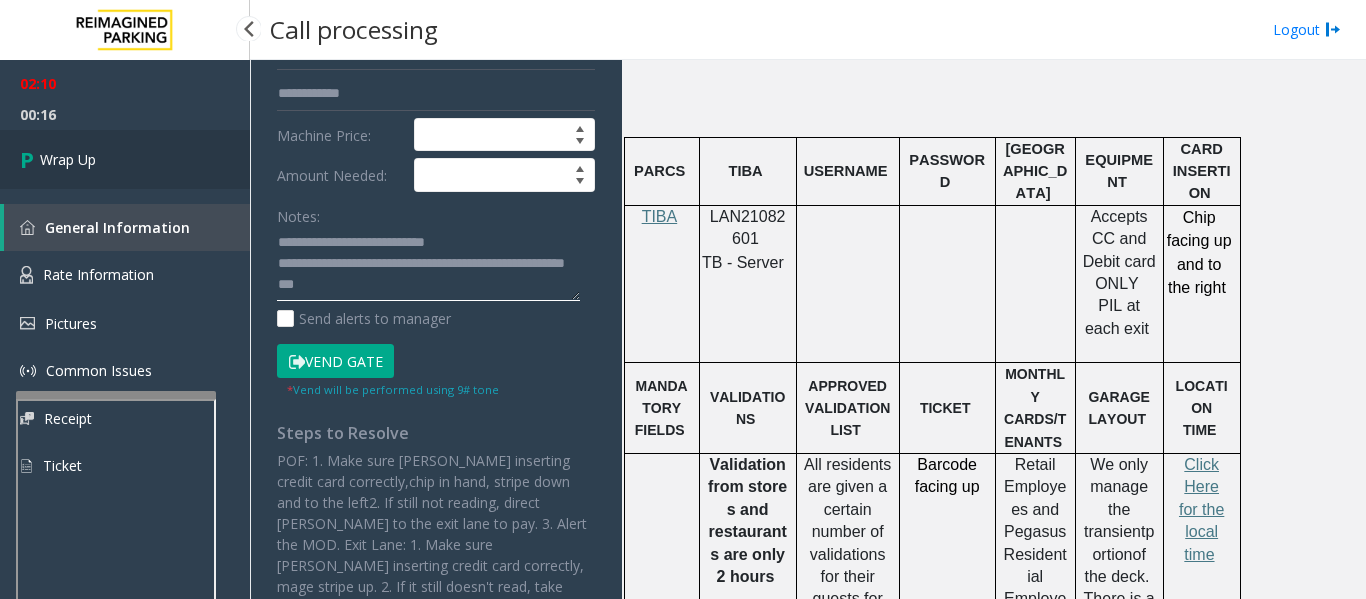 type on "**********" 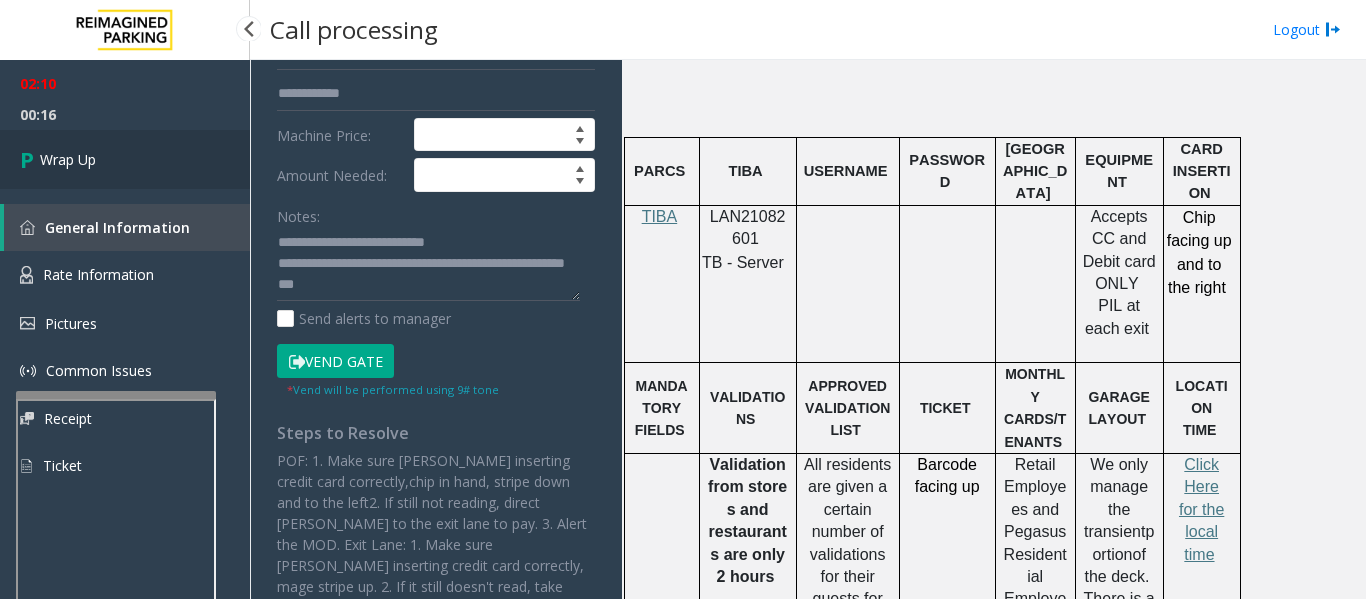click on "Wrap Up" at bounding box center (68, 159) 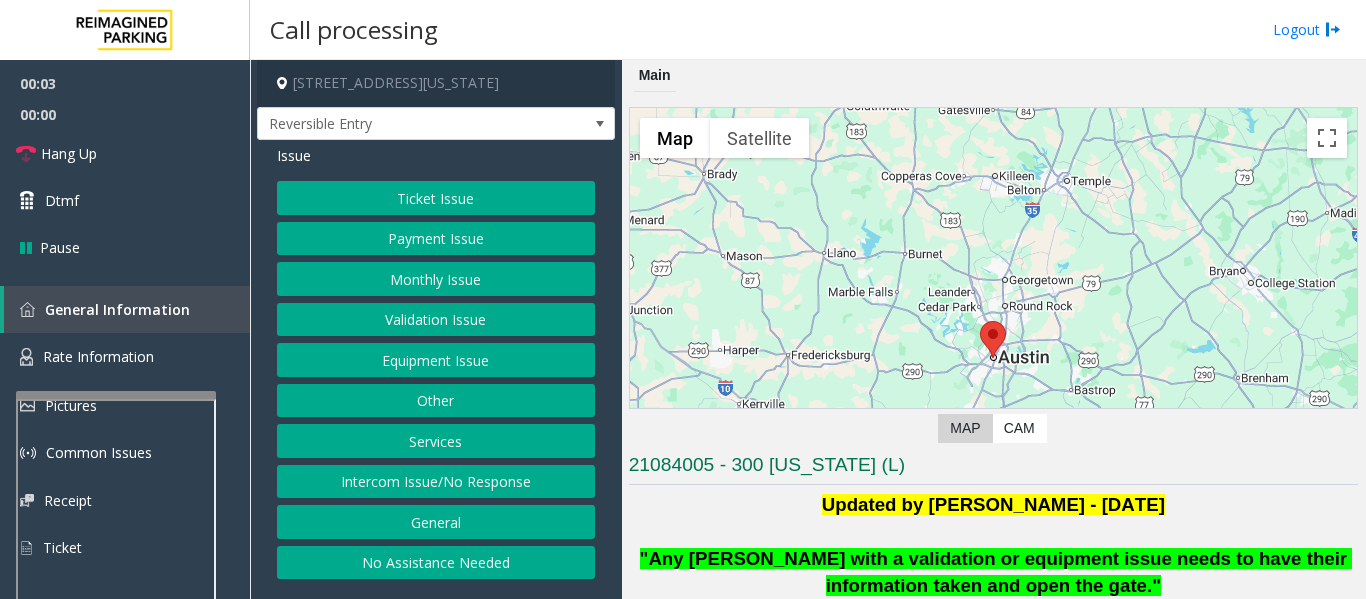 scroll, scrollTop: 100, scrollLeft: 0, axis: vertical 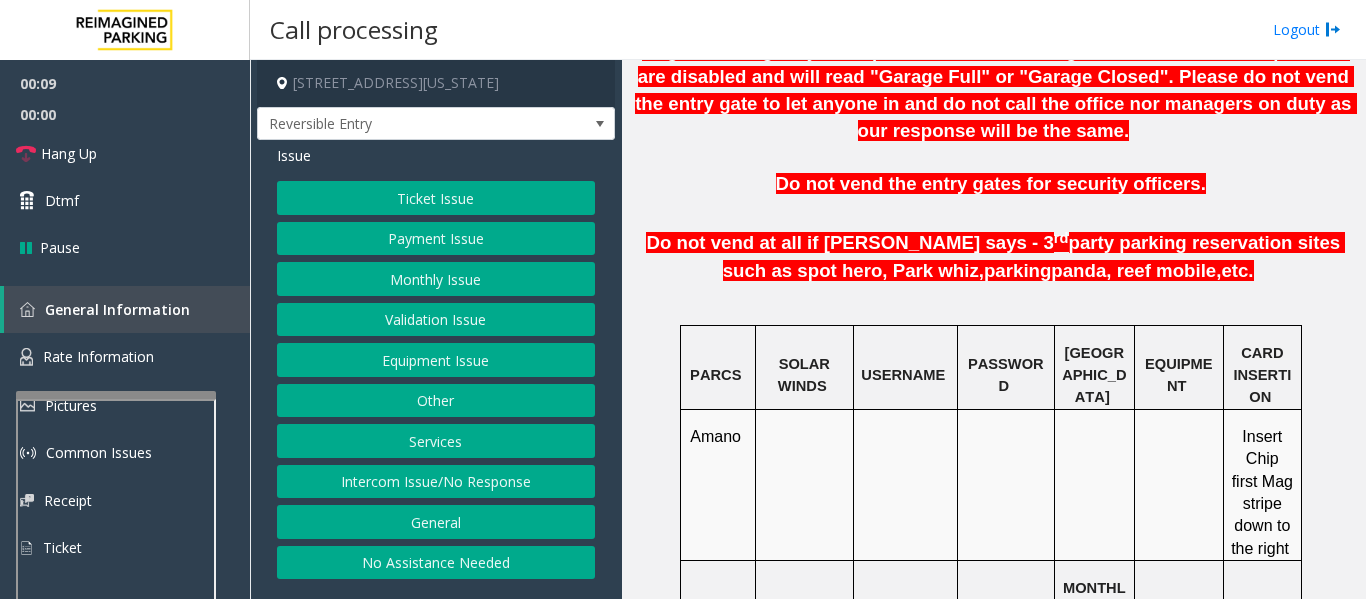 click on "Intercom Issue/No Response" 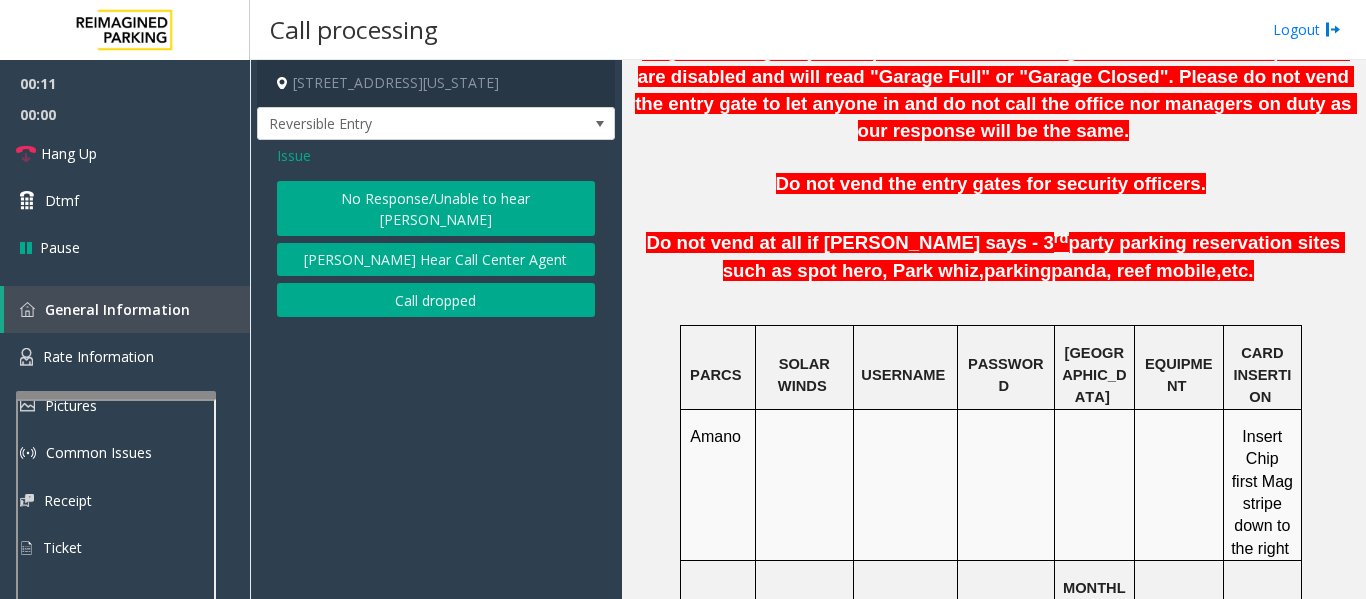 click on "No Response/Unable to hear [PERSON_NAME]" 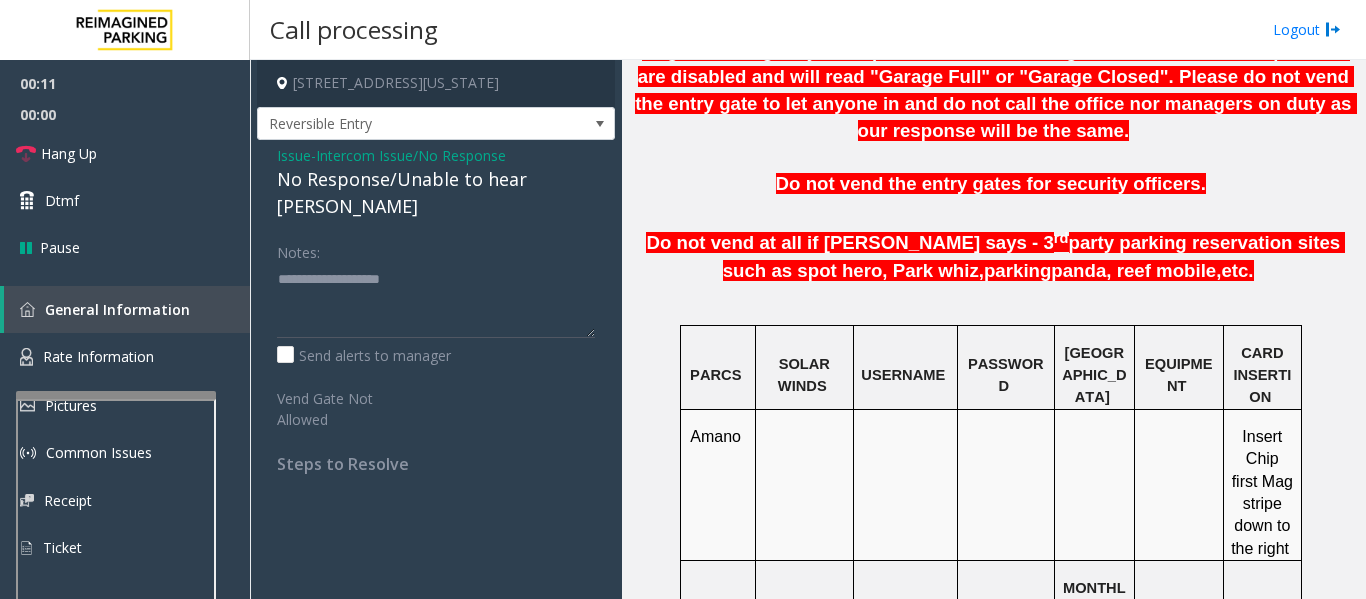 click on "No Response/Unable to hear [PERSON_NAME]" 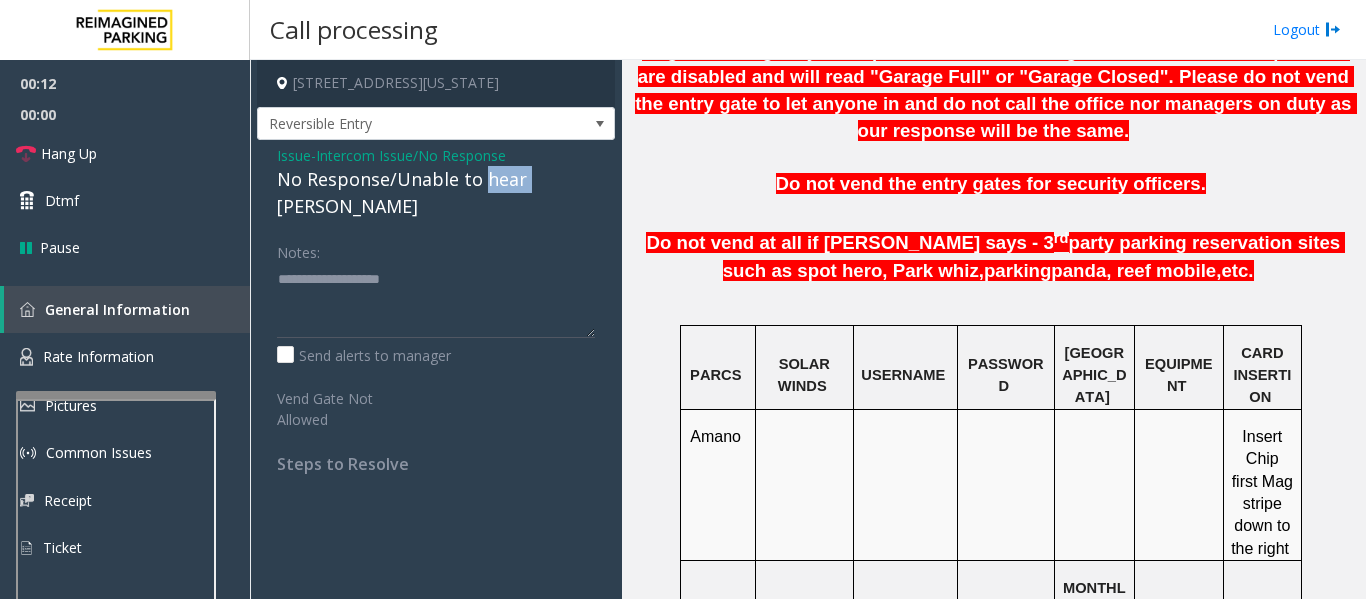 click on "No Response/Unable to hear [PERSON_NAME]" 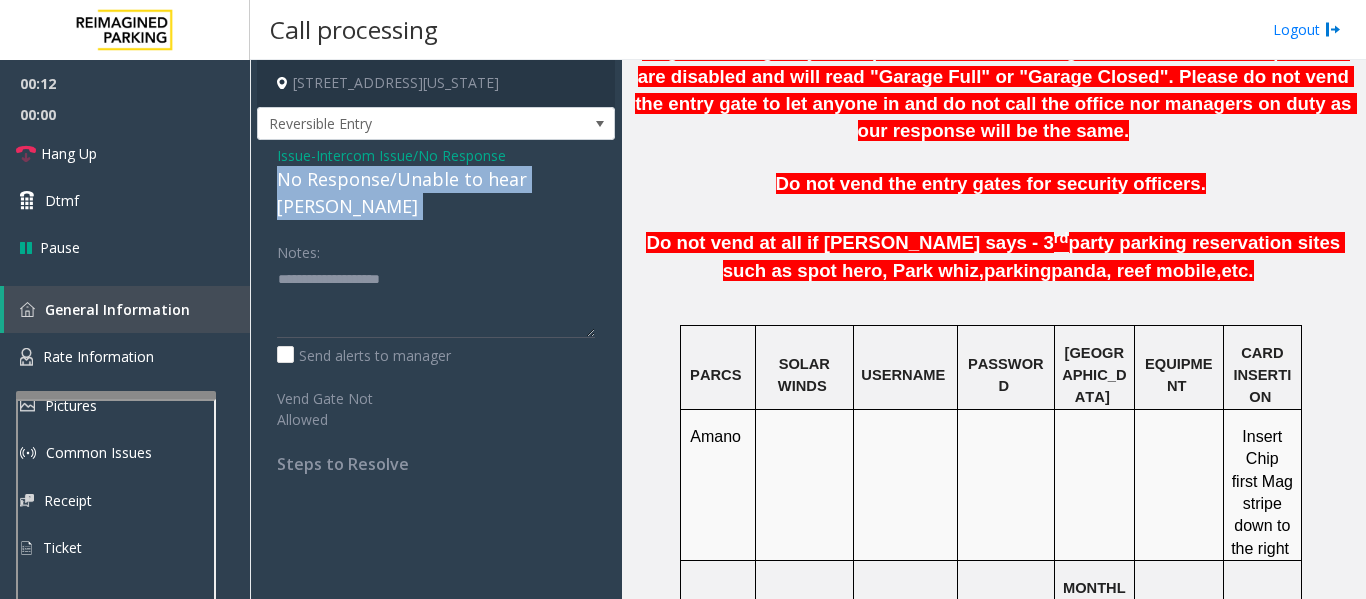 click on "No Response/Unable to hear [PERSON_NAME]" 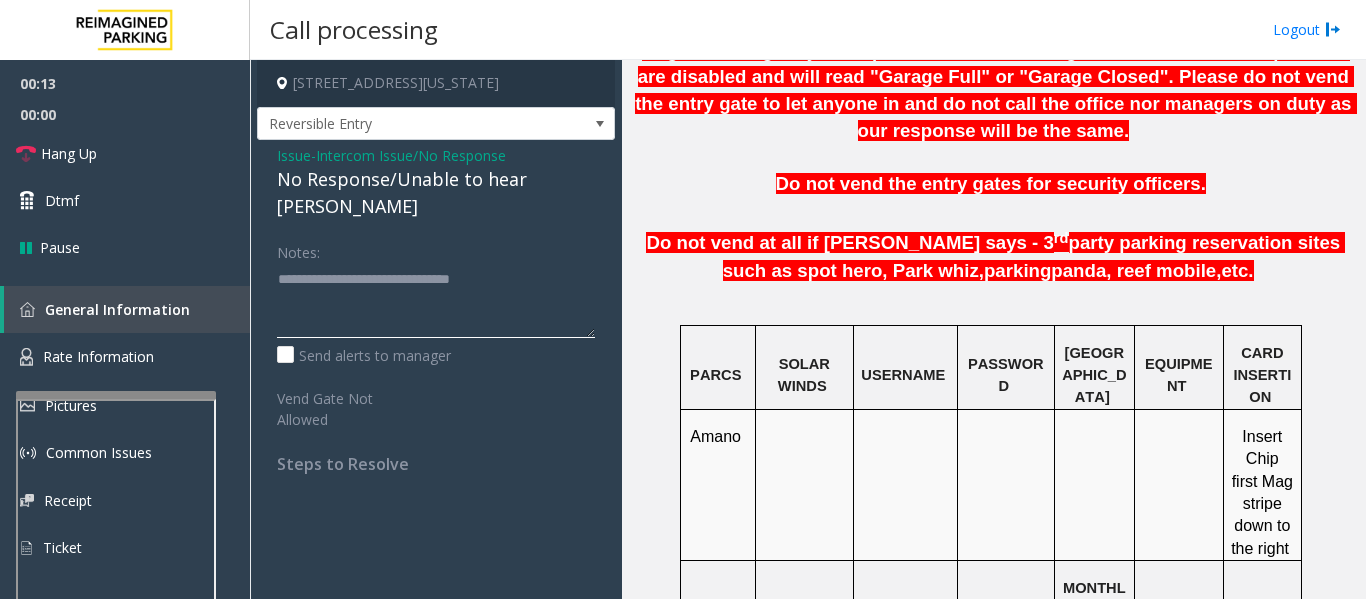 click 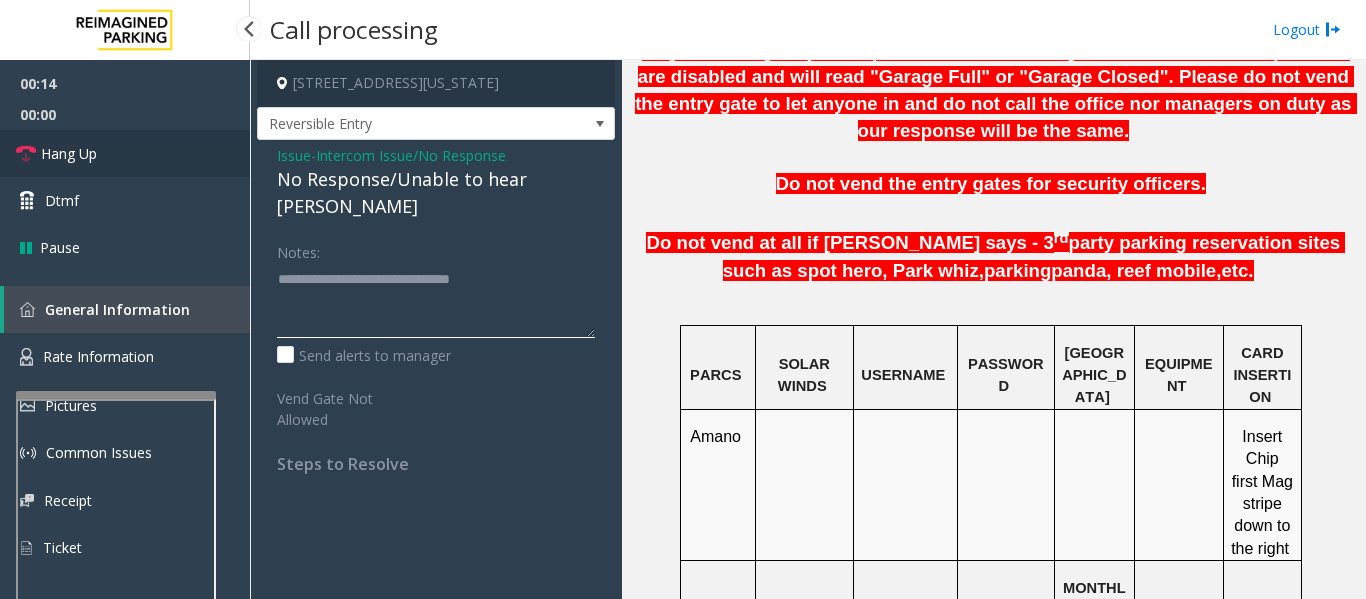 type on "**********" 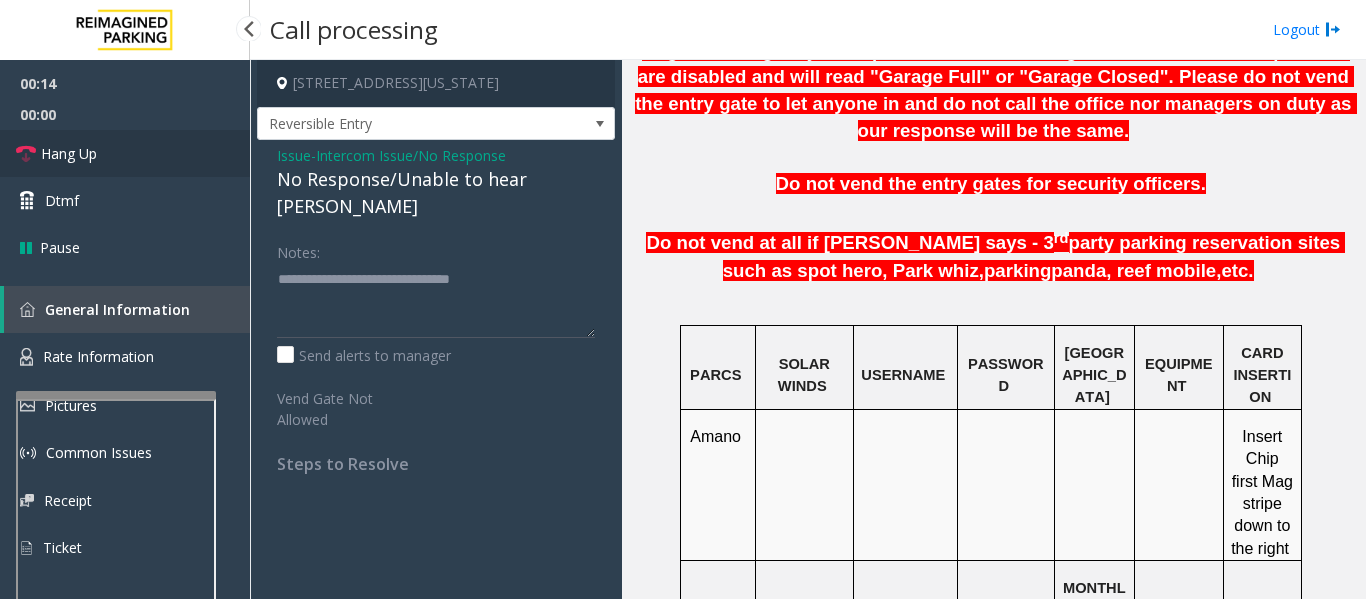 click on "Hang Up" at bounding box center [69, 153] 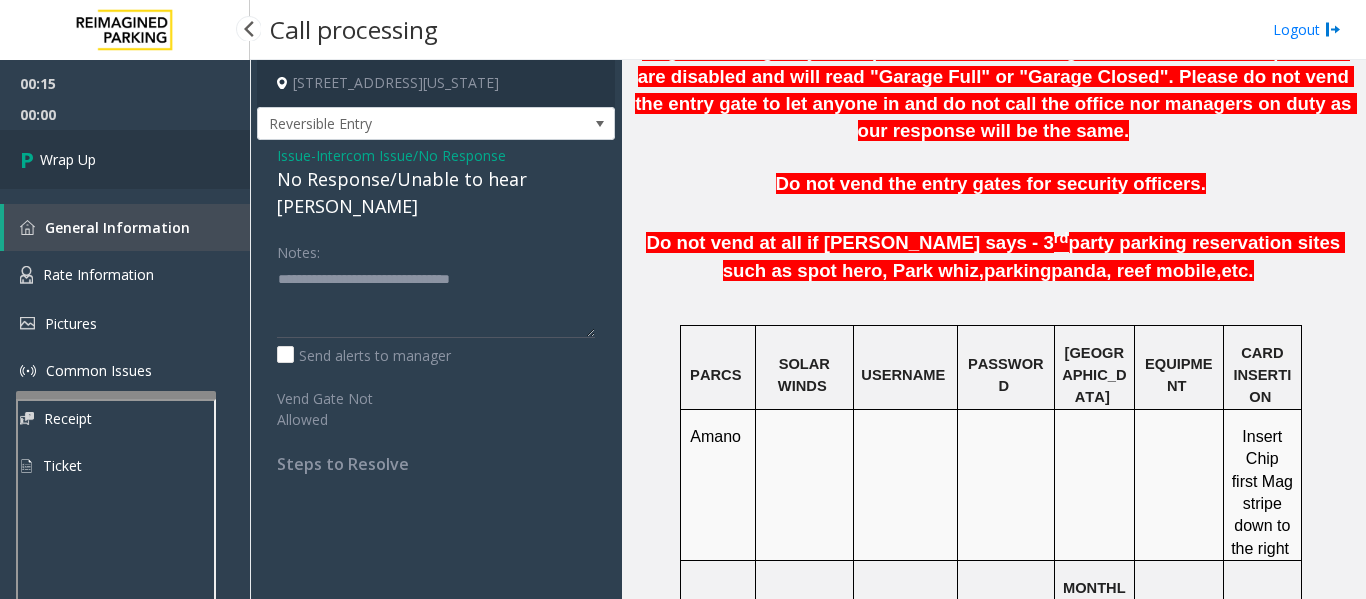 click on "Wrap Up" at bounding box center (68, 159) 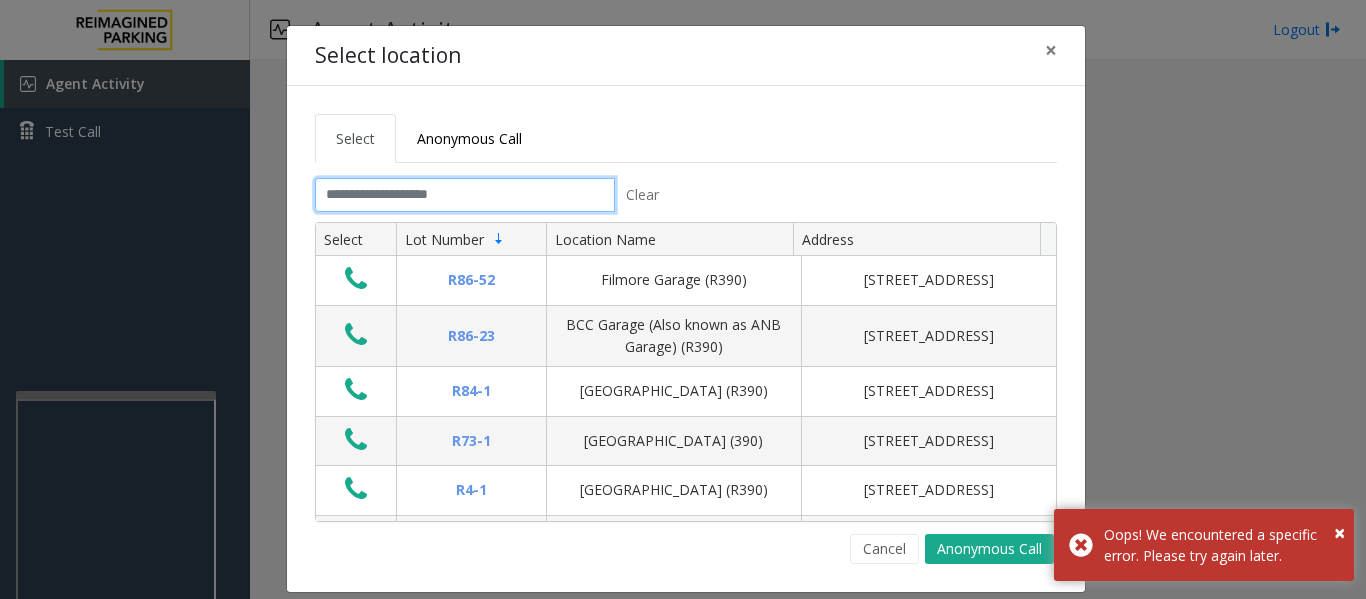 click 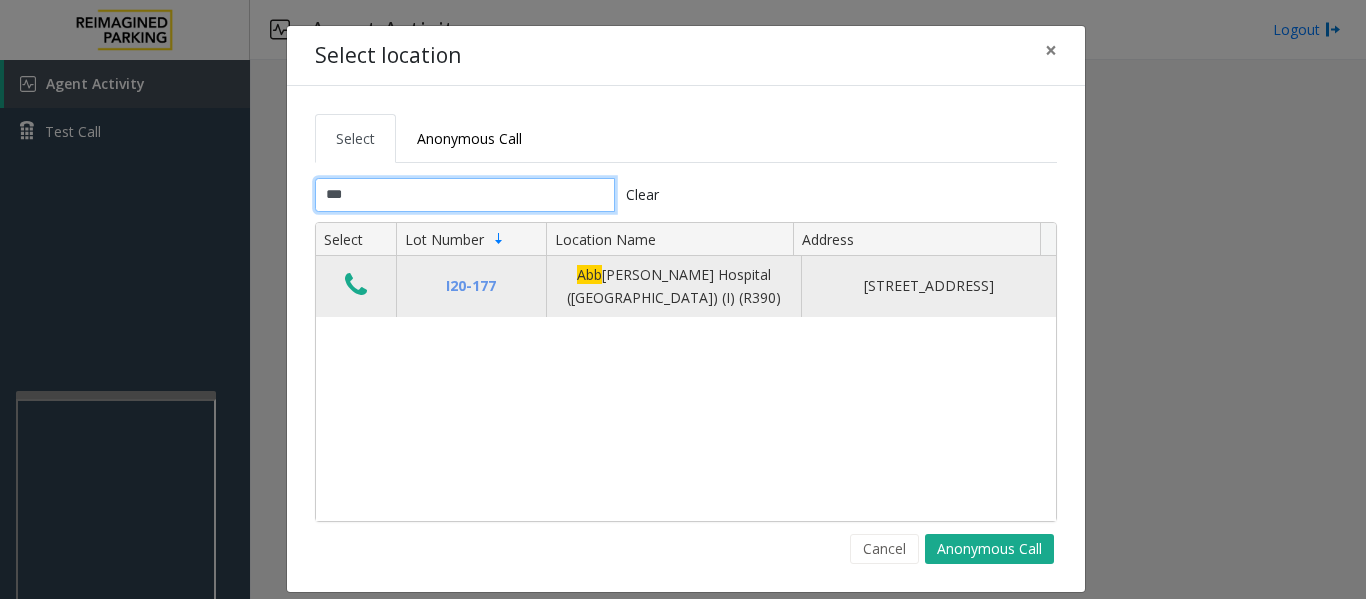 type on "***" 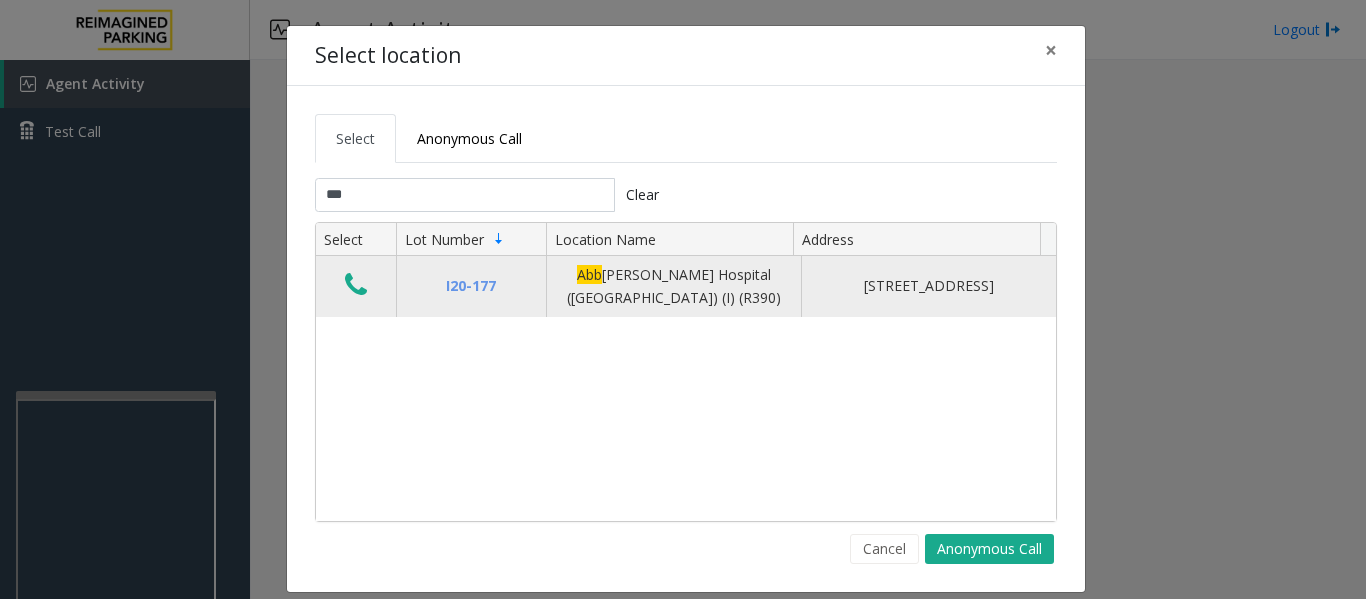 click 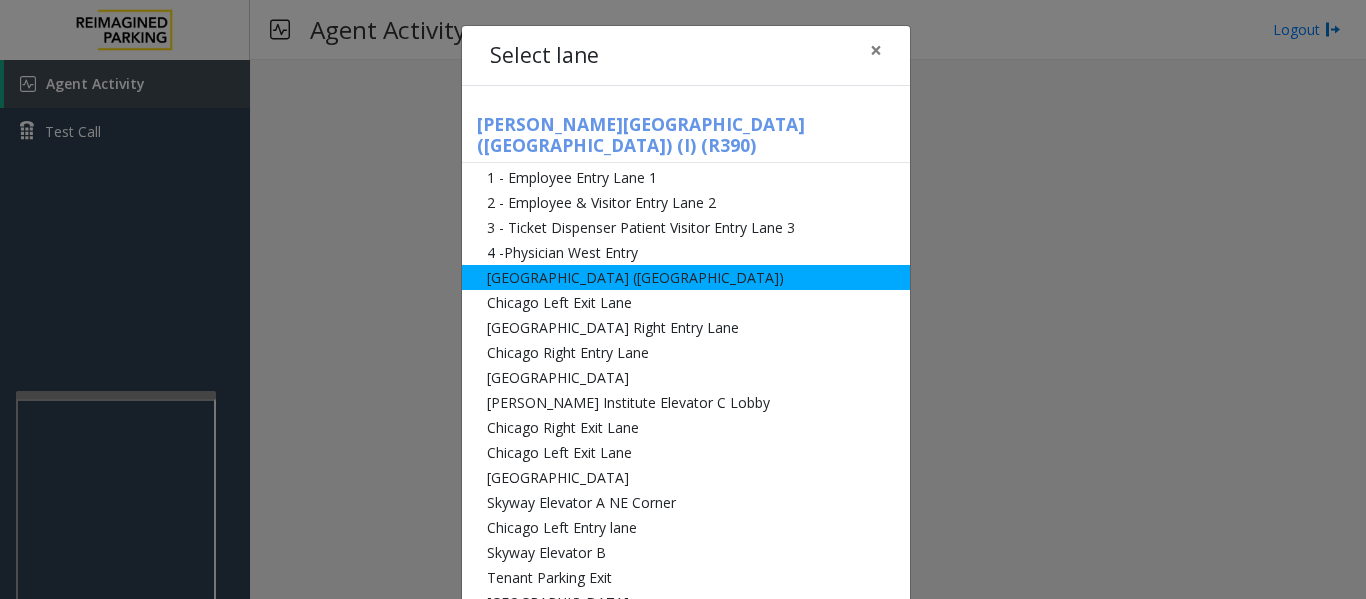 click on "[GEOGRAPHIC_DATA] ([GEOGRAPHIC_DATA])" 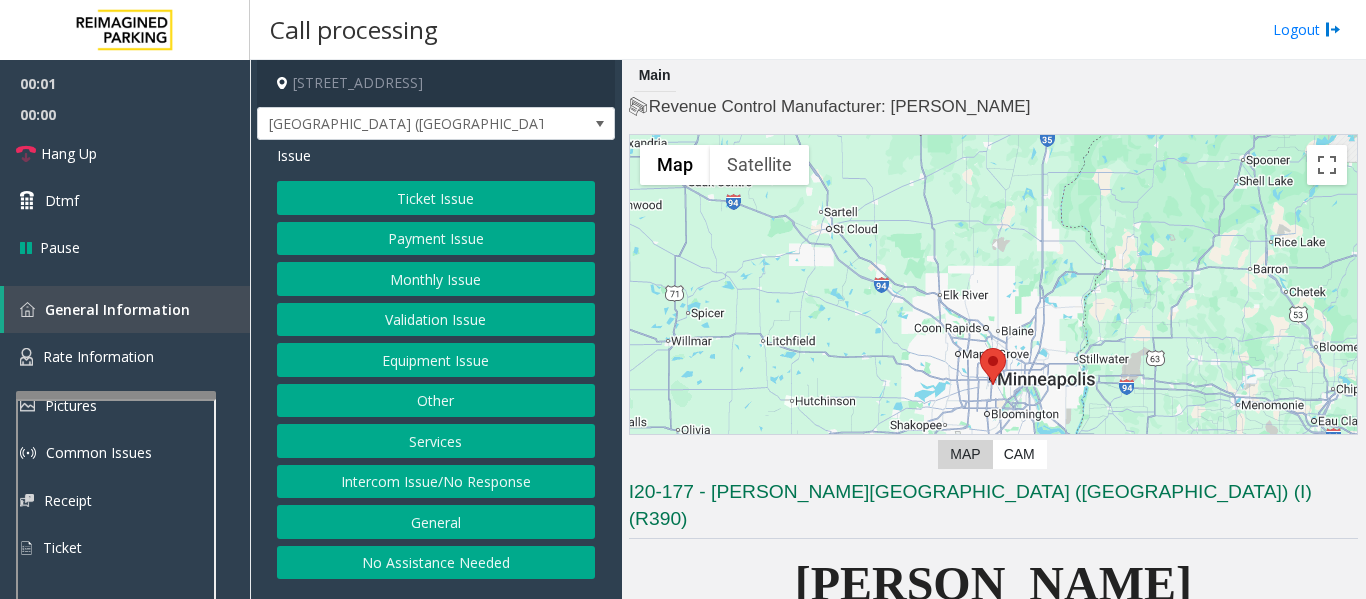 click on "Monthly Issue" 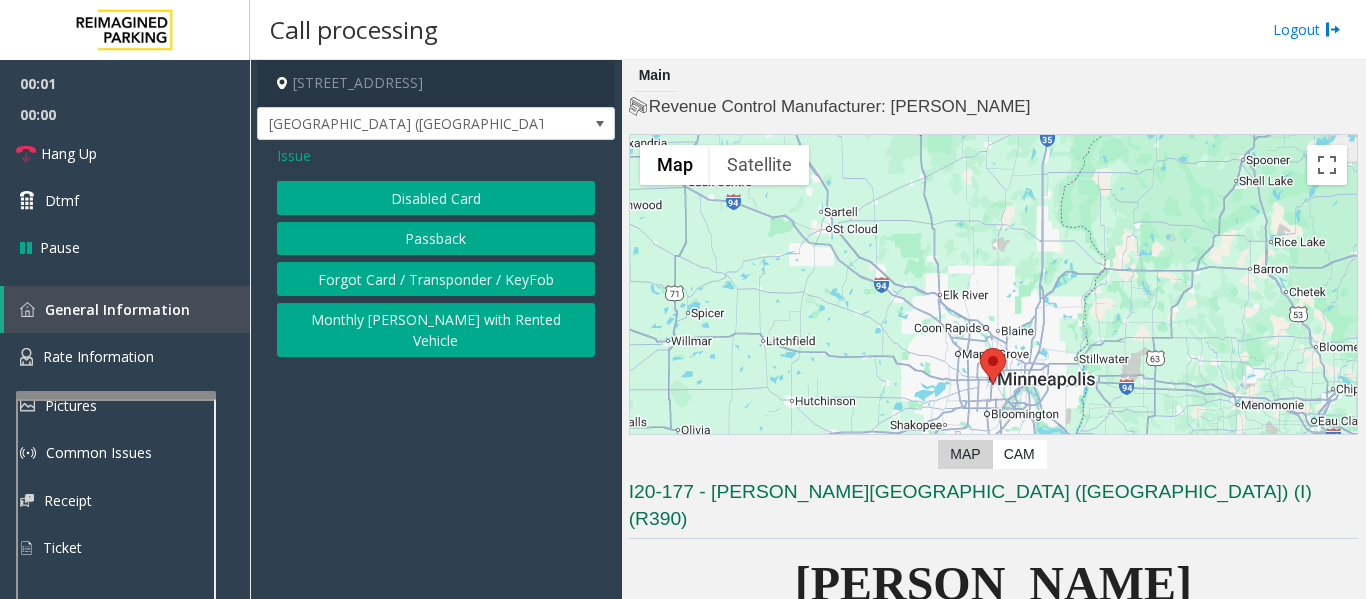 click on "Disabled Card" 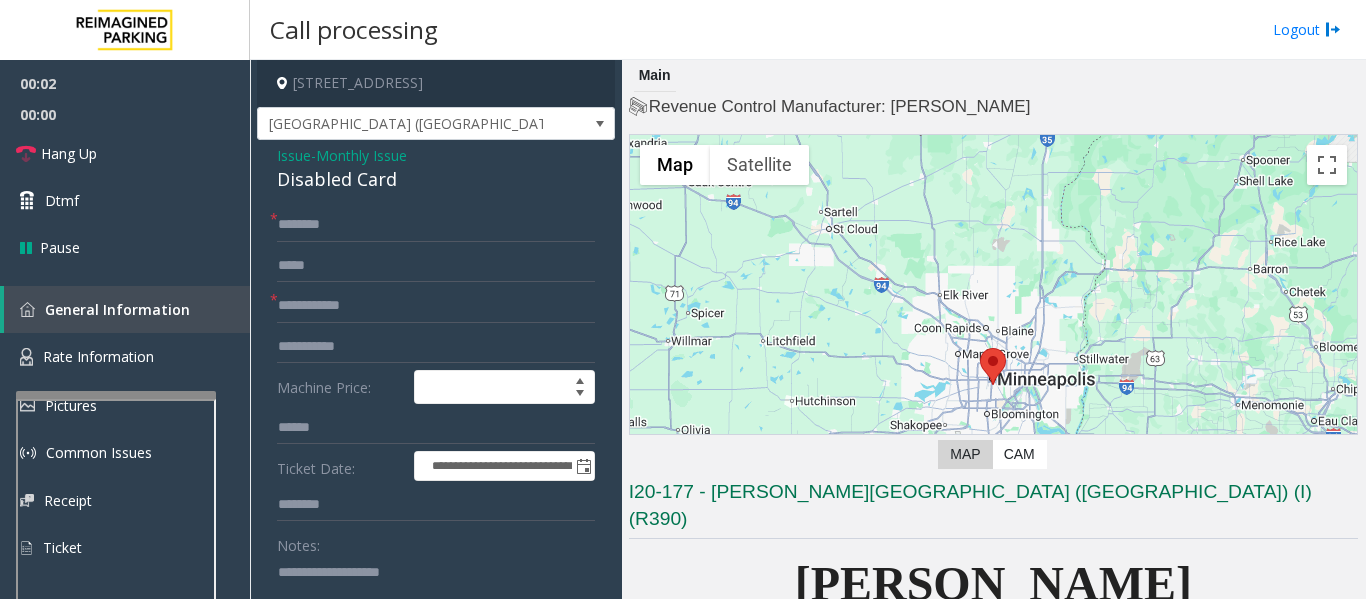 click on "Disabled Card" 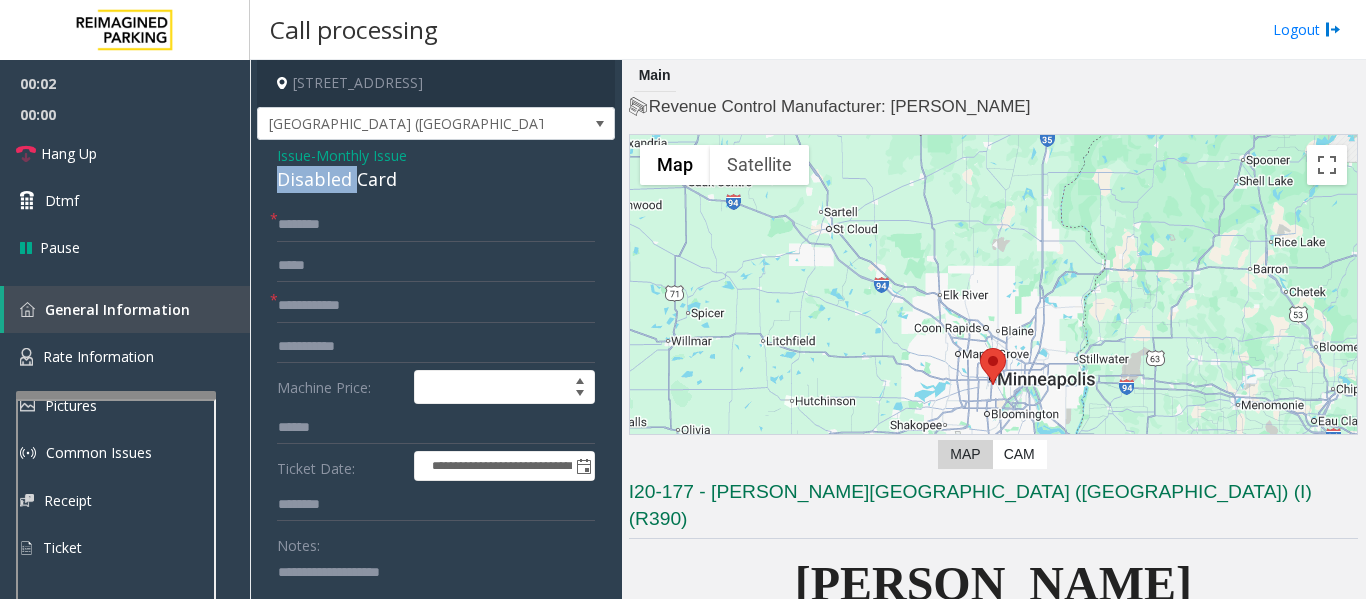 click on "Disabled Card" 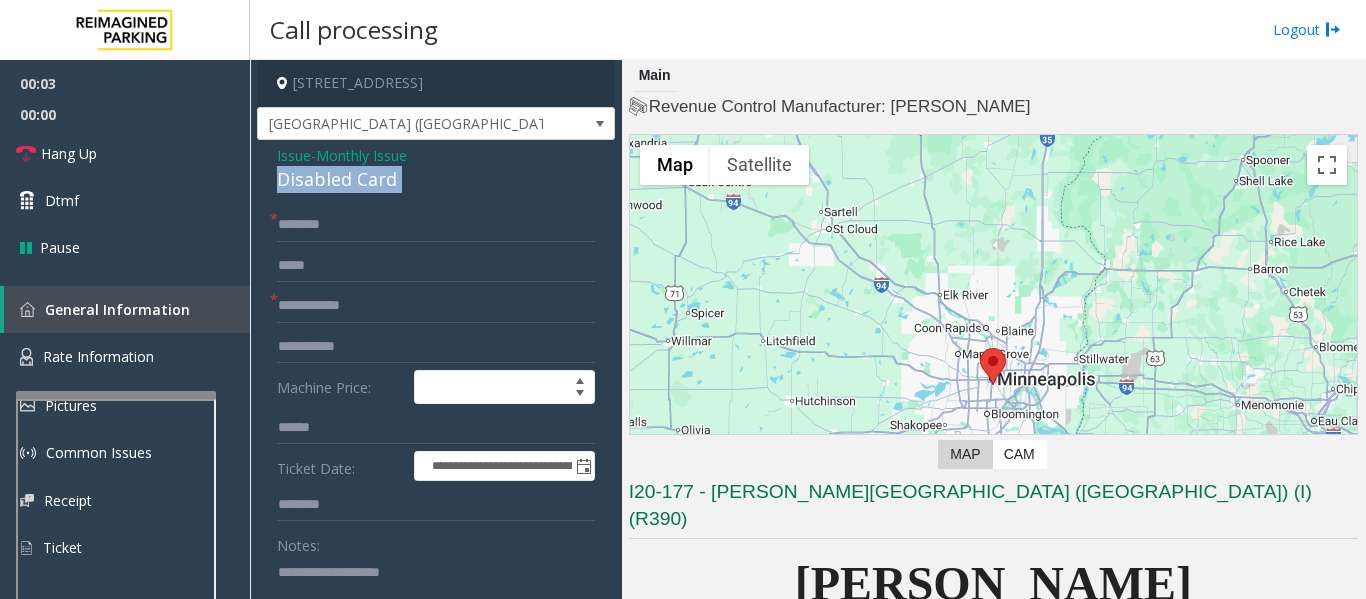 click on "Disabled Card" 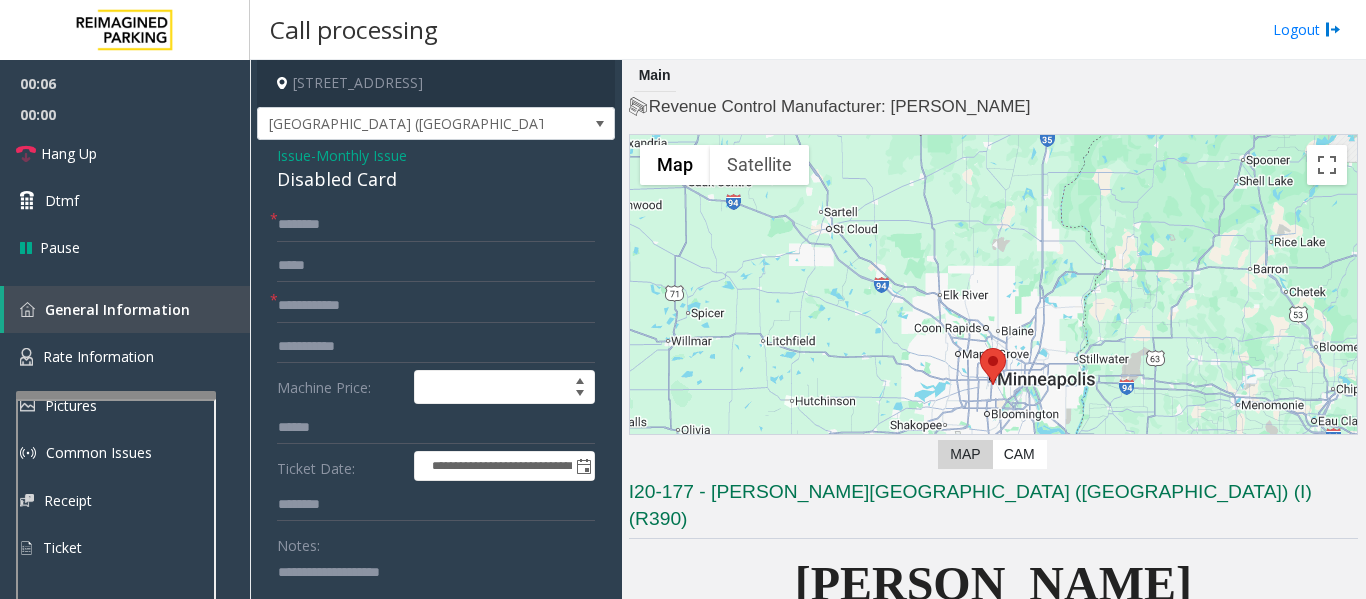 click 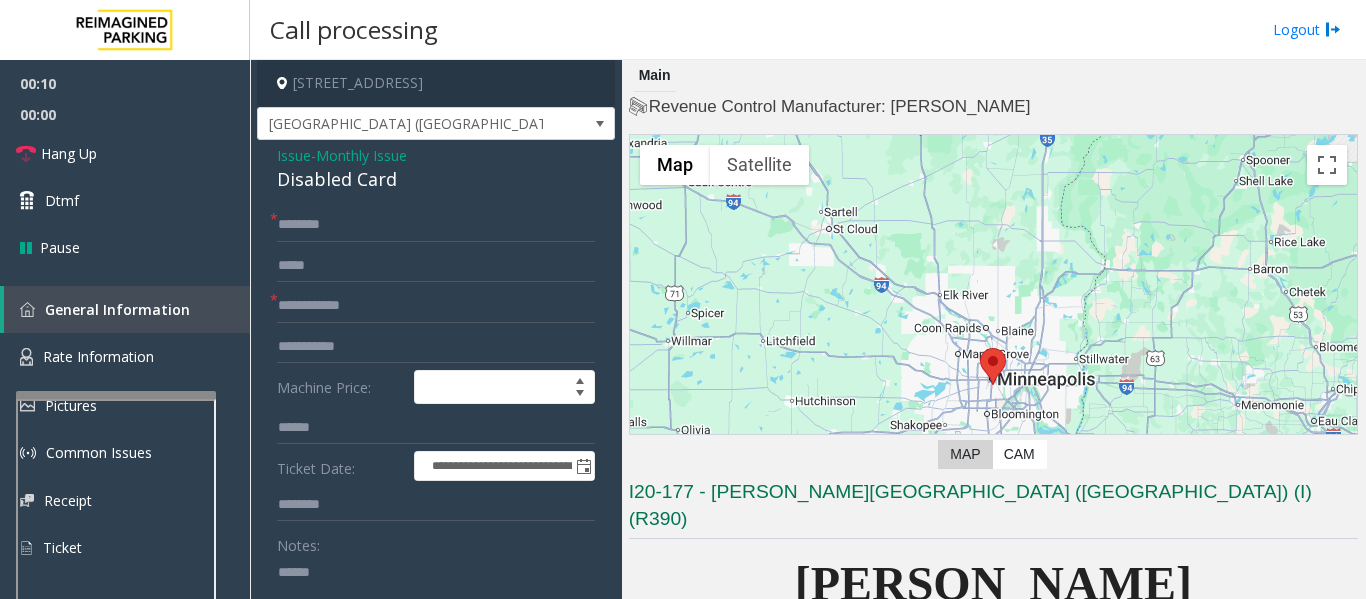 paste on "**********" 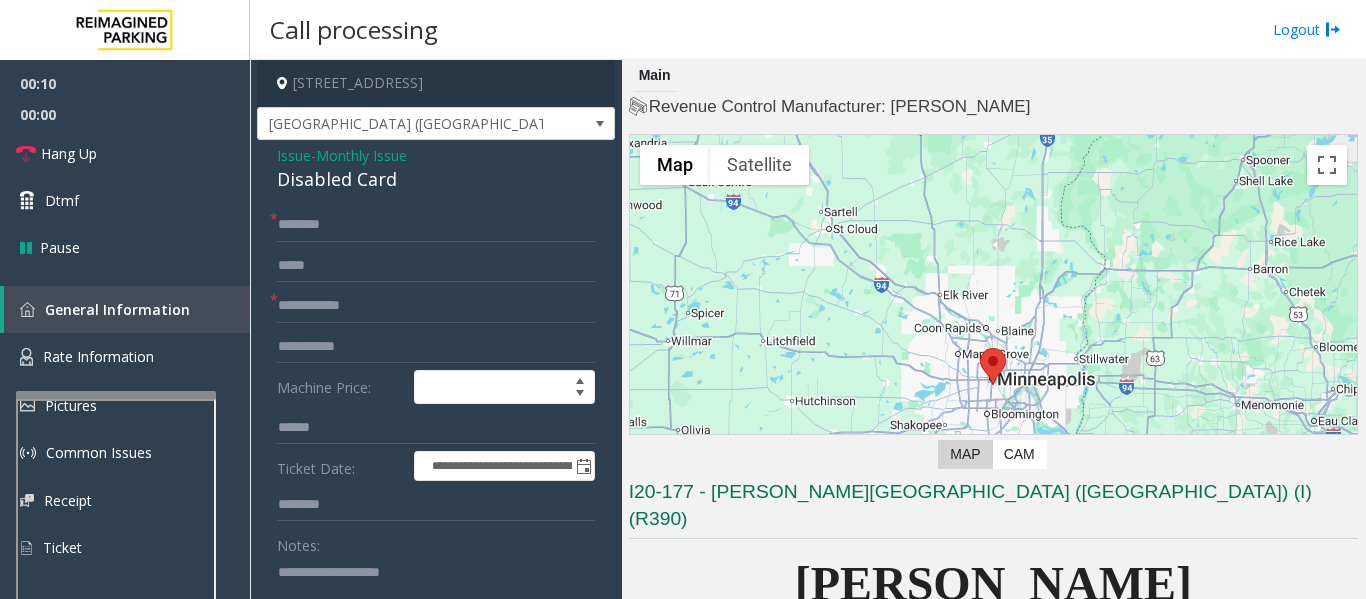 scroll, scrollTop: 4, scrollLeft: 0, axis: vertical 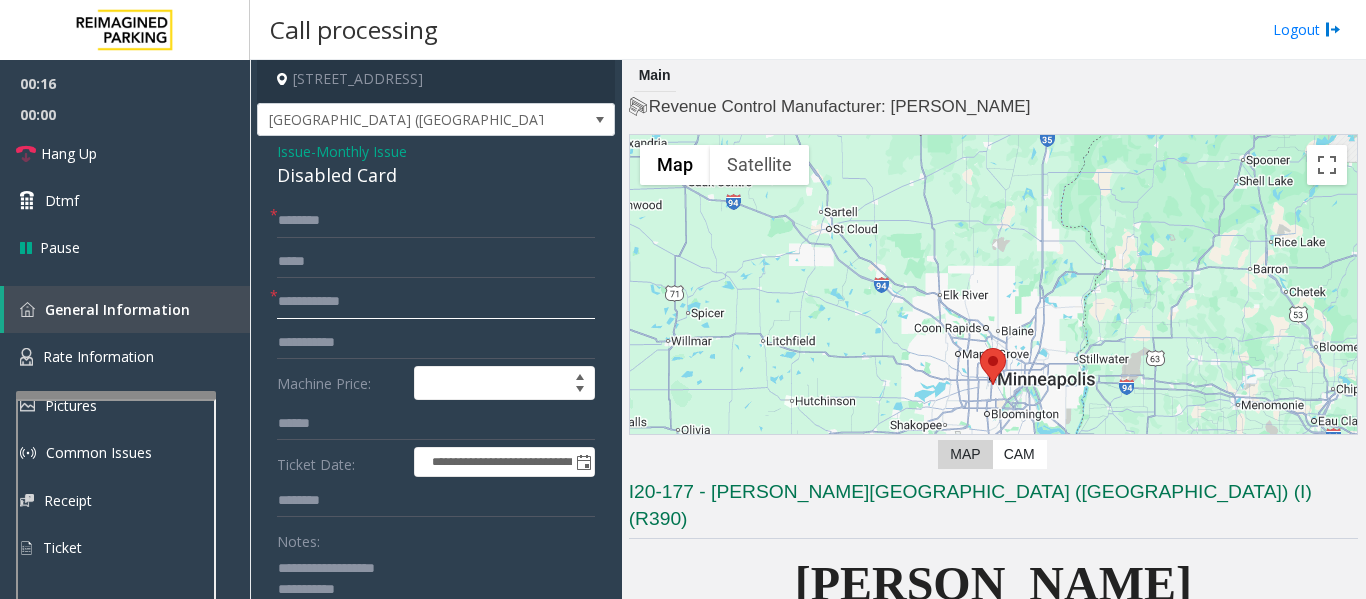 click 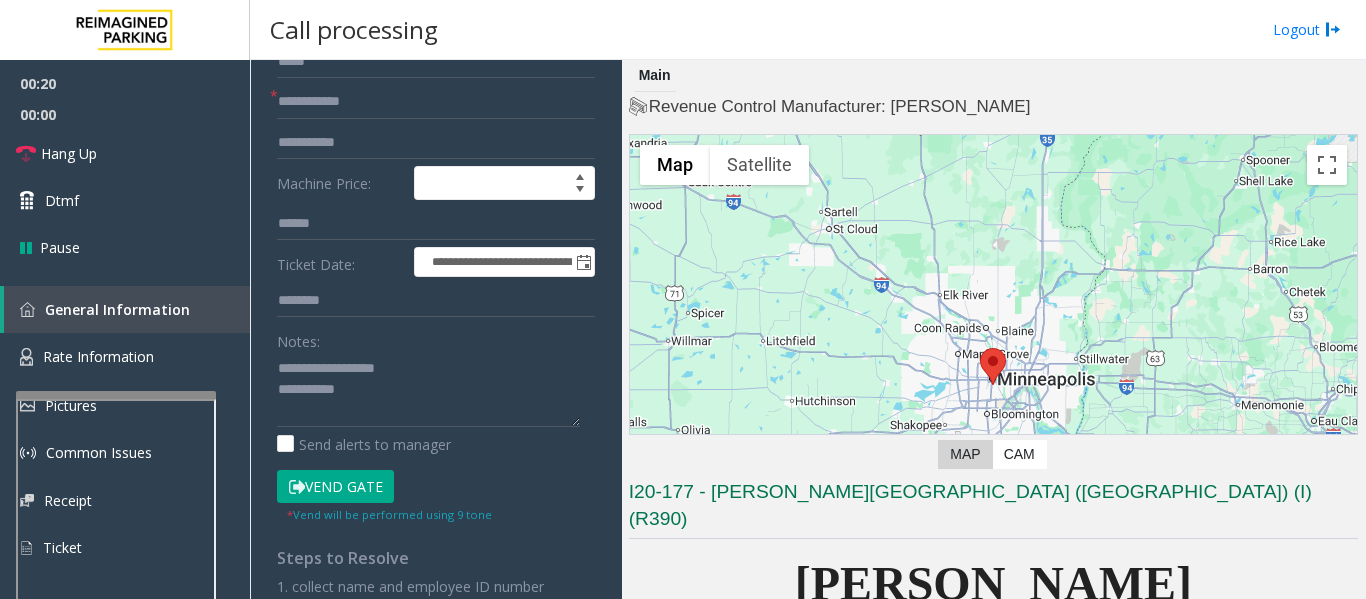 scroll, scrollTop: 241, scrollLeft: 0, axis: vertical 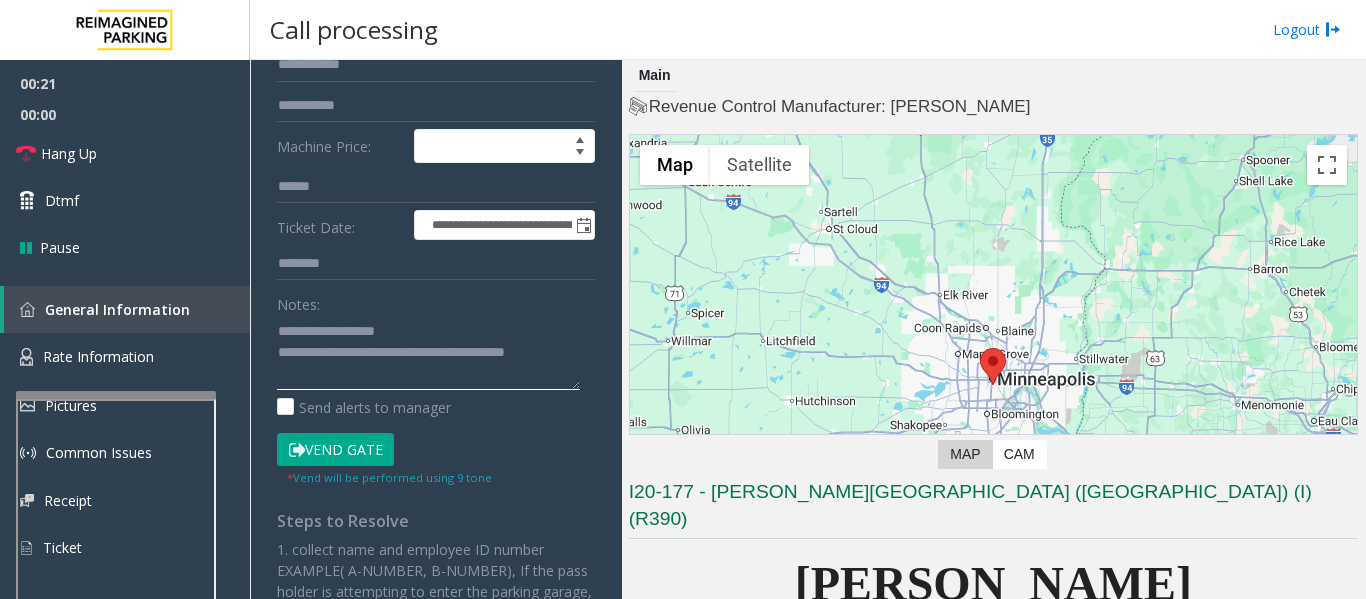 type on "**********" 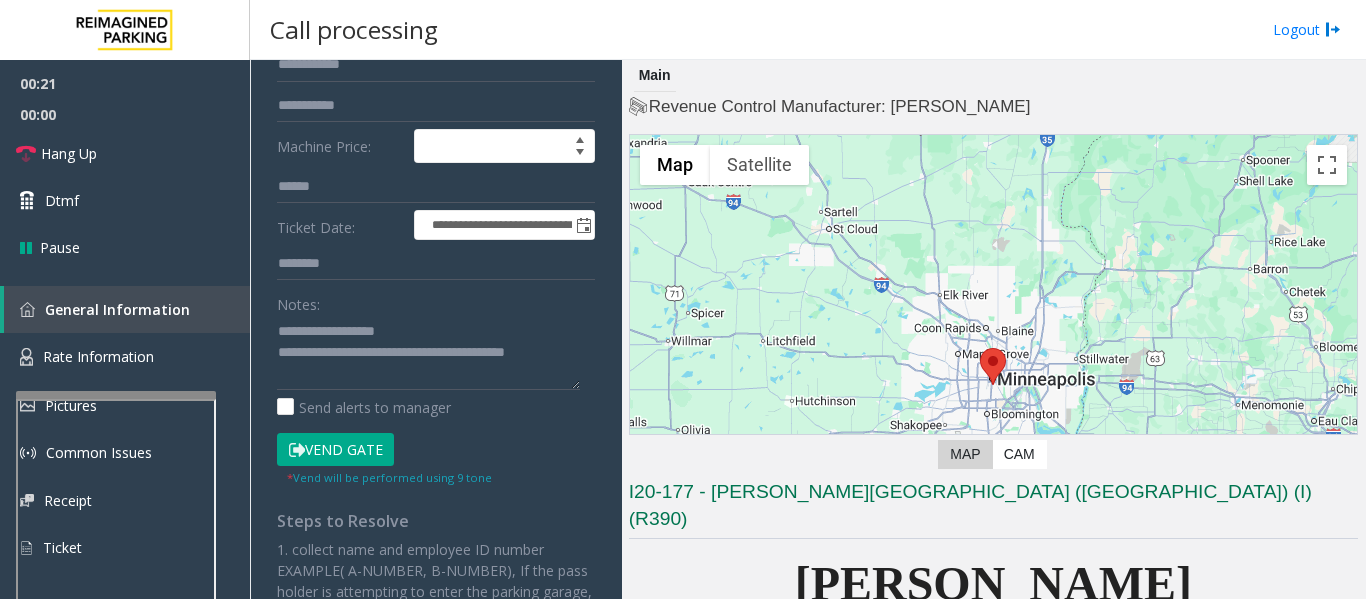 click on "Call processing" at bounding box center [354, 29] 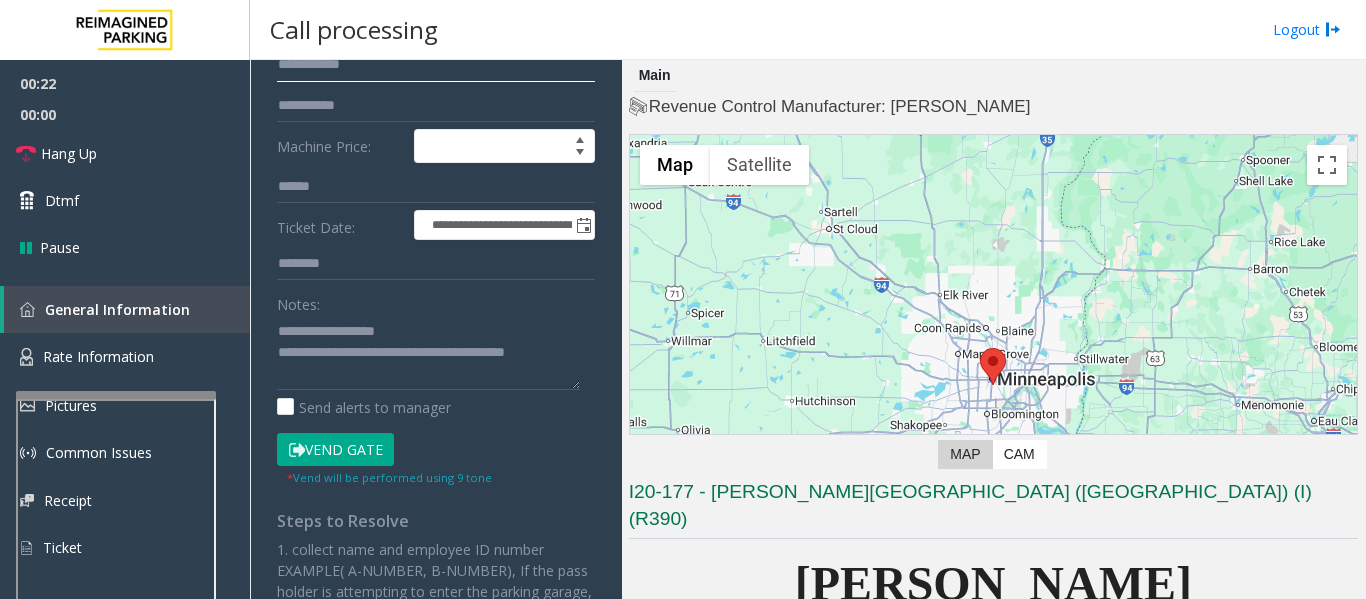 click 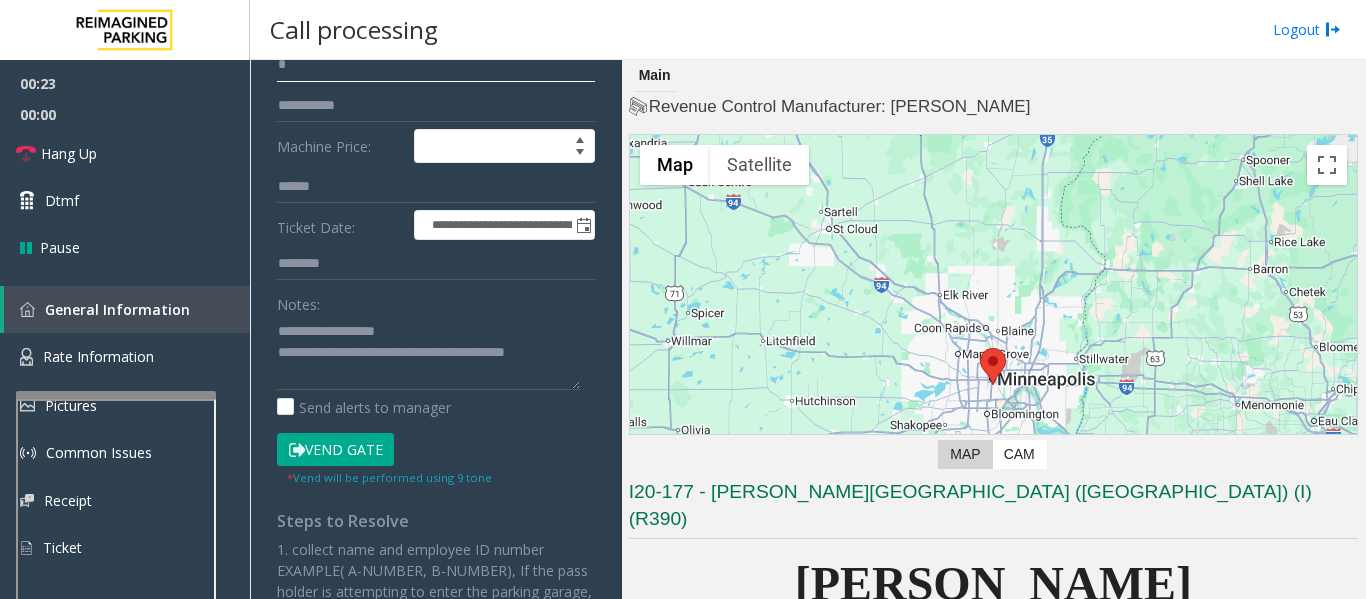 scroll, scrollTop: 236, scrollLeft: 0, axis: vertical 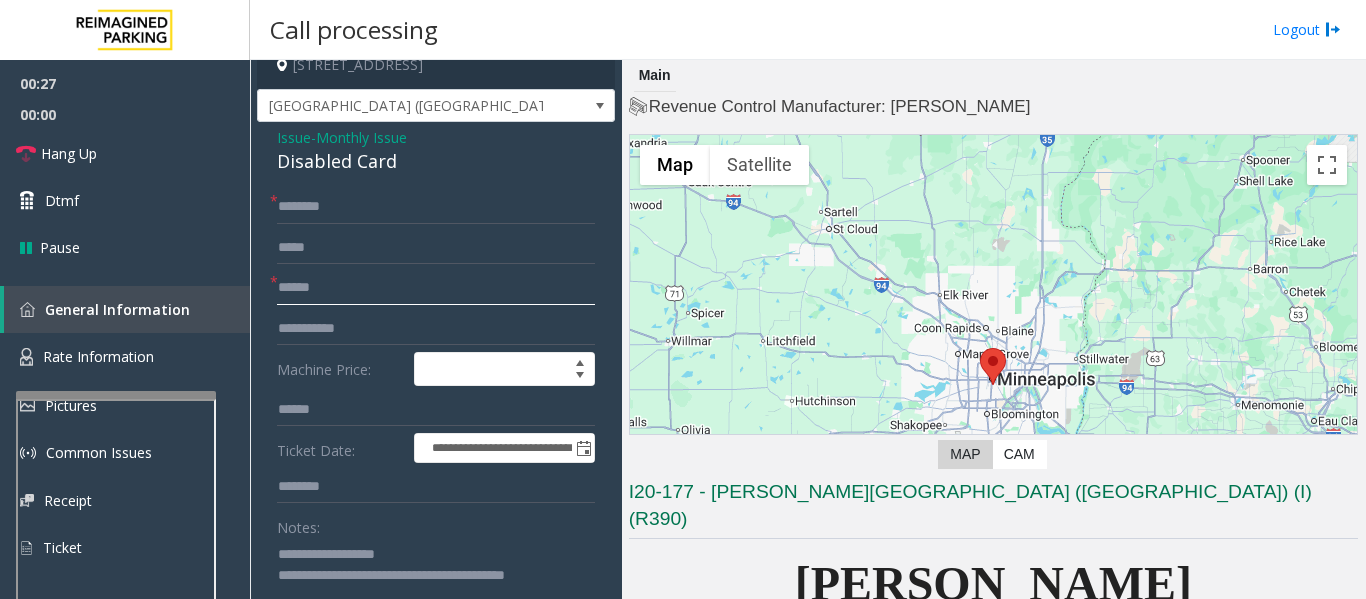 type on "******" 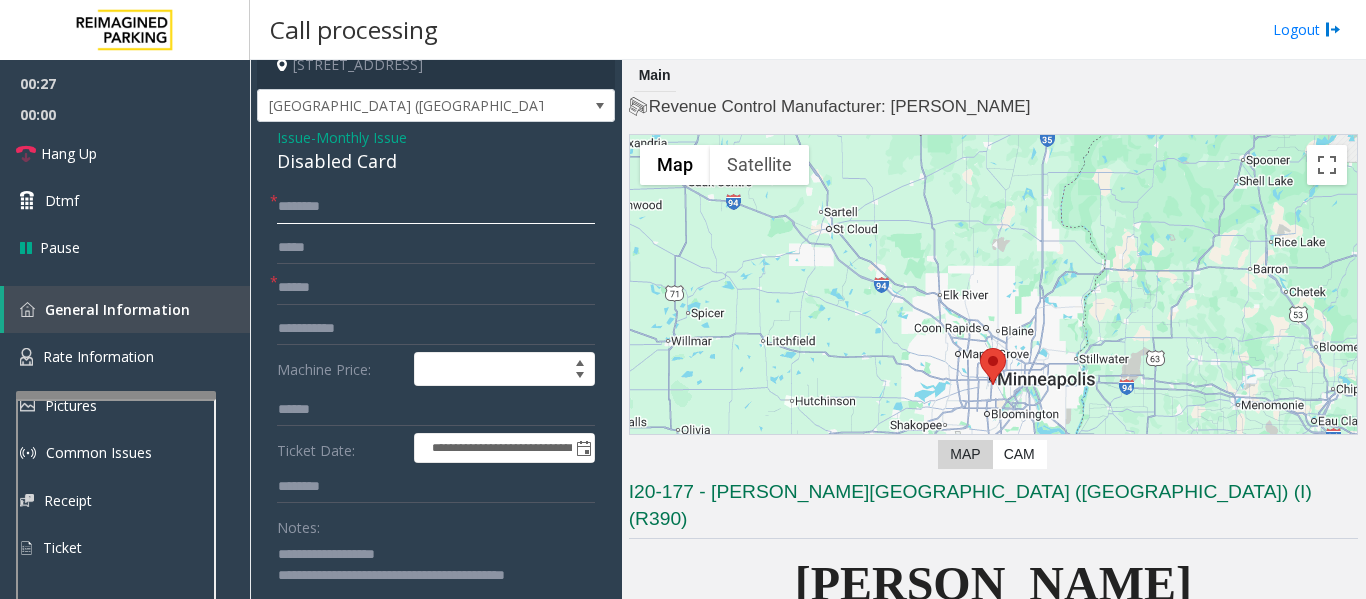 click 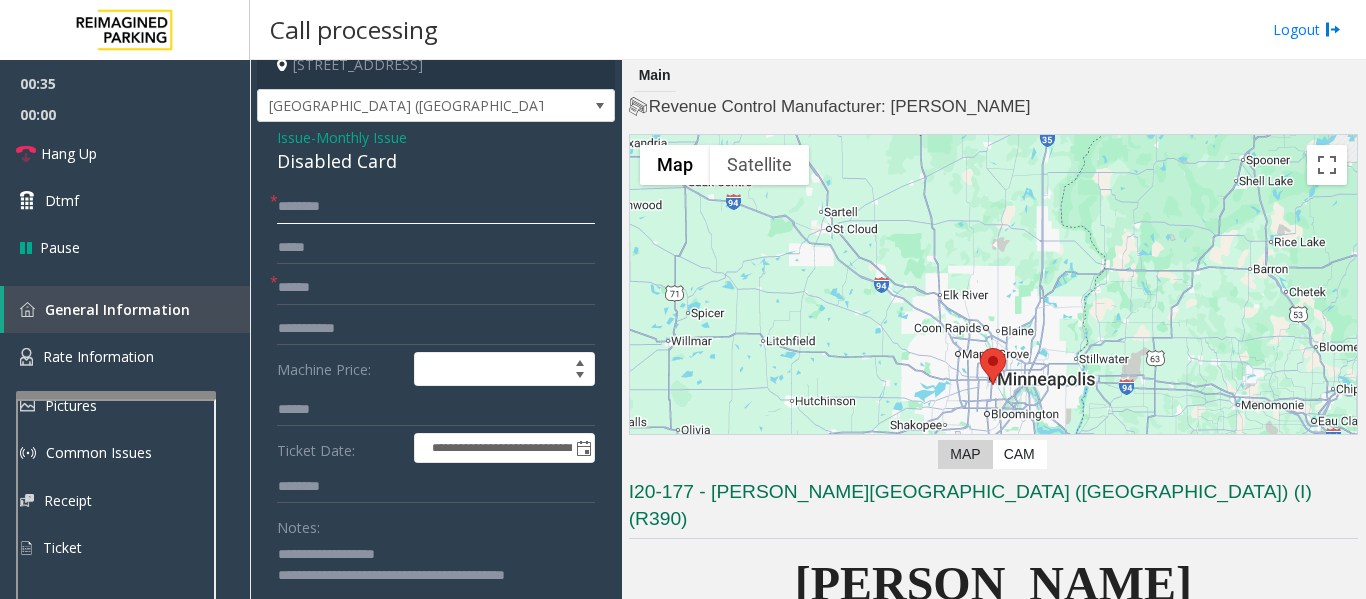 scroll, scrollTop: 557, scrollLeft: 0, axis: vertical 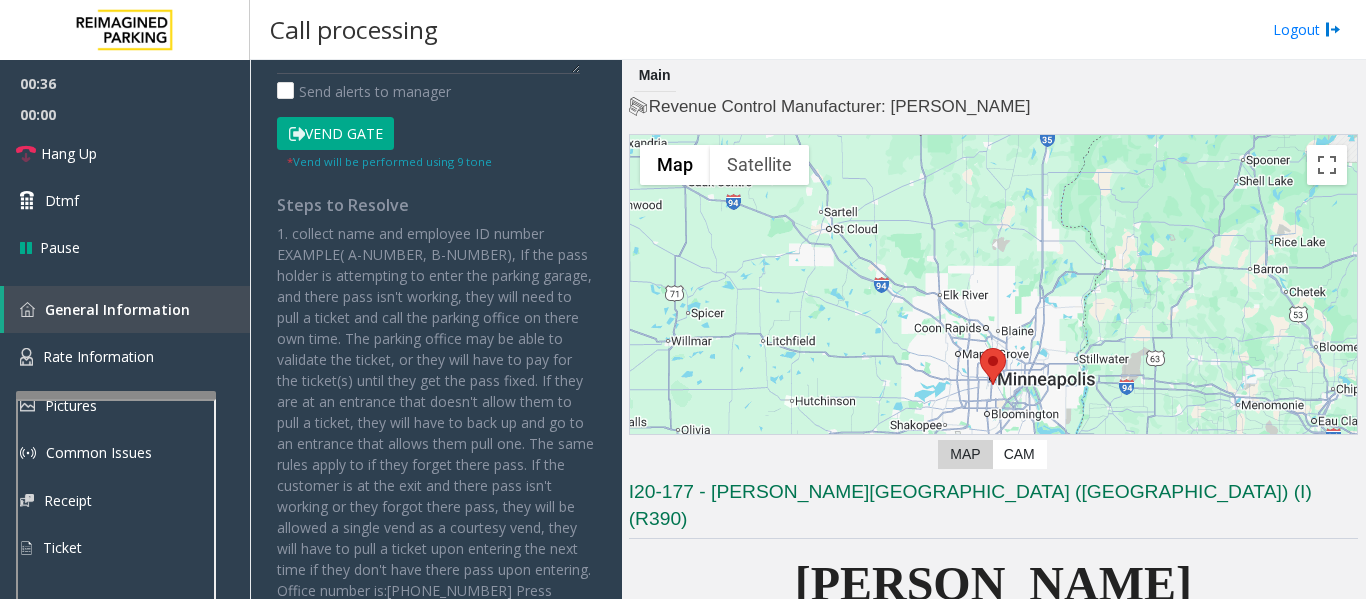 type on "*******" 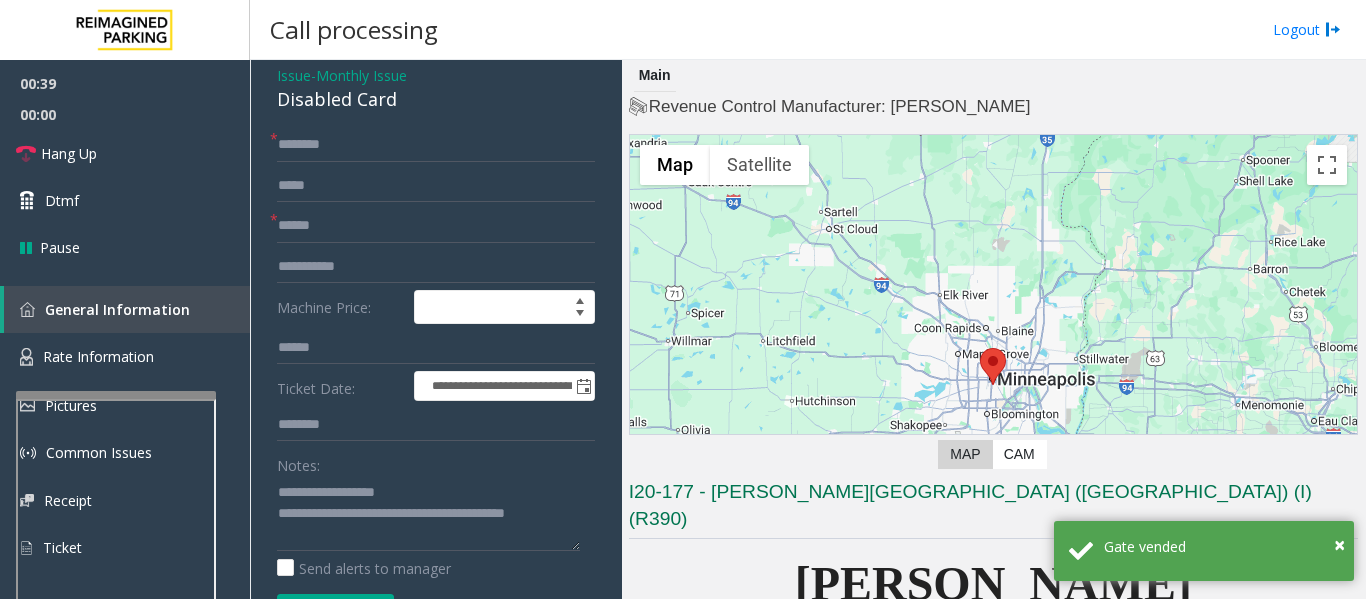 scroll, scrollTop: 0, scrollLeft: 0, axis: both 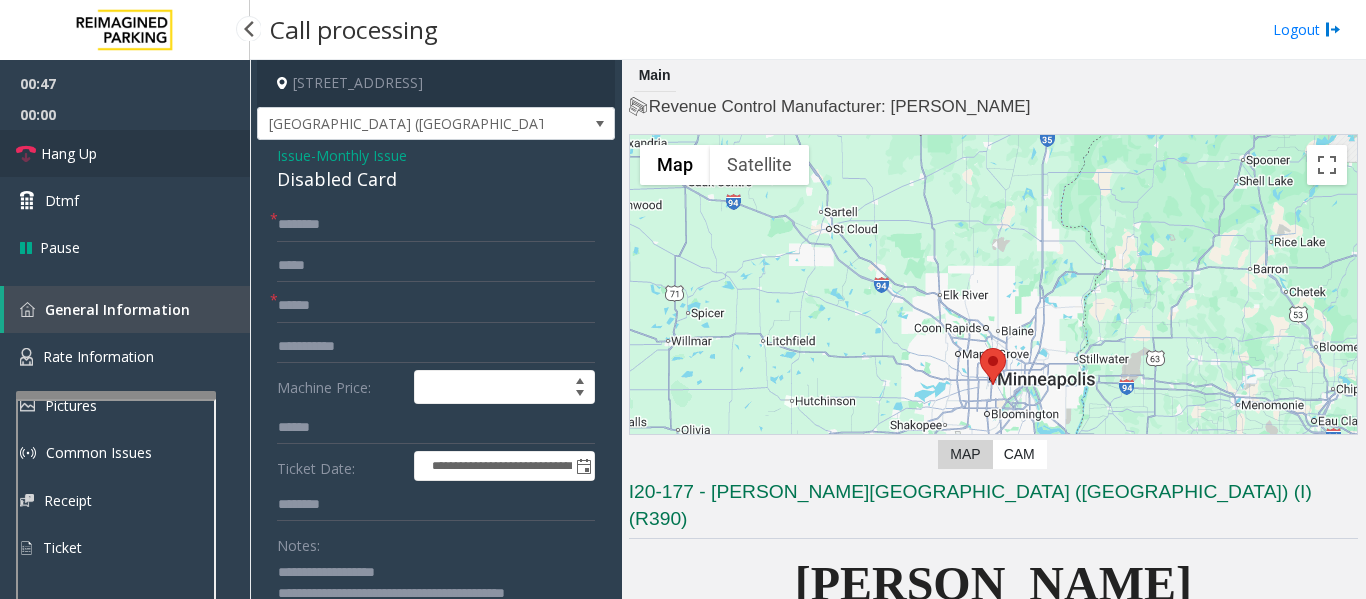click on "Hang Up" at bounding box center [125, 153] 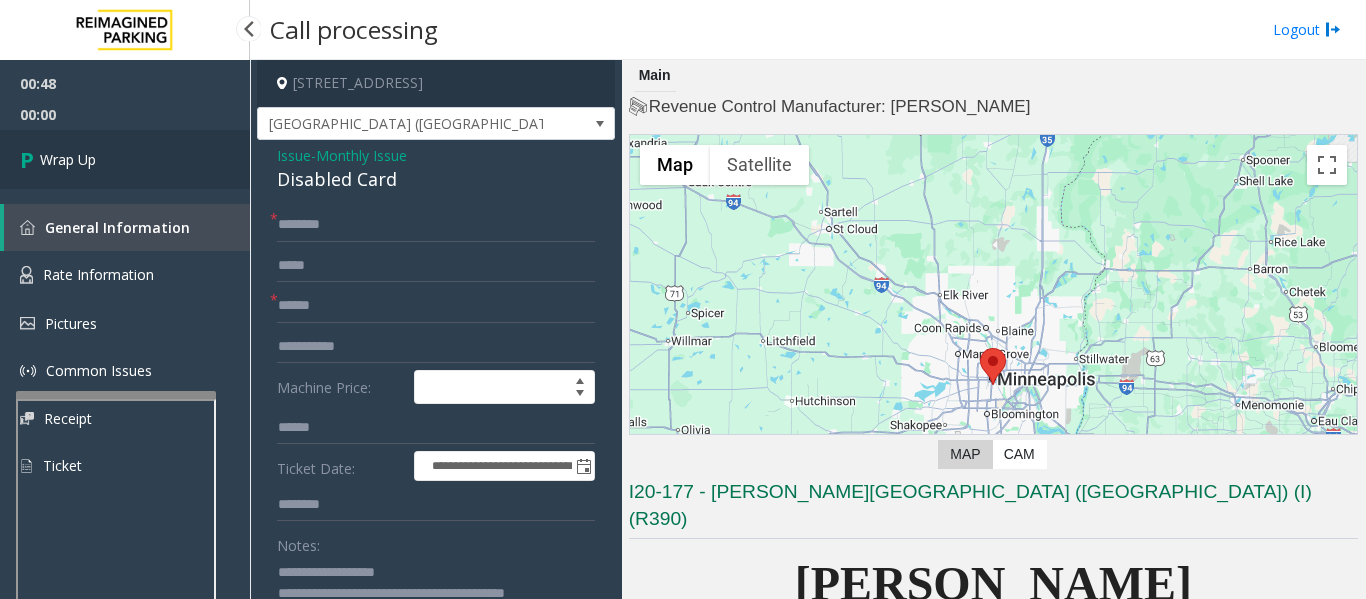 click on "Wrap Up" at bounding box center [125, 159] 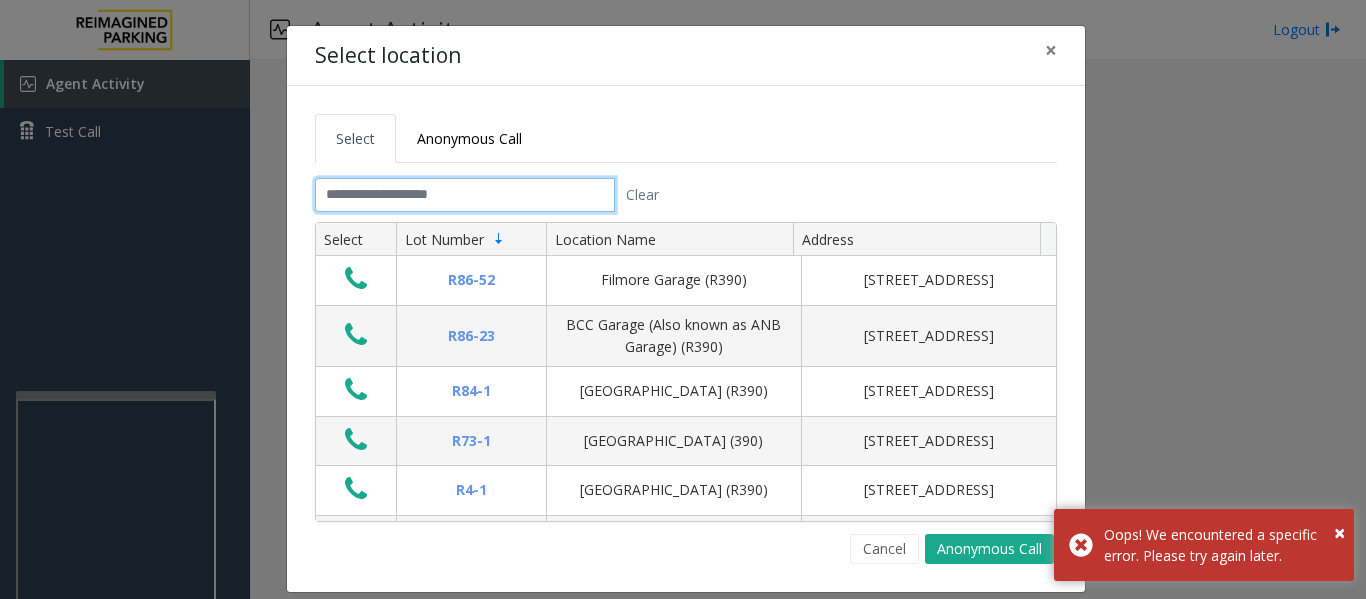 click 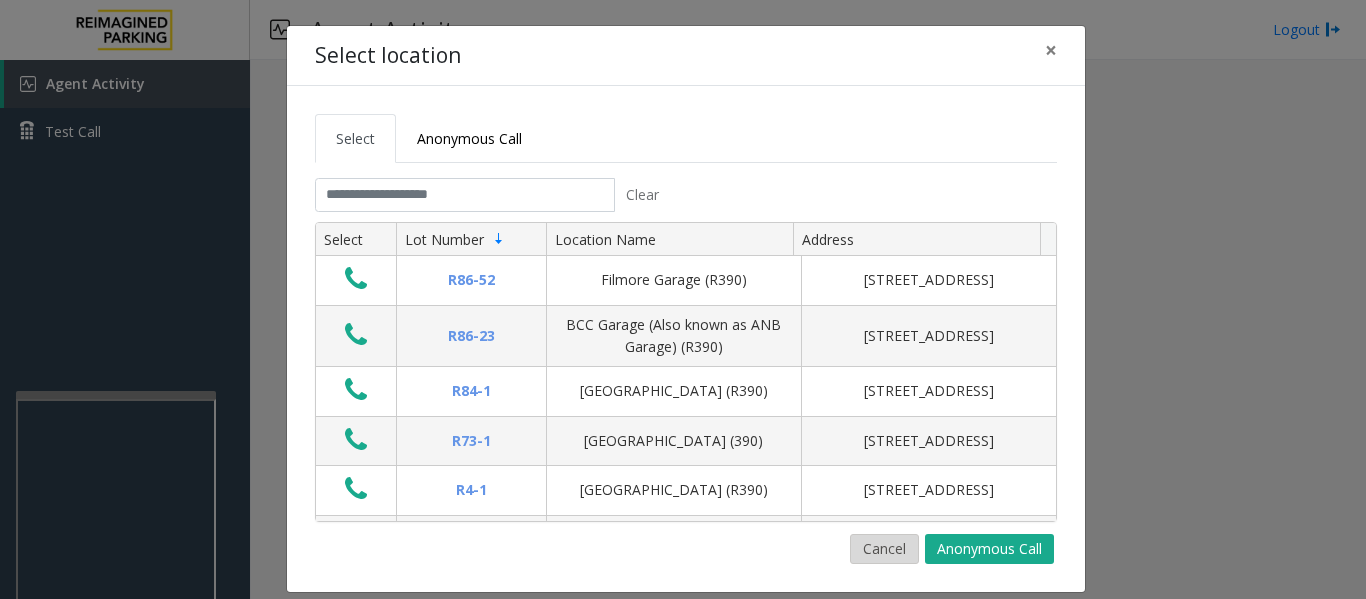 click on "Cancel" 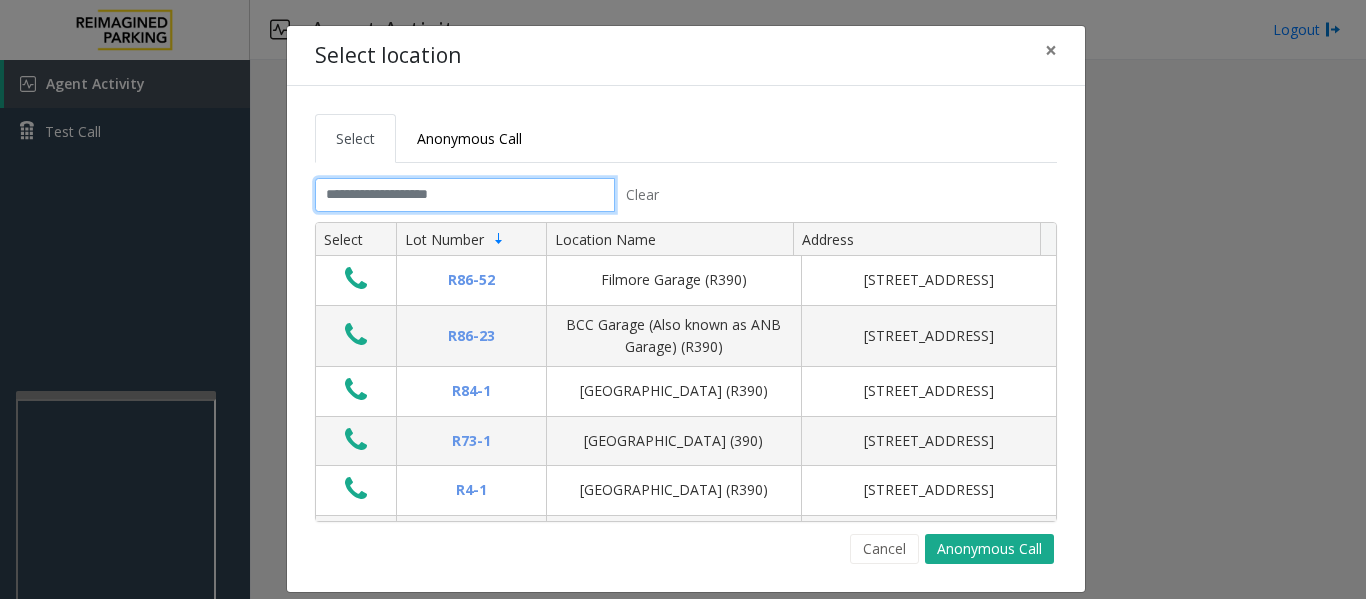click 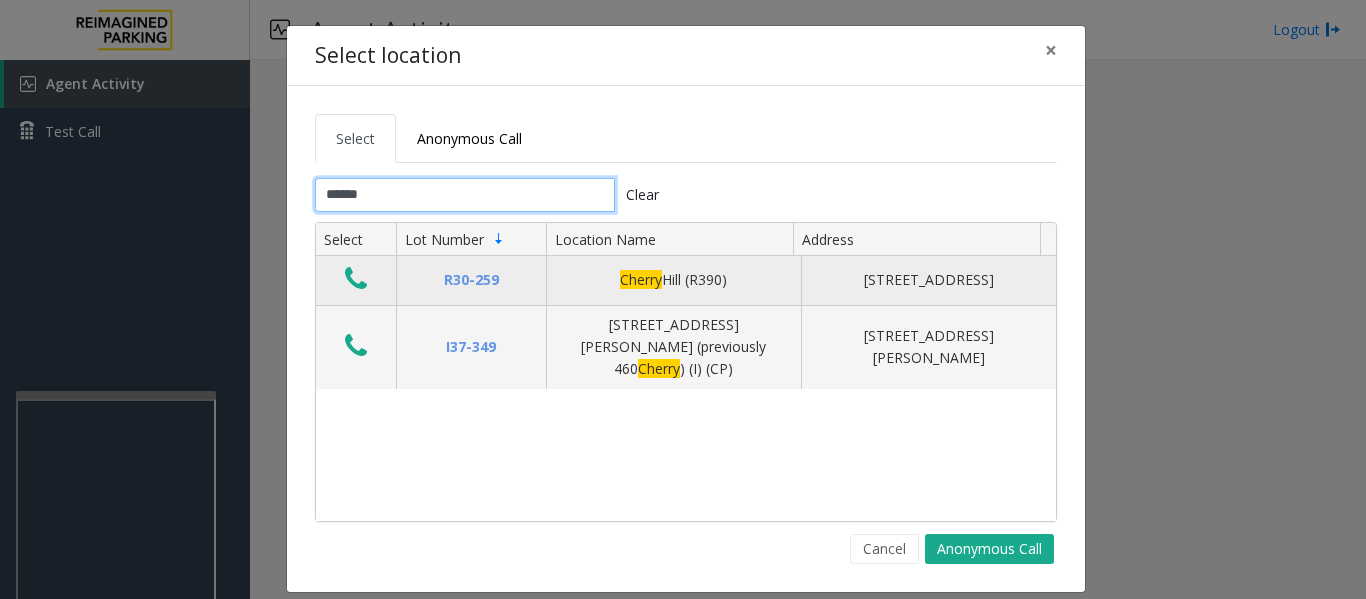 type on "******" 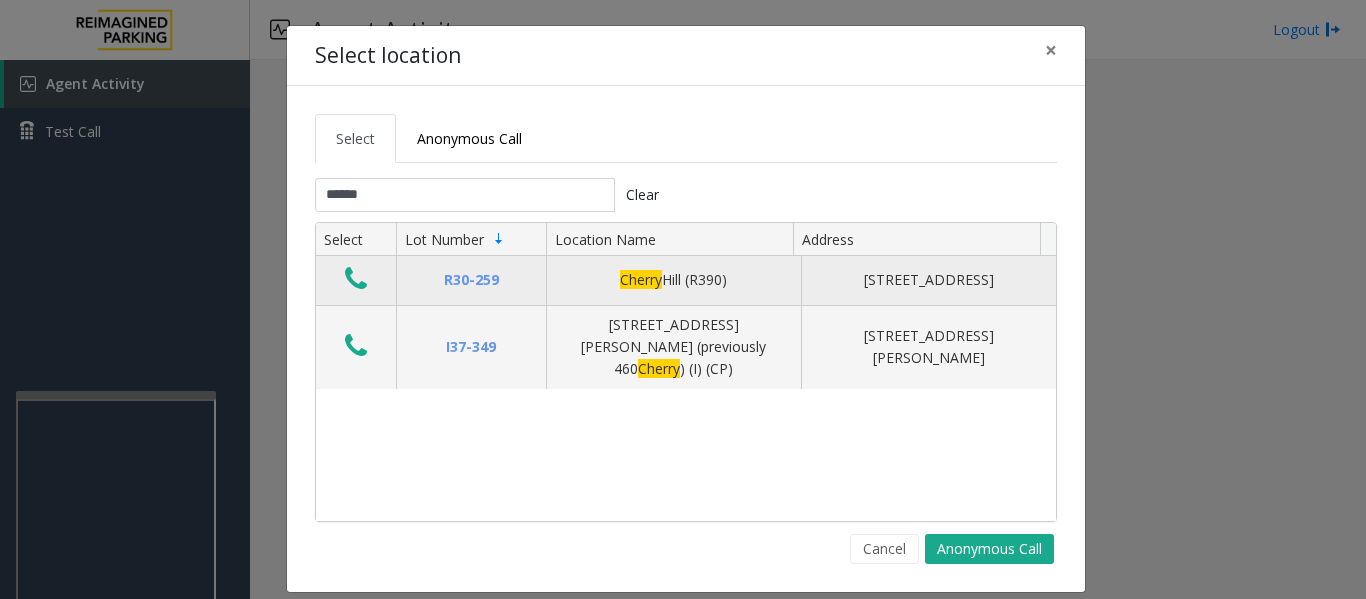 click 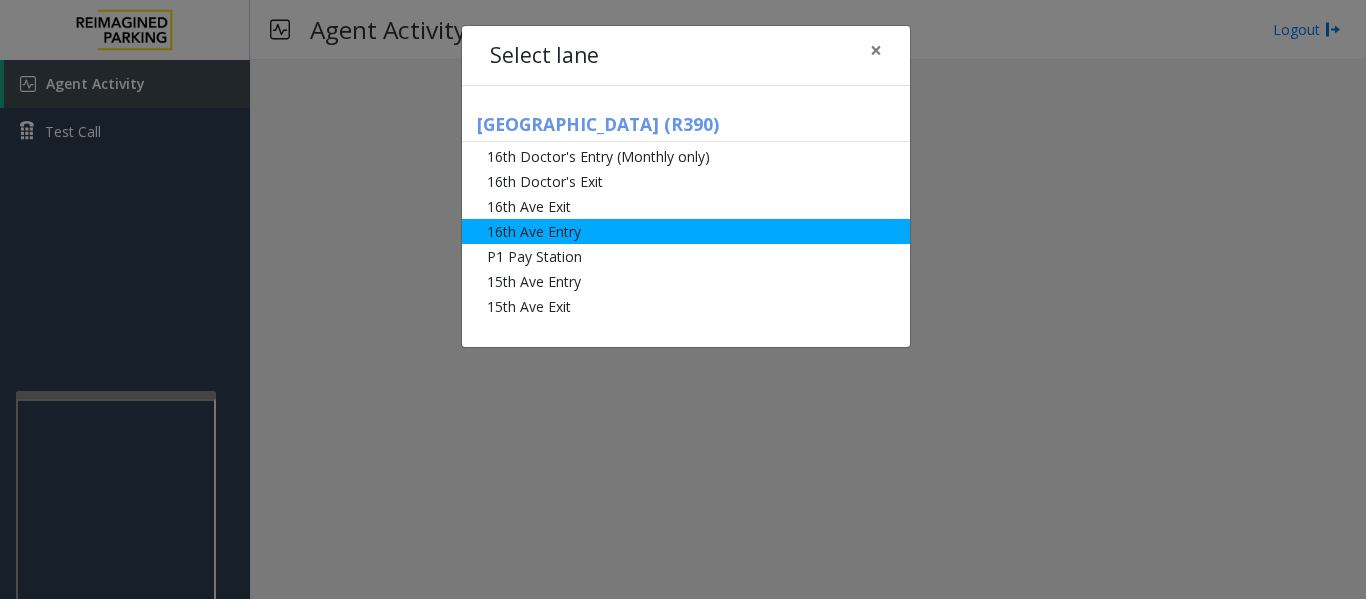 click on "16th Ave Entry" 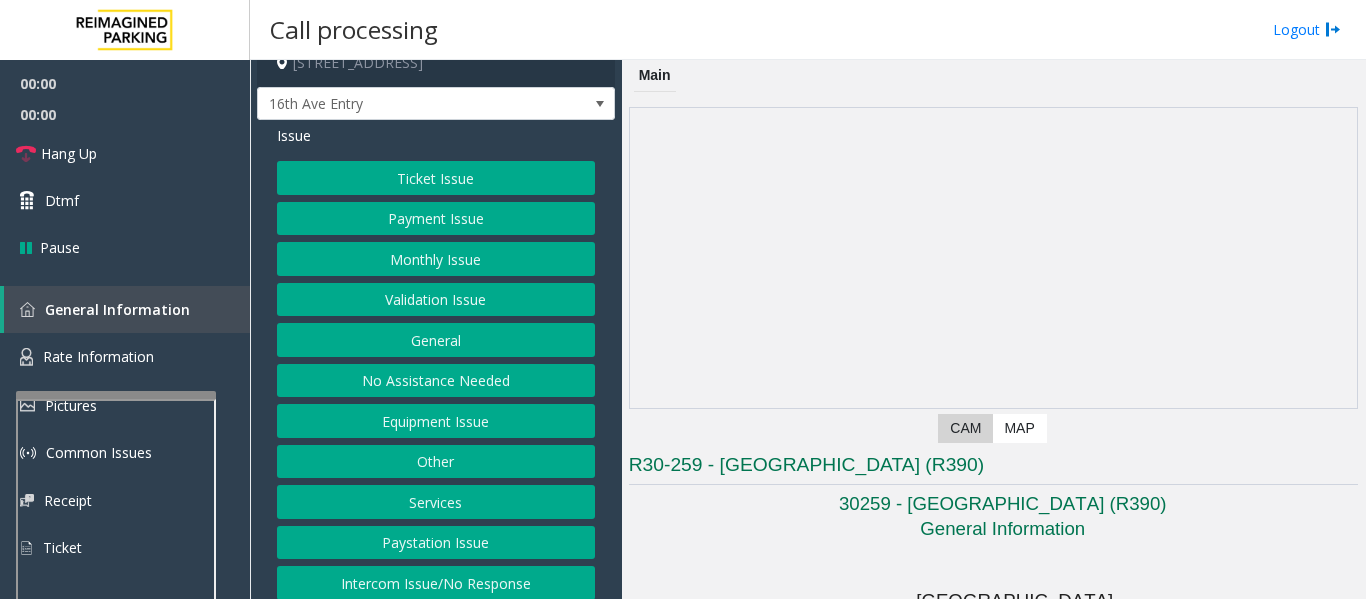 scroll, scrollTop: 31, scrollLeft: 0, axis: vertical 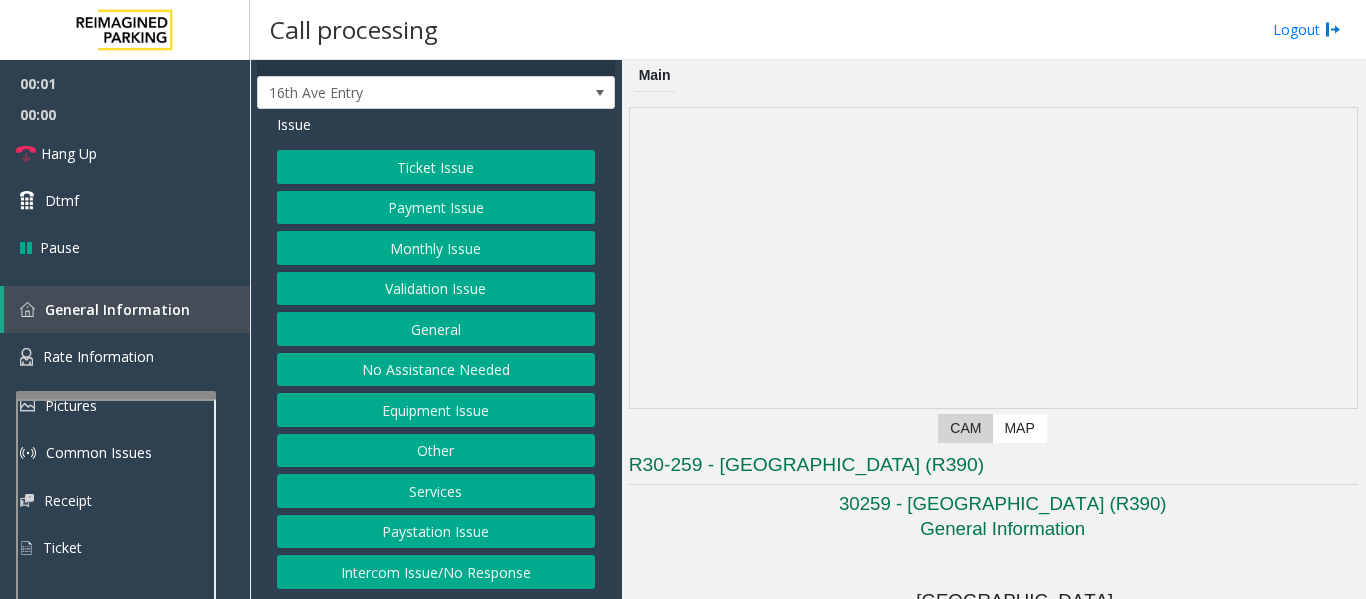 click on "Intercom Issue/No Response" 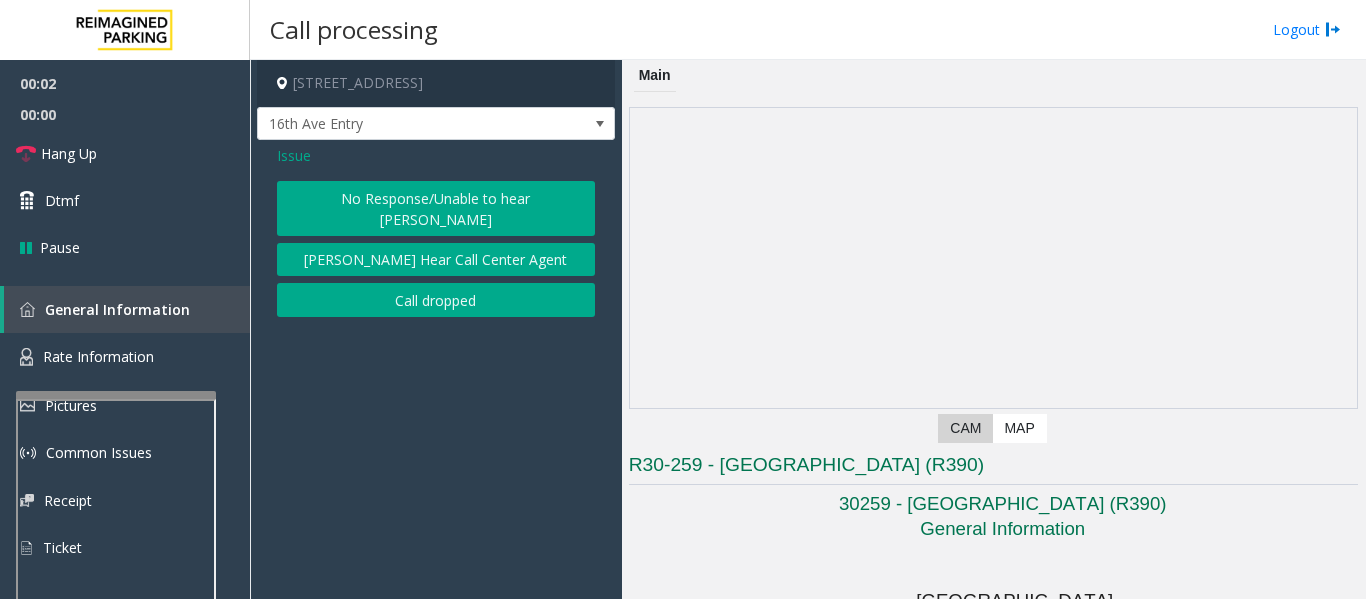 click on "No Response/Unable to hear [PERSON_NAME]" 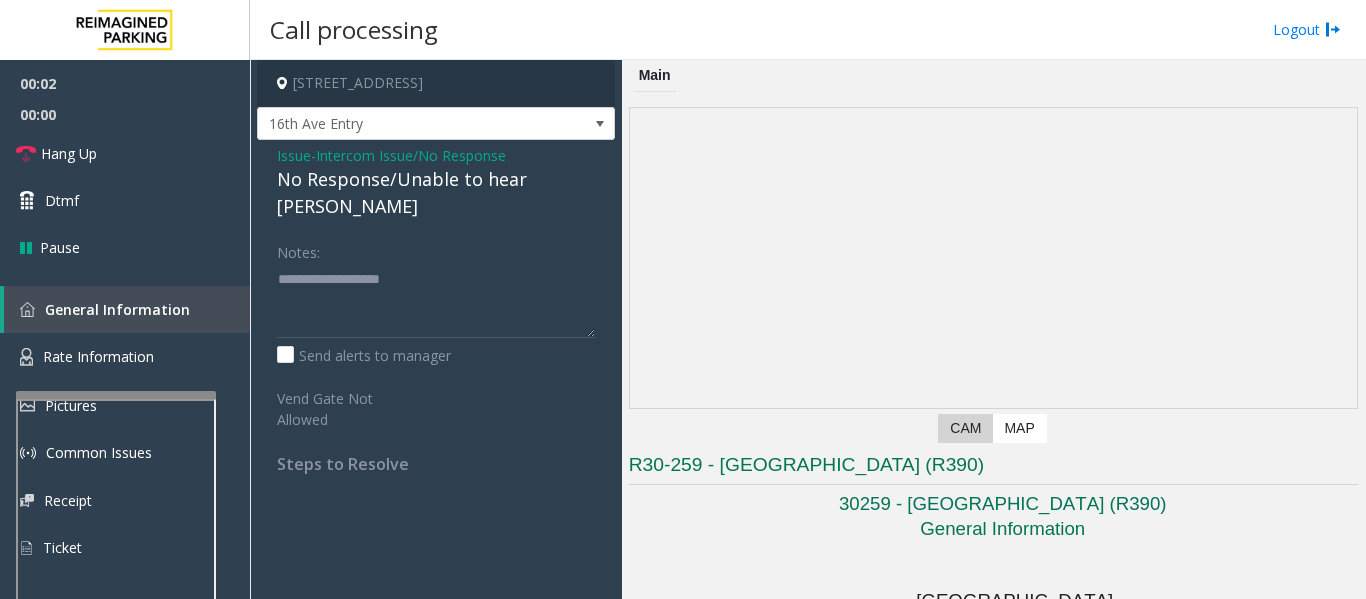 click on "No Response/Unable to hear [PERSON_NAME]" 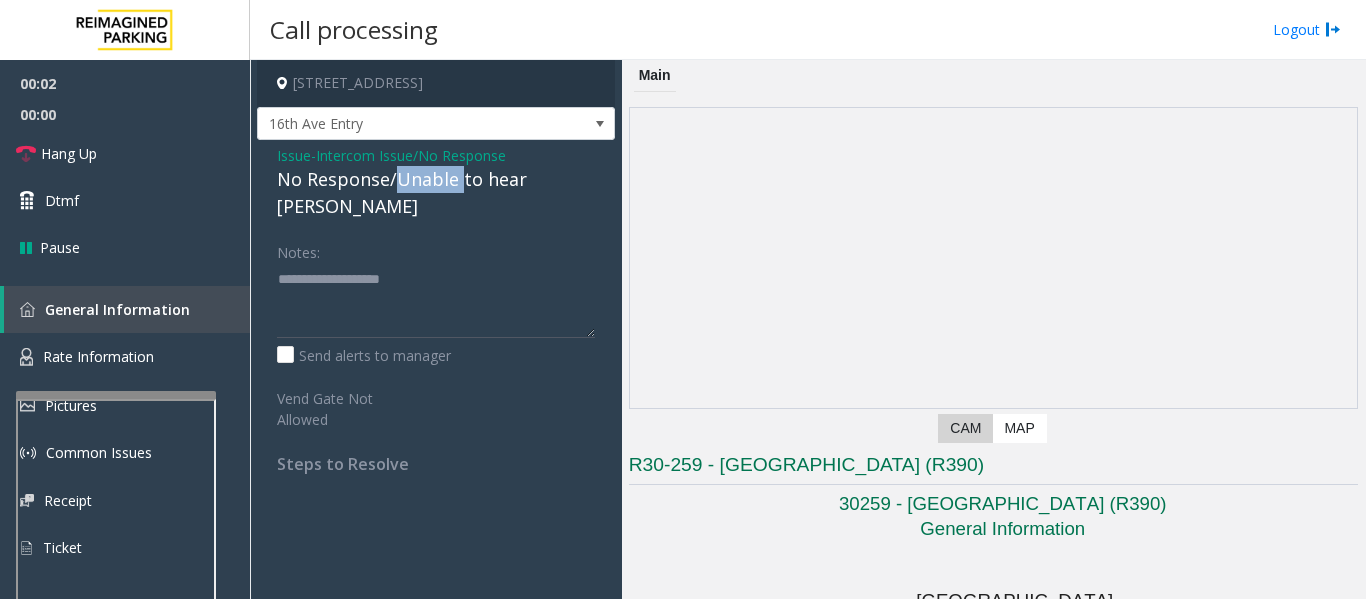 click on "No Response/Unable to hear [PERSON_NAME]" 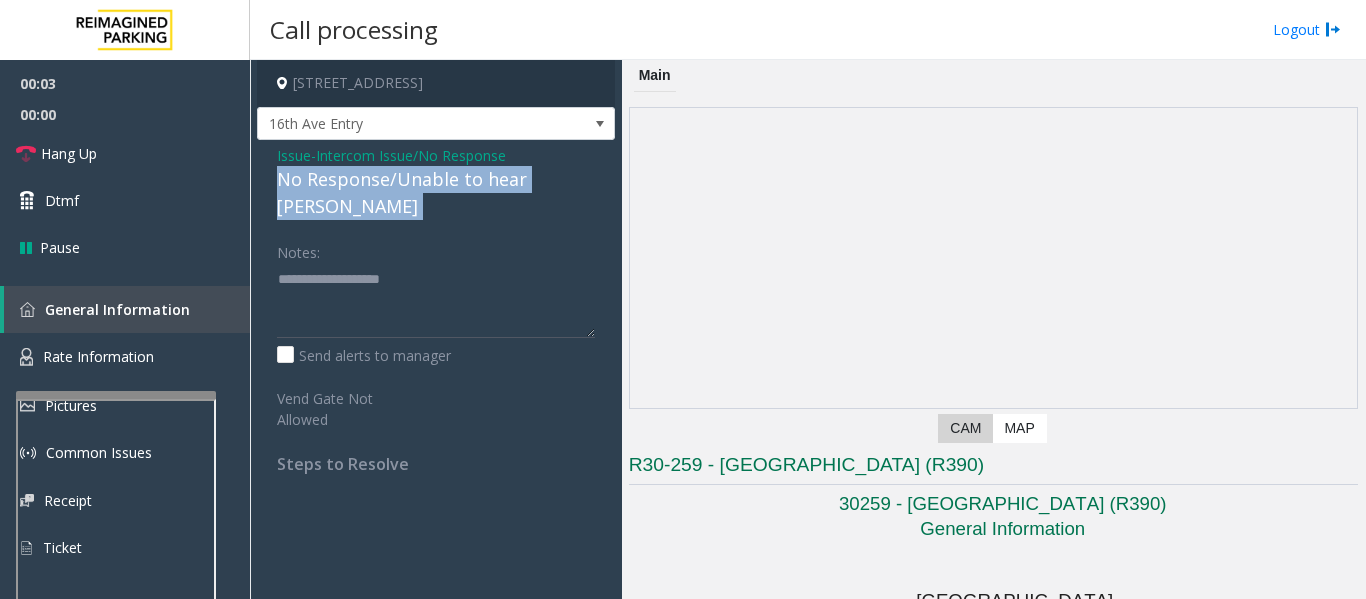 click on "No Response/Unable to hear [PERSON_NAME]" 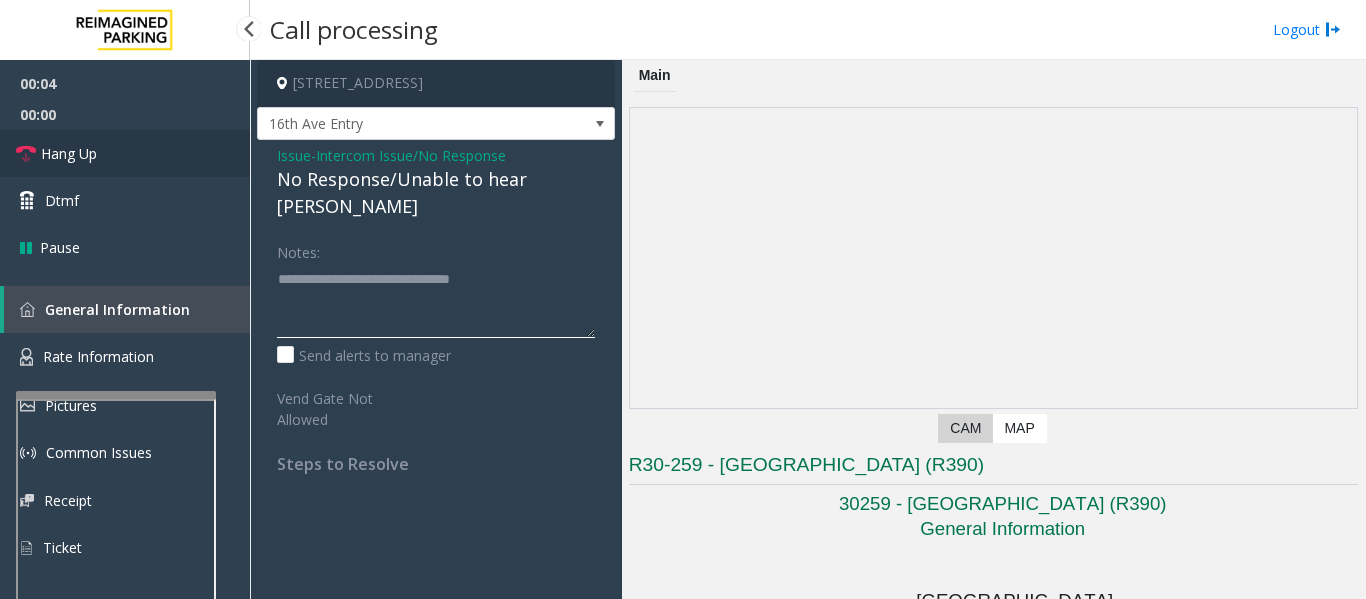 type on "**********" 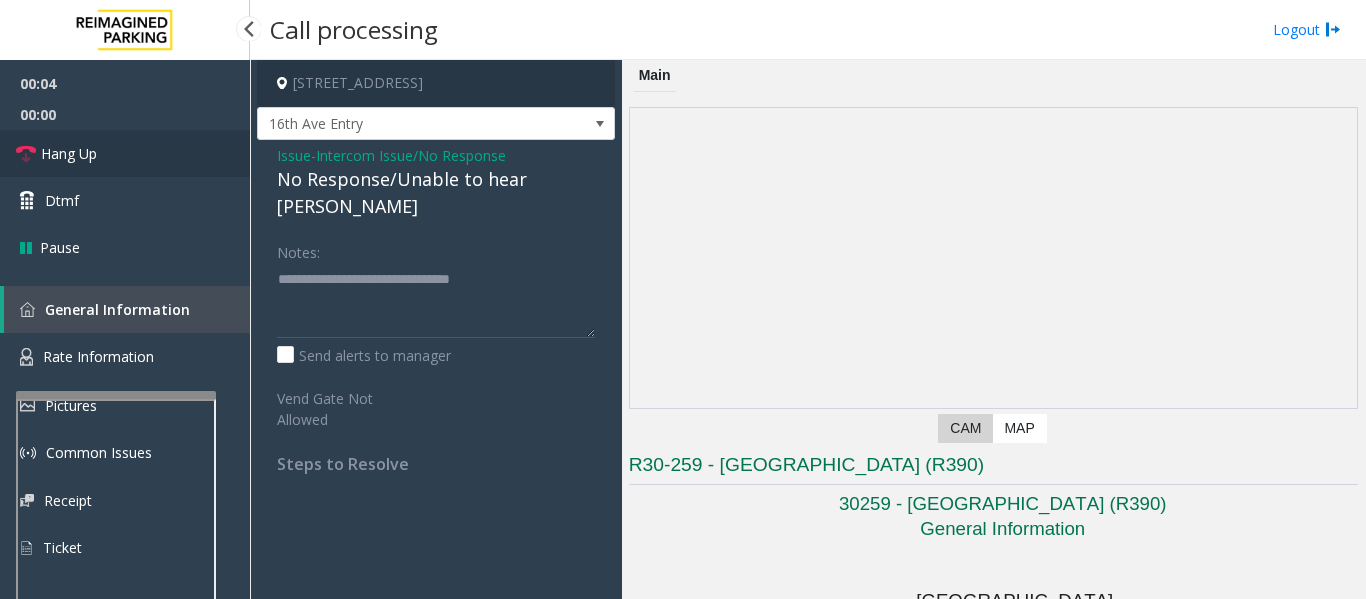 click at bounding box center (26, 154) 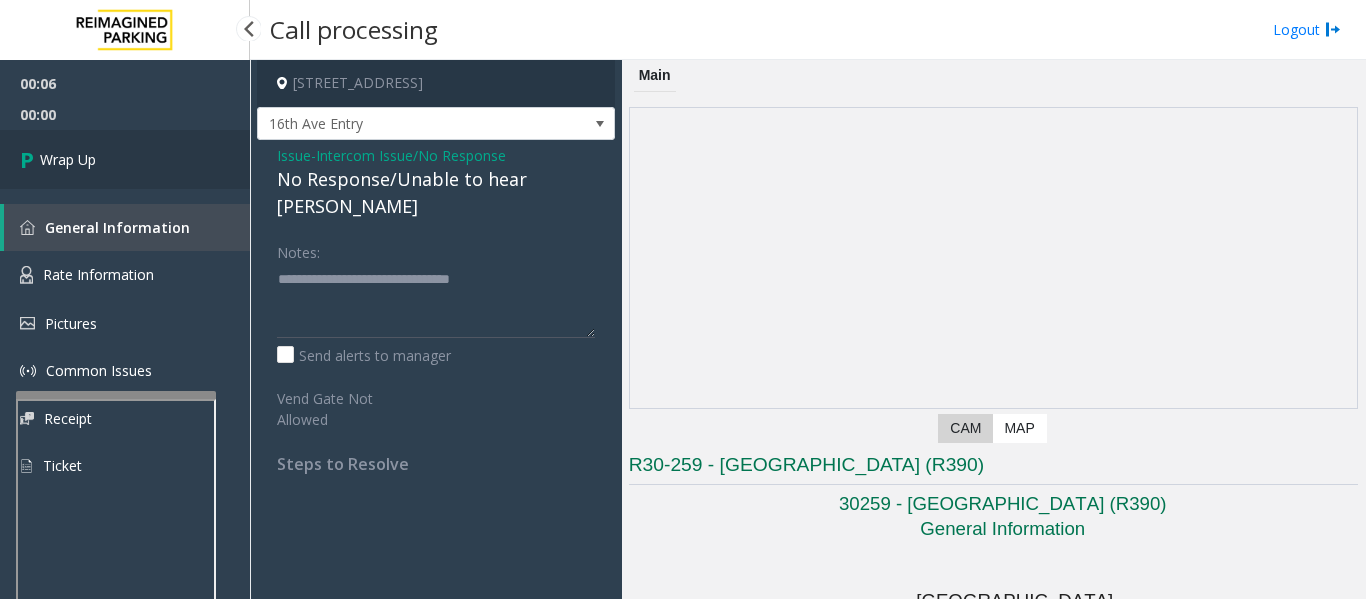 click on "Wrap Up" at bounding box center [125, 159] 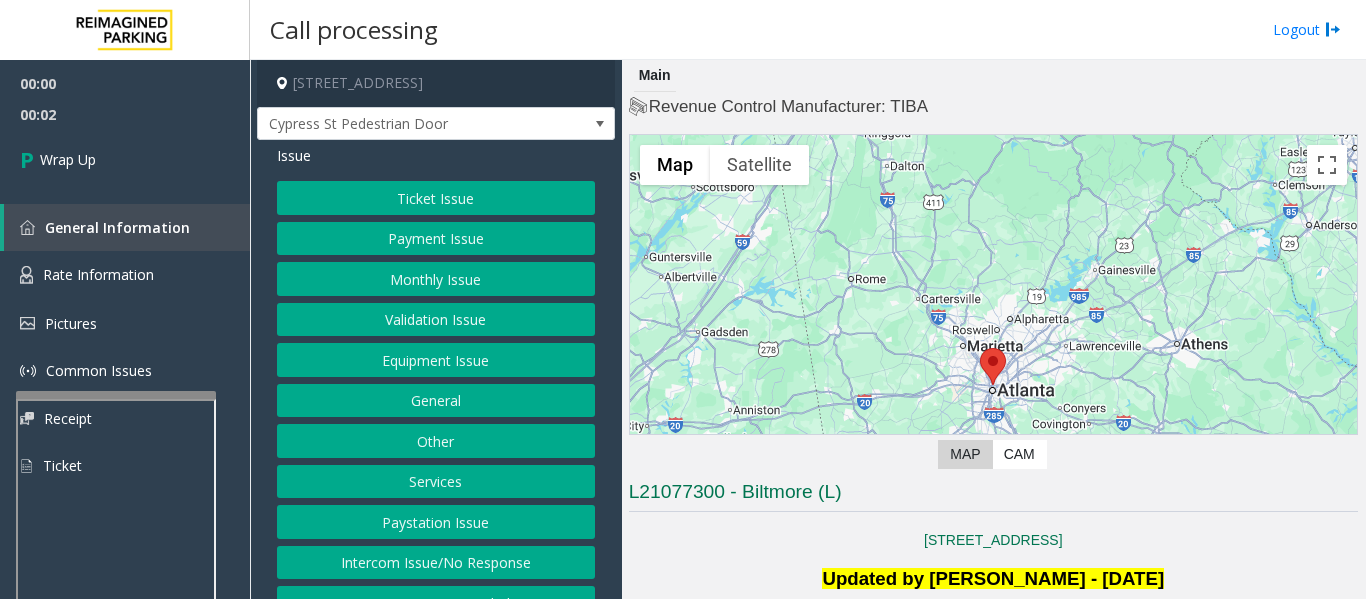 click on "Intercom Issue/No Response" 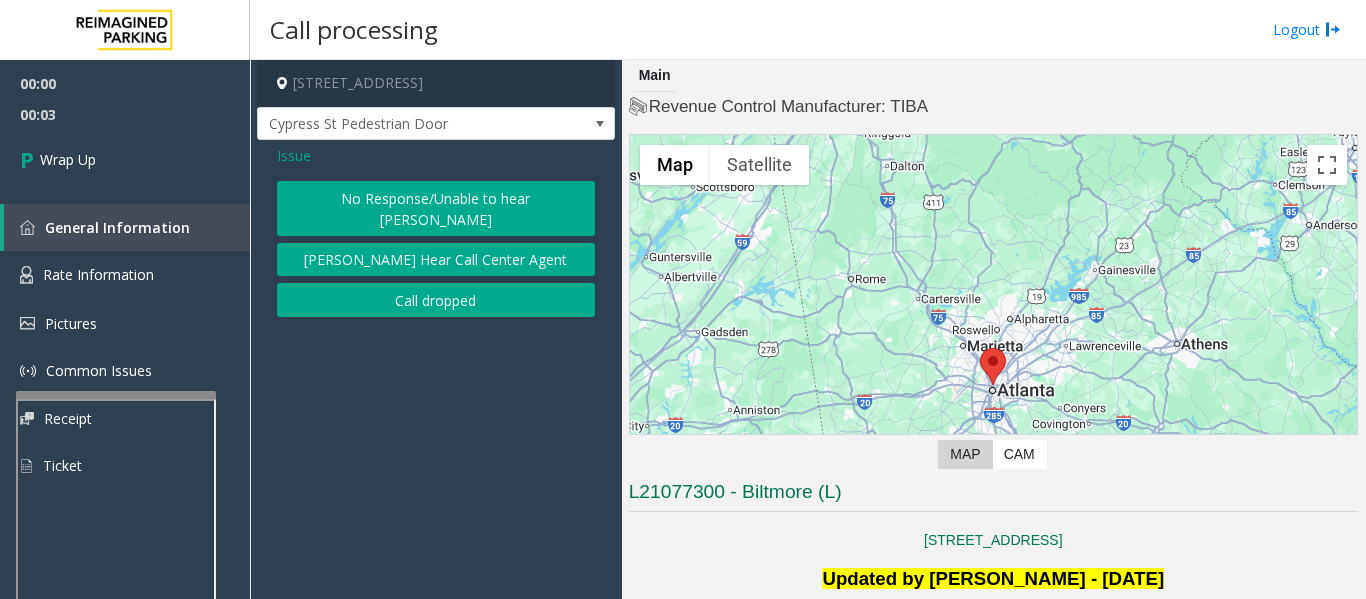 click on "Call dropped" 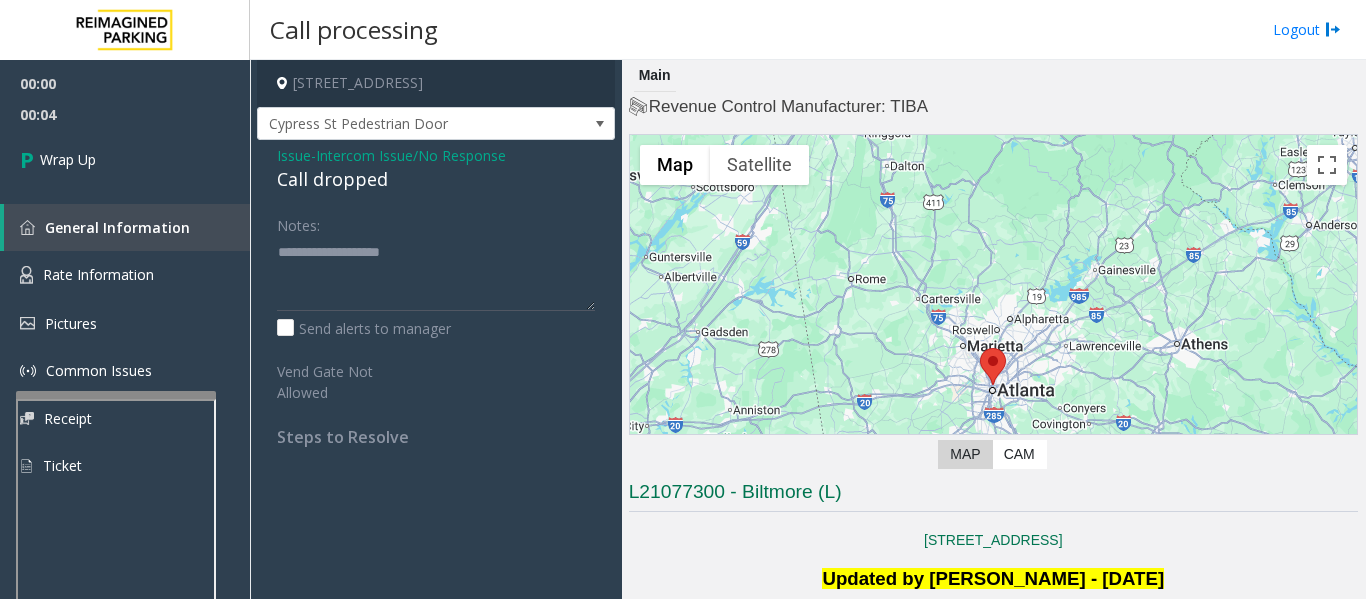 click on "Call dropped" 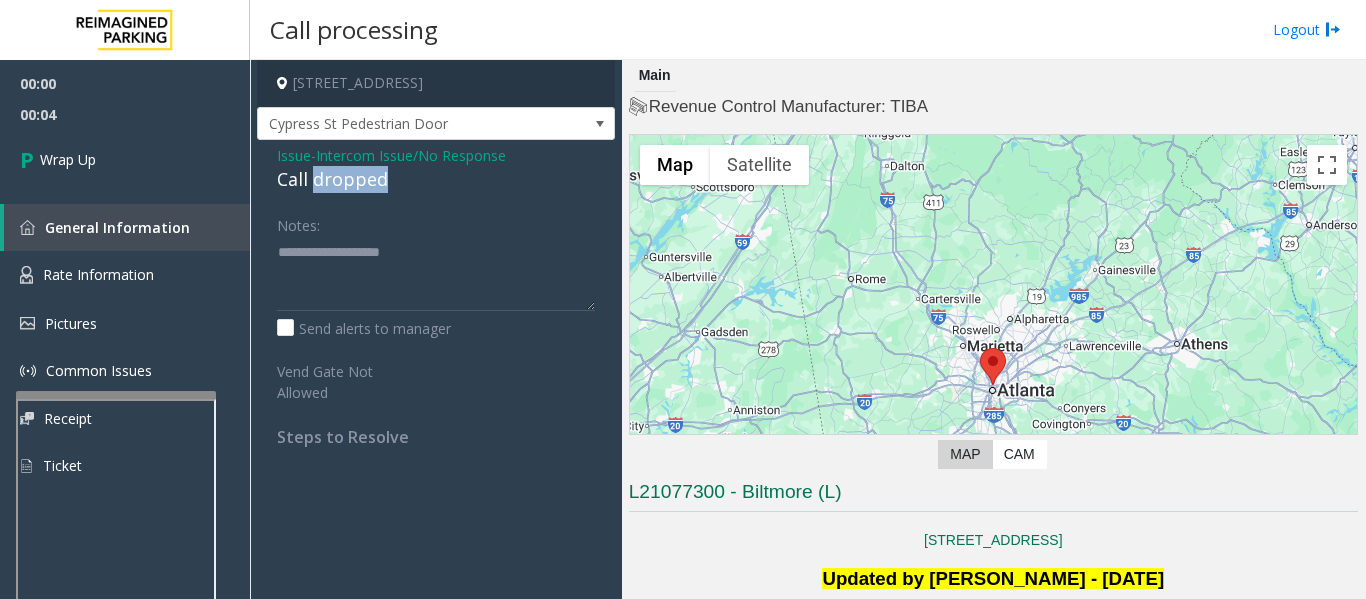 click on "Call dropped" 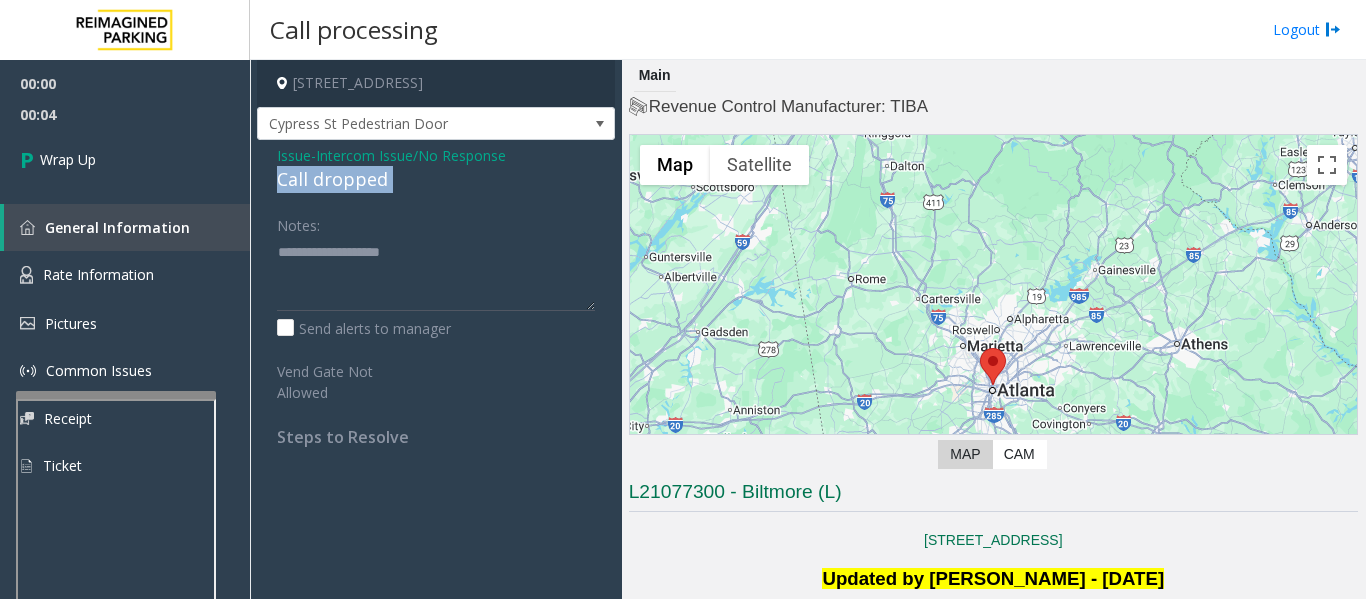 click on "Call dropped" 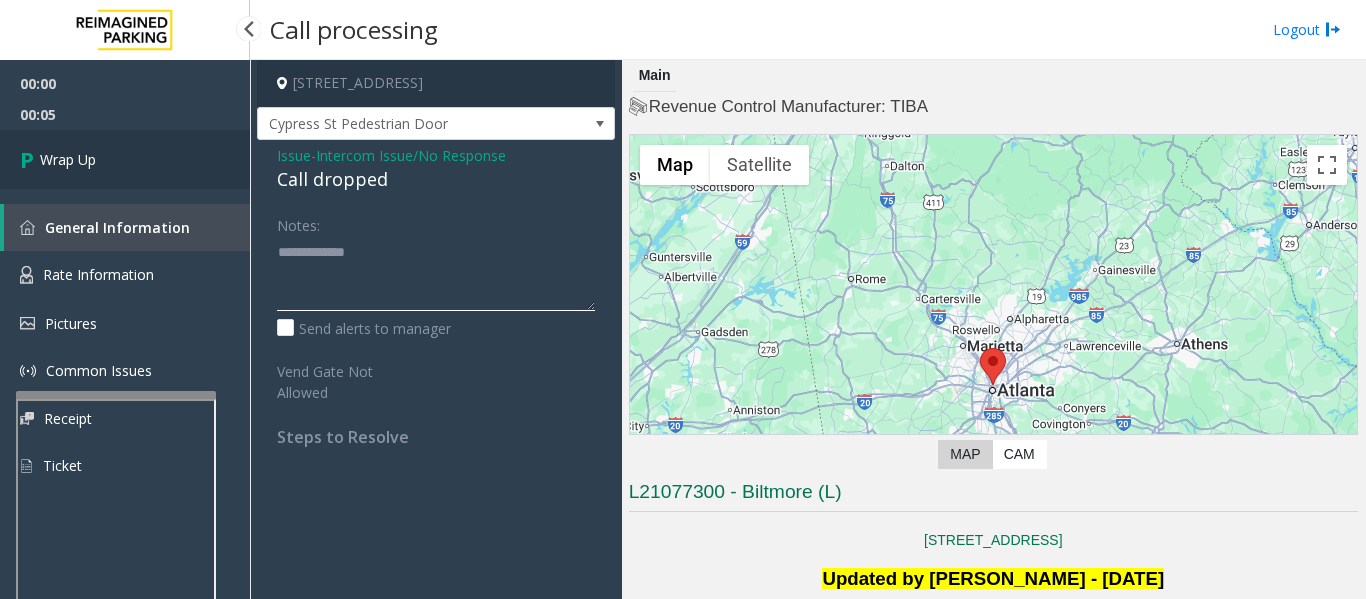 type on "**********" 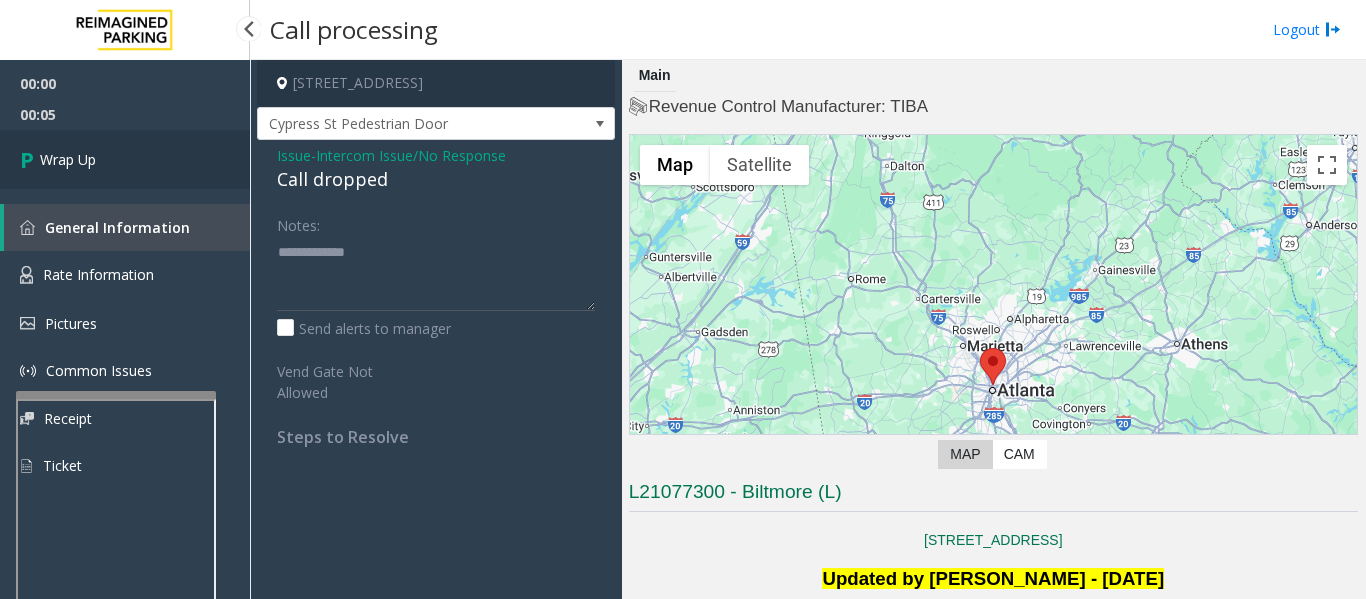 click on "Wrap Up" at bounding box center [125, 159] 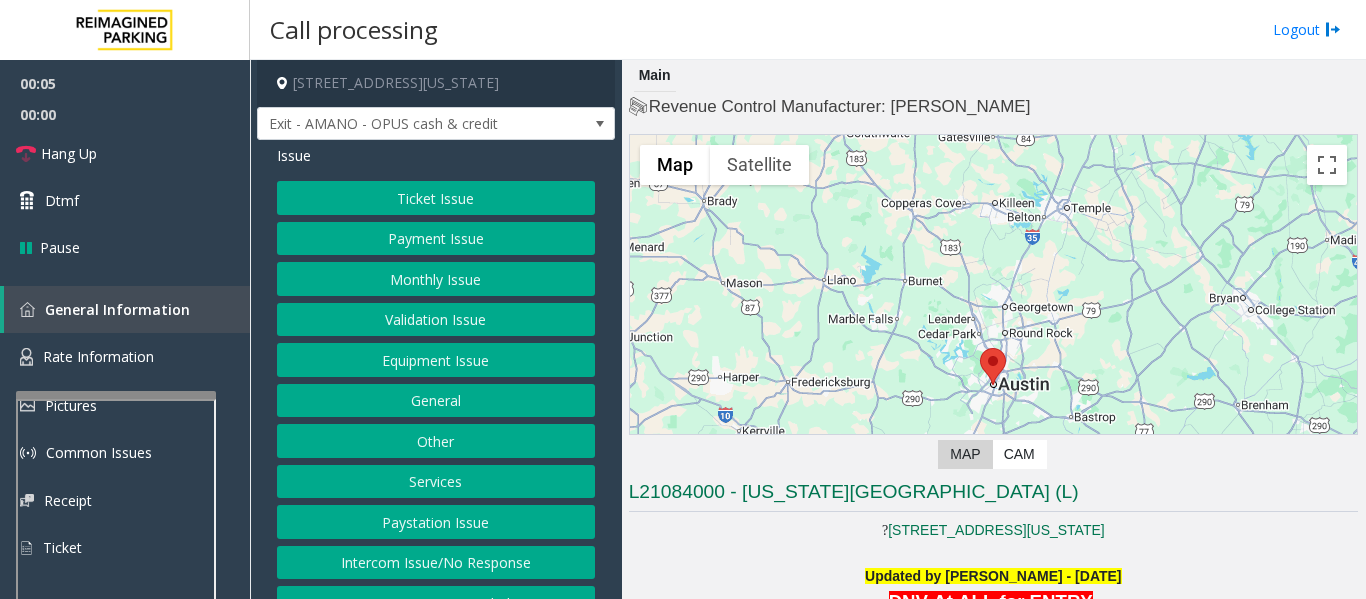 scroll, scrollTop: 531, scrollLeft: 0, axis: vertical 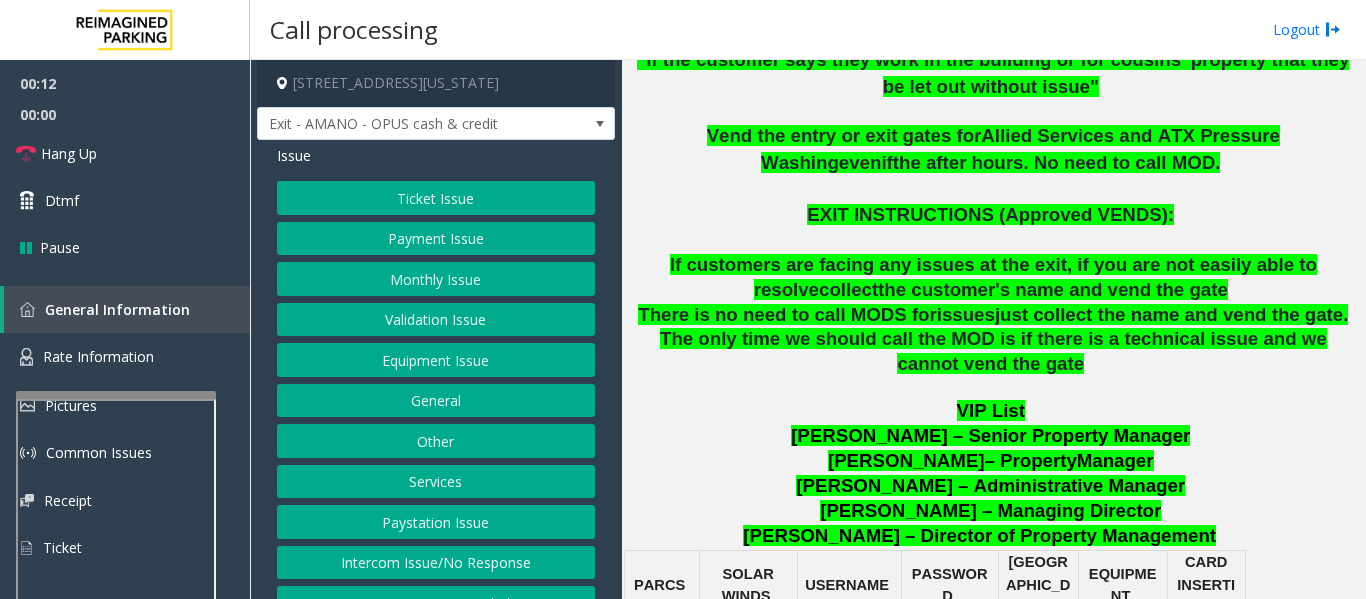 click on "Ticket Issue" 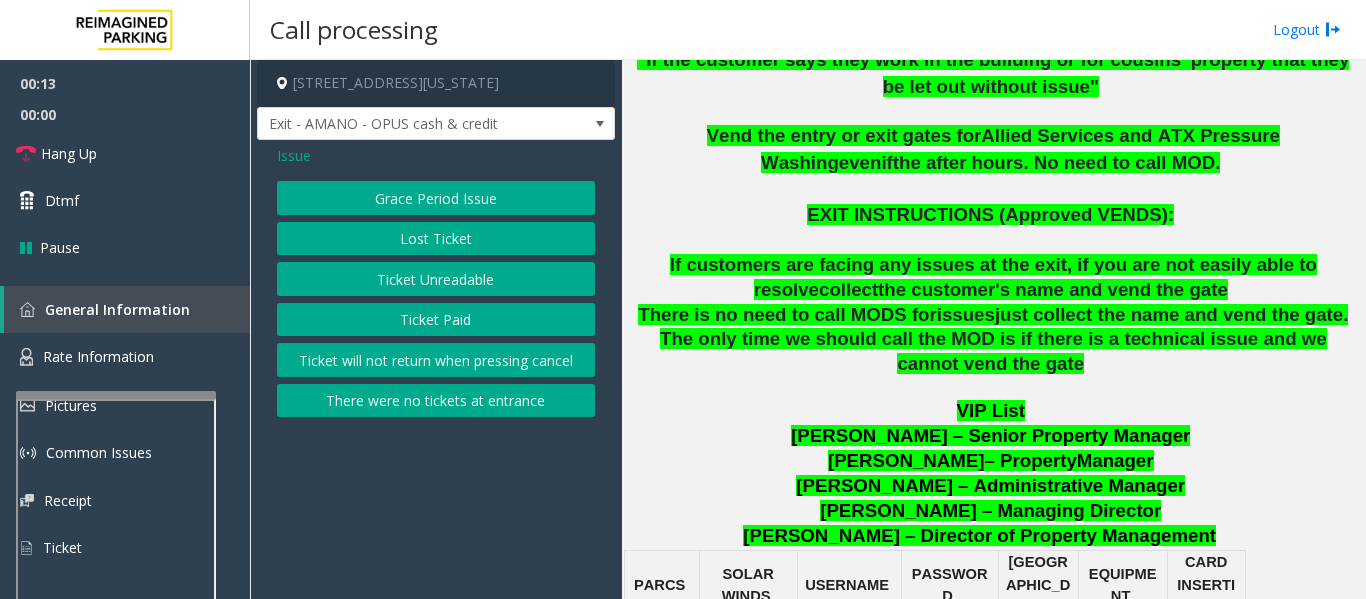 click on "There were no tickets at entrance" 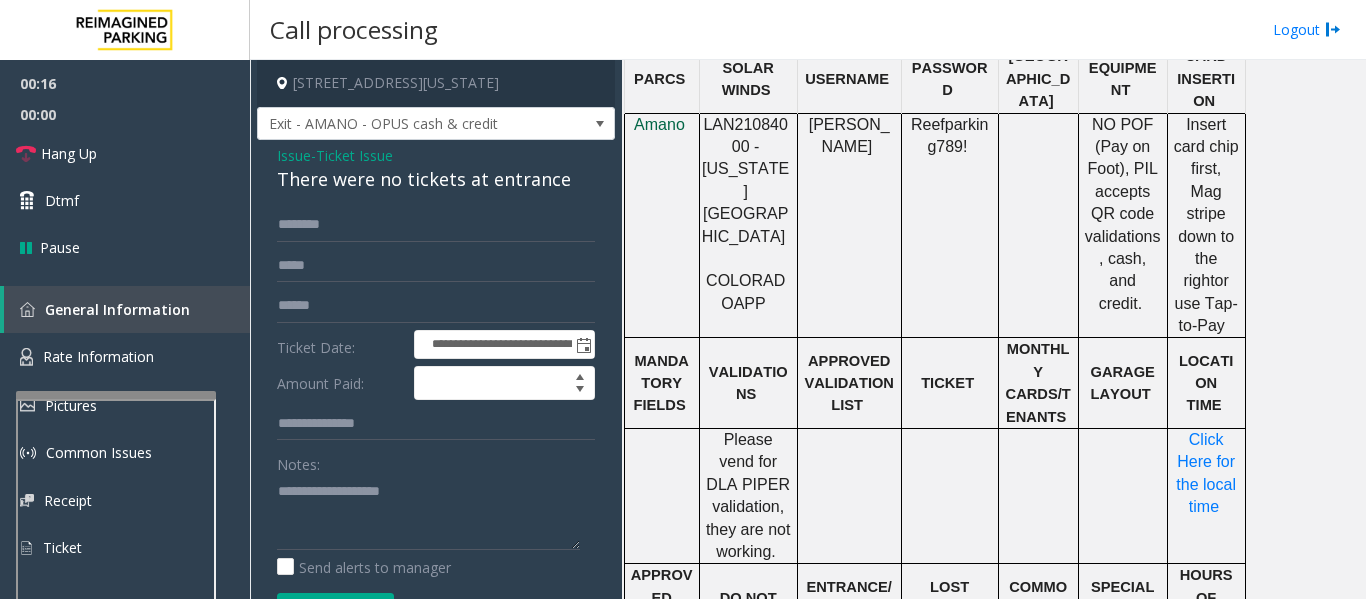 scroll, scrollTop: 1526, scrollLeft: 0, axis: vertical 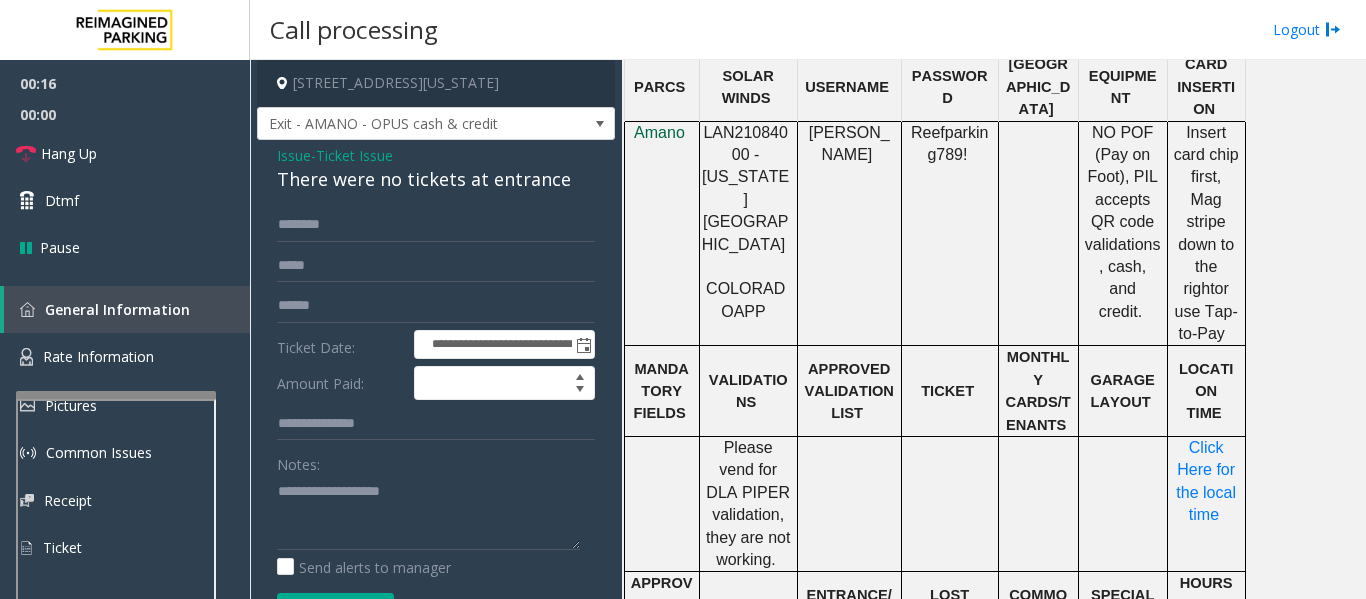 click on "Main   Revenue Control Manufacturer: Amano McGann  ← Move left → Move right ↑ Move up ↓ Move down + Zoom in - Zoom out Home Jump left by 75% End Jump right by 75% Page Up Jump up by 75% Page Down Jump down by 75% Map Terrain Satellite Labels Keyboard shortcuts Map Data Map data ©2025 Google, INEGI Map data ©2025 Google, INEGI 20 km  Click to toggle between metric and imperial units Terms Report a map error Video is not available for this lane. Previous Next  Map   CAM  L21084000 - Colorado Tower (L) ? 303 Colorado St. Austin, TX Updated by Jeetendra - 30th April 2025 DNV At ALL for ENTRY     Entry Gate Instructions (Do not vend)   Under NO circumstances should anyone be vended IN the garage after 7pm on the weekdays and anytime on the weekends, parkers will not get tickets. Monthly Parkers must use their tag to enter. If there is an issue, direct the customer to building security .  Customer  can call the security desk. The number is listed on a black sticker on the machine and is 512.420.5820" 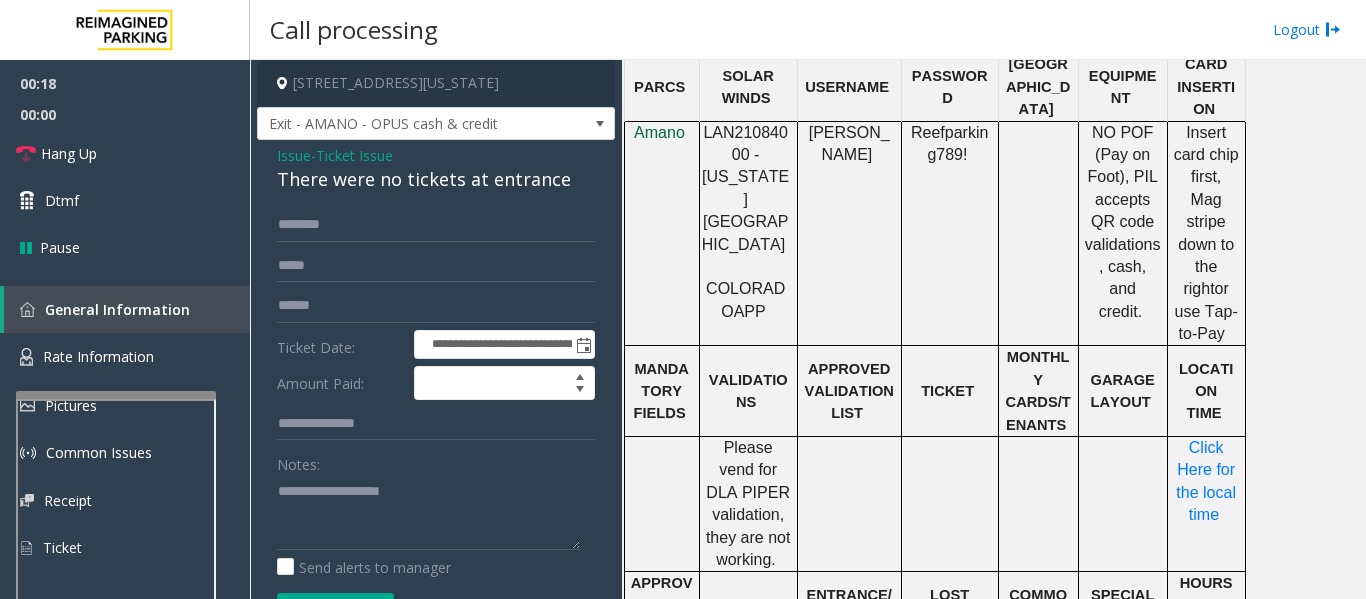 click on "There were no tickets at entrance" 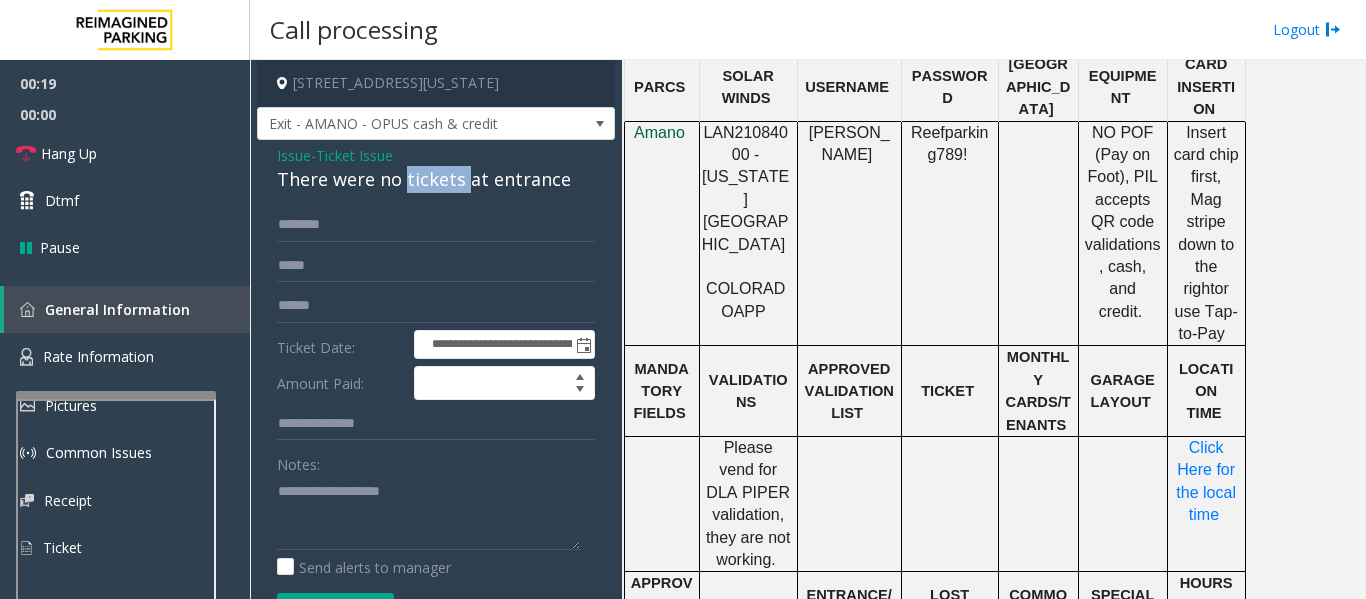 click on "There were no tickets at entrance" 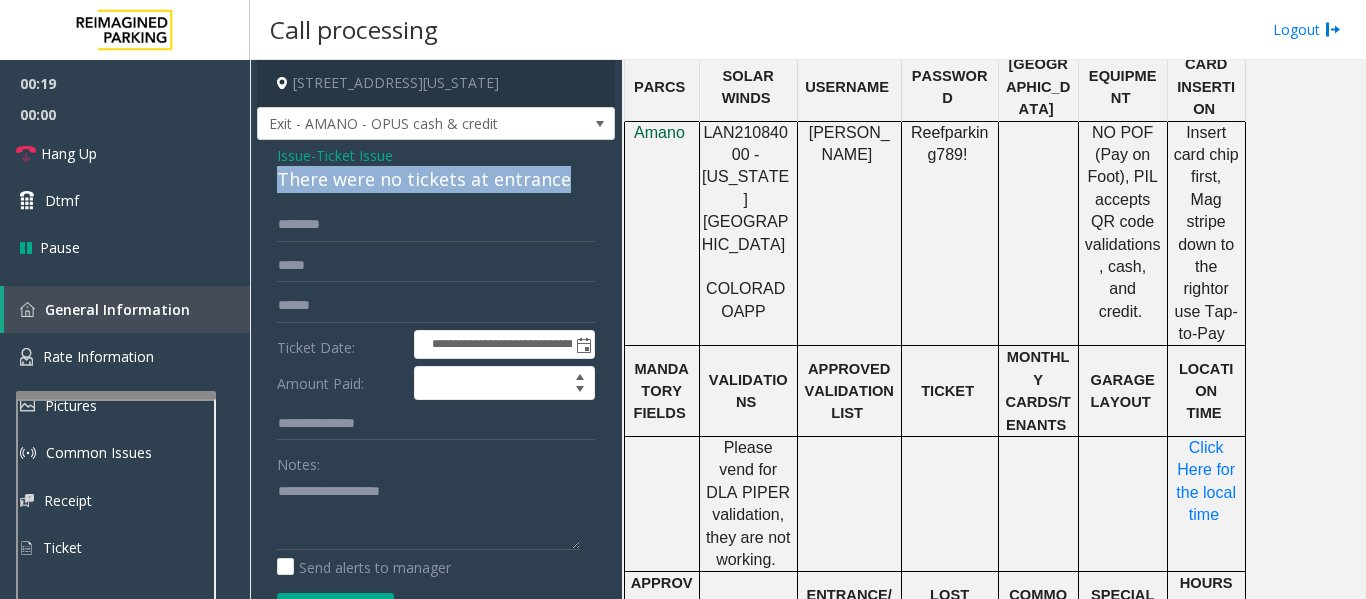 click on "There were no tickets at entrance" 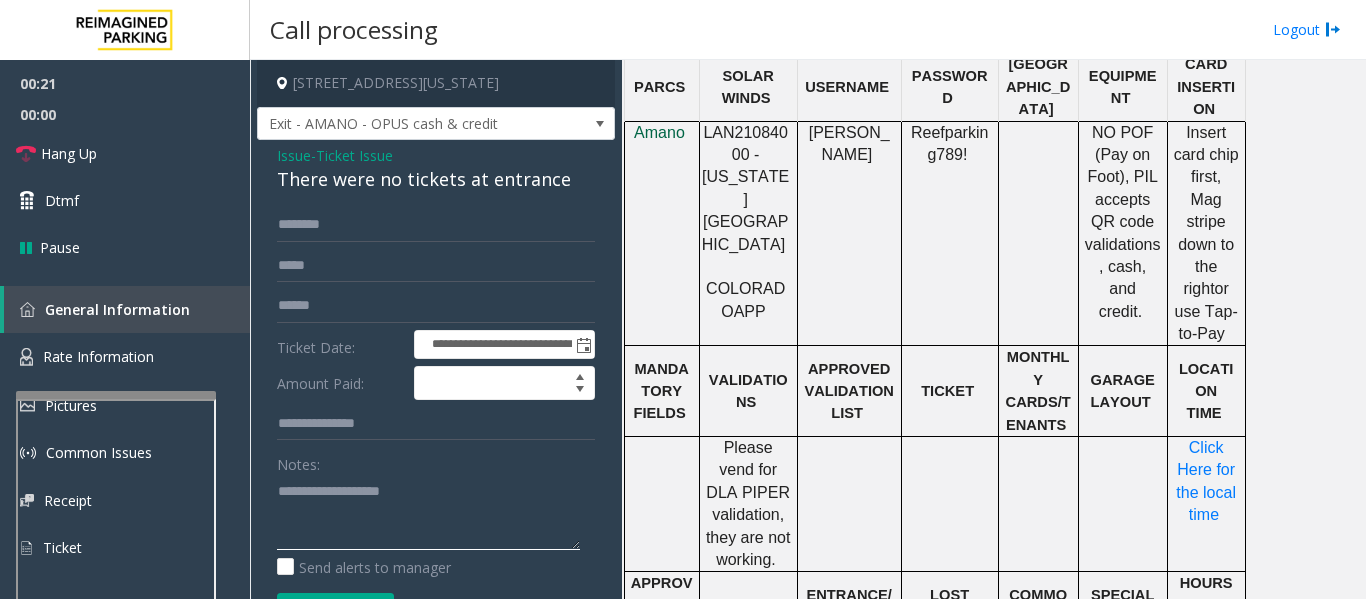 click 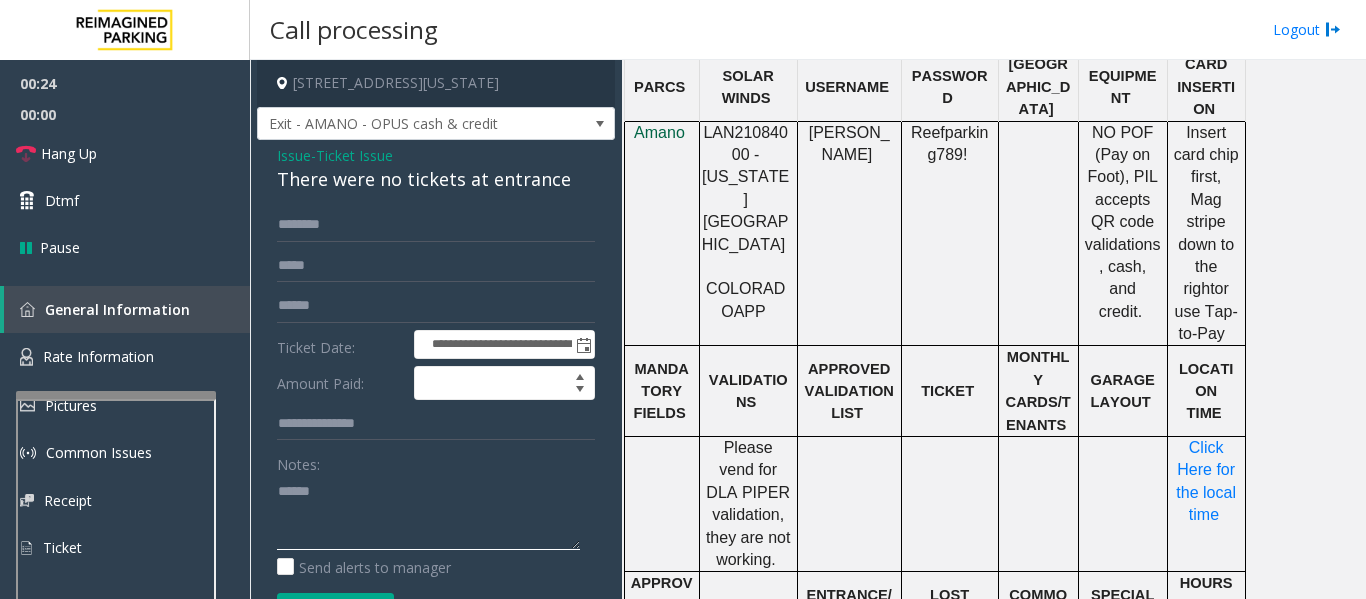 paste on "**********" 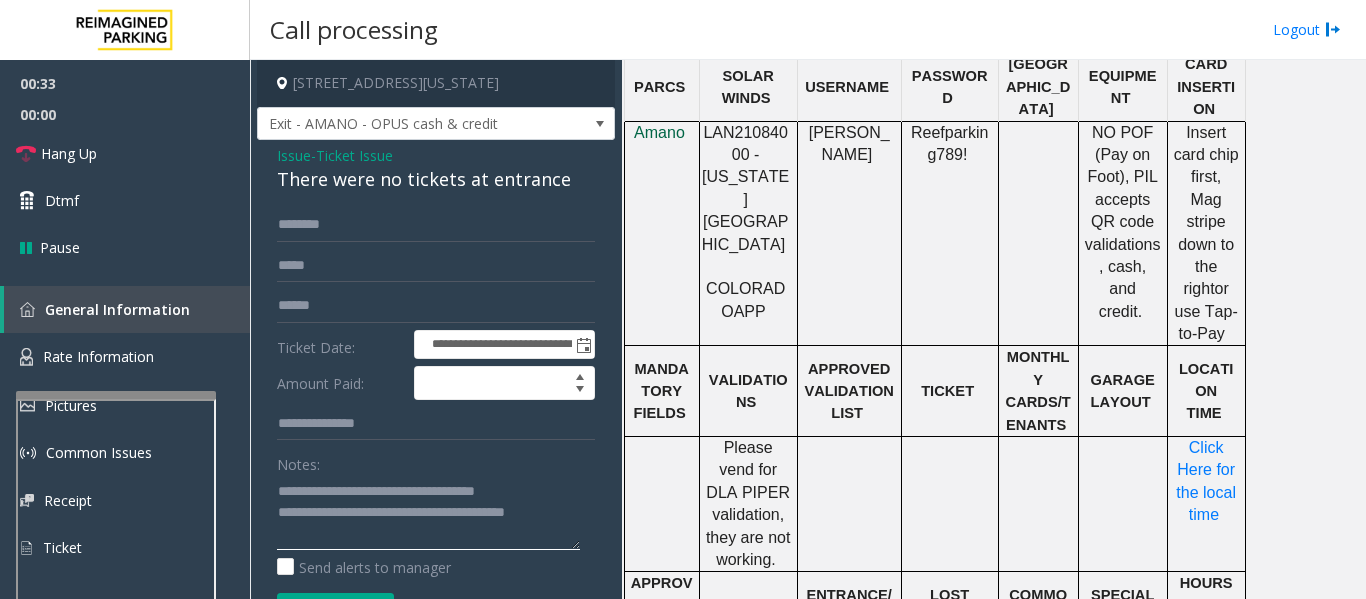 type on "**********" 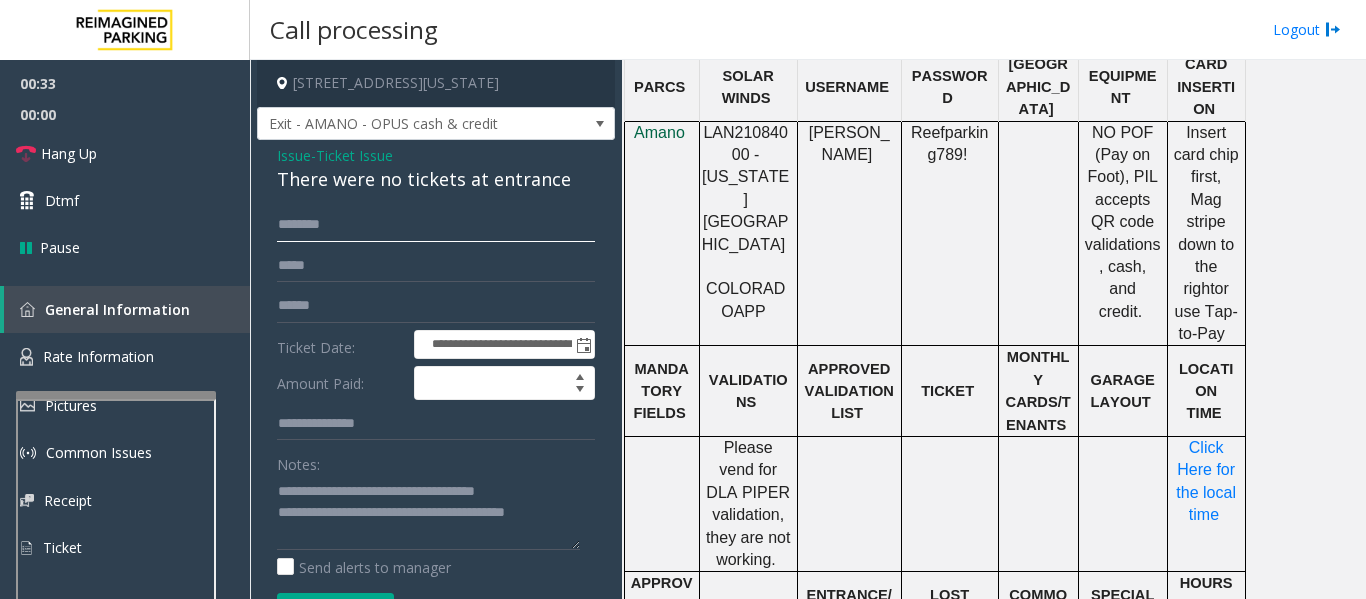 click 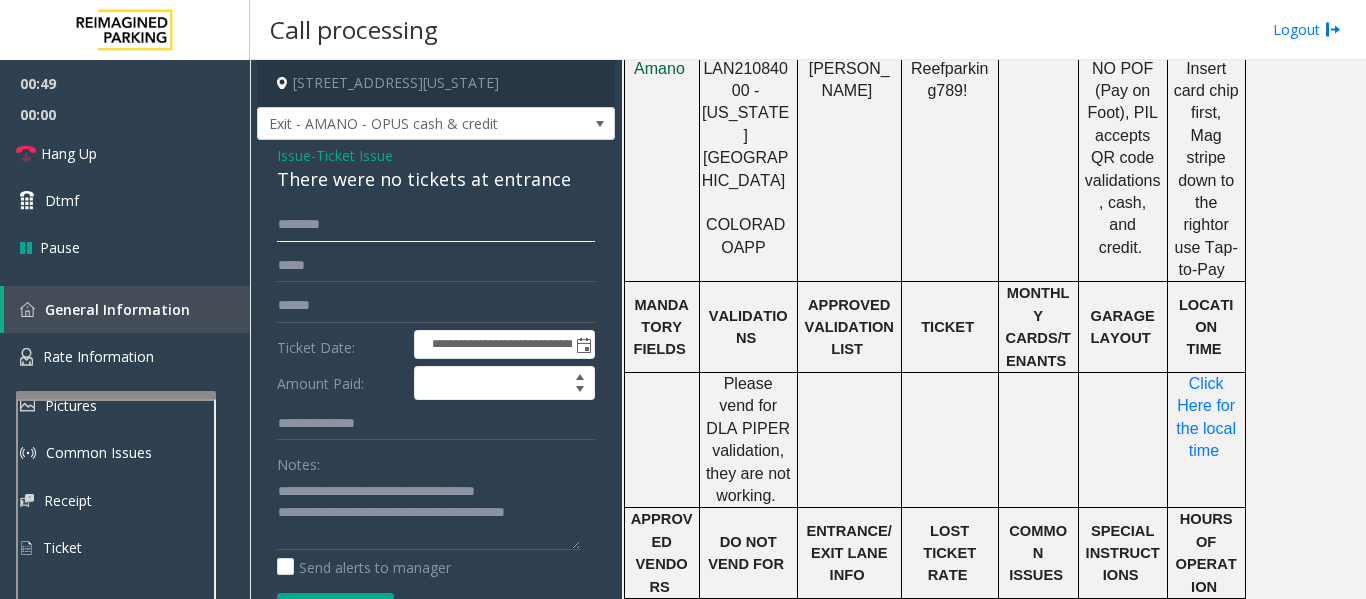 scroll, scrollTop: 1626, scrollLeft: 0, axis: vertical 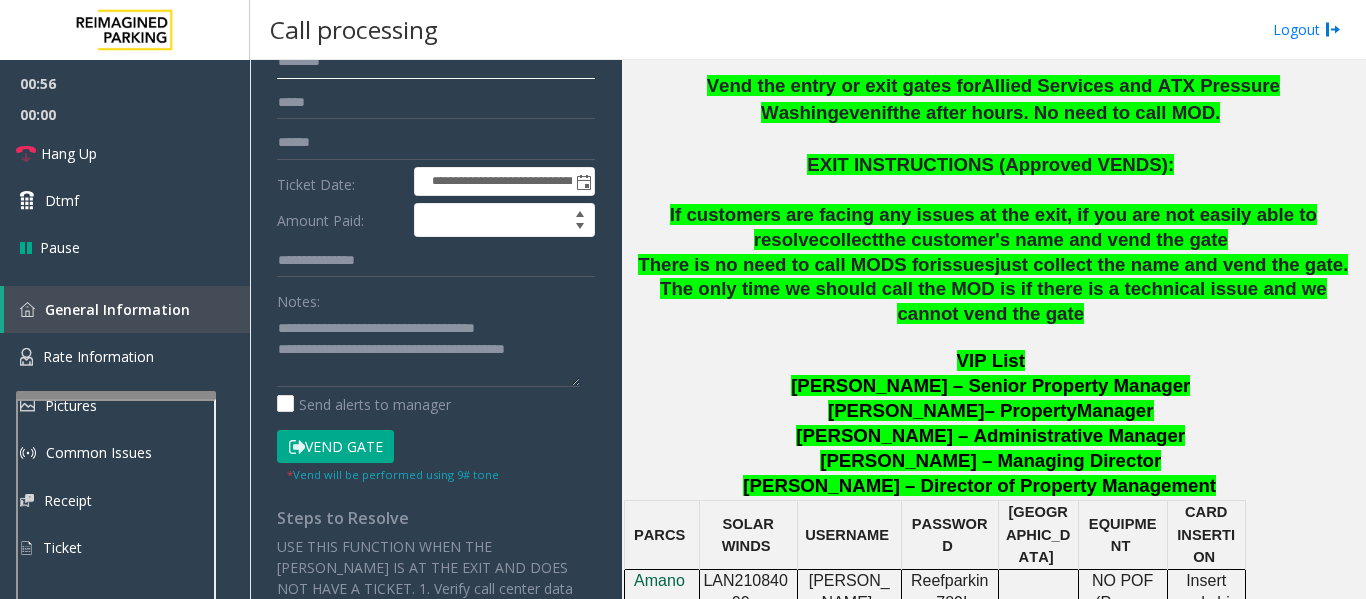 type on "*******" 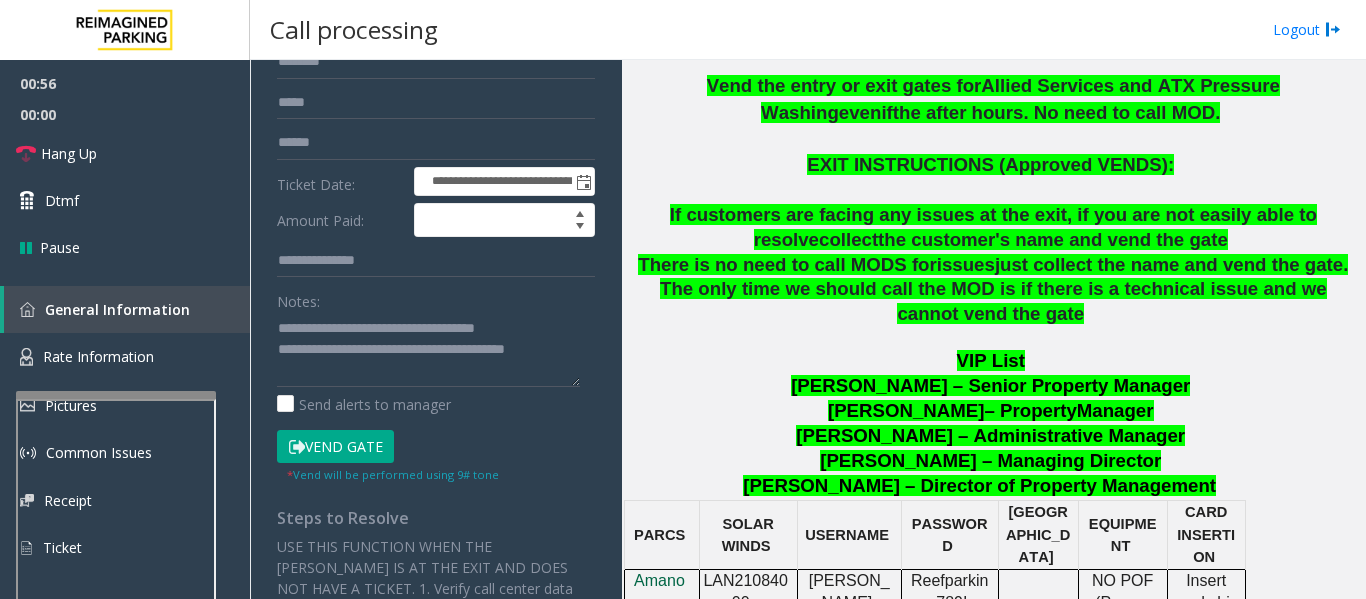 click on "Vend Gate" 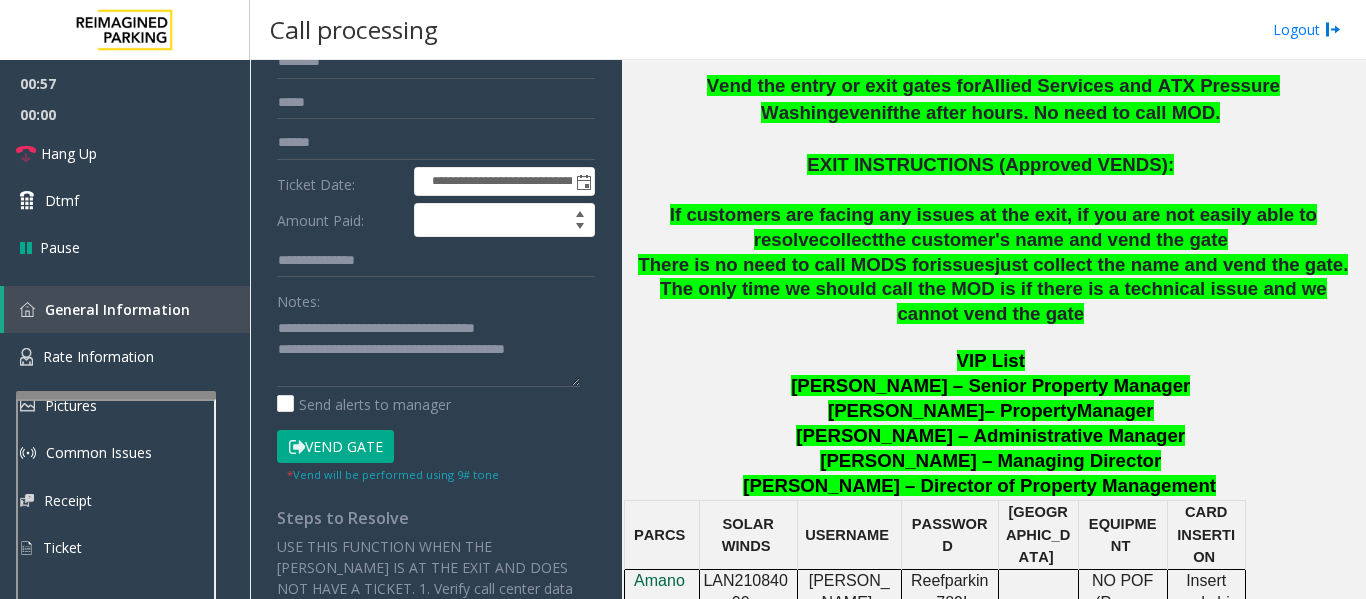 scroll, scrollTop: 0, scrollLeft: 0, axis: both 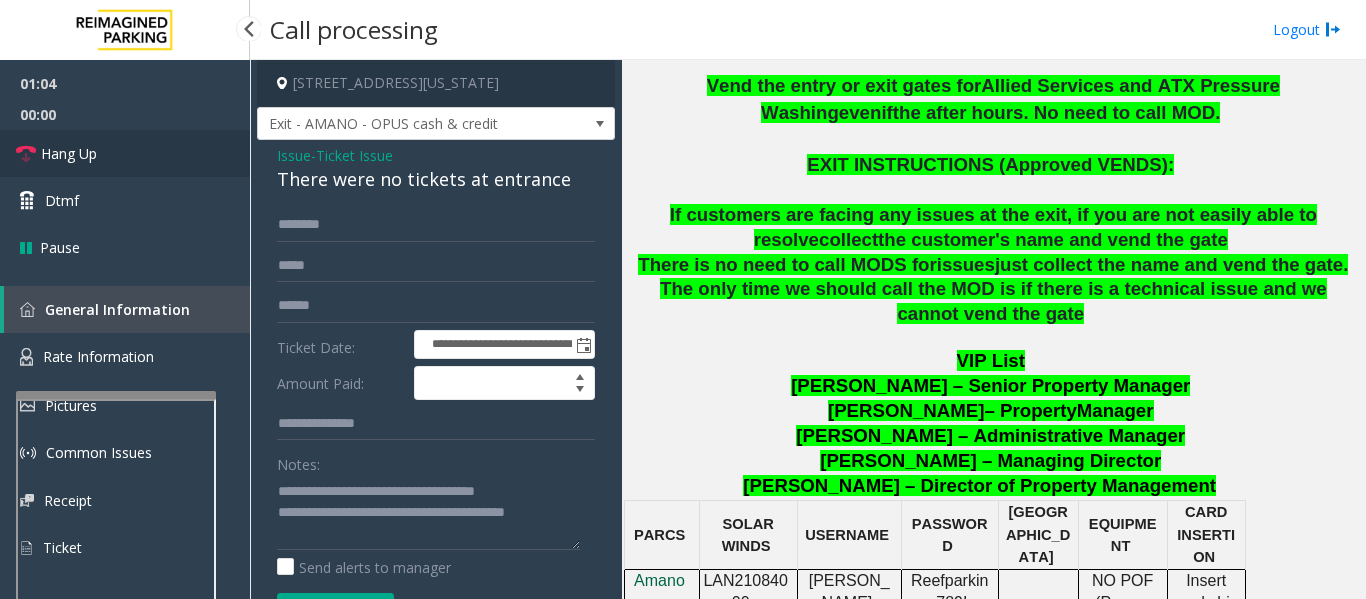 click on "Hang Up" at bounding box center [125, 153] 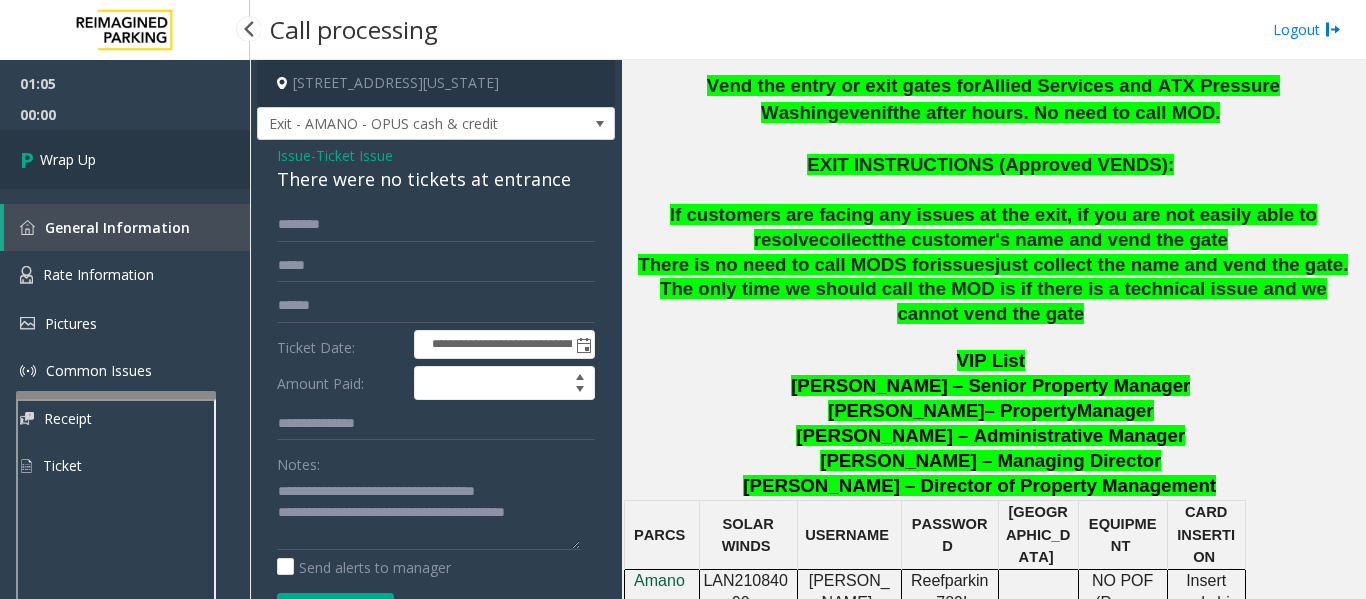 click on "Wrap Up" at bounding box center [125, 159] 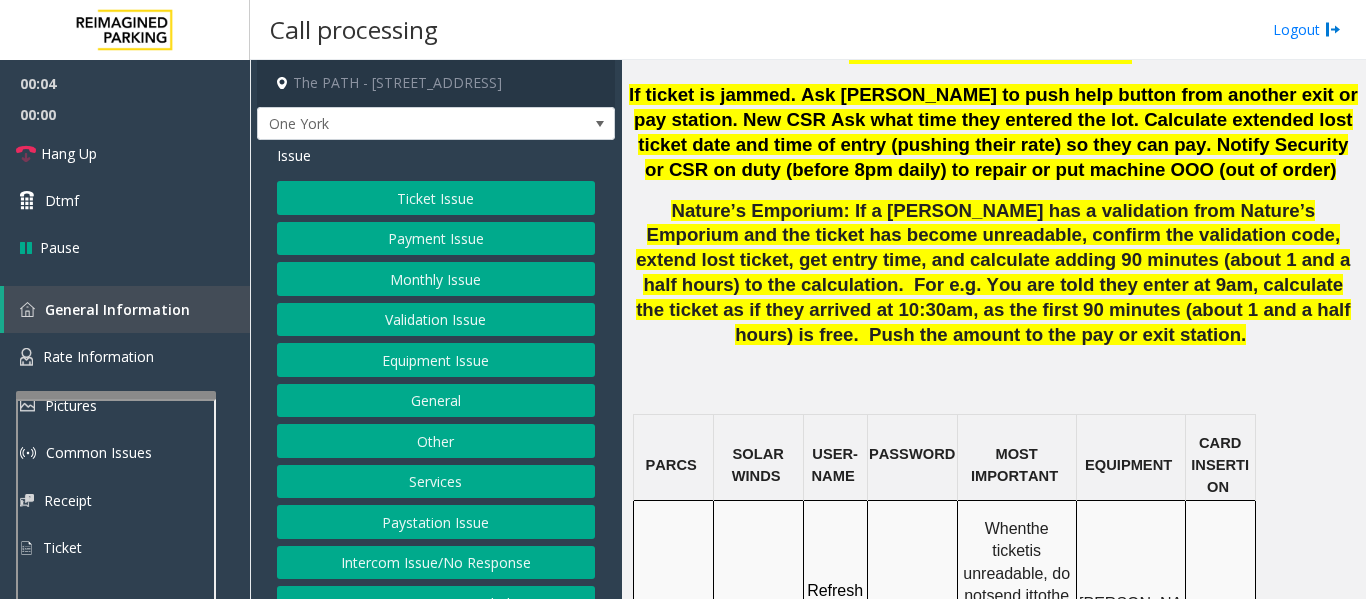 scroll, scrollTop: 1638, scrollLeft: 0, axis: vertical 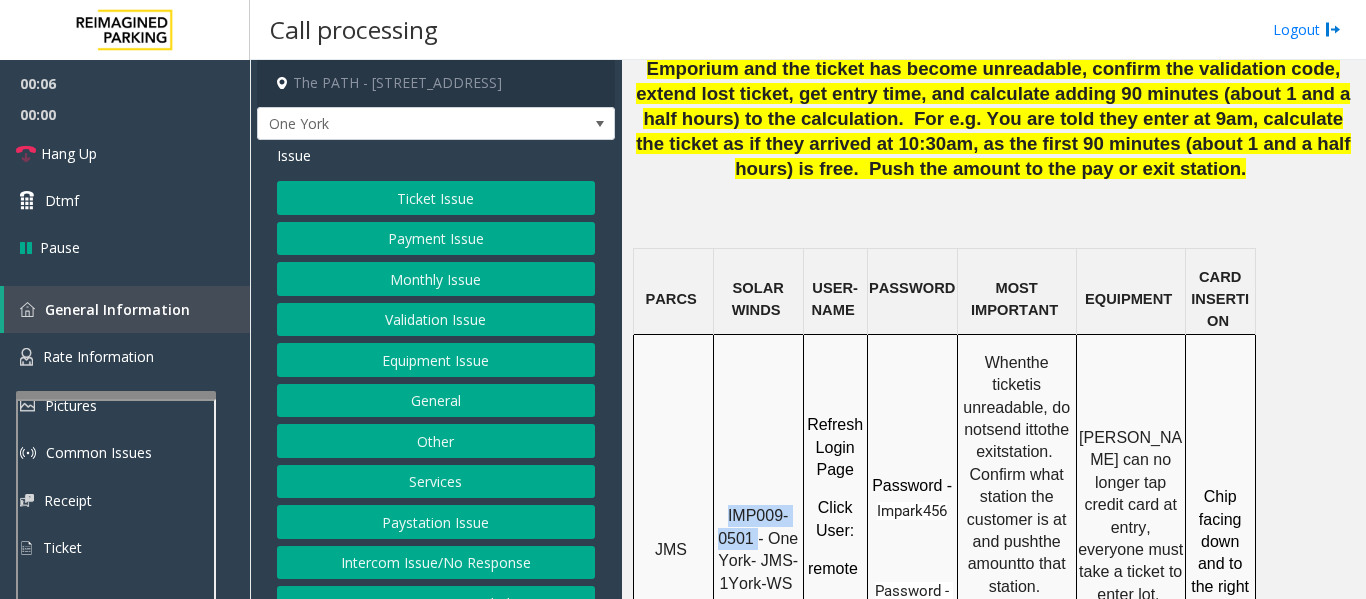 drag, startPoint x: 726, startPoint y: 307, endPoint x: 759, endPoint y: 330, distance: 40.22437 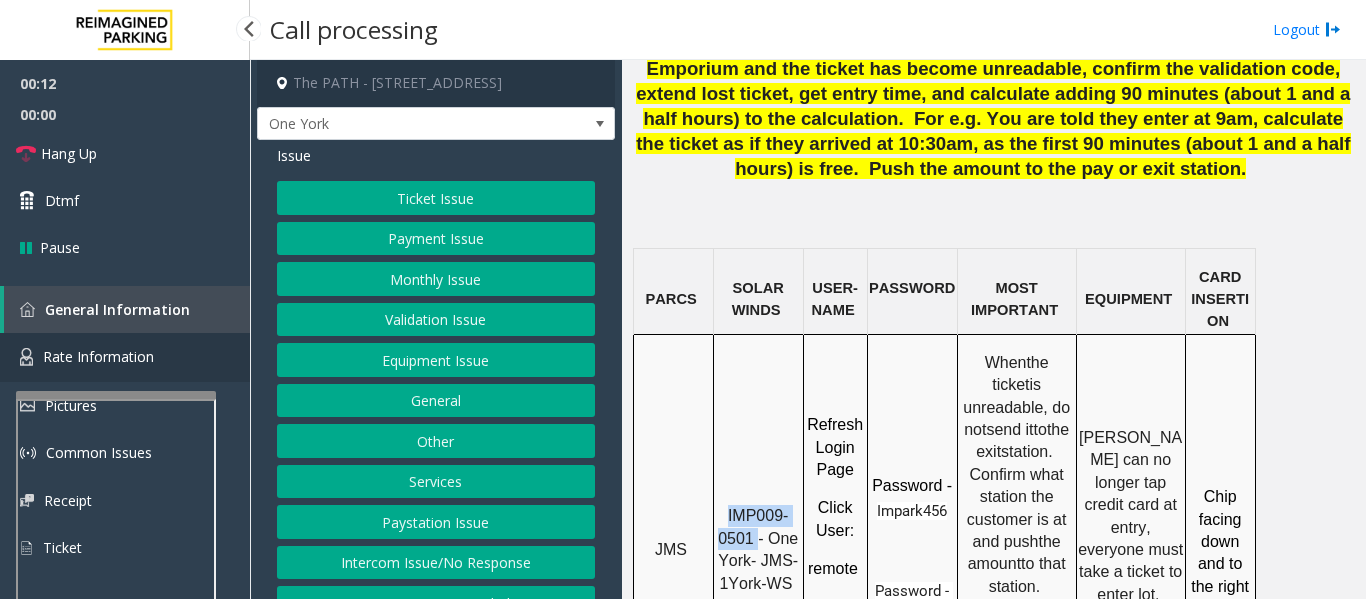 click on "Rate Information" at bounding box center [125, 357] 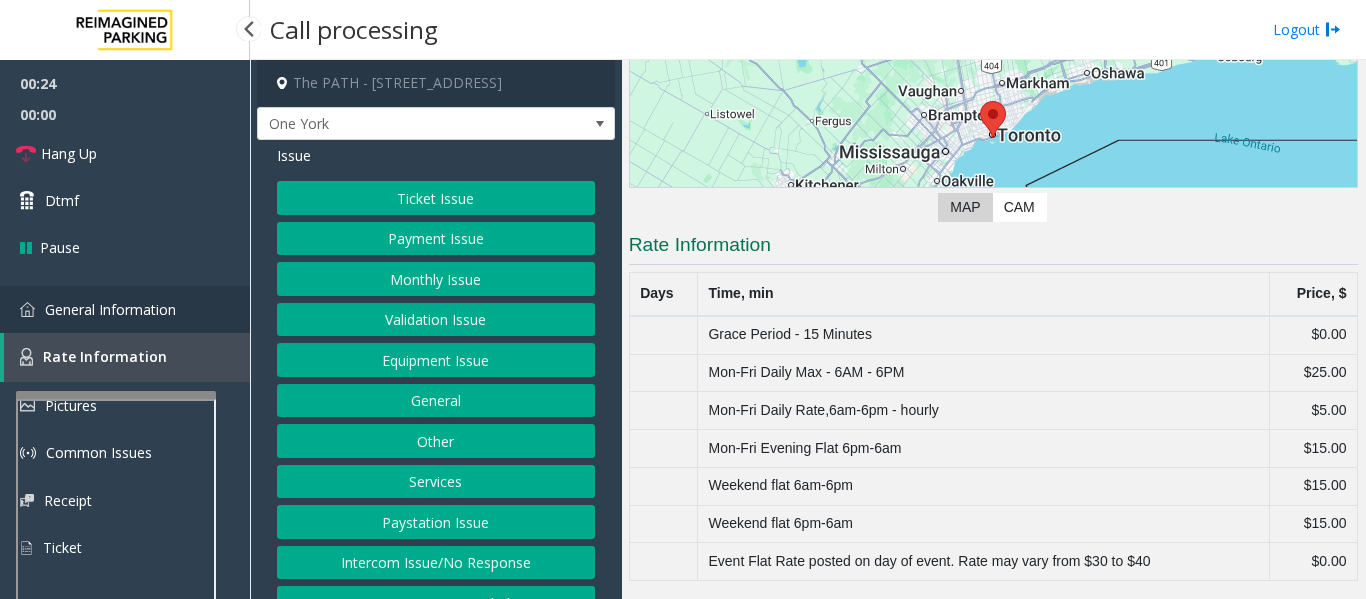 click on "General Information" at bounding box center [110, 309] 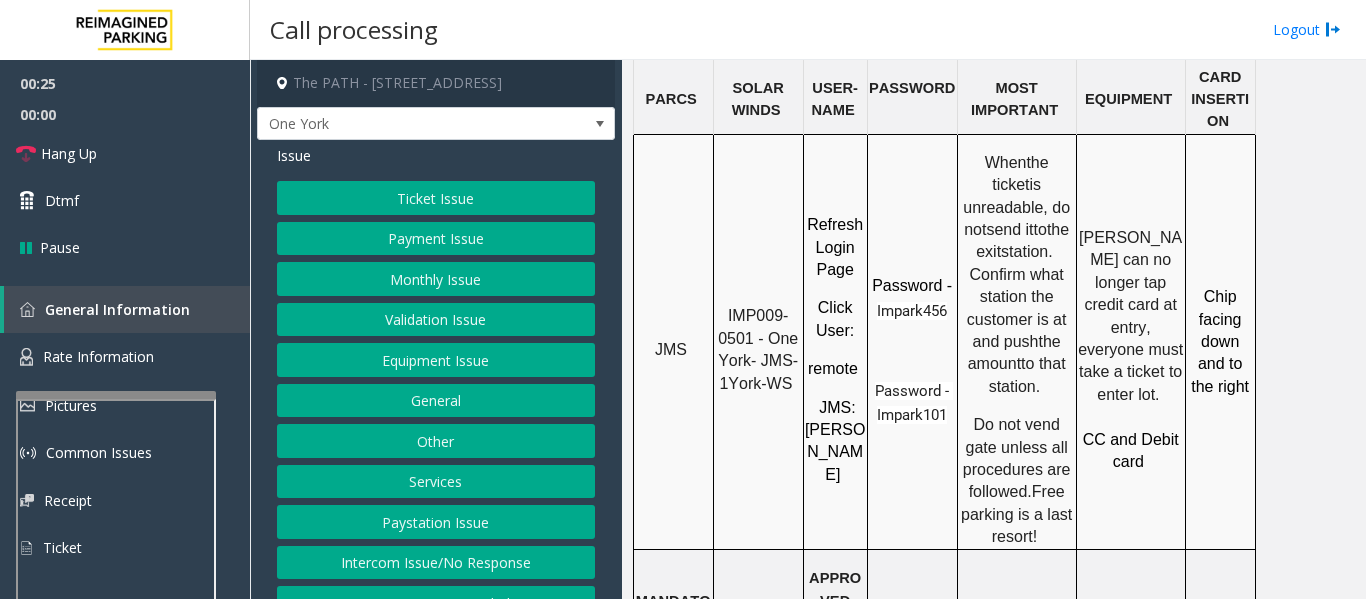 scroll, scrollTop: 1738, scrollLeft: 0, axis: vertical 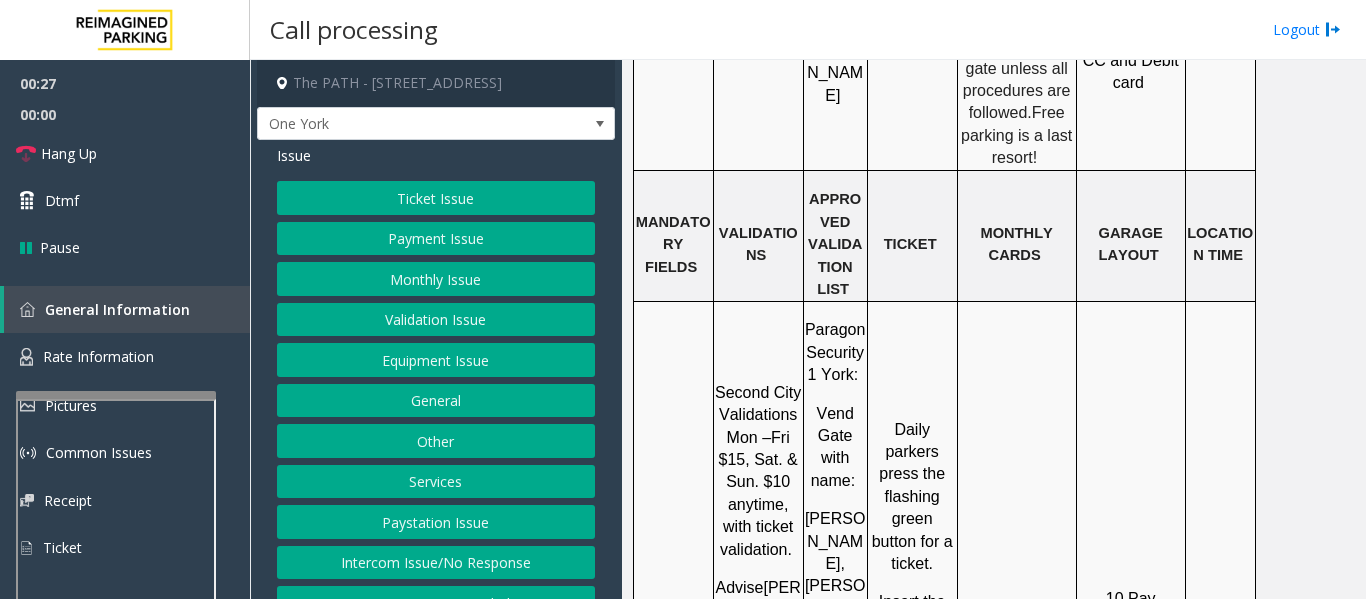 click on "Local Time" 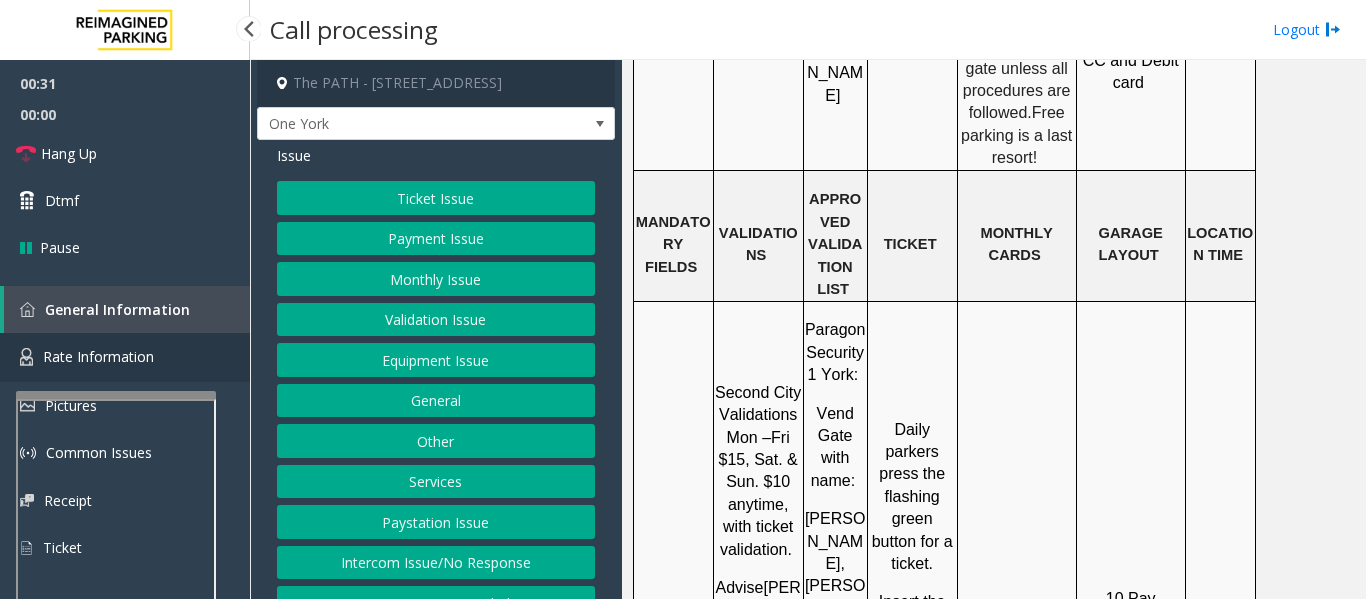 click on "Rate Information" at bounding box center (125, 357) 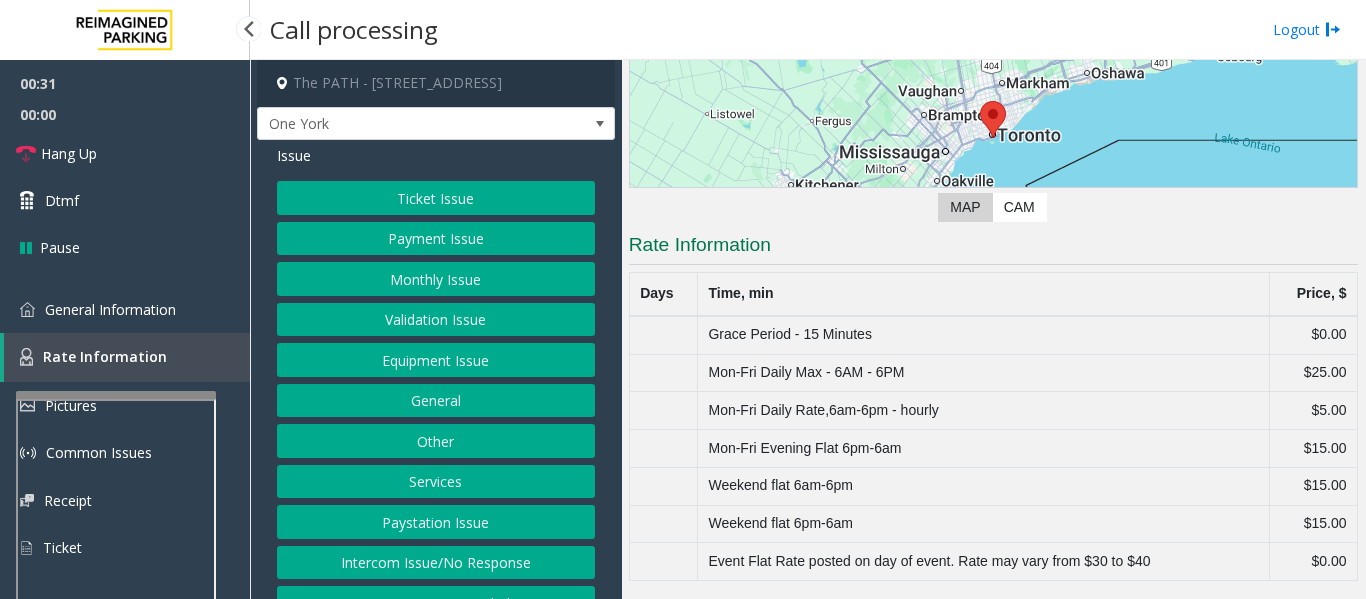 scroll, scrollTop: 247, scrollLeft: 0, axis: vertical 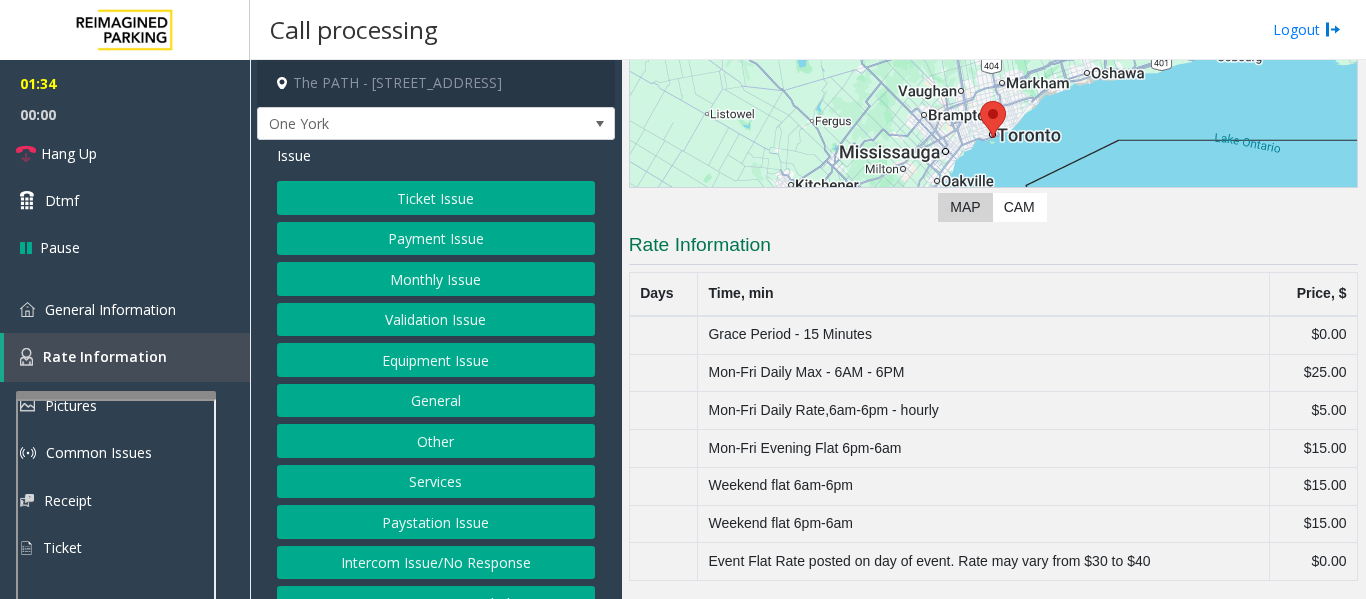click on "Equipment Issue" 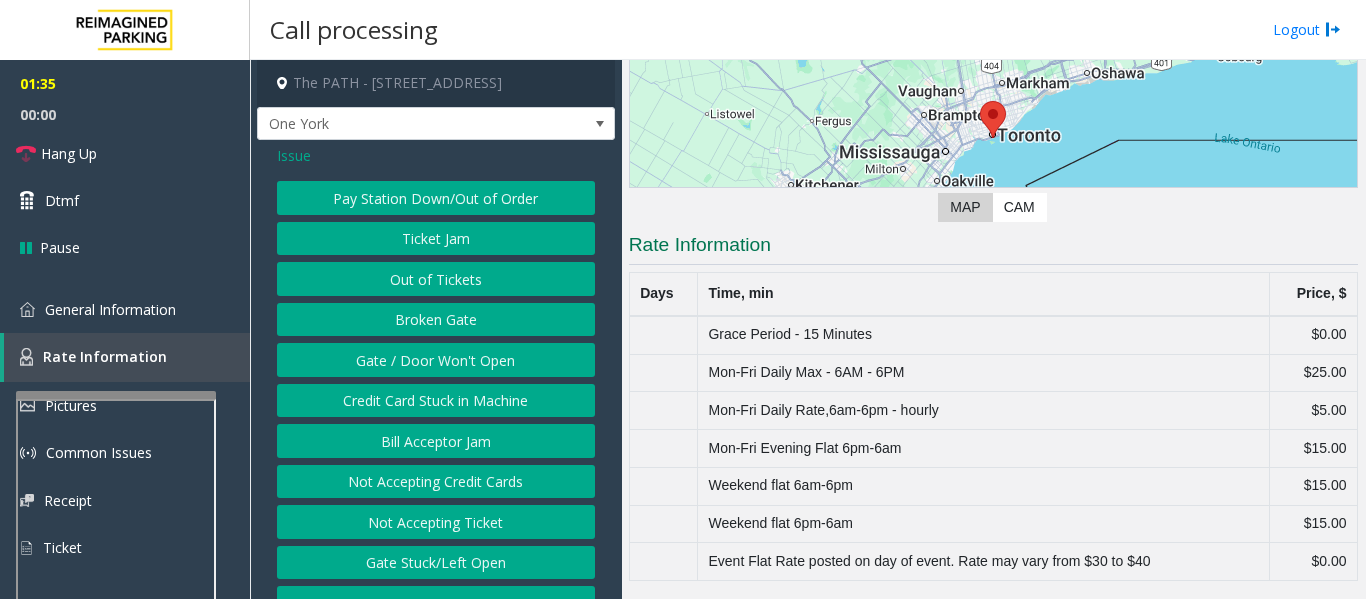click on "Gate / Door Won't Open" 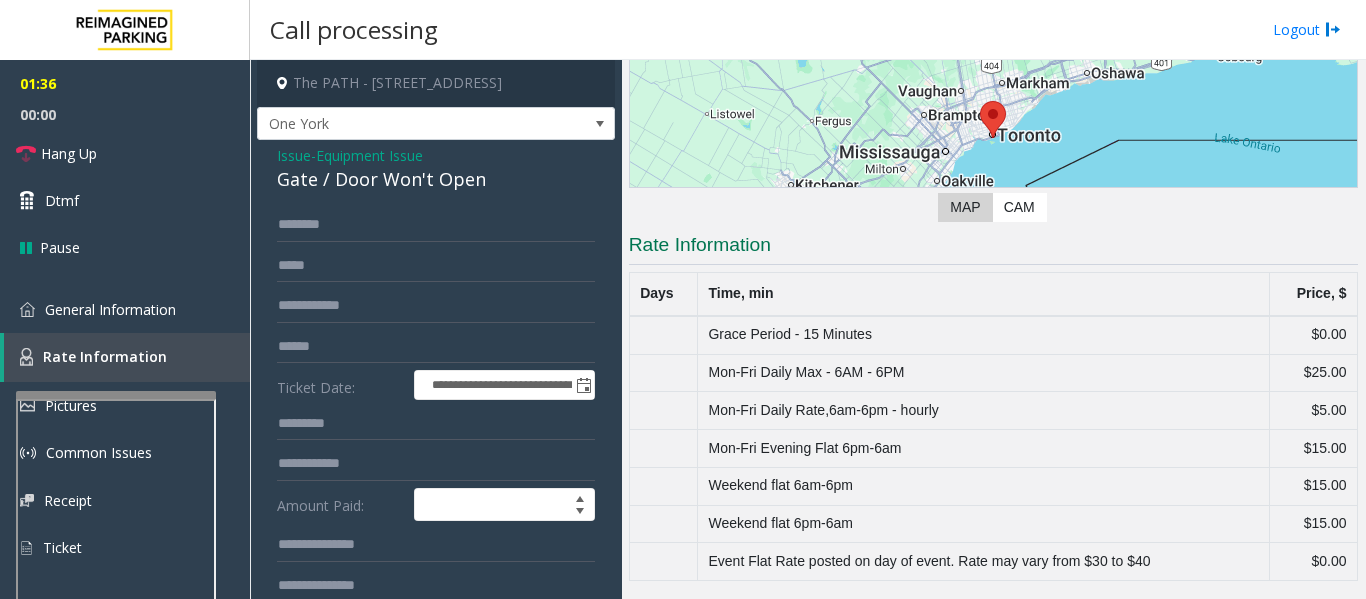 click on "Gate / Door Won't Open" 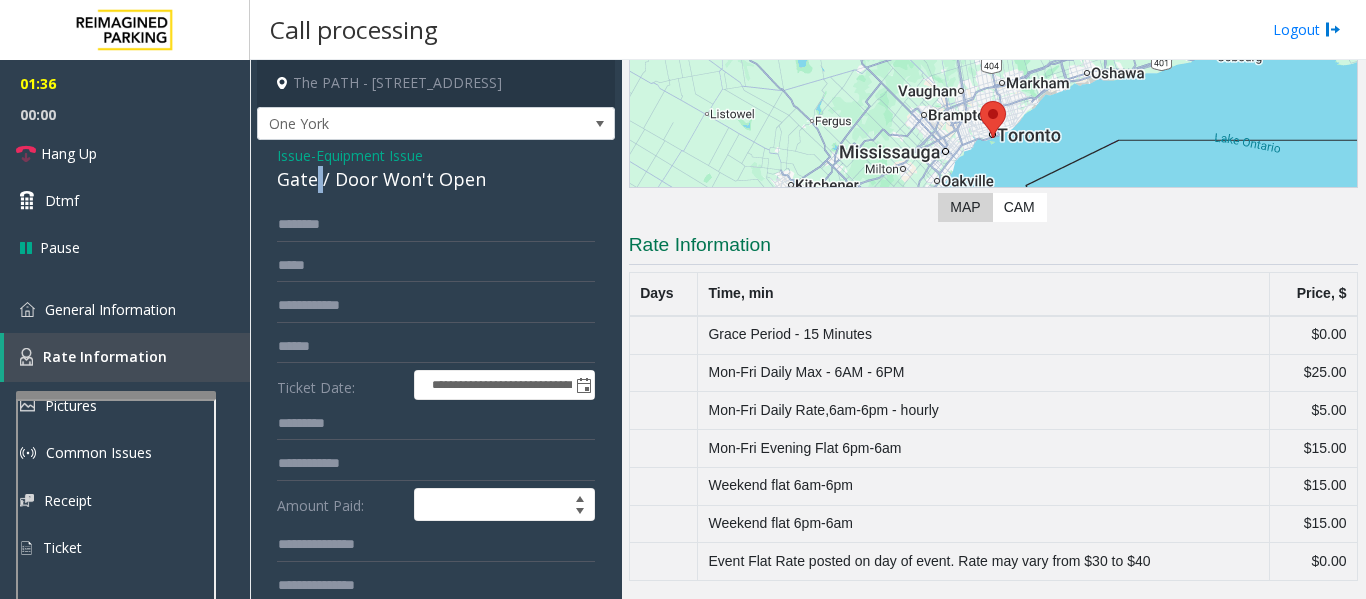 click on "Gate / Door Won't Open" 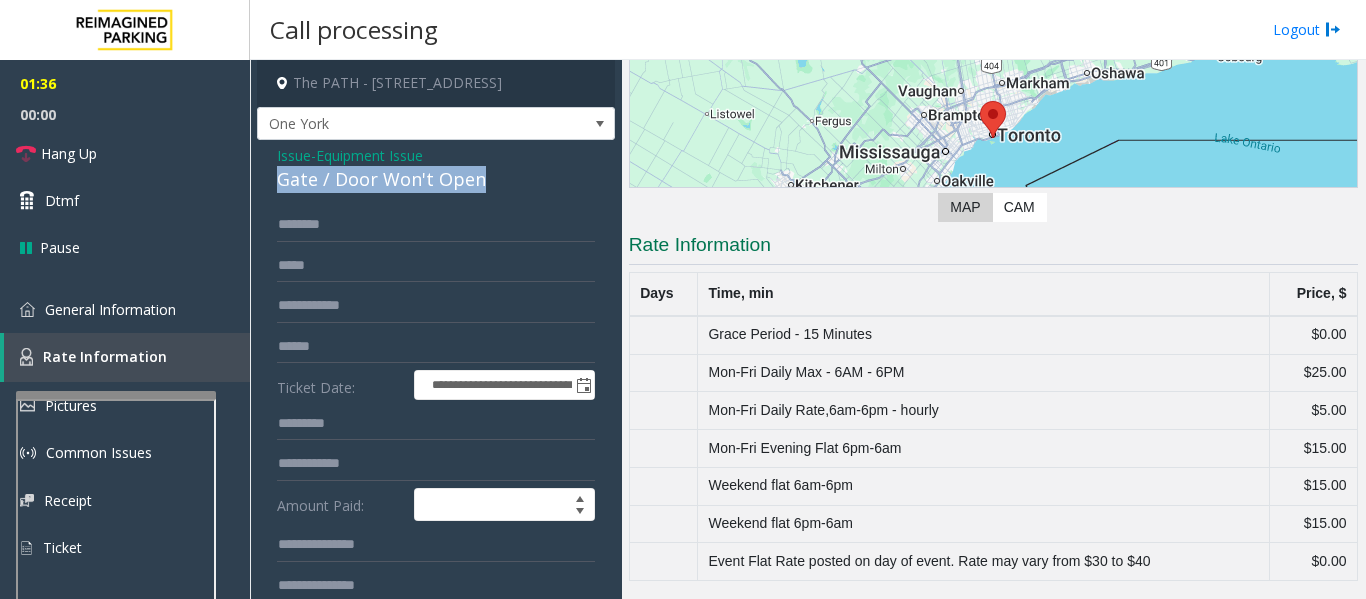 click on "Gate / Door Won't Open" 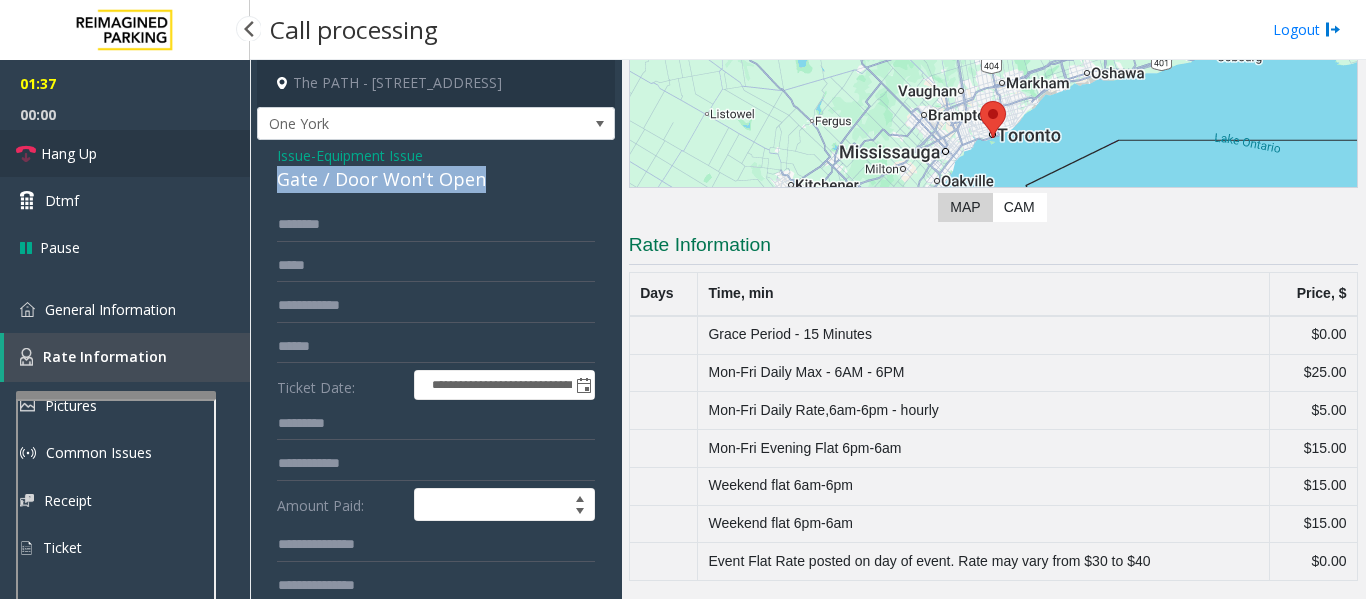 click on "Hang Up" at bounding box center (125, 153) 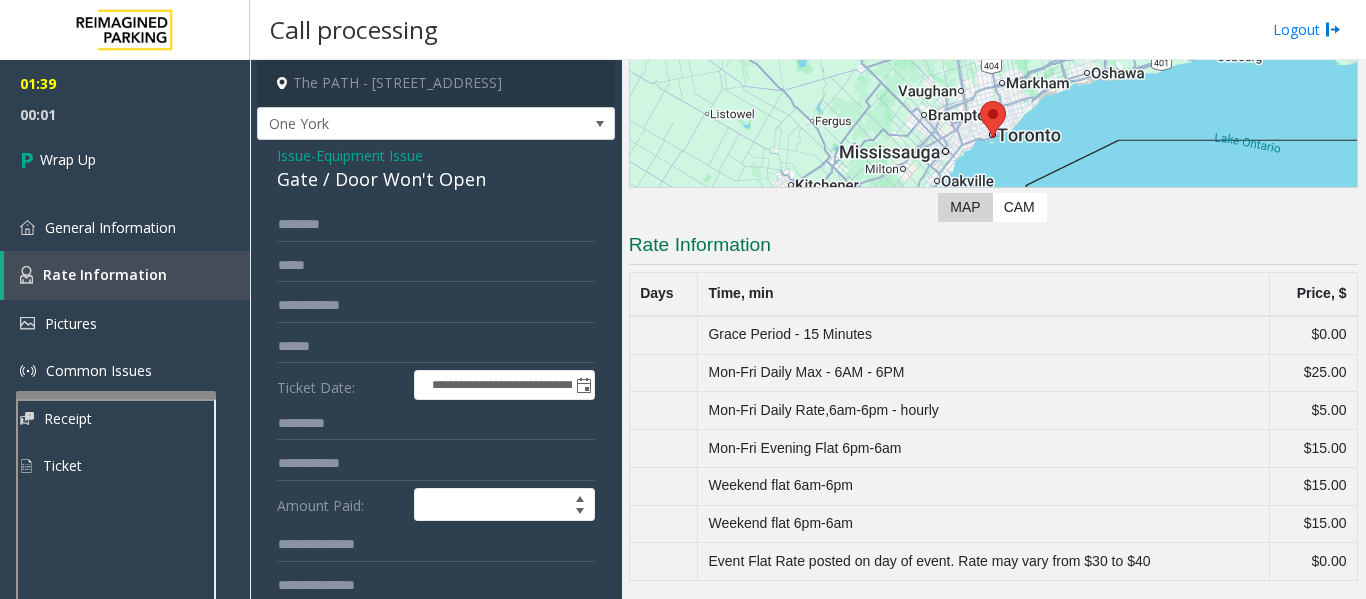 click on "Issue" 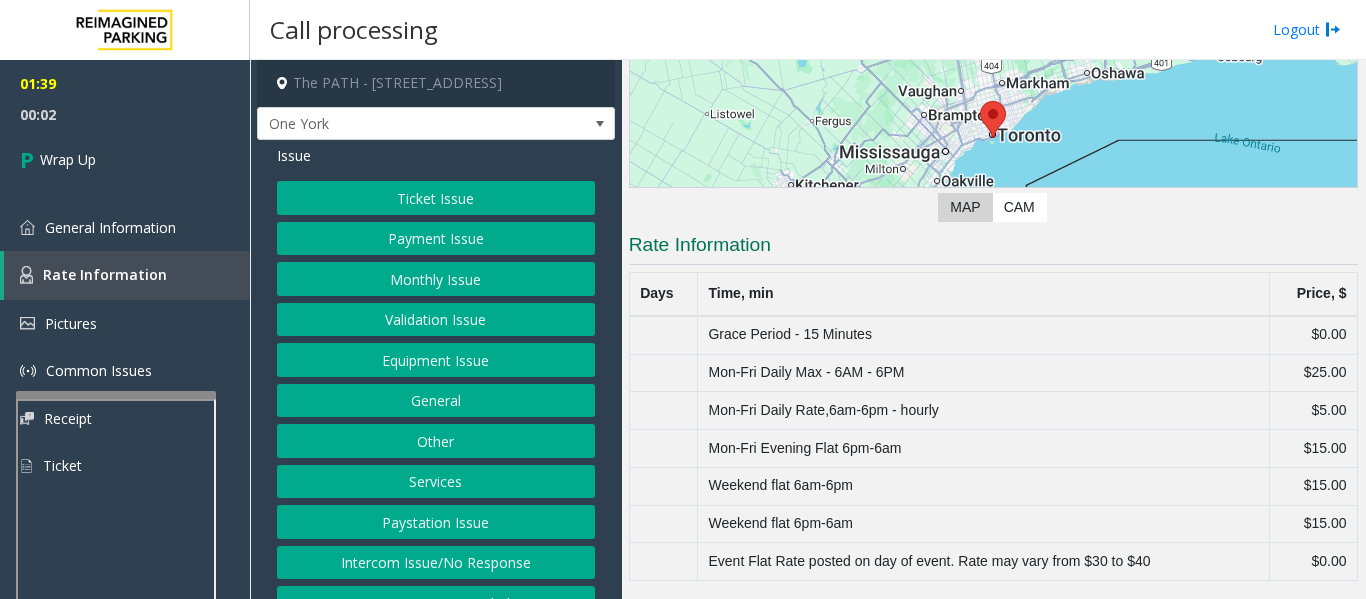 click on "Ticket Issue" 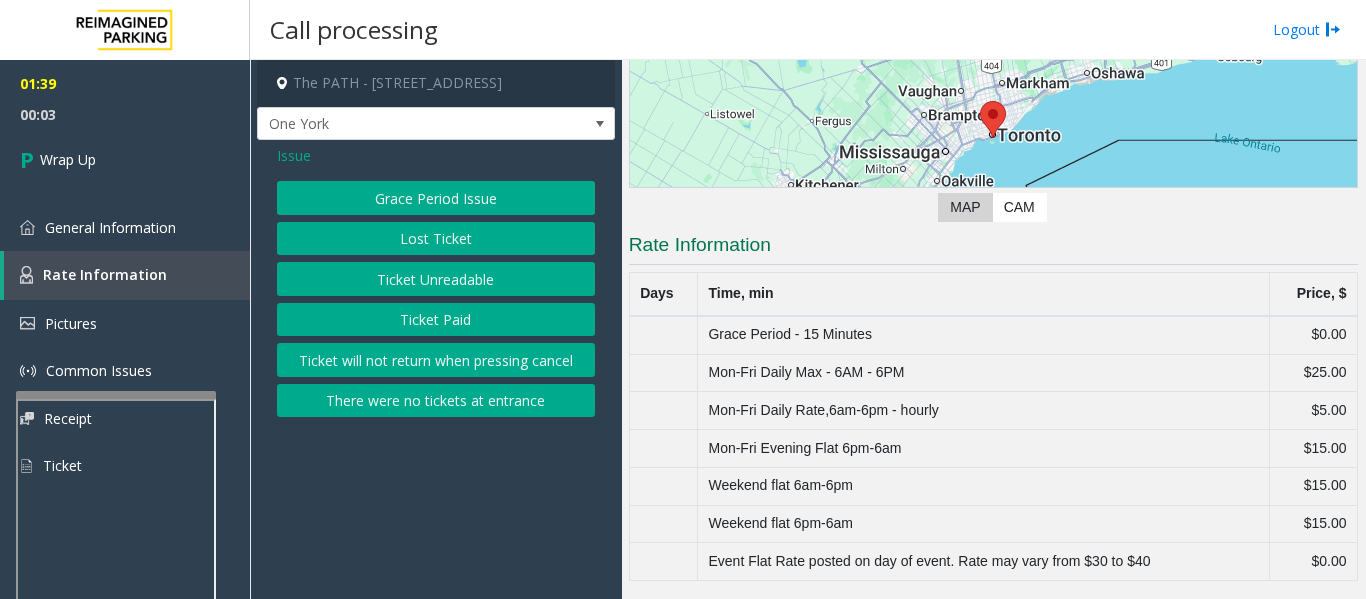 click on "Ticket Unreadable" 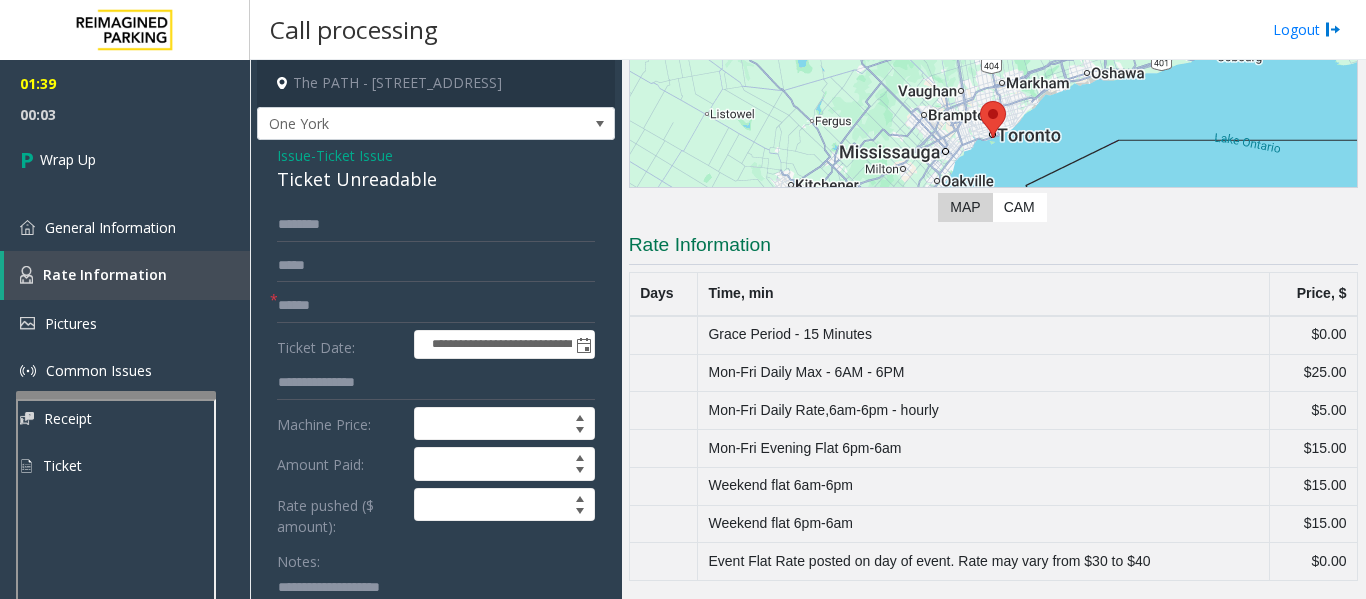 click on "Ticket Unreadable" 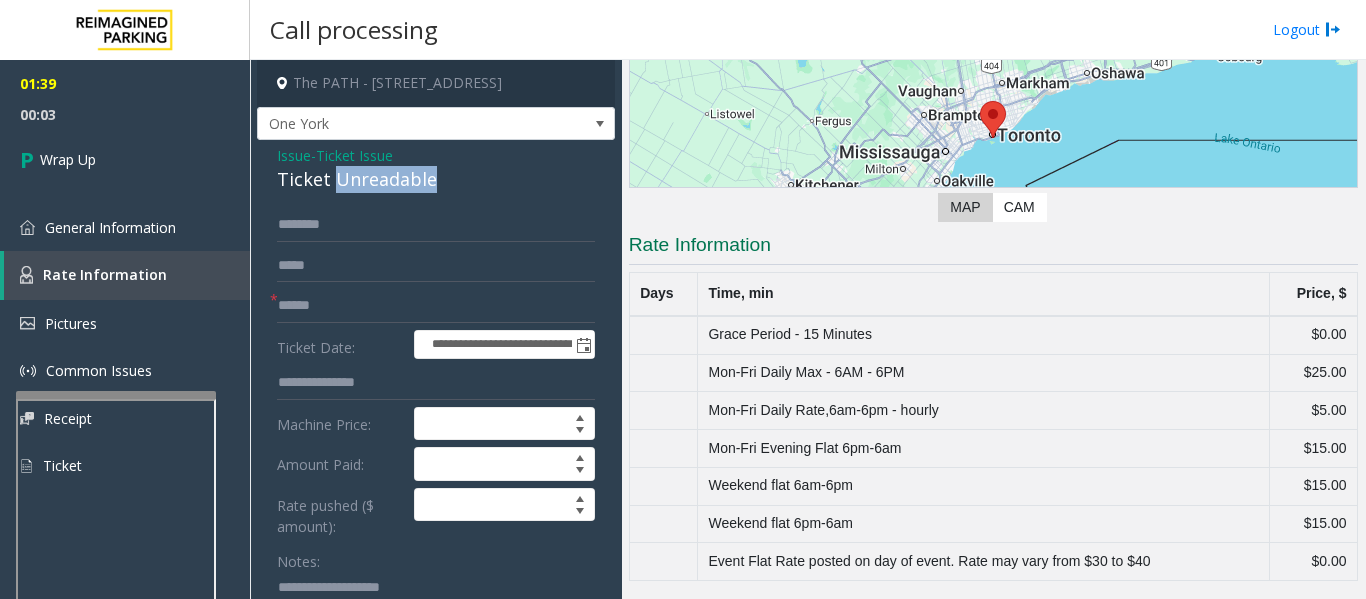 click on "Ticket Unreadable" 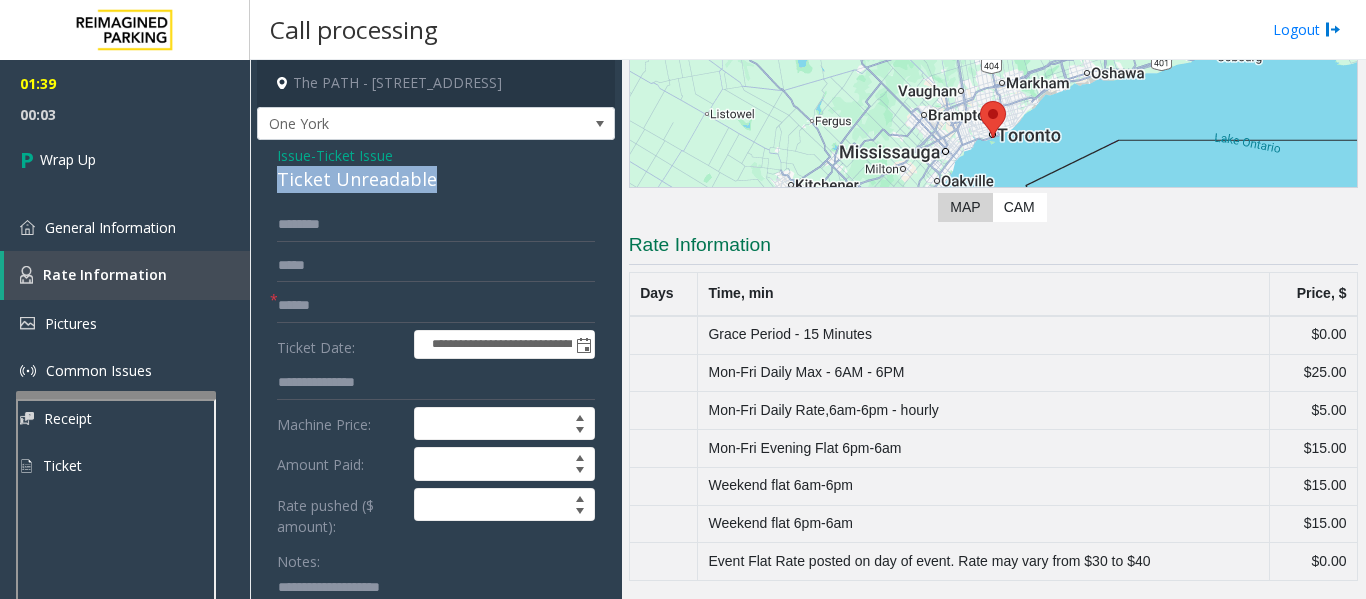 click on "Ticket Unreadable" 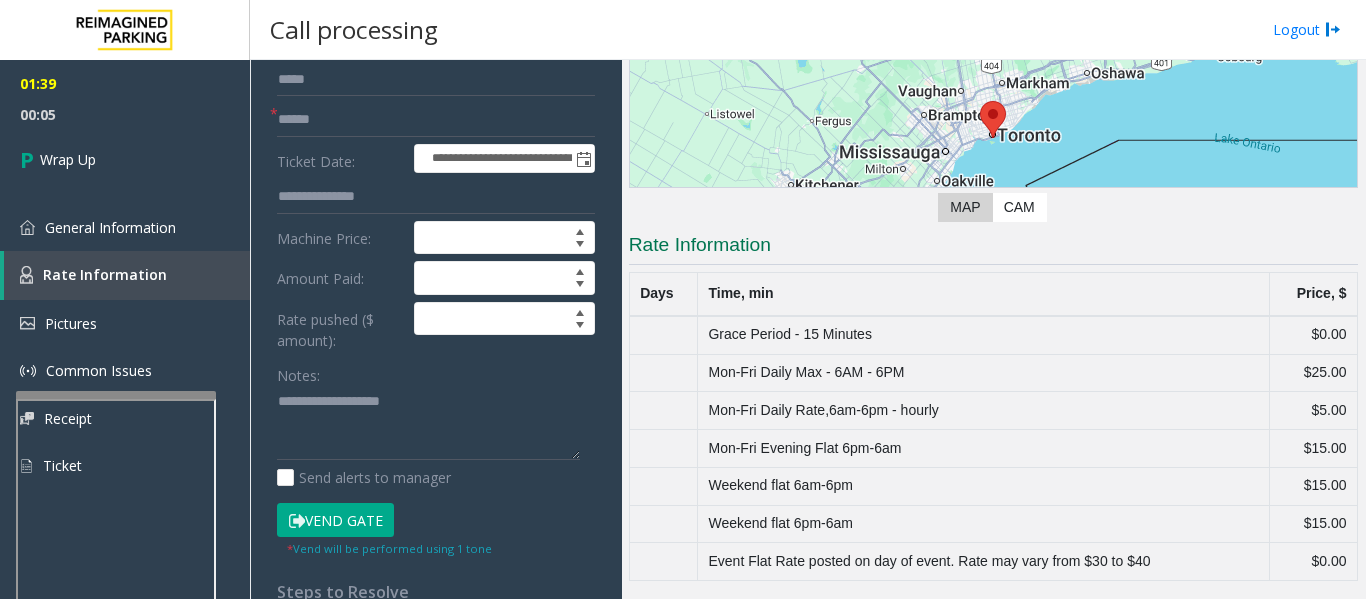 scroll, scrollTop: 200, scrollLeft: 0, axis: vertical 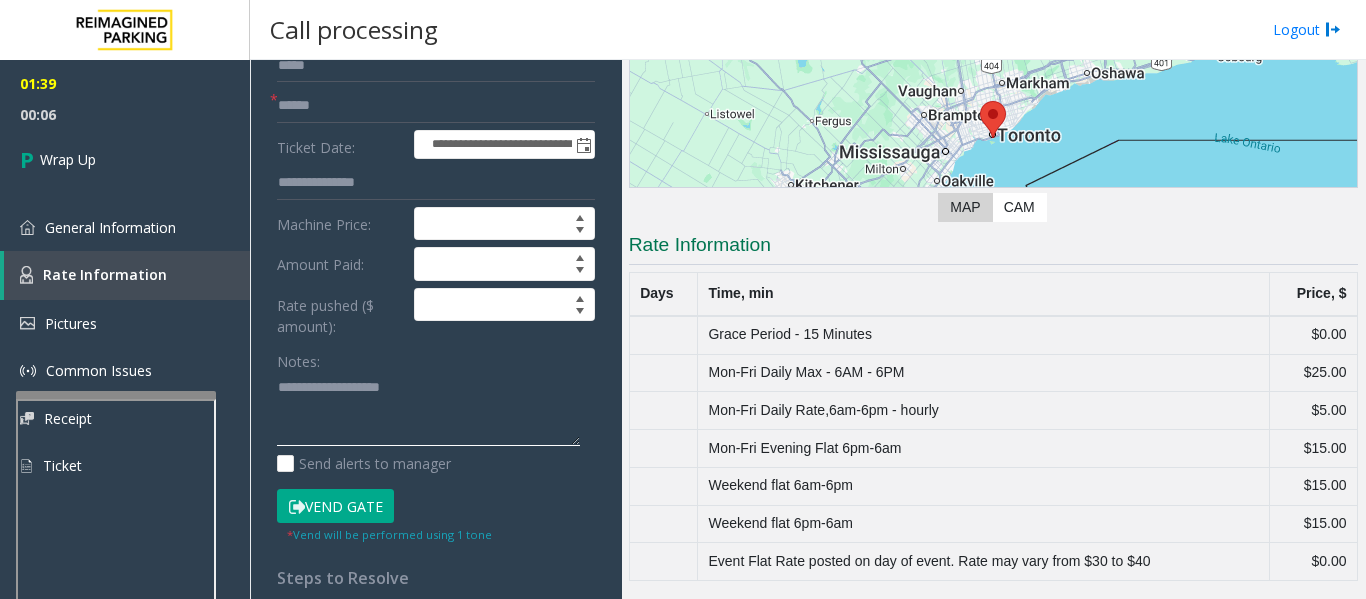 click 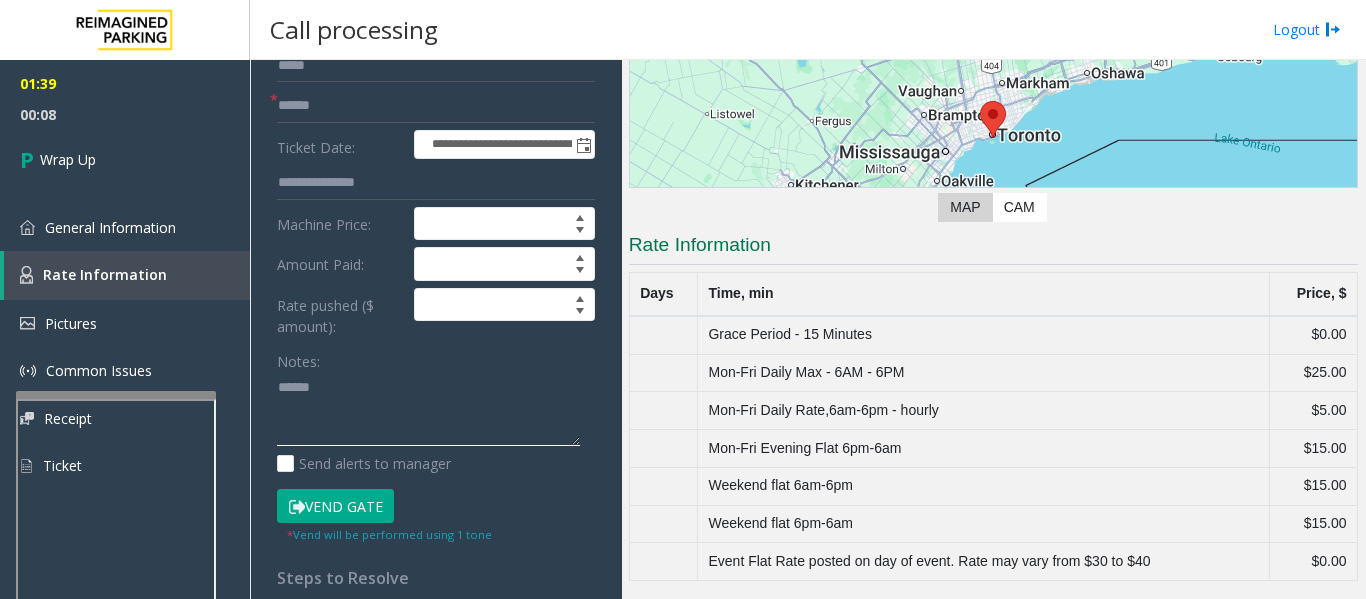 paste on "**********" 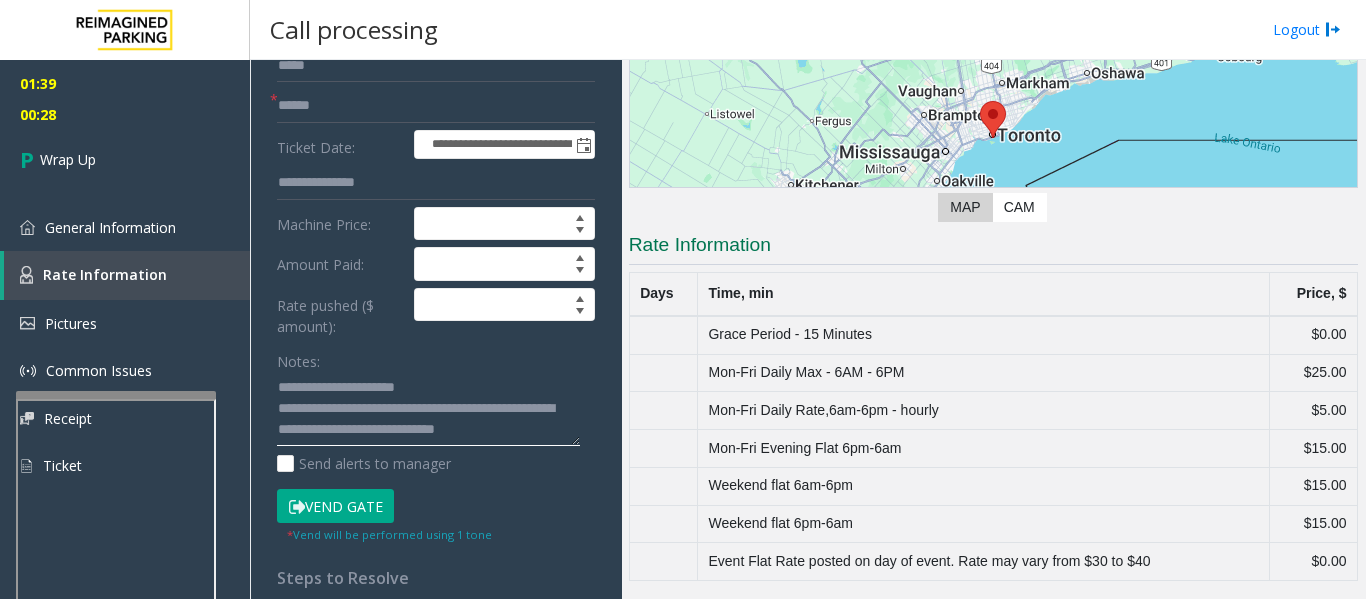 scroll, scrollTop: 16, scrollLeft: 0, axis: vertical 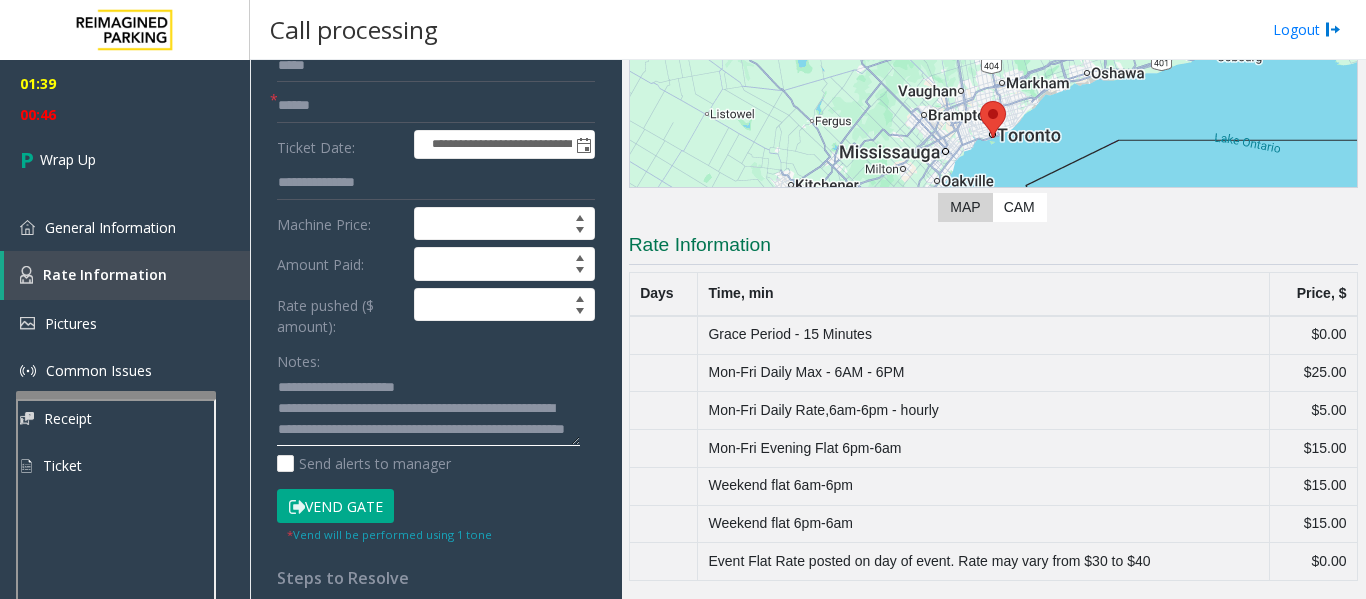 drag, startPoint x: 421, startPoint y: 391, endPoint x: 411, endPoint y: 424, distance: 34.48188 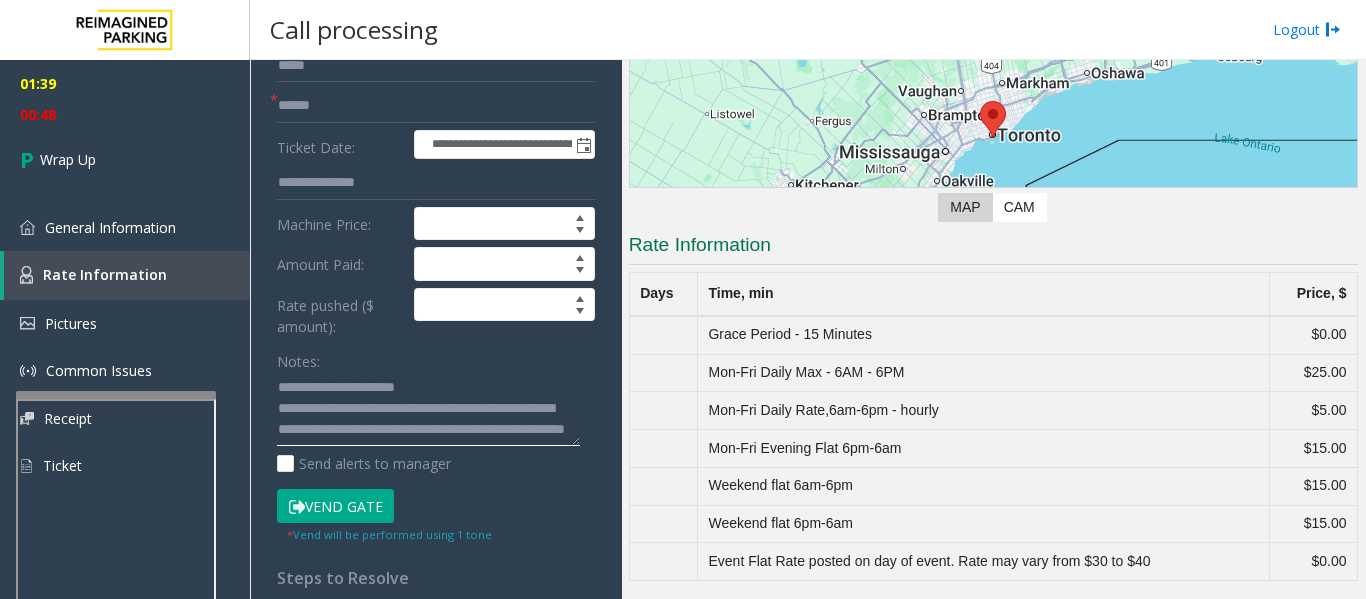 click 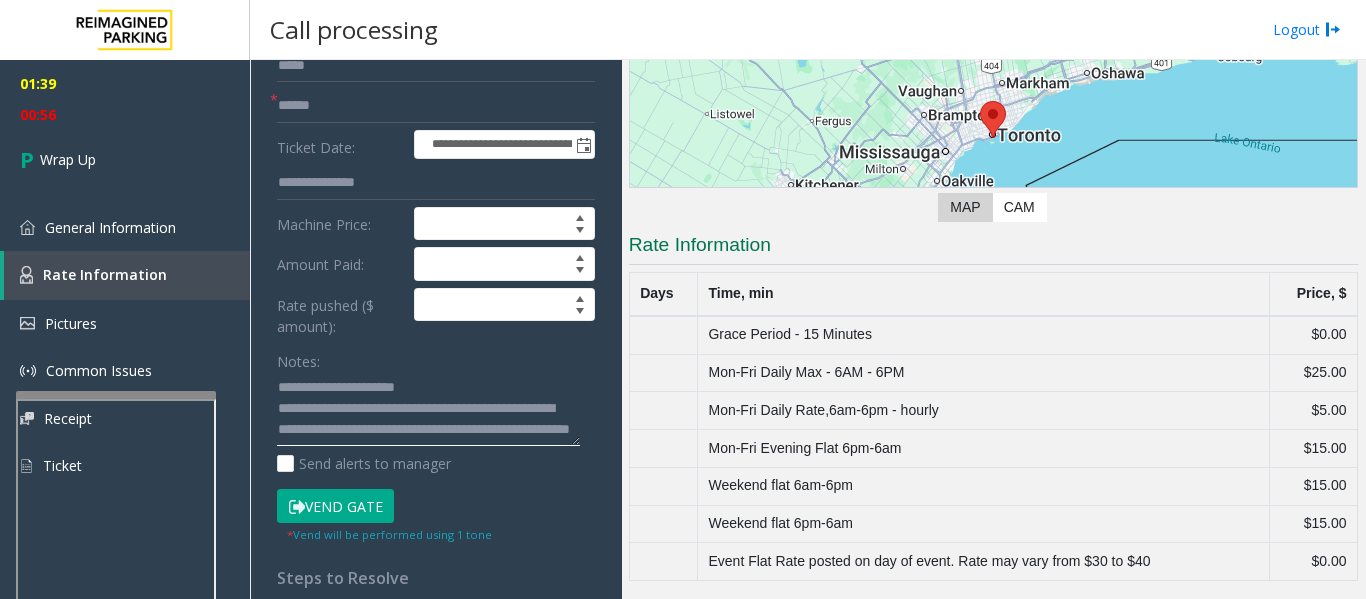 scroll, scrollTop: 21, scrollLeft: 0, axis: vertical 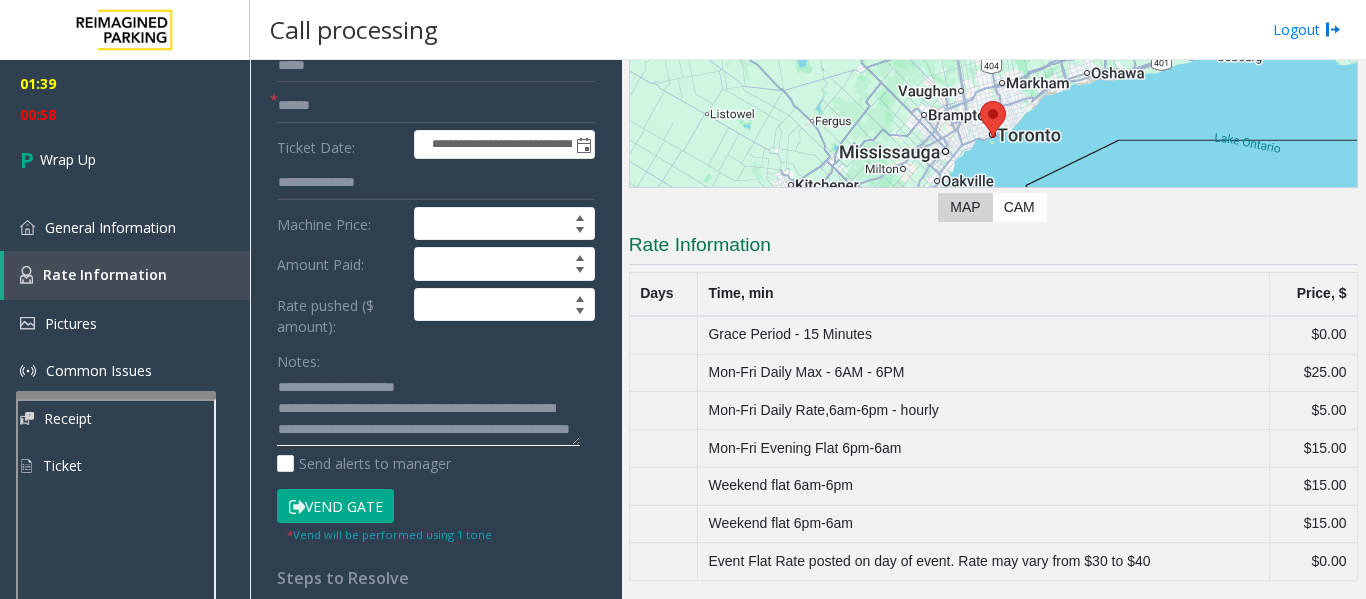 click 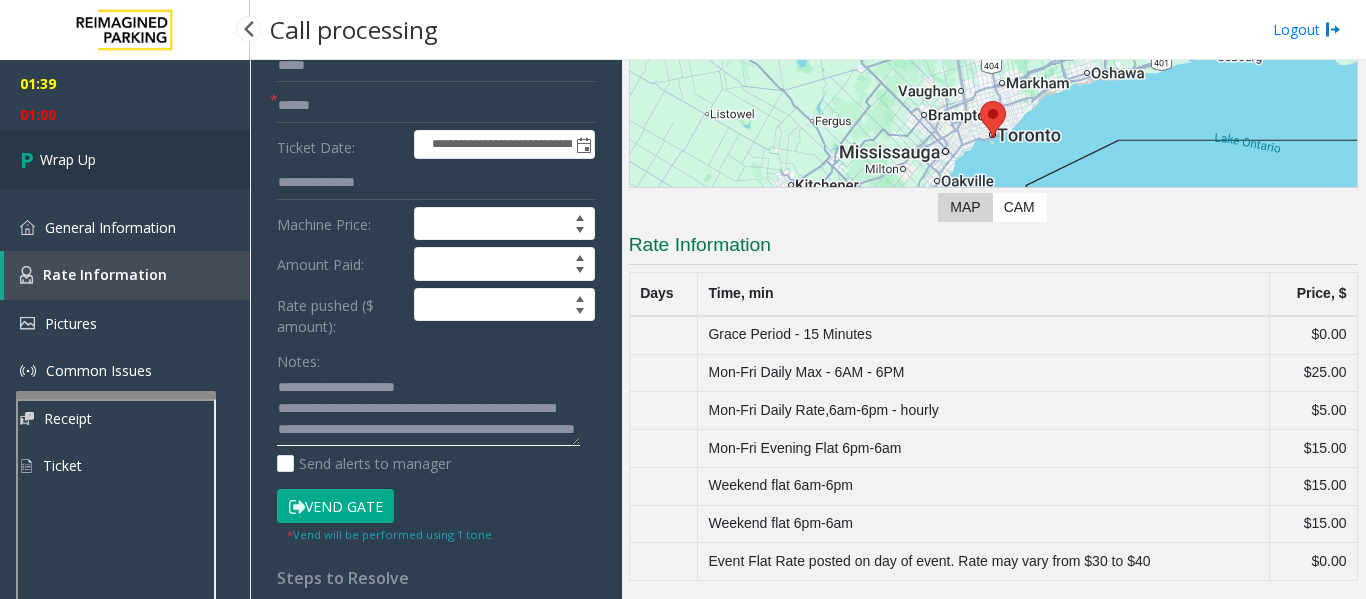 type on "**********" 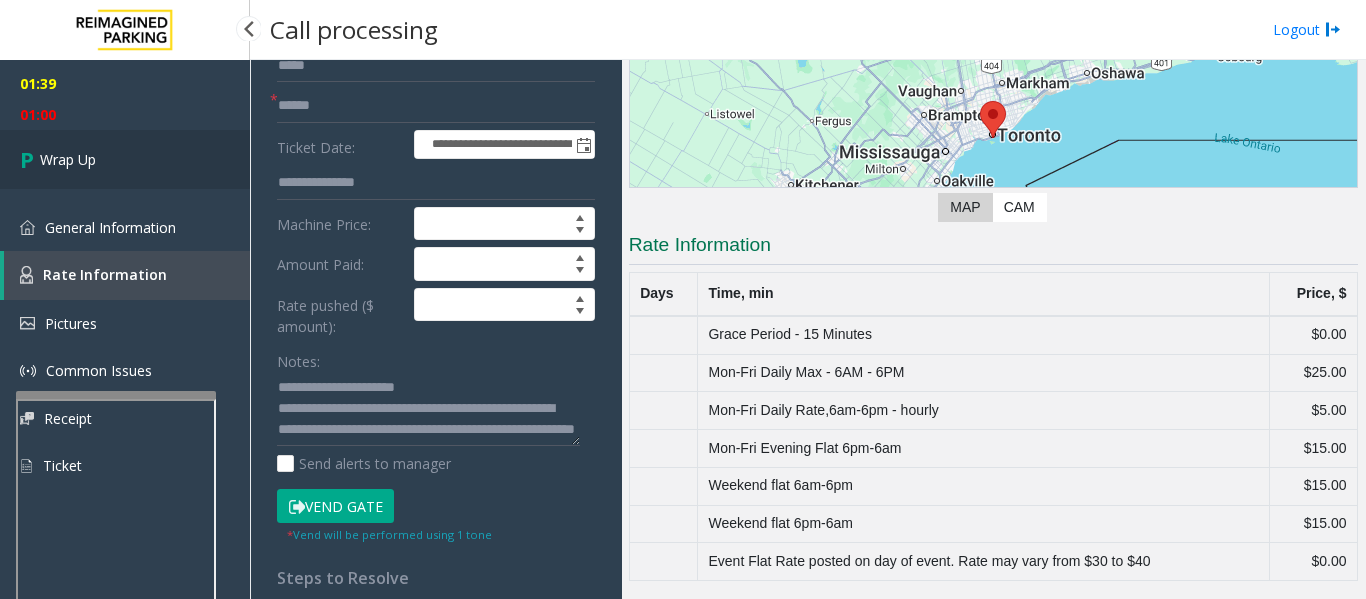 click on "Wrap Up" at bounding box center (125, 159) 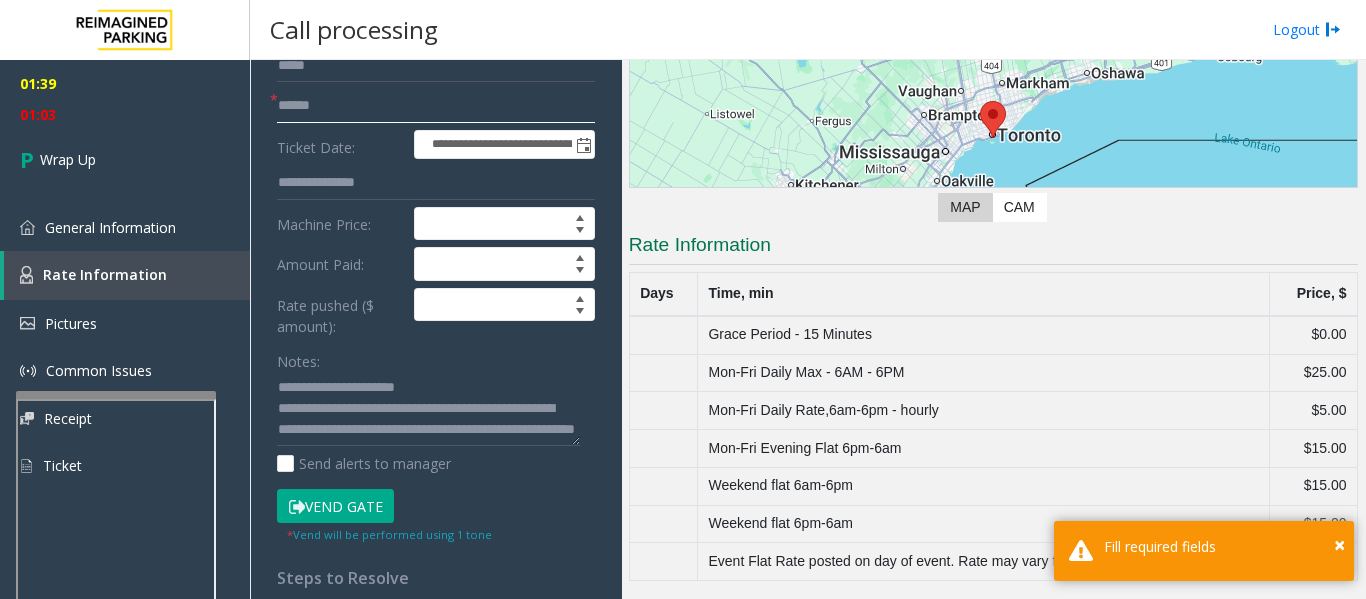 click 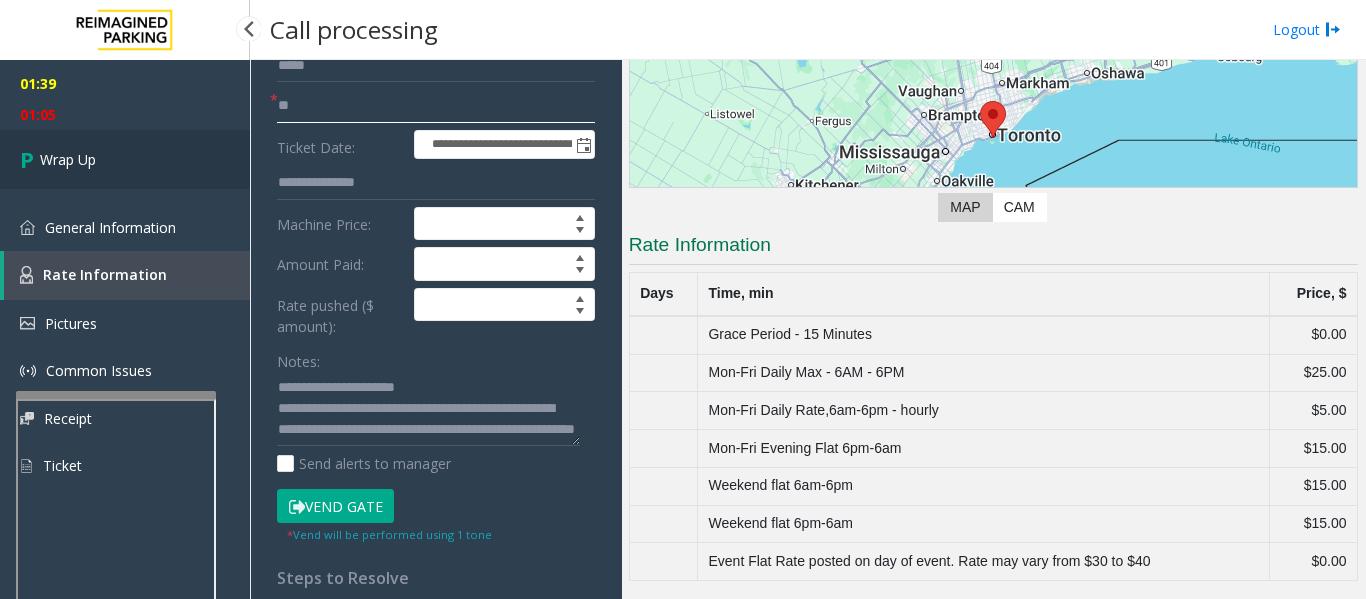 type on "**" 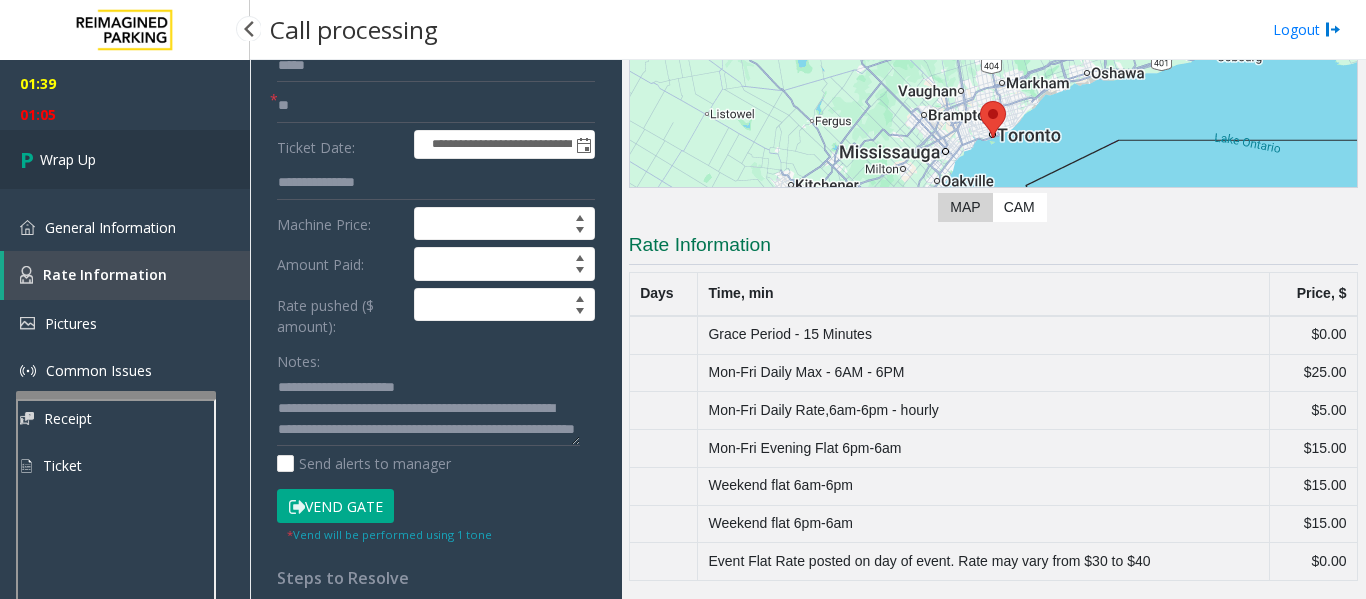 click on "Wrap Up" at bounding box center [68, 159] 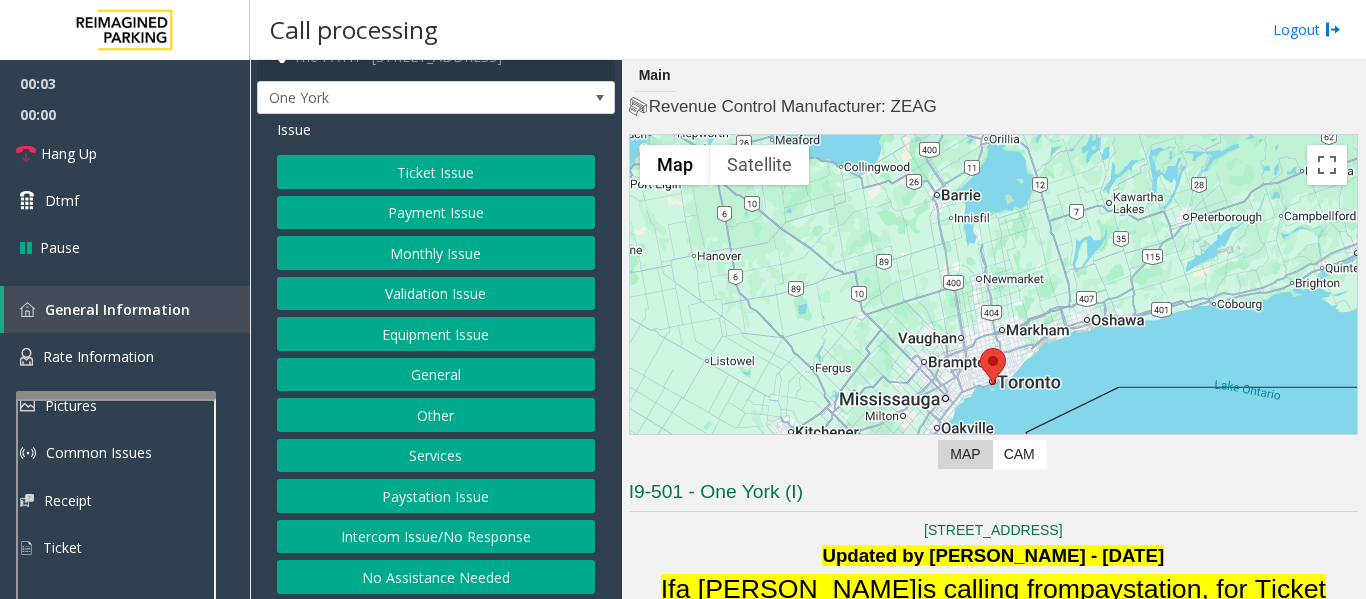 scroll, scrollTop: 31, scrollLeft: 0, axis: vertical 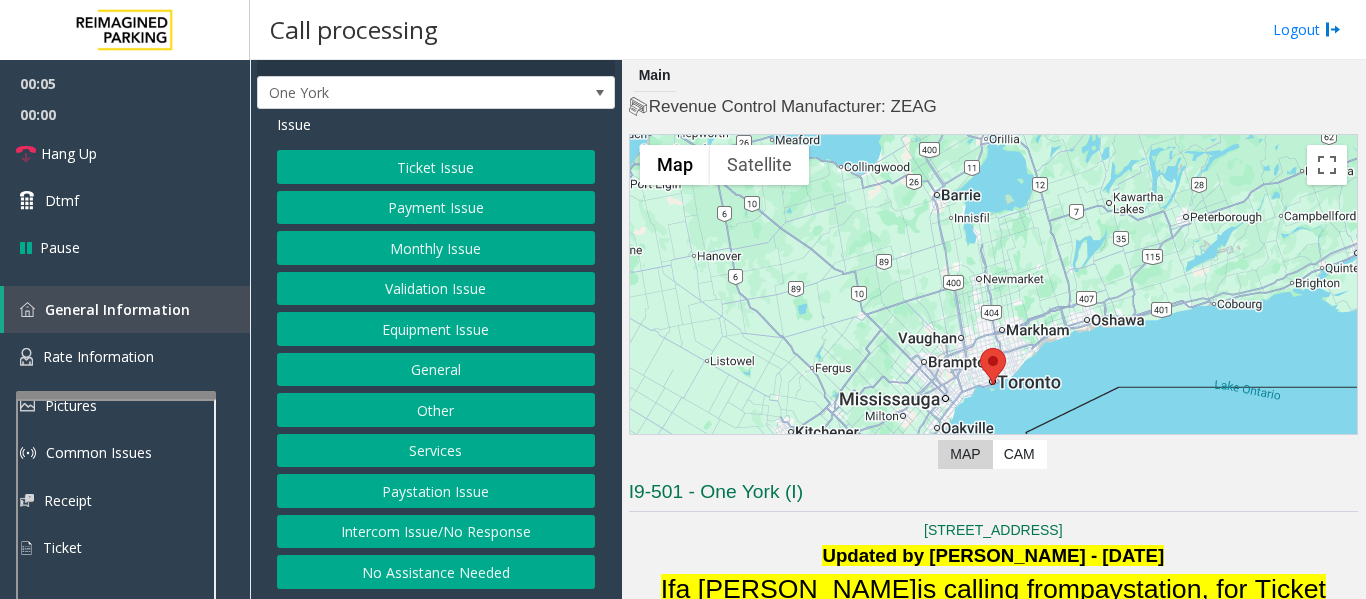 click on "Intercom Issue/No Response" 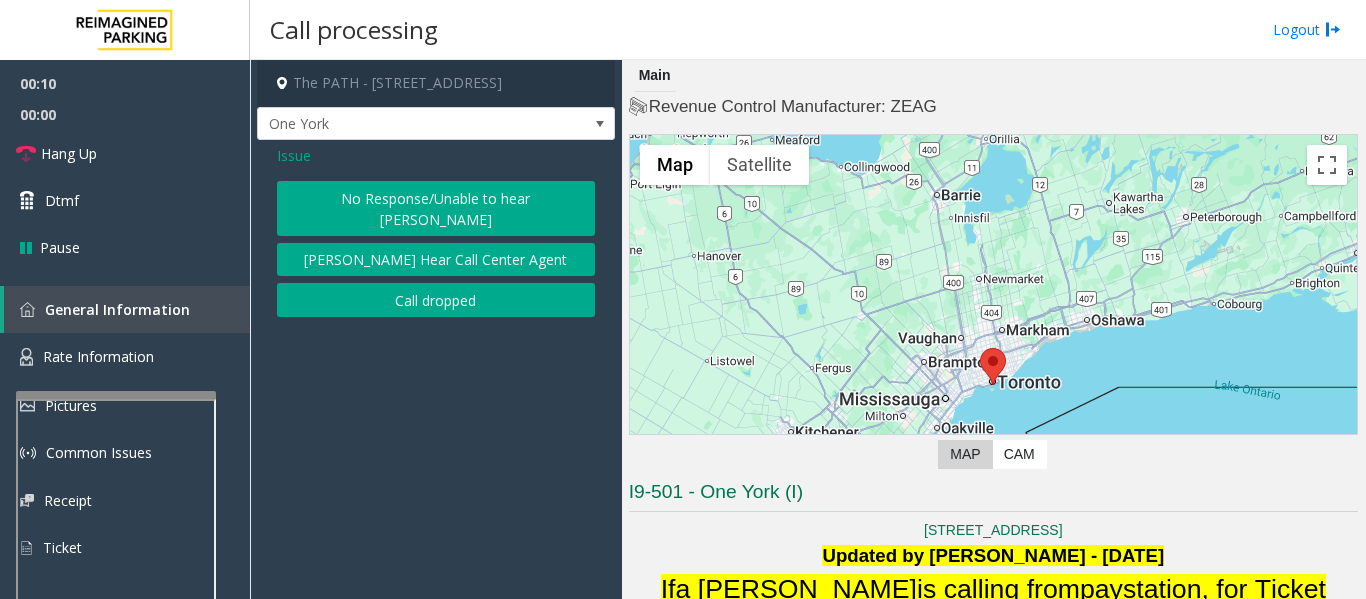 click on "No Response/Unable to hear [PERSON_NAME]" 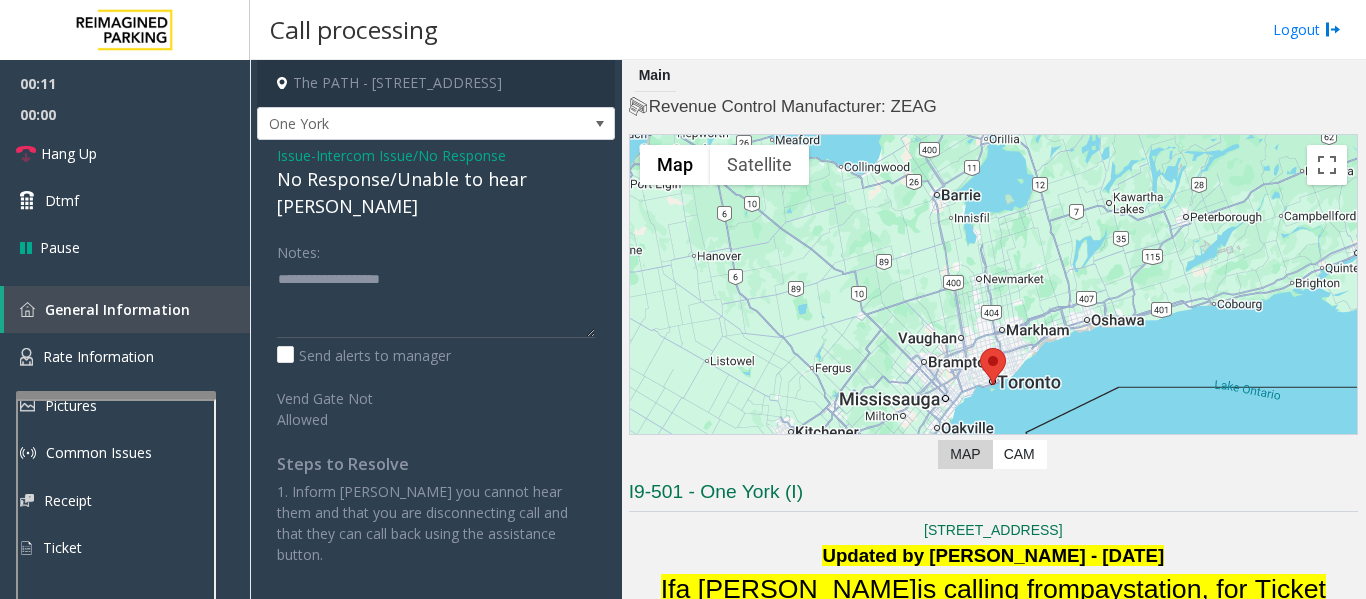 click on "Issue  -  Intercom Issue/No Response No Response/Unable to hear parker Notes:                      Send alerts to manager  Vend Gate Not Allowed  Steps to Resolve 1. Inform parker you cannot hear them and that you are disconnecting call and that they can call back using the assistance button." 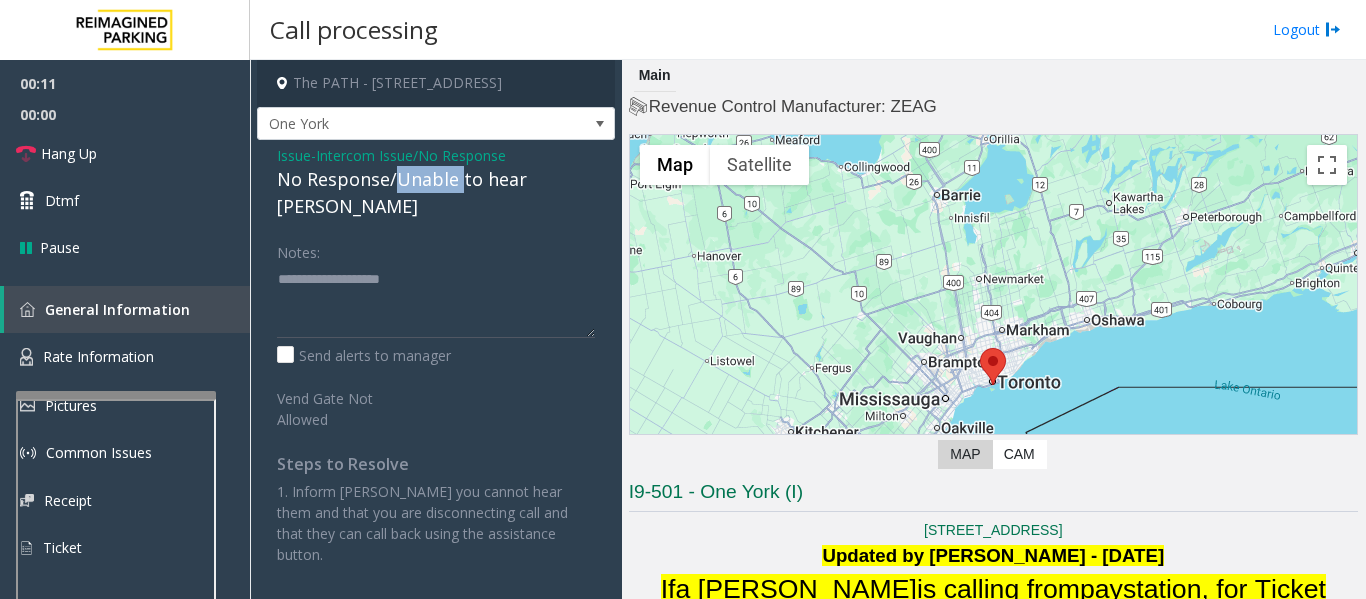 click on "No Response/Unable to hear [PERSON_NAME]" 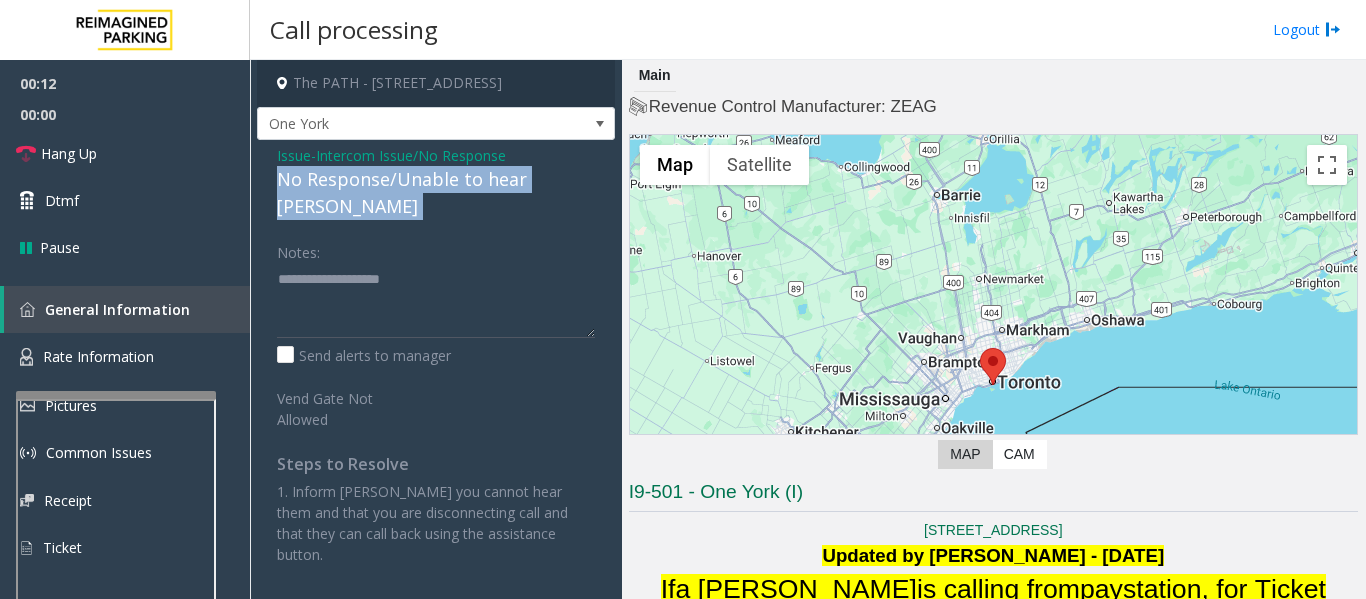 click on "No Response/Unable to hear [PERSON_NAME]" 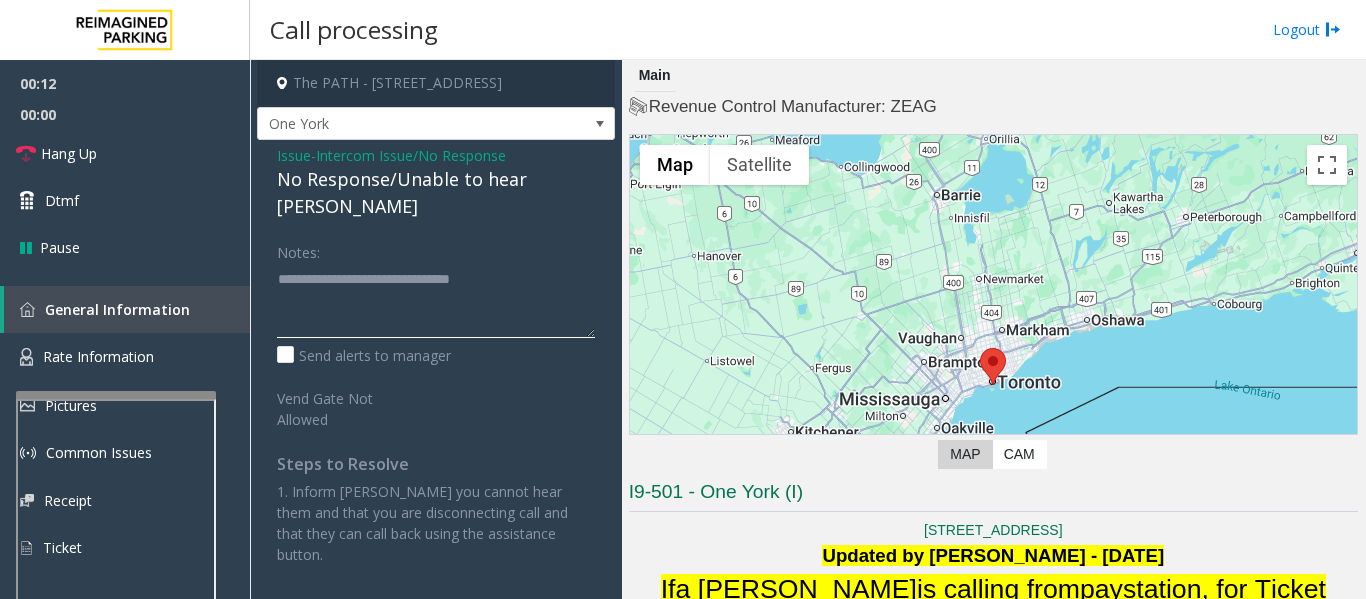 click 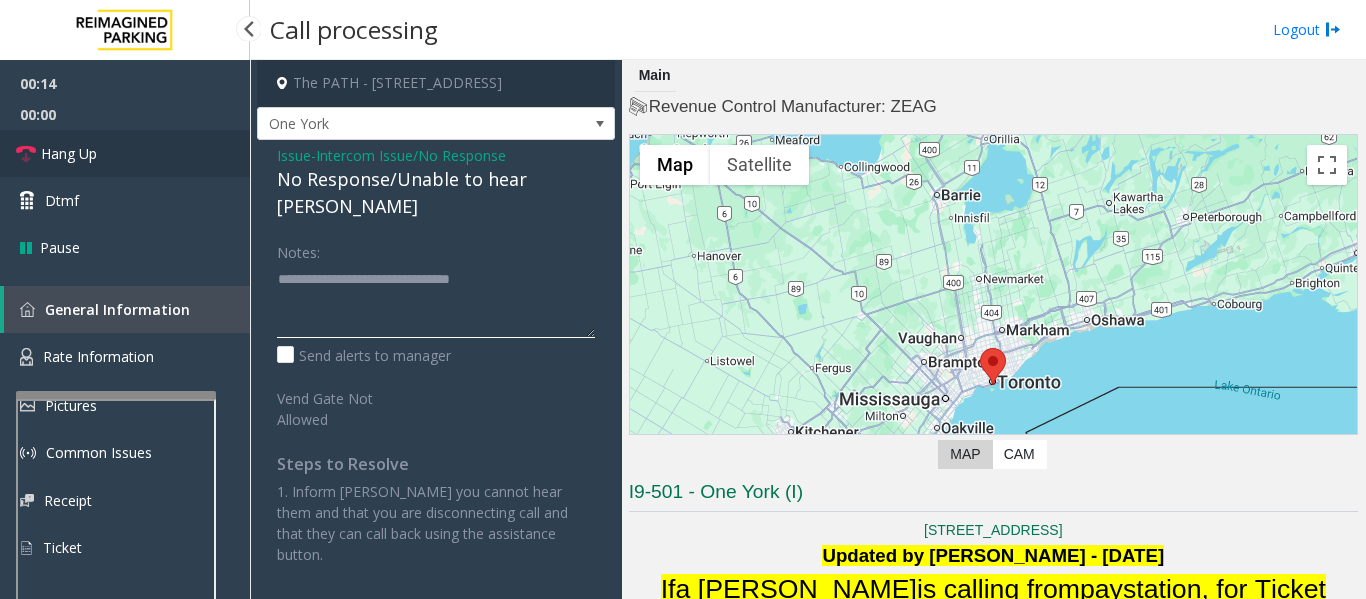 type on "**********" 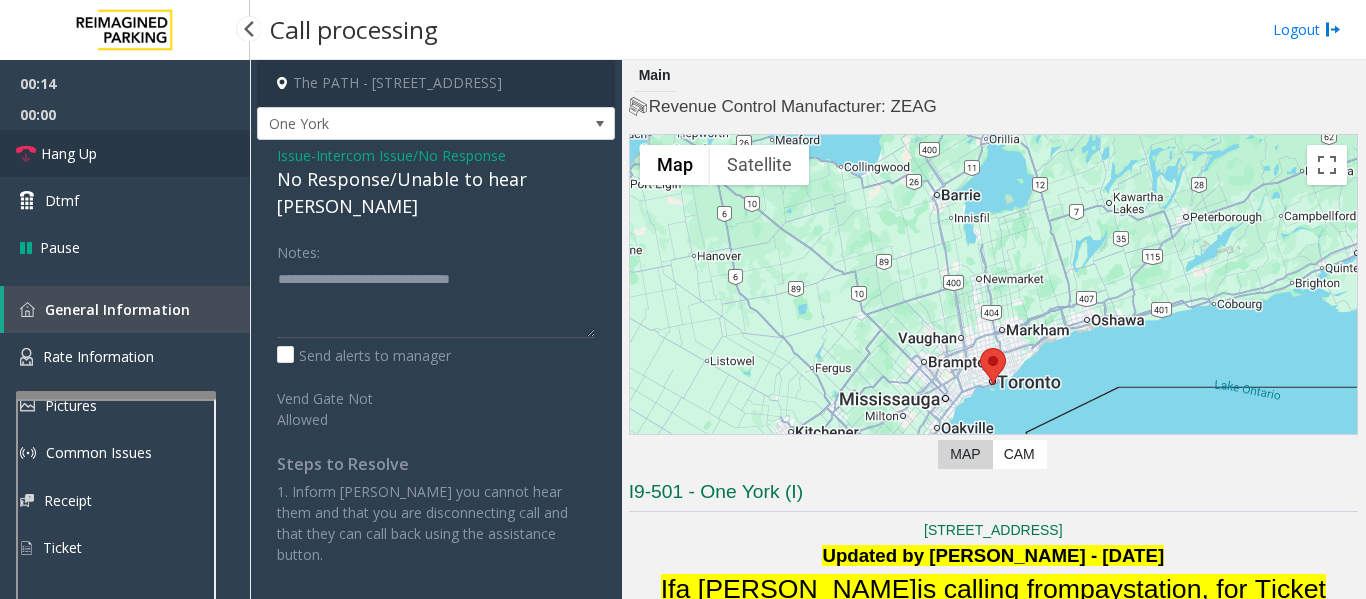 click on "Hang Up" at bounding box center (69, 153) 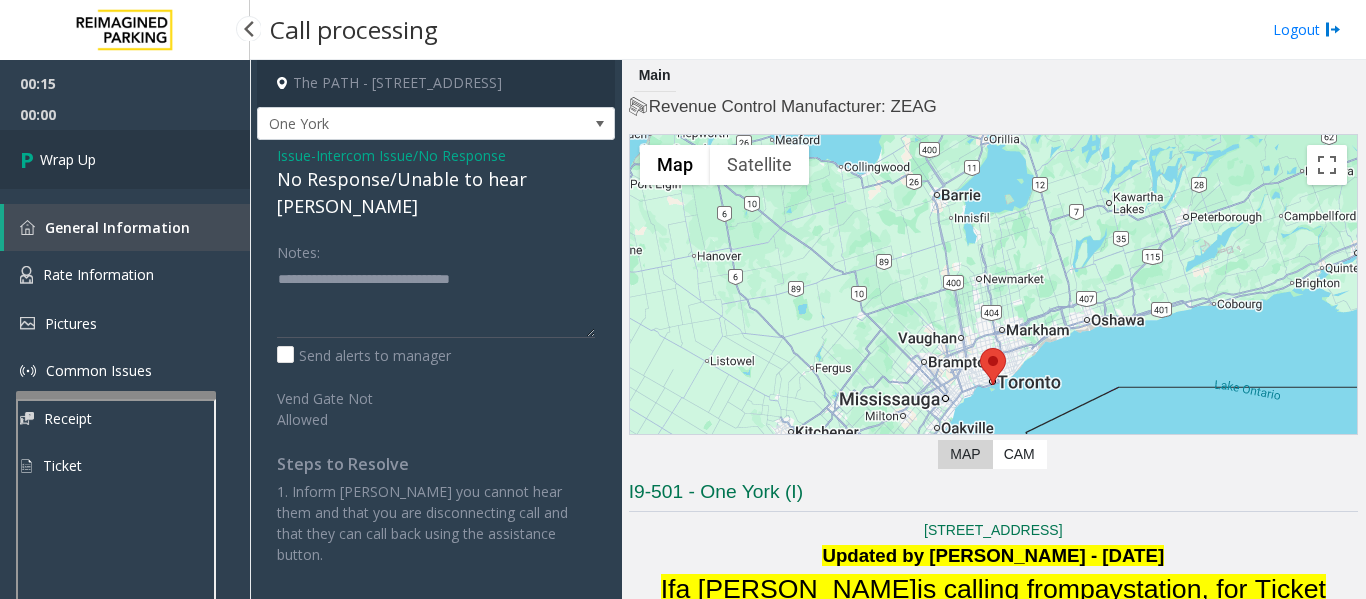 click on "Wrap Up" at bounding box center [125, 159] 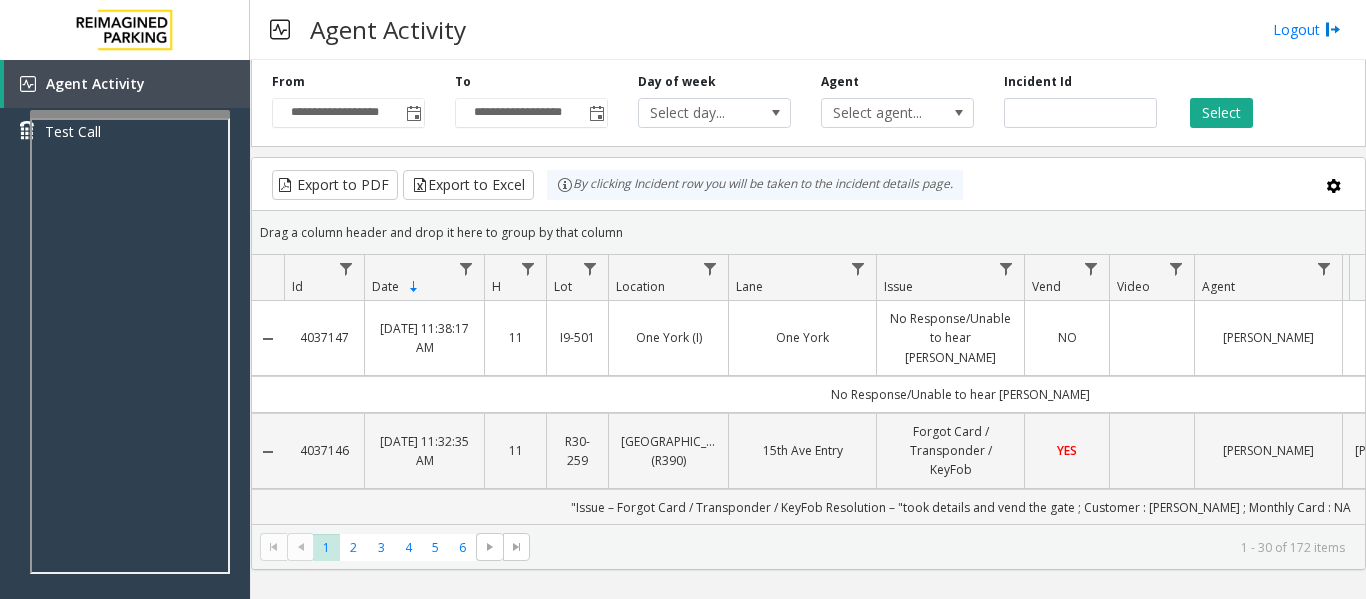 scroll, scrollTop: 0, scrollLeft: 0, axis: both 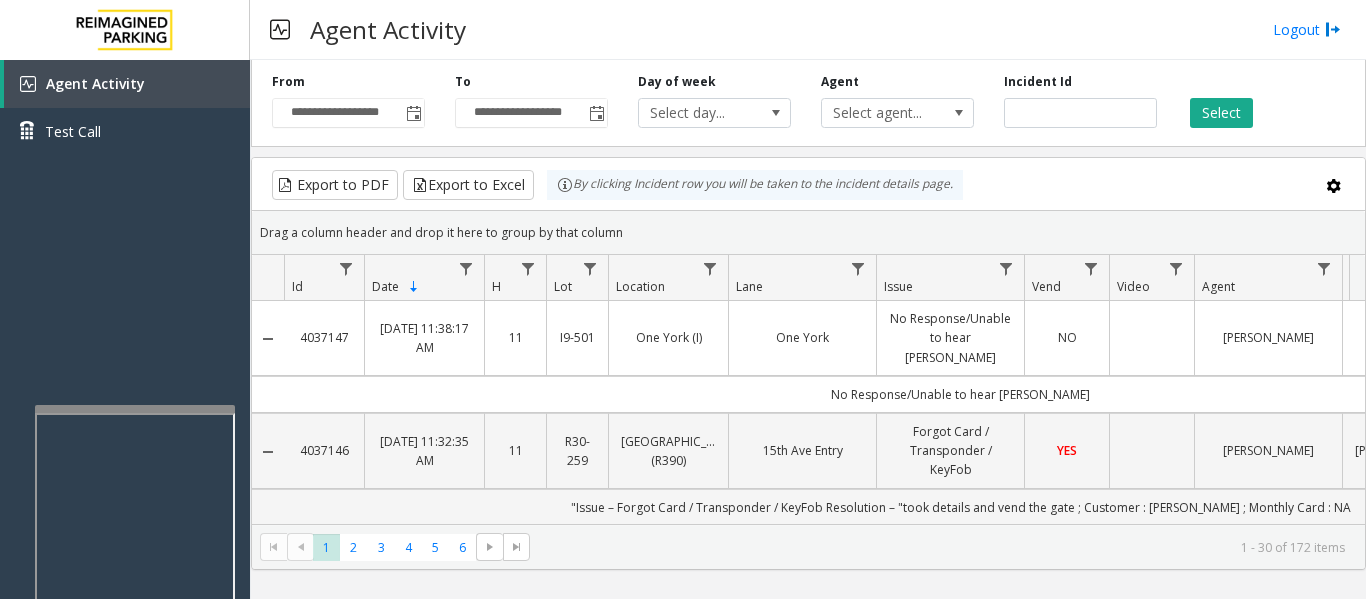 click at bounding box center (135, 409) 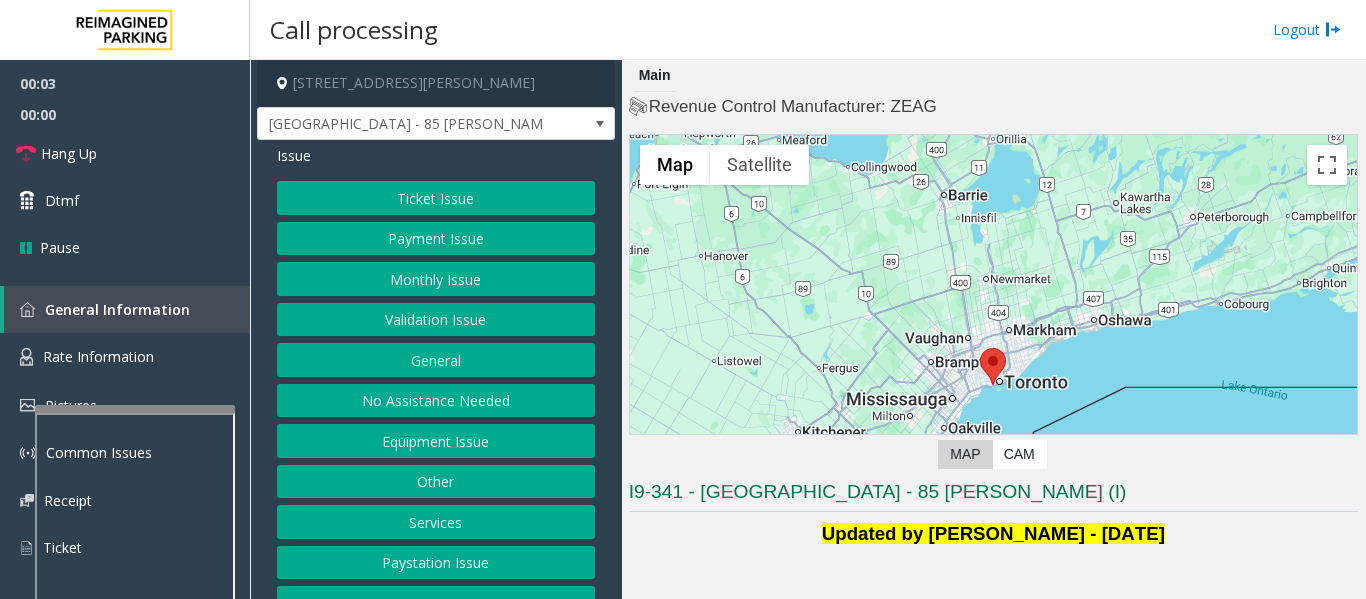 click on "Validation Issue" 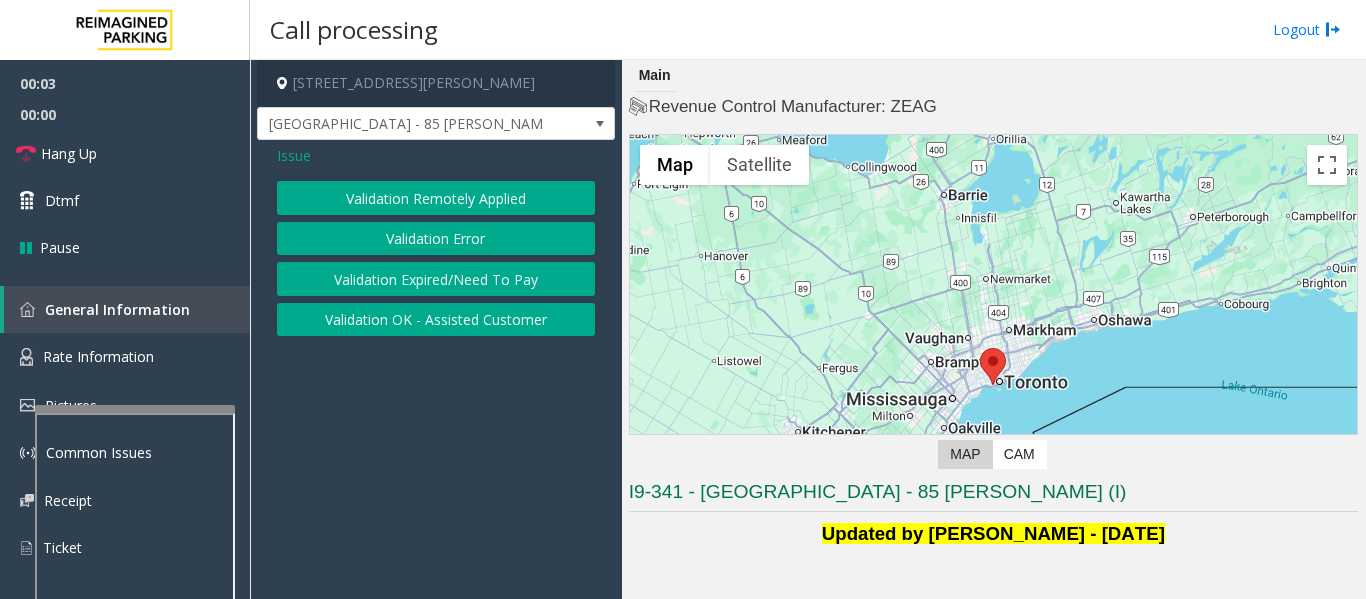 click on "Validation Error" 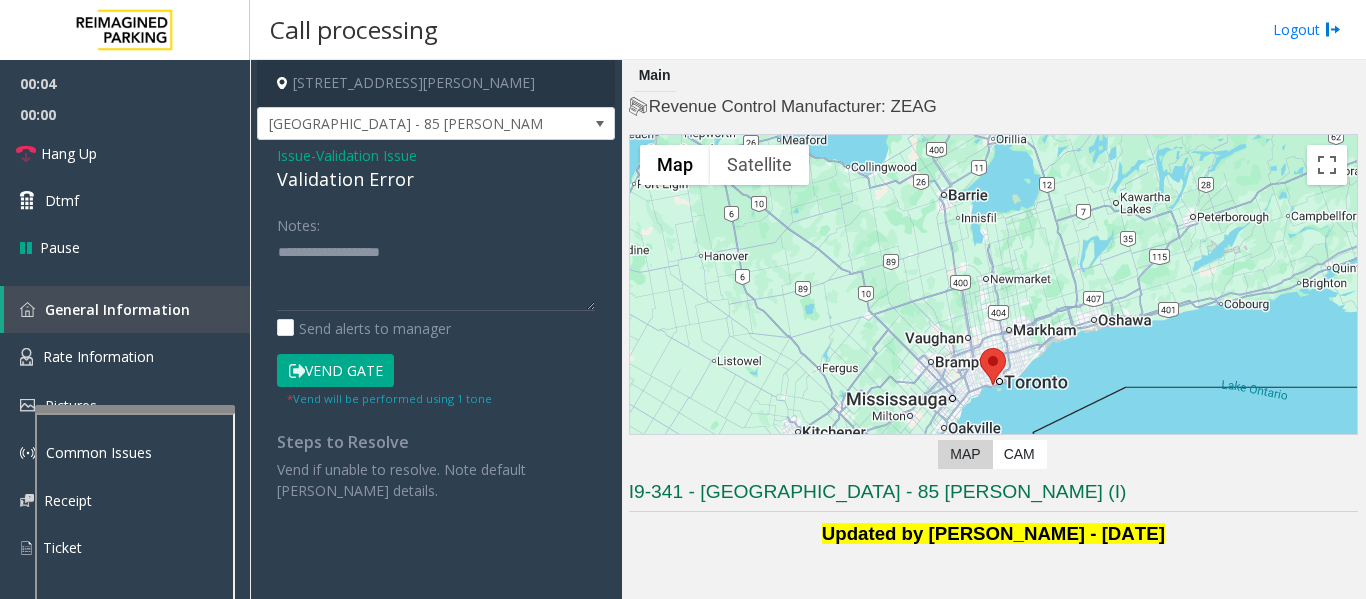 click on "Validation Error" 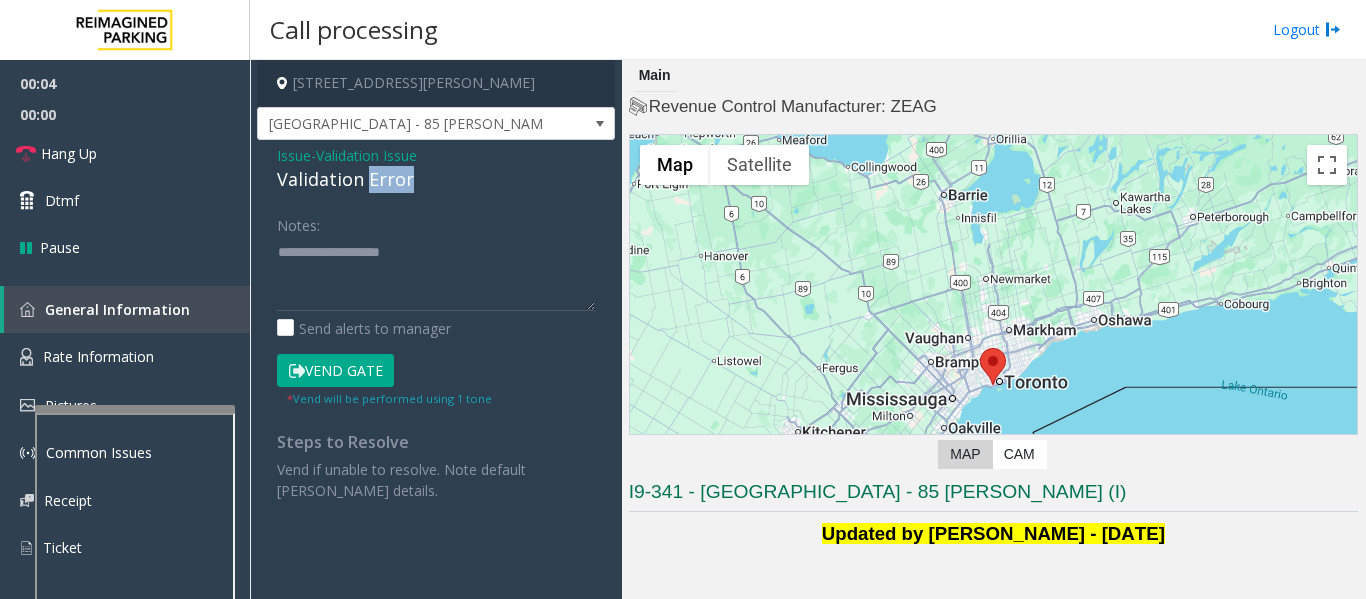 click on "Validation Error" 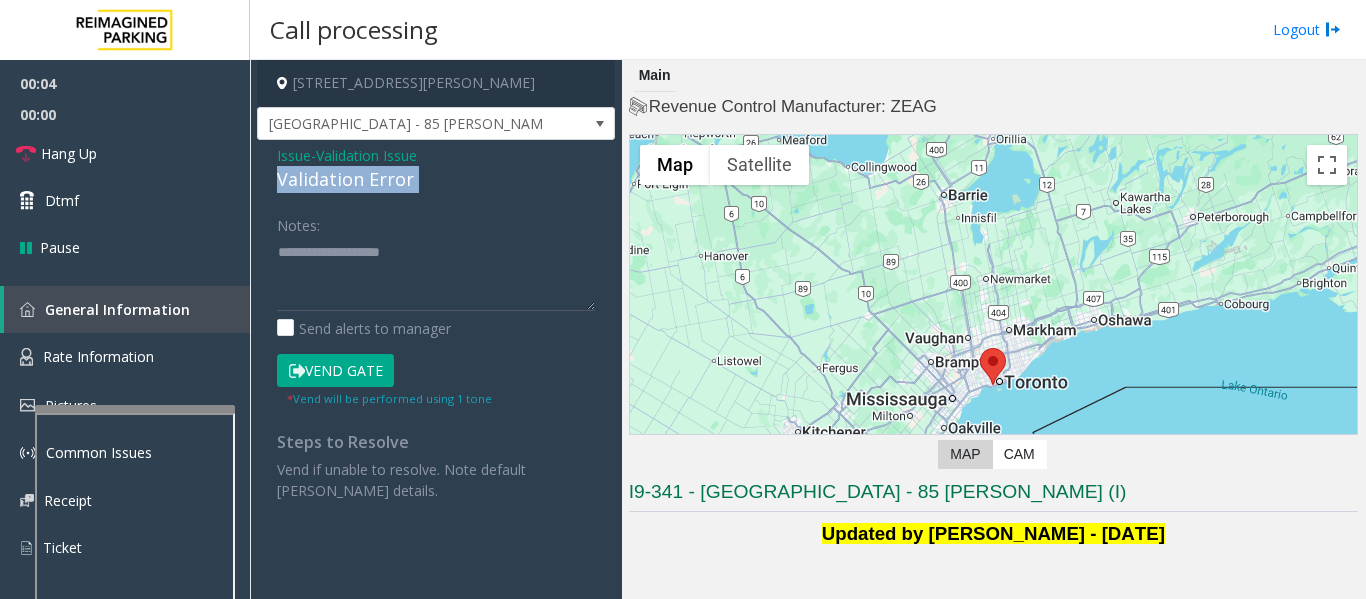 click on "Validation Error" 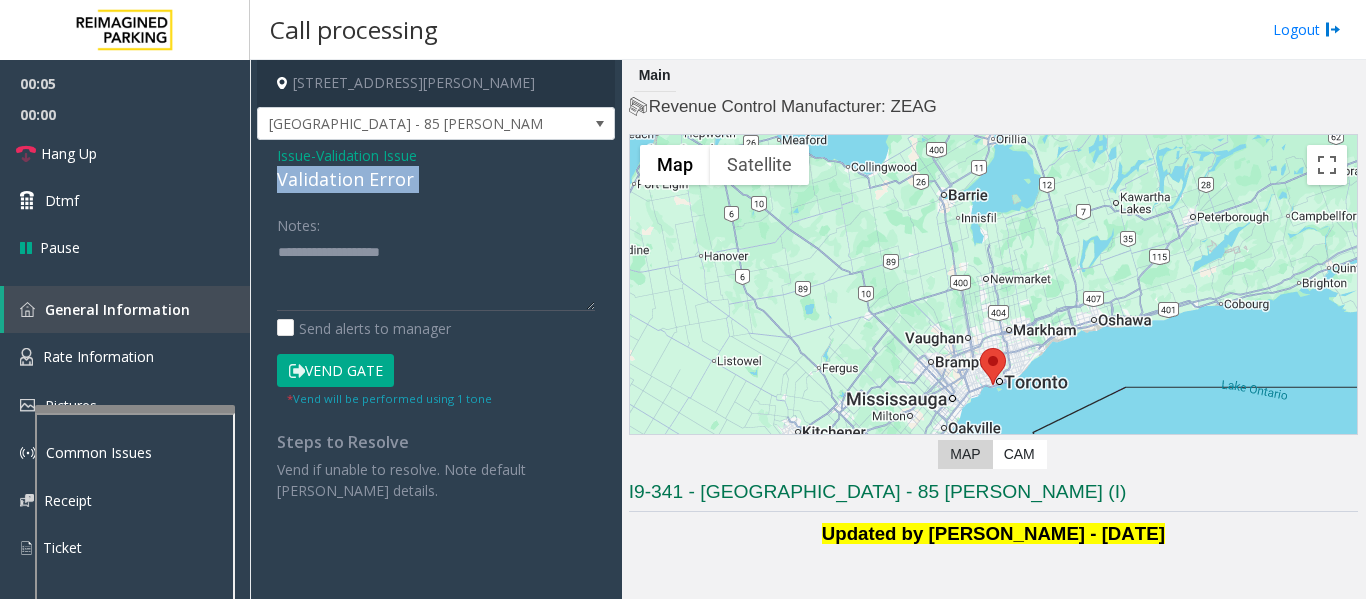 copy on "Validation Error" 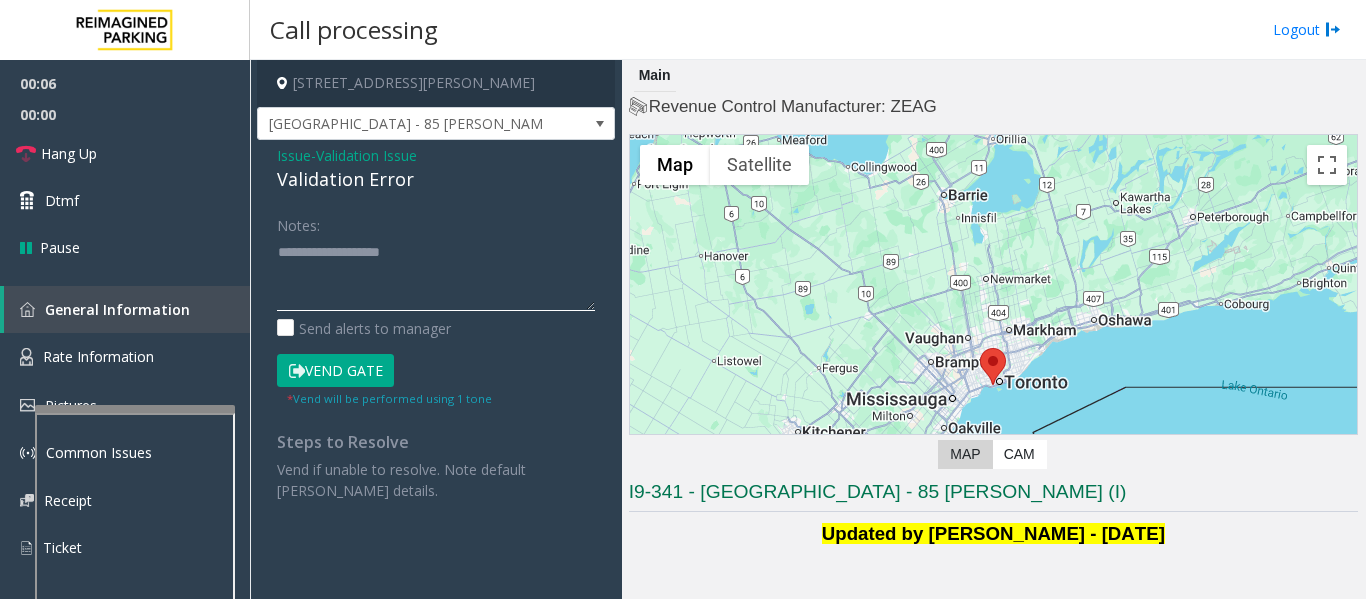 drag, startPoint x: 413, startPoint y: 262, endPoint x: 428, endPoint y: 265, distance: 15.297058 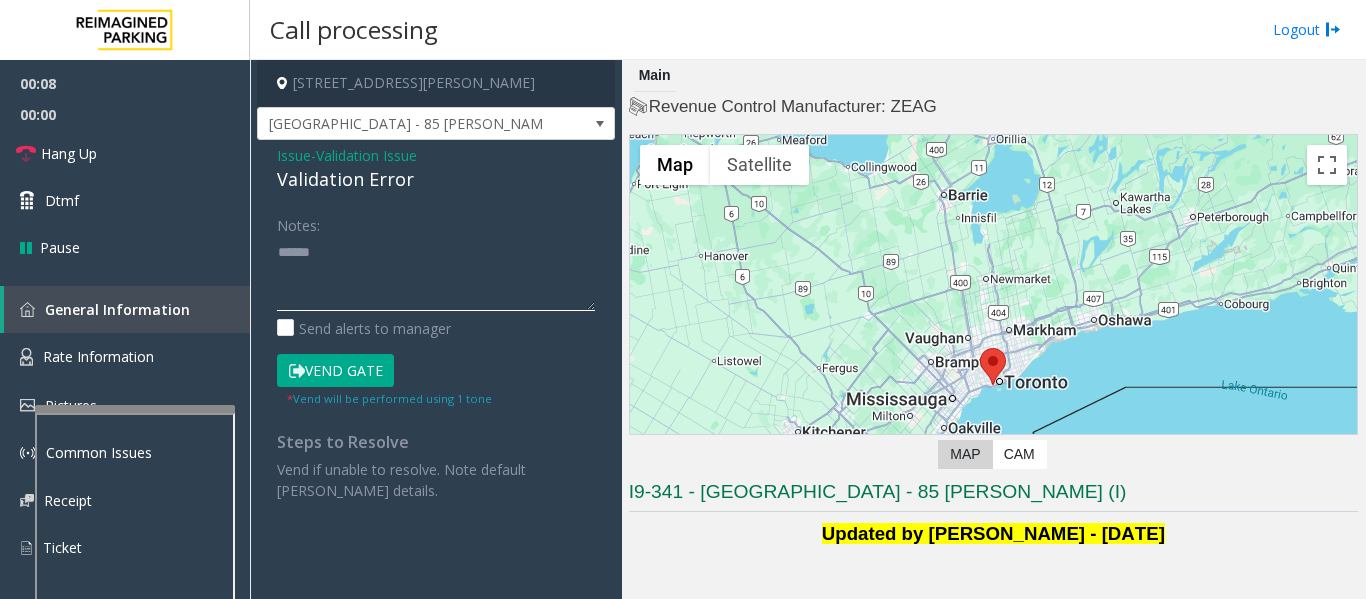 paste on "**********" 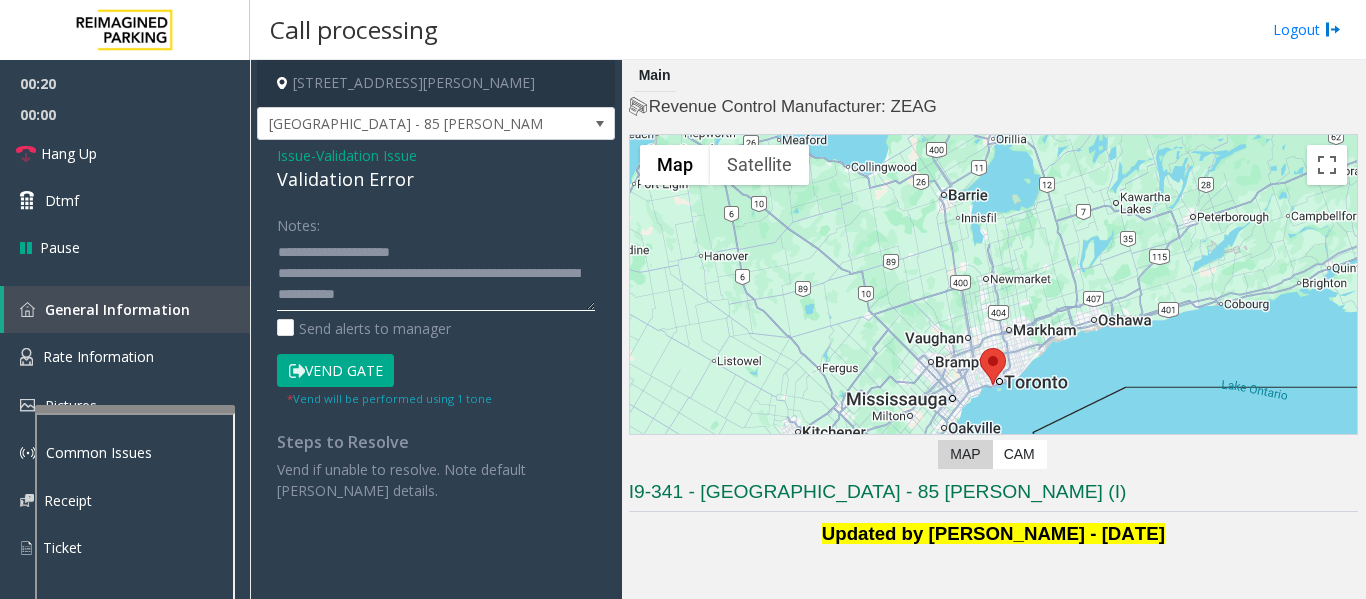click 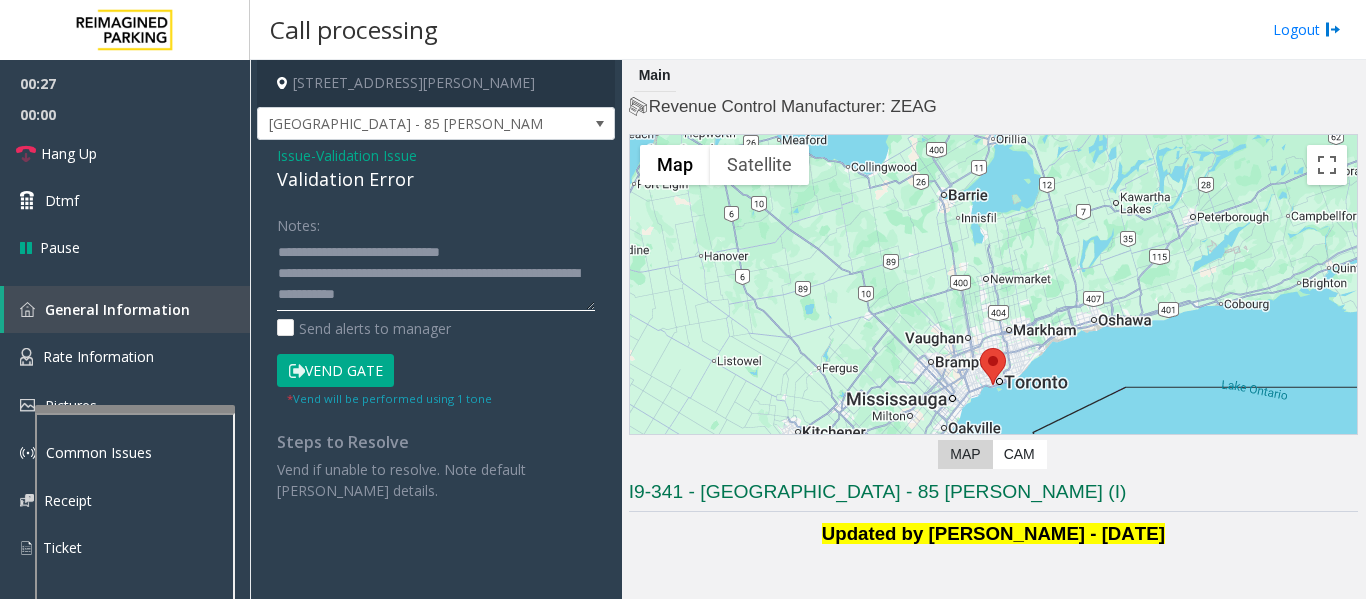 click 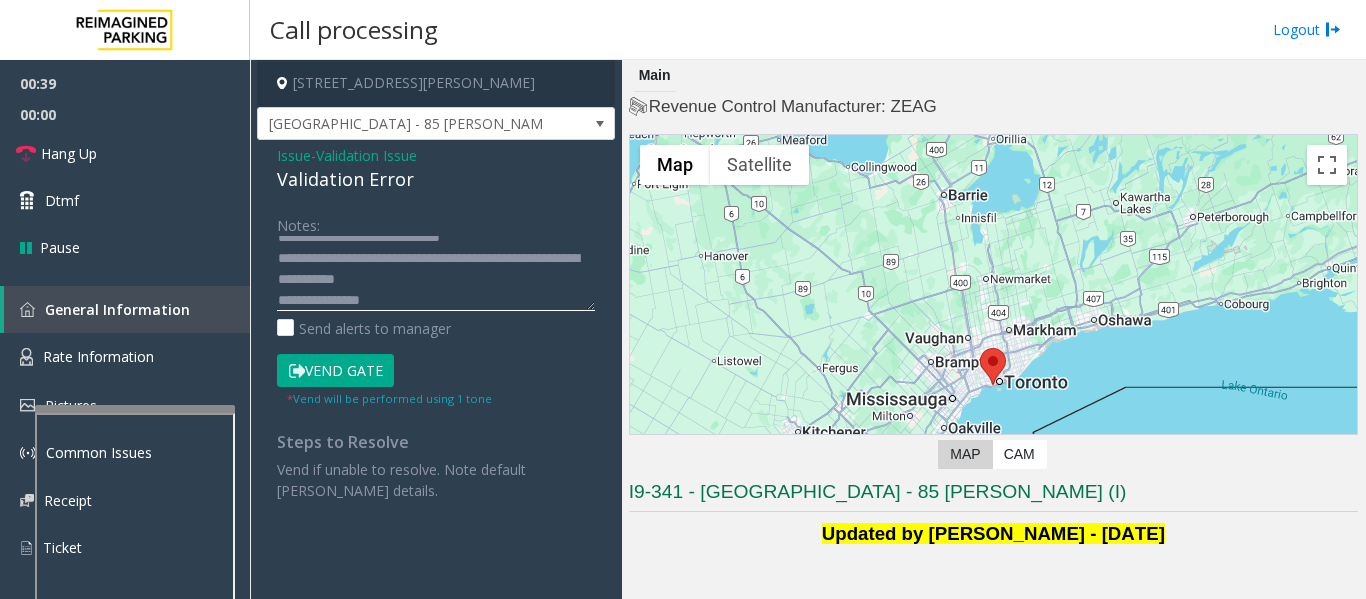 scroll, scrollTop: 36, scrollLeft: 0, axis: vertical 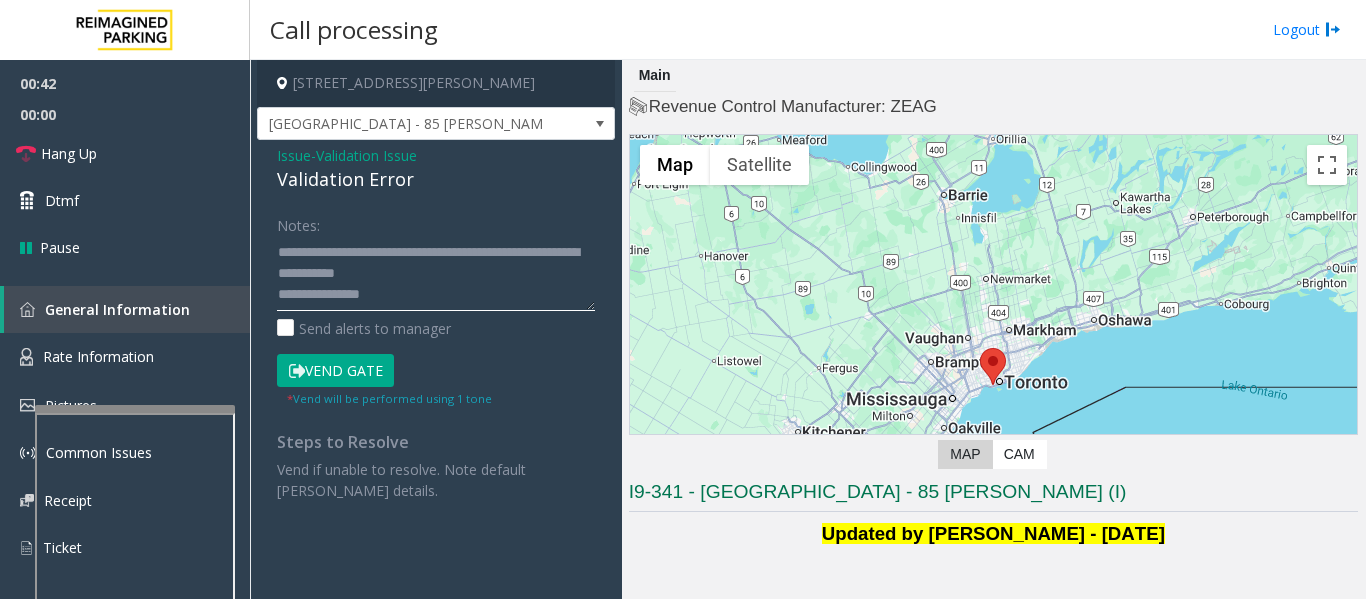 drag, startPoint x: 369, startPoint y: 282, endPoint x: 603, endPoint y: 316, distance: 236.45718 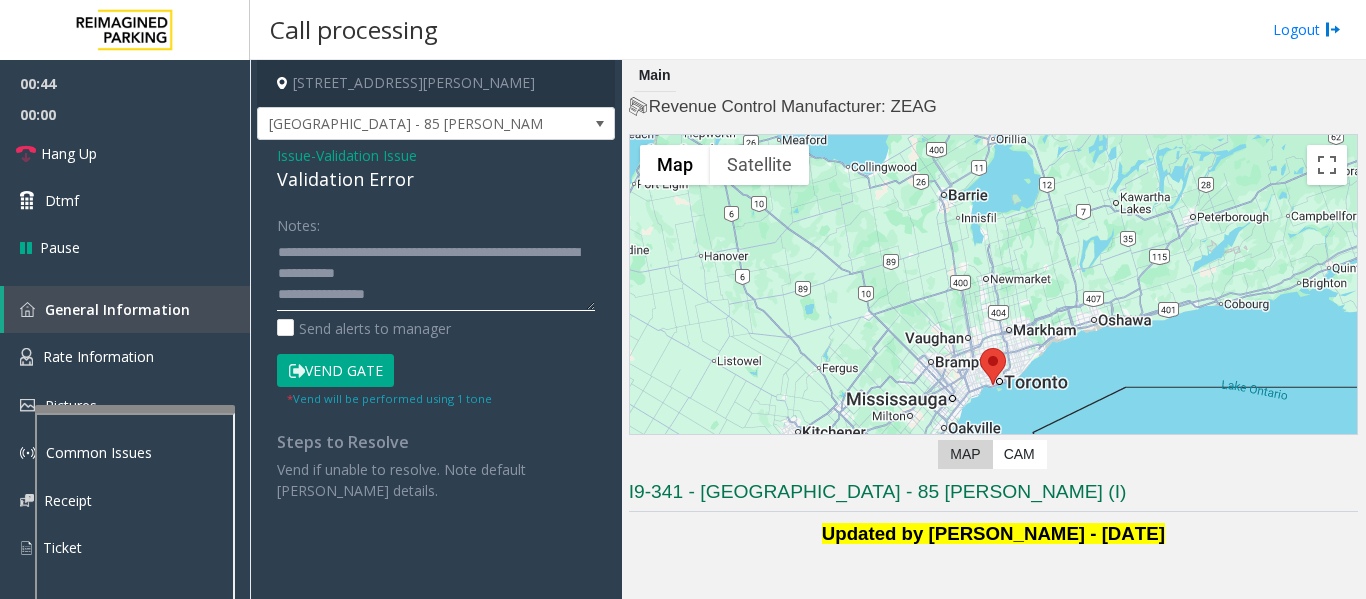 click 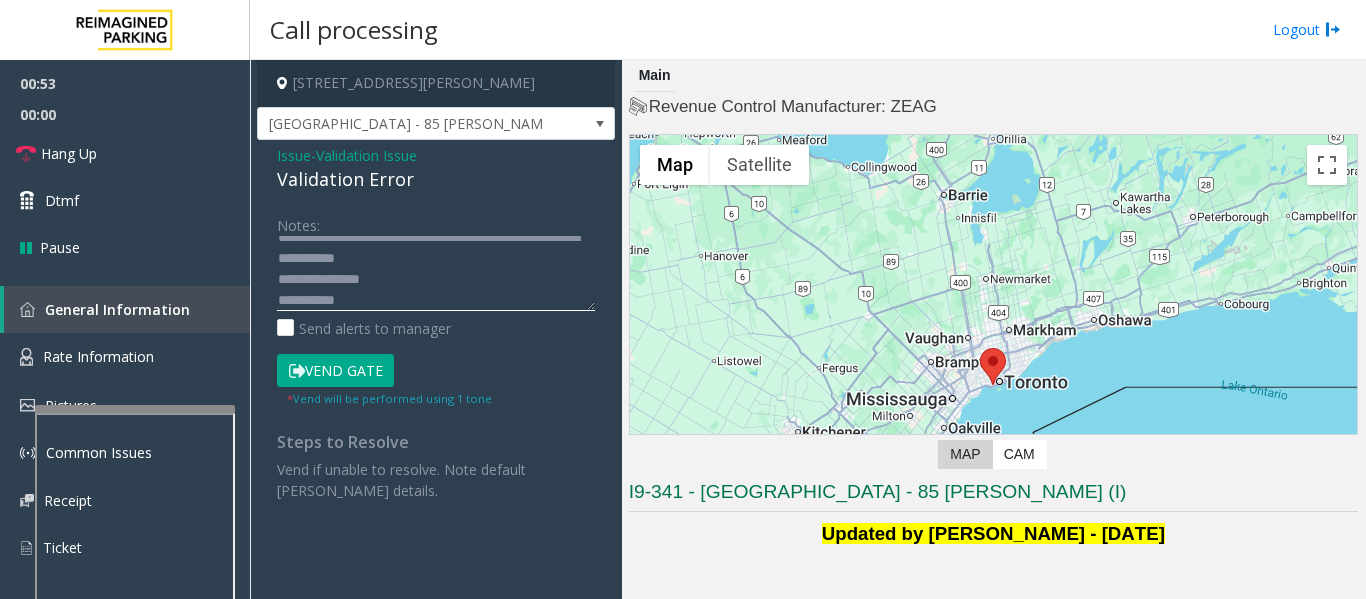 scroll, scrollTop: 42, scrollLeft: 0, axis: vertical 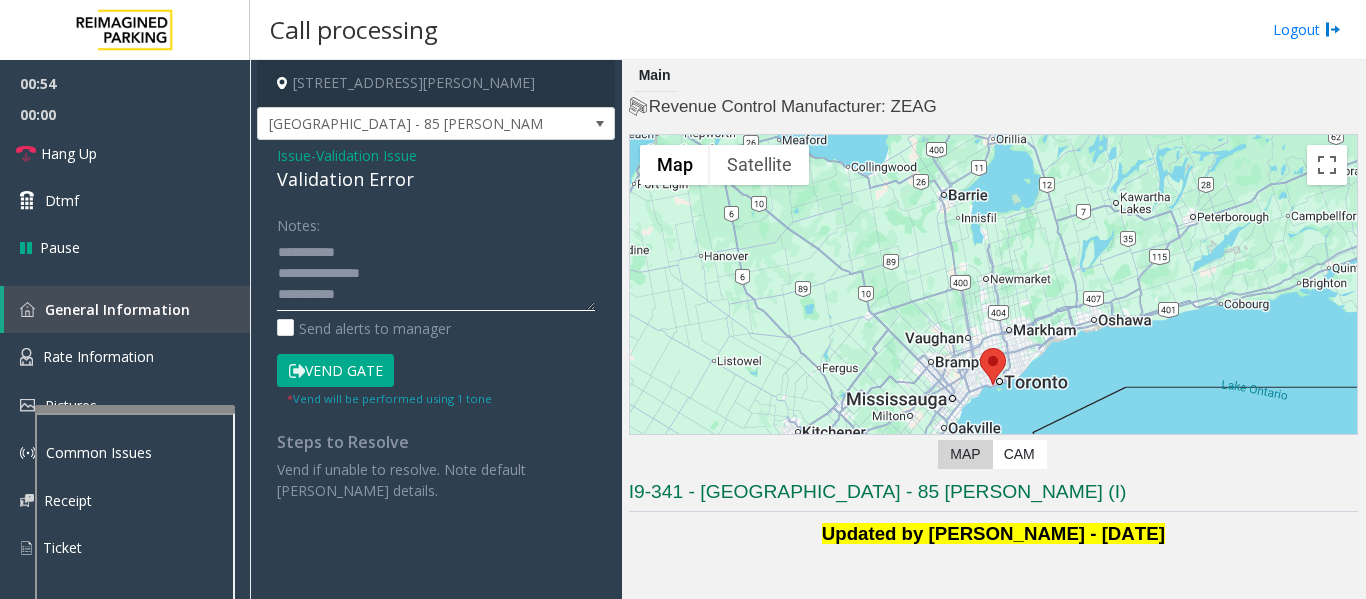 drag, startPoint x: 360, startPoint y: 305, endPoint x: 323, endPoint y: 305, distance: 37 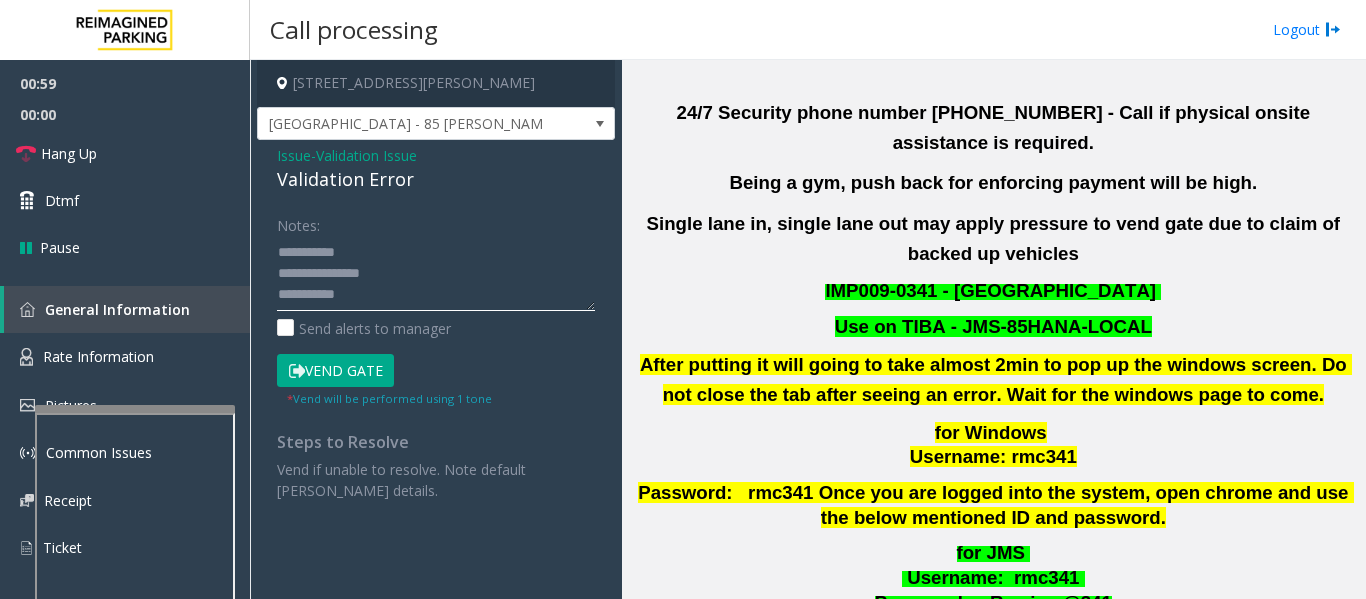 scroll, scrollTop: 747, scrollLeft: 0, axis: vertical 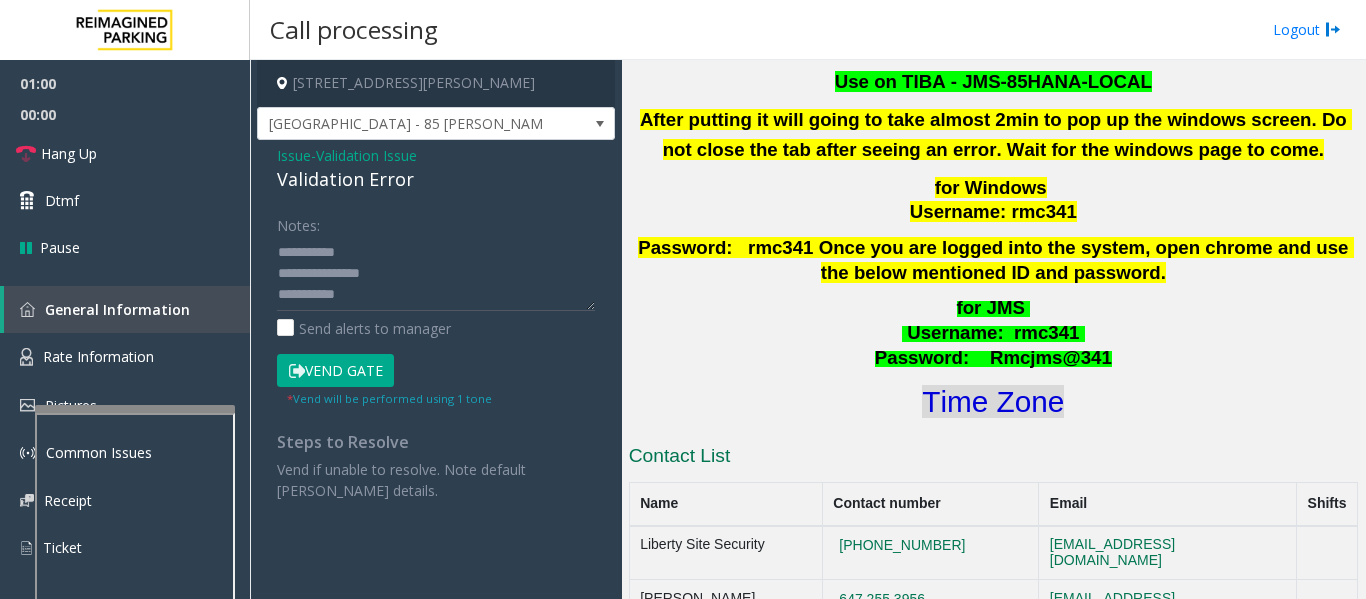 click on "Time Zone" 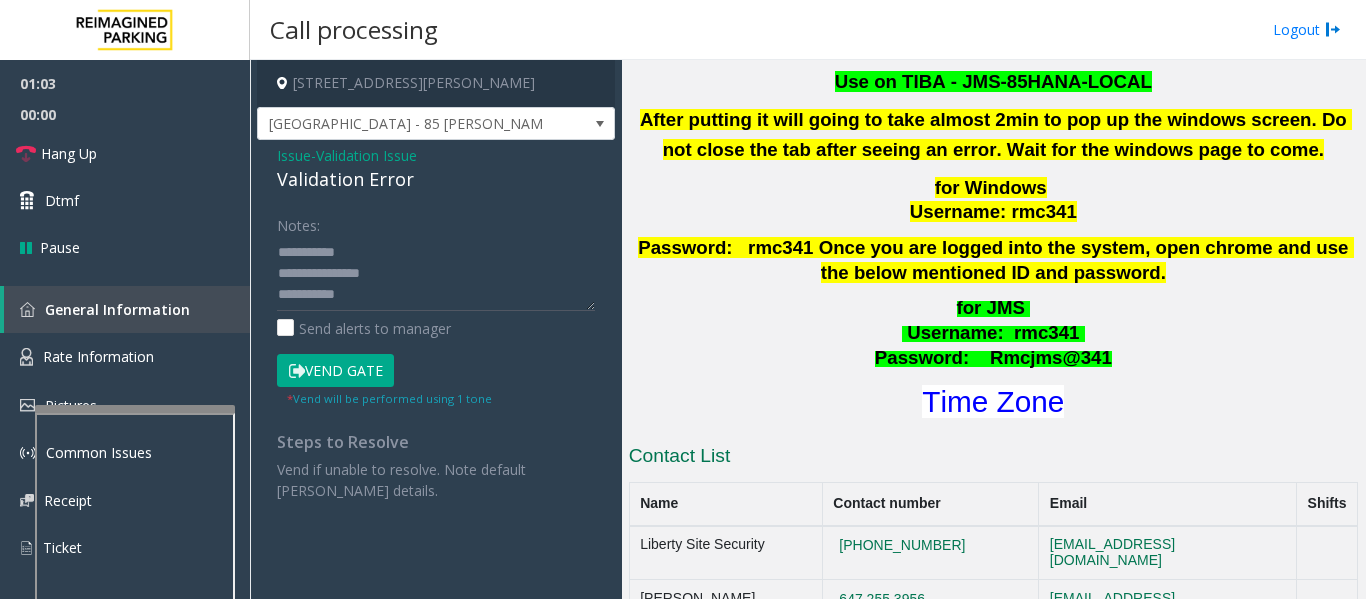 click on "Vend Gate" 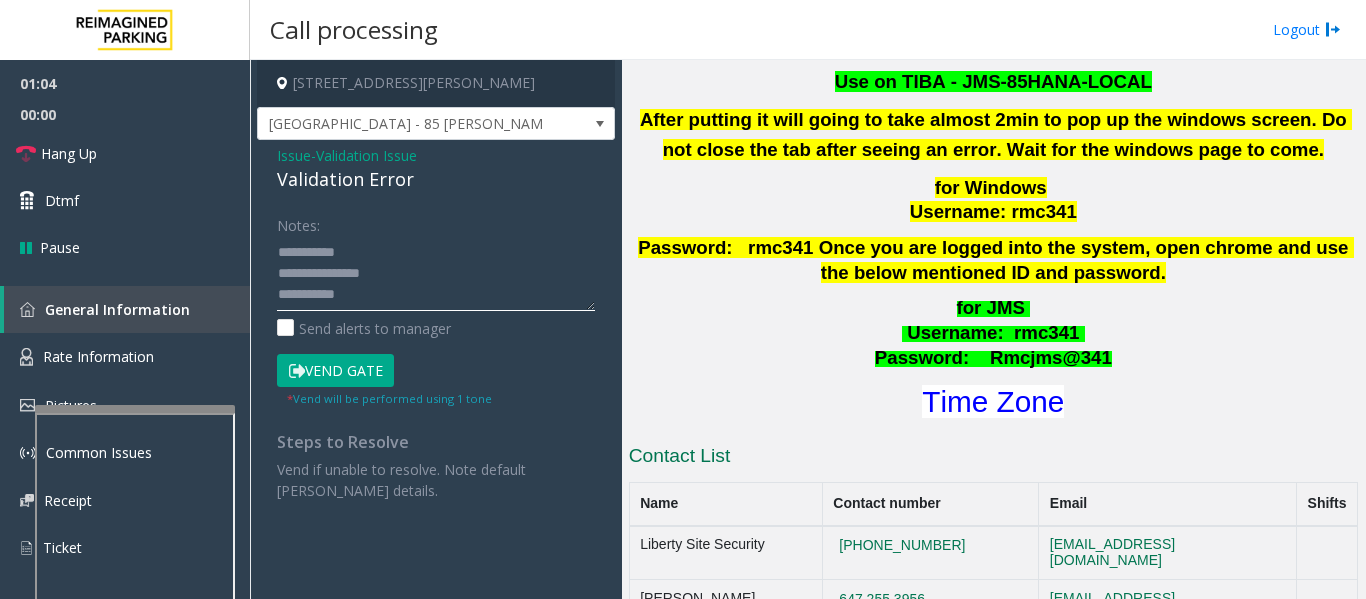 click 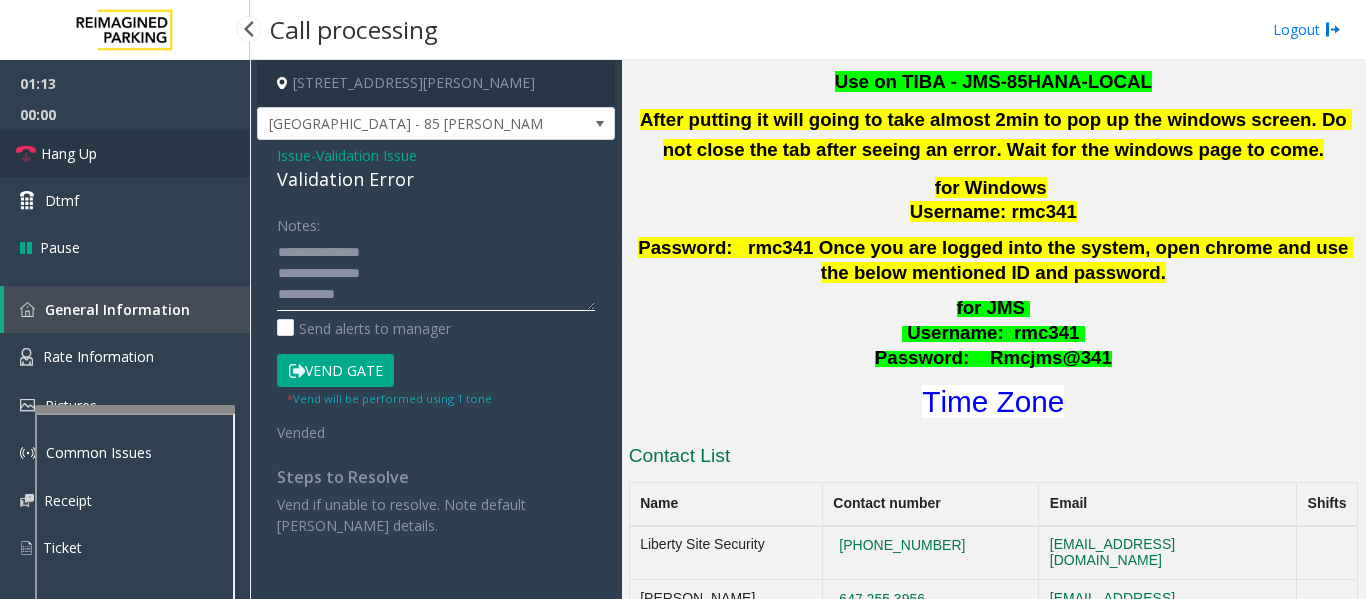 type on "**********" 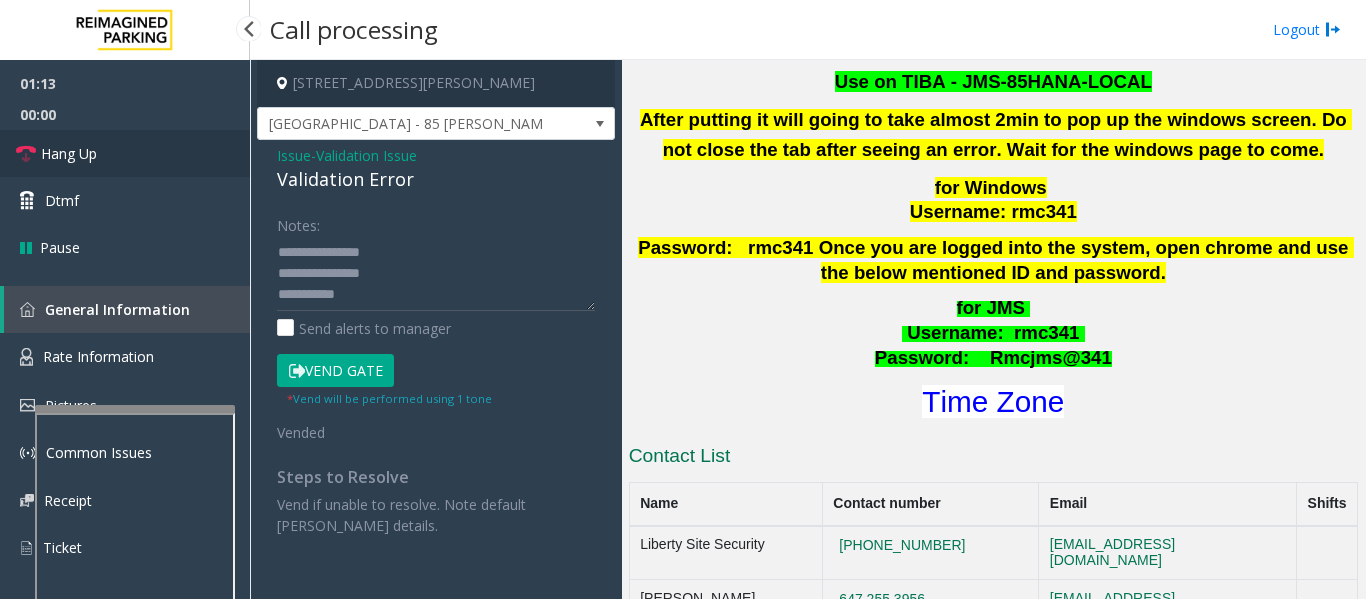 click at bounding box center (26, 154) 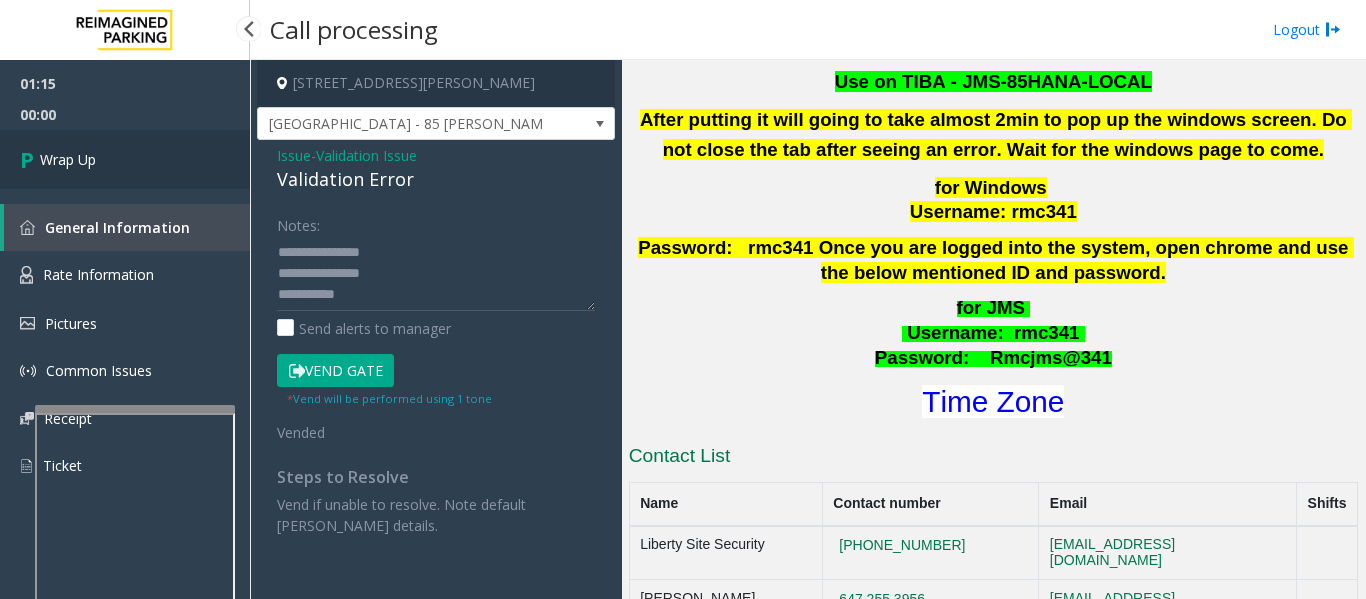 click on "Wrap Up" at bounding box center [68, 159] 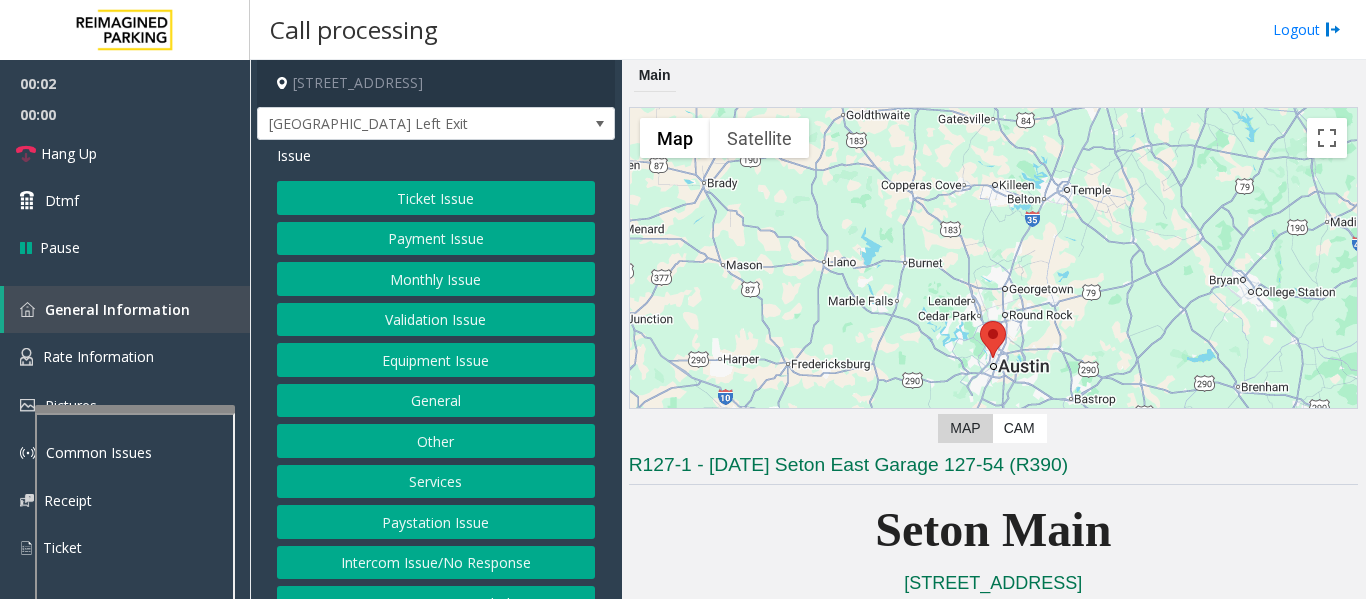 click on "Equipment Issue" 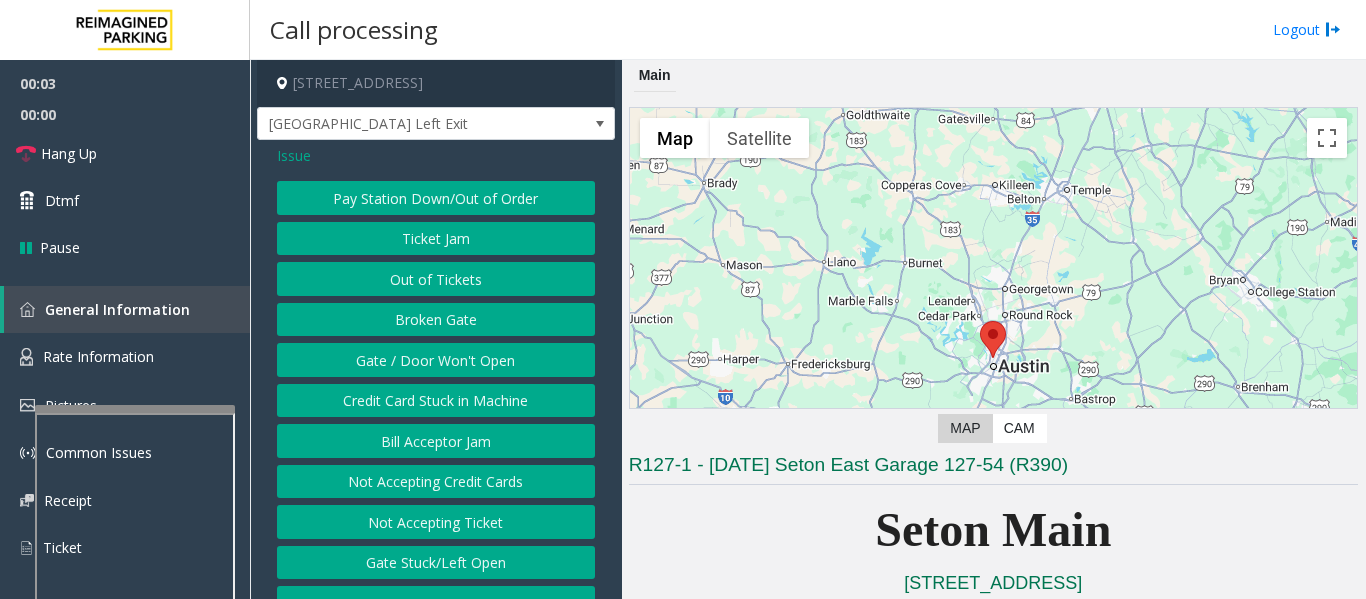 click on "Gate / Door Won't Open" 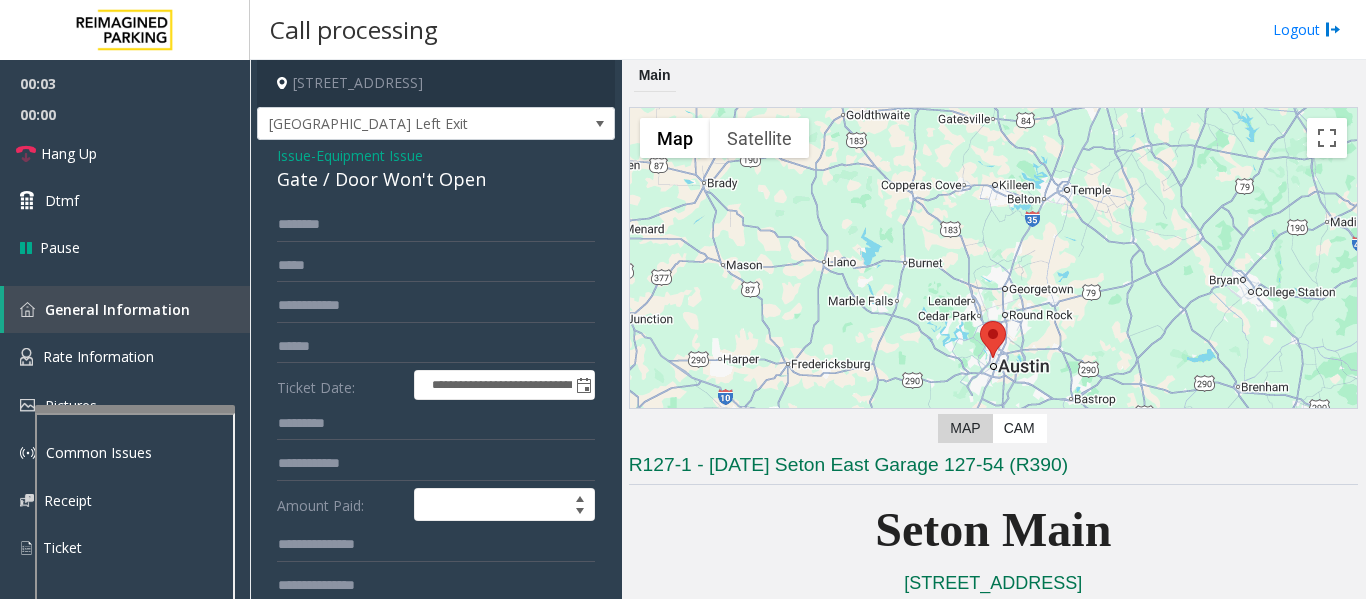 click on "Gate / Door Won't Open" 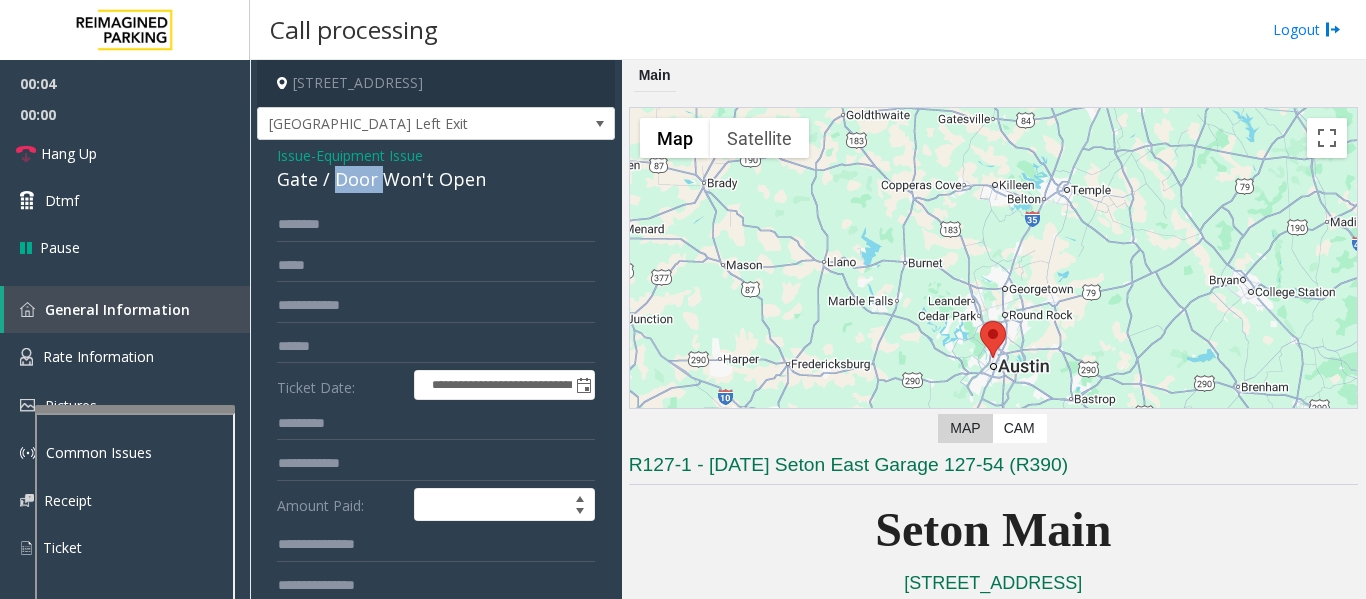 click on "Gate / Door Won't Open" 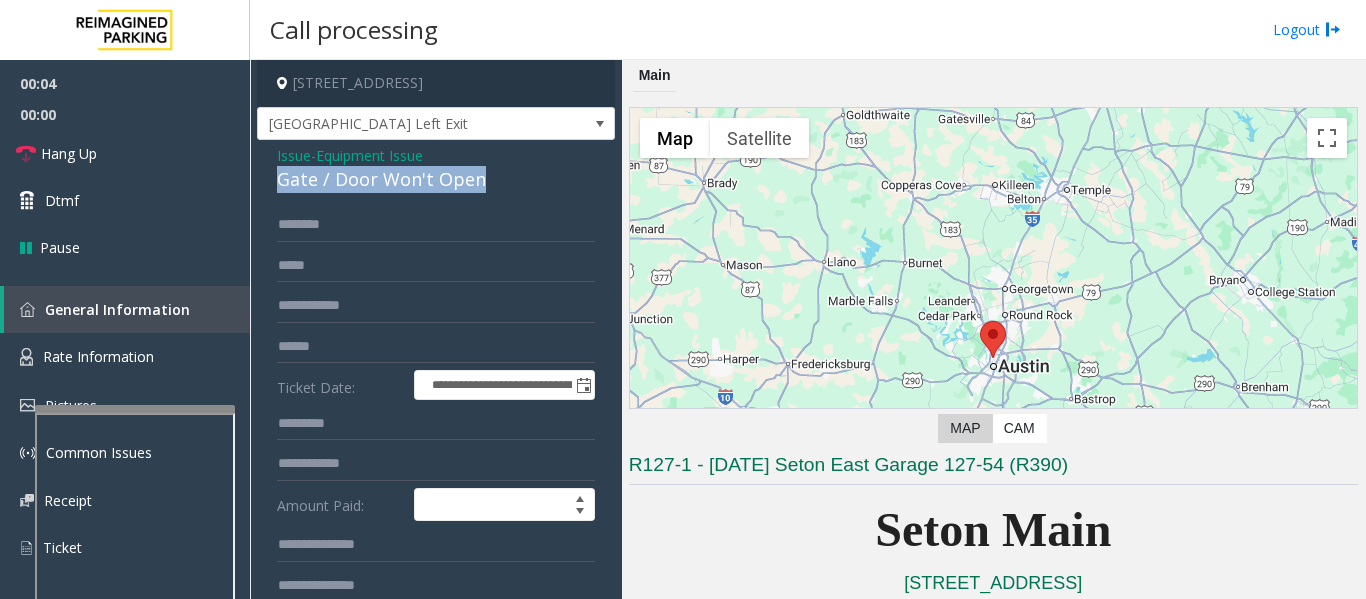 click on "Gate / Door Won't Open" 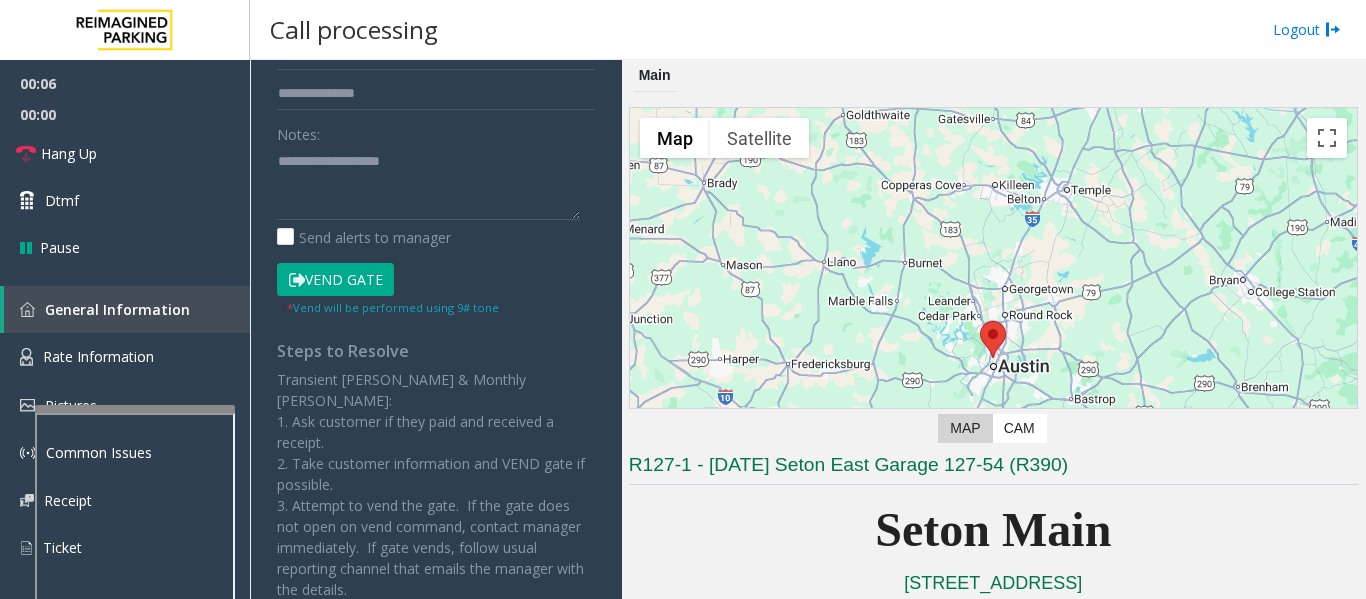scroll, scrollTop: 496, scrollLeft: 0, axis: vertical 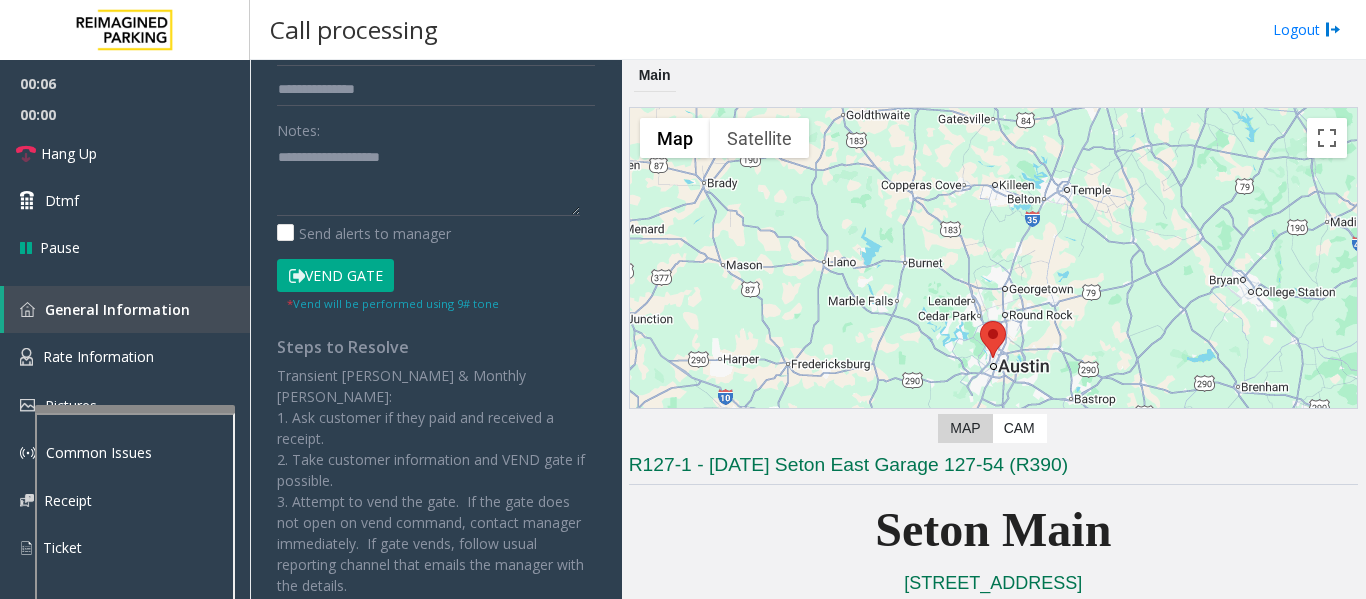click on "Vend Gate" 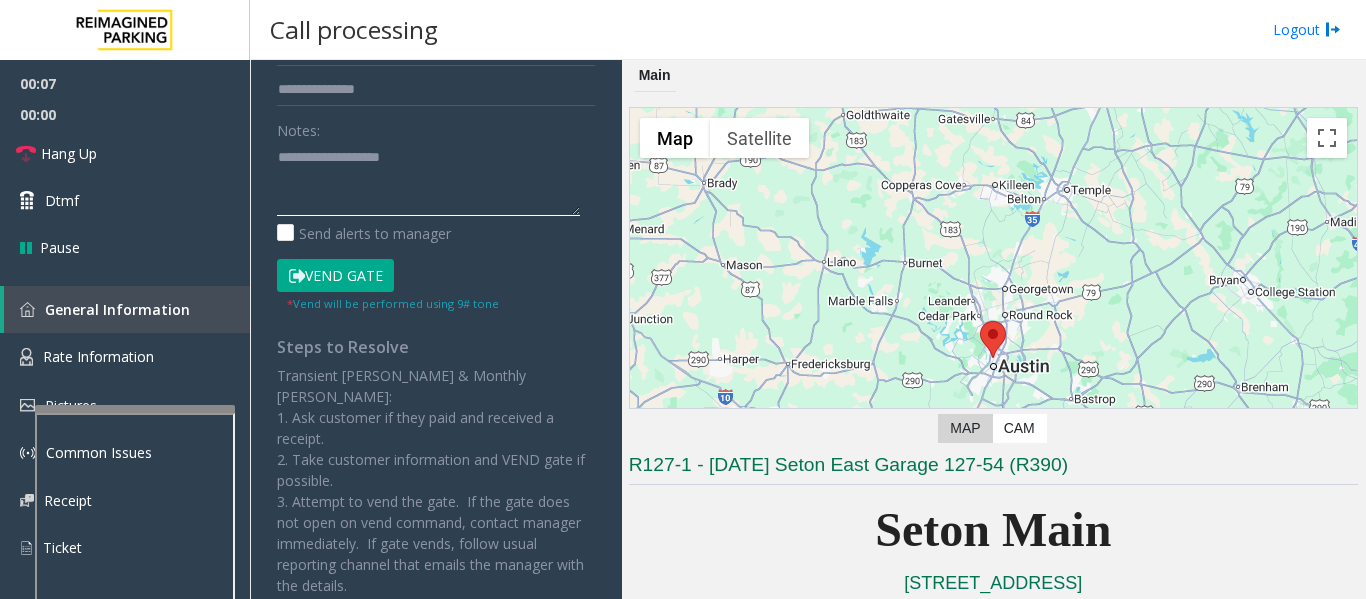 click 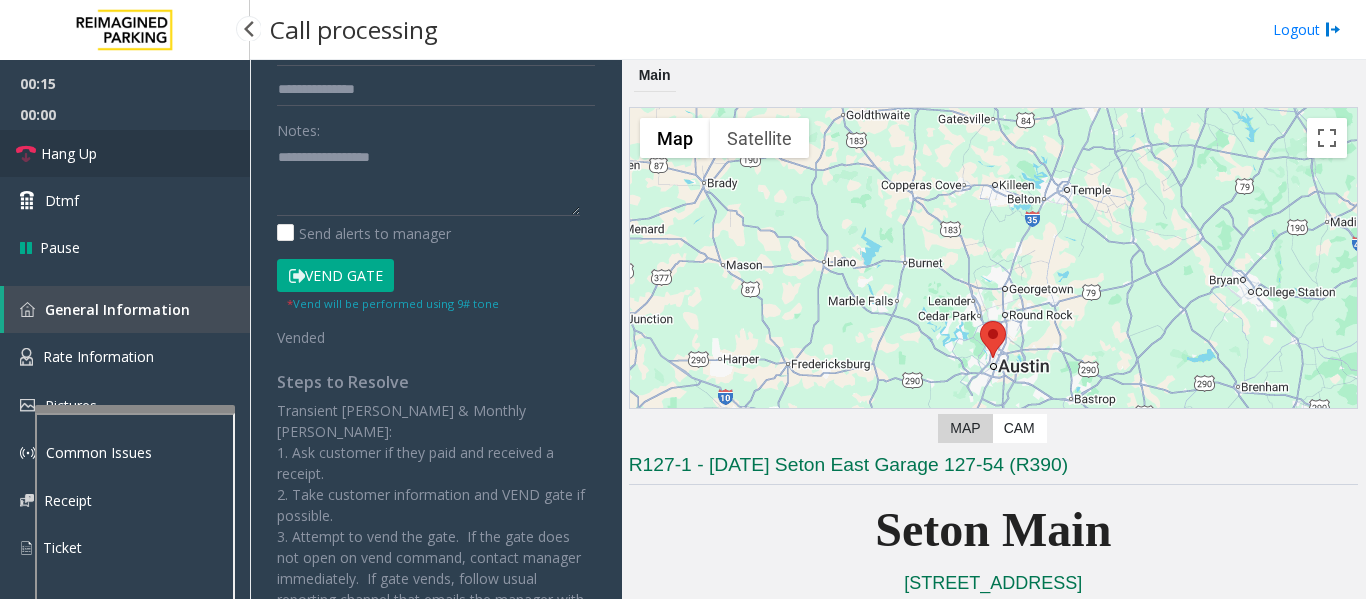 click on "Hang Up" at bounding box center [125, 153] 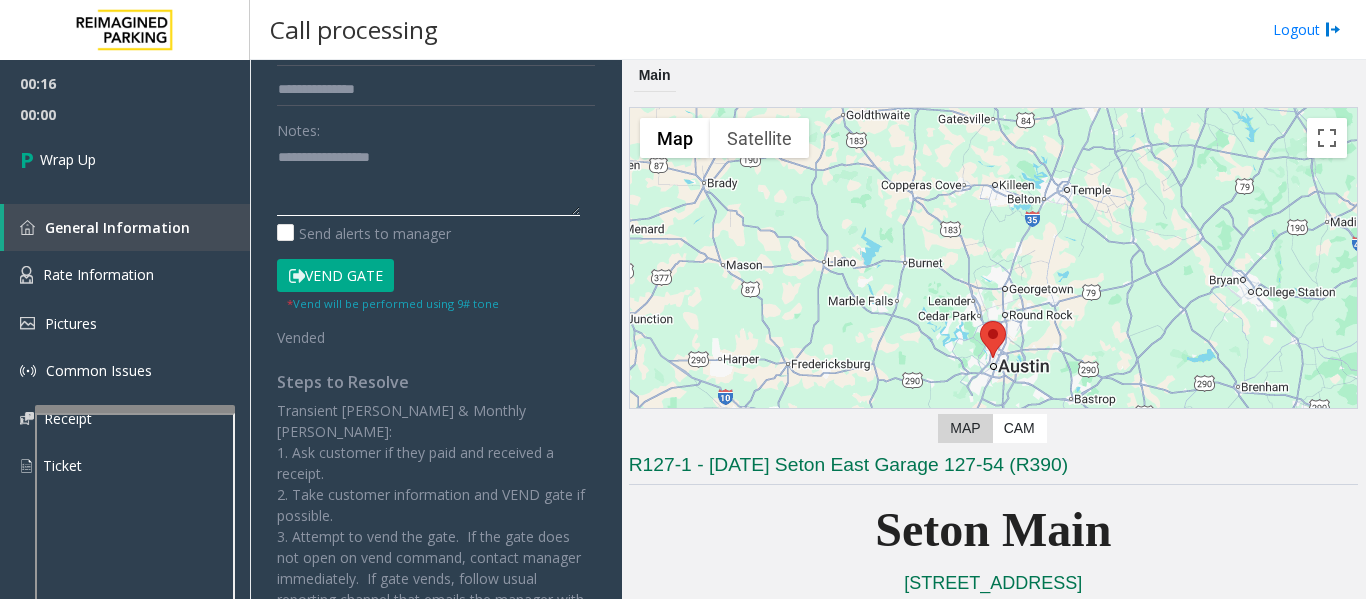 click 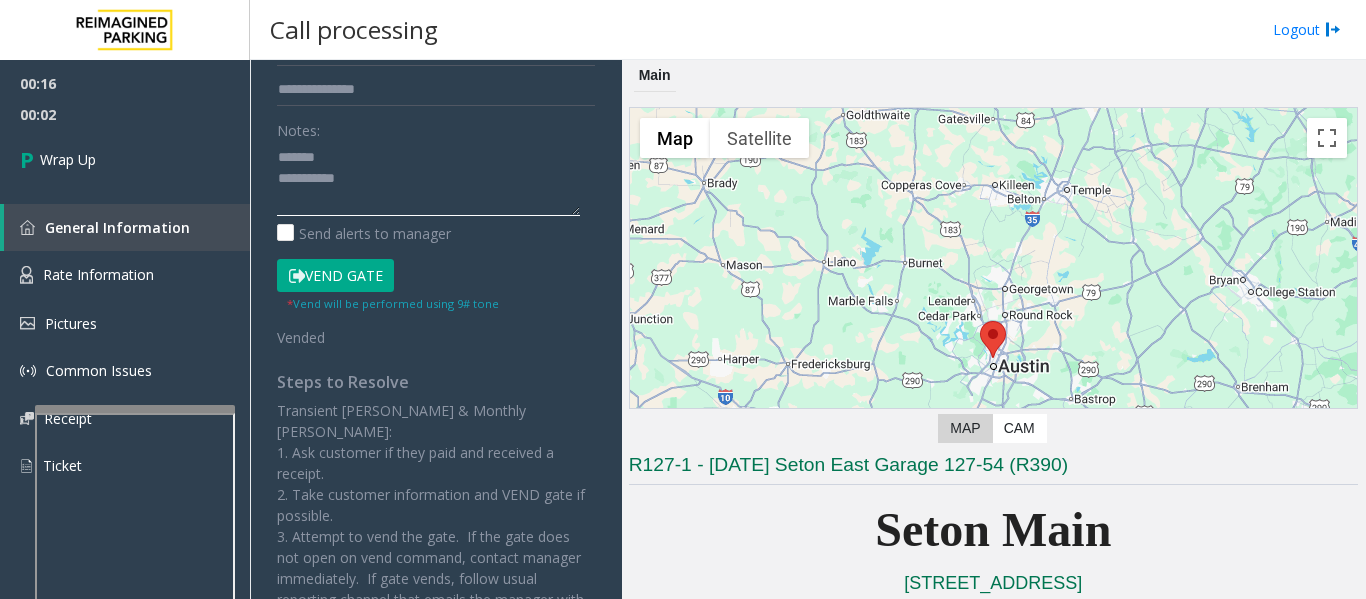 click 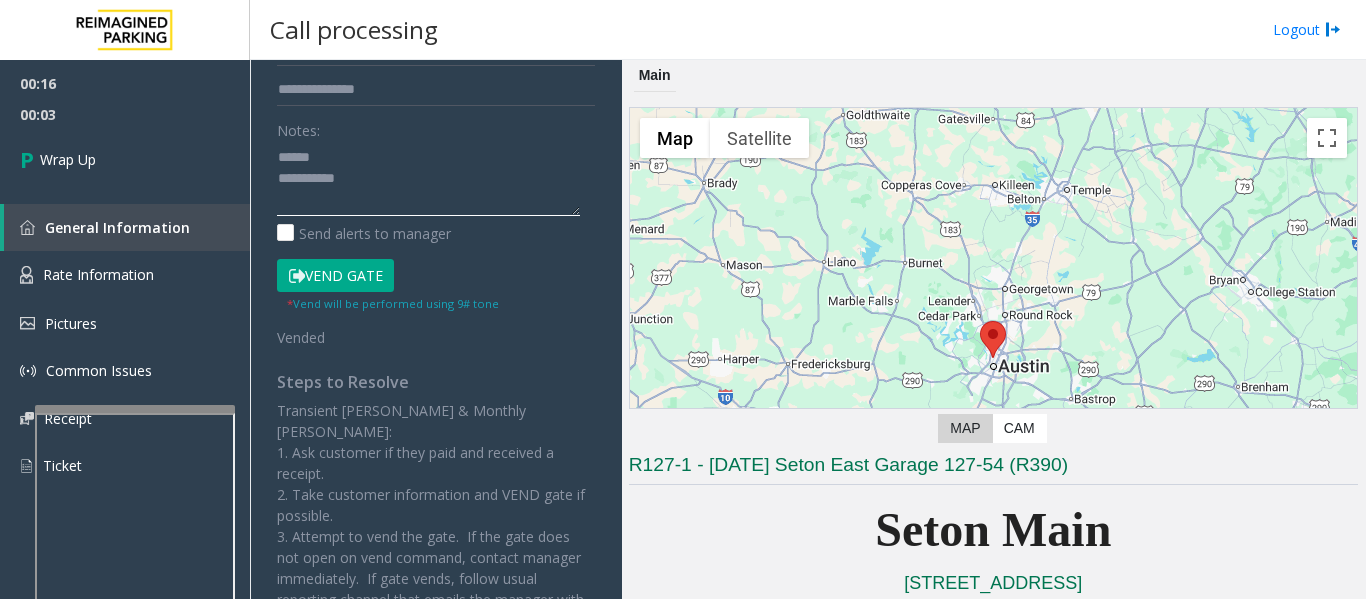 paste on "**********" 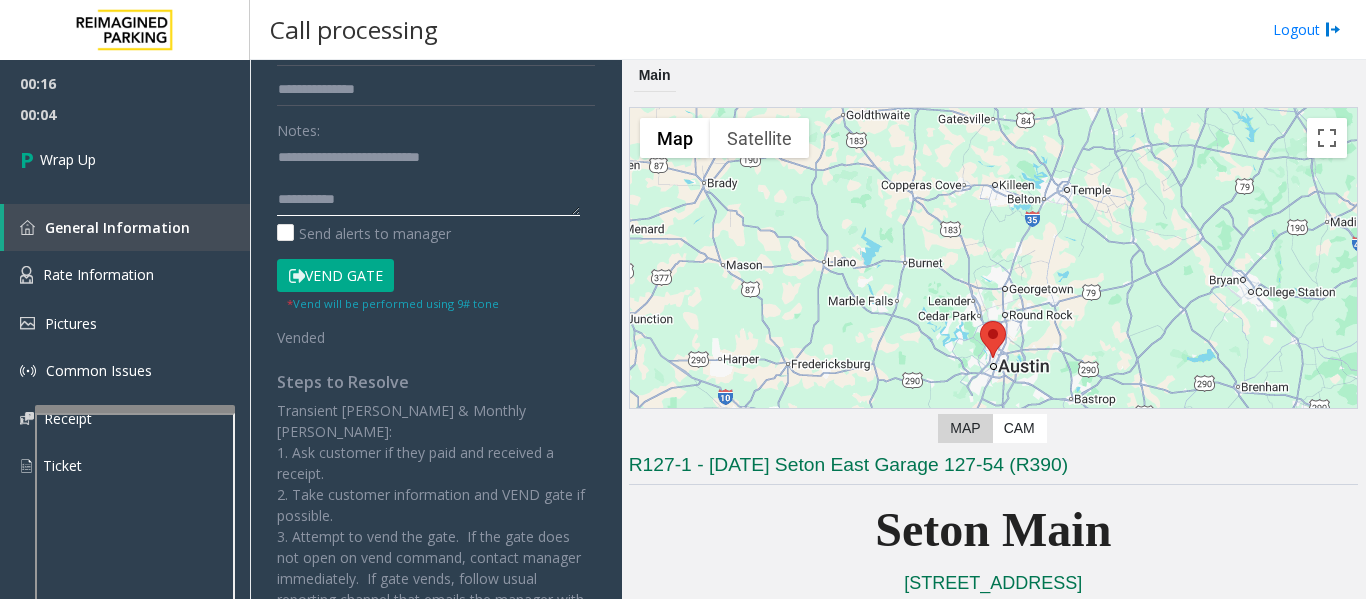 drag, startPoint x: 357, startPoint y: 212, endPoint x: 383, endPoint y: 211, distance: 26.019224 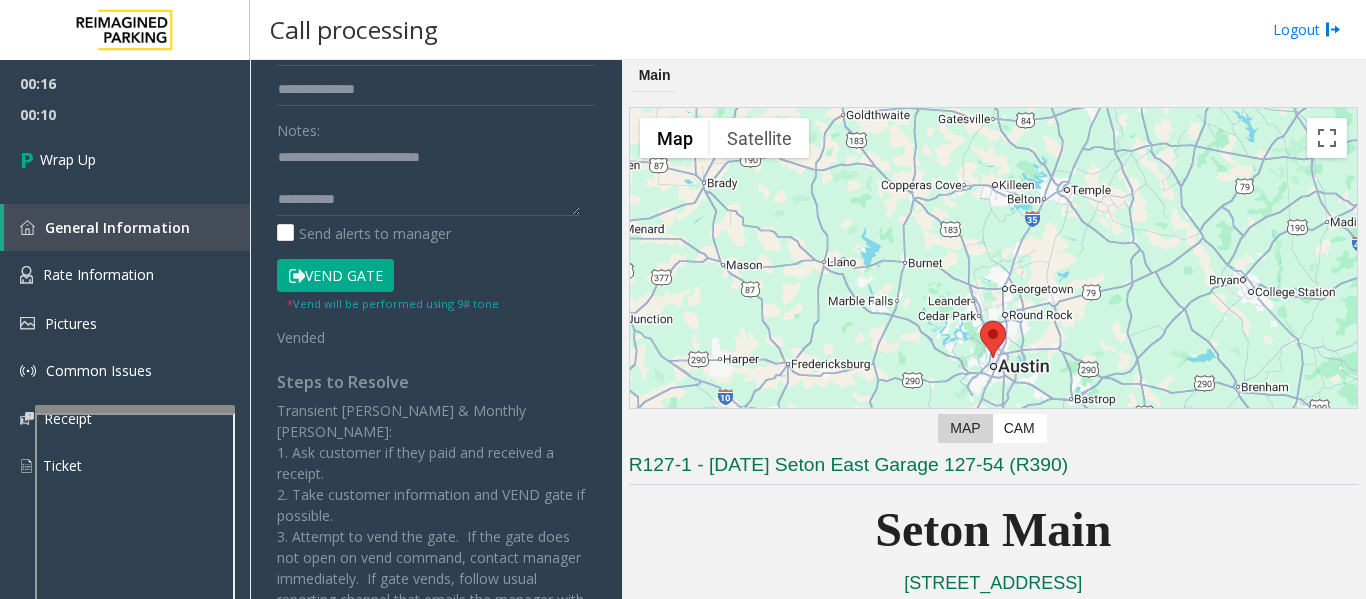 click on "Notes:                      Send alerts to manager" 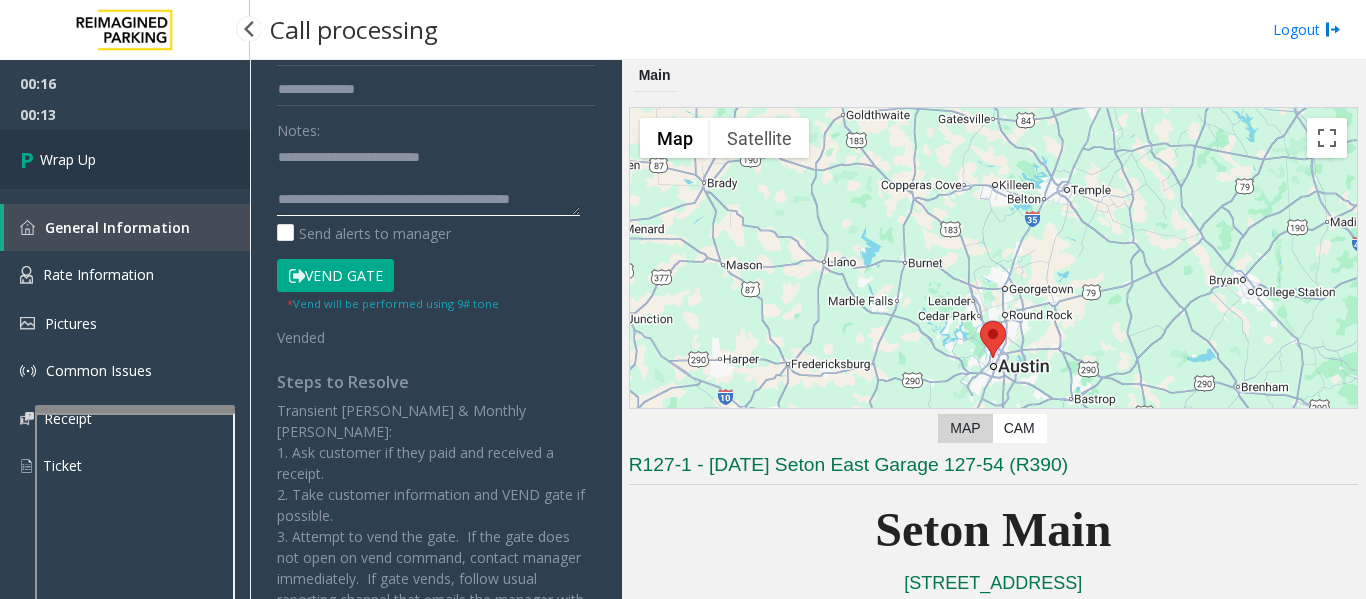 type on "**********" 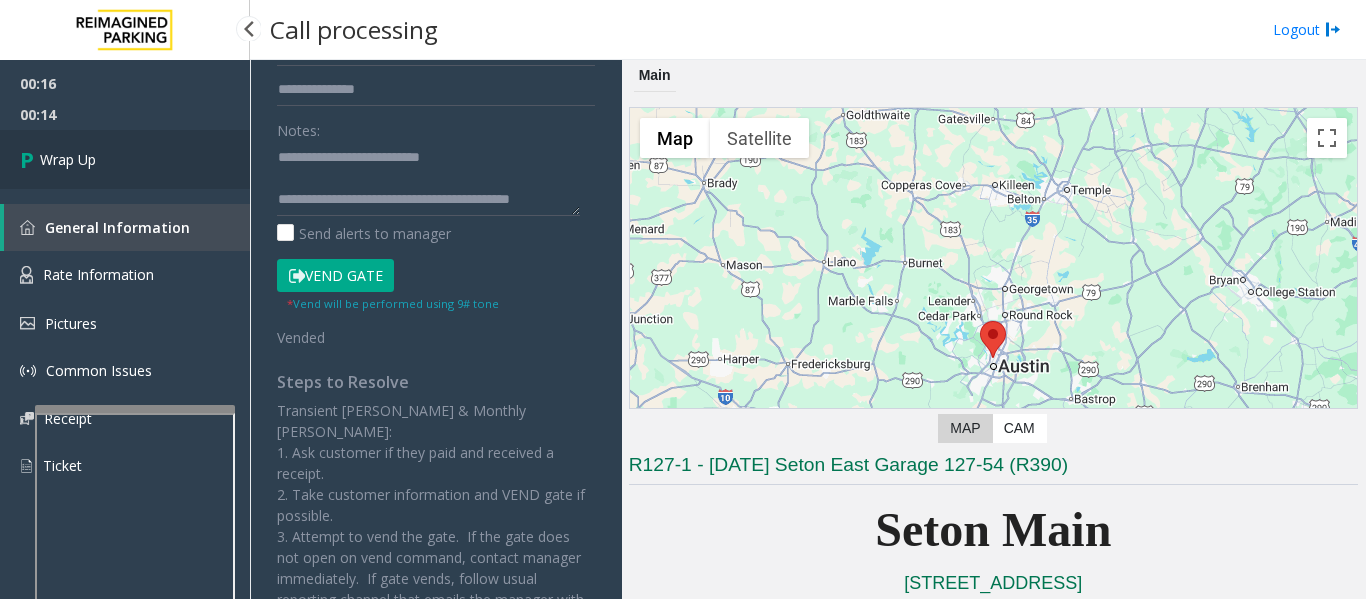click at bounding box center (30, 159) 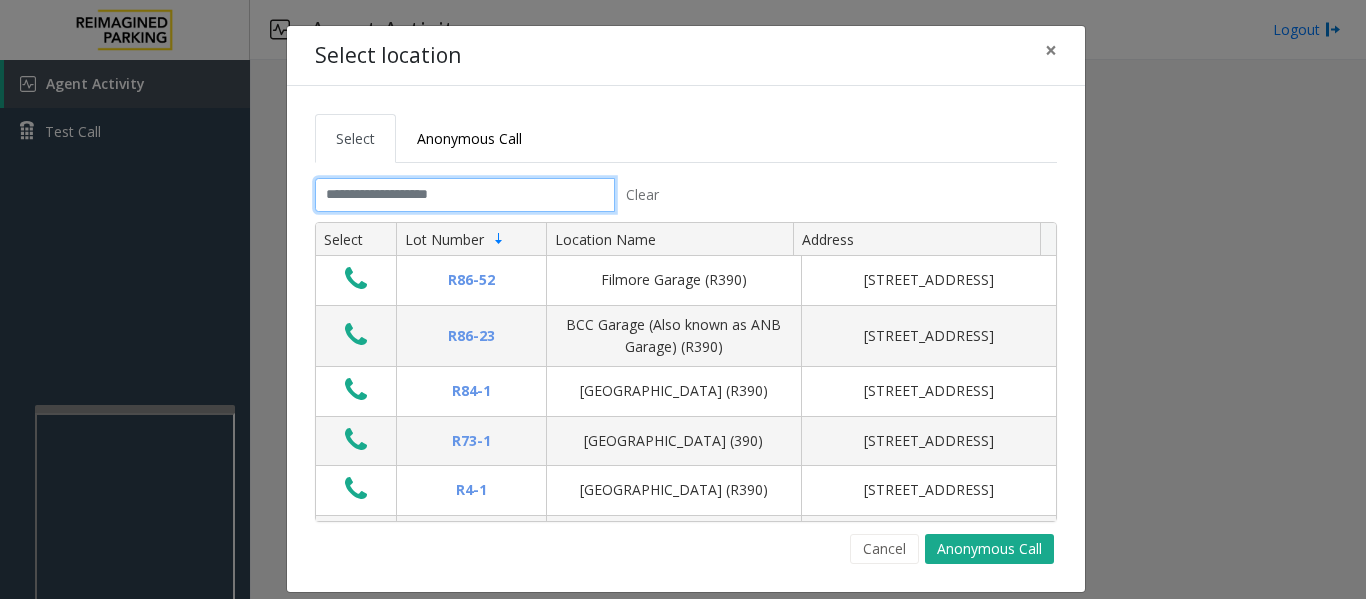 click 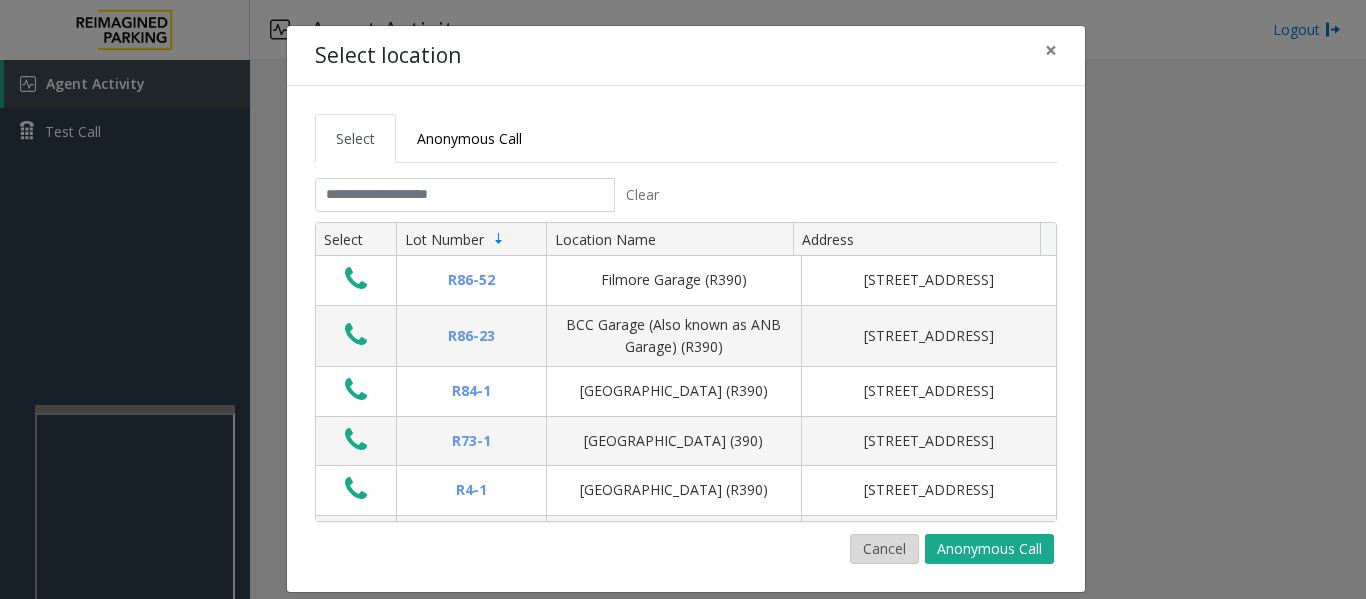 click on "Cancel" 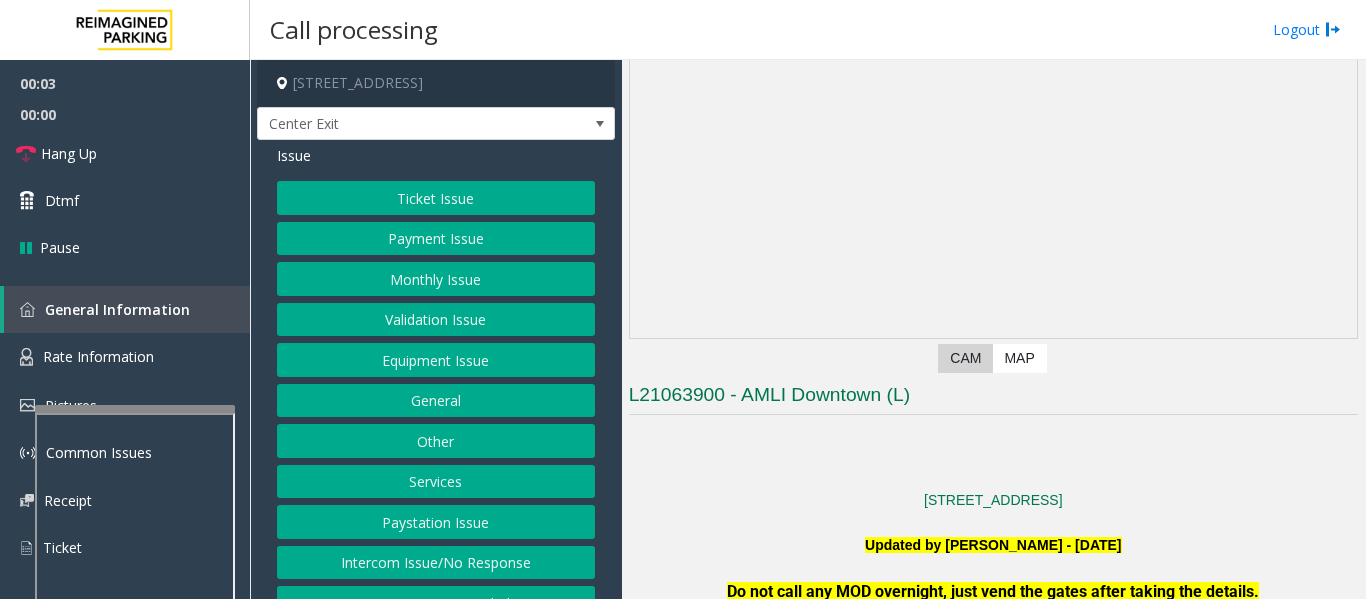 scroll, scrollTop: 0, scrollLeft: 0, axis: both 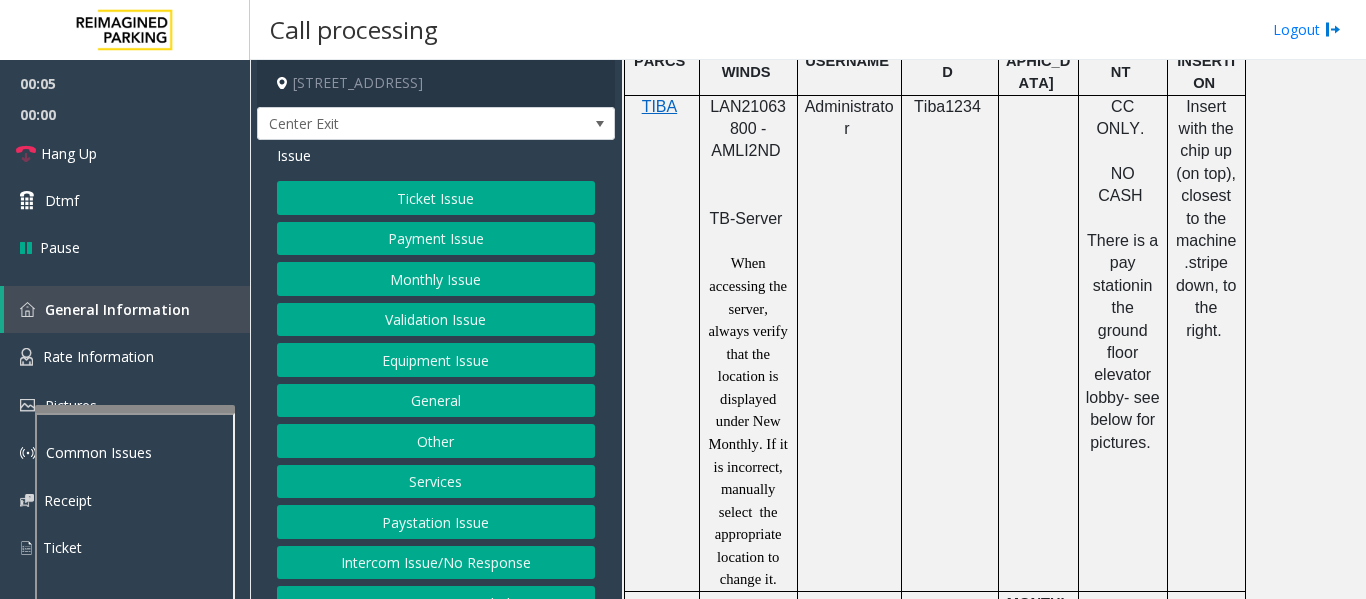 click on "PARCS   SOLAR WINDS   USERNAME   PASSWORD   PARIS   EQUIPMENT   CARD INSERTION   TIBA     LAN21063800 - AMLI2ND       TB-Server     When accessing the server, always verify that the location is displayed under New Monthly. If it is incorrect, manually select  the appropriate location to change it. Administrator   Tiba1234     CC ONLY .      NO CASH     There is a   pay station  in the ground floor elevator lobby- see below for pictures.   I nsert with the chip up   (on top), closest to the machine .  stripe down, to the right.     MANDATORY FIELDS   VALIDATIONS   APPROVED VALIDATION LIST   TICKET   MONTHLY CARDS/TENANTS   GARAGE LAYOUT   LOCATION TIME     Validations are stickers. See list of validators below.       The ticket is scanned in the upper right corner of the machine, it does not get inserted.  It reads a bar code that is printed on the ticket.           Click Here for the local time   APPROVED VENDOR   DO NOT VEND FOR   ENTRANCE/EXIT LANE INFO" 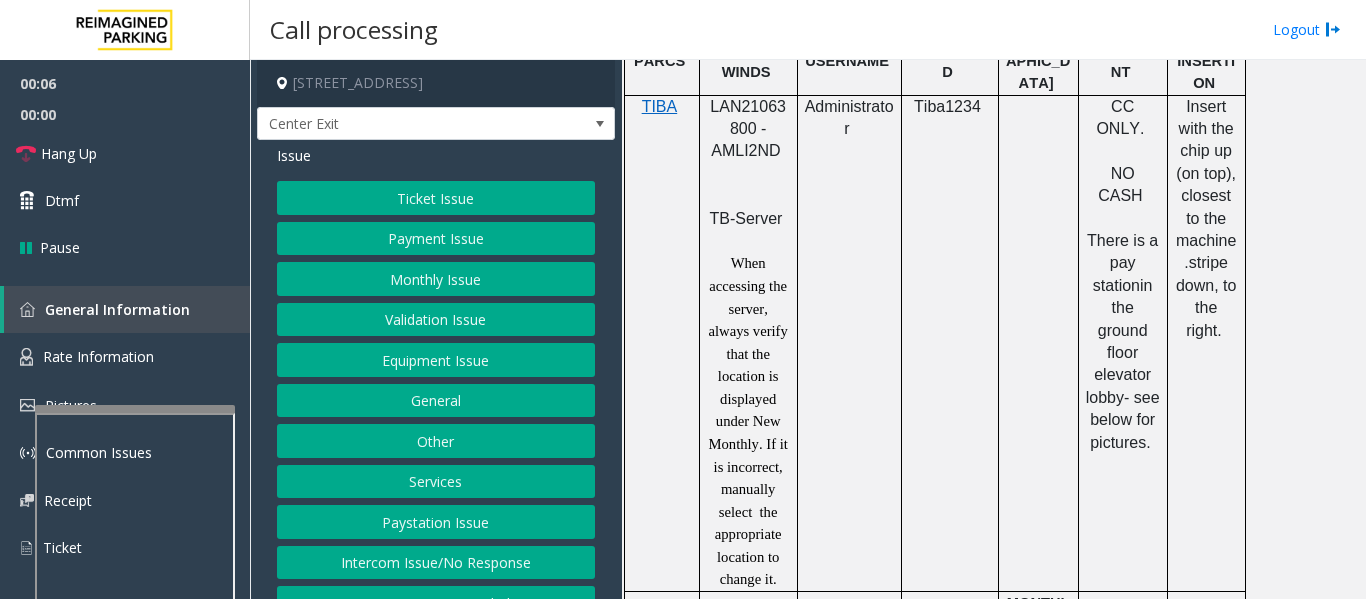 scroll, scrollTop: 997, scrollLeft: 0, axis: vertical 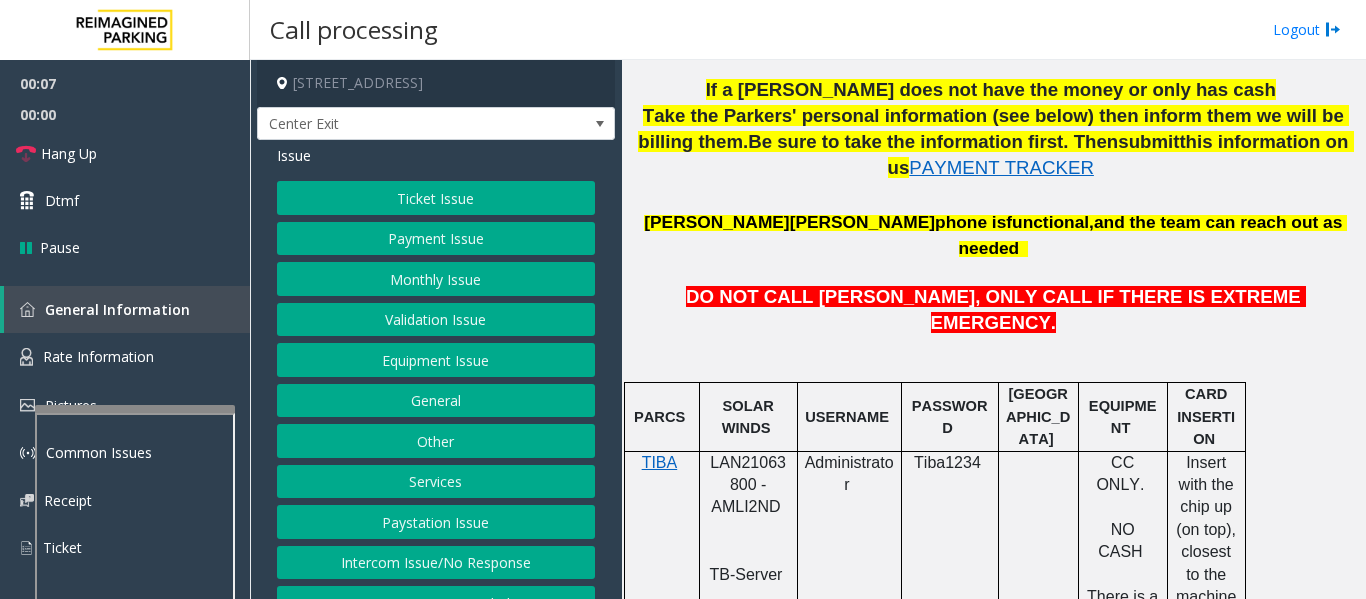 click on "LAN21063800 - AMLI2ND" 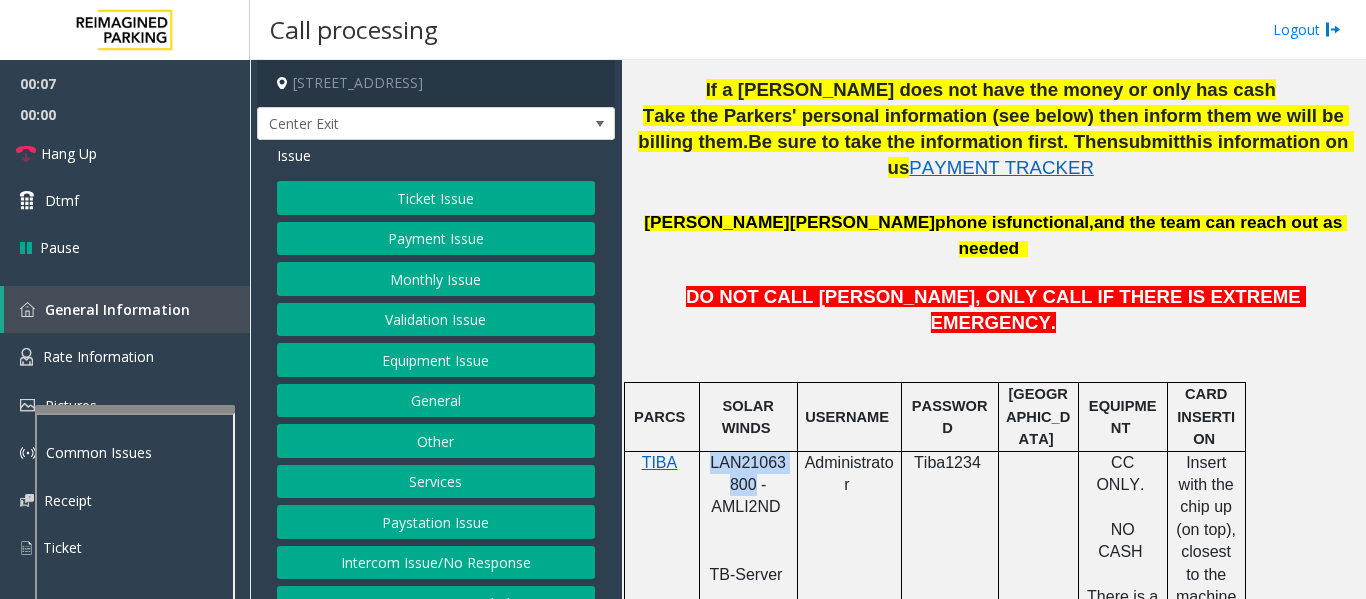 click on "LAN21063800 - AMLI2ND" 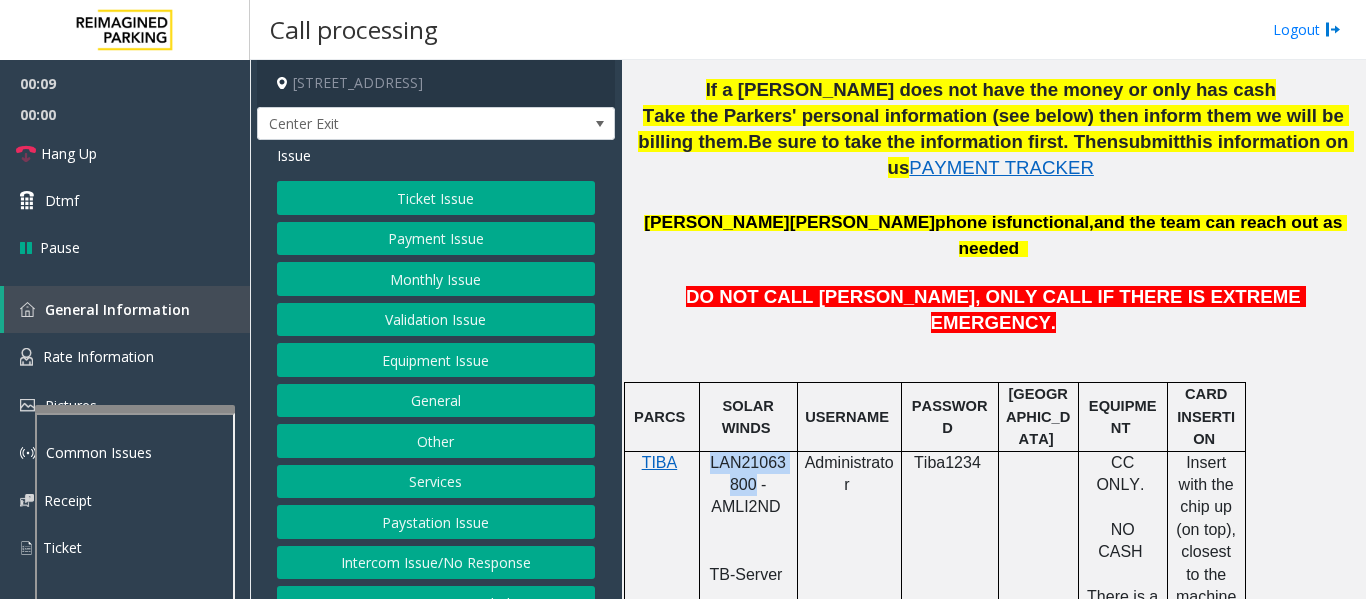 copy on "LAN21063800" 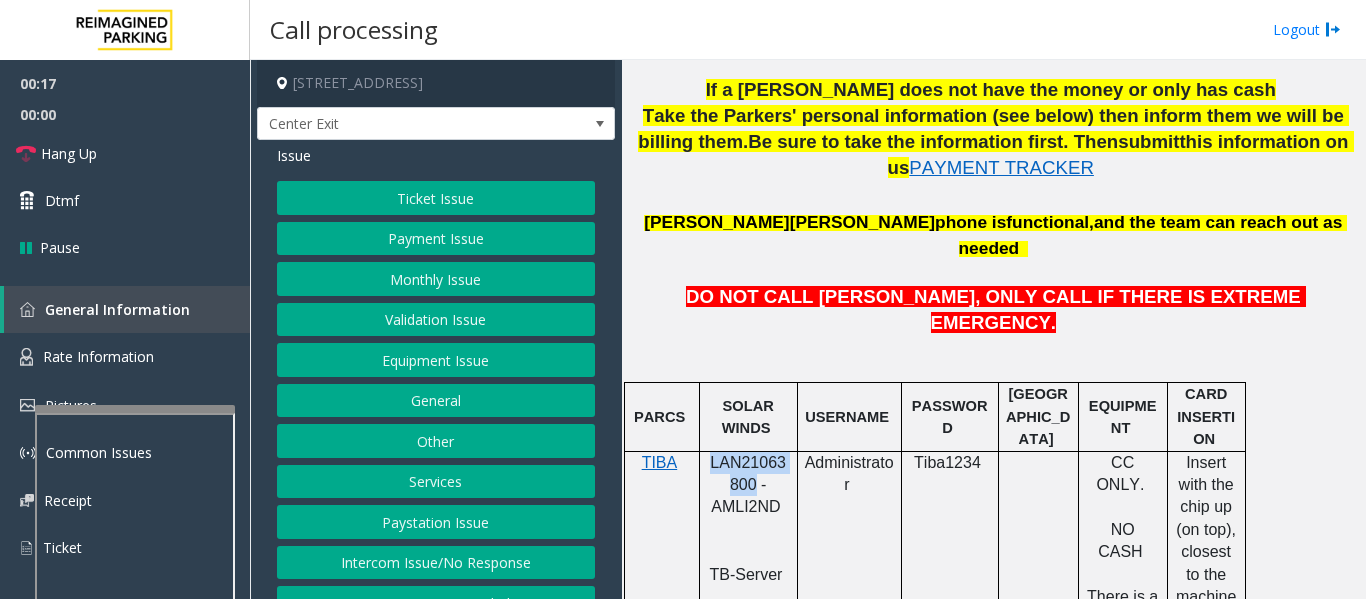click on "Validation Issue" 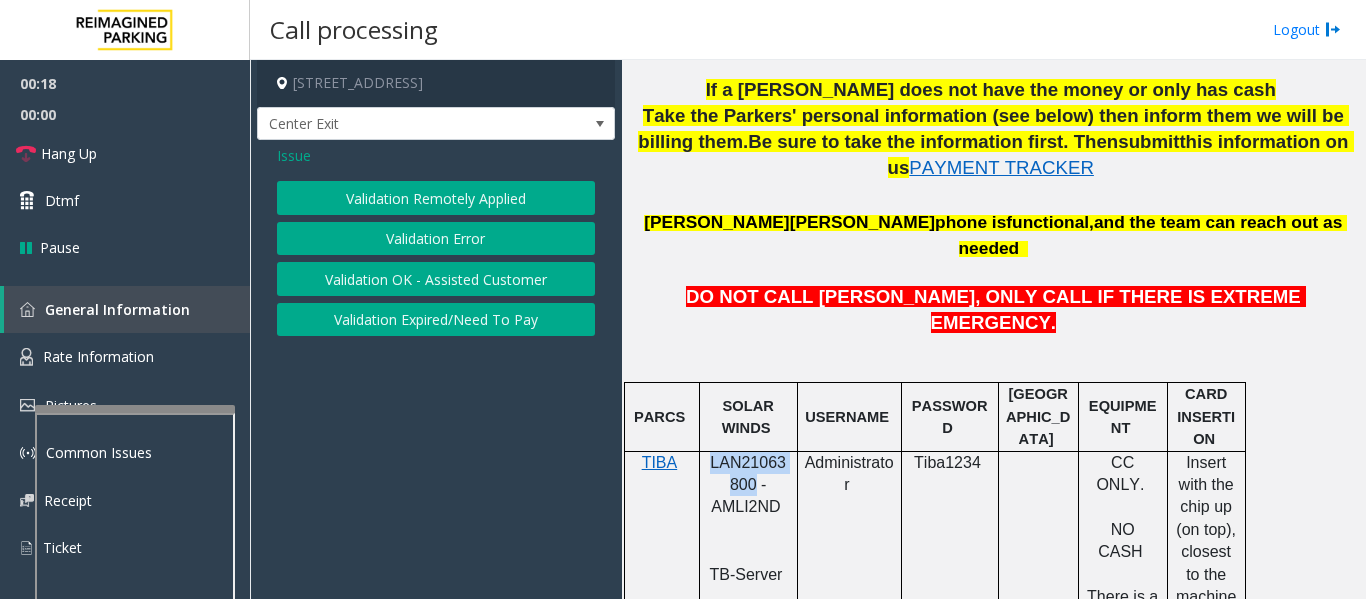 click on "Validation Error" 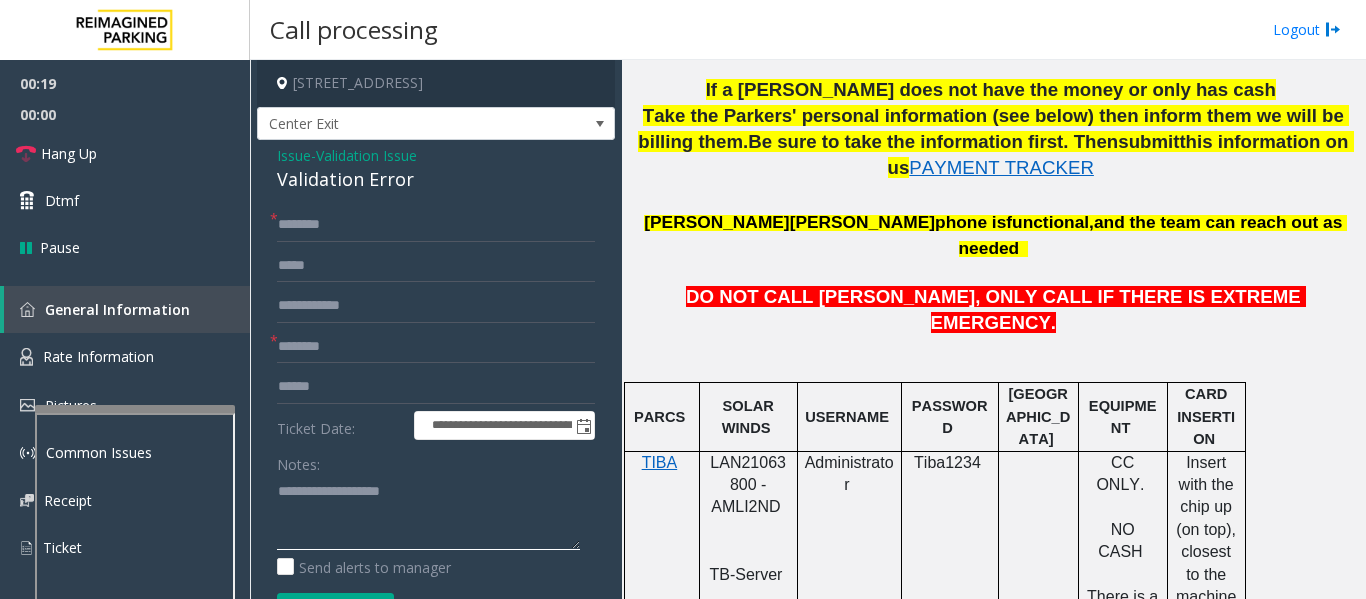 click 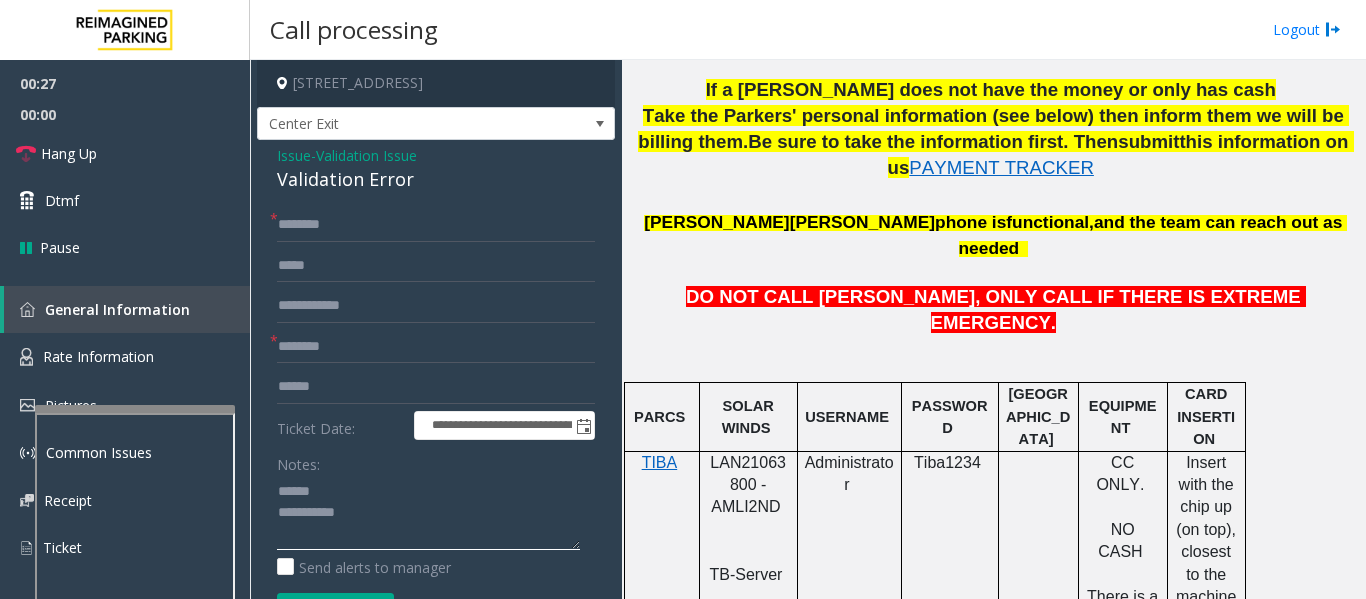 type on "**********" 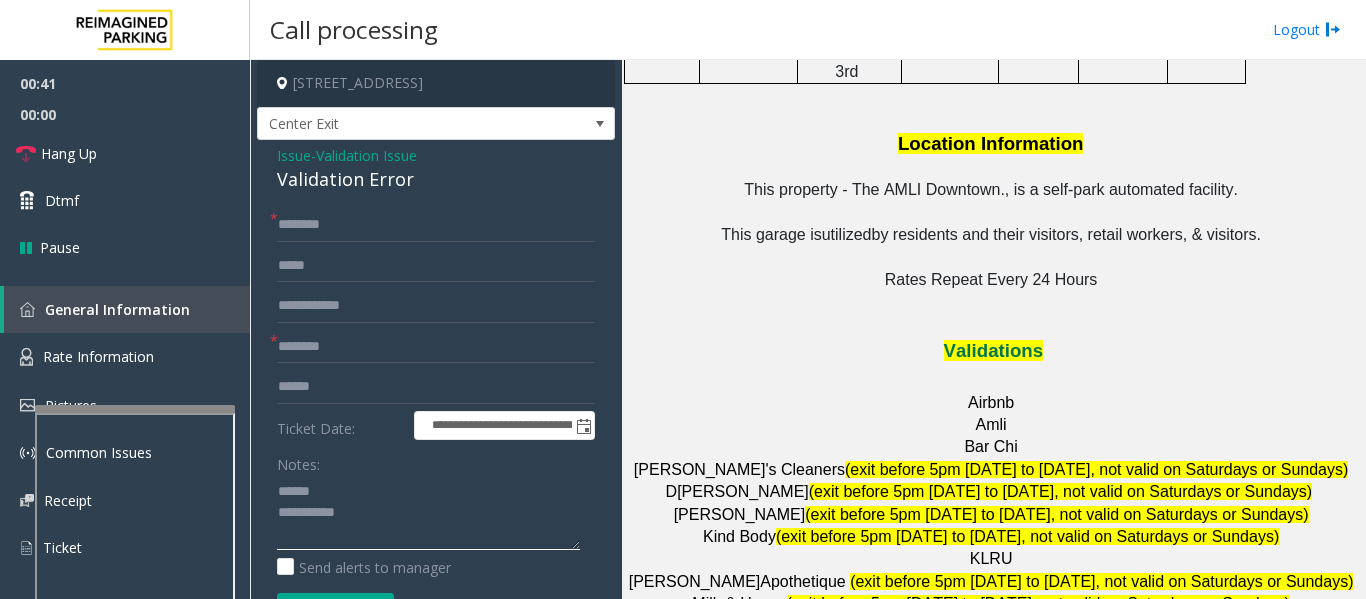 scroll, scrollTop: 2546, scrollLeft: 0, axis: vertical 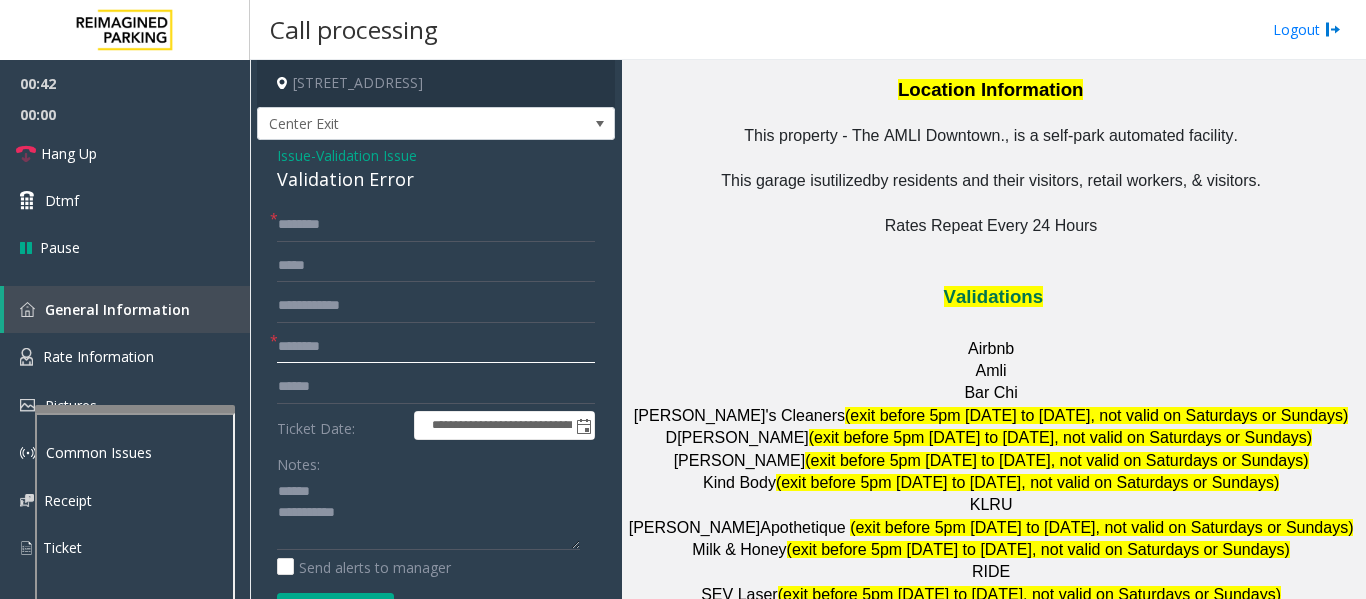 click 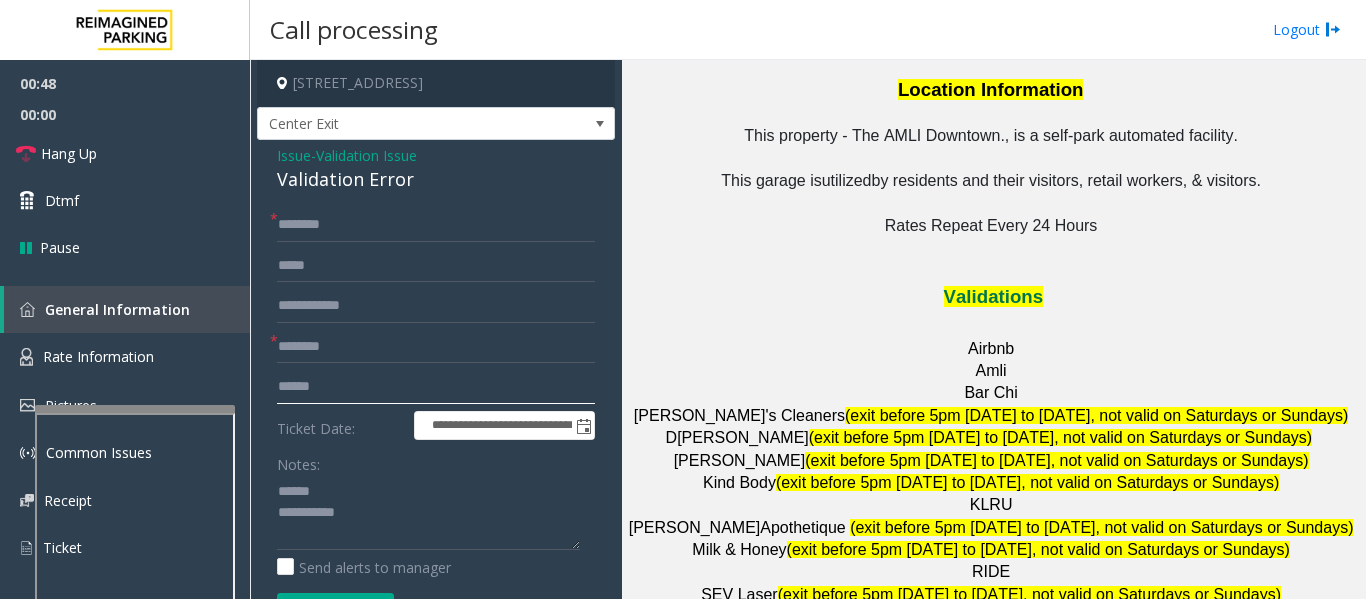 click 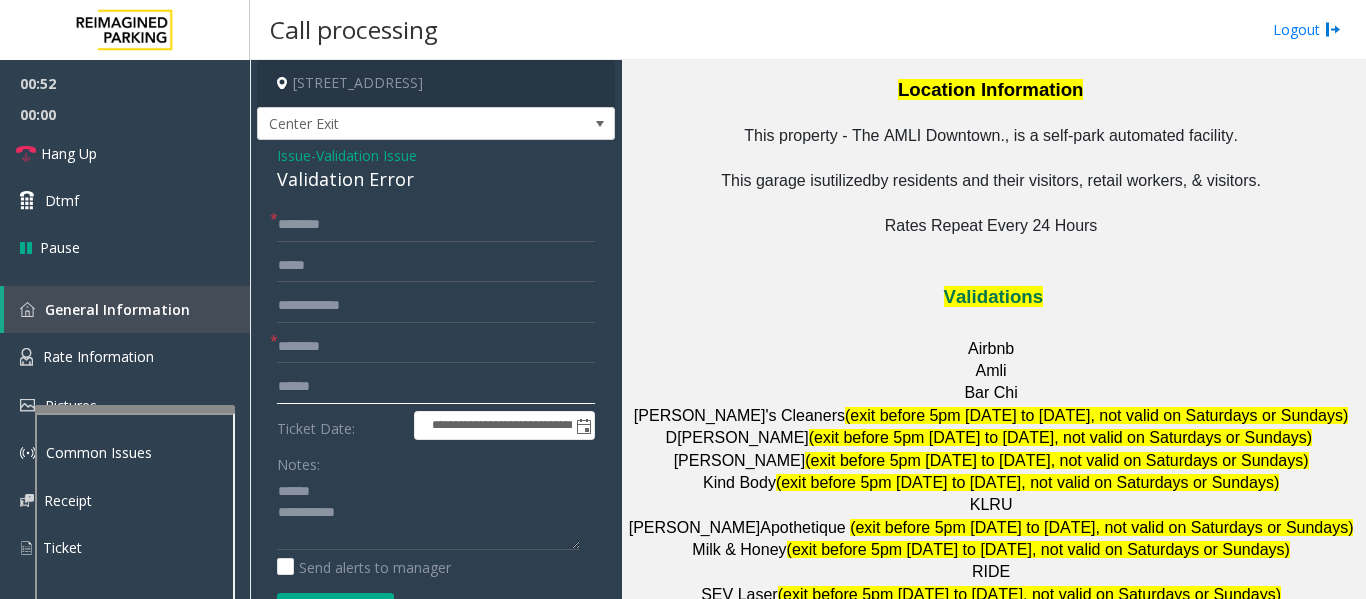click 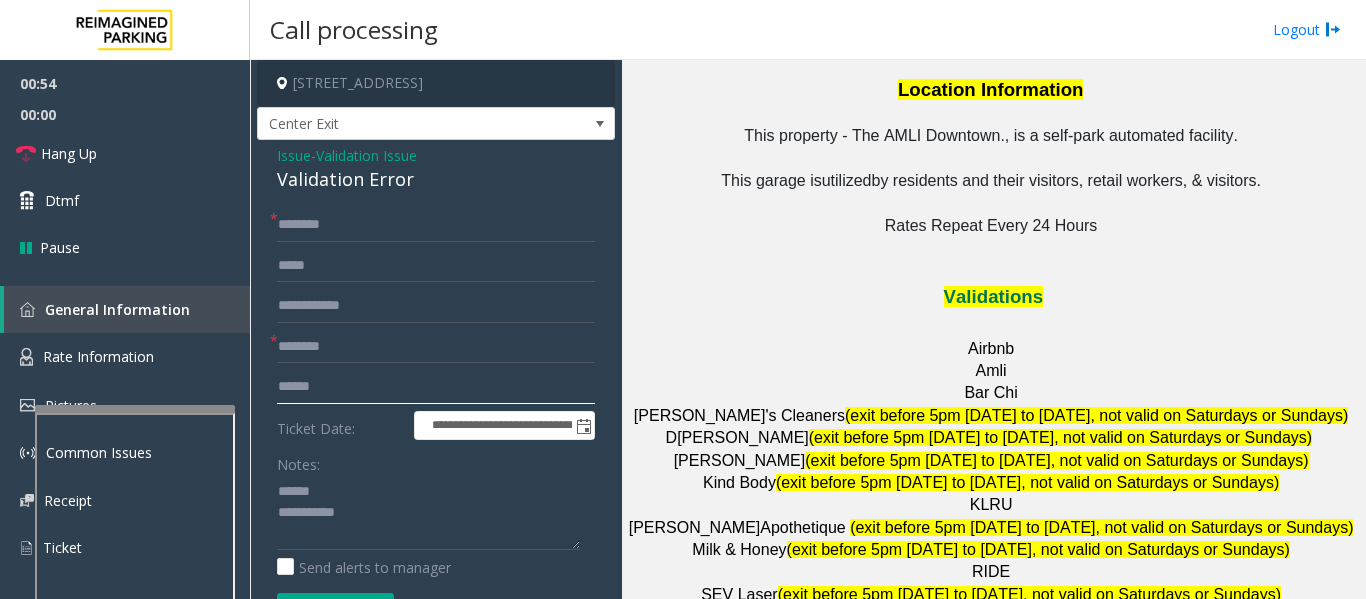 click 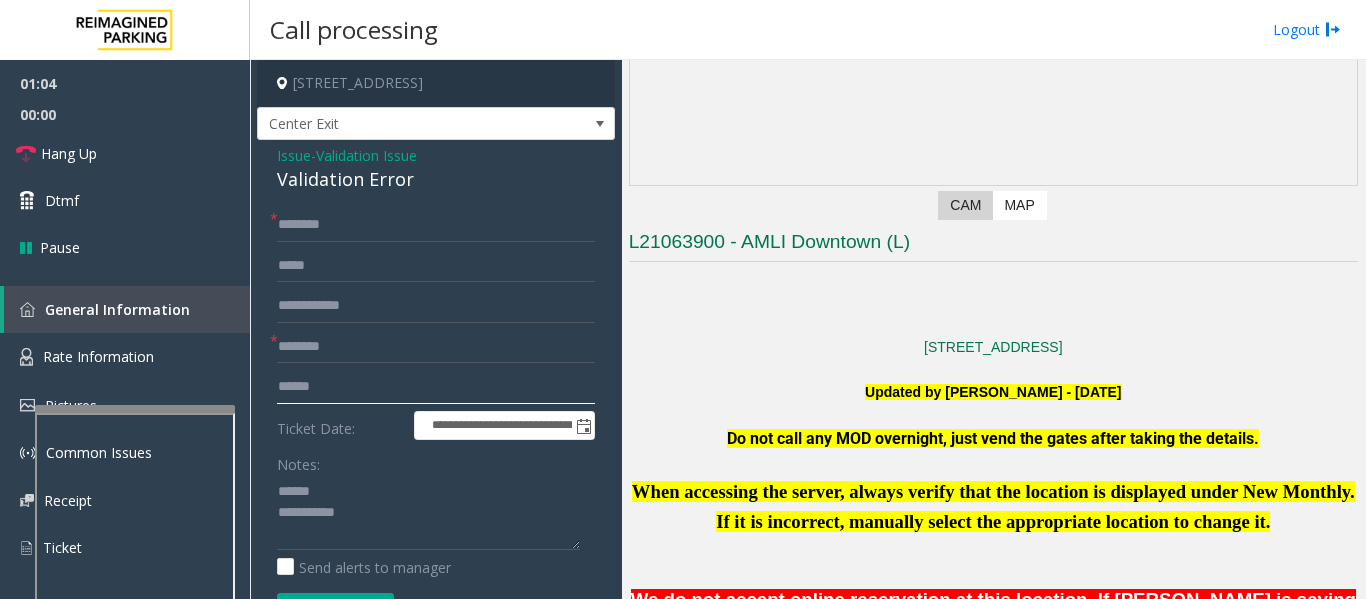 scroll, scrollTop: 863, scrollLeft: 0, axis: vertical 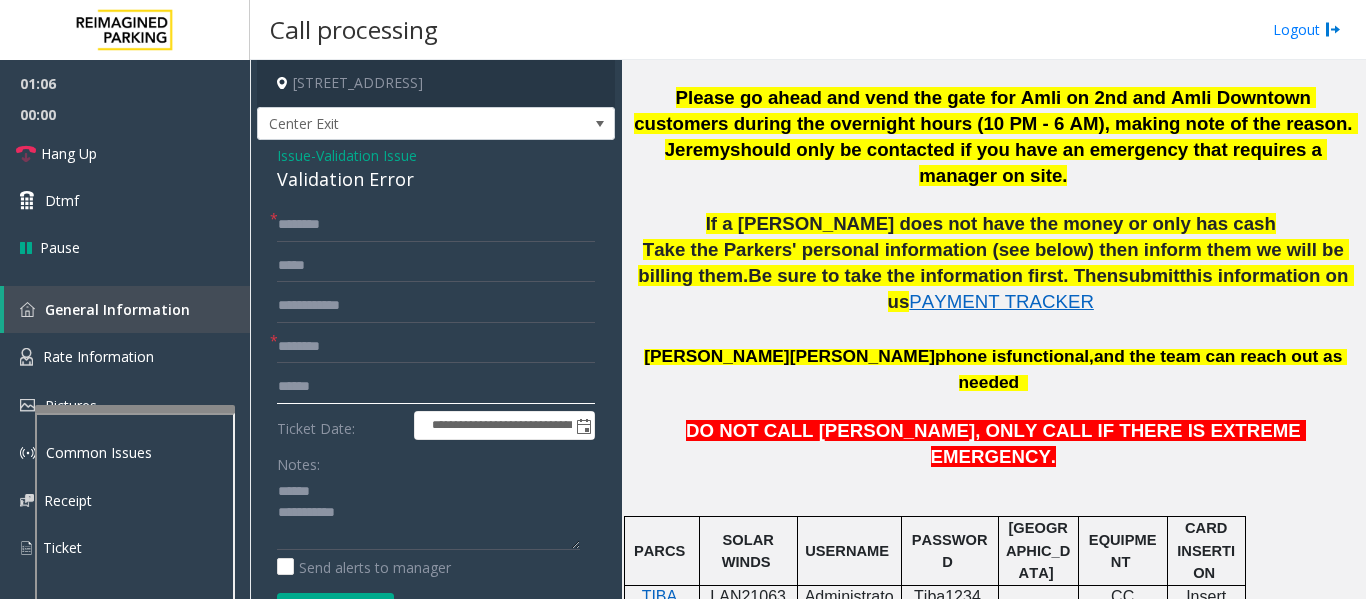 click on "******" 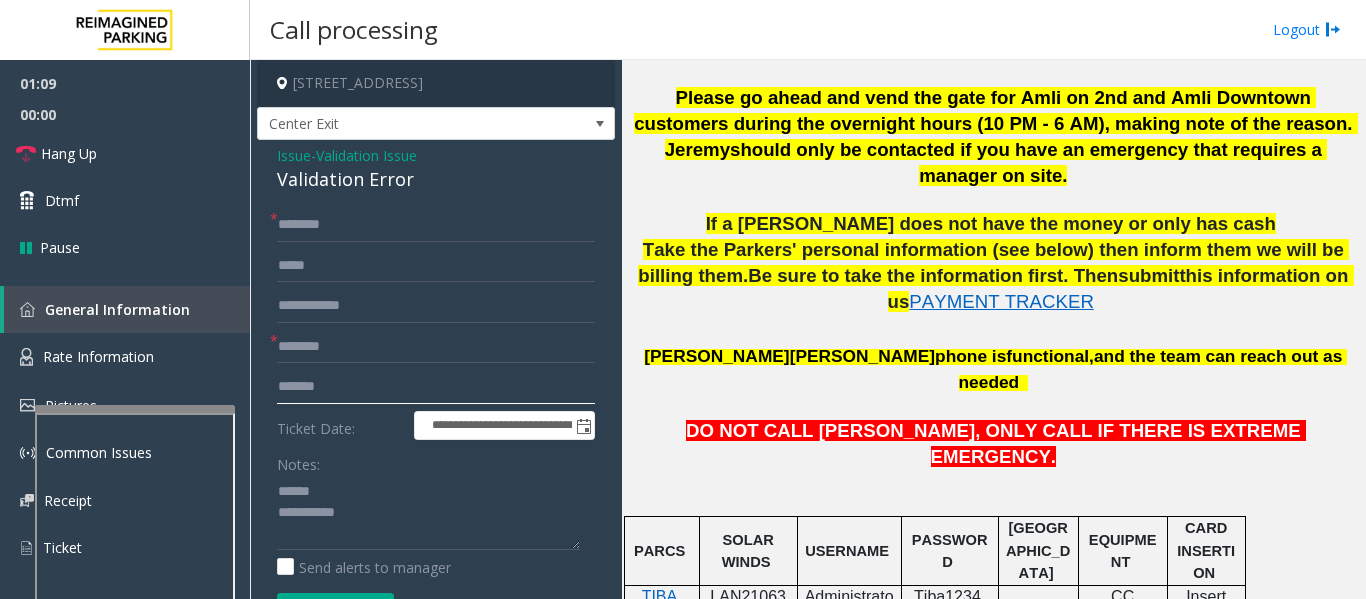 type on "*******" 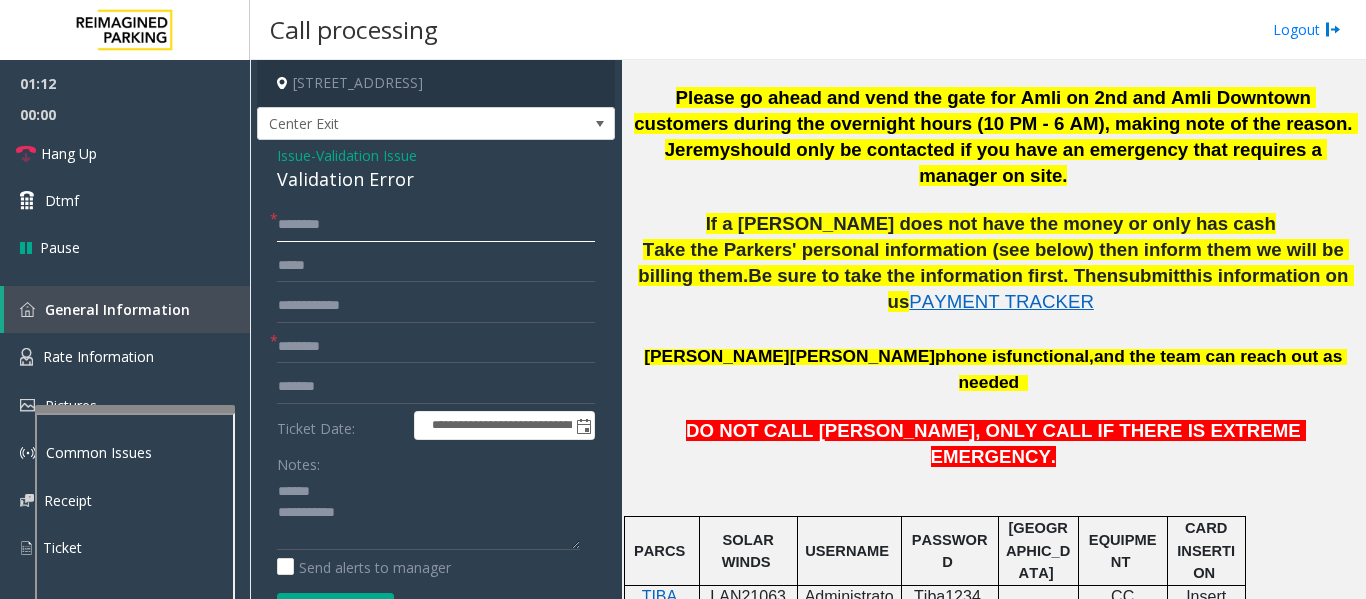click 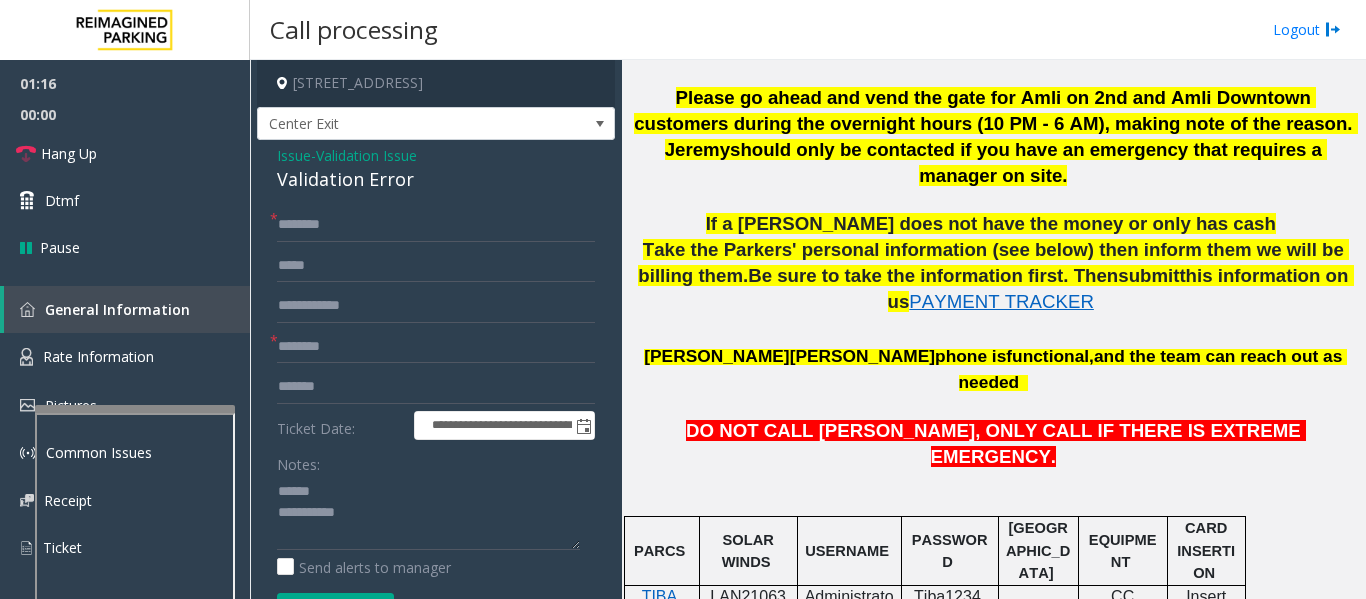 click on "Validation Error" 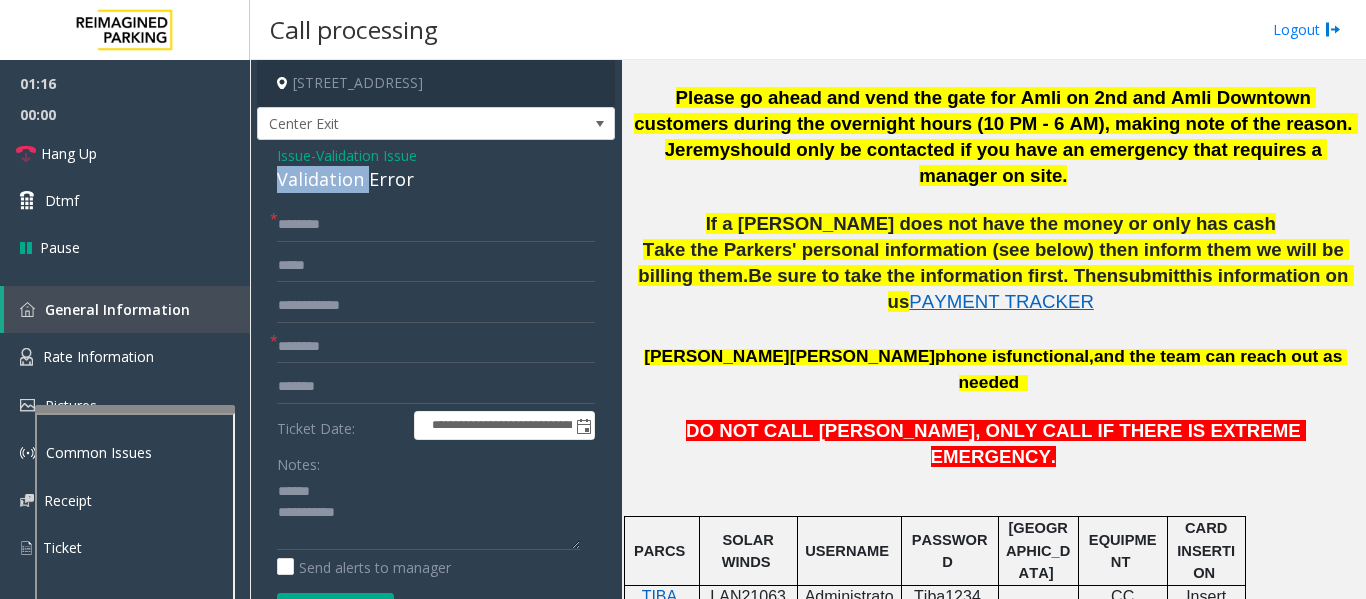 click on "Validation Error" 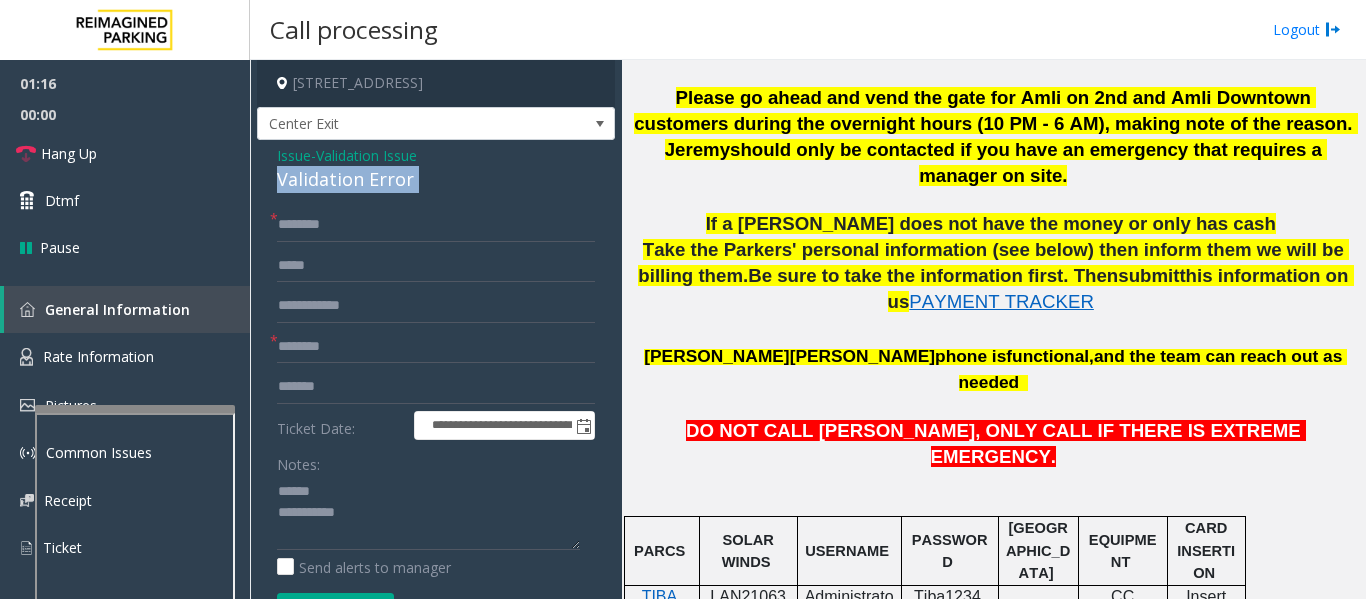 click on "Validation Error" 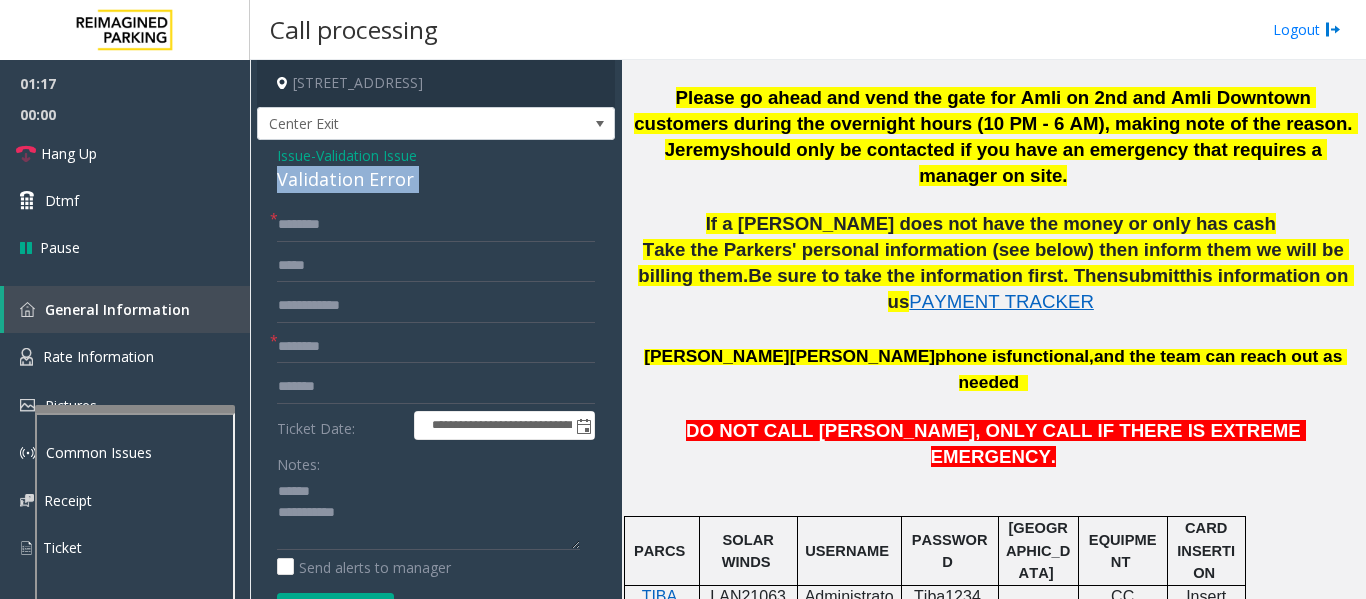 copy on "Validation Error" 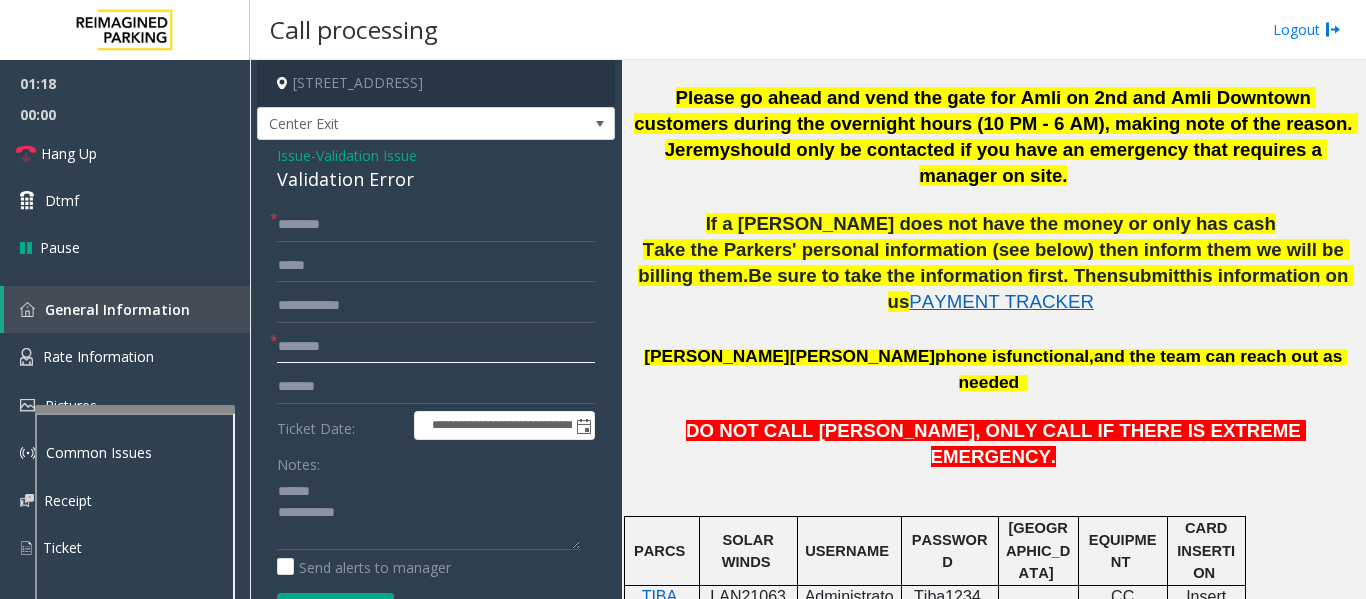 click 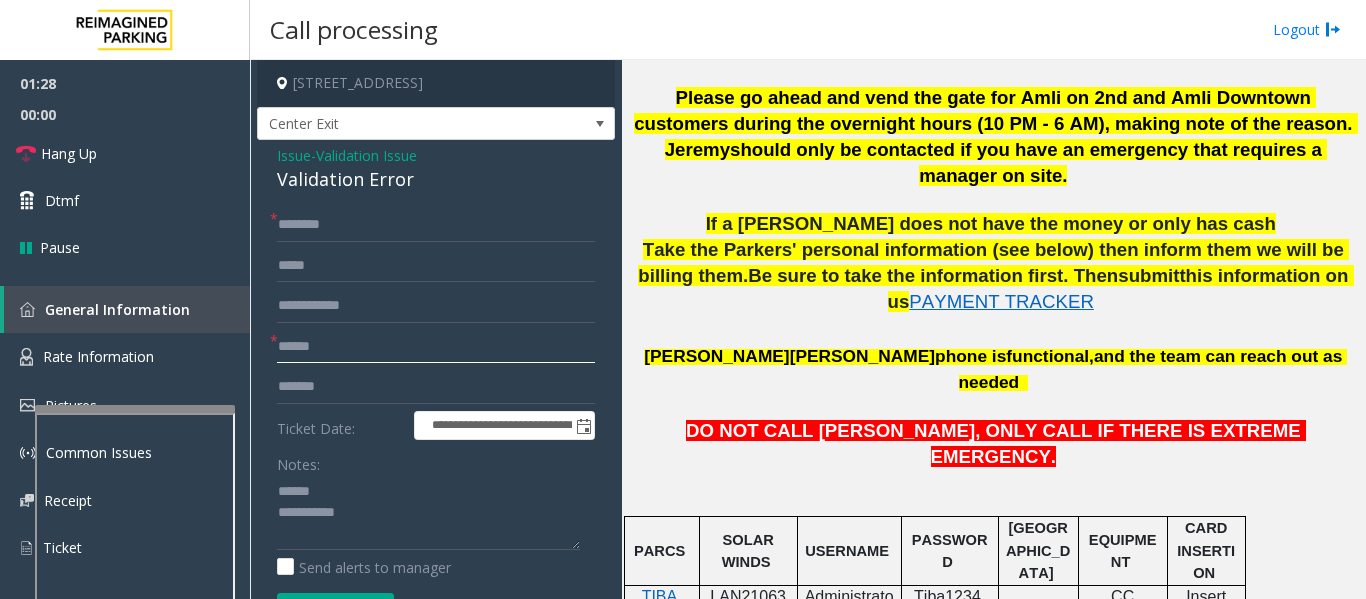 type on "******" 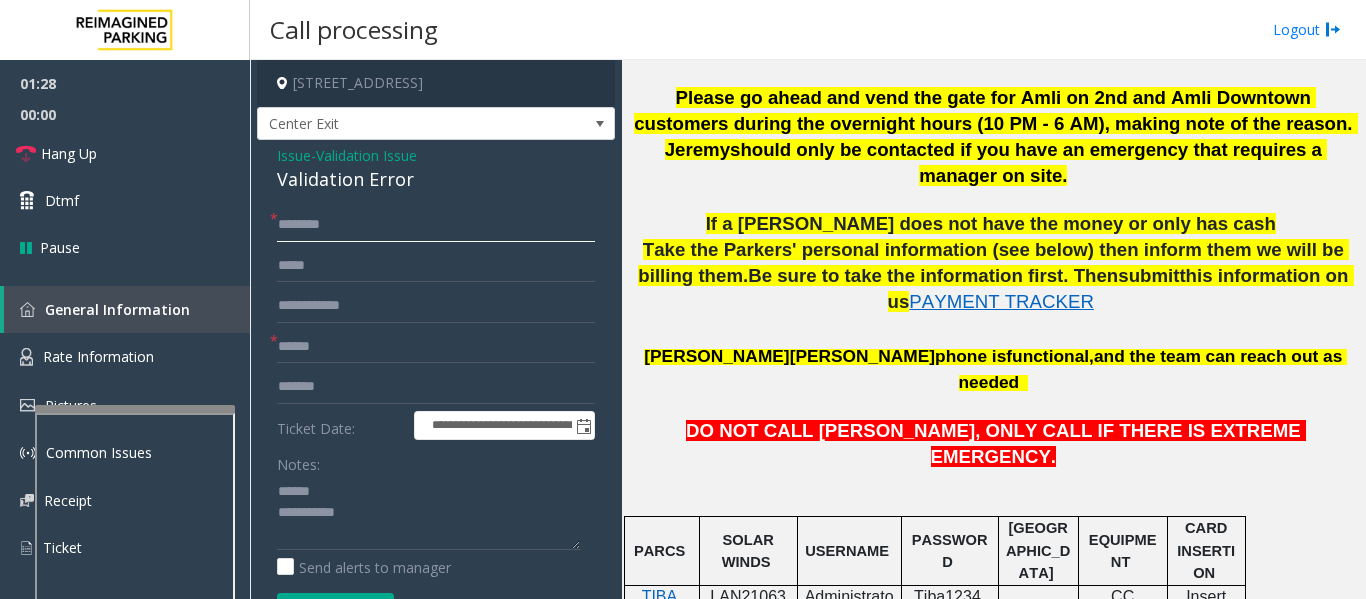 click 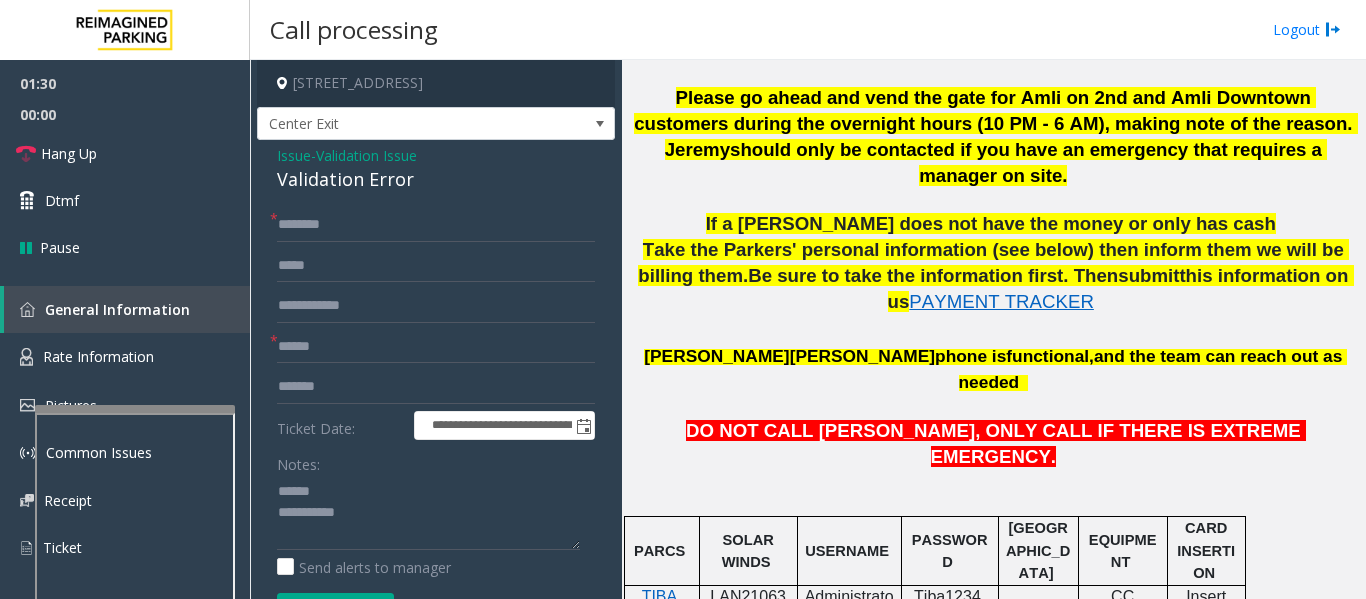 click on "Validation Error" 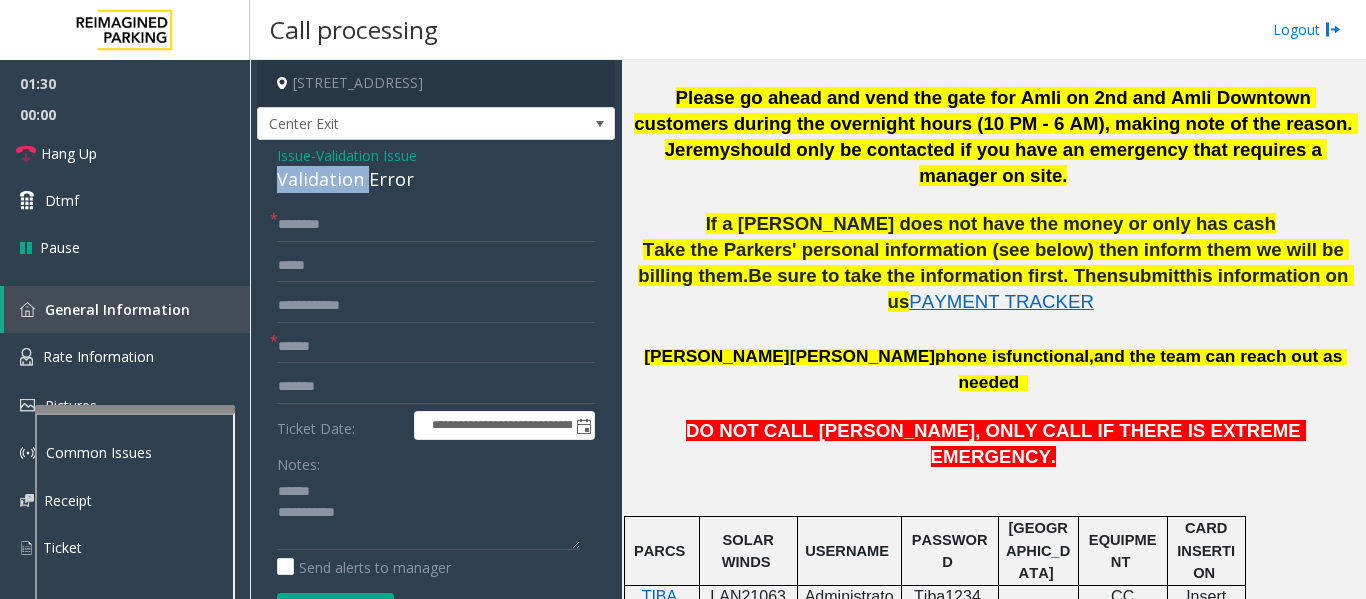 click on "Validation Error" 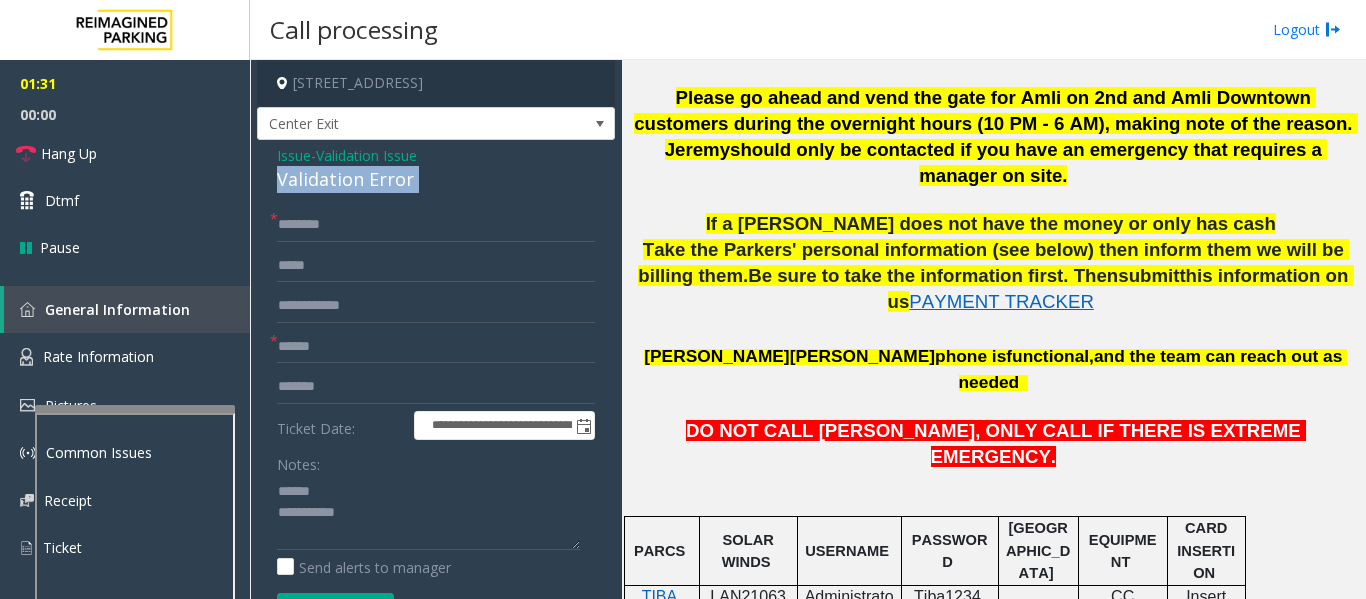 click on "Validation Error" 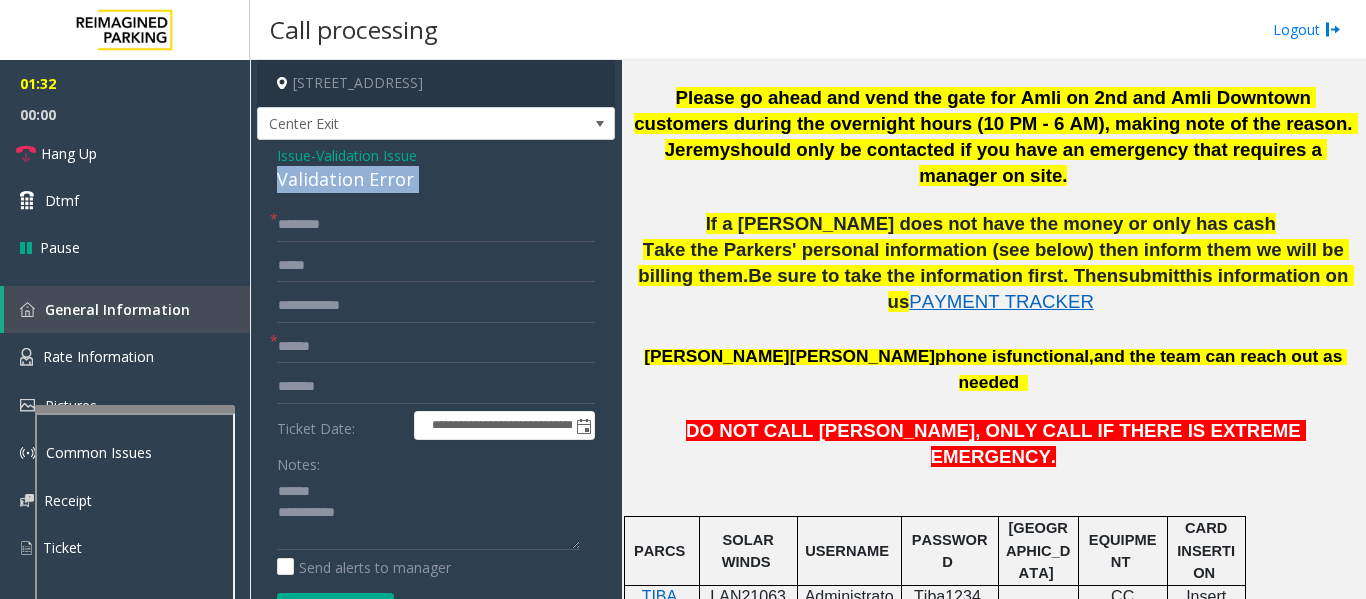 copy on "Validation Error" 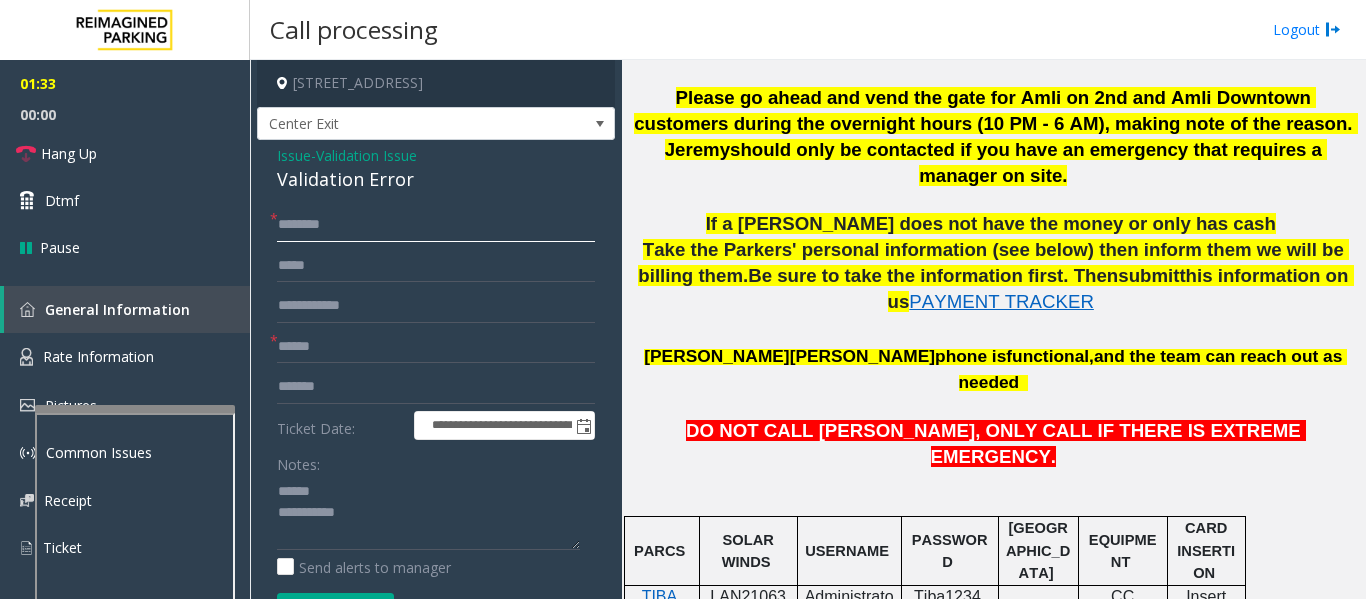 click 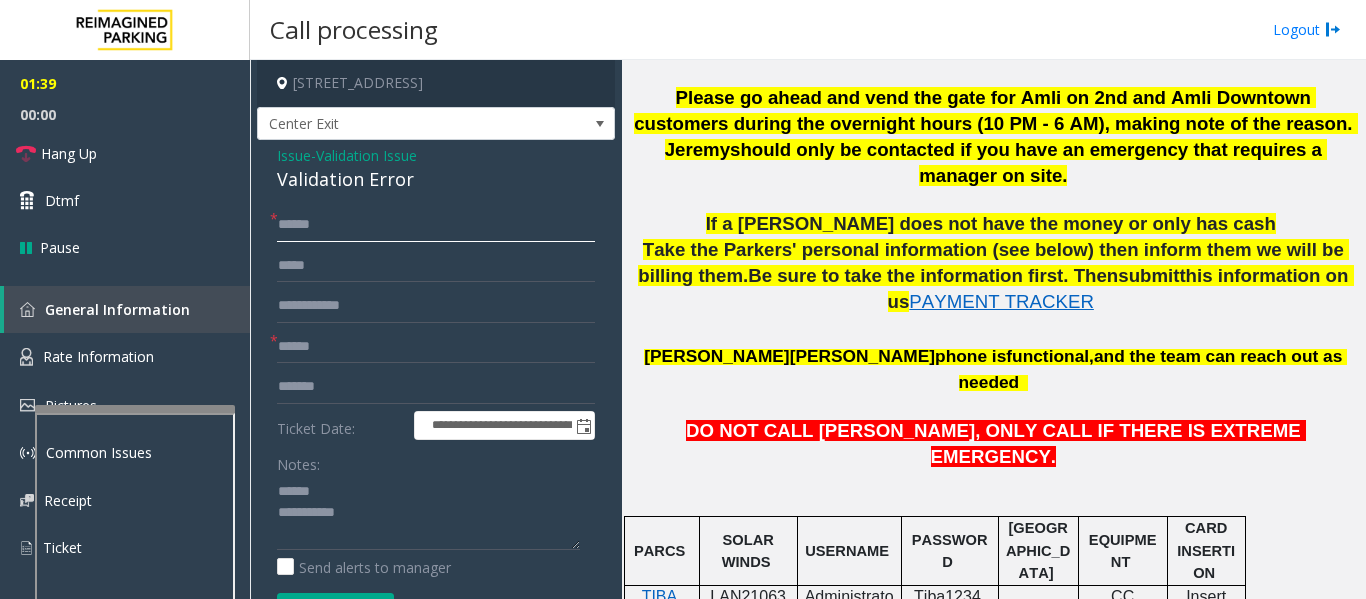 type on "*****" 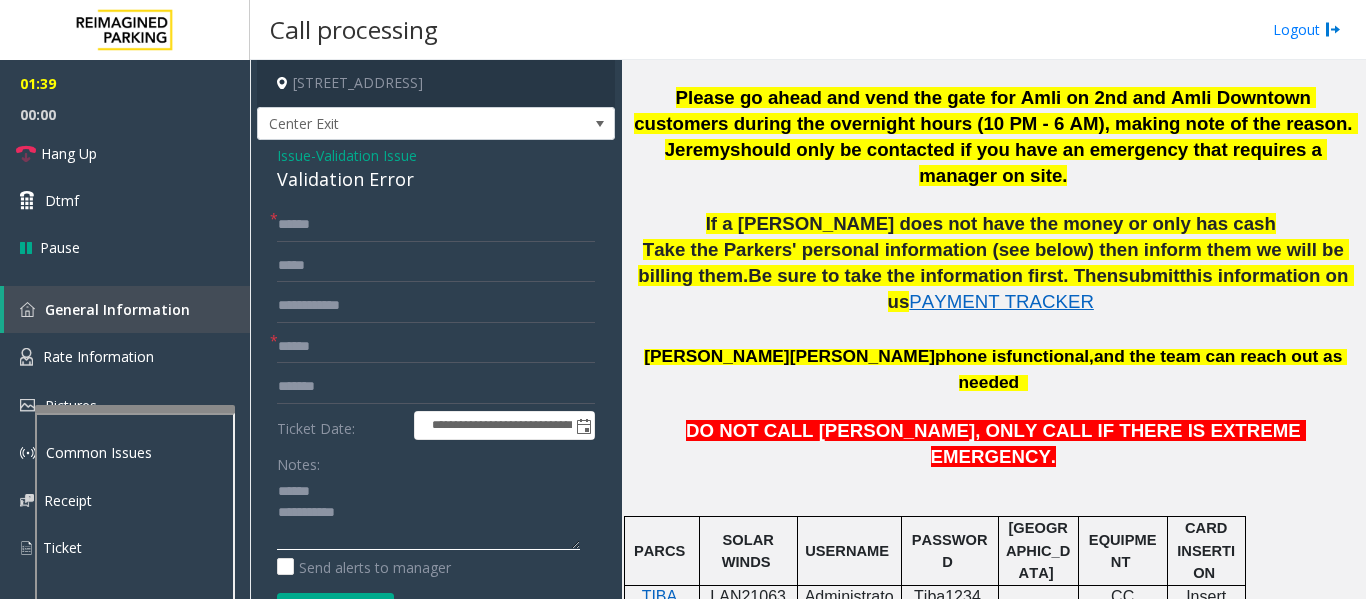 click 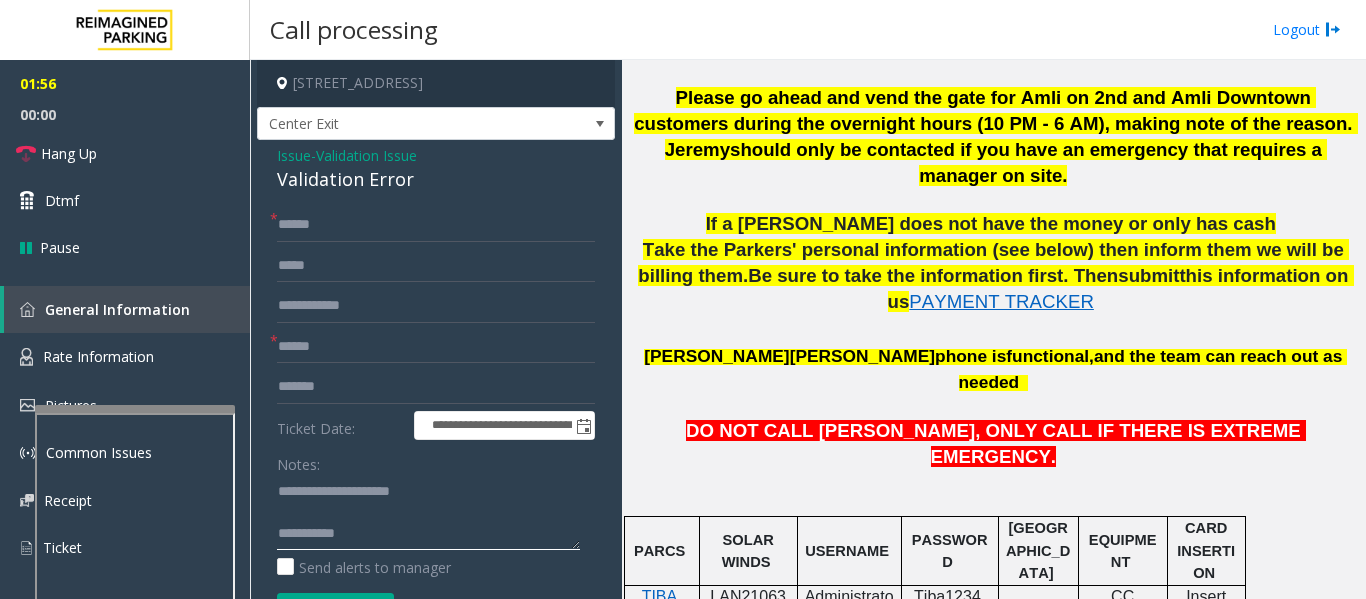 click 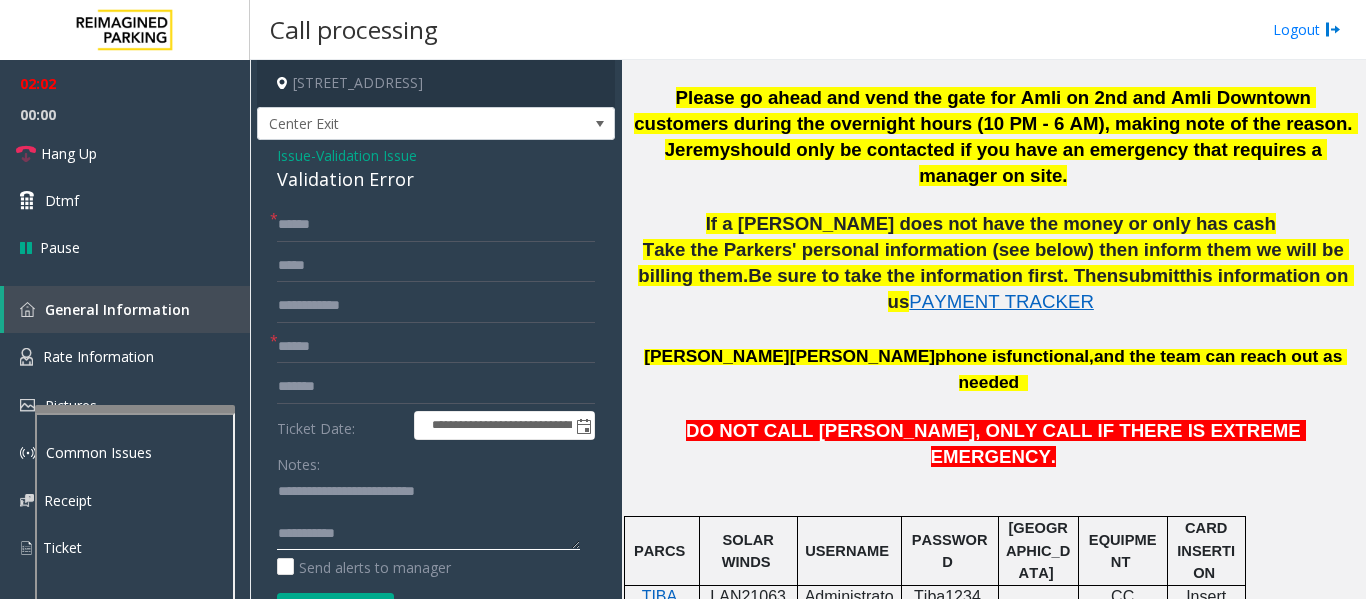 type on "**********" 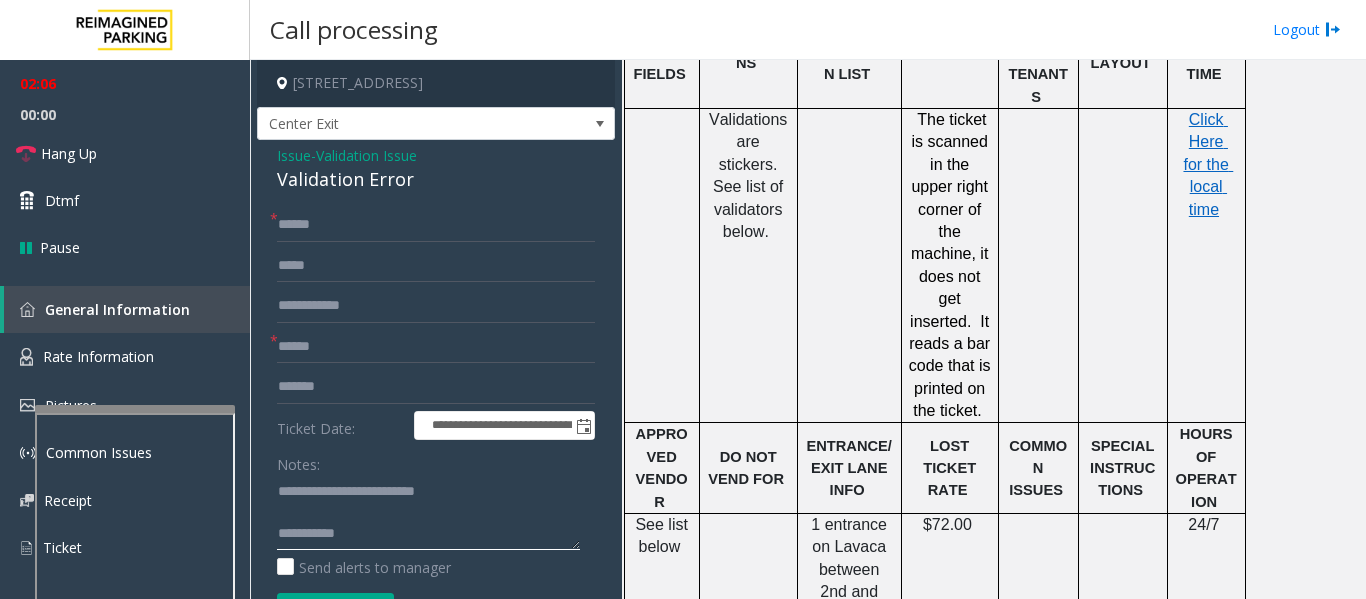 scroll, scrollTop: 2047, scrollLeft: 0, axis: vertical 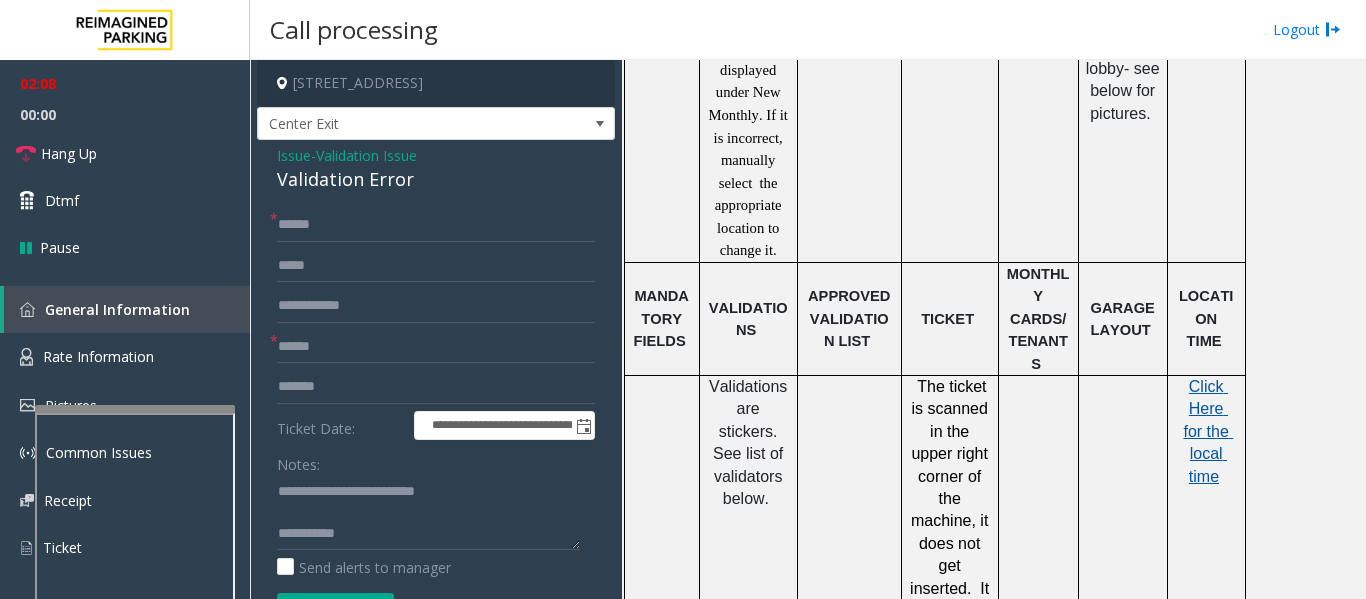 click on "Click Here for the local time" 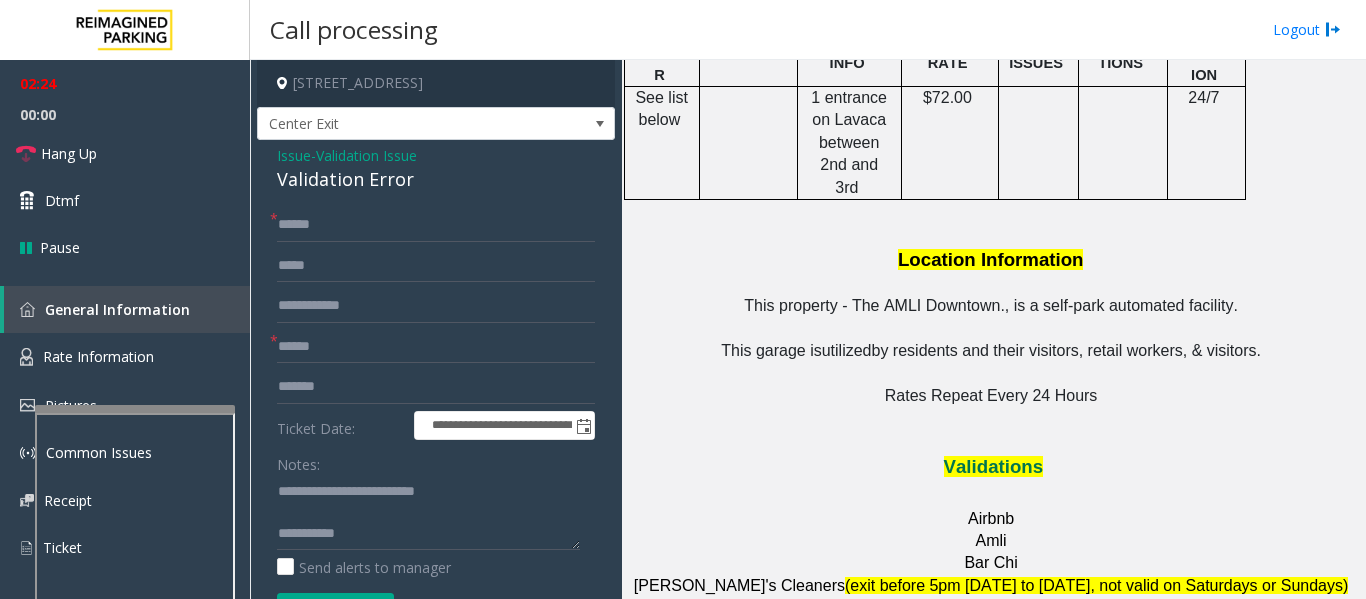 scroll, scrollTop: 2457, scrollLeft: 0, axis: vertical 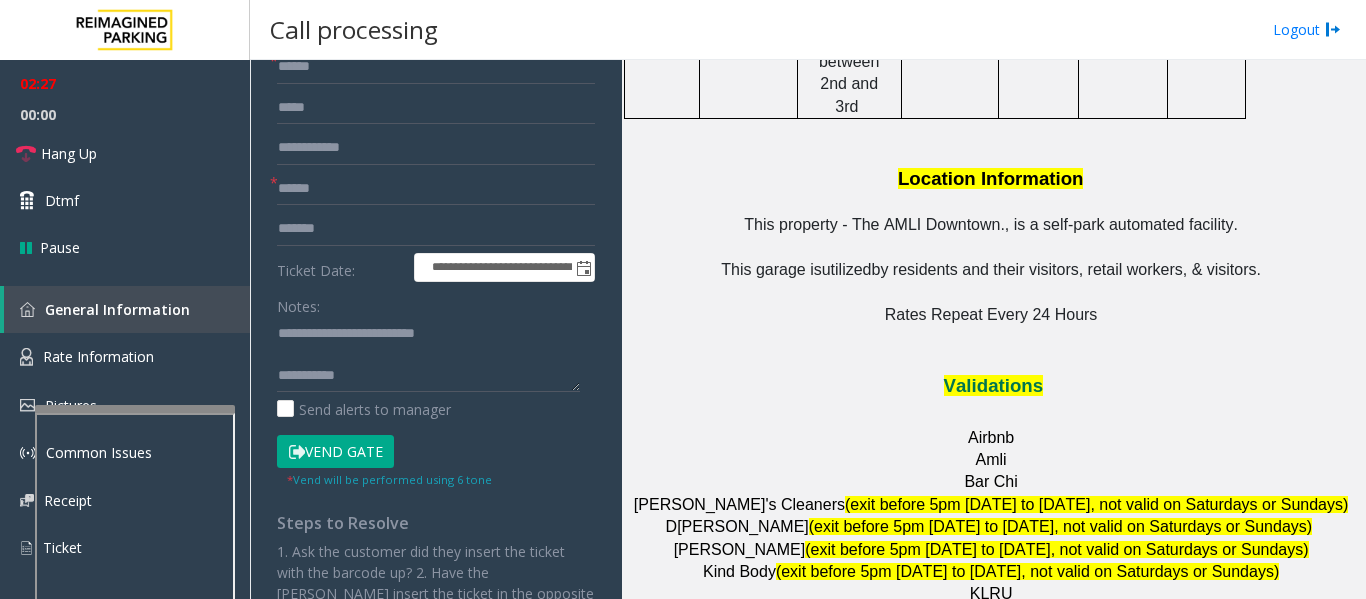 drag, startPoint x: 366, startPoint y: 457, endPoint x: 394, endPoint y: 435, distance: 35.608986 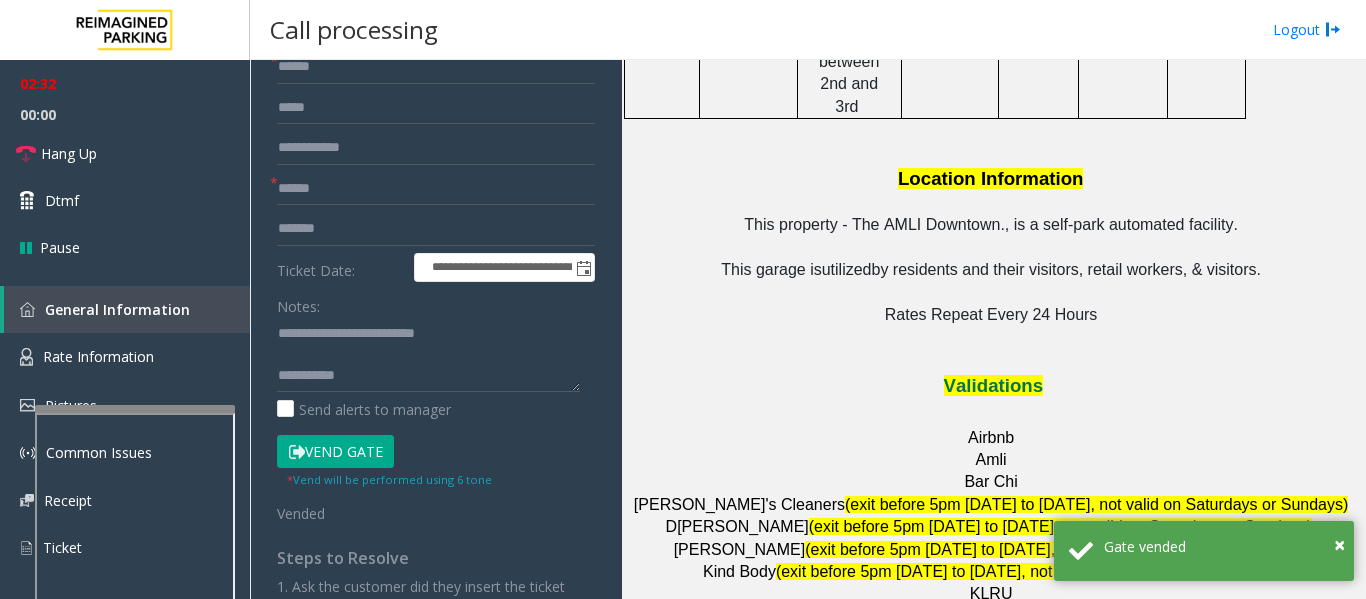 drag, startPoint x: 1029, startPoint y: 510, endPoint x: 913, endPoint y: 509, distance: 116.00431 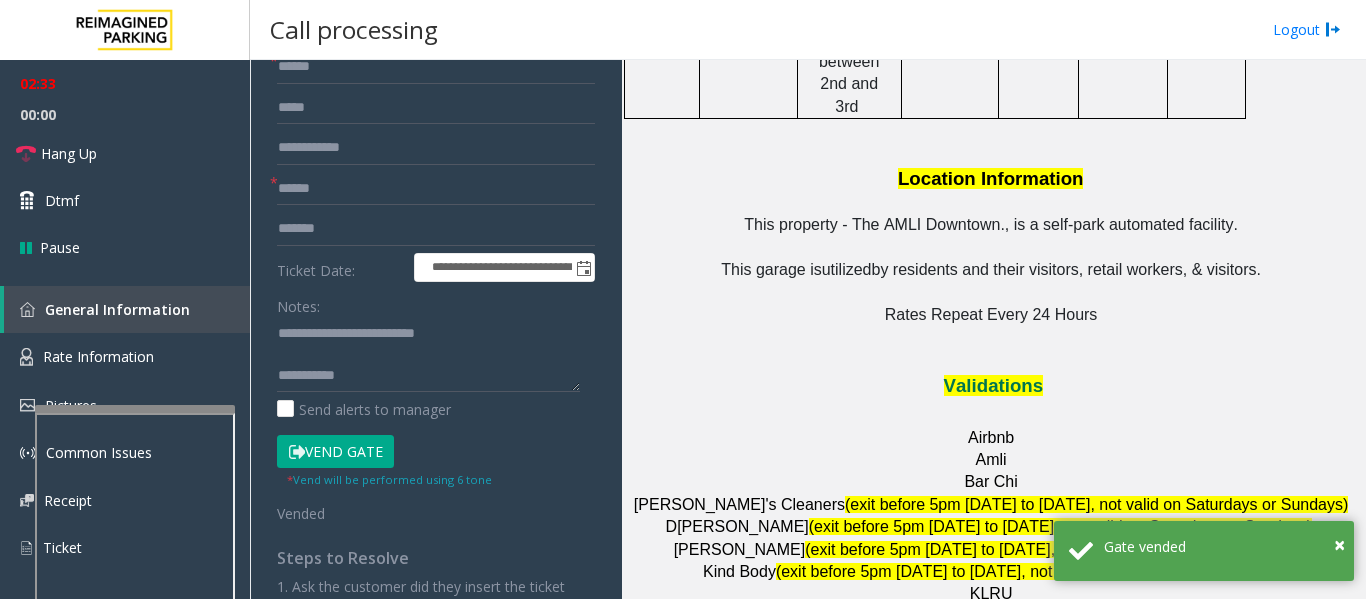 copy on "Solid core" 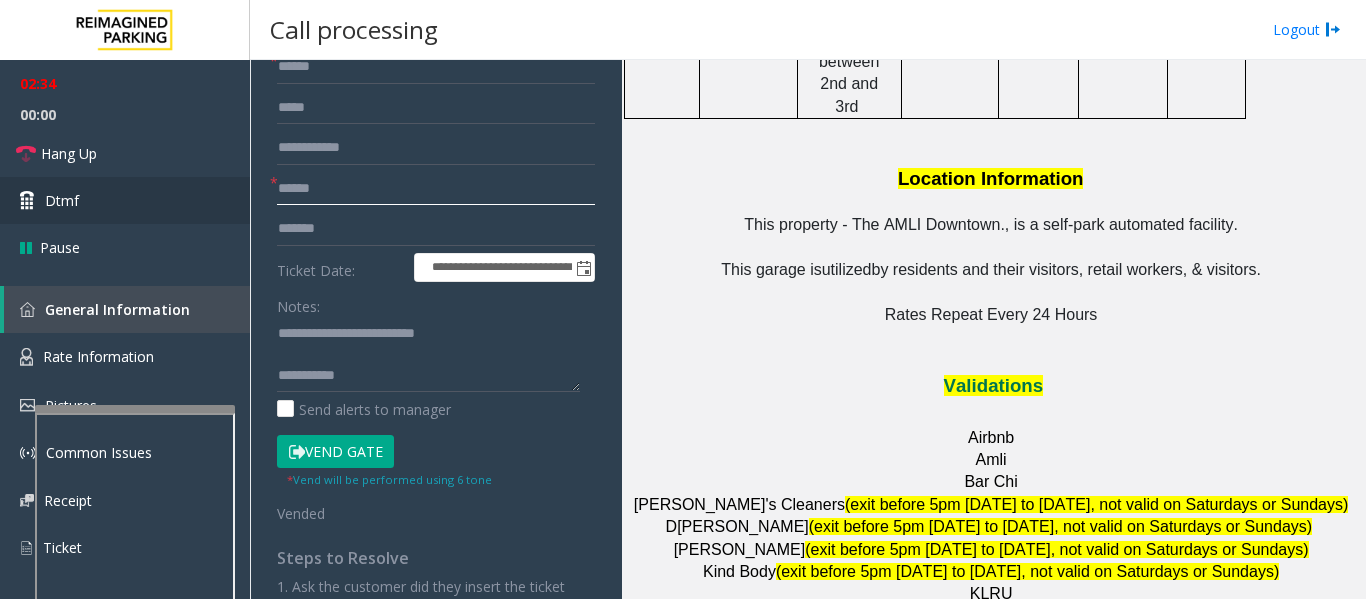 drag, startPoint x: 361, startPoint y: 197, endPoint x: 232, endPoint y: 188, distance: 129.31357 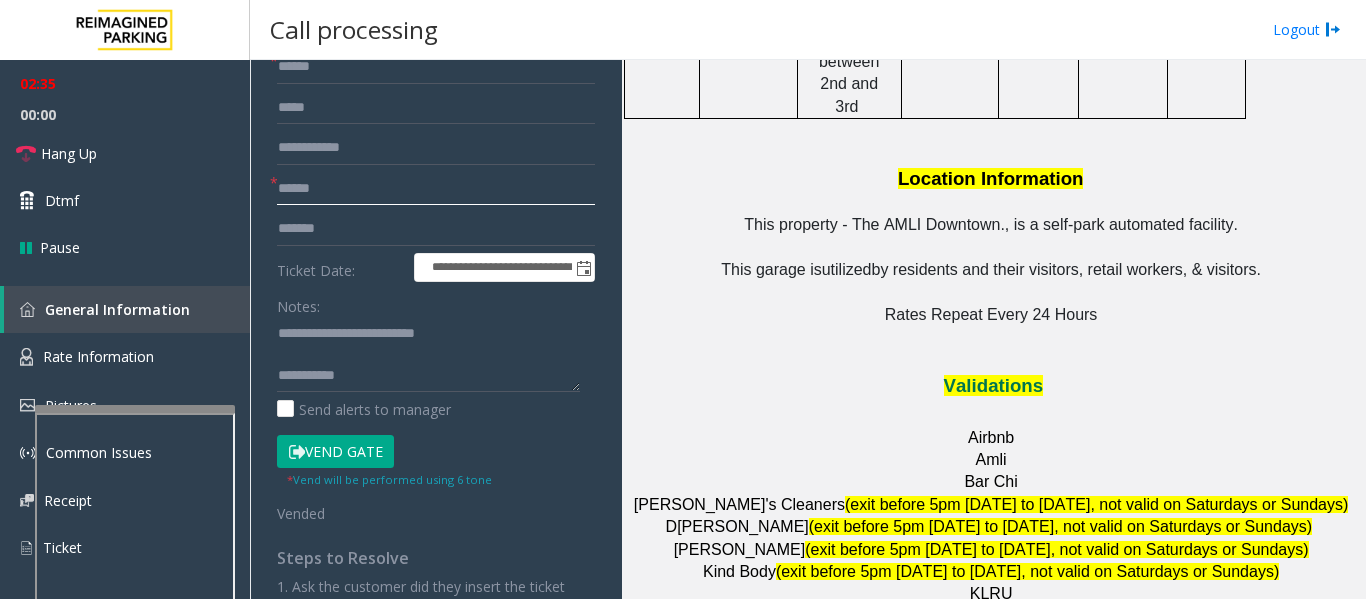 paste on "****" 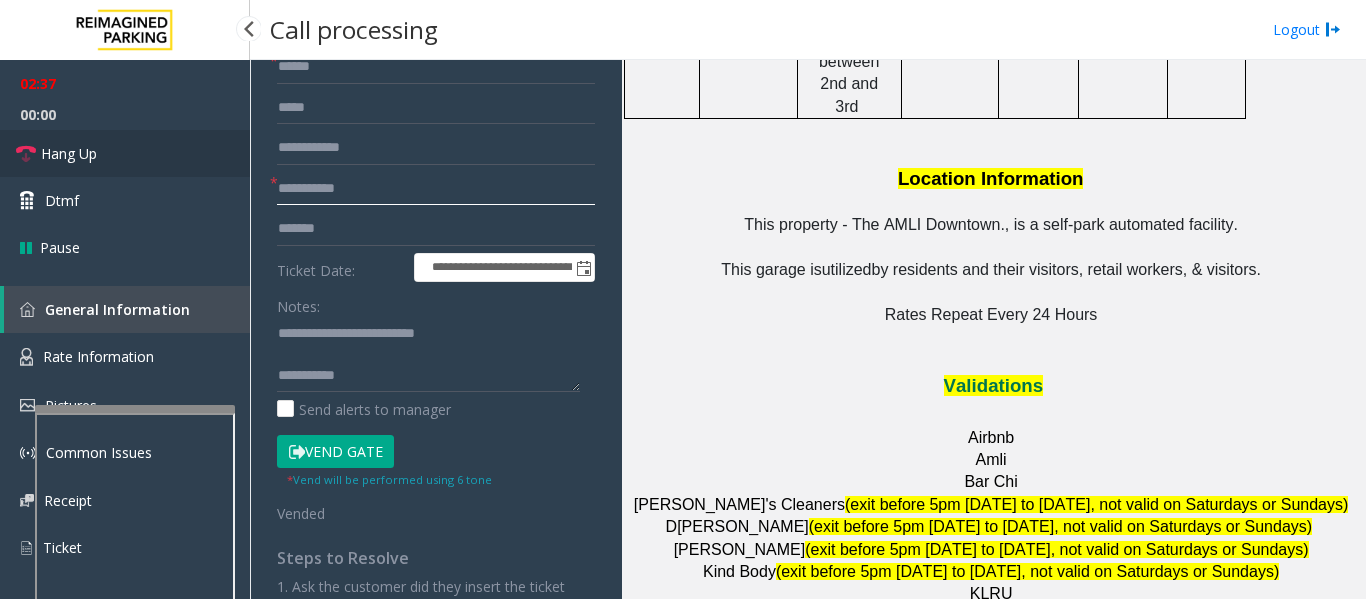 type on "**********" 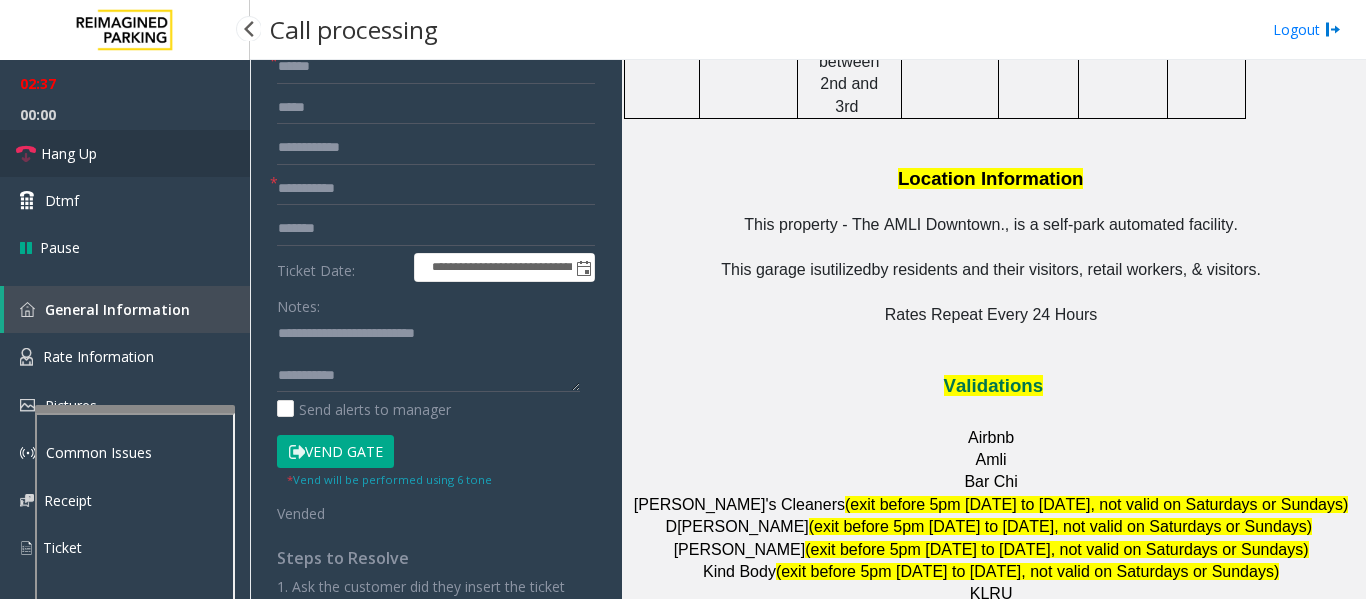 click on "Hang Up" at bounding box center [125, 153] 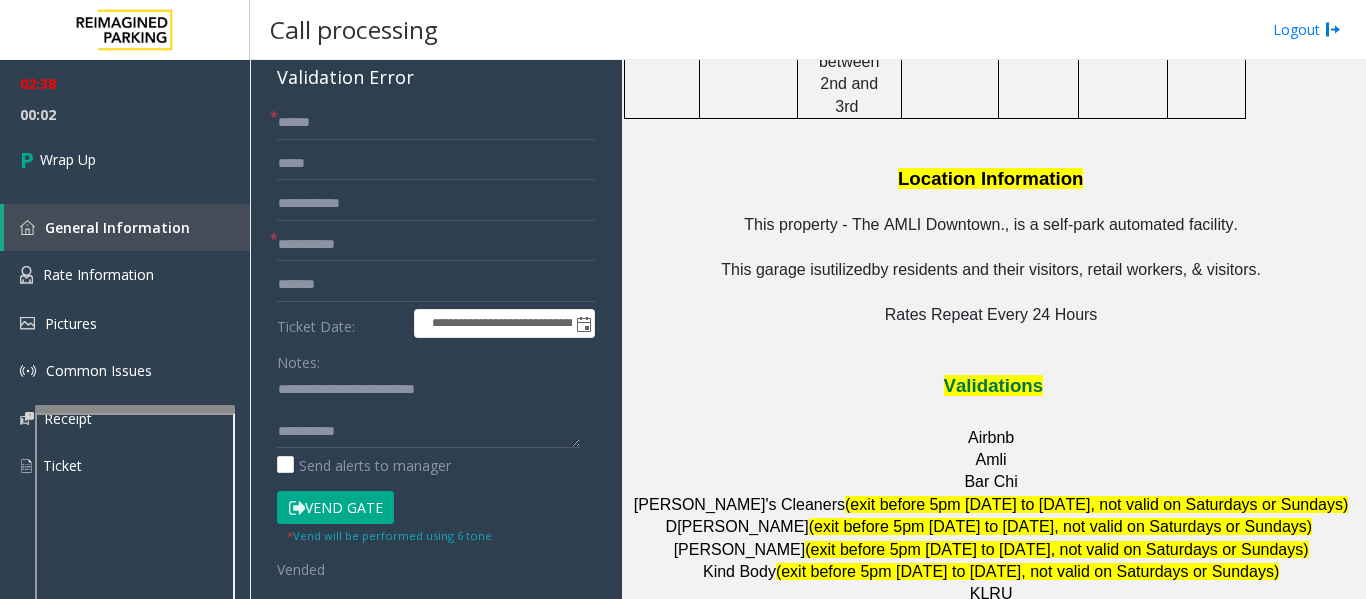 scroll, scrollTop: 144, scrollLeft: 0, axis: vertical 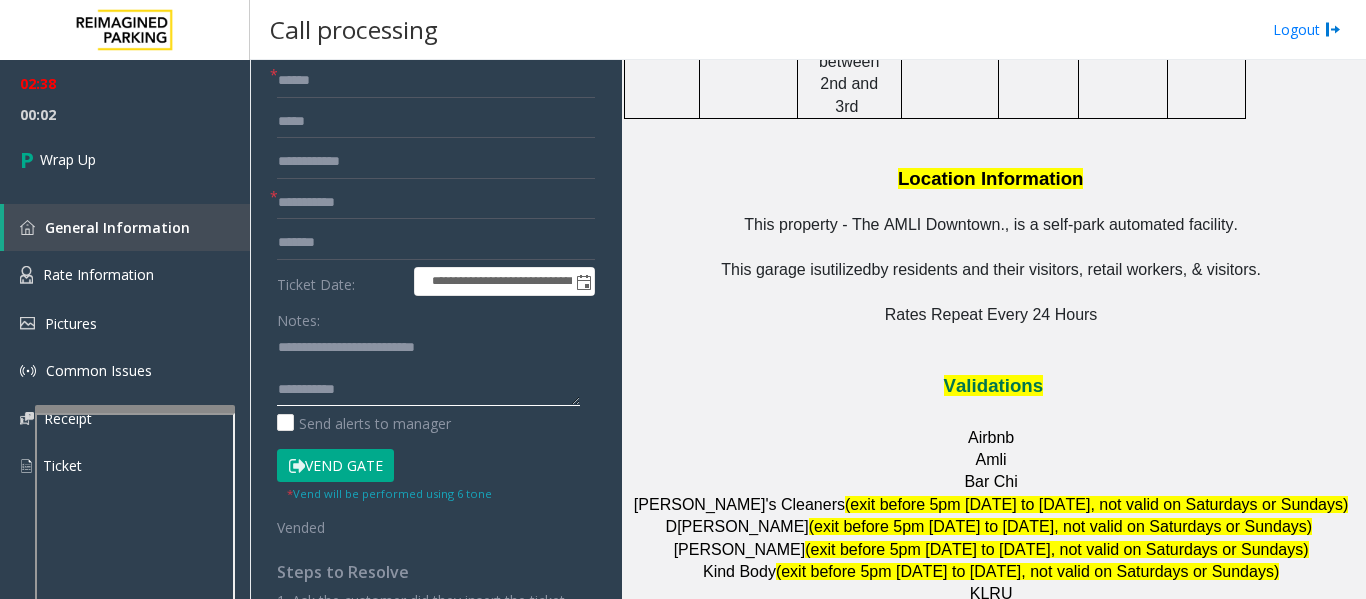 click 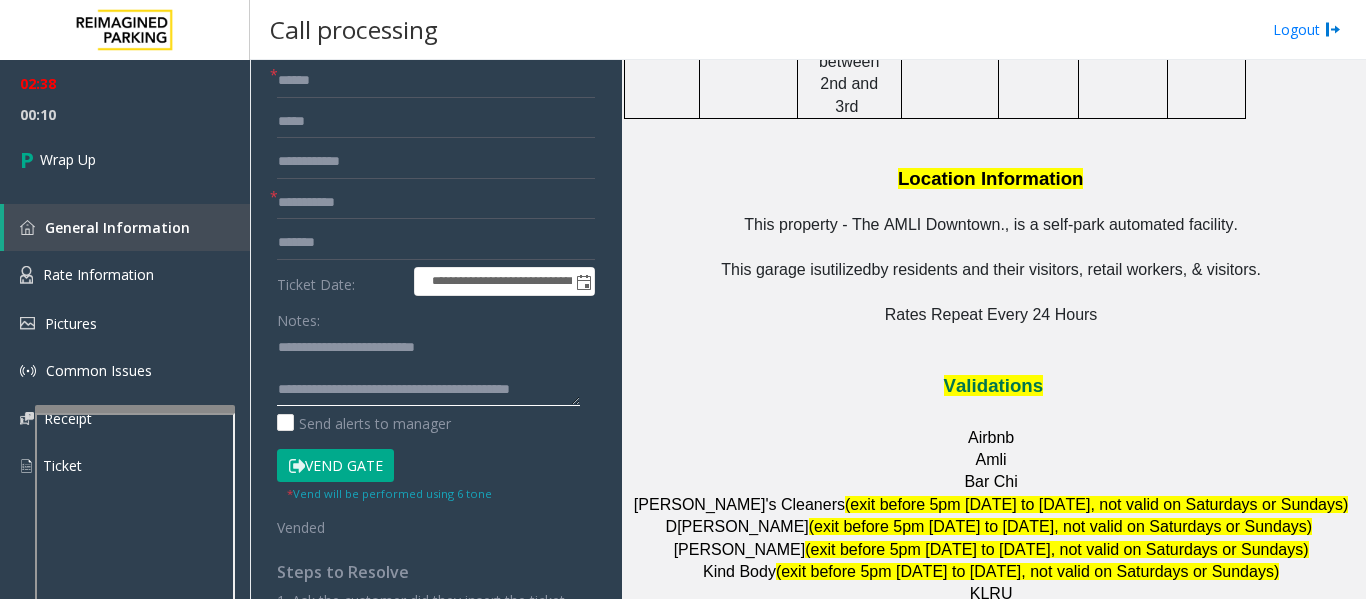 drag, startPoint x: 421, startPoint y: 347, endPoint x: 479, endPoint y: 346, distance: 58.00862 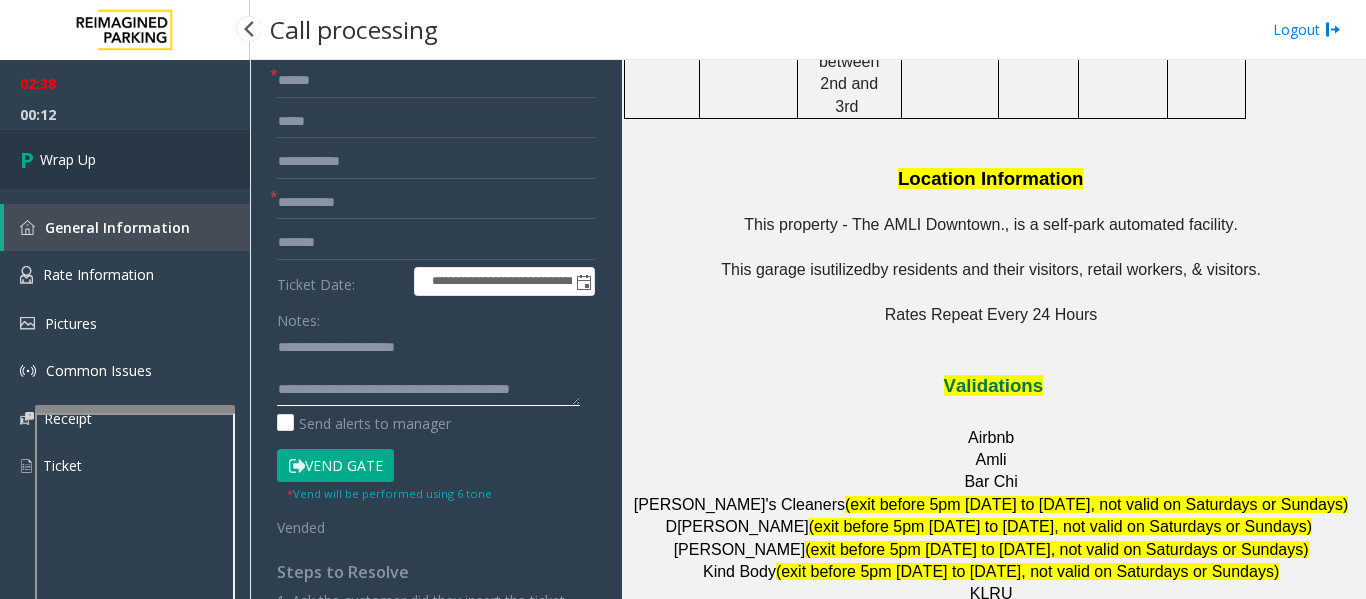 type on "**********" 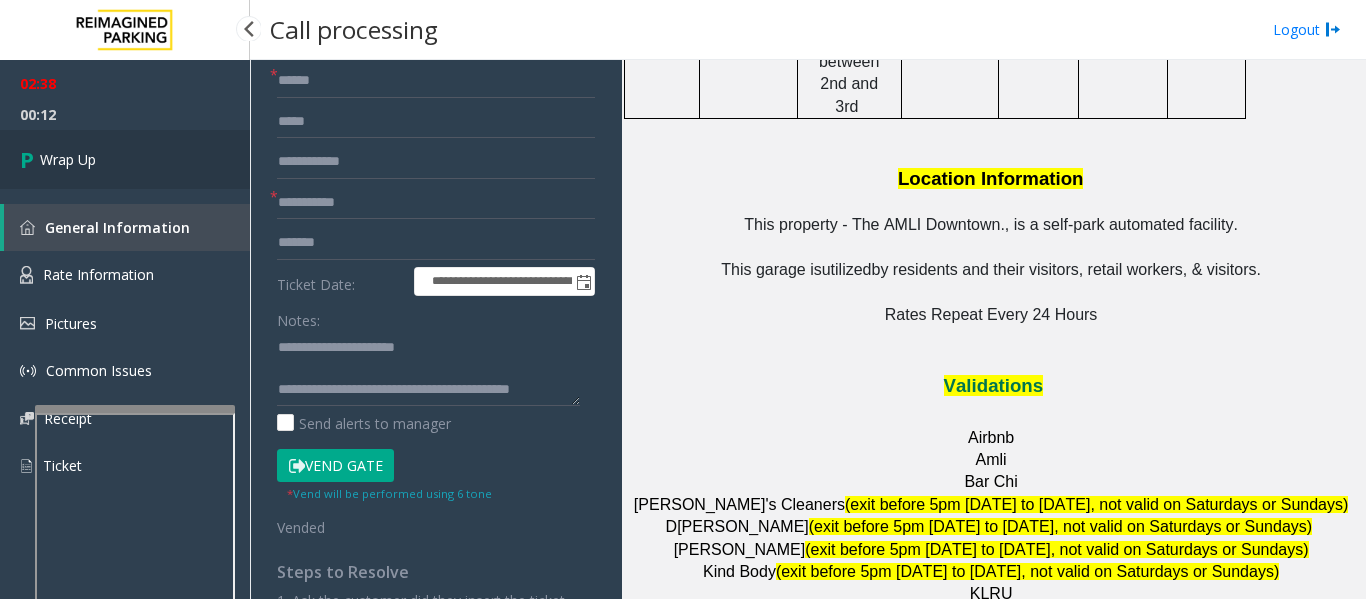 click at bounding box center (30, 159) 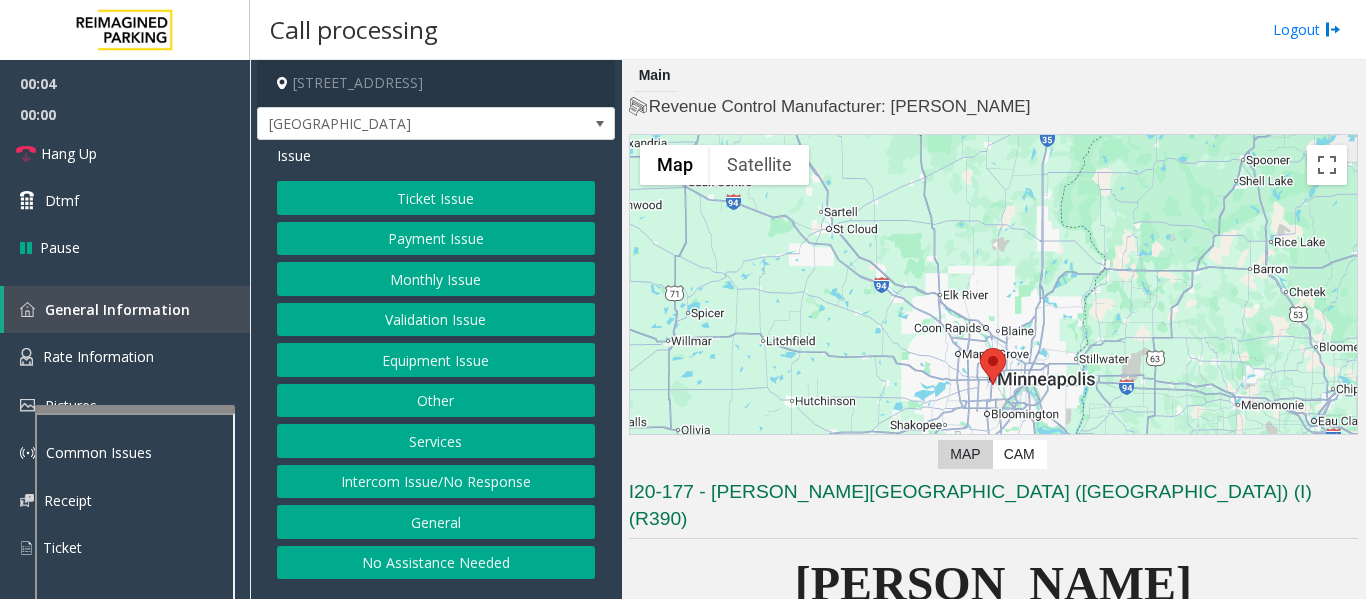 scroll, scrollTop: 314, scrollLeft: 0, axis: vertical 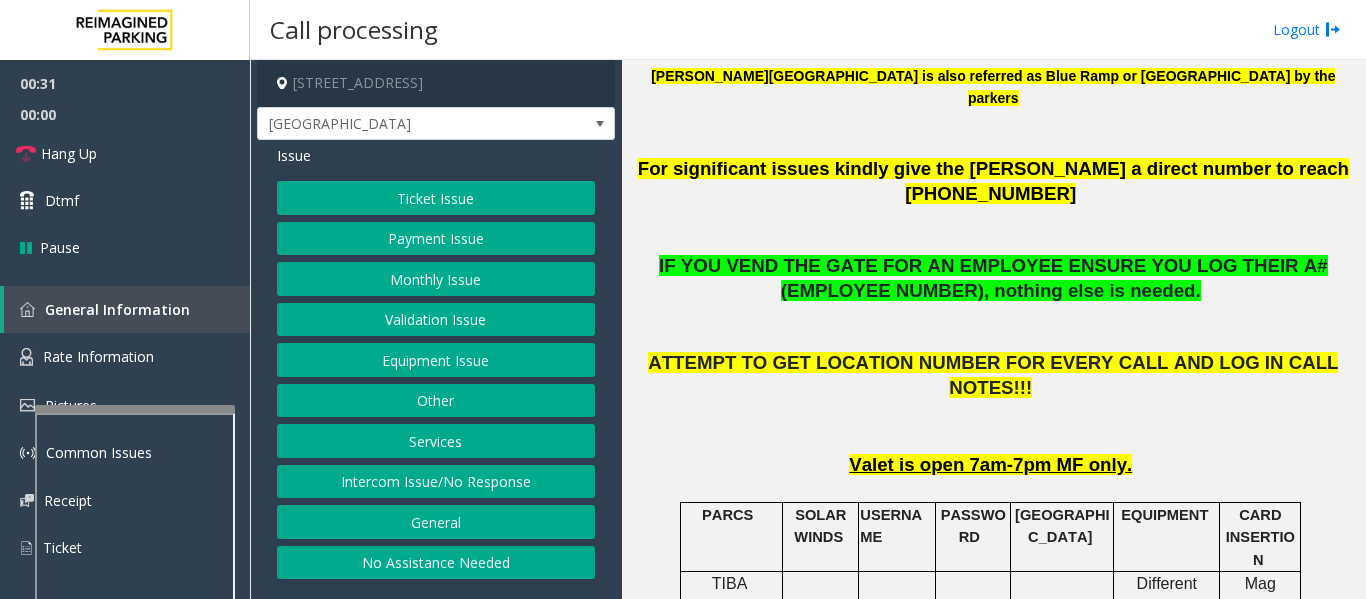 click on "Payment Issue" 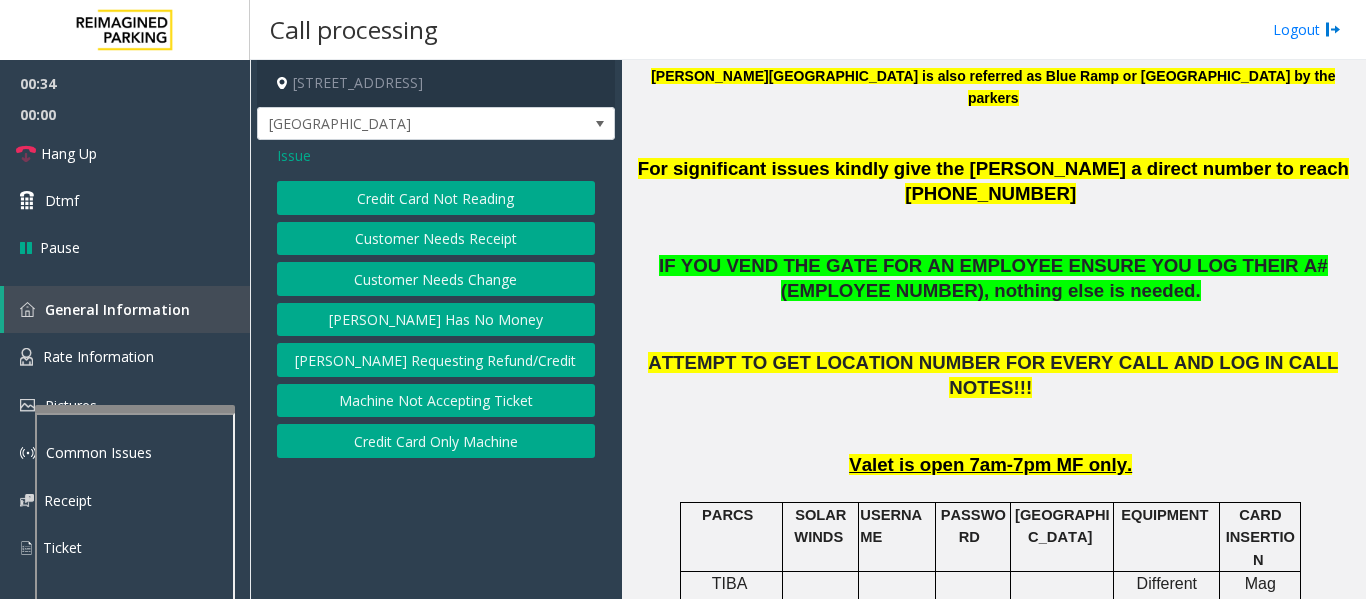click on "[PERSON_NAME] Has No Money" 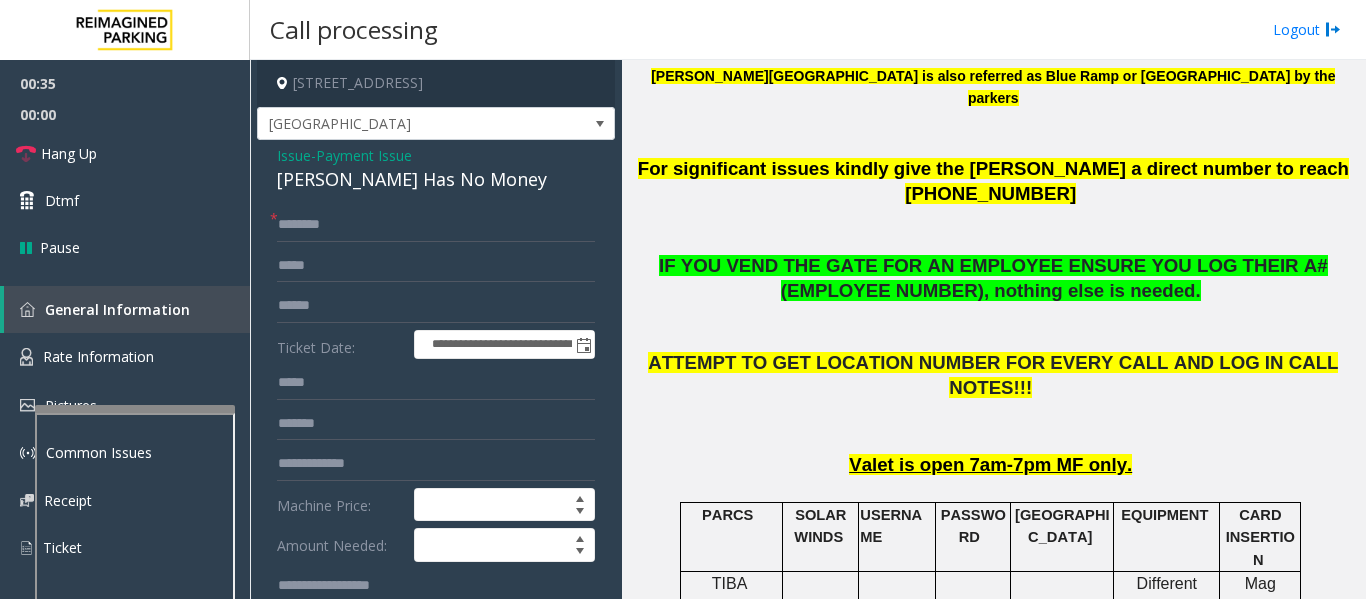 click on "[PERSON_NAME] Has No Money" 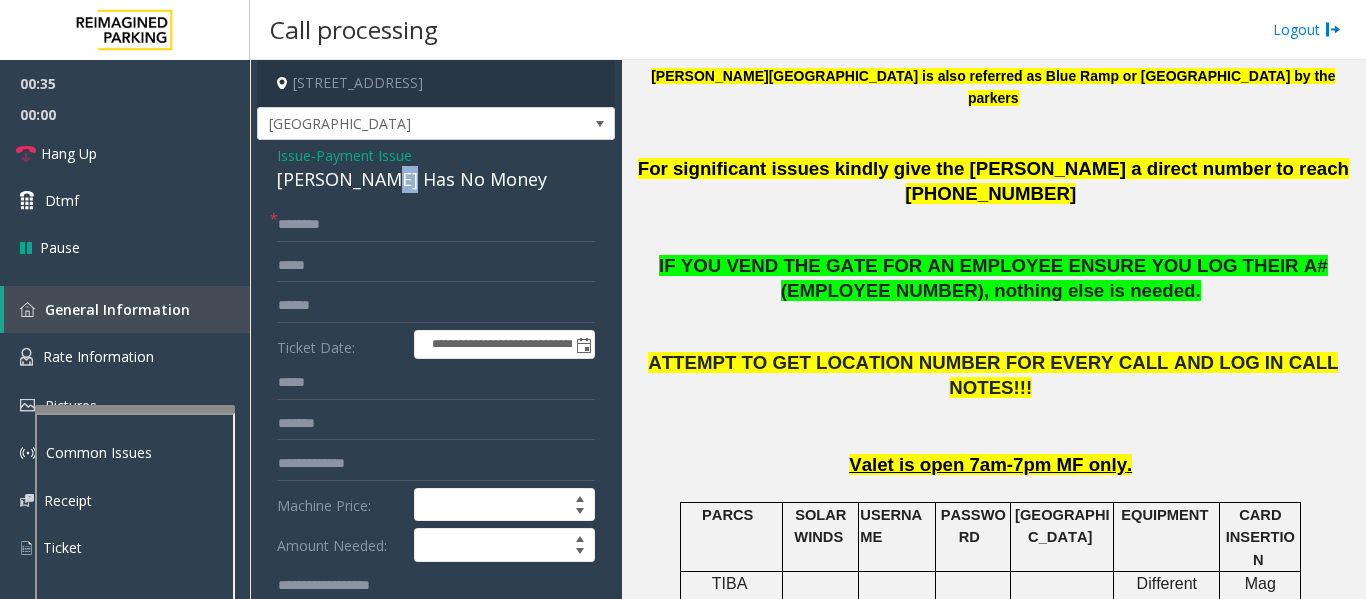 click on "[PERSON_NAME] Has No Money" 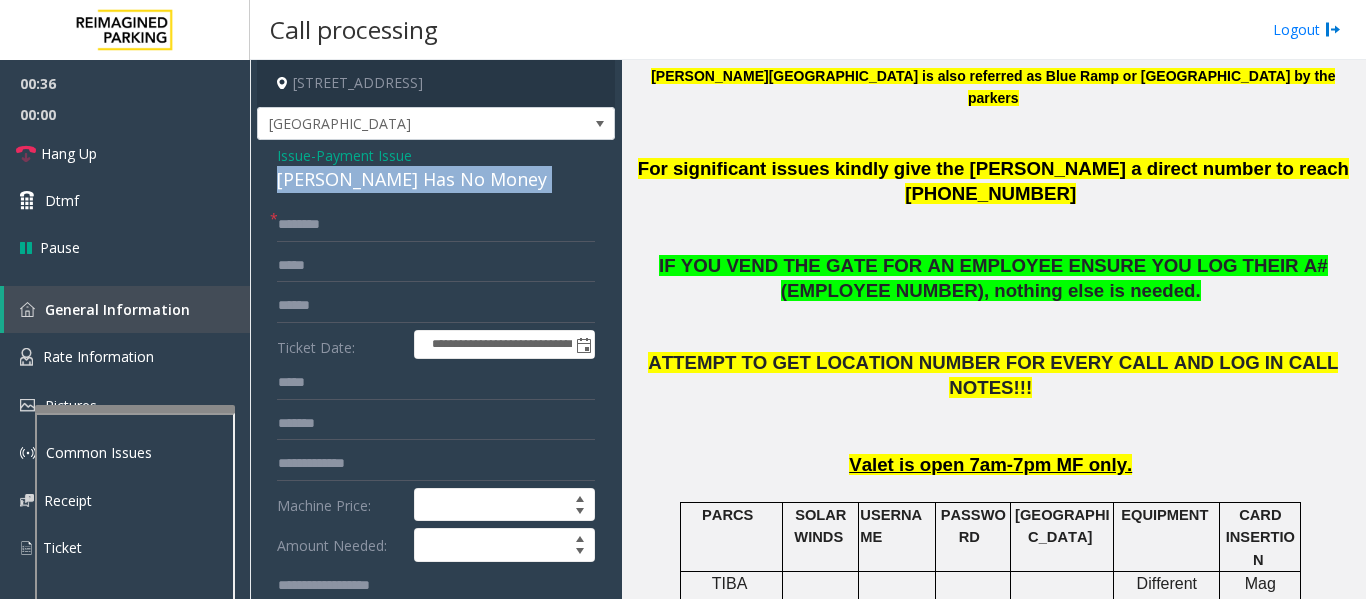 click on "[PERSON_NAME] Has No Money" 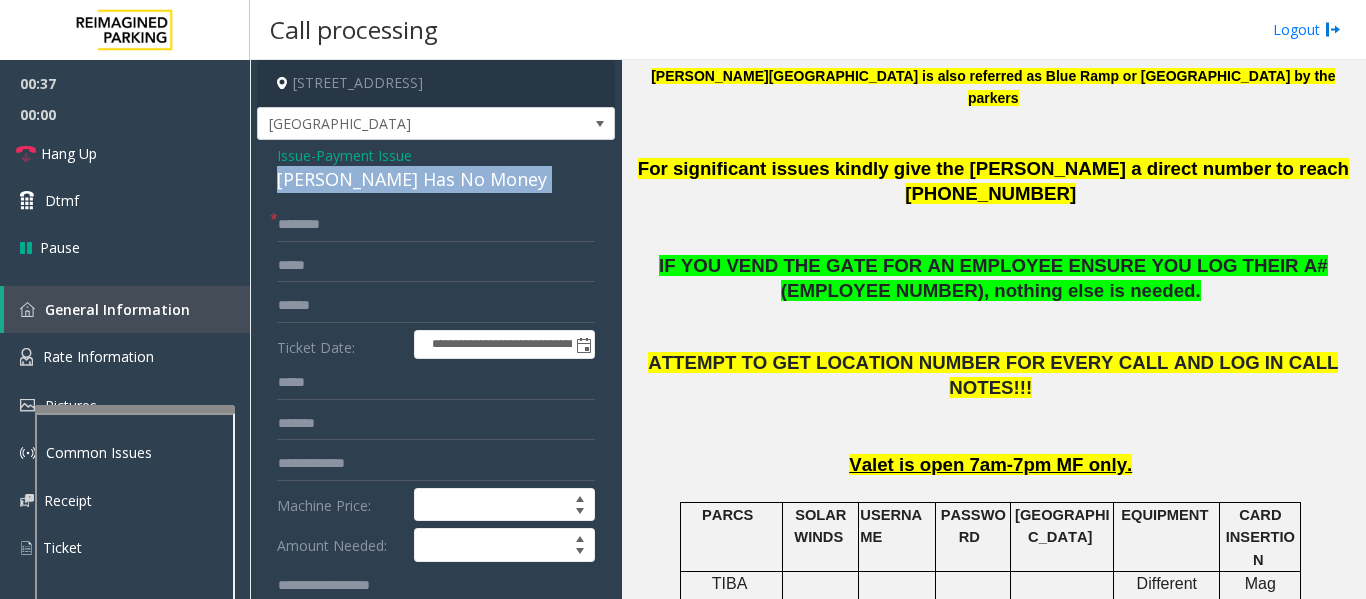 copy on "[PERSON_NAME] Has No Money" 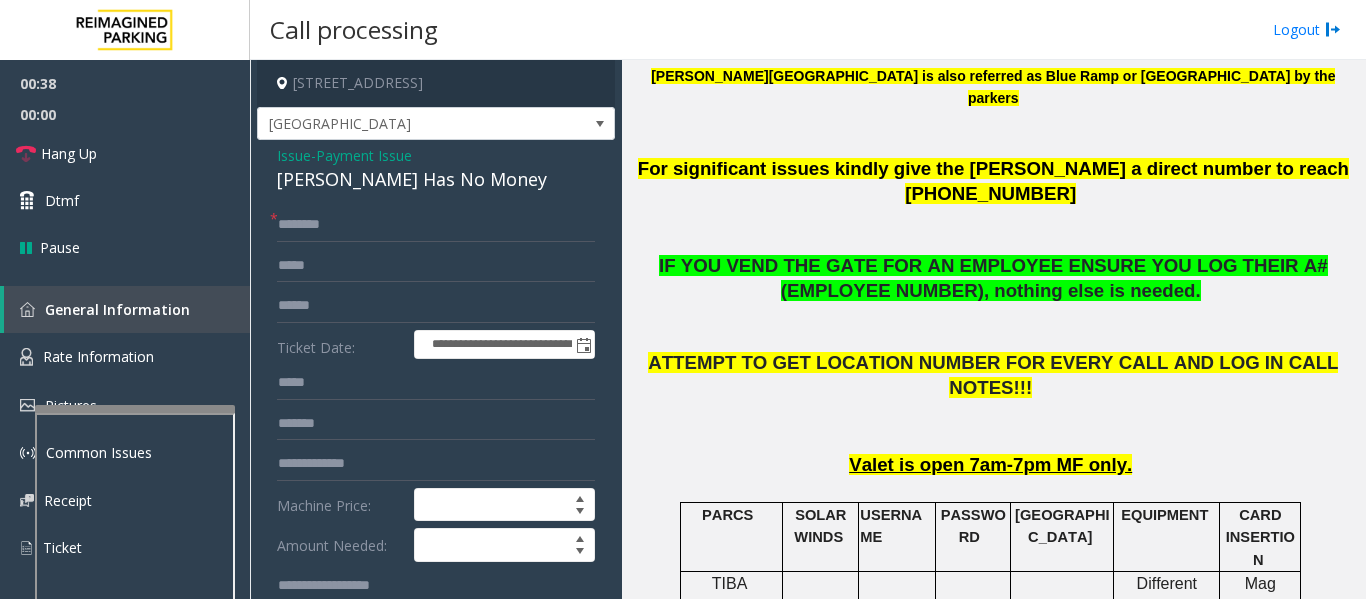click on "Issue" 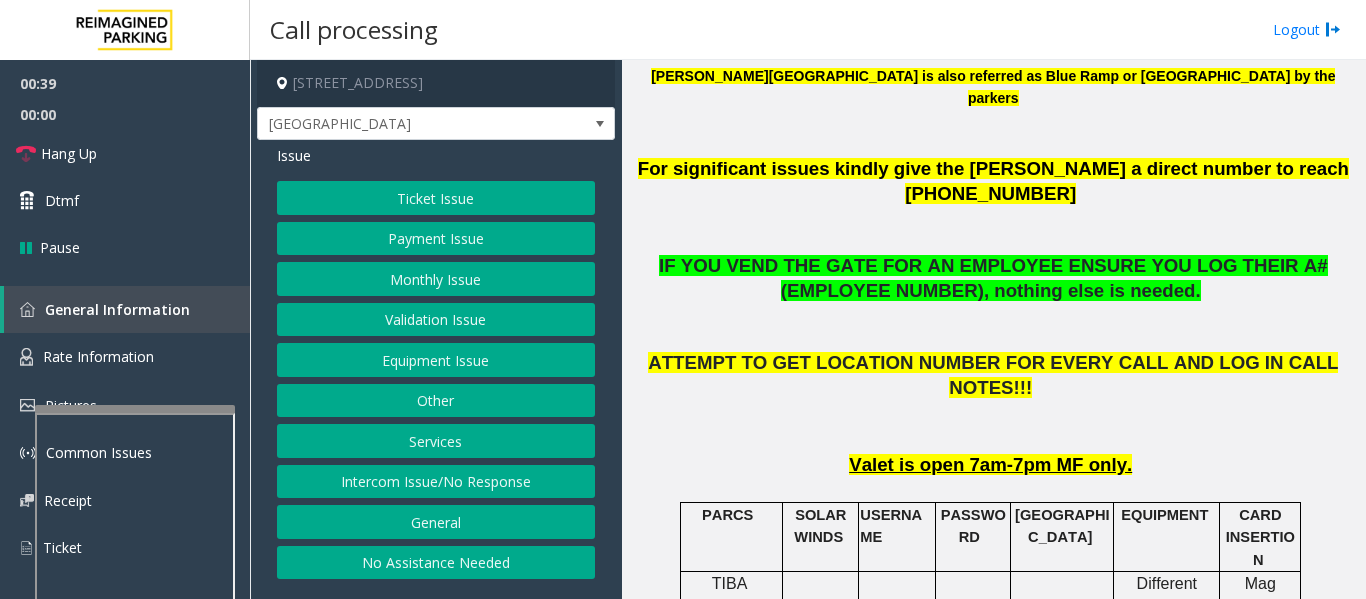 click on "Payment Issue" 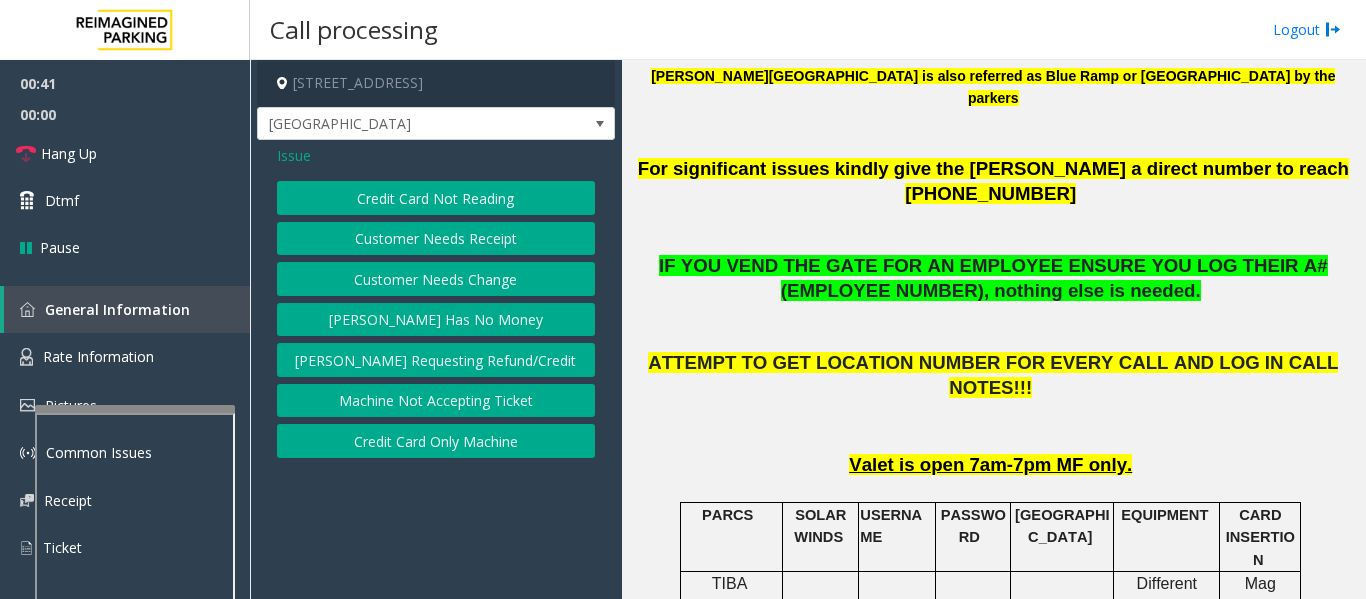 click on "Credit Card Only Machine" 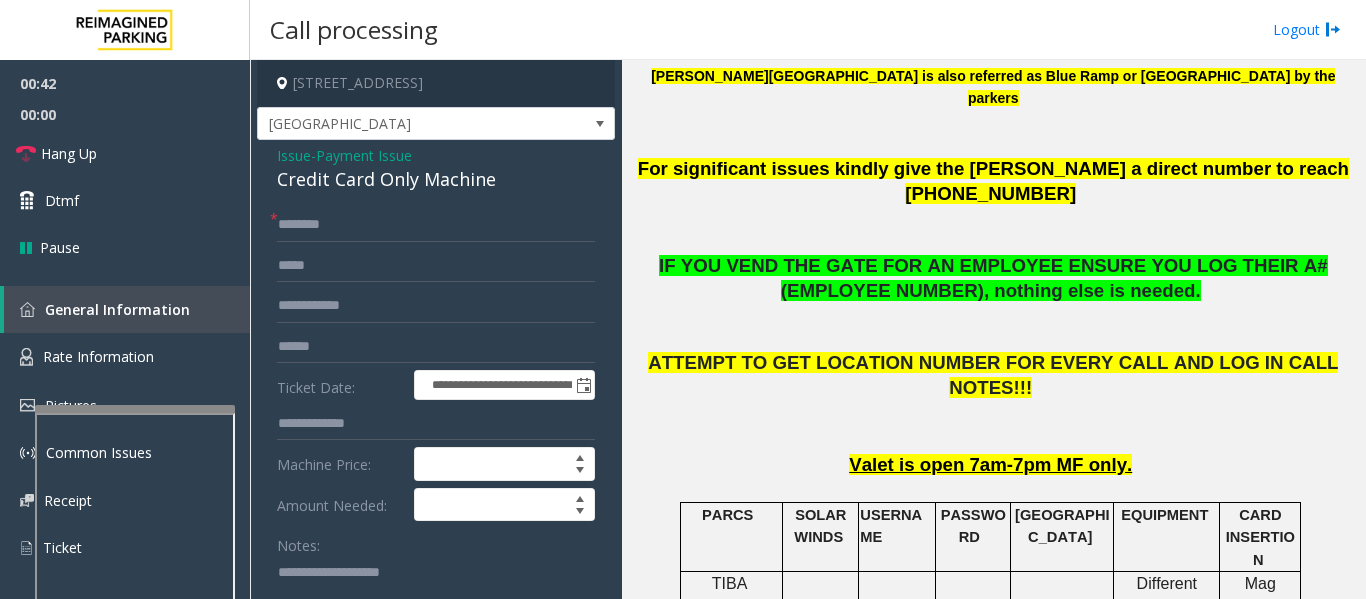 click on "Credit Card Only Machine" 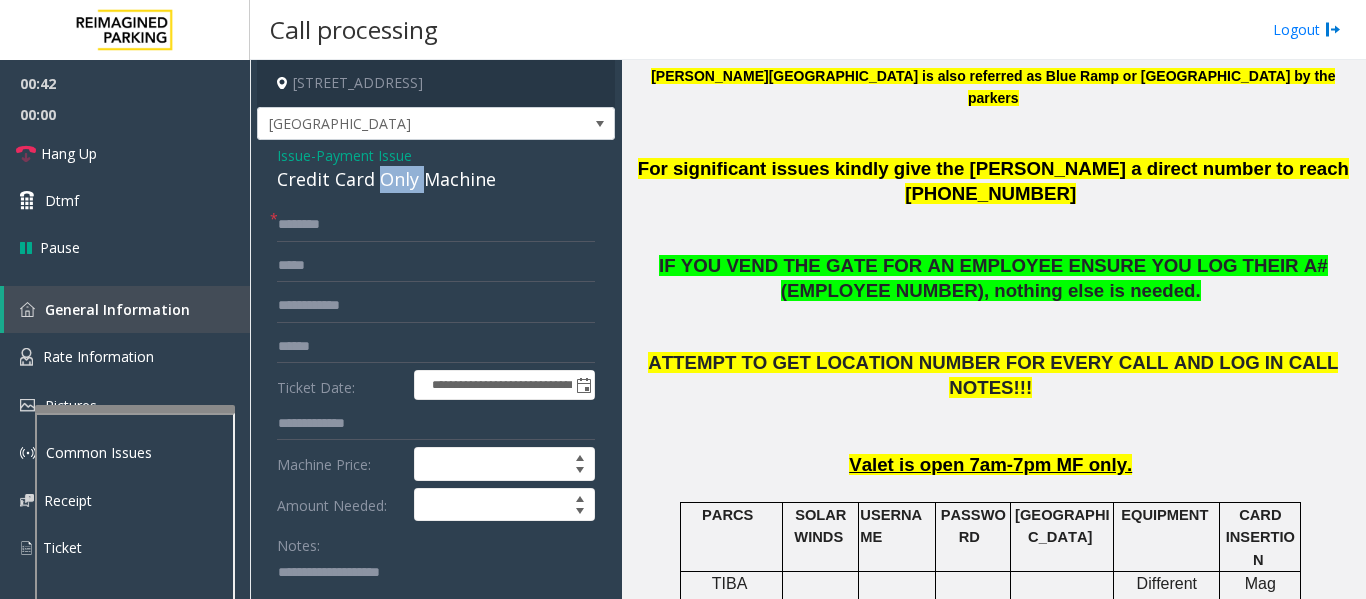 click on "Credit Card Only Machine" 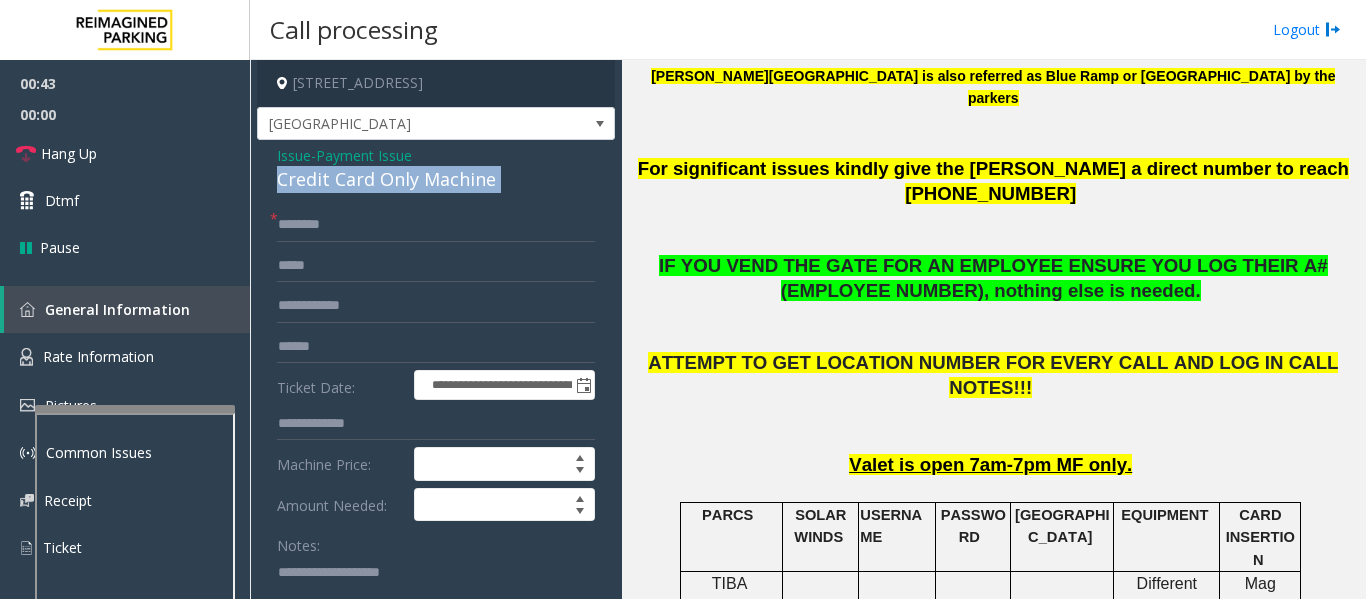click on "Credit Card Only Machine" 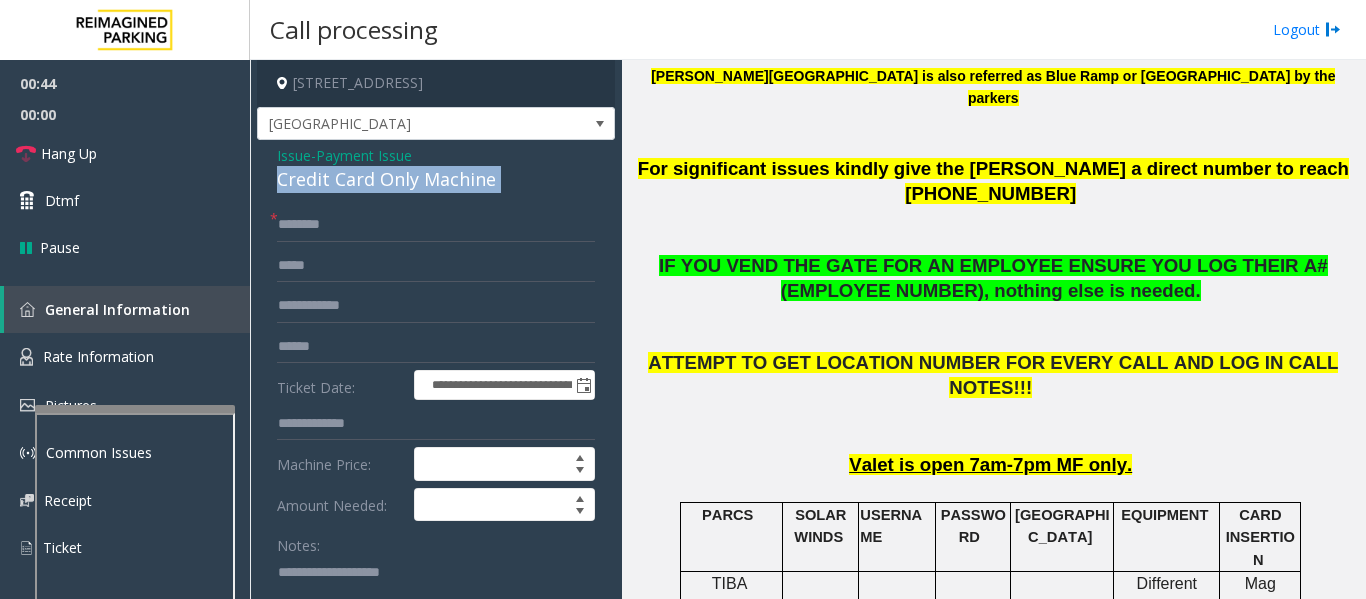copy on "Credit Card Only Machine" 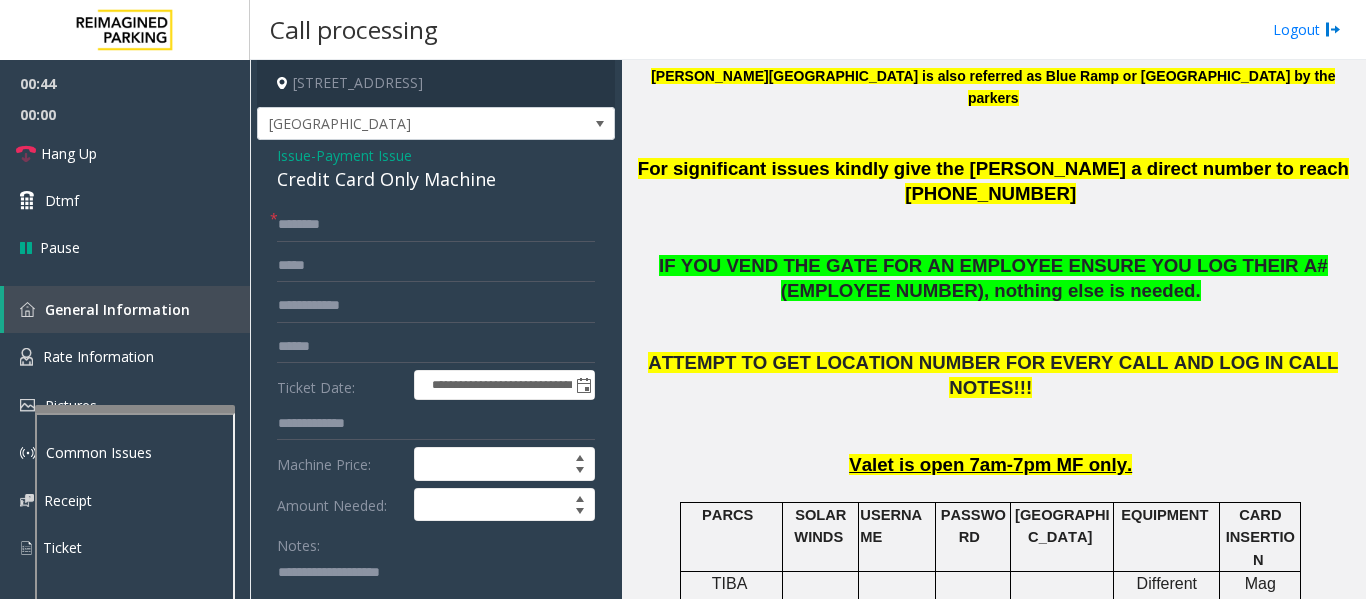 click 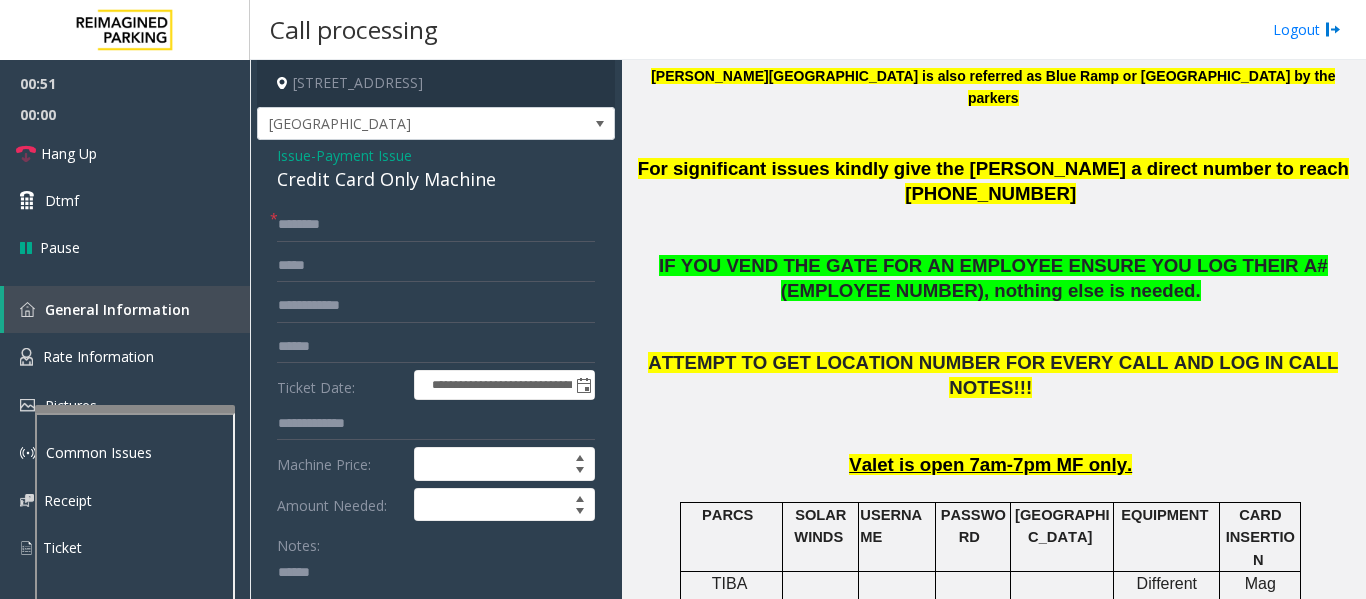 paste on "**********" 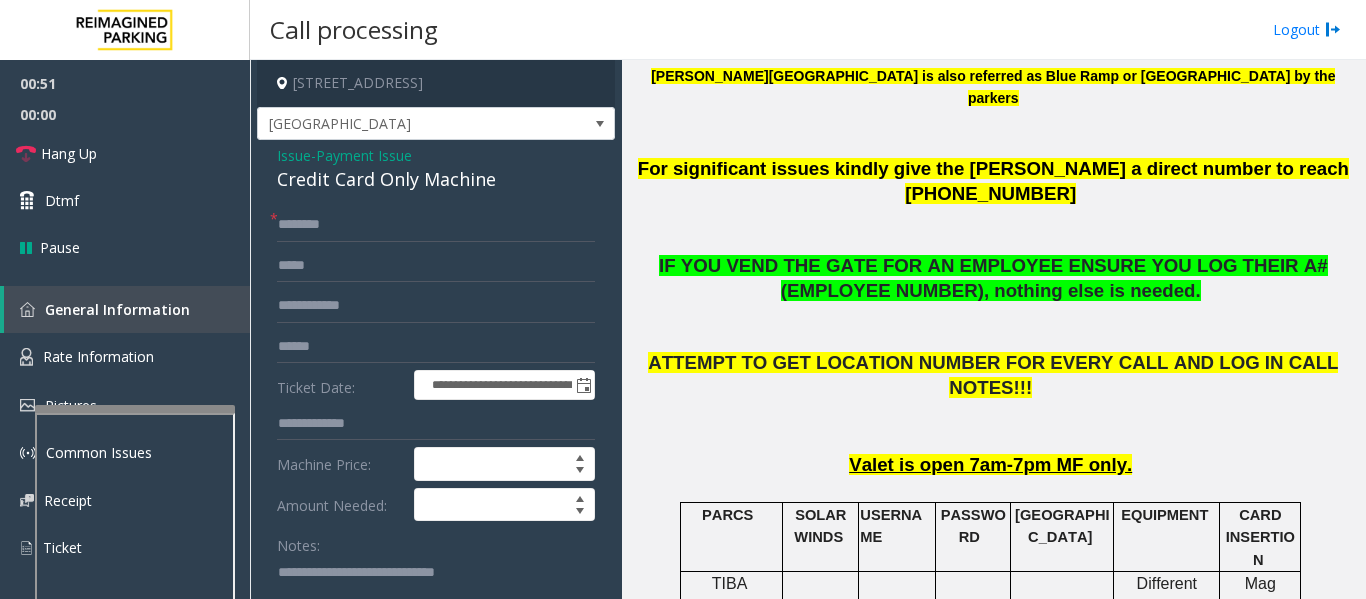 scroll, scrollTop: 4, scrollLeft: 0, axis: vertical 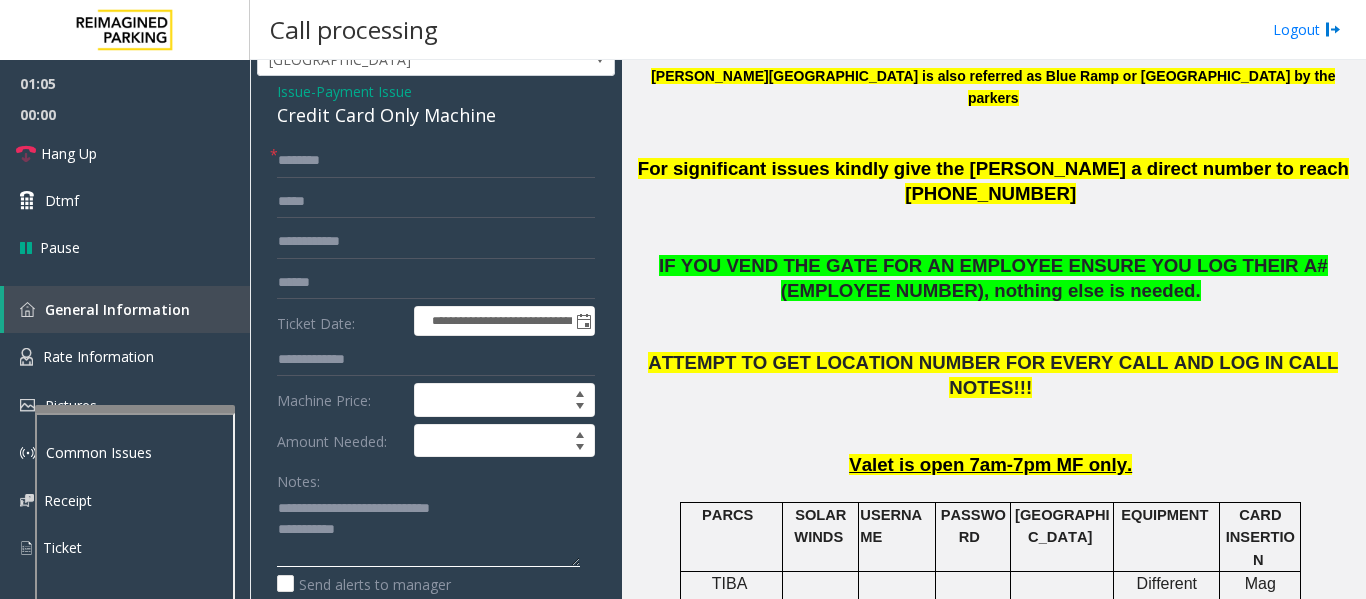 type on "**********" 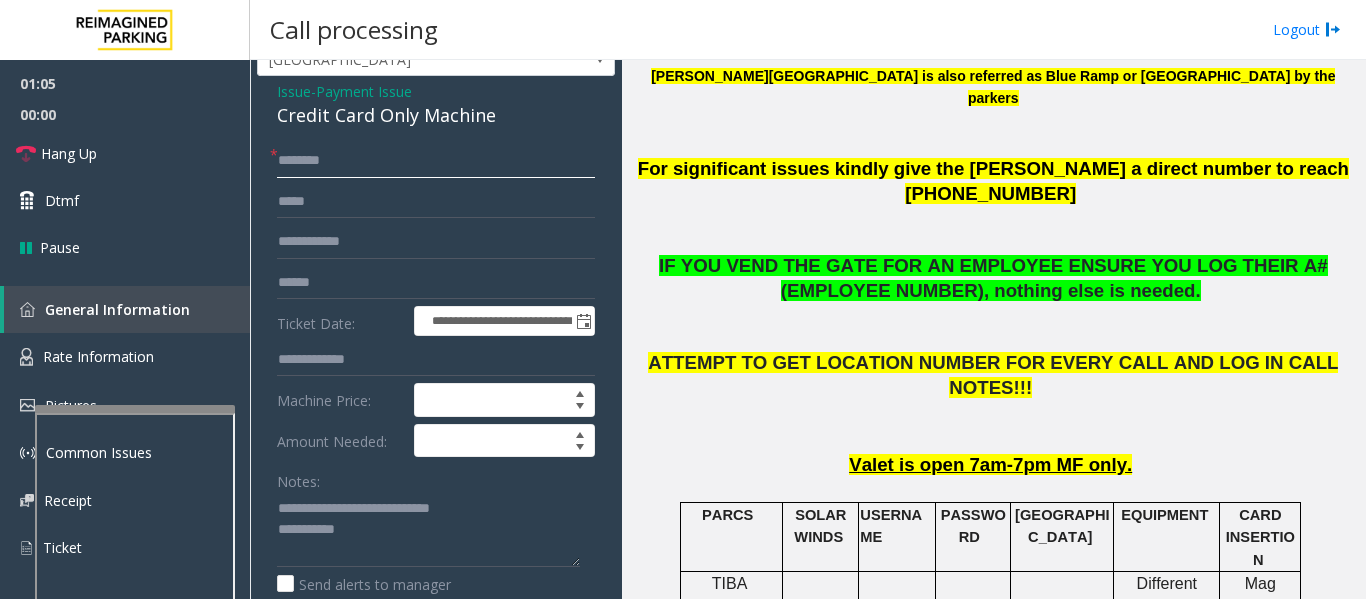 click 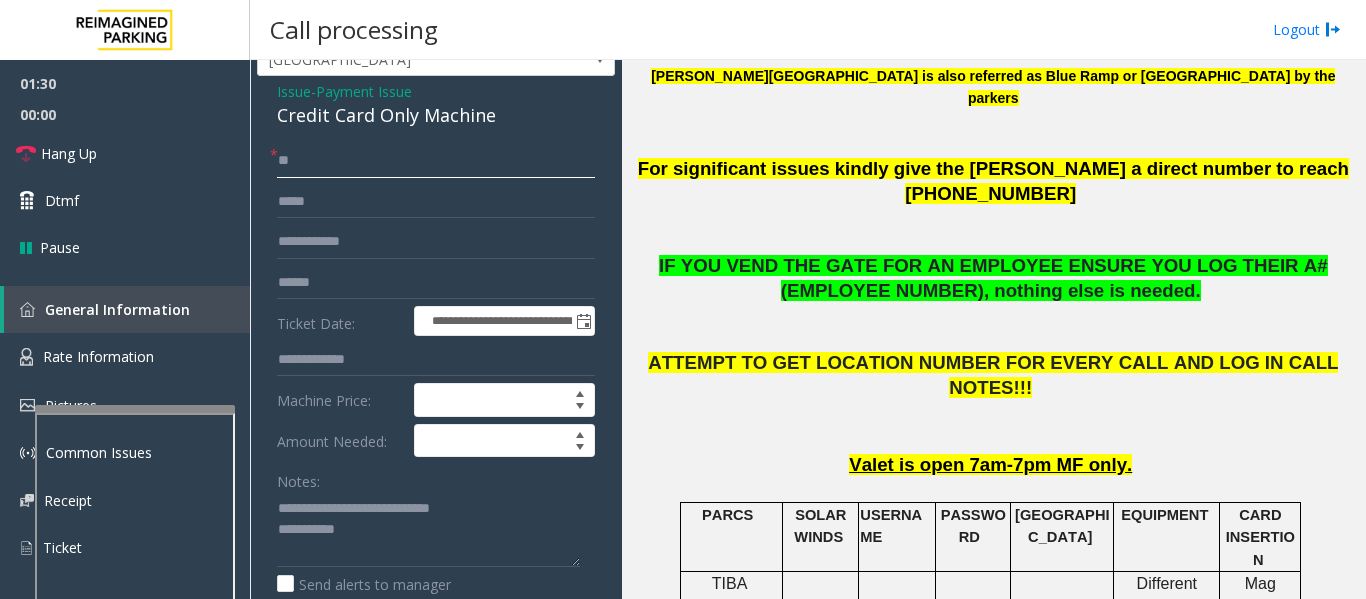 type on "*" 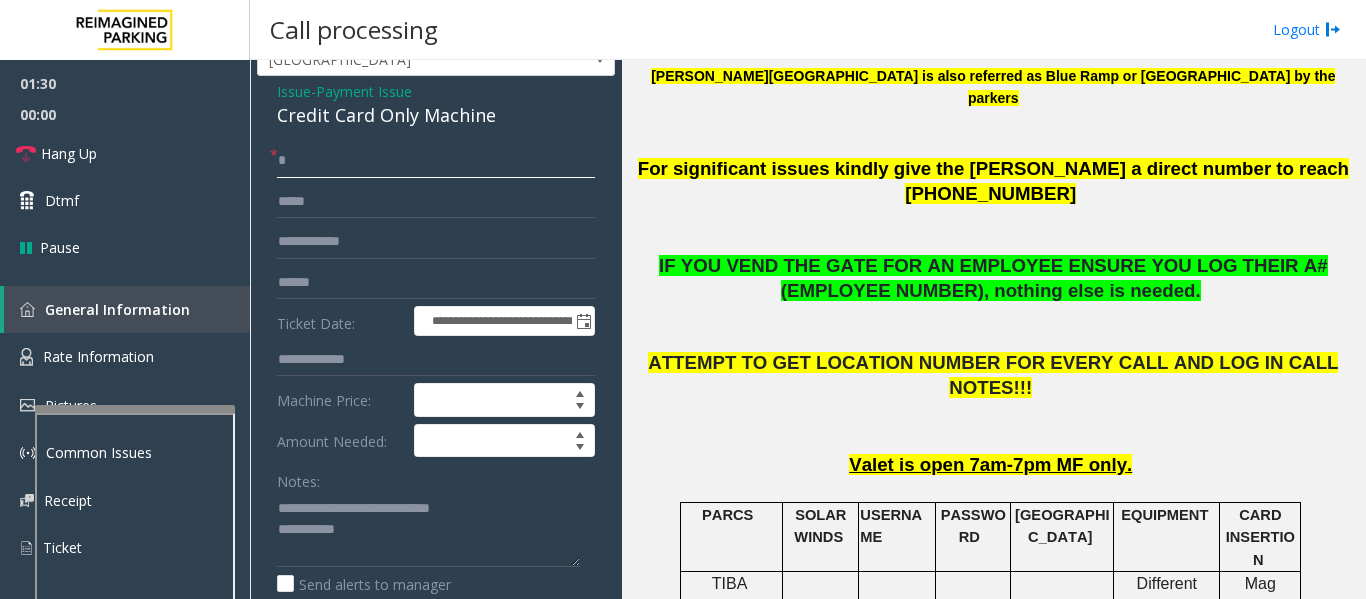 type 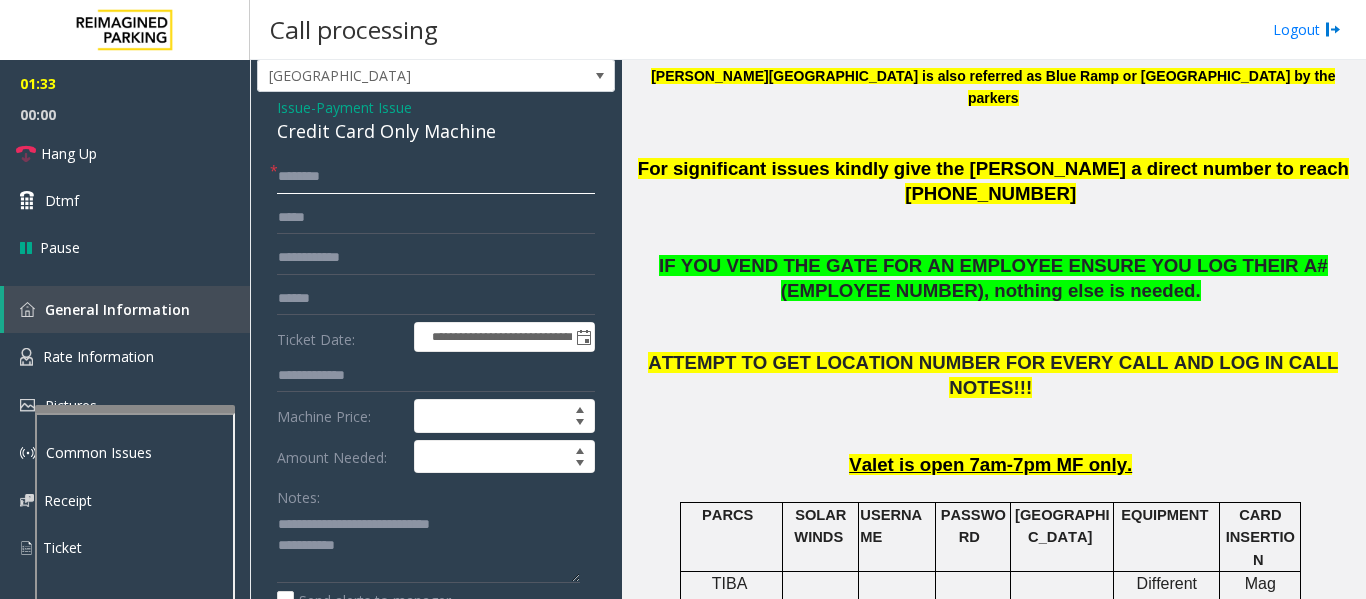 scroll, scrollTop: 0, scrollLeft: 0, axis: both 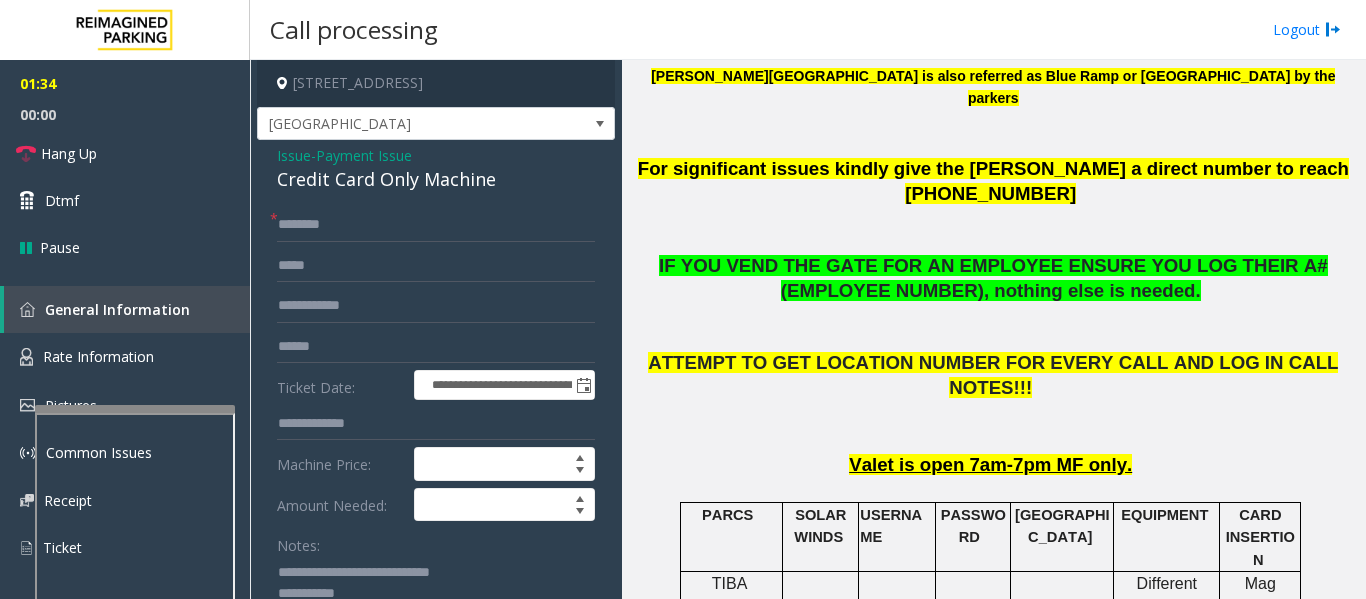 click on "Issue" 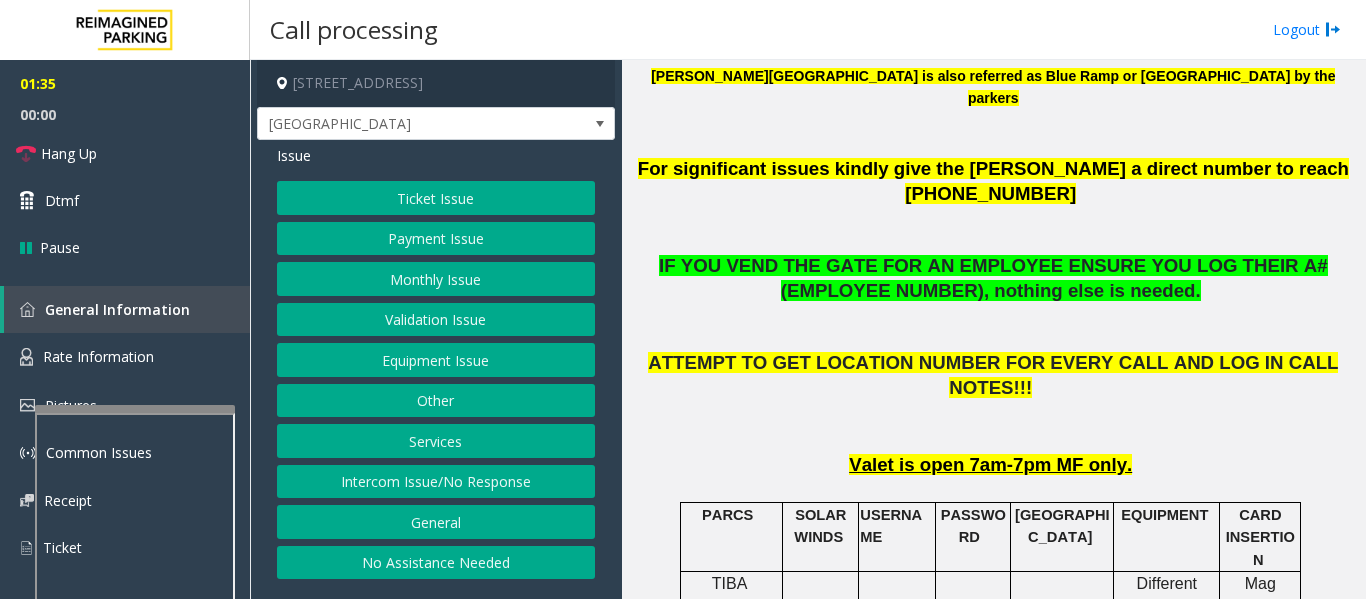 click on "Ticket Issue" 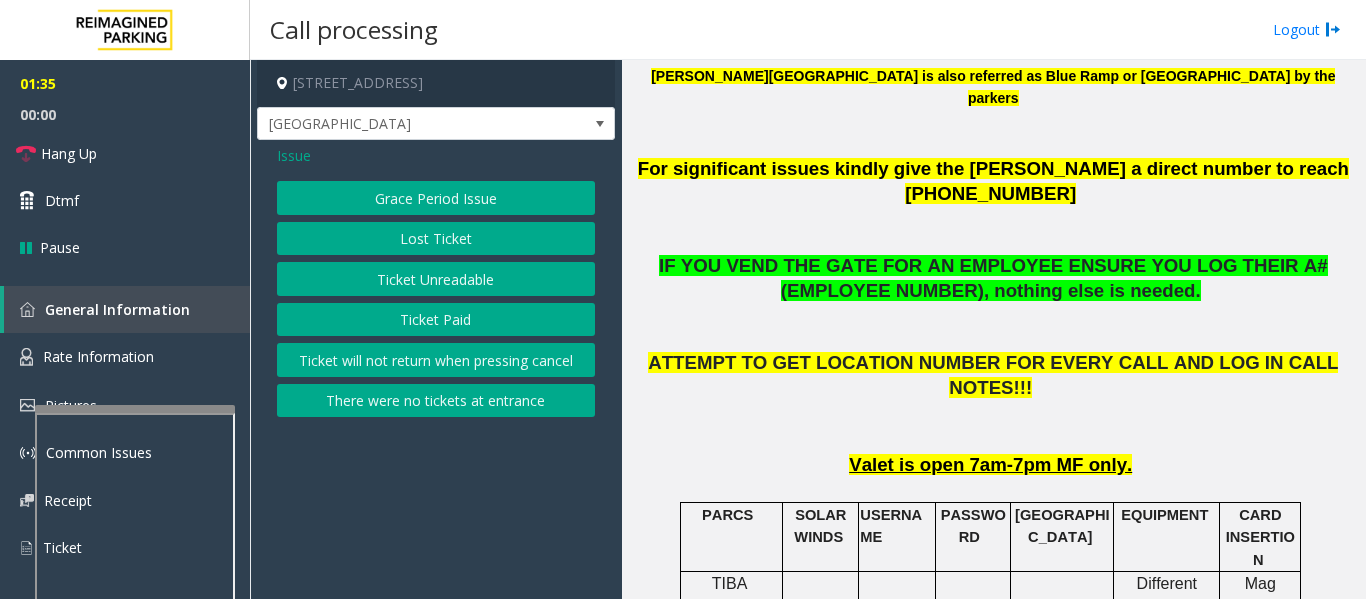 click on "Lost Ticket" 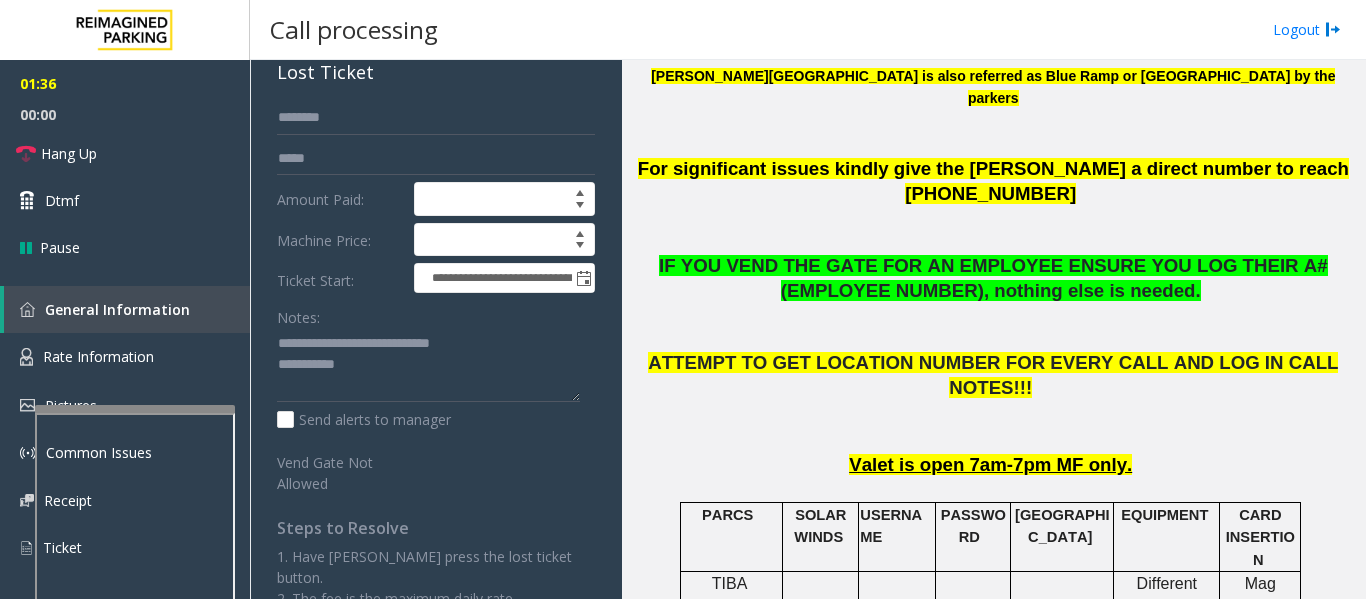 scroll, scrollTop: 58, scrollLeft: 0, axis: vertical 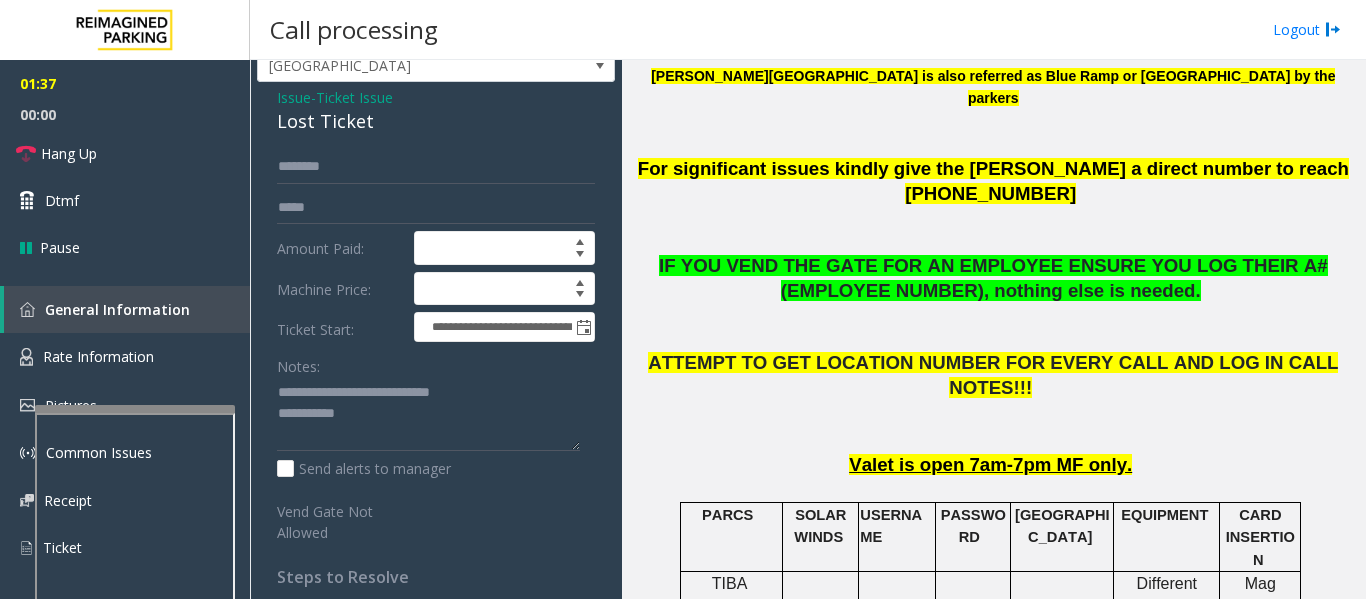 click on "Lost Ticket" 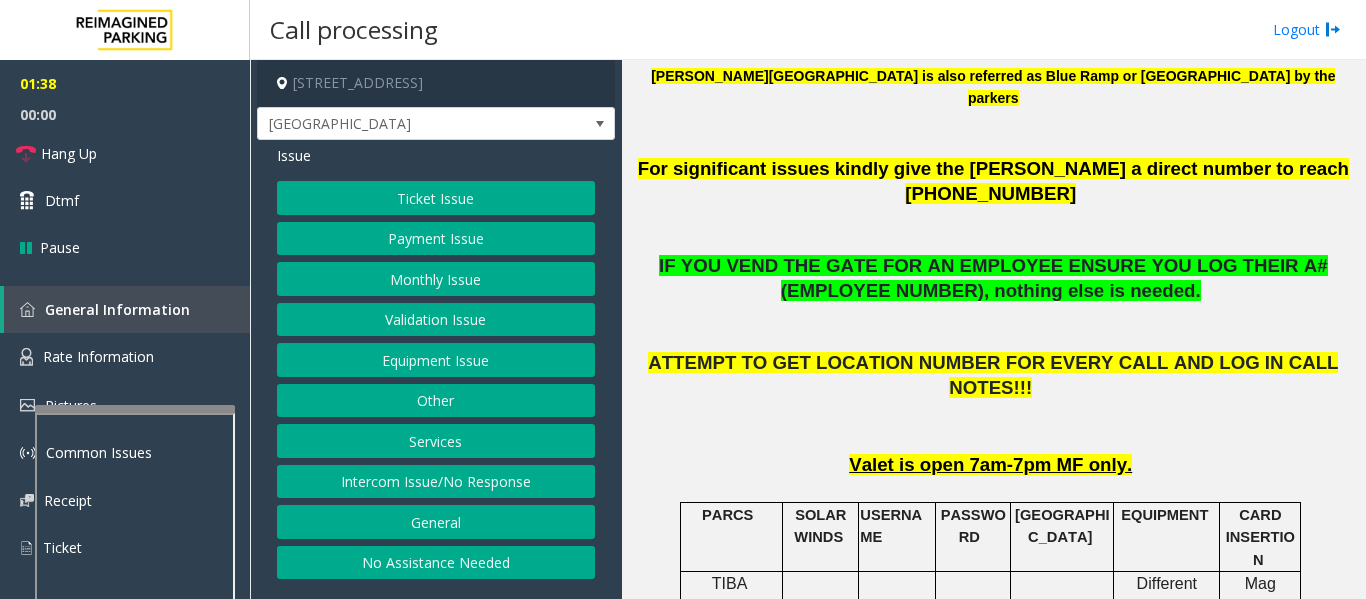 click on "Ticket Issue" 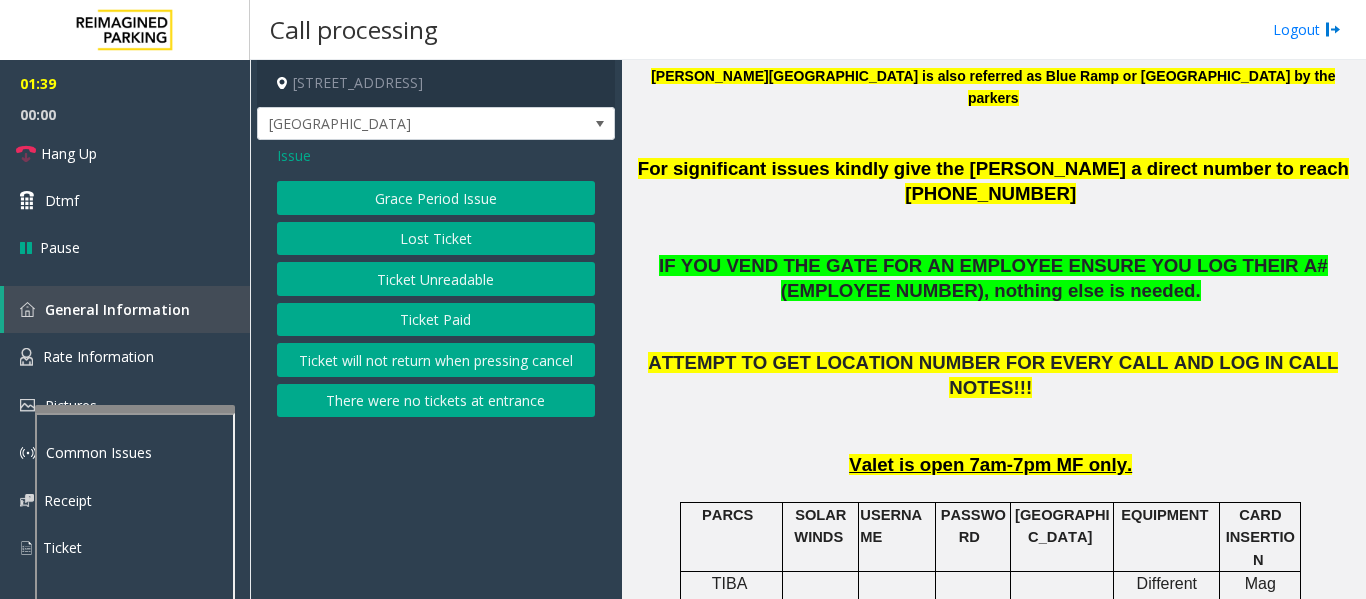click on "Ticket Unreadable" 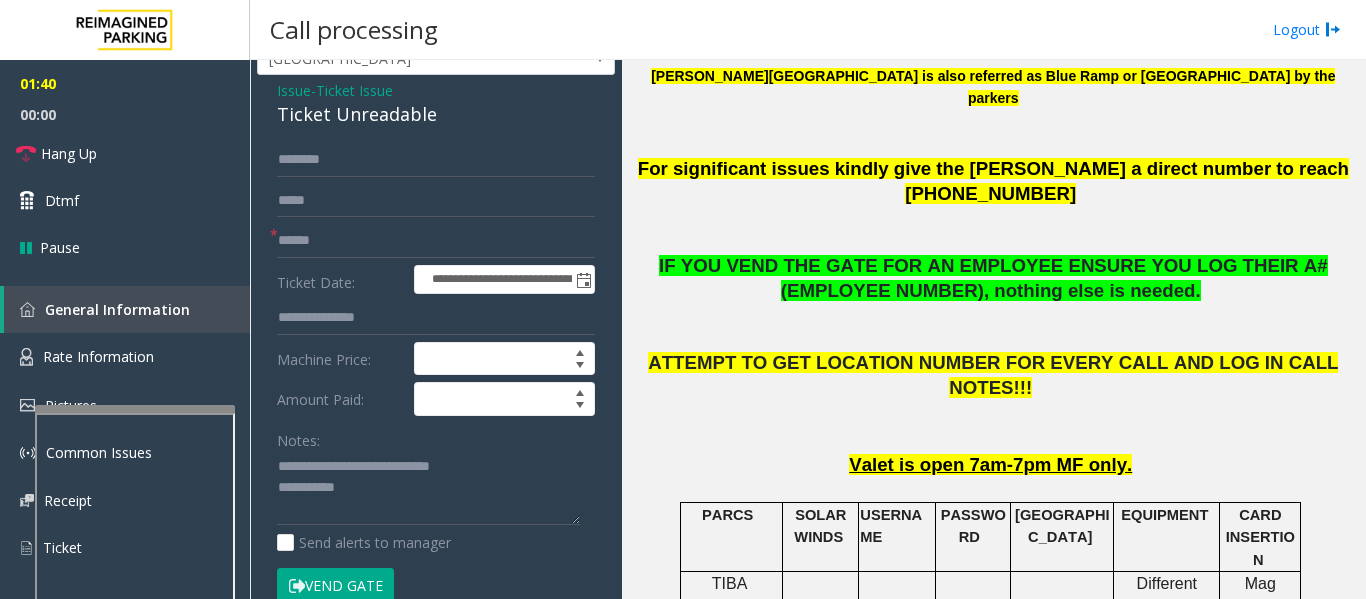 scroll, scrollTop: 100, scrollLeft: 0, axis: vertical 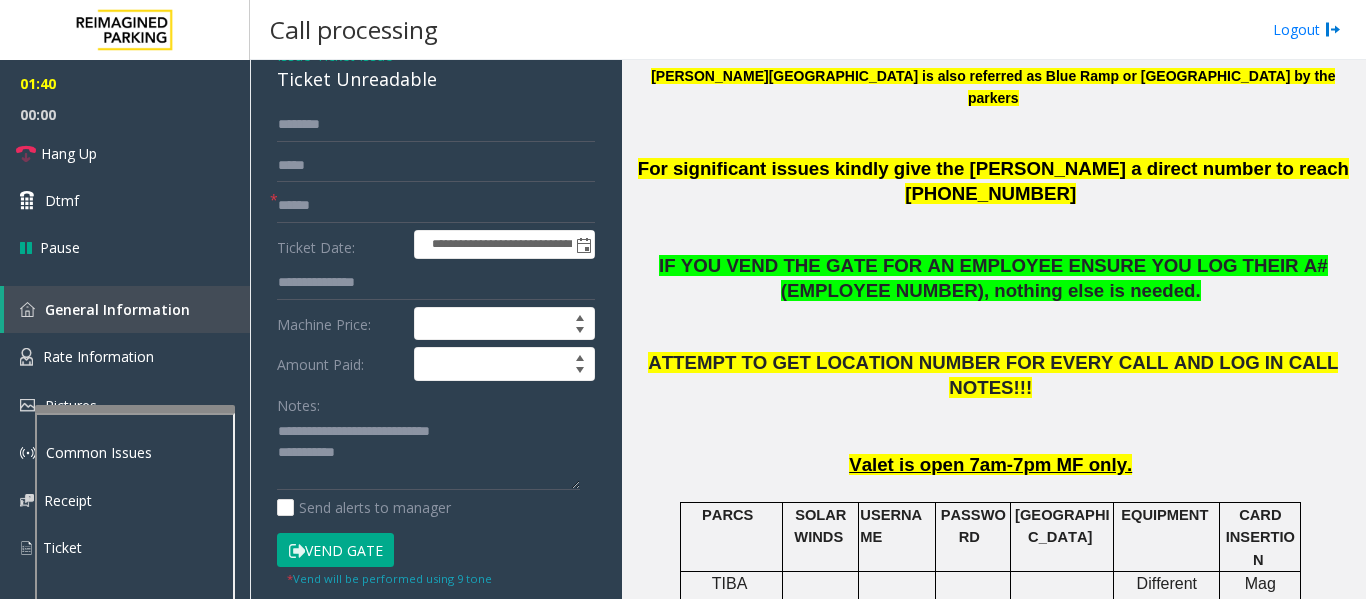 click on "Vend Gate" 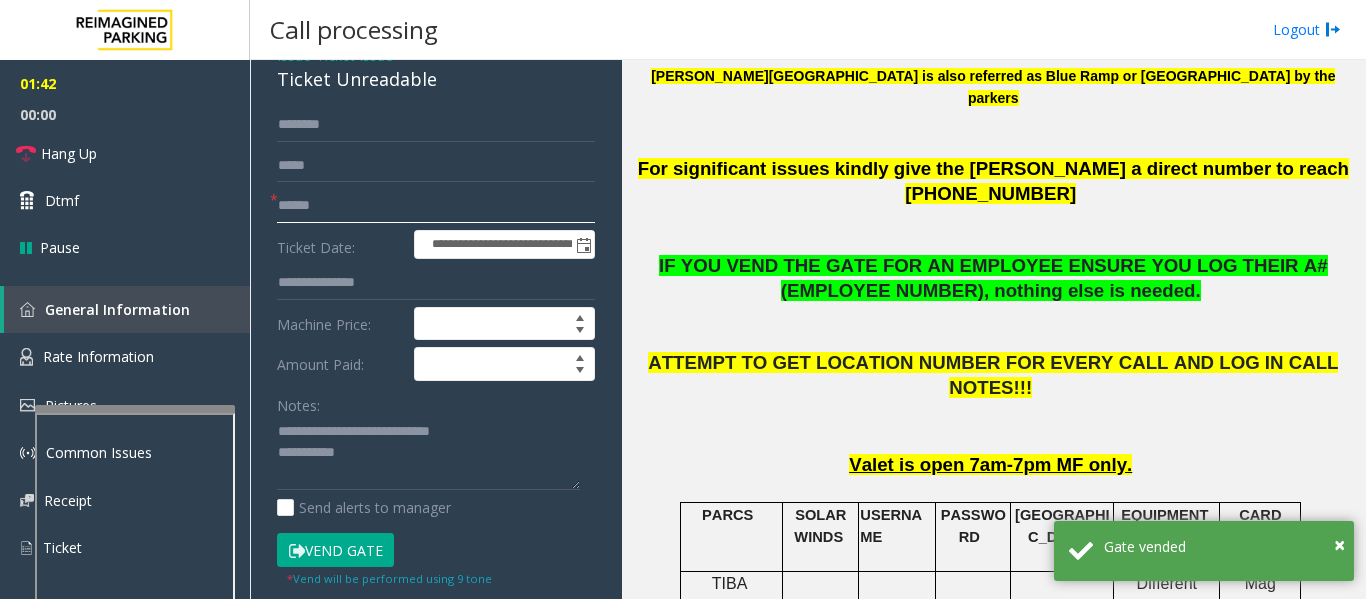 scroll, scrollTop: 0, scrollLeft: 0, axis: both 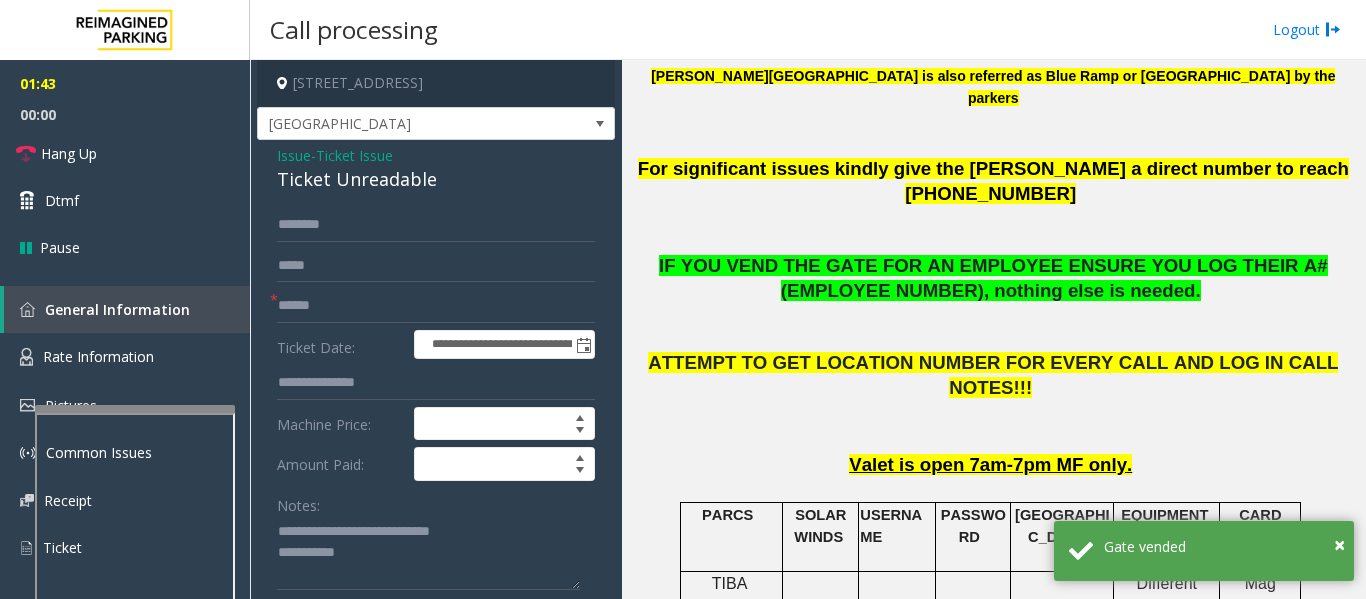 click on "Issue" 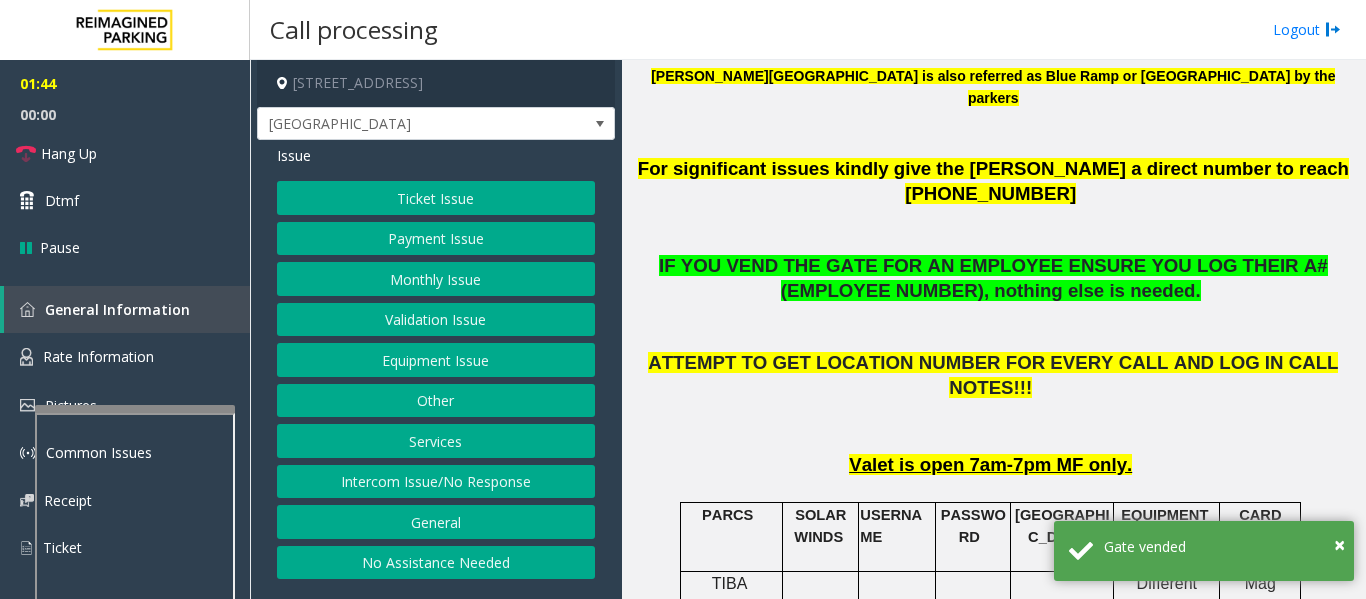 click on "Payment Issue" 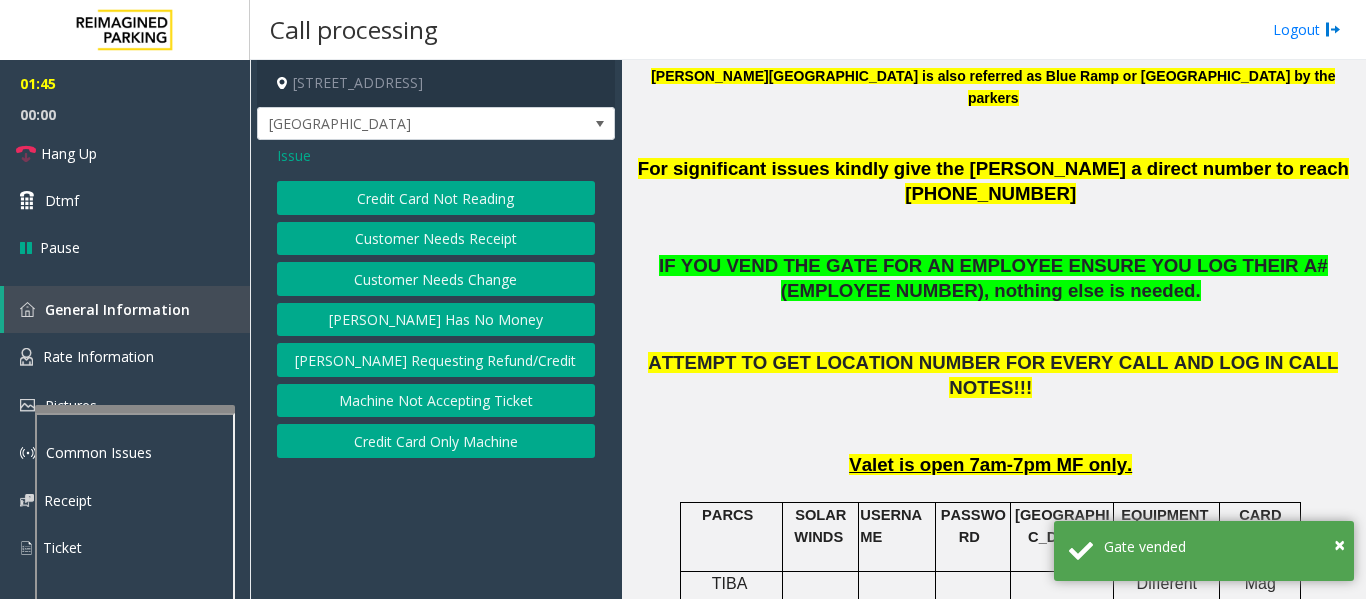 click on "Credit Card Not Reading" 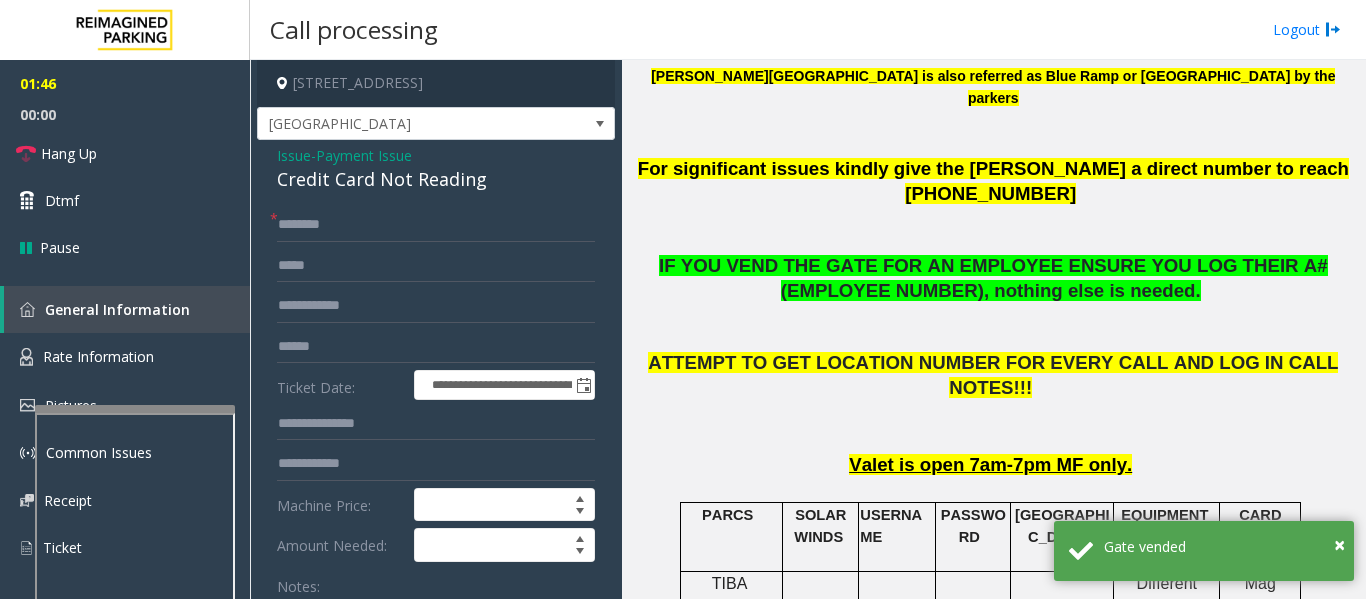click on "Credit Card Not Reading" 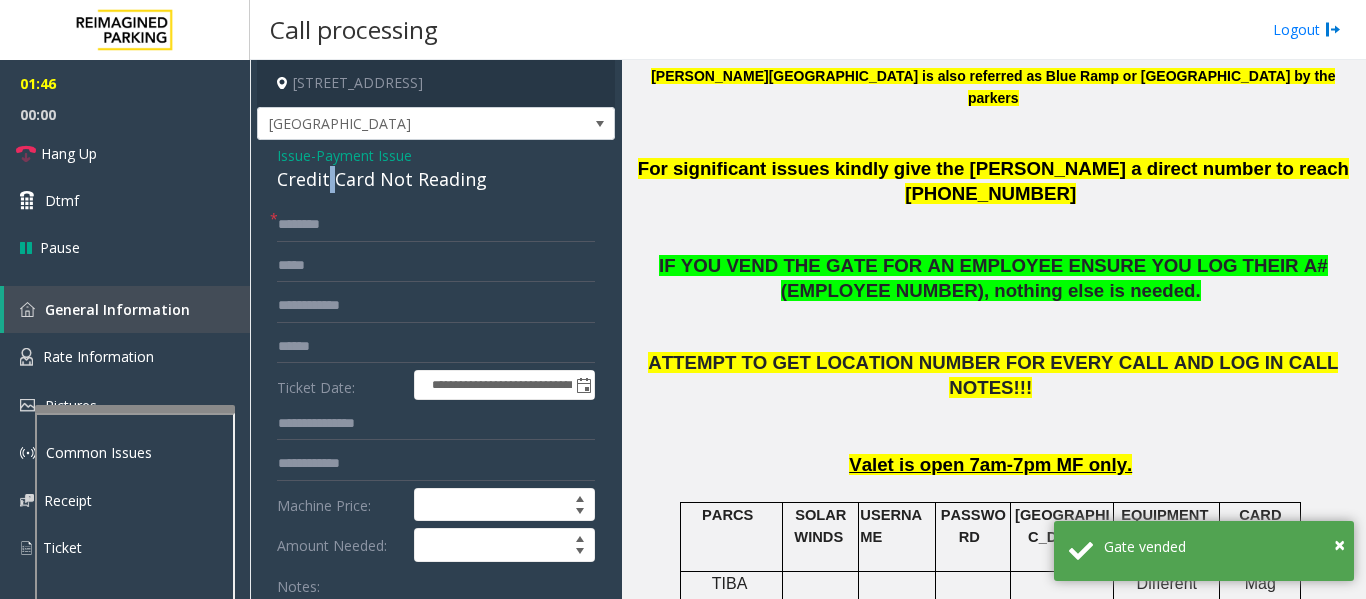 click on "Credit Card Not Reading" 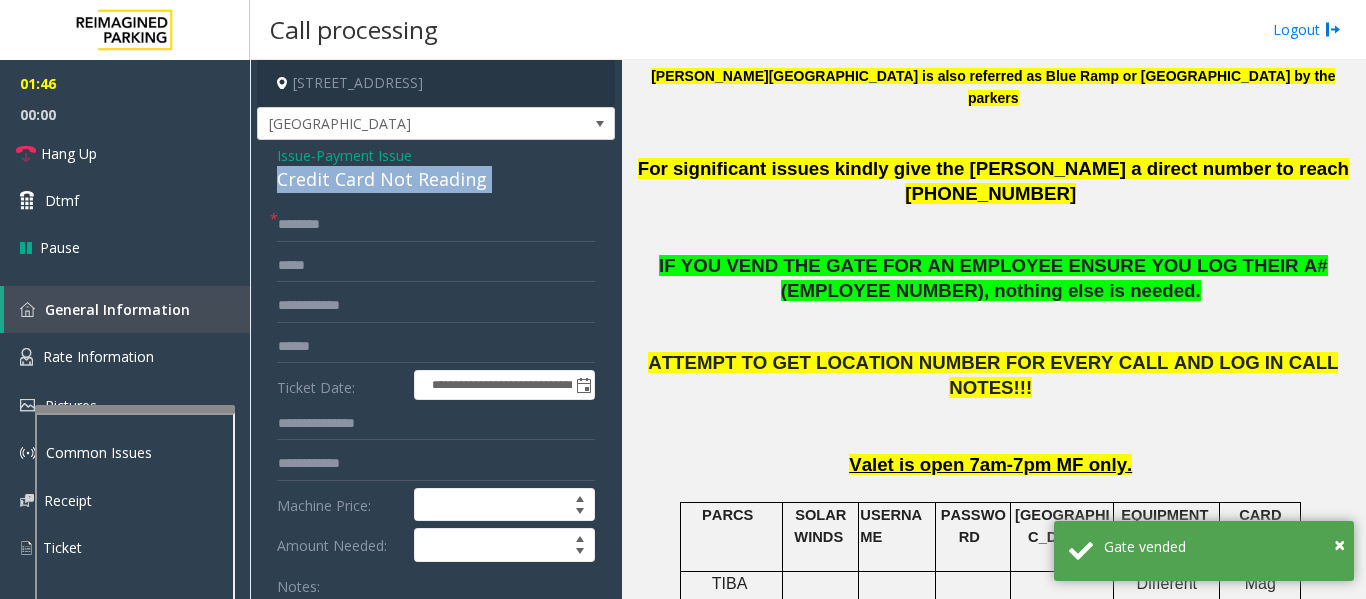 click on "Credit Card Not Reading" 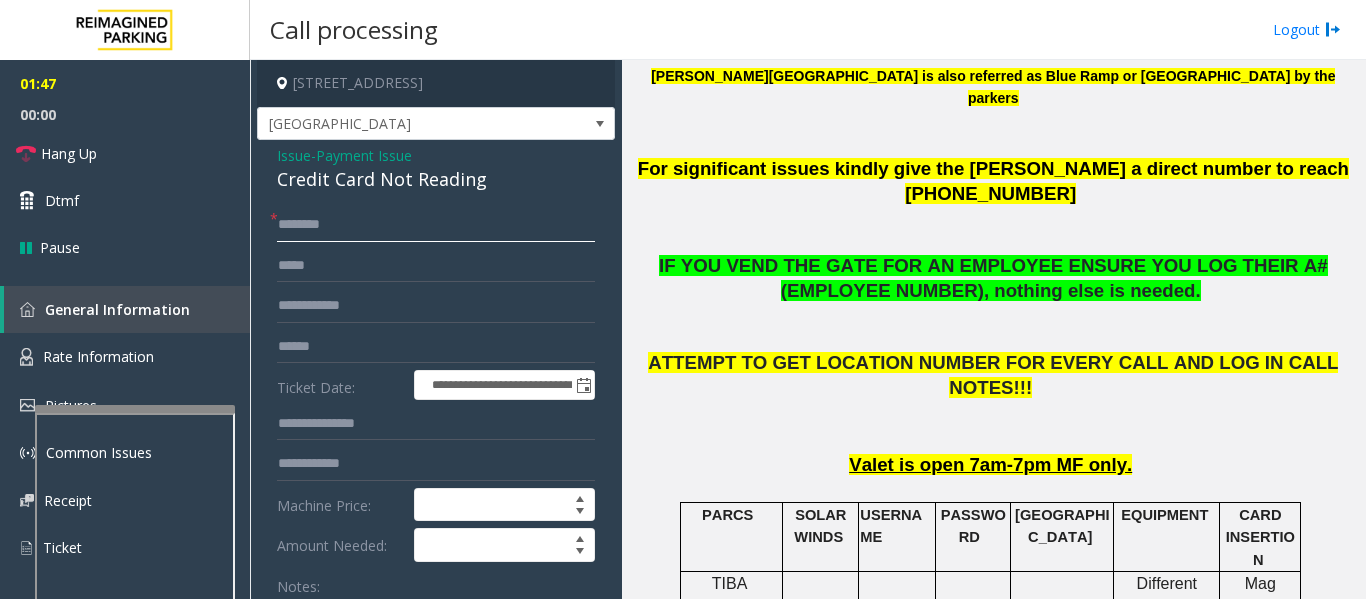 click 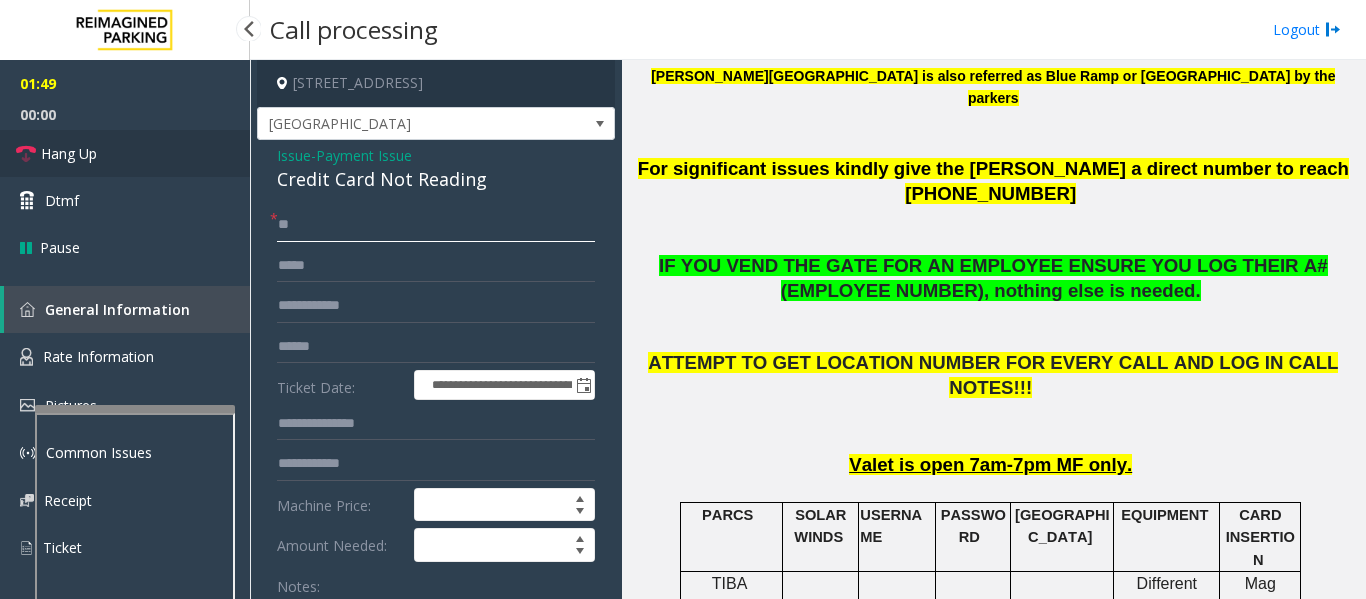 type on "**" 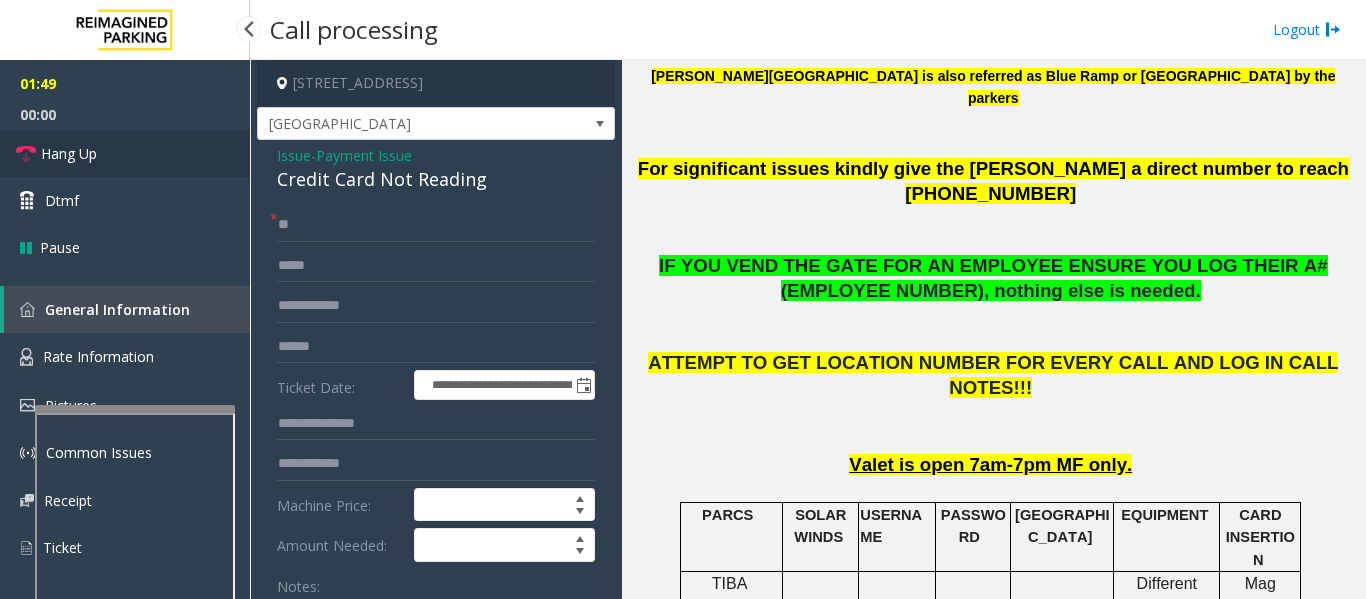 click on "Hang Up" at bounding box center [125, 153] 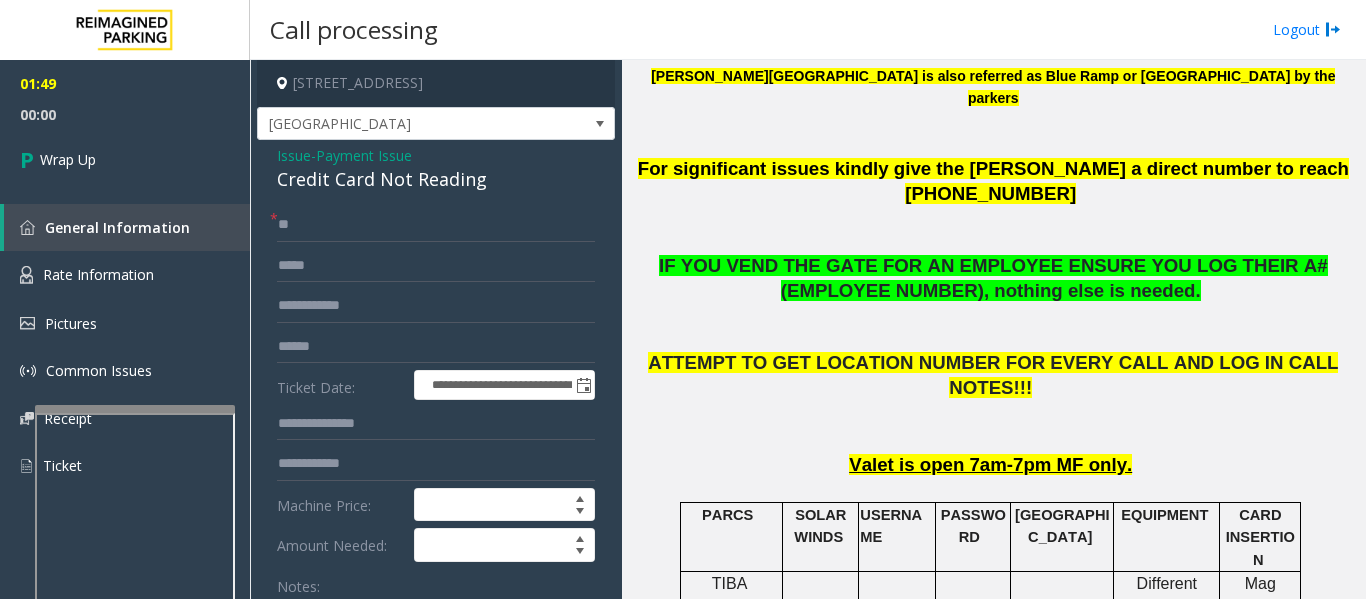 scroll, scrollTop: 328, scrollLeft: 0, axis: vertical 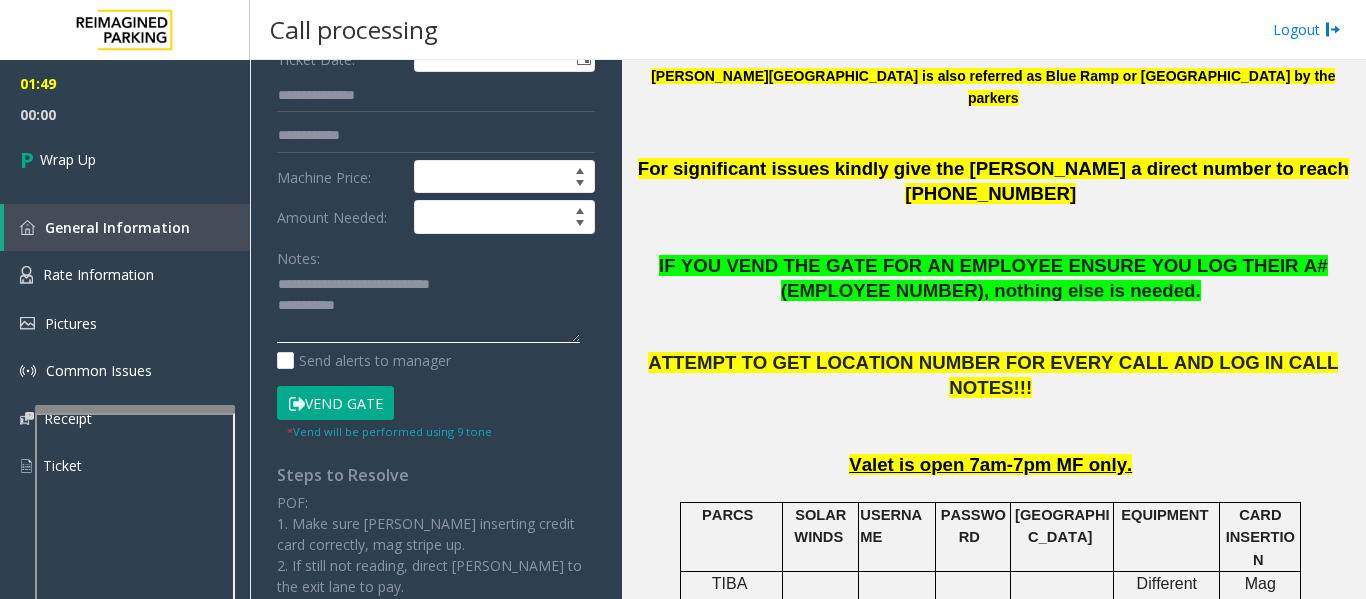 click 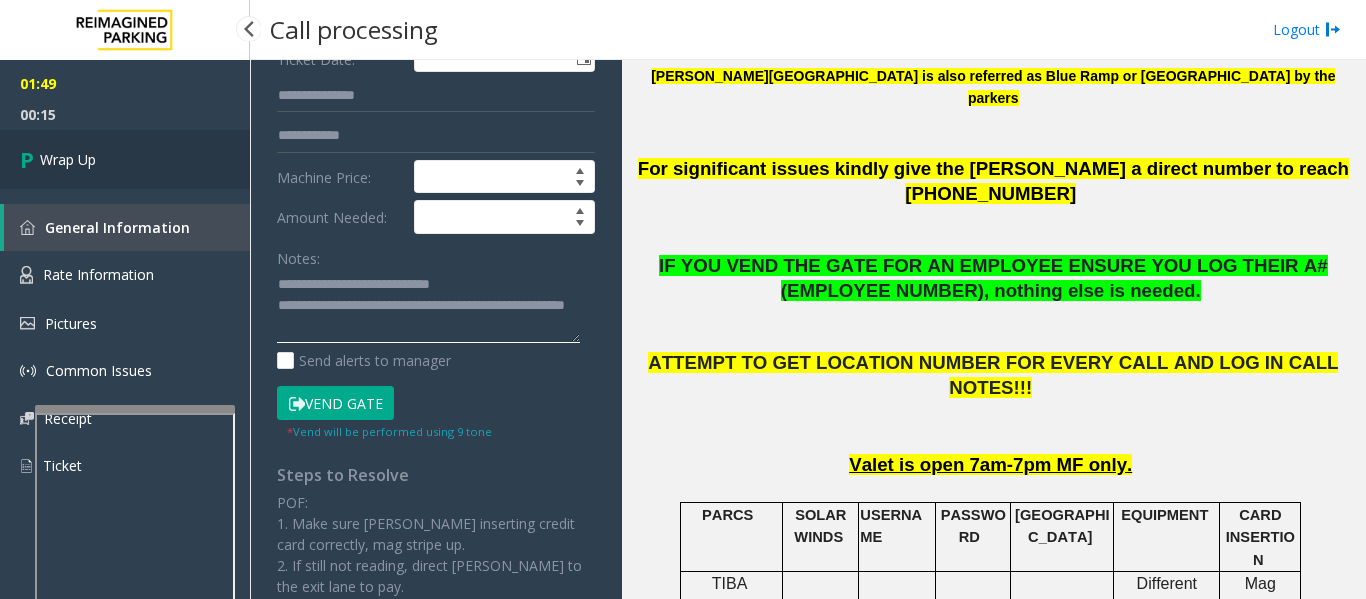 type on "**********" 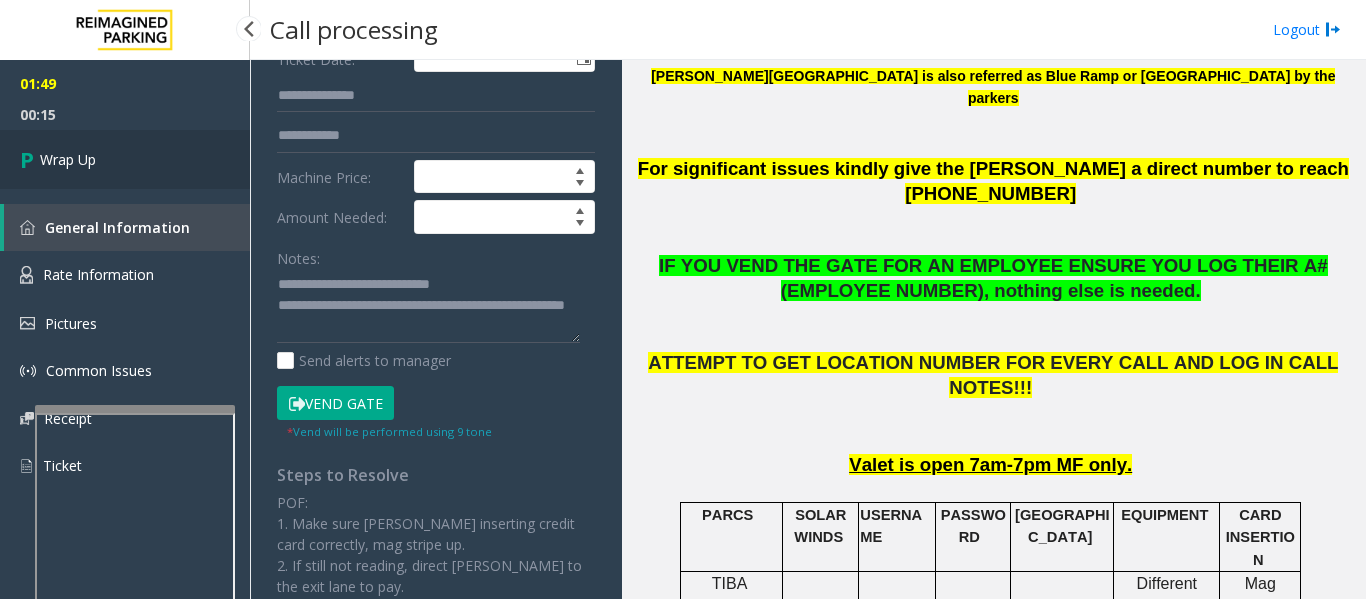 click on "Wrap Up" at bounding box center (125, 159) 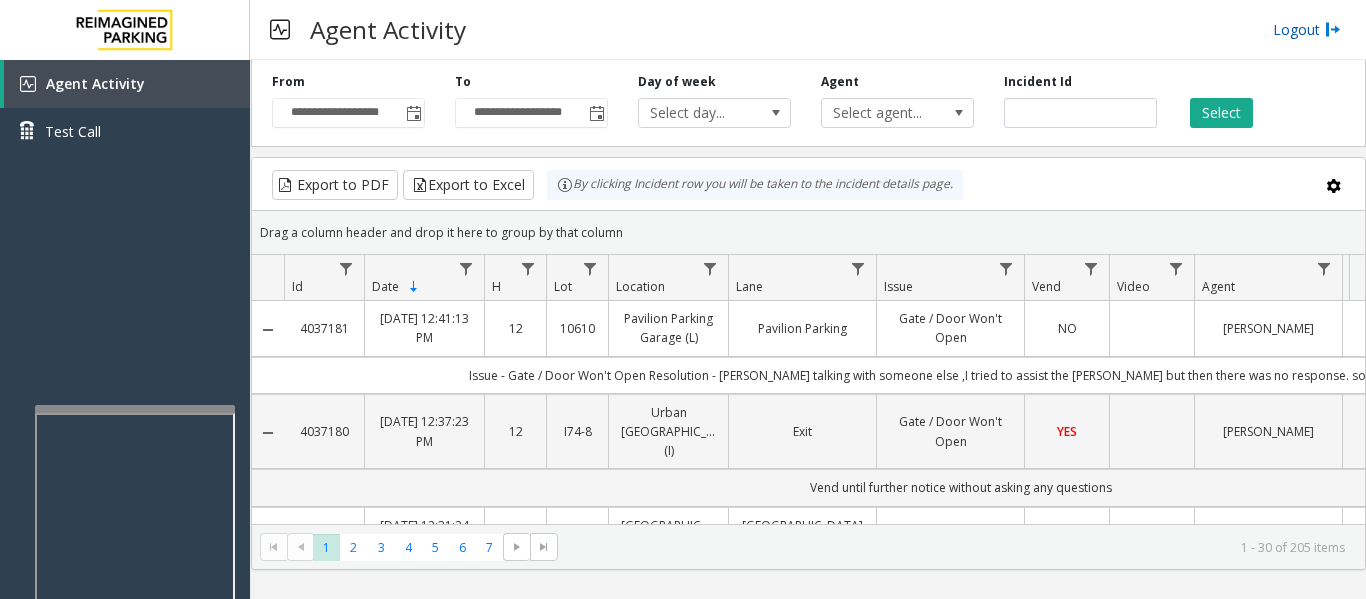 click on "Logout" at bounding box center [1307, 29] 